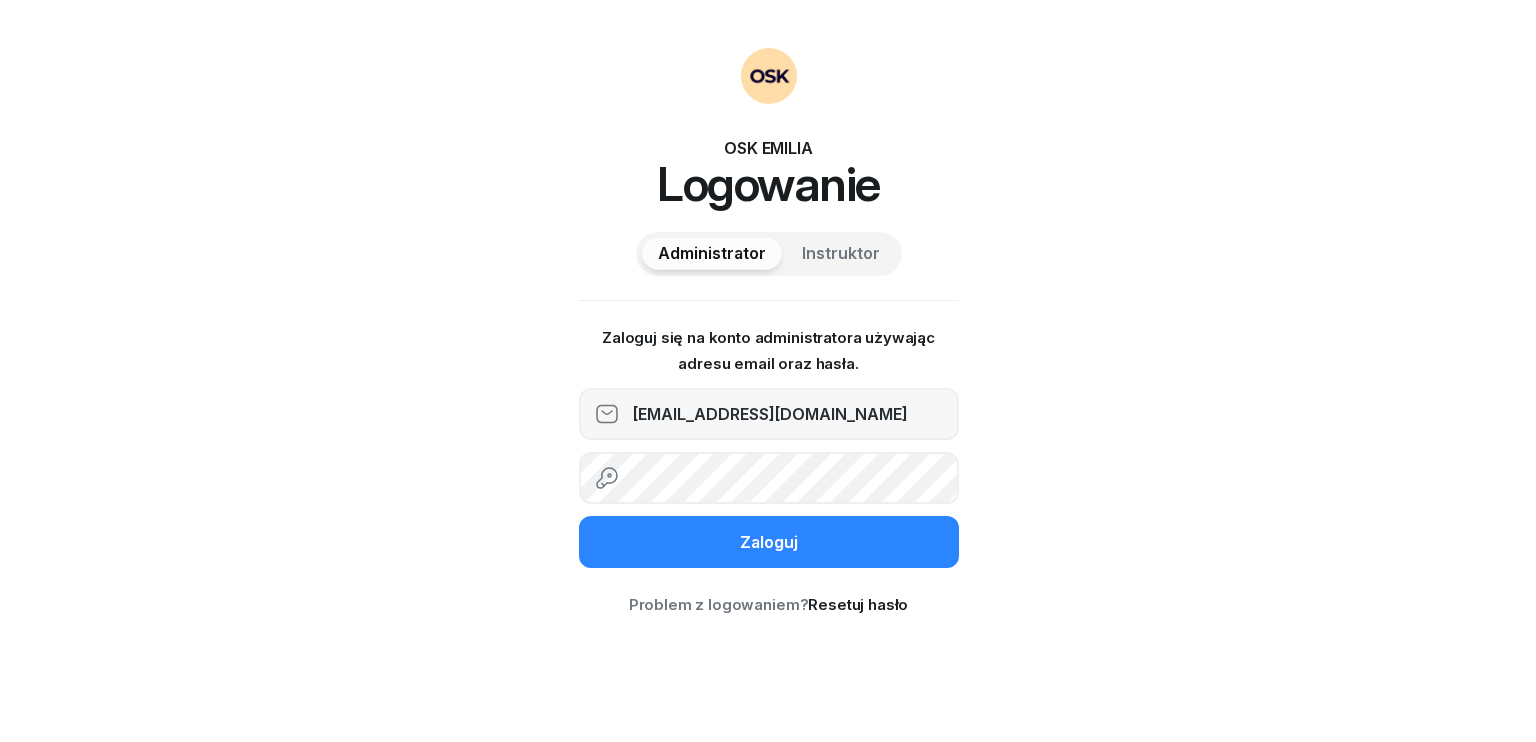 scroll, scrollTop: 0, scrollLeft: 0, axis: both 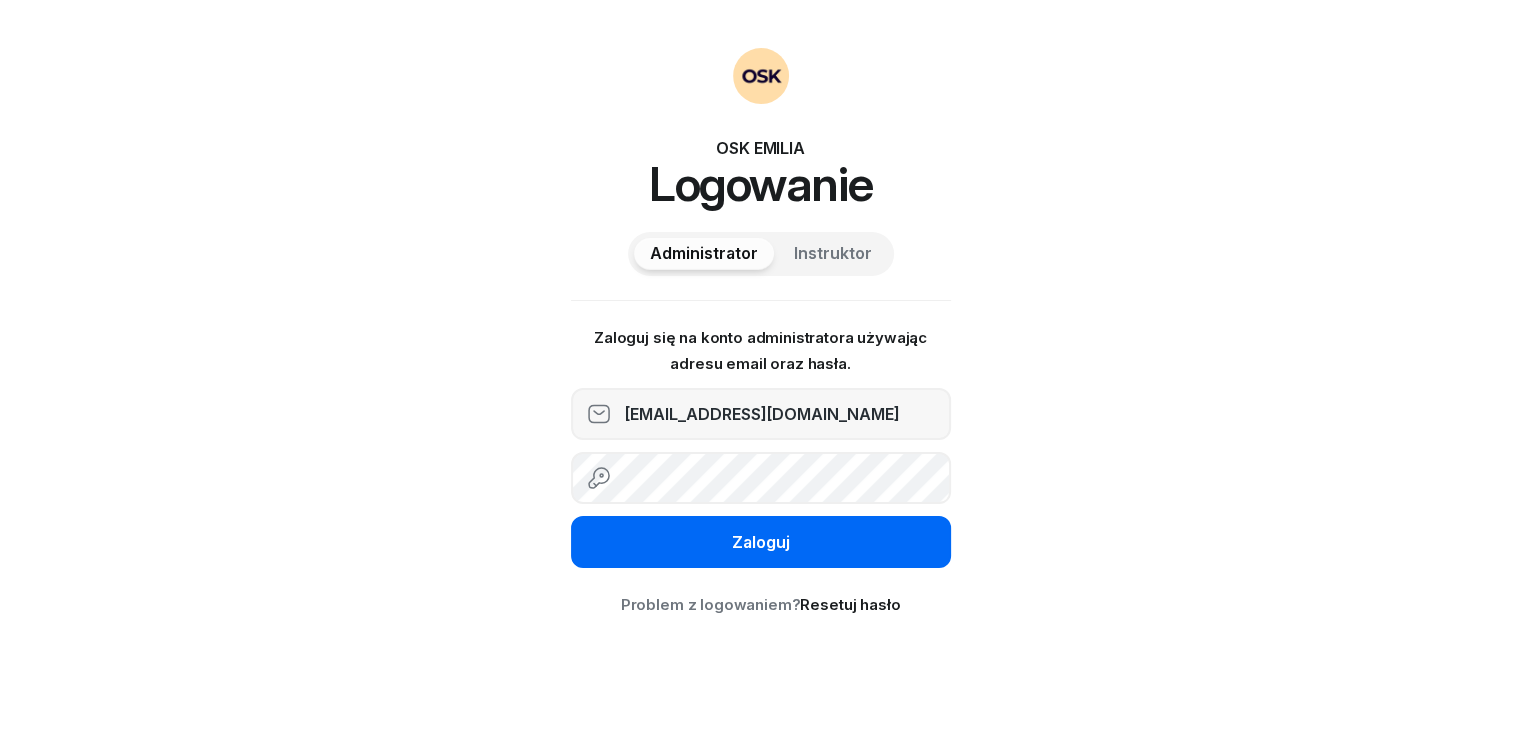 click on "Zaloguj" at bounding box center [761, 543] 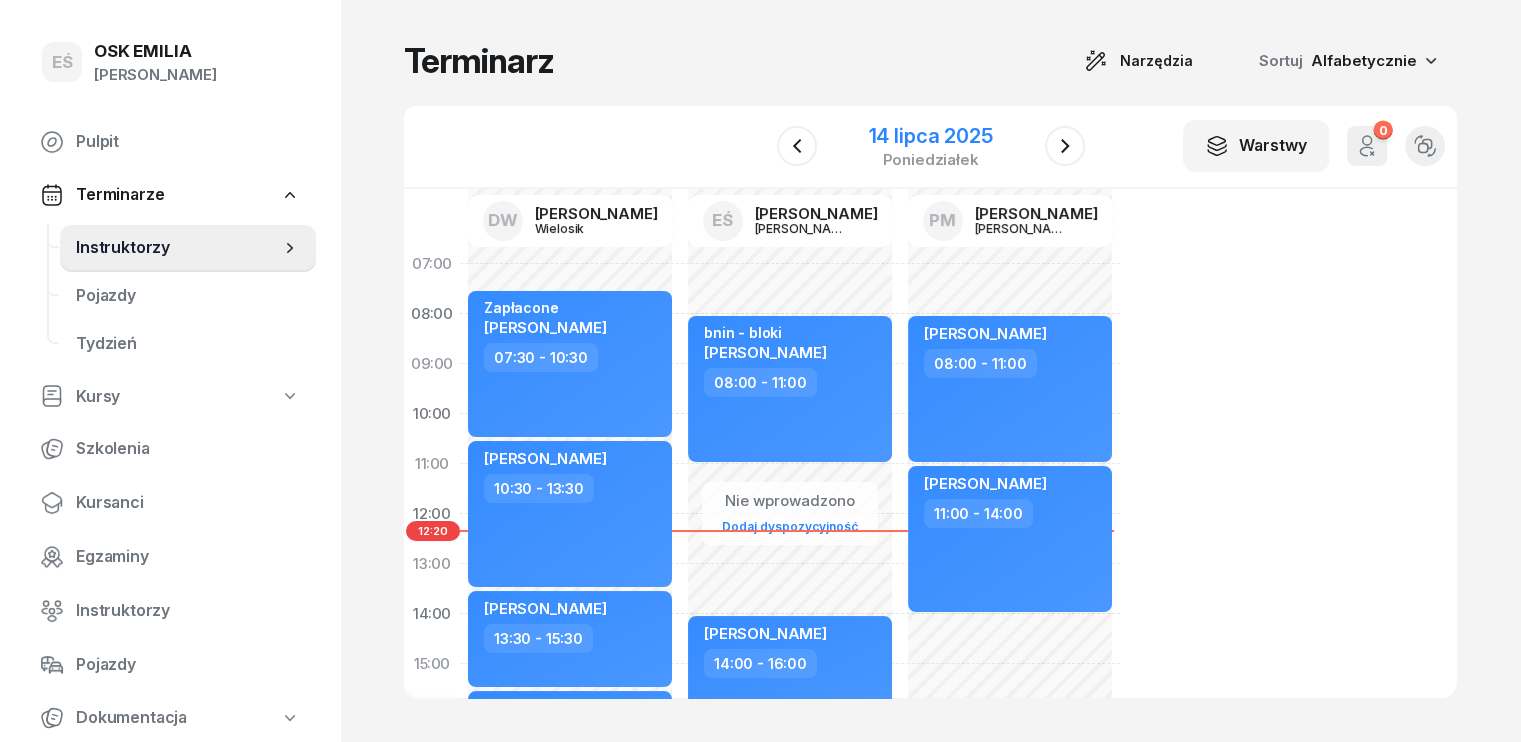click on "14 lipca 2025" at bounding box center (931, 136) 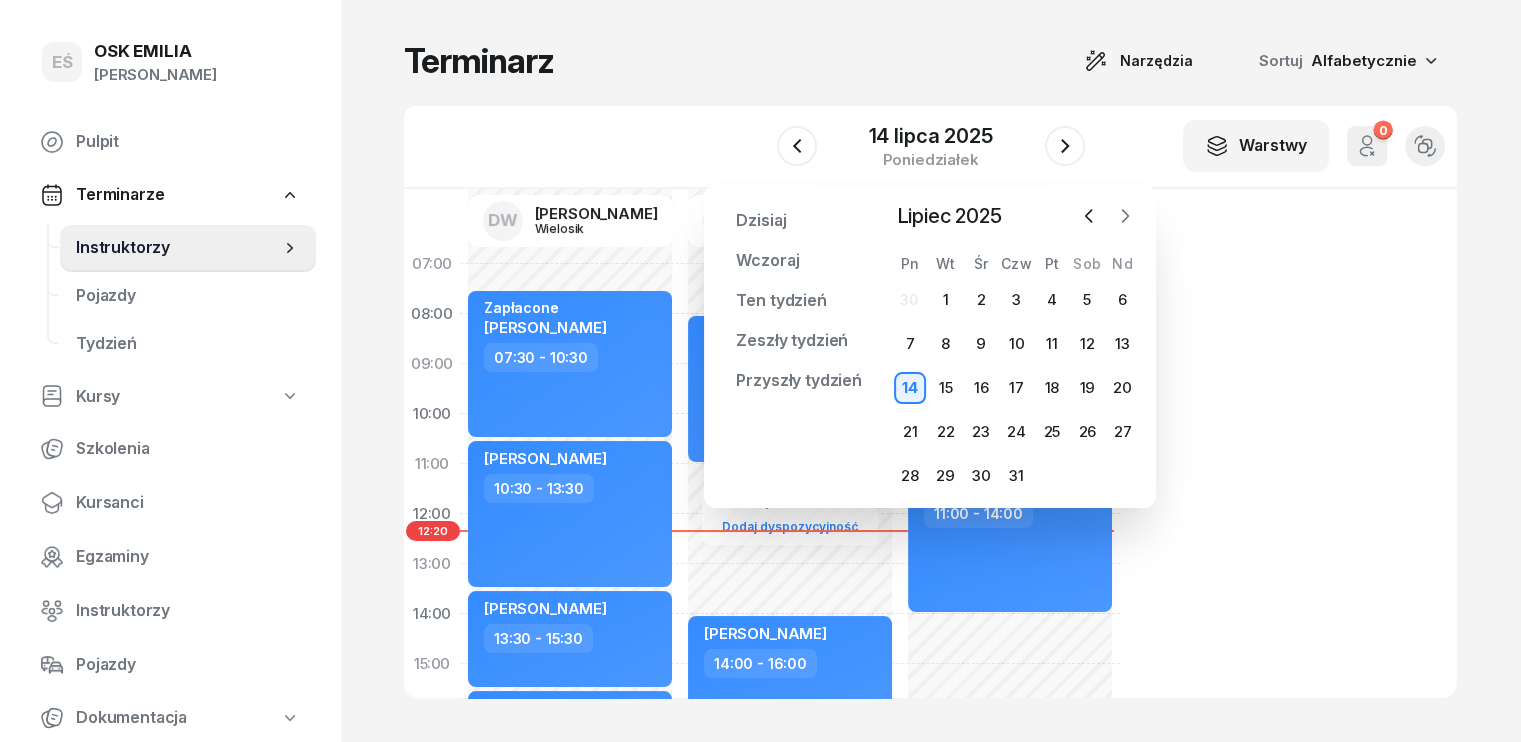 click 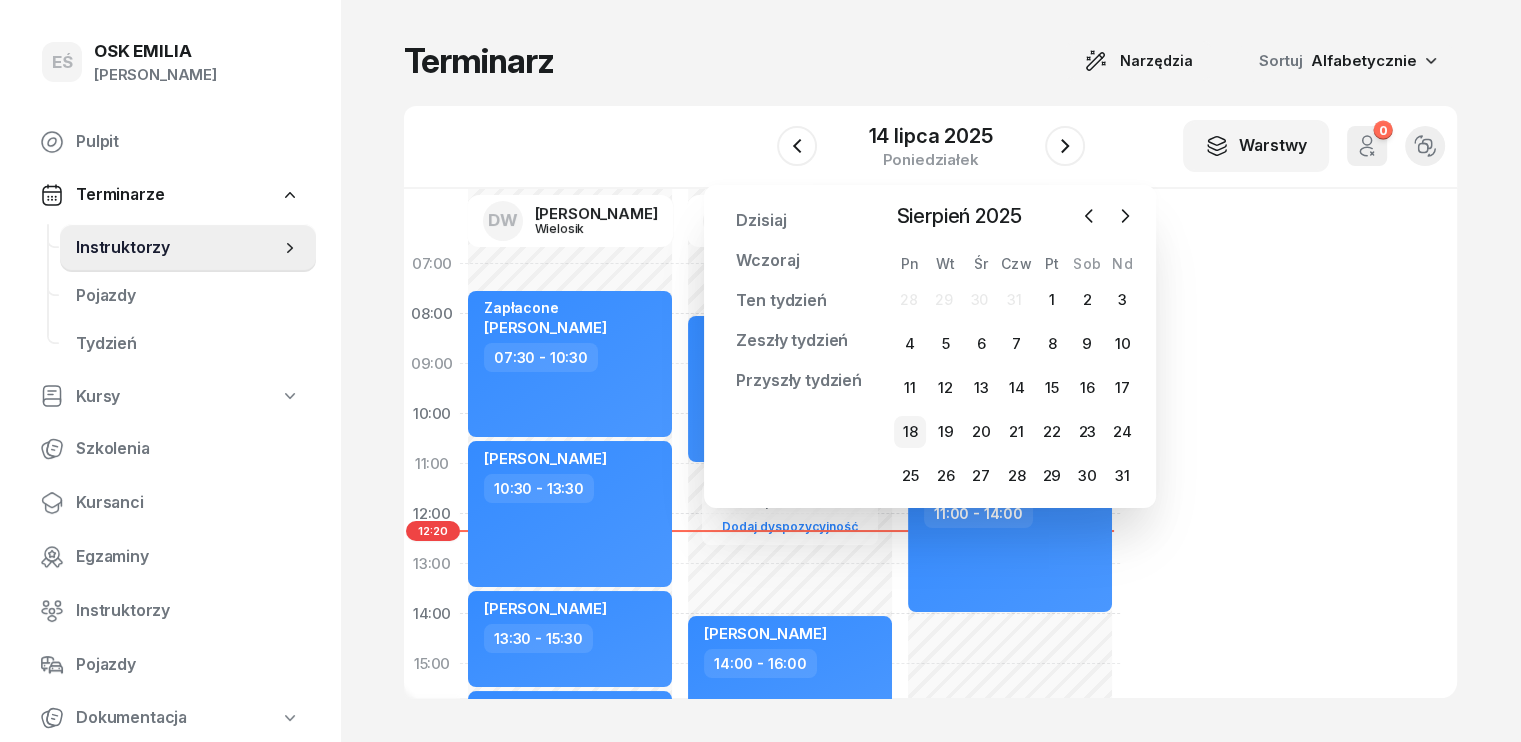 click on "18" at bounding box center [910, 432] 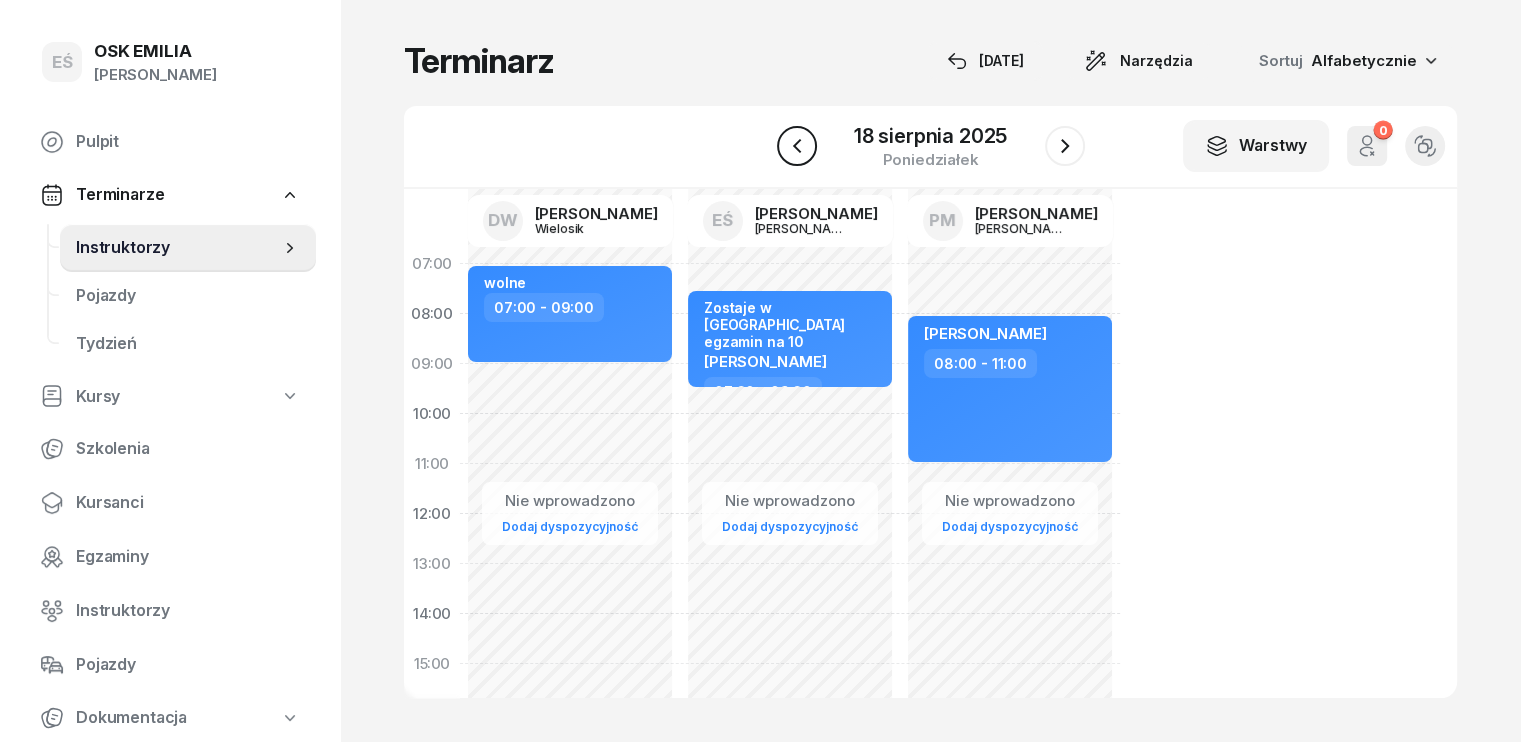 click 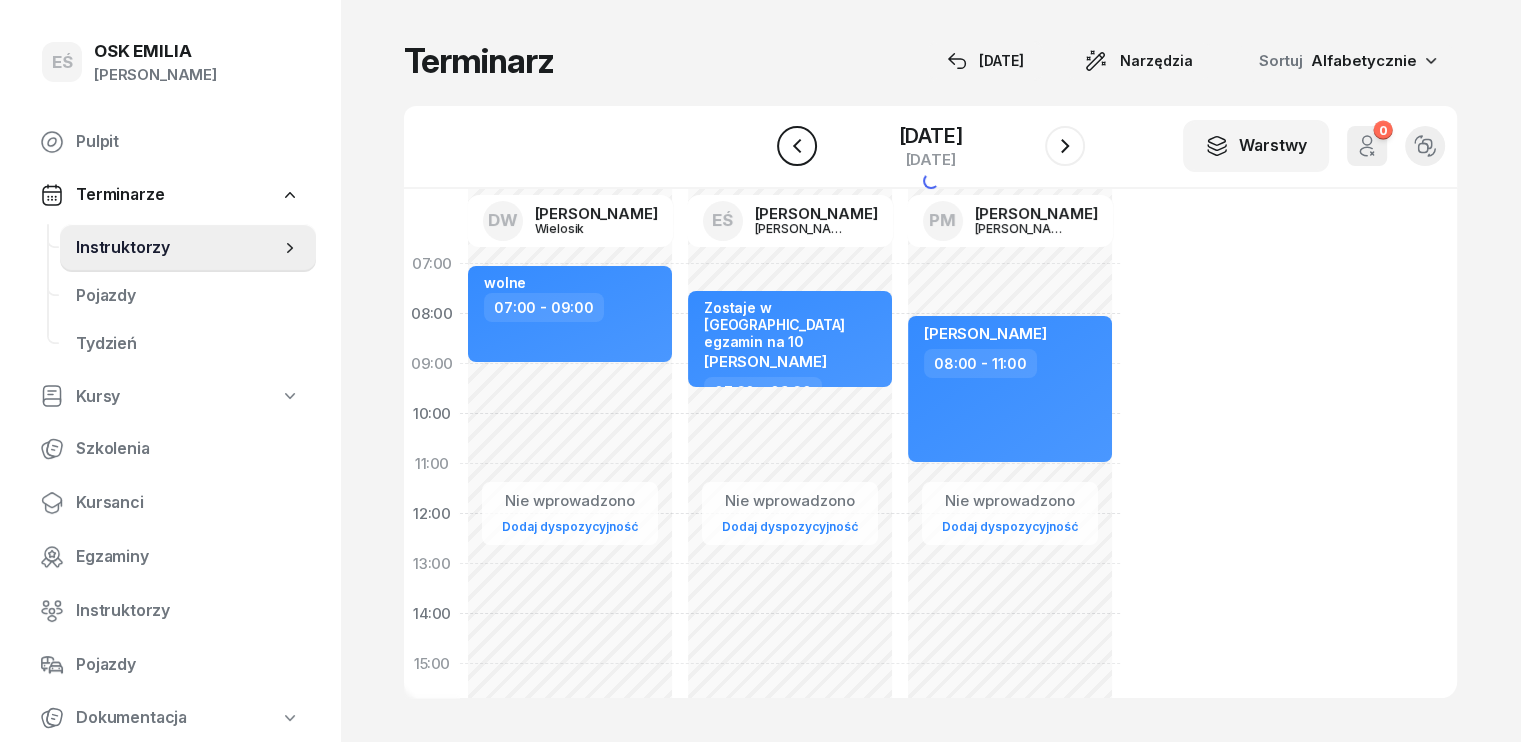 click 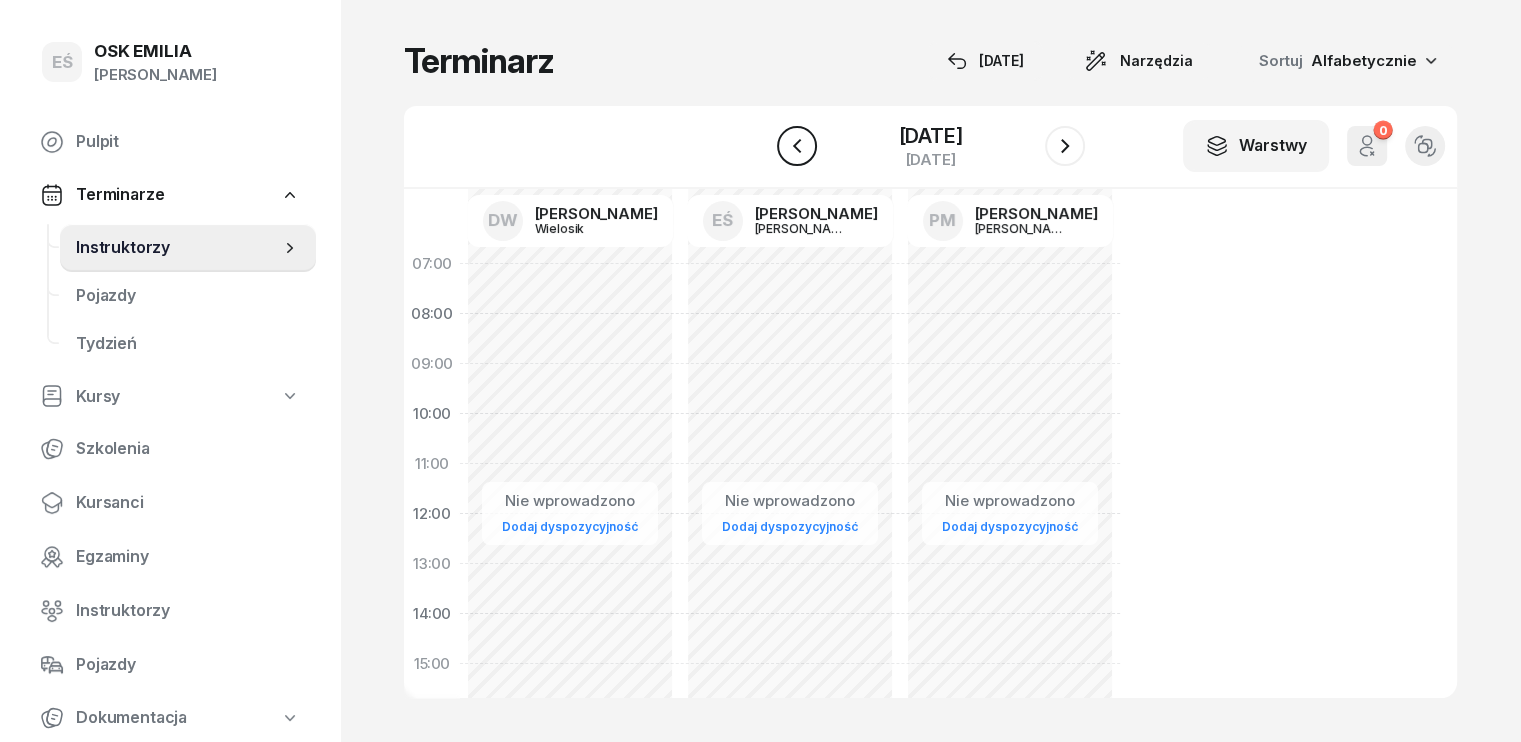 click 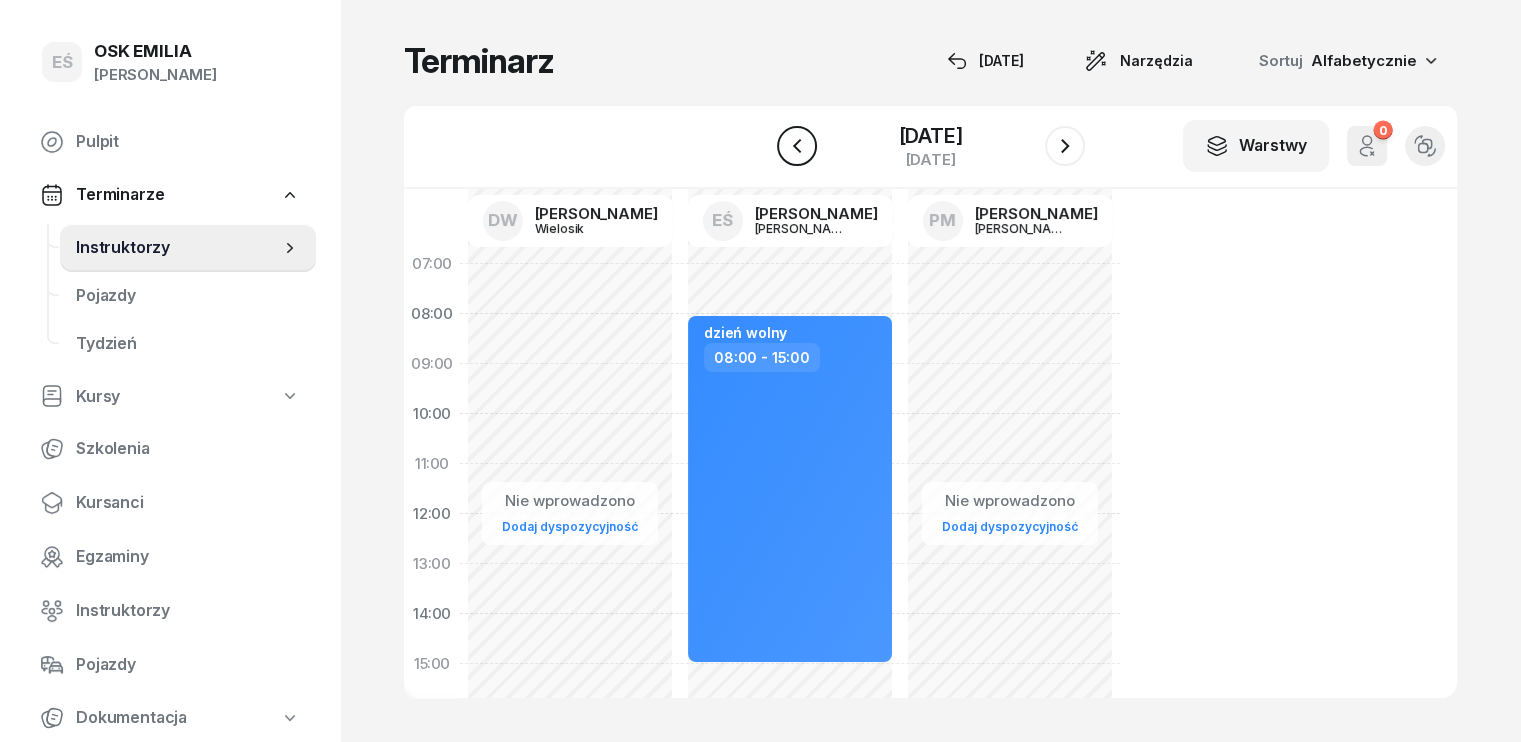 click 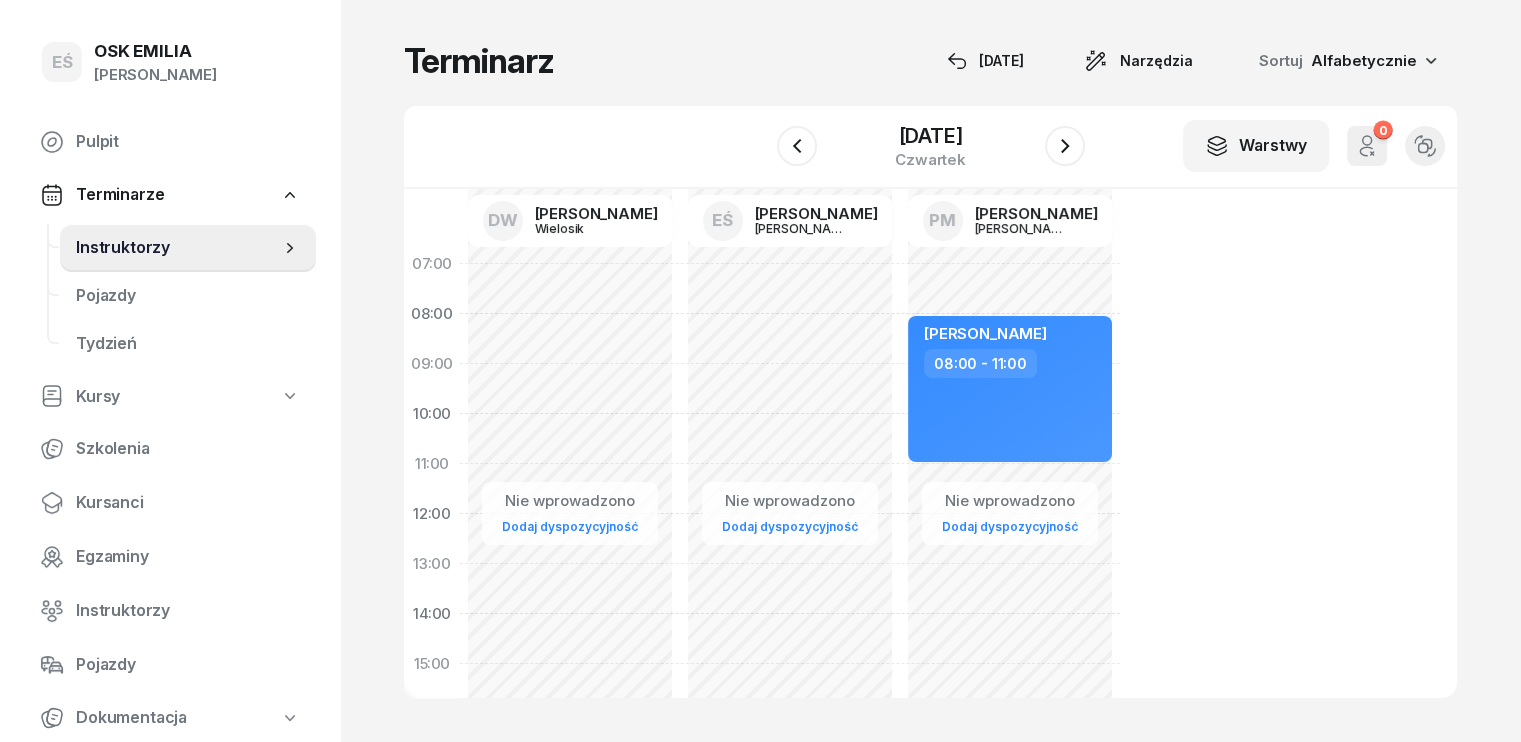 click on "Nie wprowadzono Dodaj dyspozycyjność" 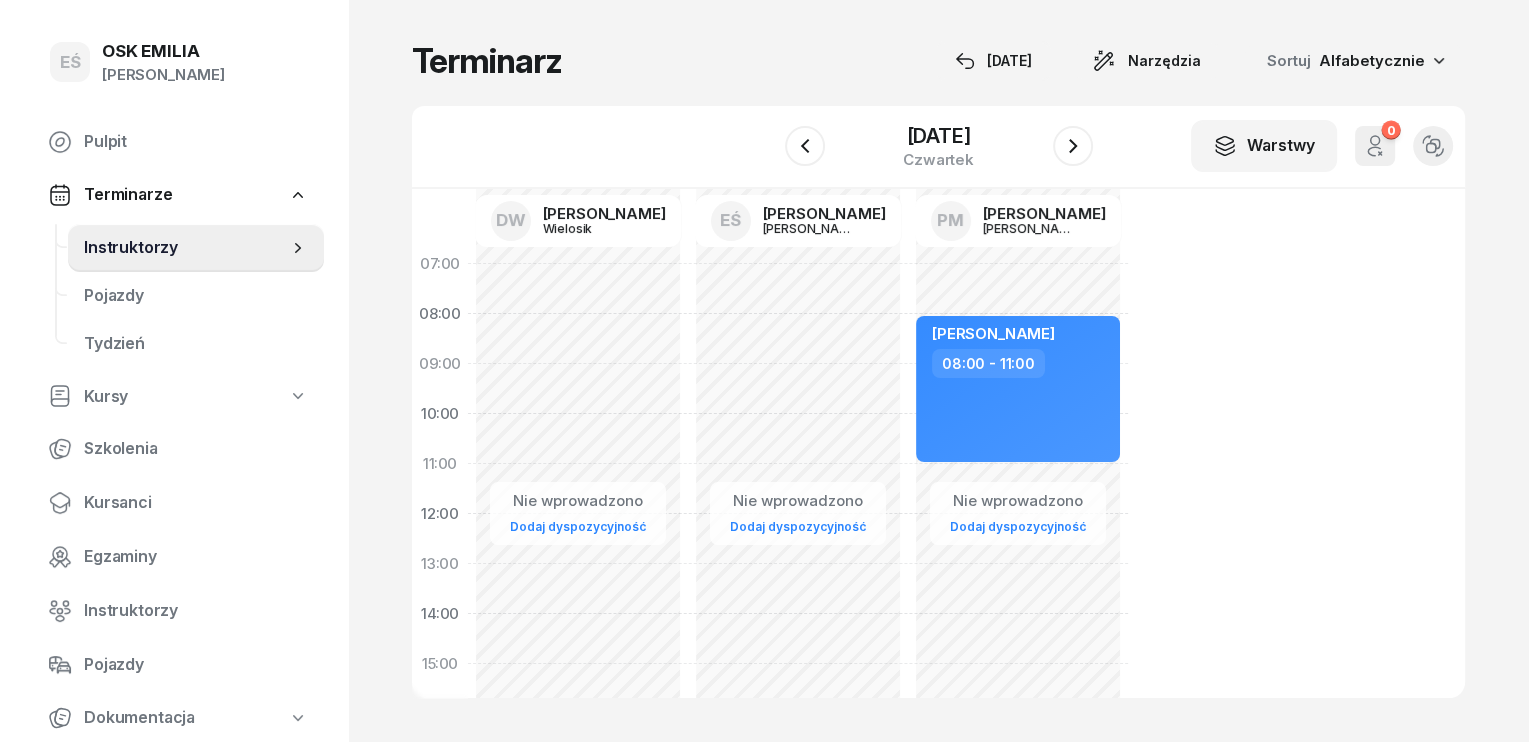 select on "08" 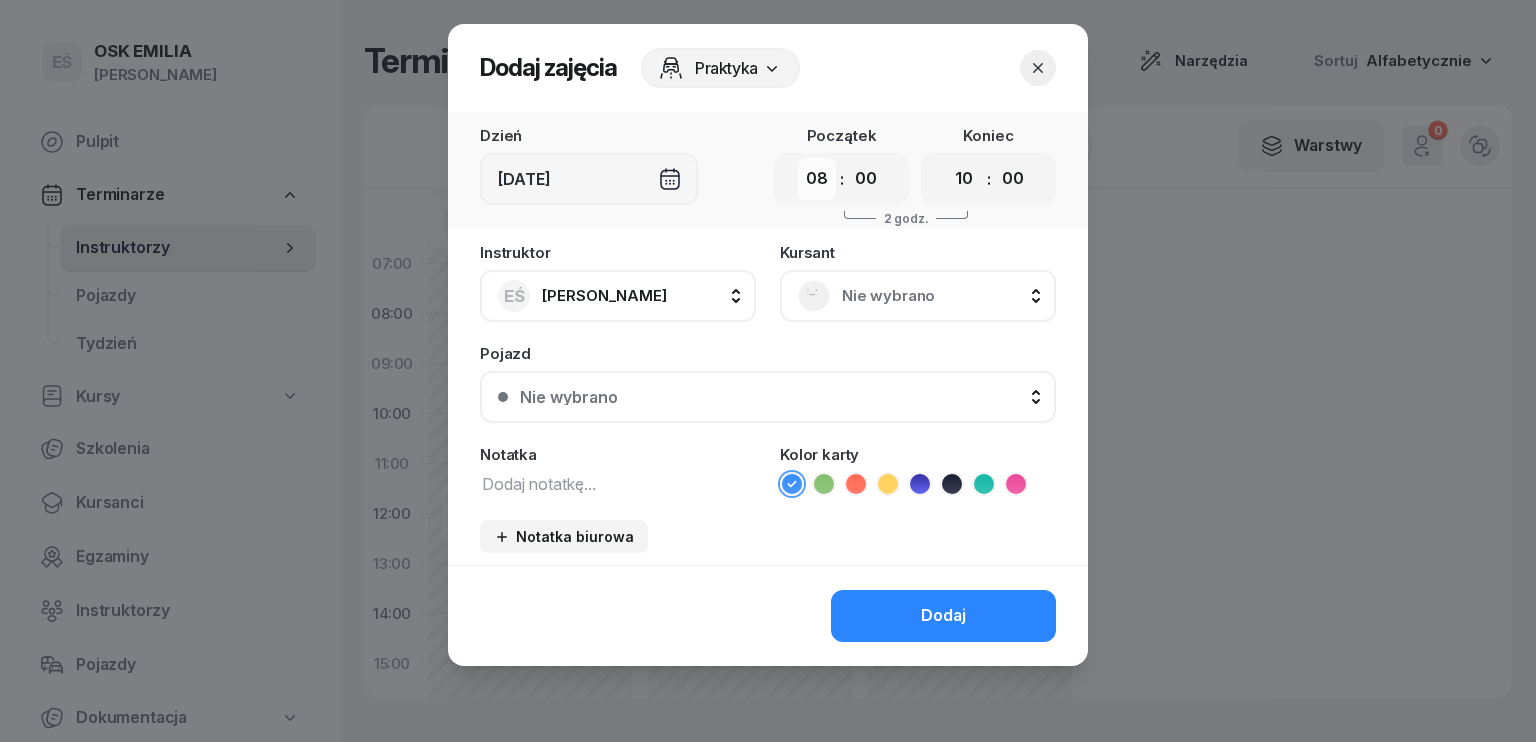 click on "00 01 02 03 04 05 06 07 08 09 10 11 12 13 14 15 16 17 18 19 20 21 22 23" at bounding box center [817, 179] 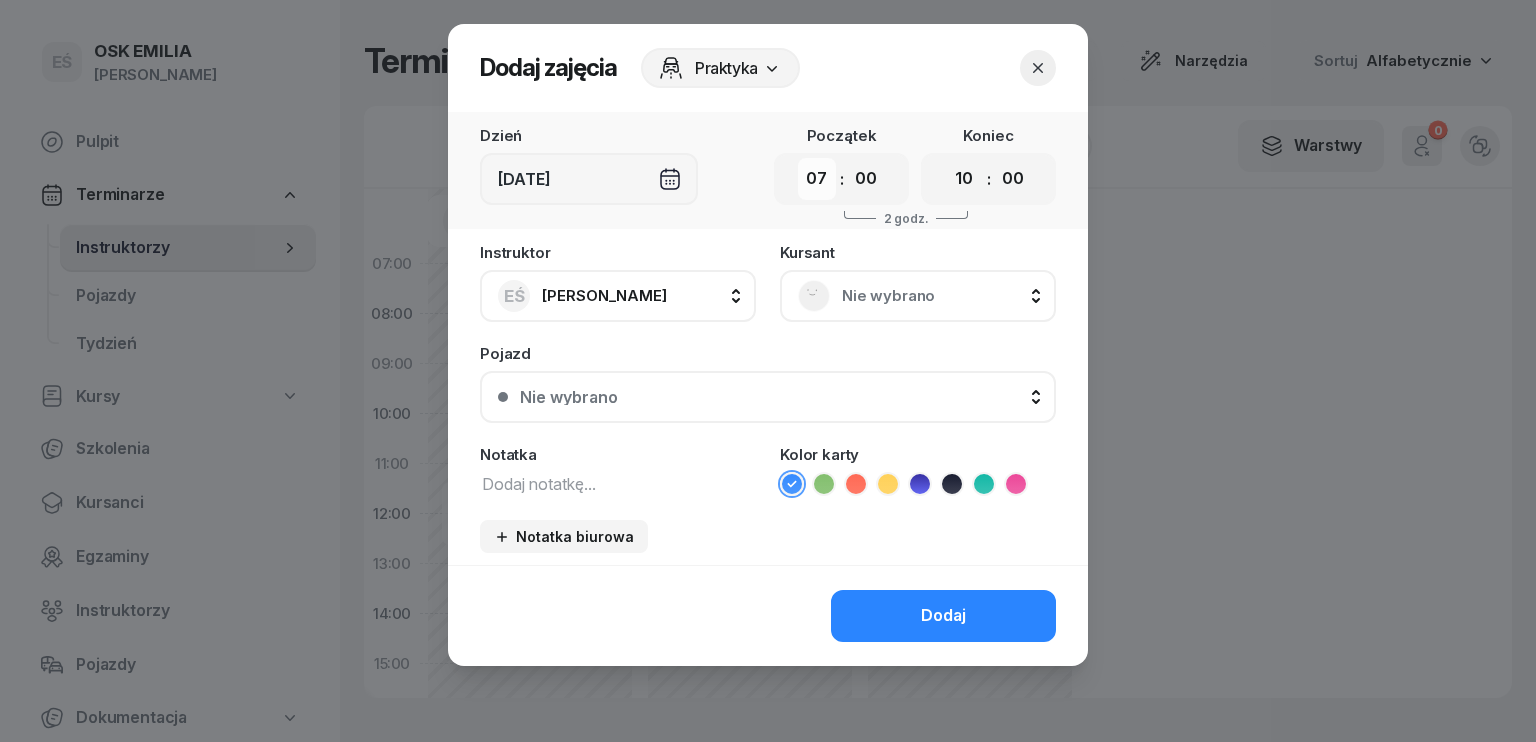 click on "00 01 02 03 04 05 06 07 08 09 10 11 12 13 14 15 16 17 18 19 20 21 22 23" at bounding box center [817, 179] 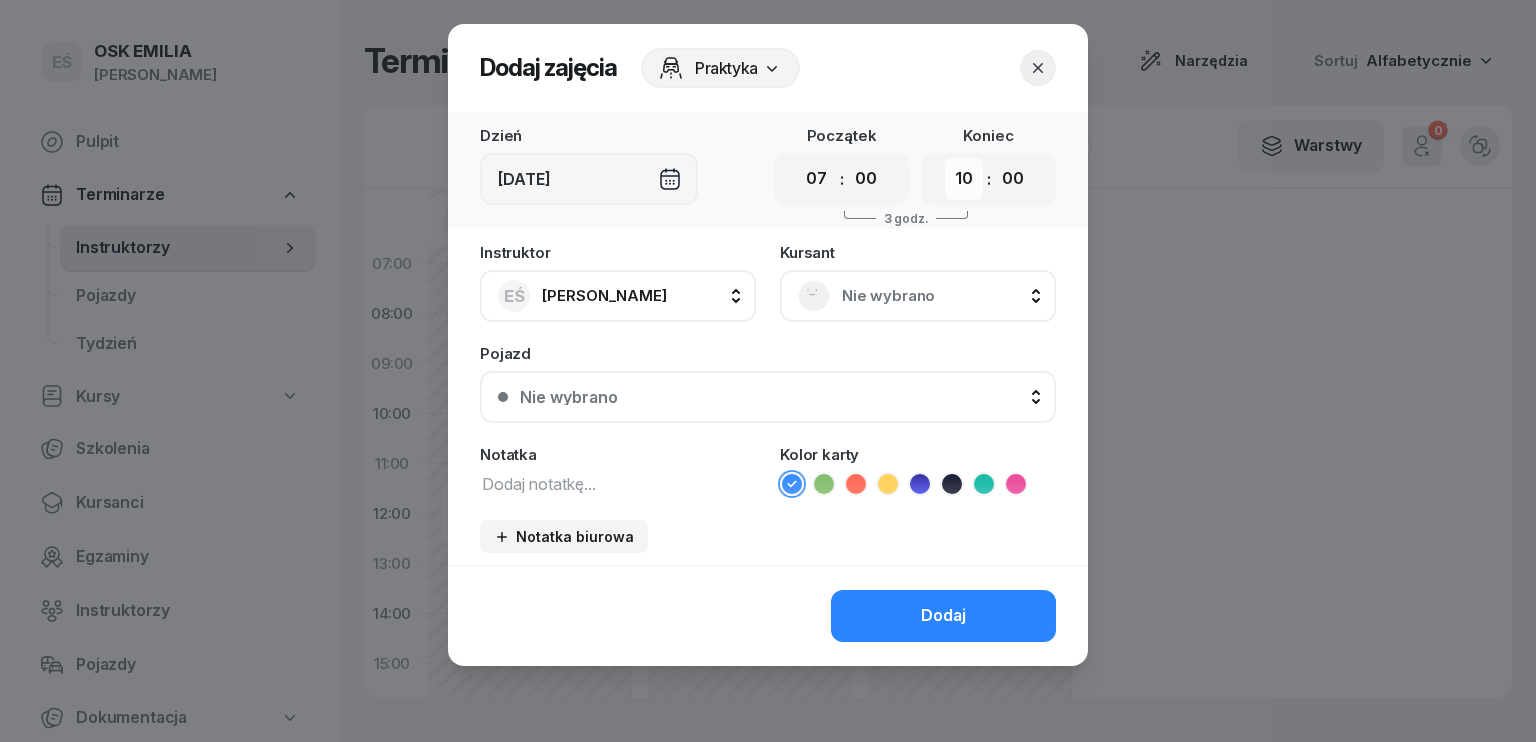 drag, startPoint x: 960, startPoint y: 179, endPoint x: 953, endPoint y: 195, distance: 17.464249 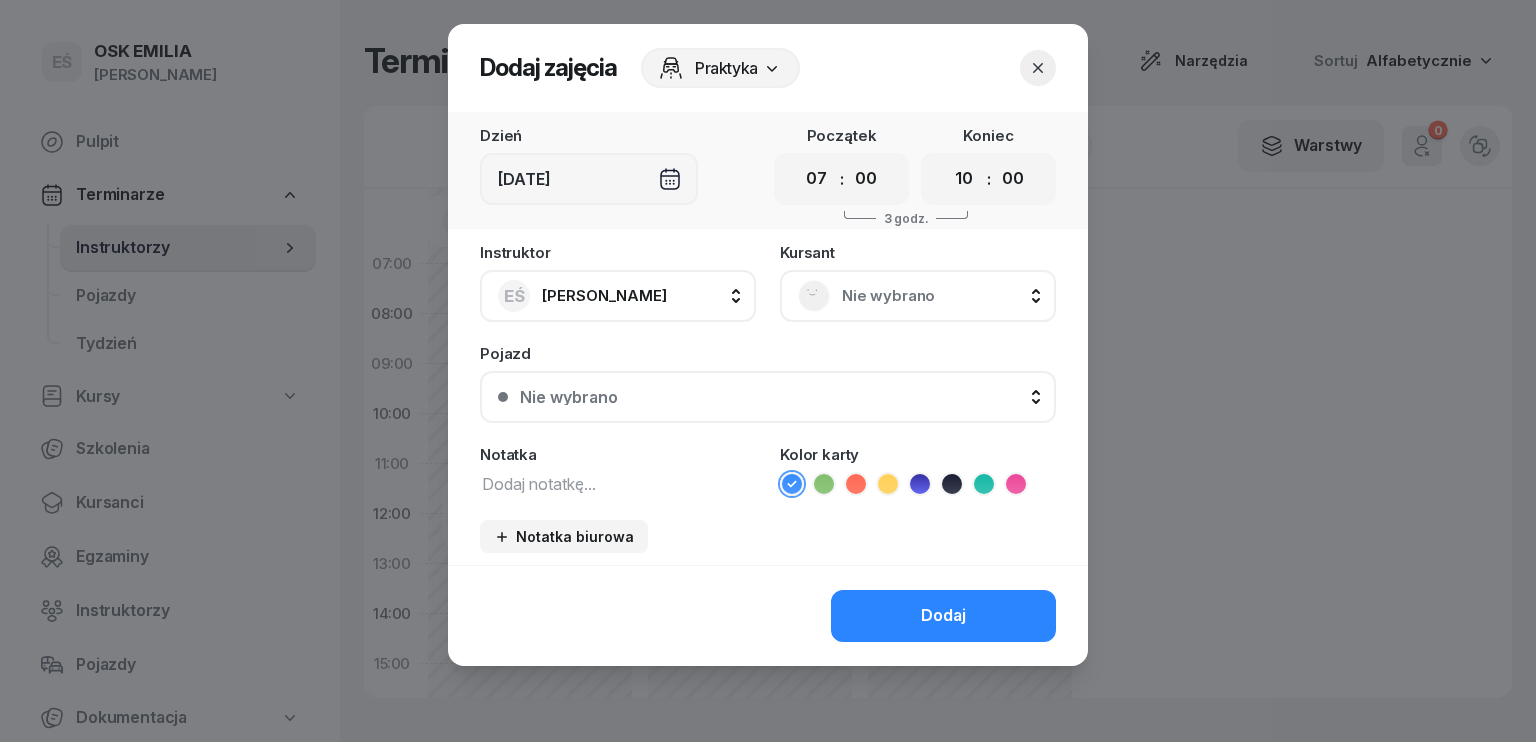 select on "11" 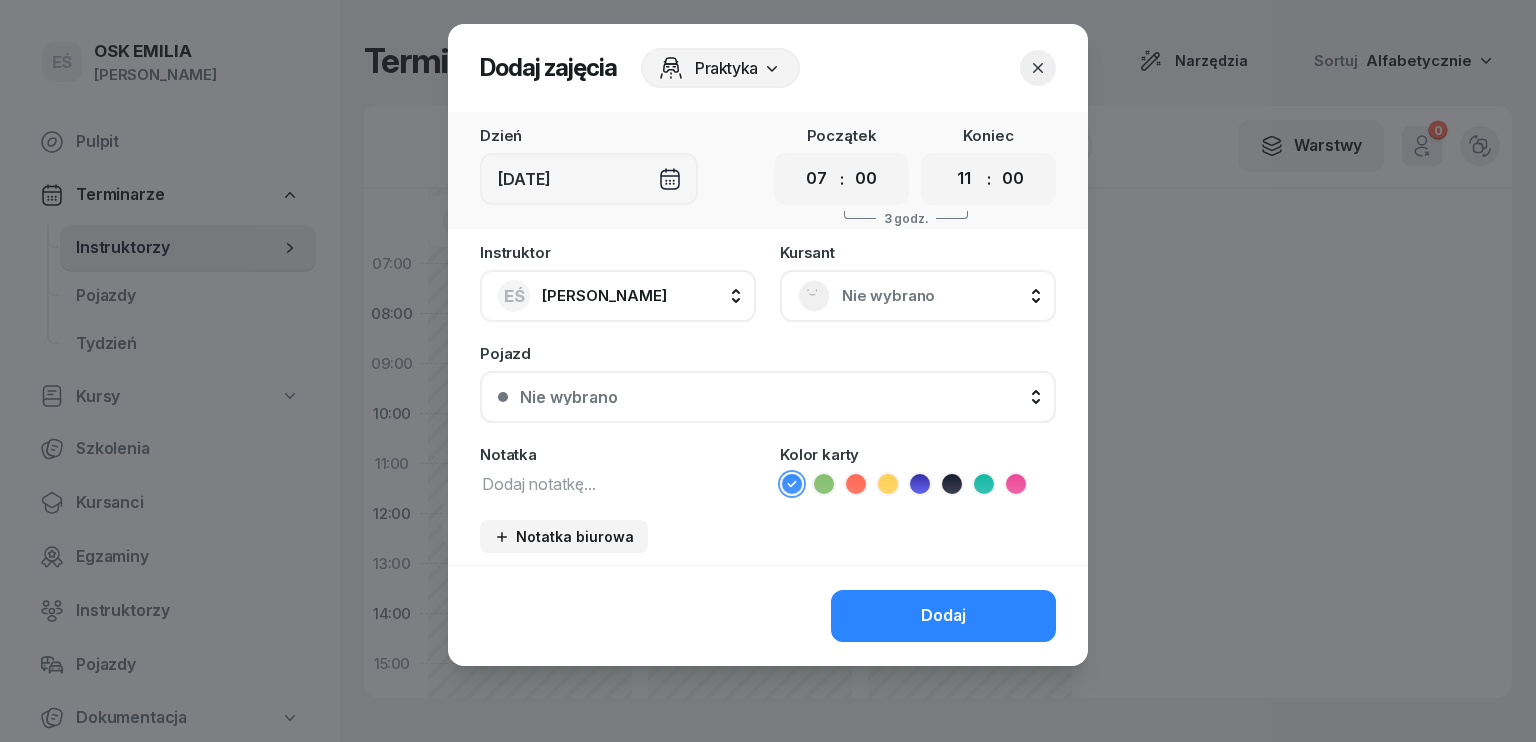 click on "00 01 02 03 04 05 06 07 08 09 10 11 12 13 14 15 16 17 18 19 20 21 22 23" at bounding box center (964, 179) 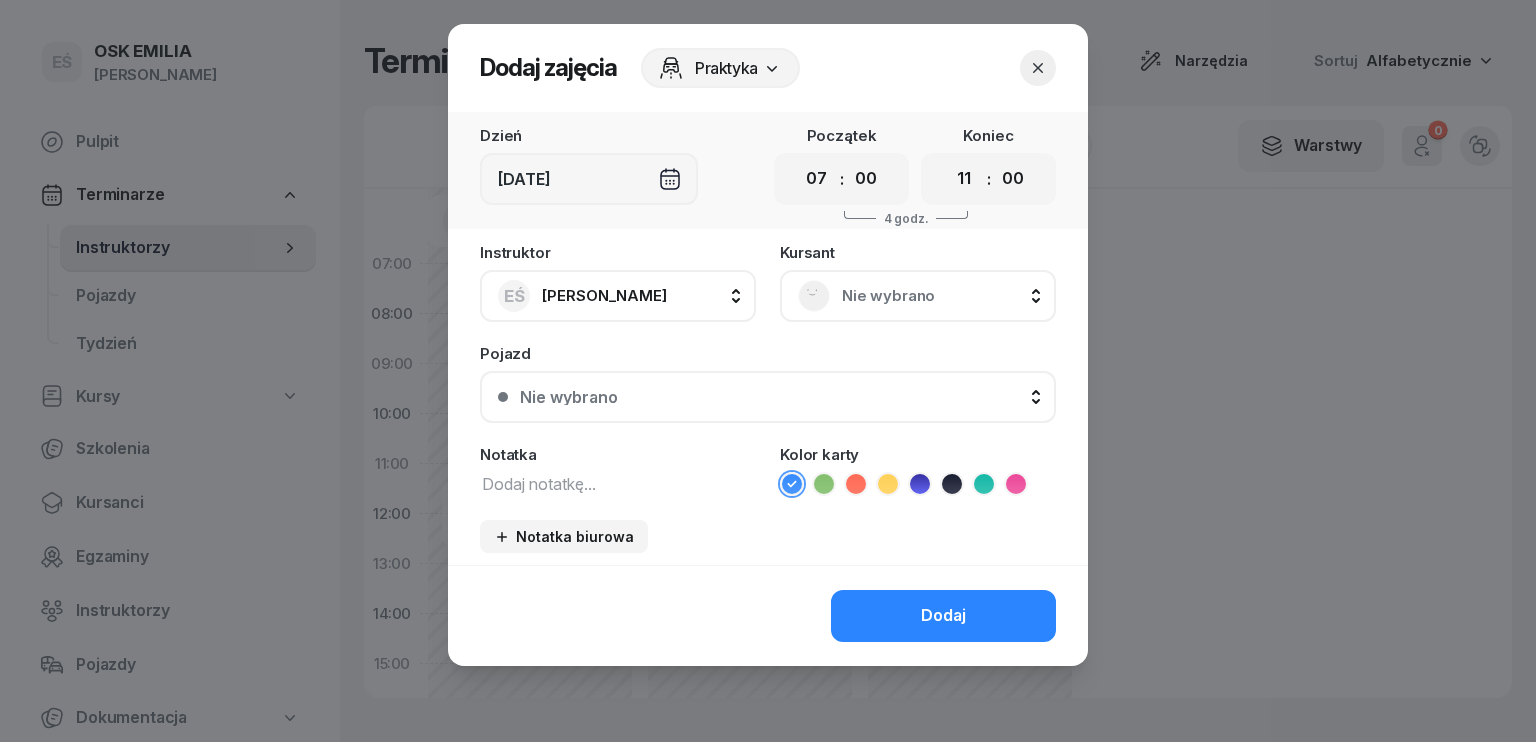 click on "Nie wybrano" at bounding box center (940, 296) 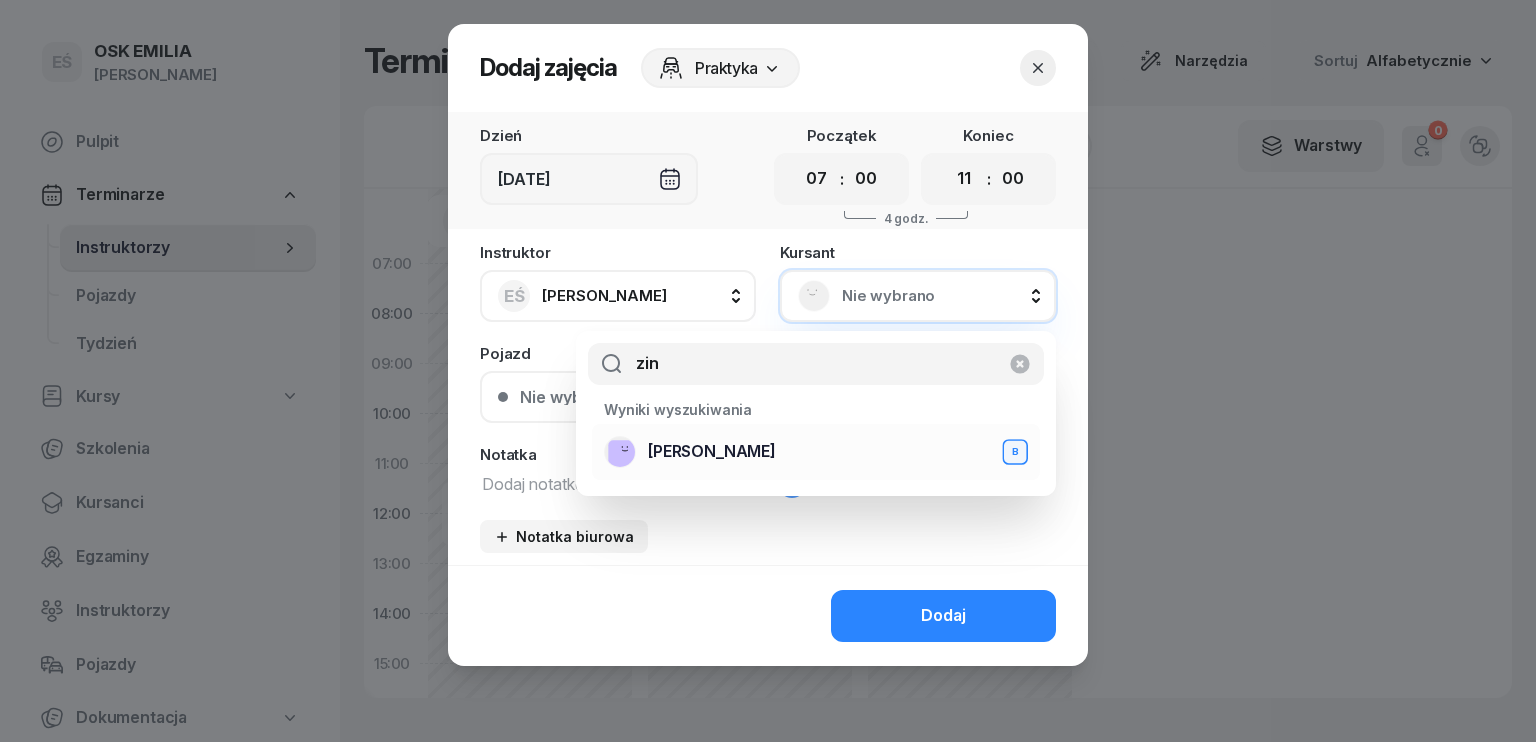 type on "zin" 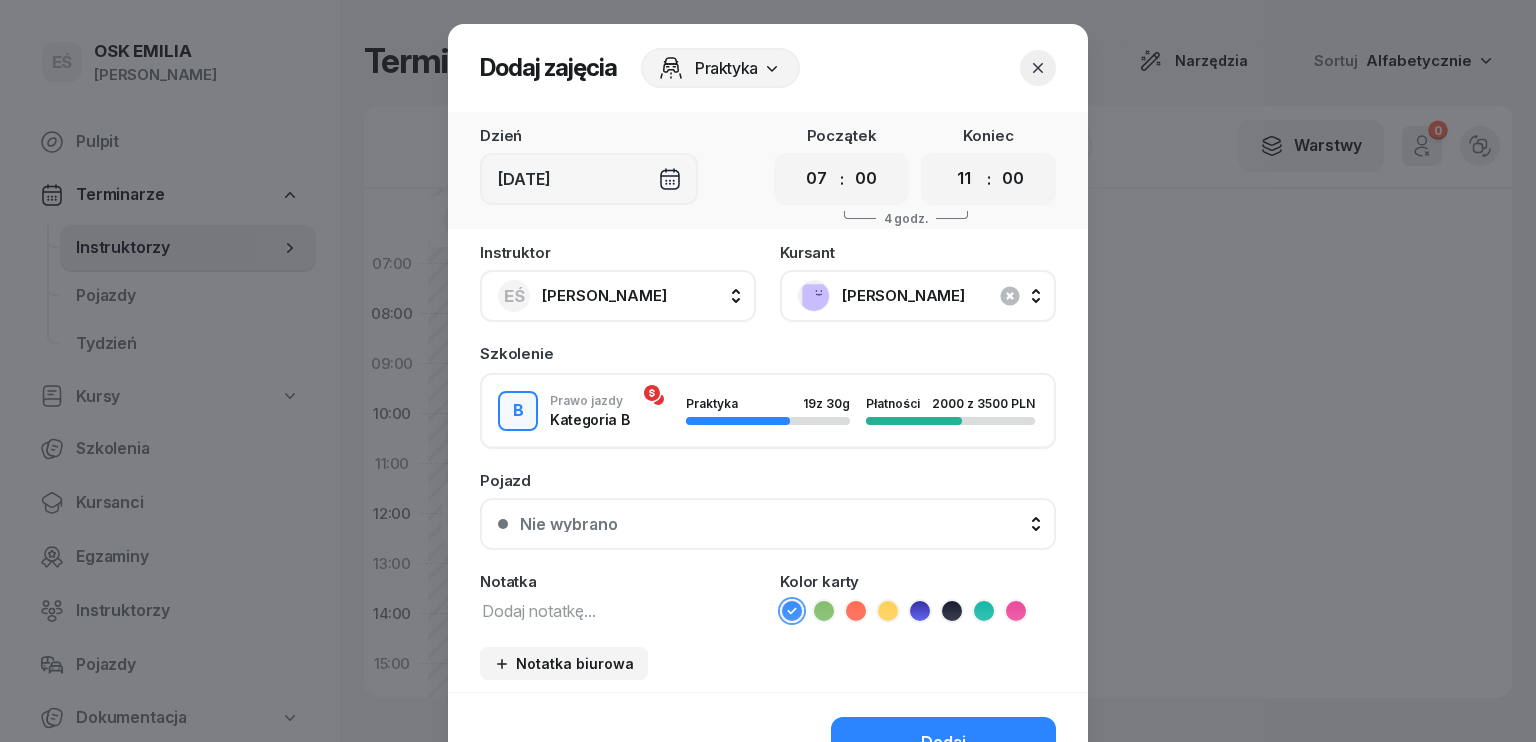click 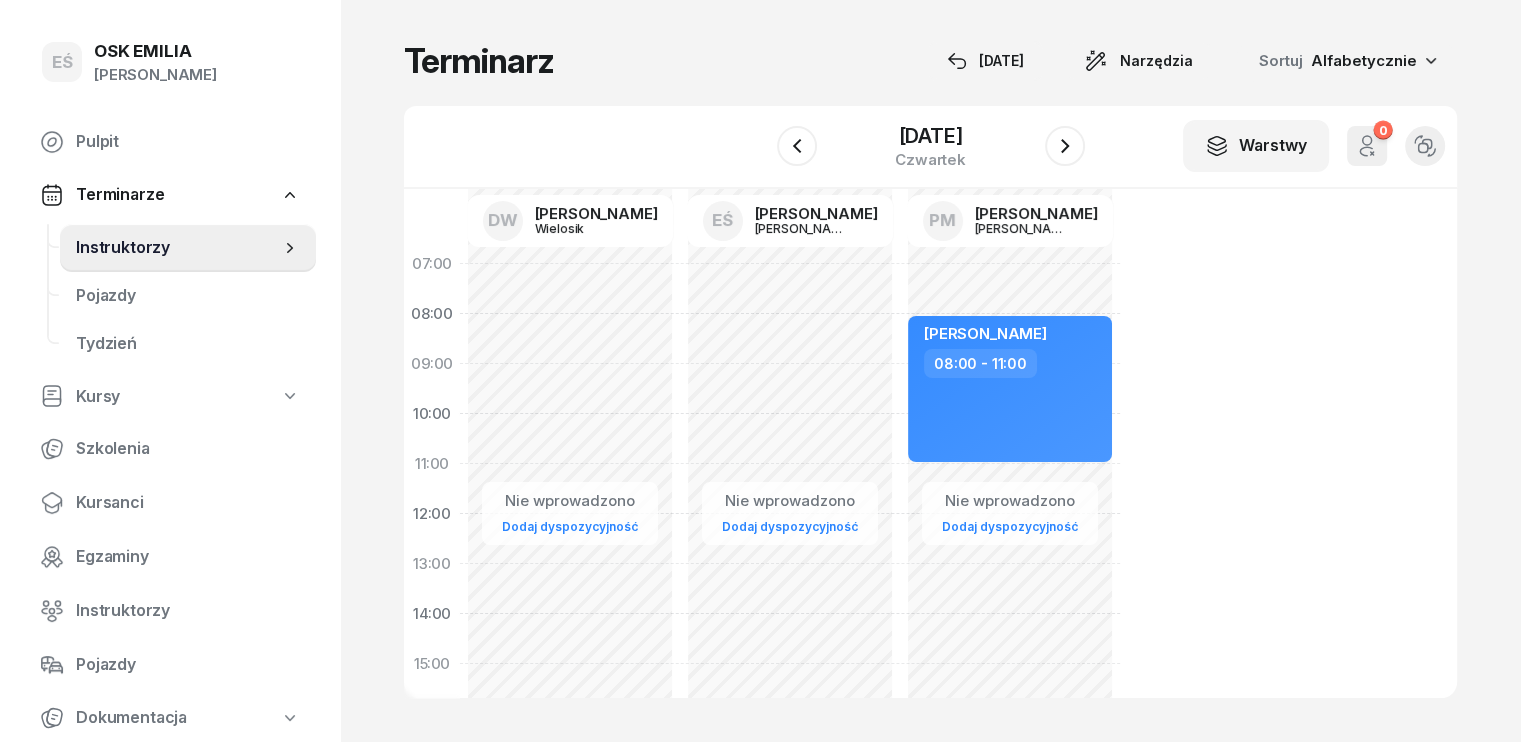 click on "Nie wprowadzono Dodaj dyspozycyjność" 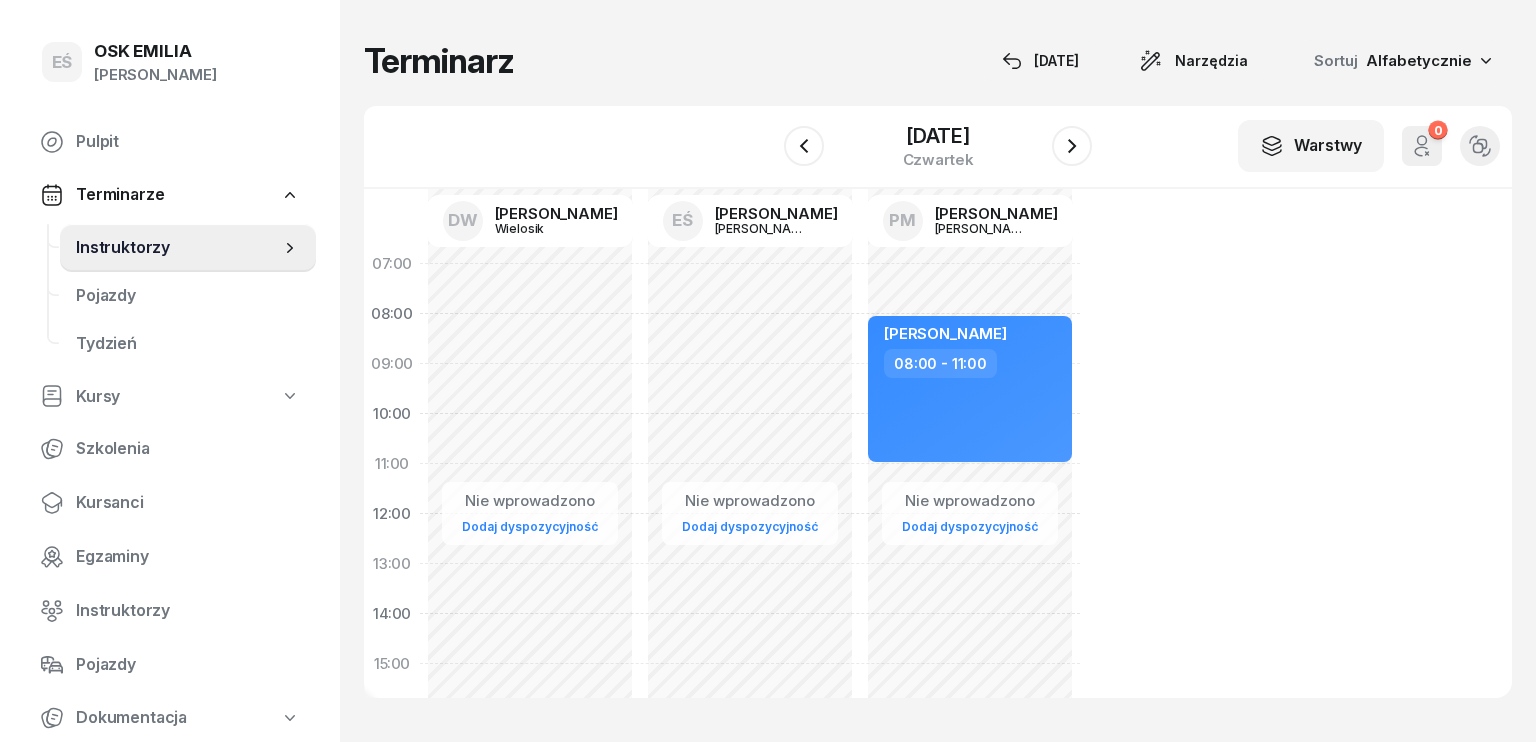select on "07" 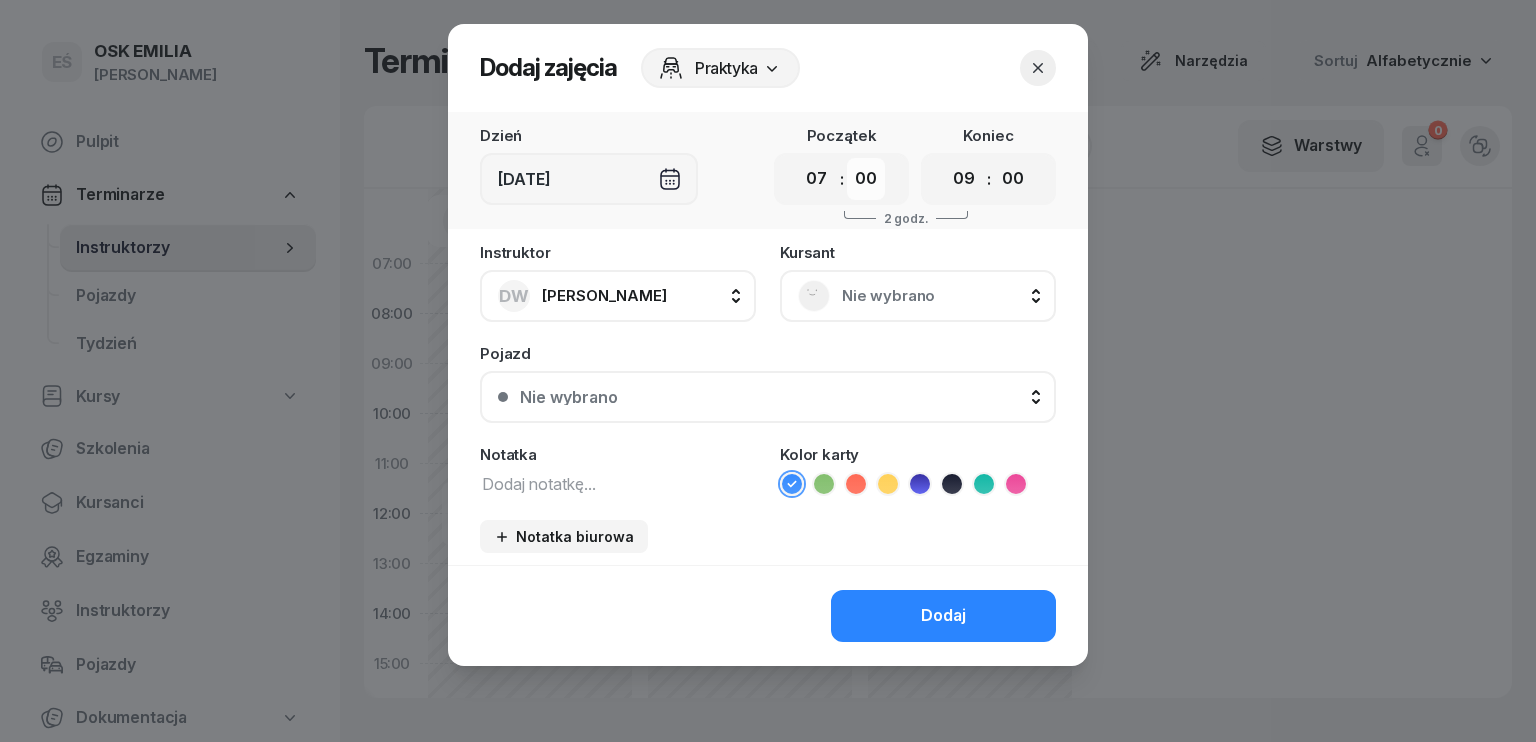 drag, startPoint x: 868, startPoint y: 174, endPoint x: 868, endPoint y: 195, distance: 21 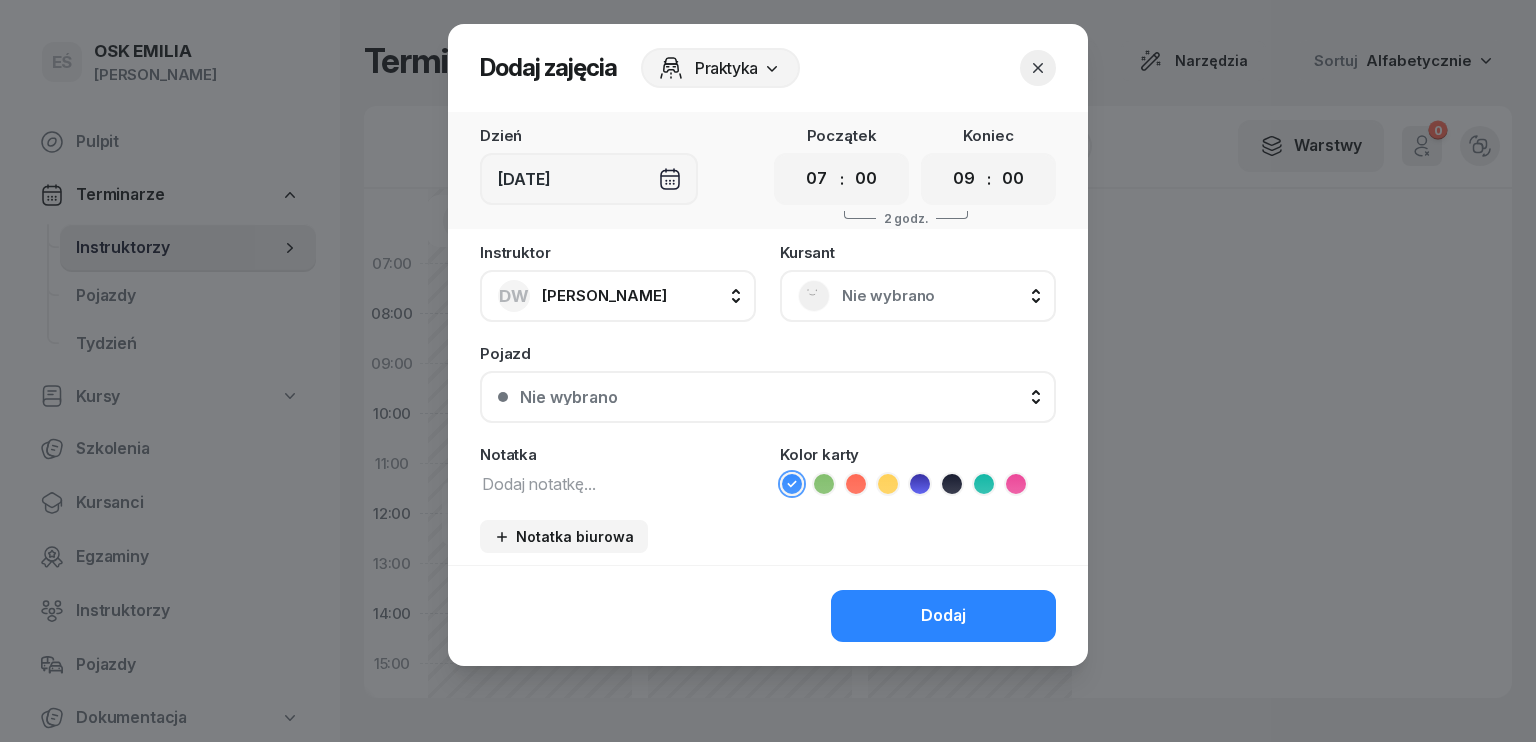 select on "30" 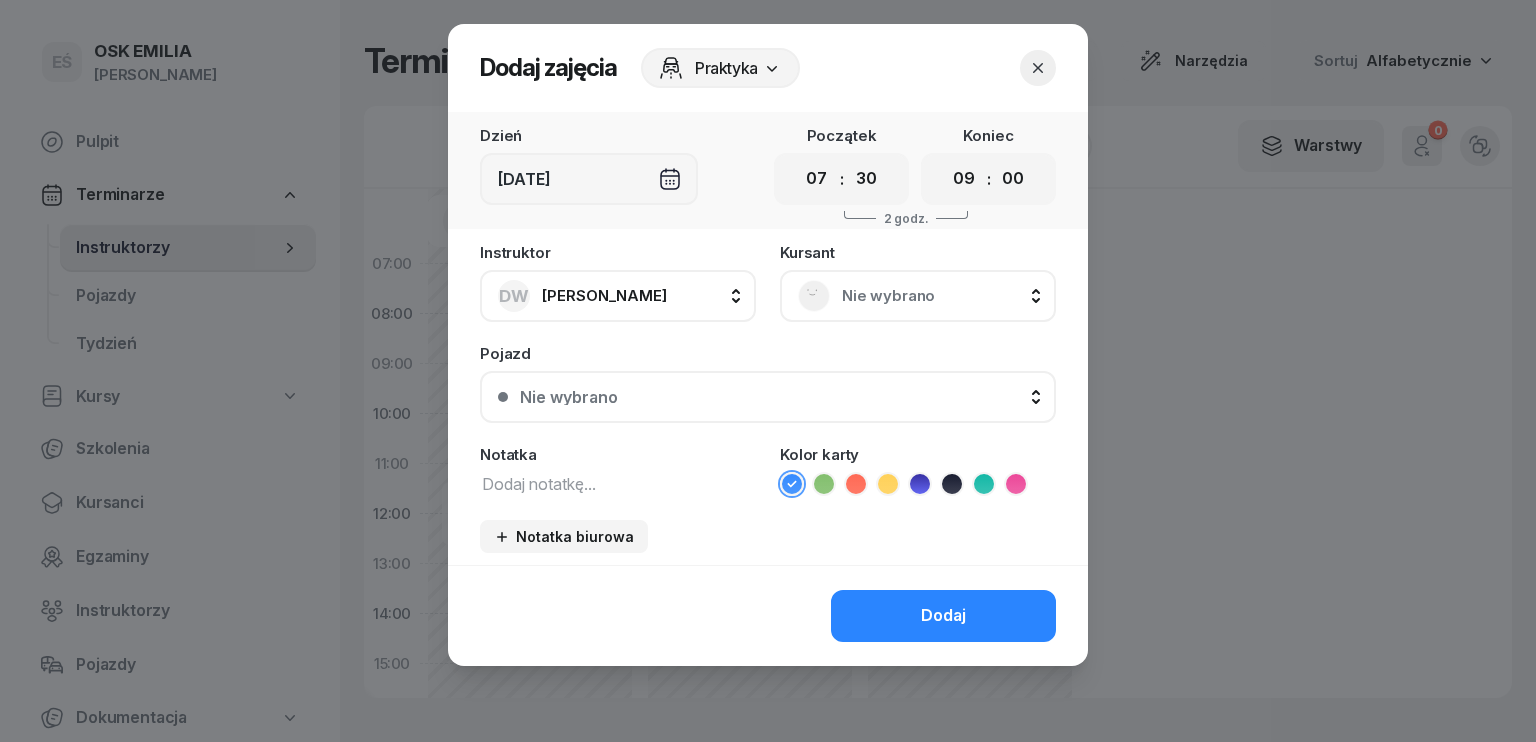 click on "00 05 10 15 20 25 30 35 40 45 50 55" at bounding box center (866, 179) 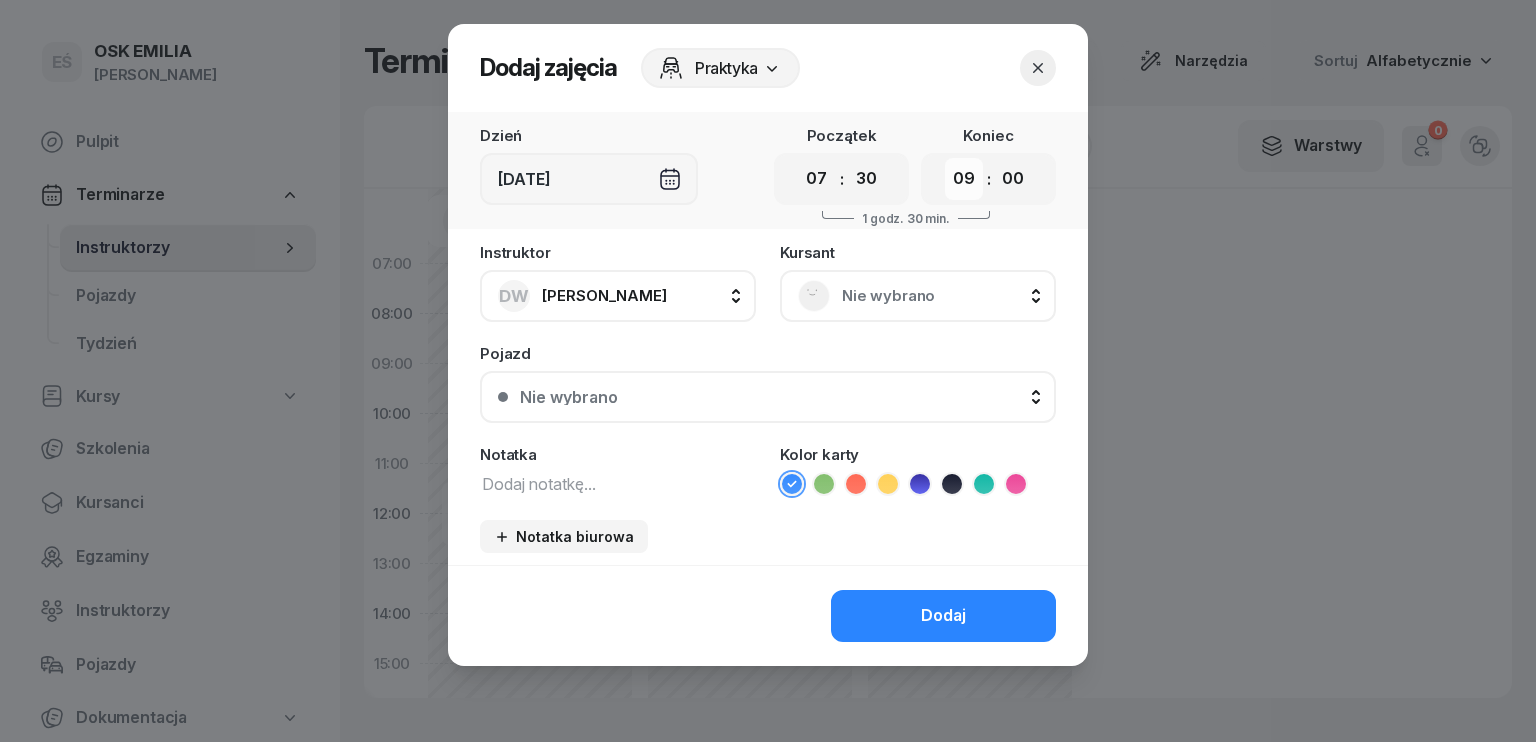 click on "00 01 02 03 04 05 06 07 08 09 10 11 12 13 14 15 16 17 18 19 20 21 22 23" at bounding box center (964, 179) 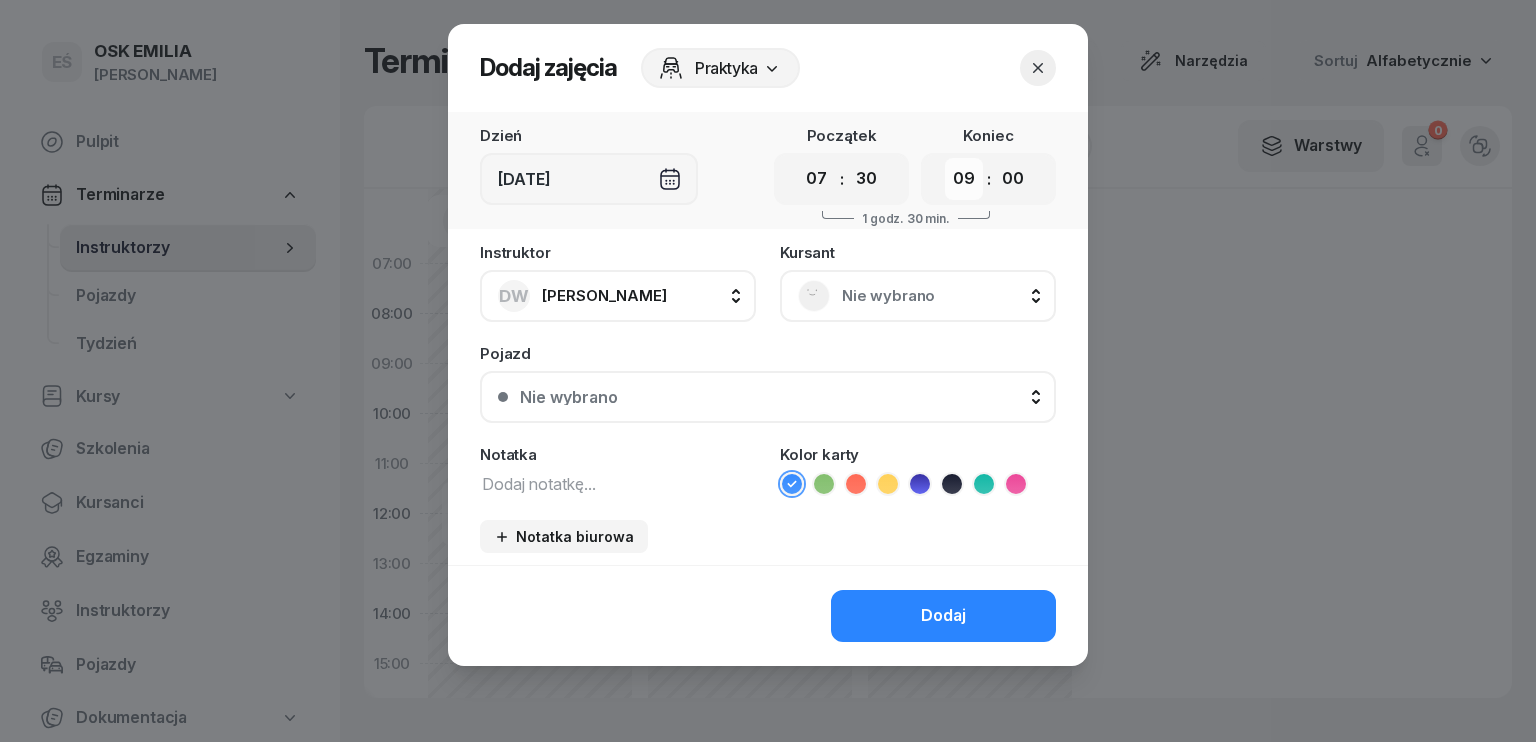 select on "10" 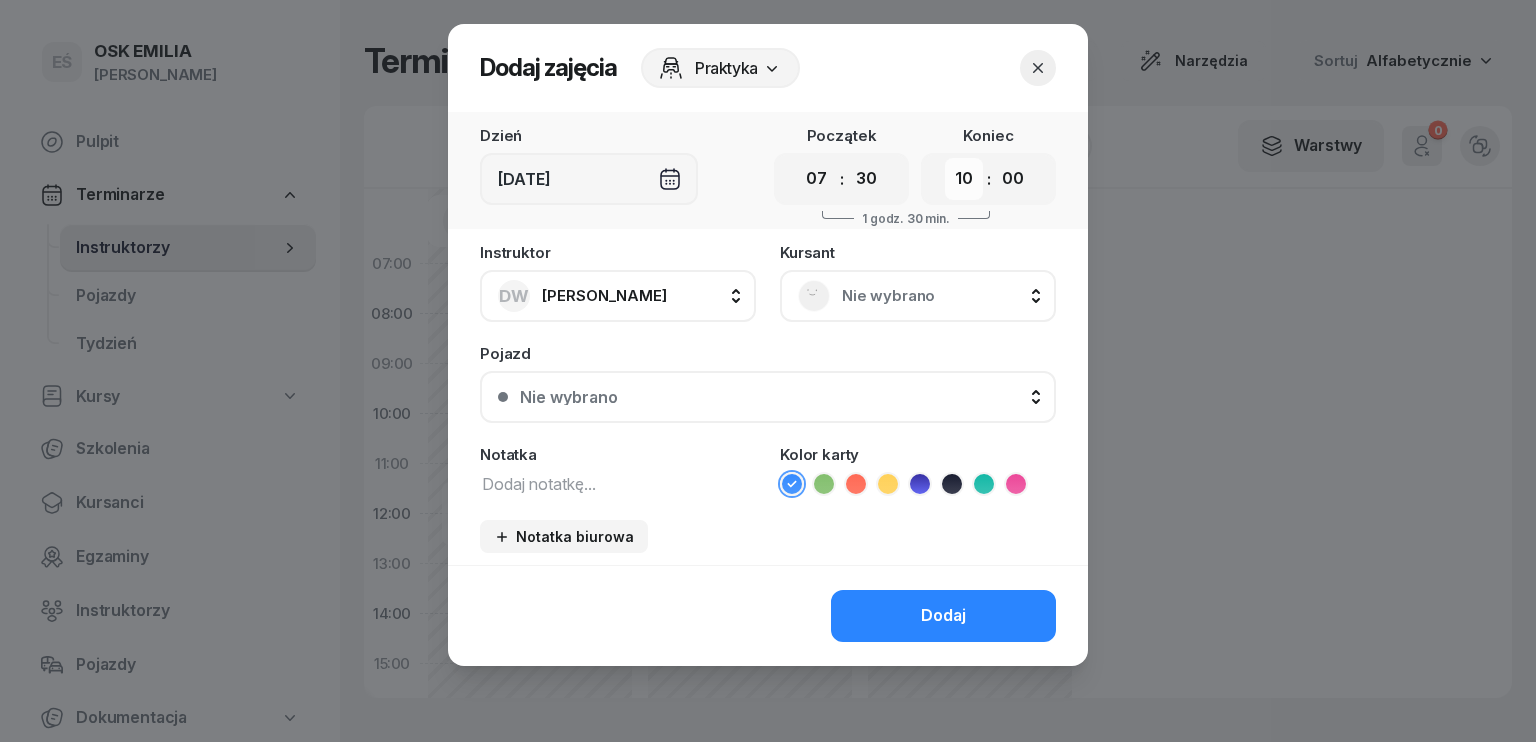 click on "00 01 02 03 04 05 06 07 08 09 10 11 12 13 14 15 16 17 18 19 20 21 22 23" at bounding box center [964, 179] 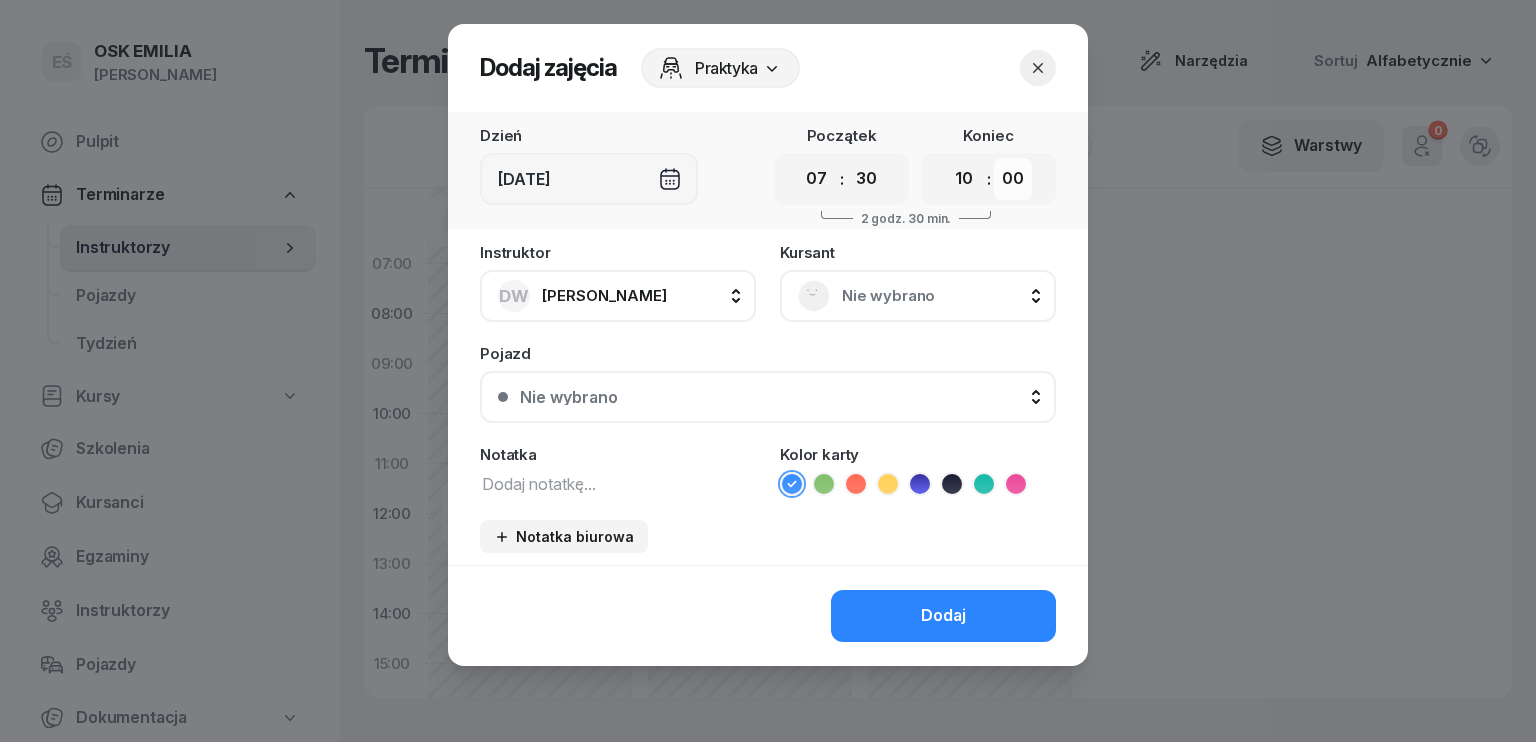 click on "00 05 10 15 20 25 30 35 40 45 50 55" at bounding box center (1013, 179) 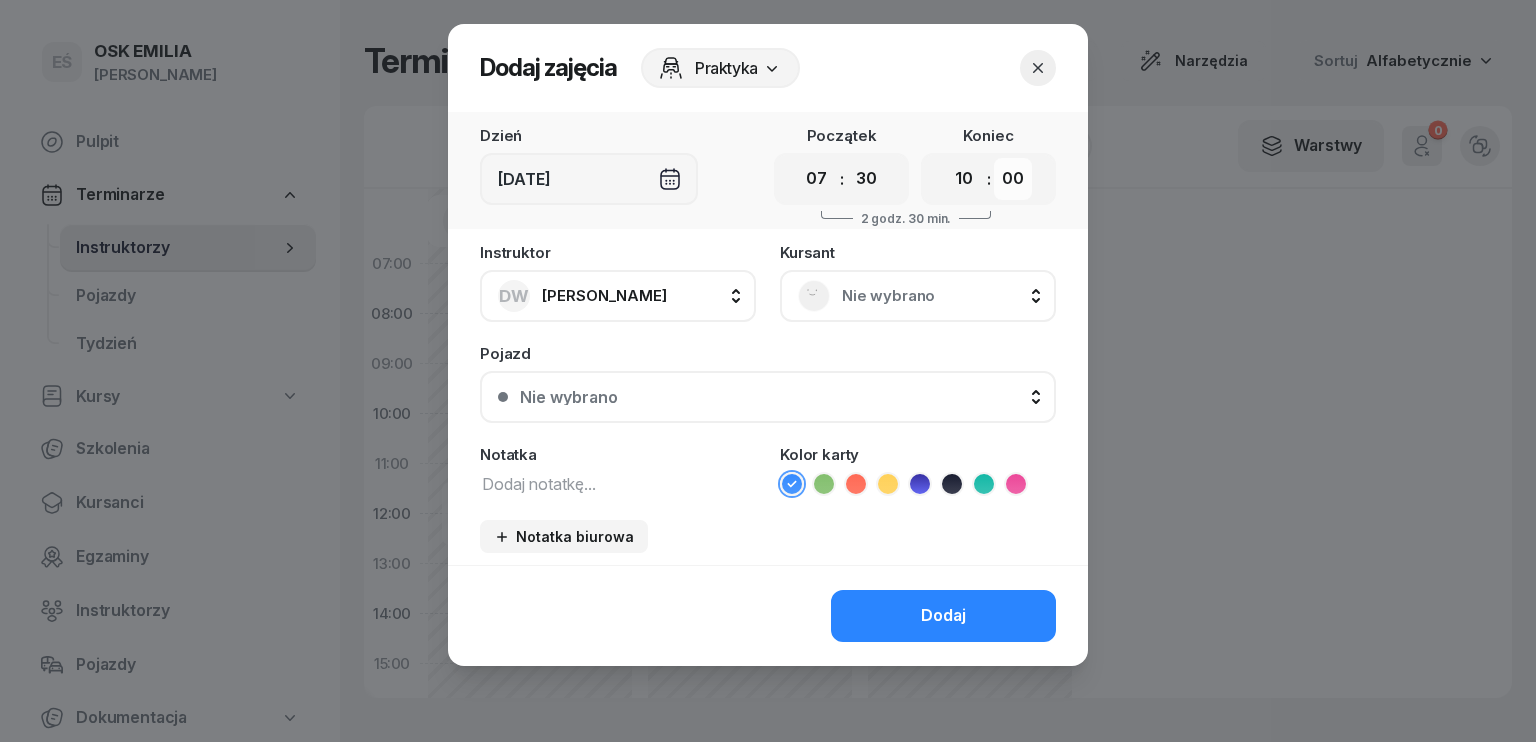 select on "30" 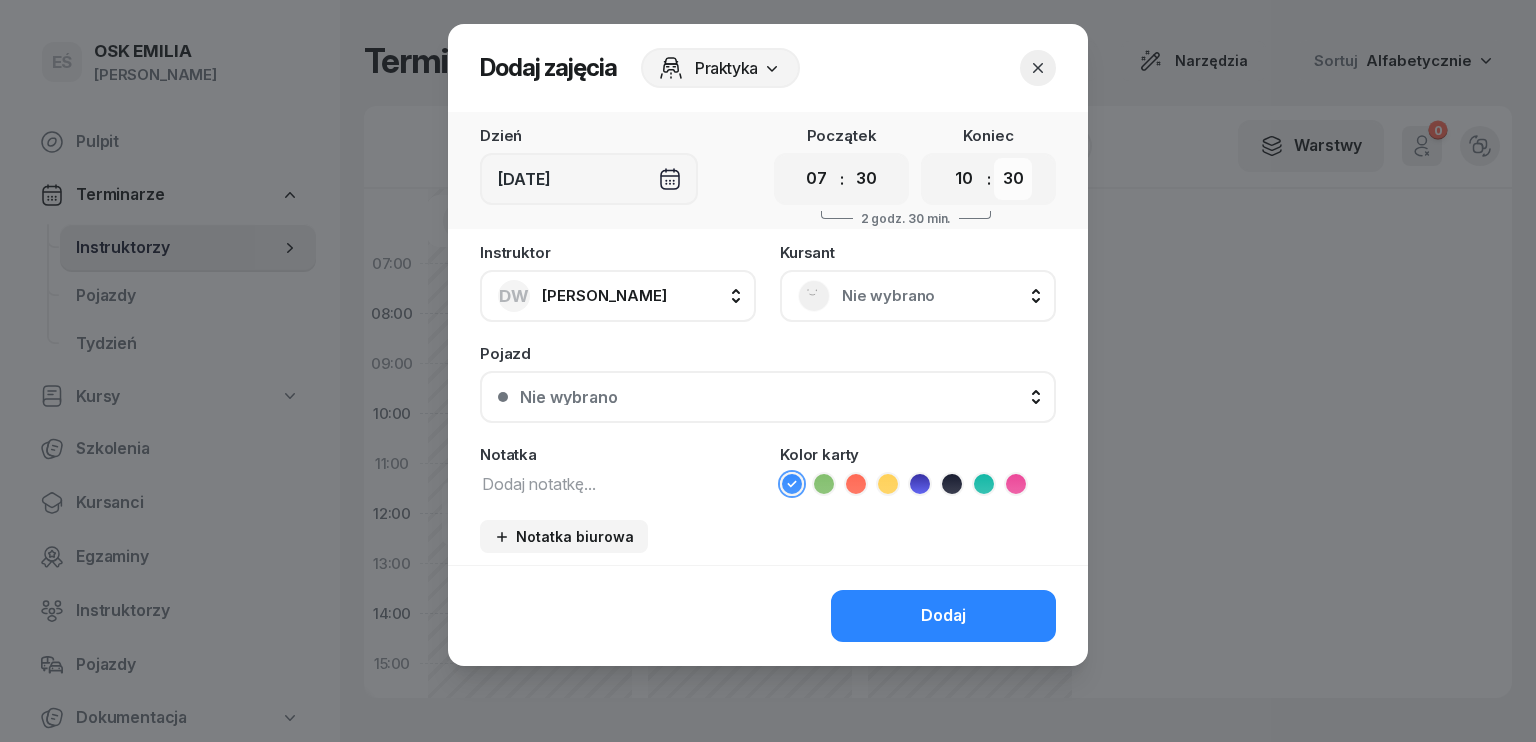 click on "00 05 10 15 20 25 30 35 40 45 50 55" at bounding box center (1013, 179) 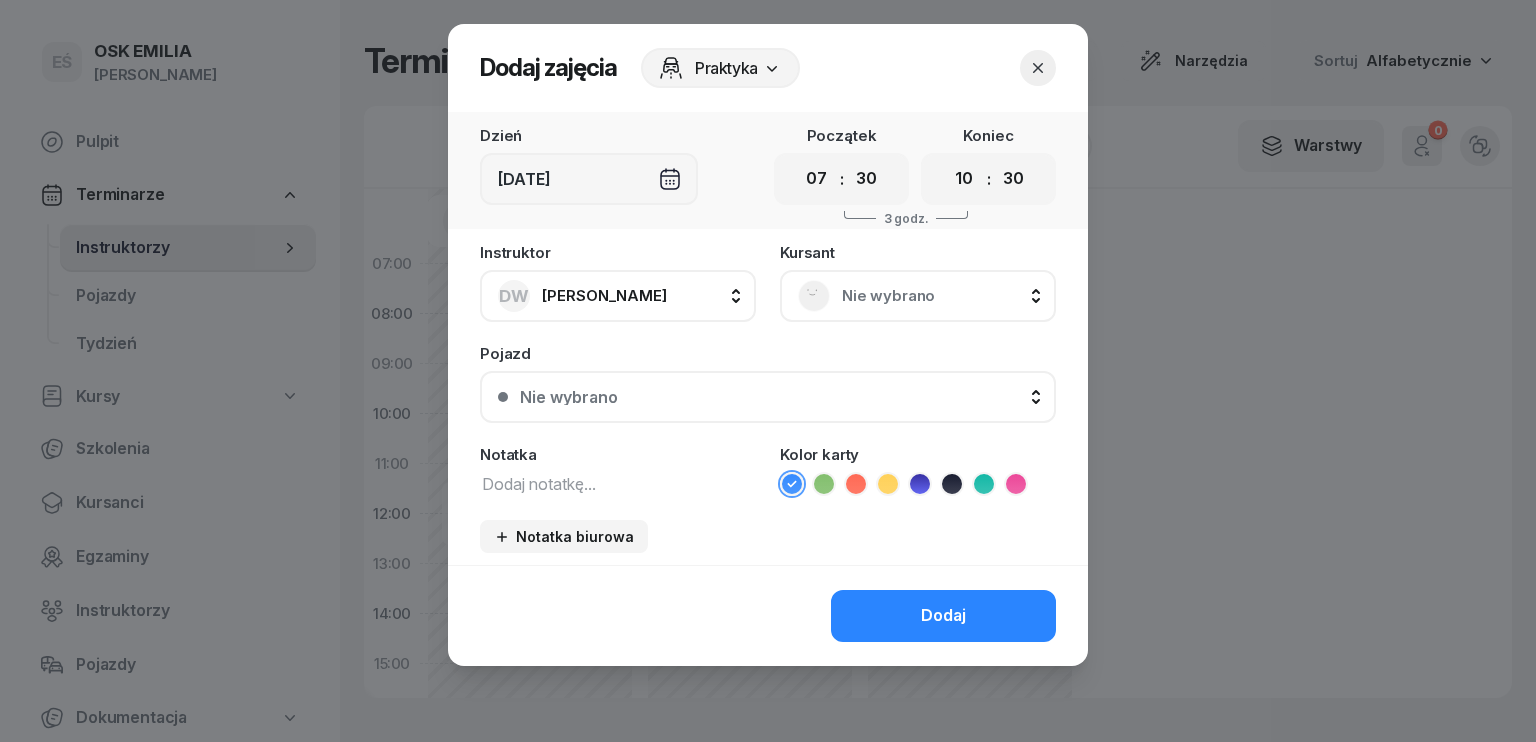click on "Nie wybrano" at bounding box center [940, 296] 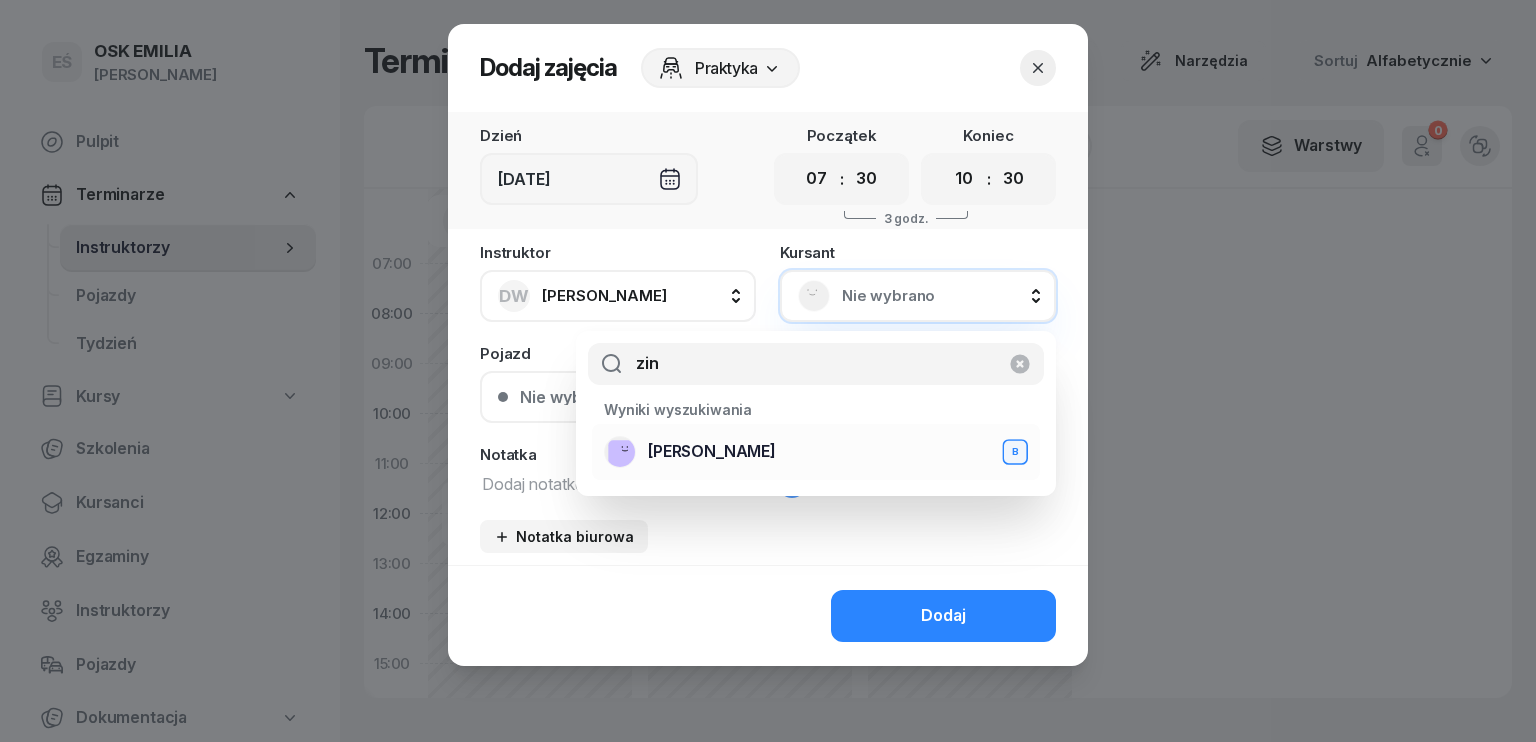 type on "zin" 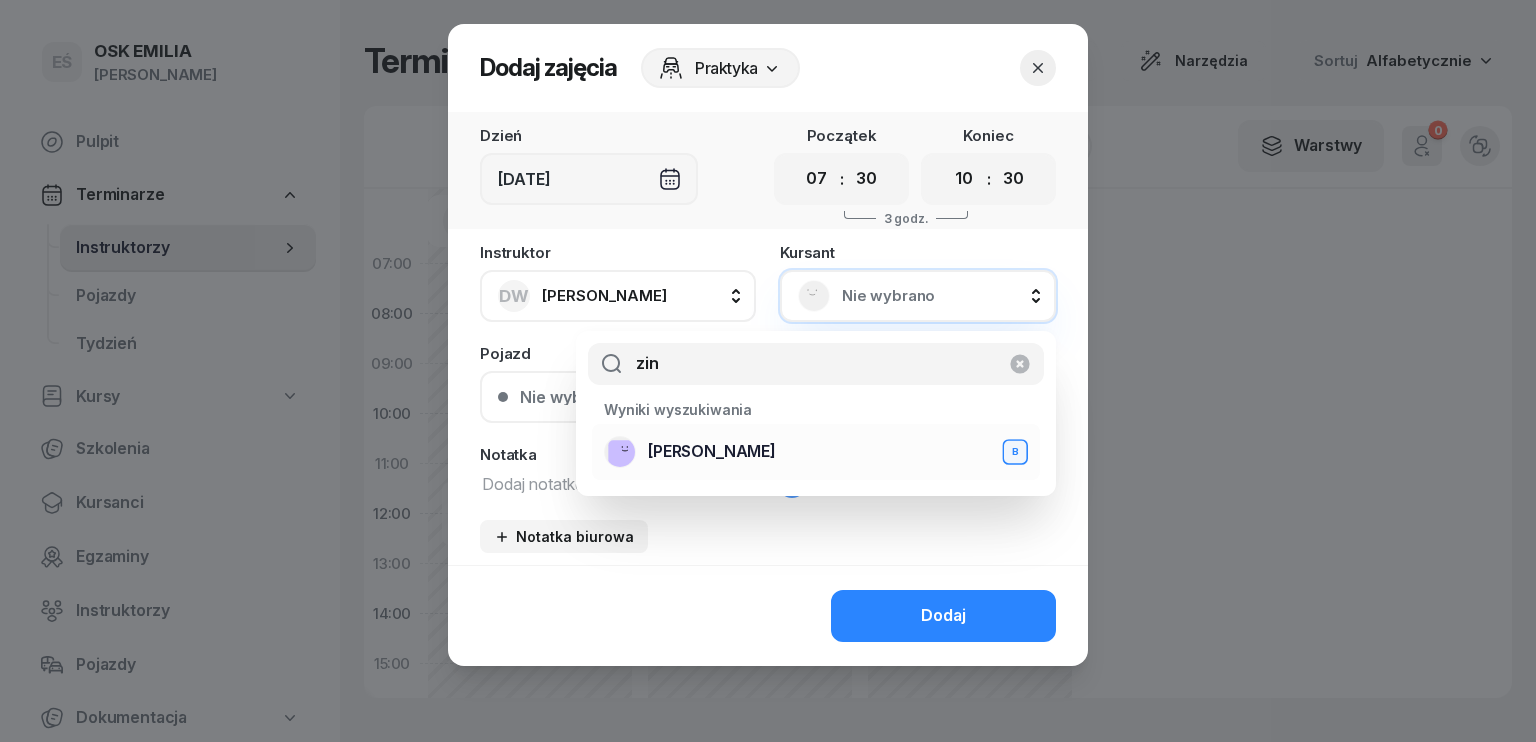 click on "[PERSON_NAME]" at bounding box center (712, 452) 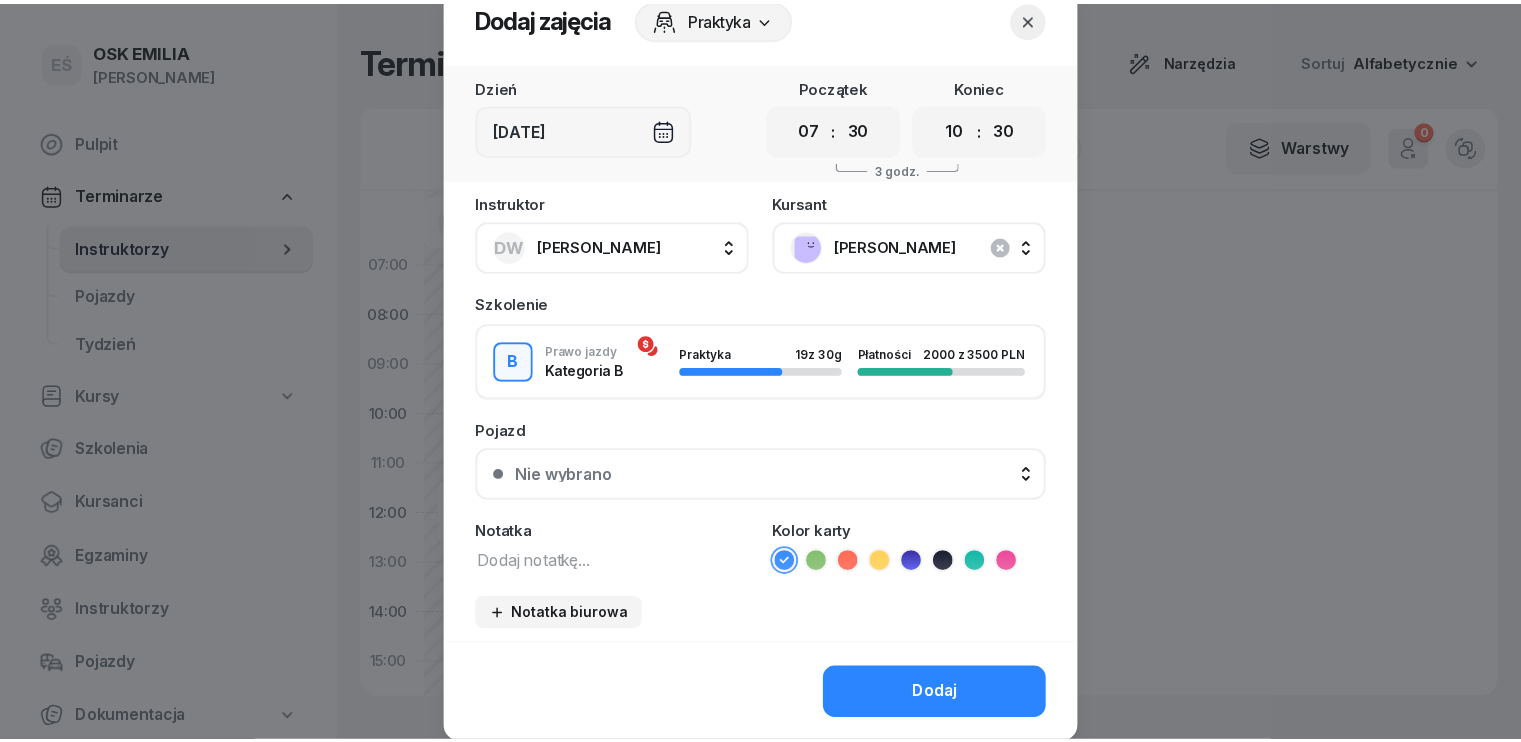 scroll, scrollTop: 112, scrollLeft: 0, axis: vertical 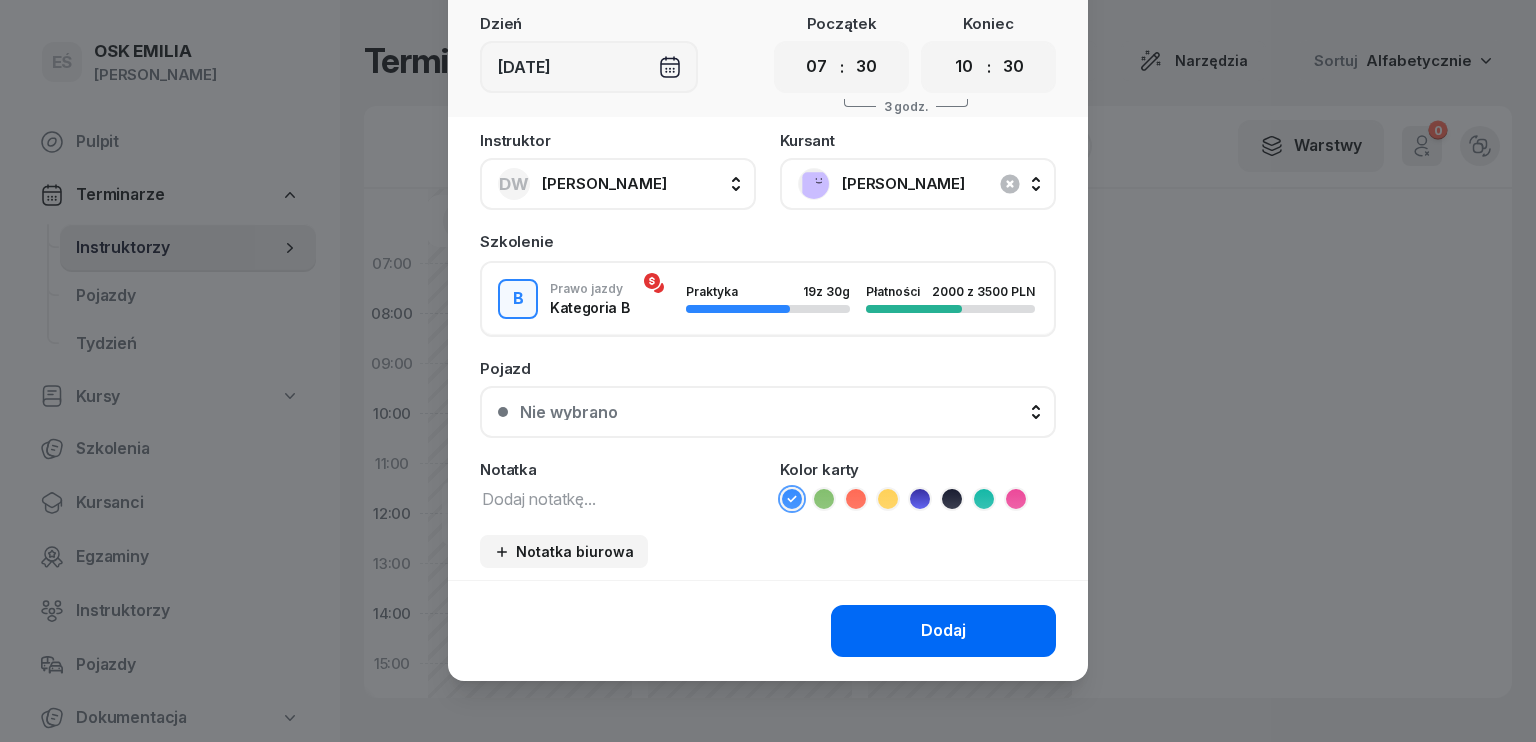 click on "Dodaj" at bounding box center [943, 631] 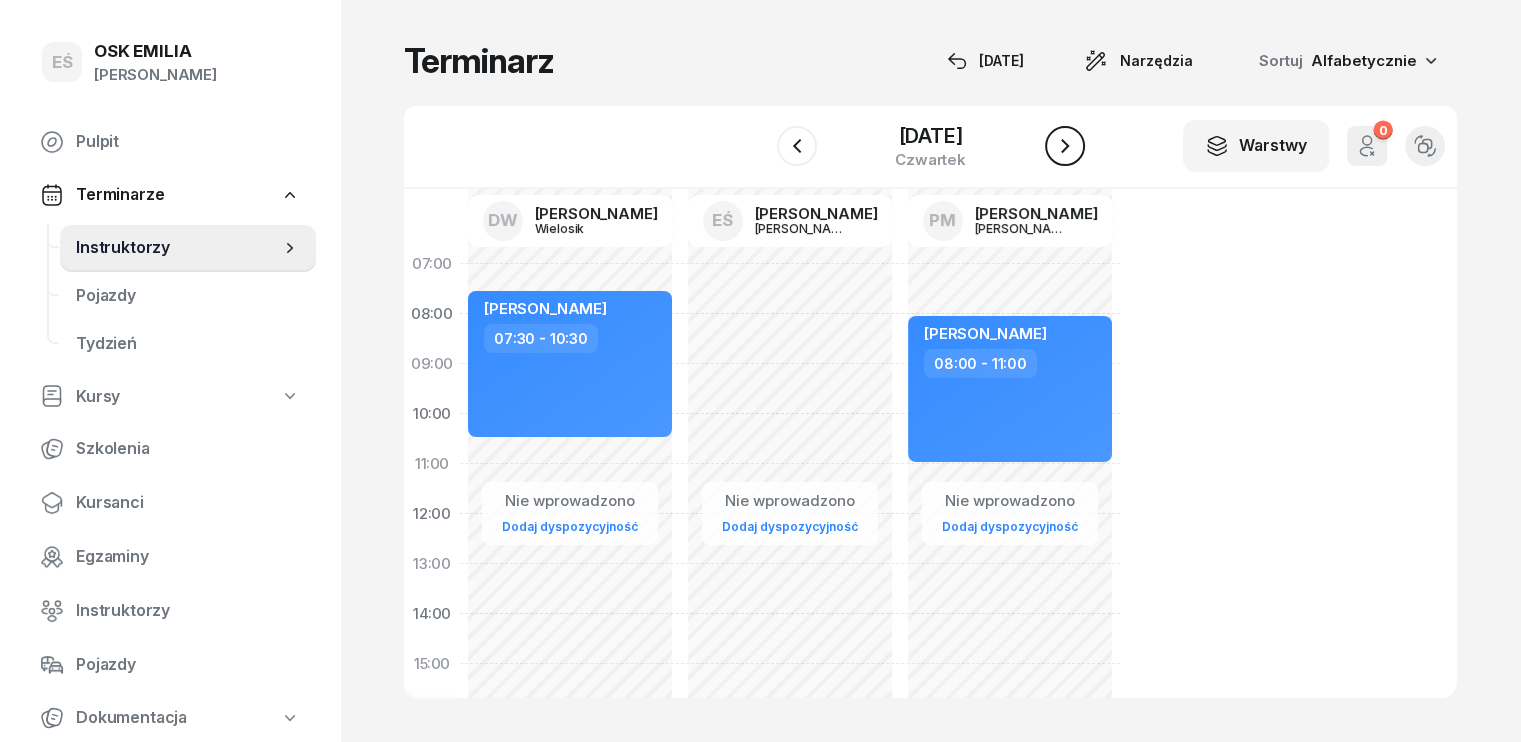 click 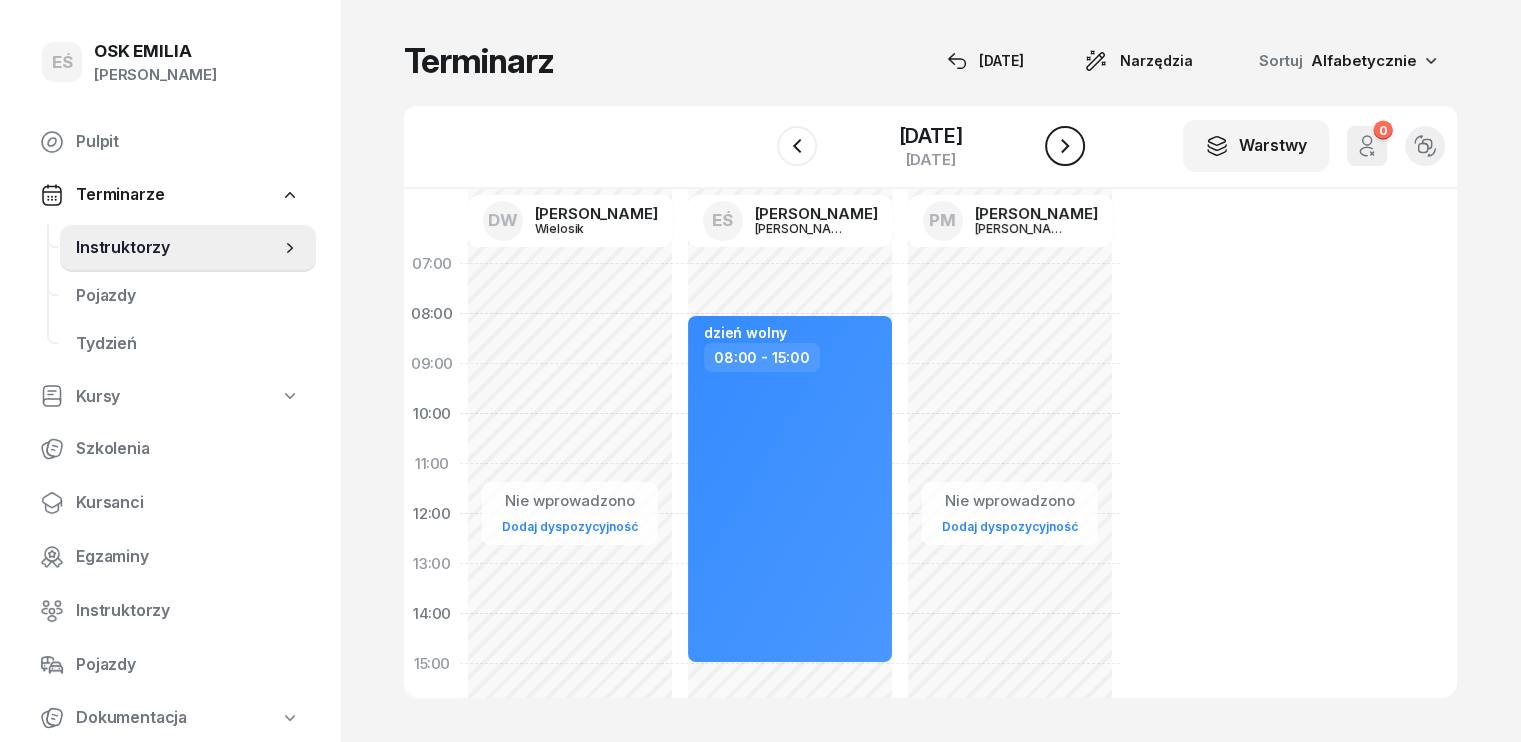 click 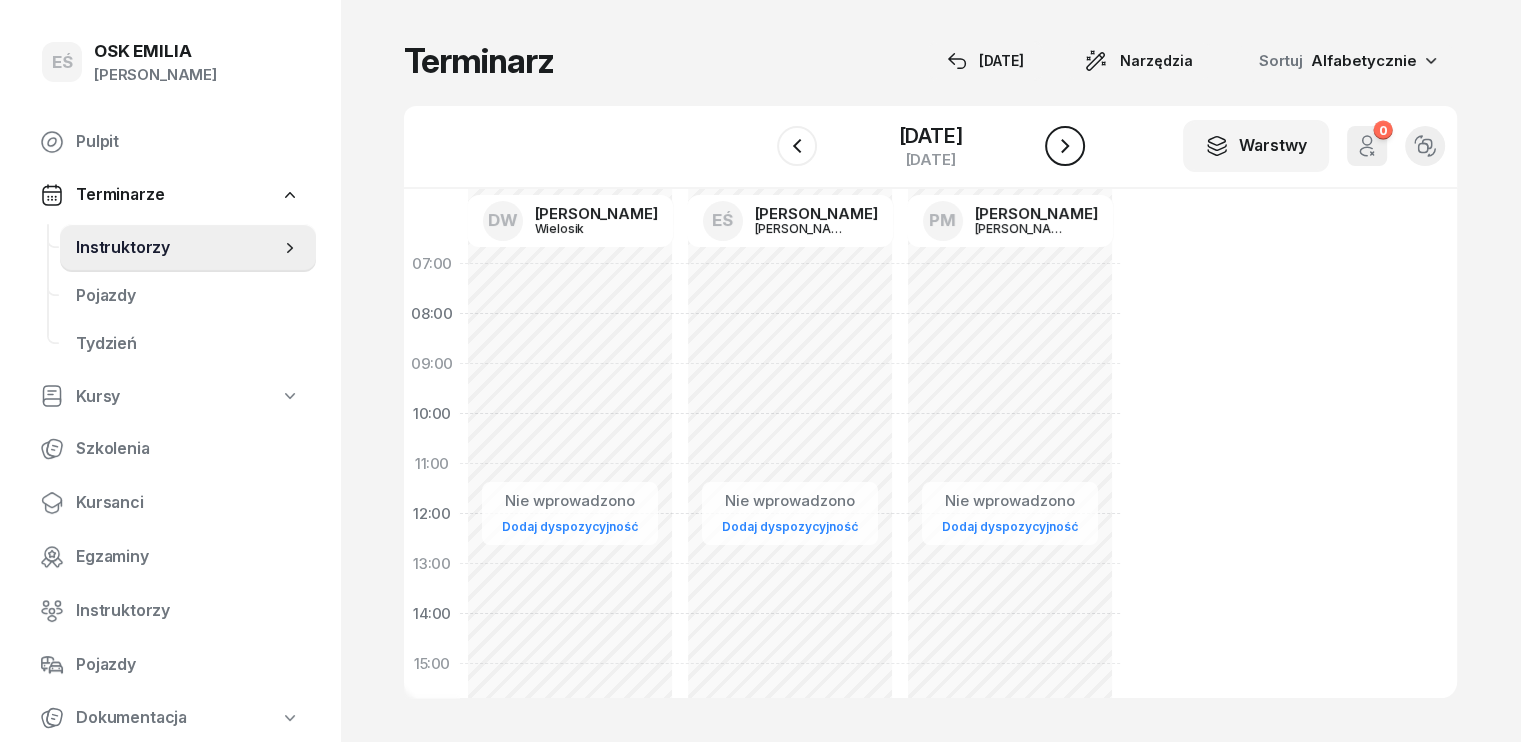 click 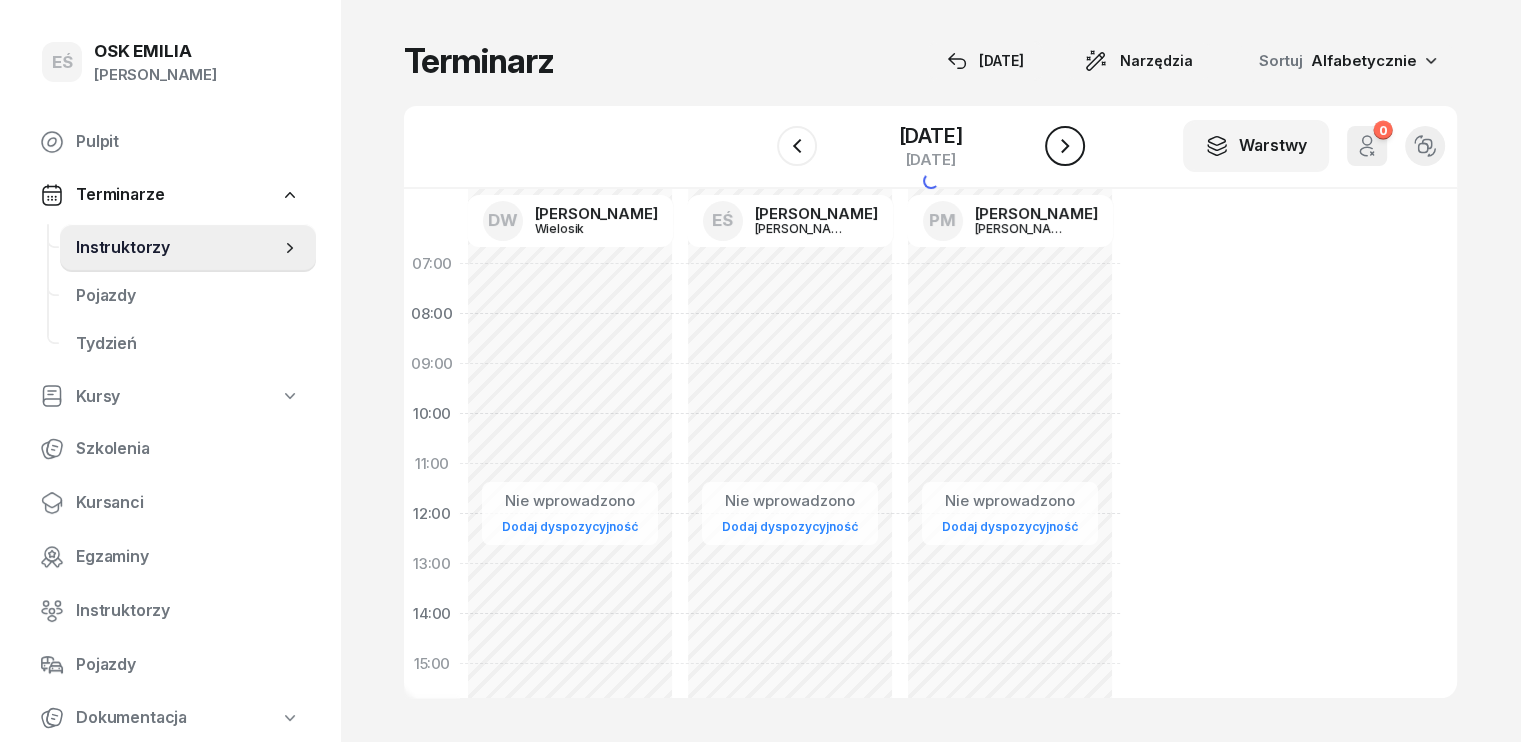 click 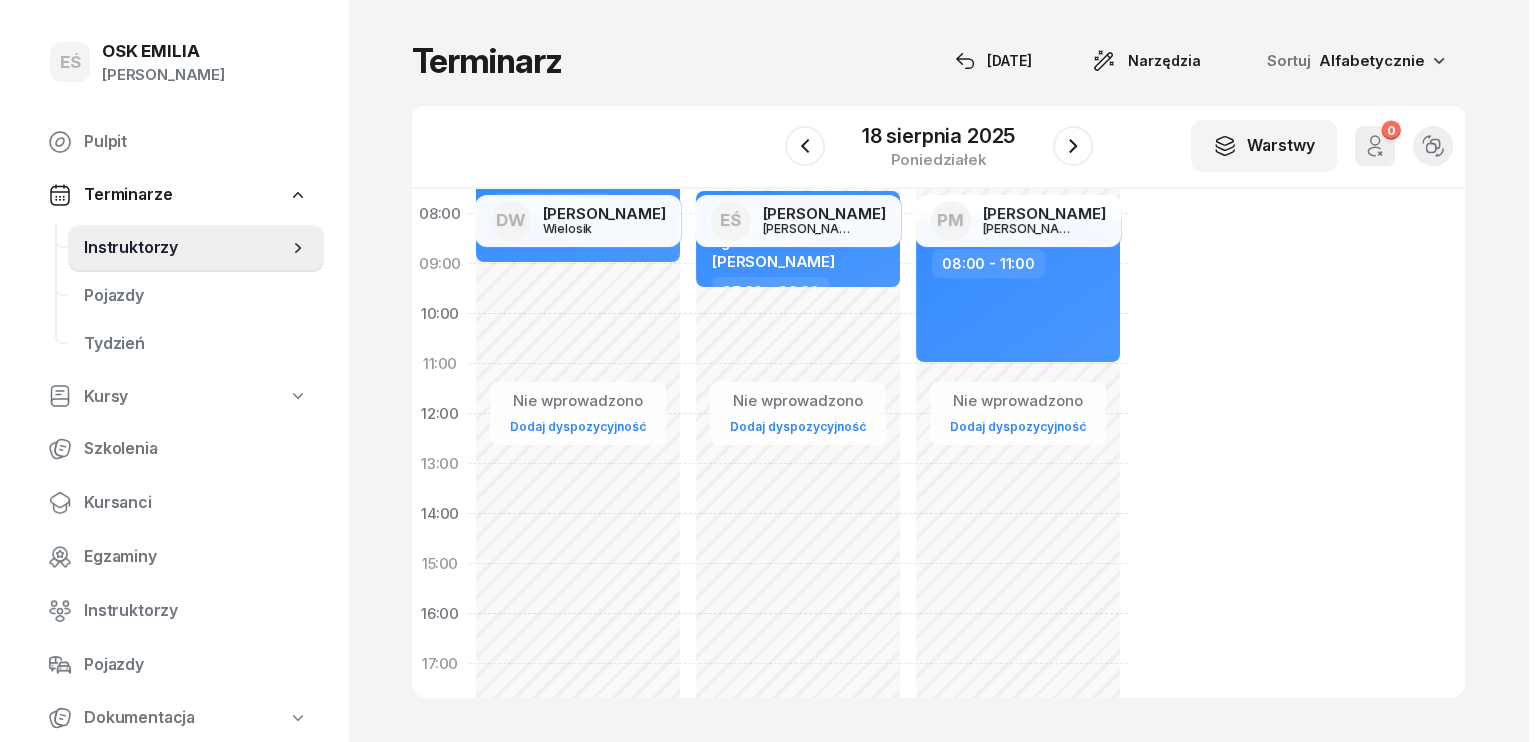 scroll, scrollTop: 0, scrollLeft: 0, axis: both 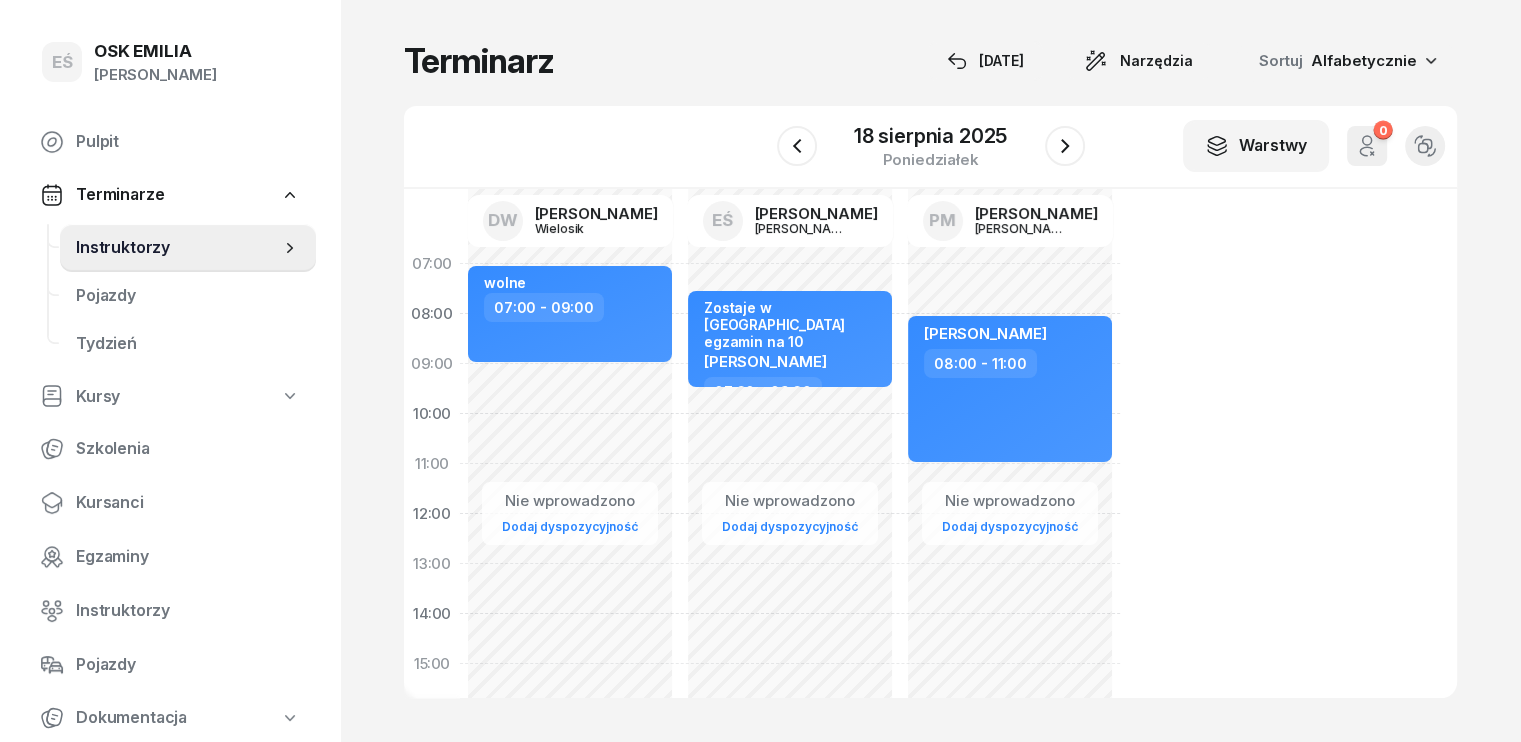 click on "Nie wprowadzono Dodaj dyspozycyjność [PERSON_NAME]  08:00 - 11:00" 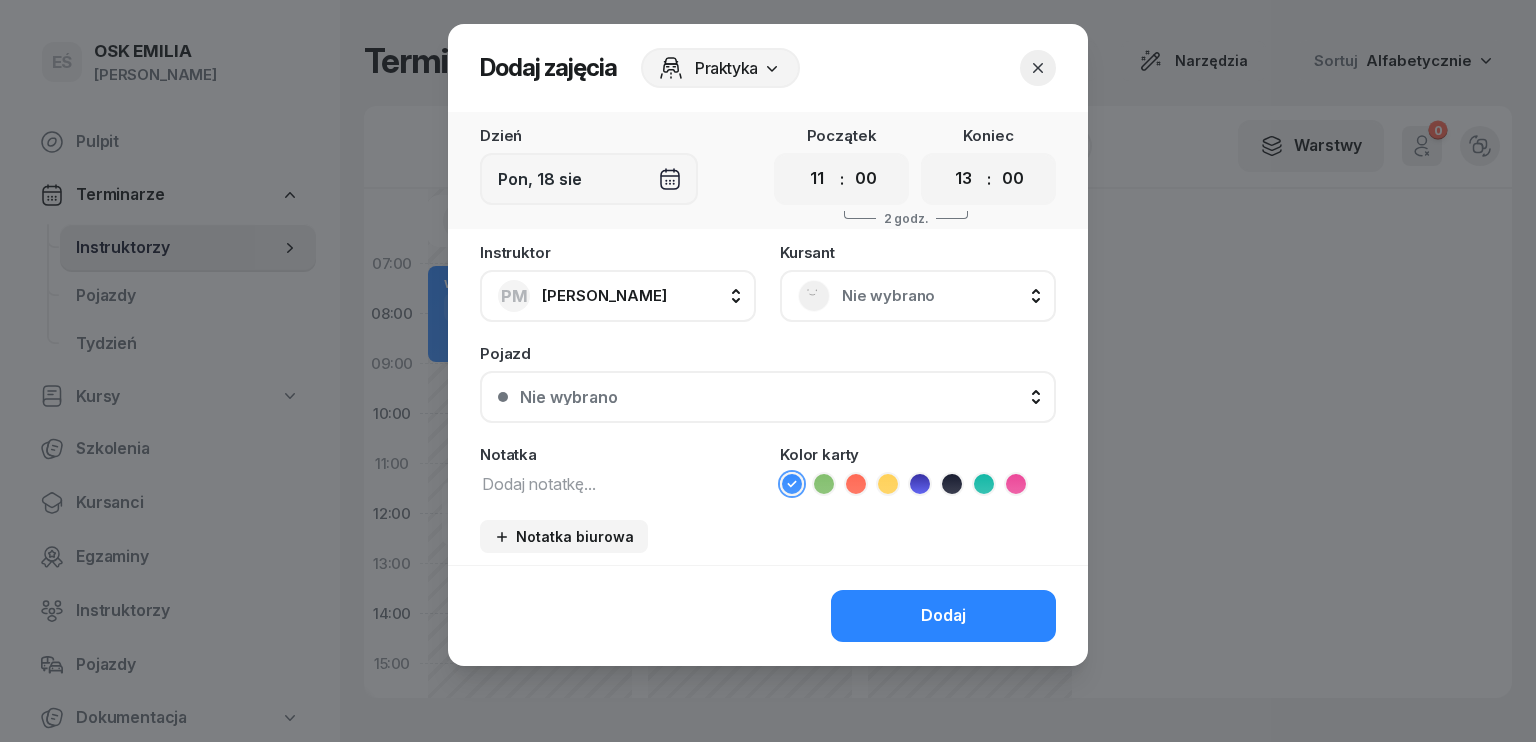 click on "Nie wybrano" at bounding box center (940, 296) 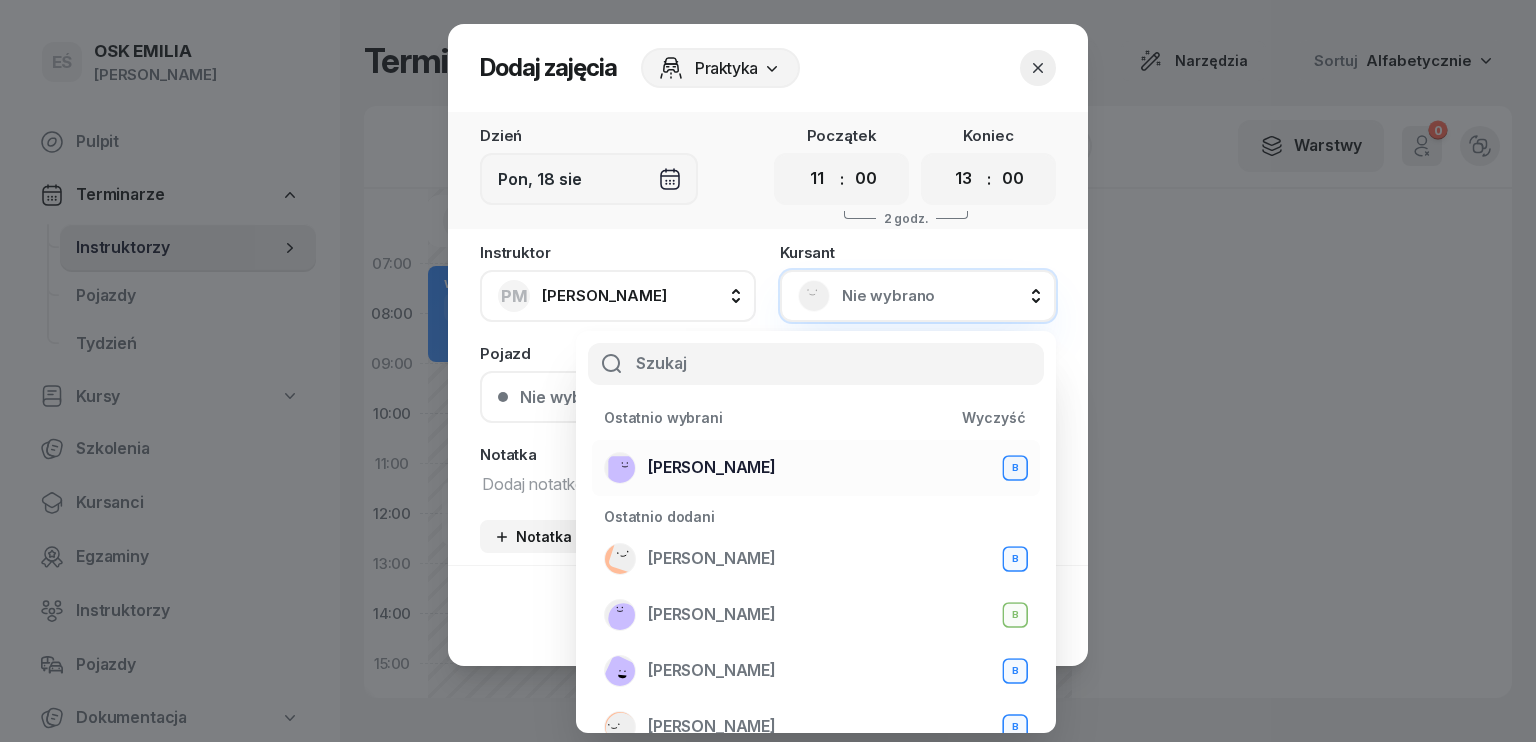 click on "[PERSON_NAME]" at bounding box center [712, 468] 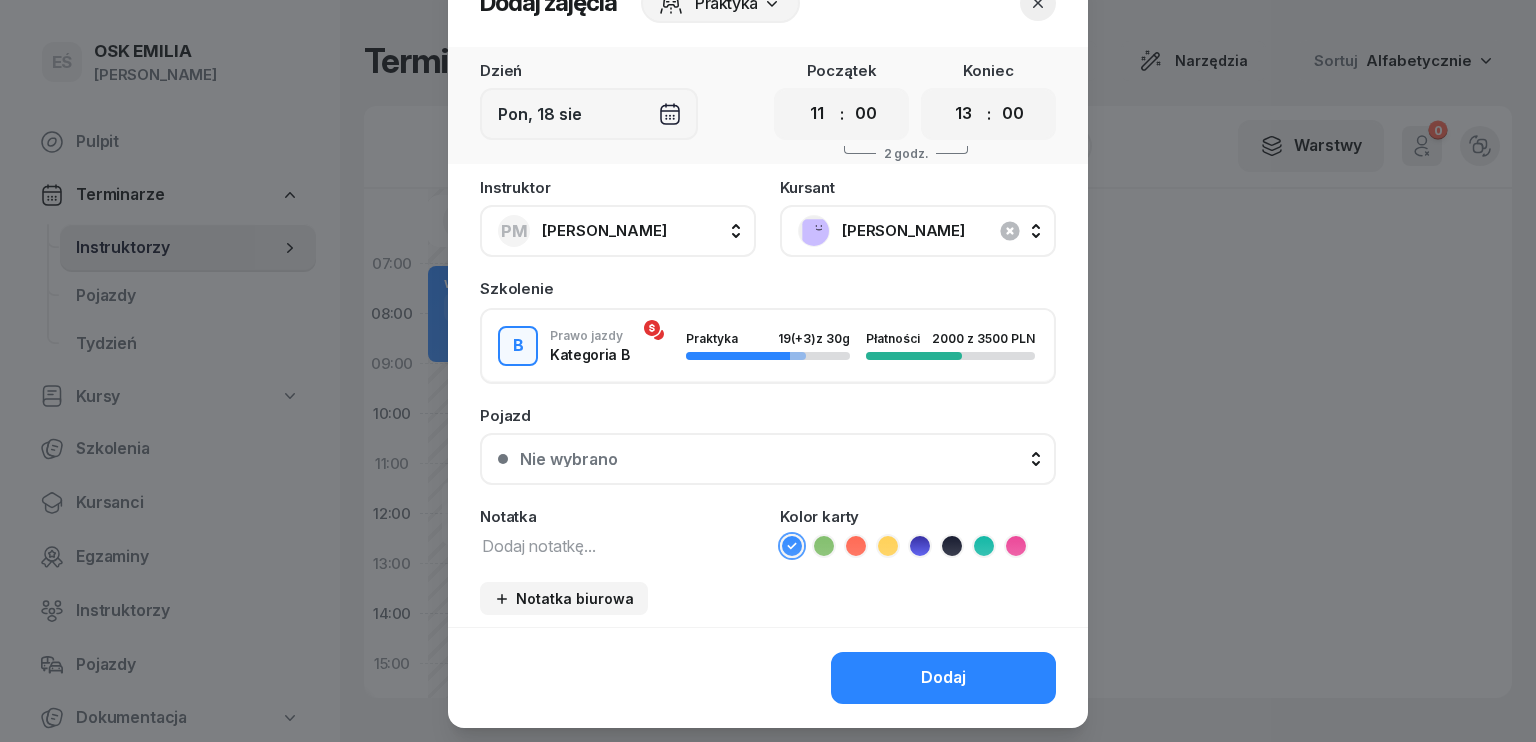 scroll, scrollTop: 100, scrollLeft: 0, axis: vertical 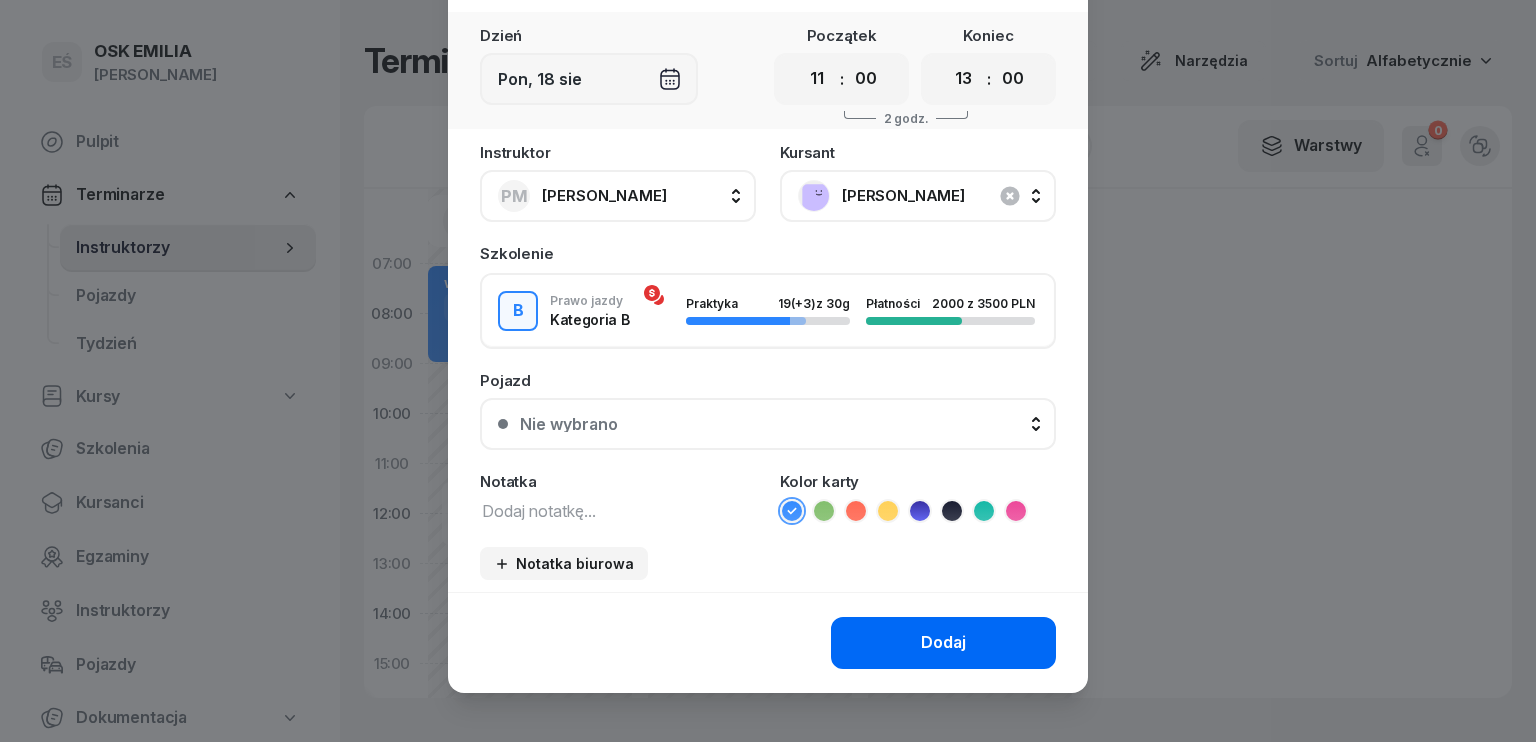 click on "Dodaj" 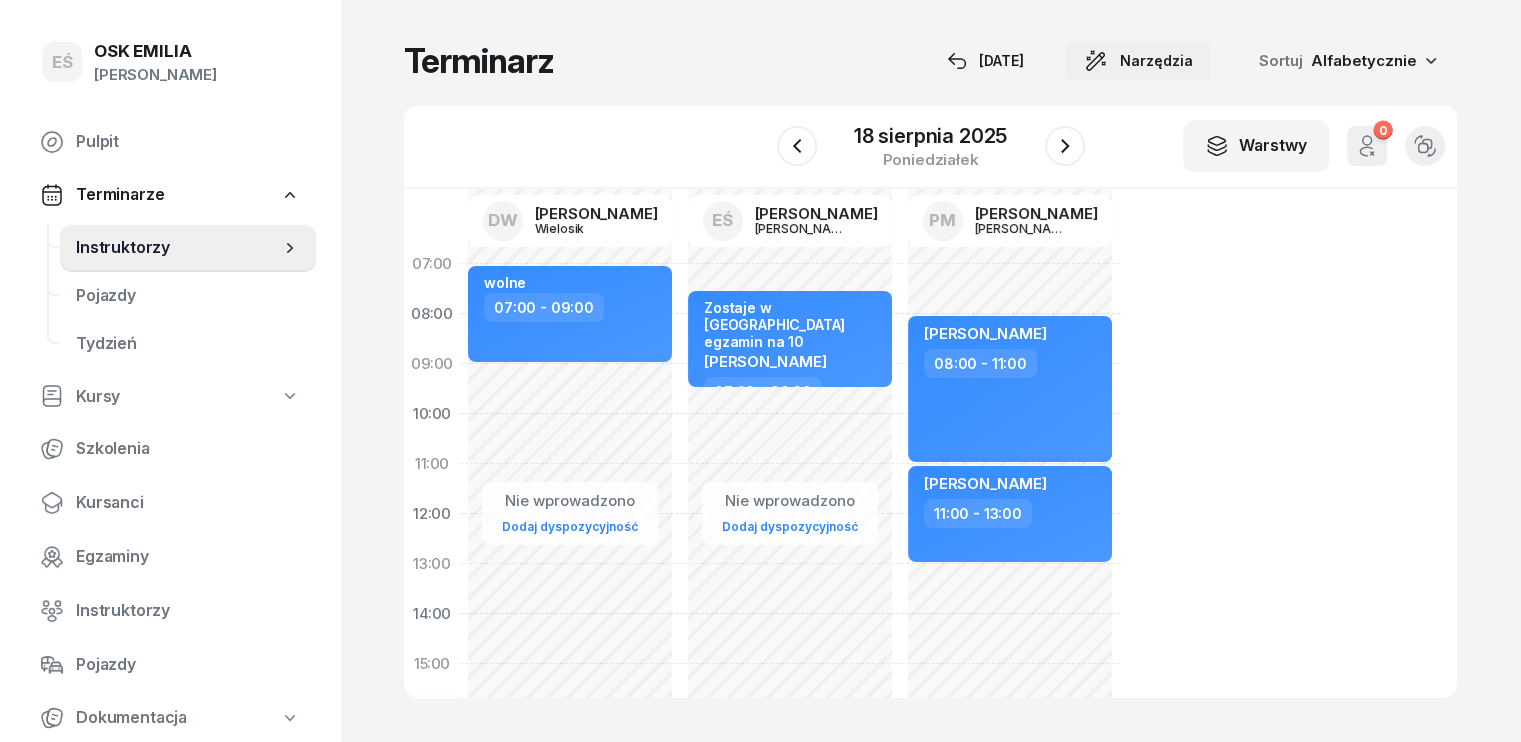 click on "Narzędzia" at bounding box center (1138, 61) 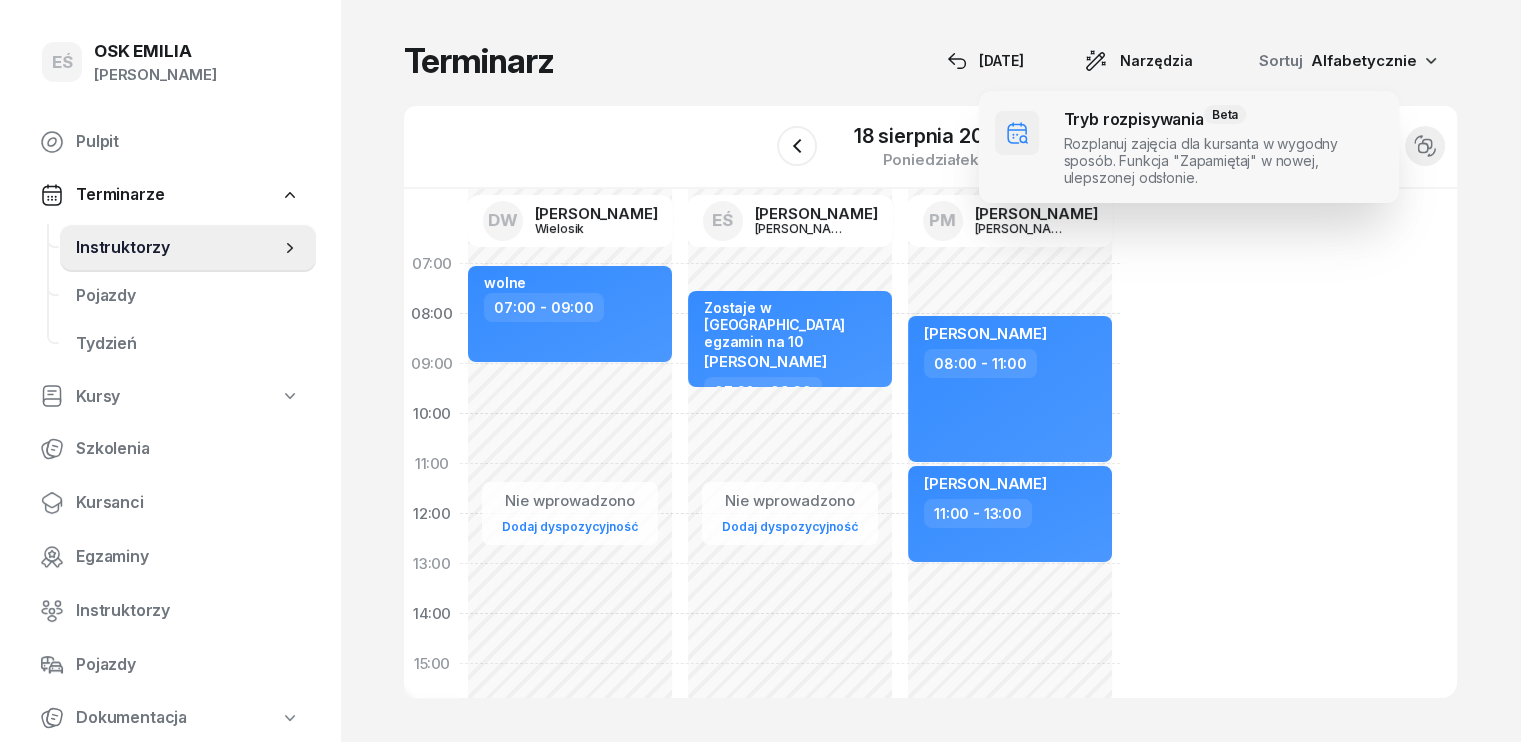 click at bounding box center [1189, 147] 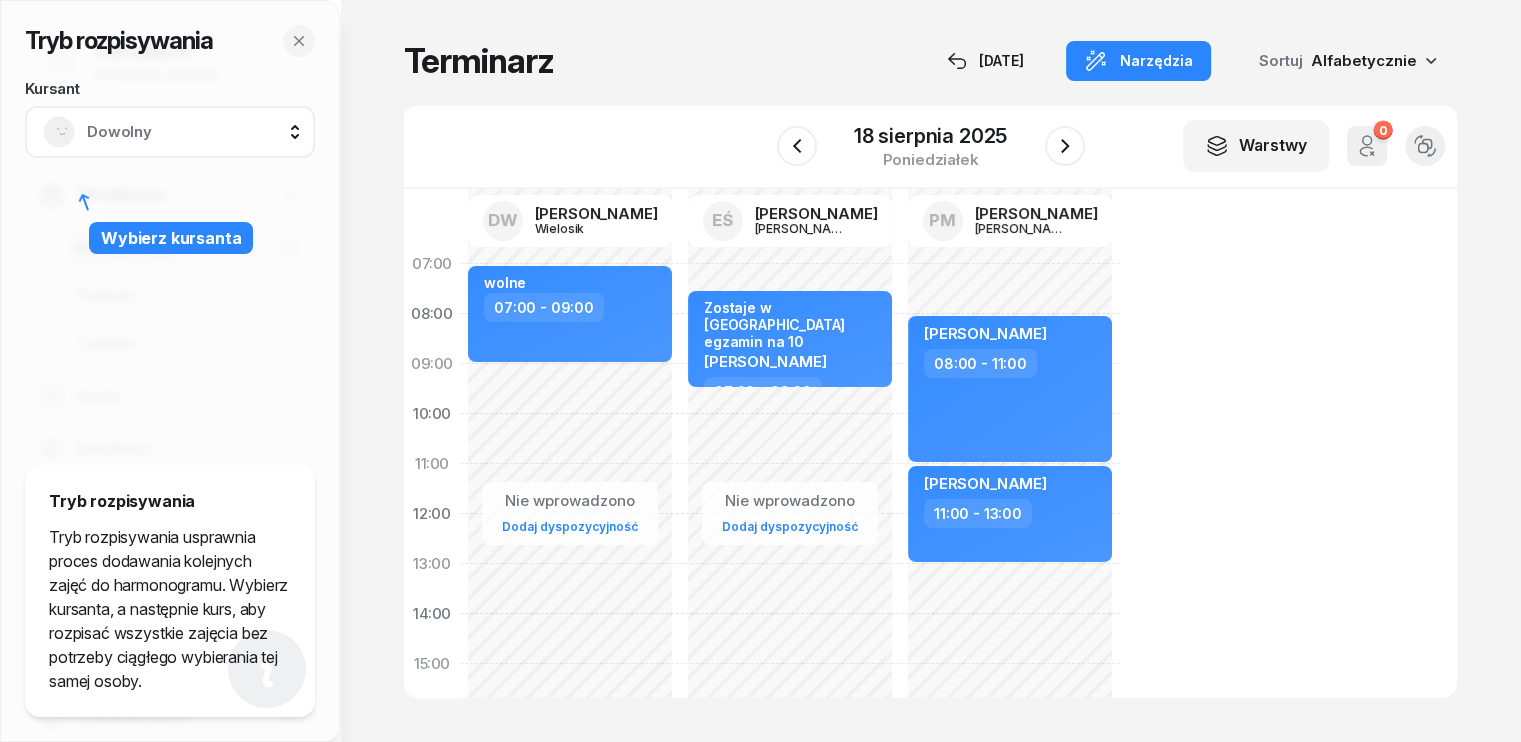 click on "Dowolny" at bounding box center [192, 132] 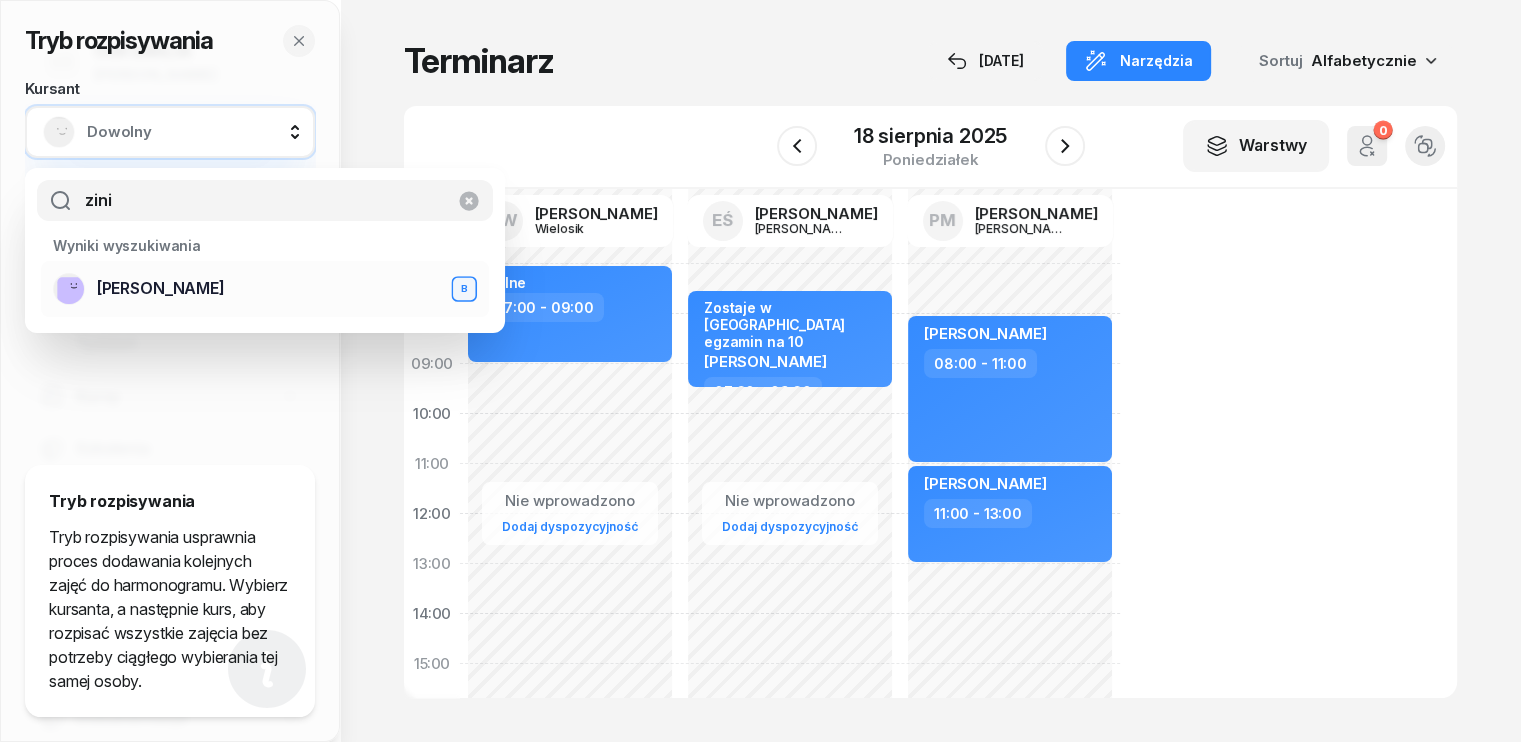 type on "zini" 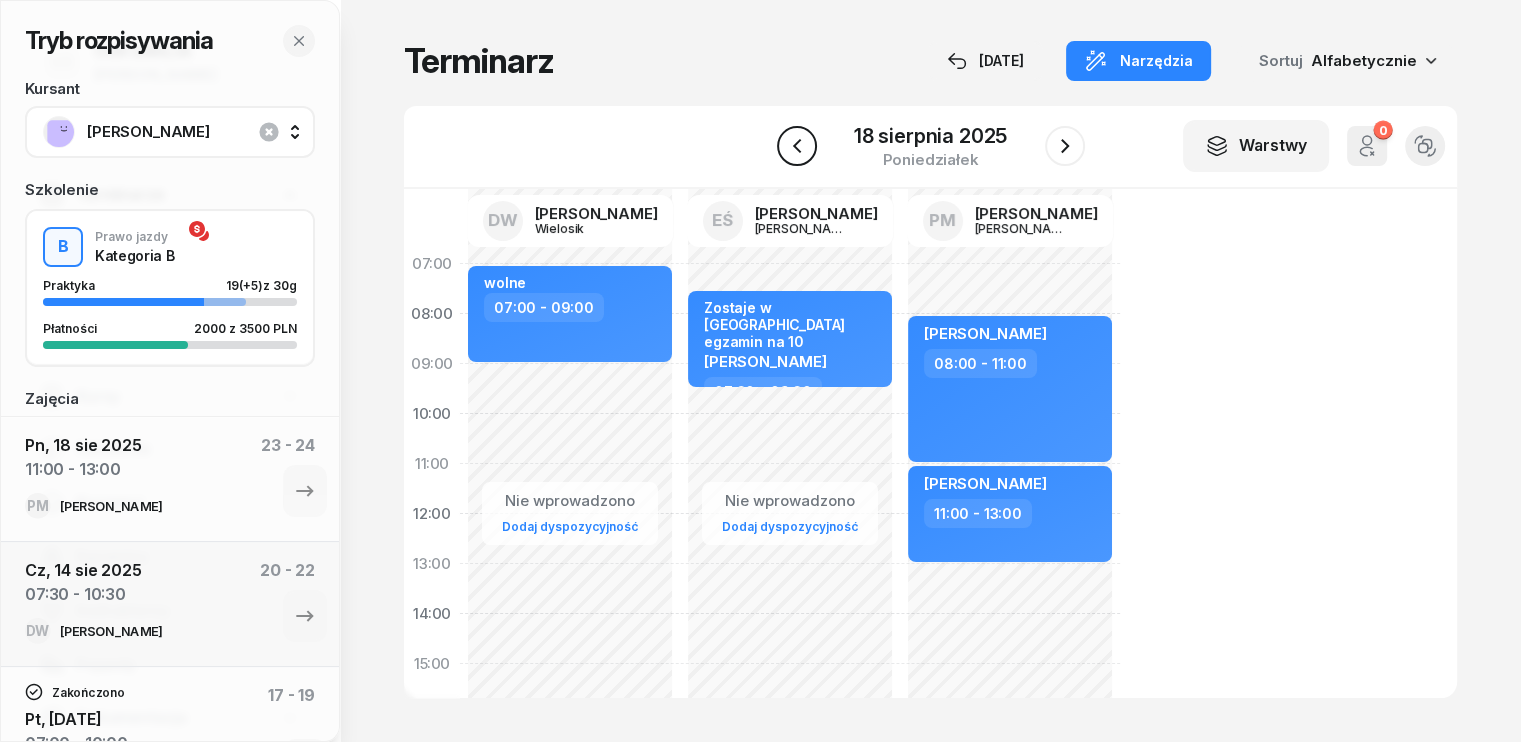 click 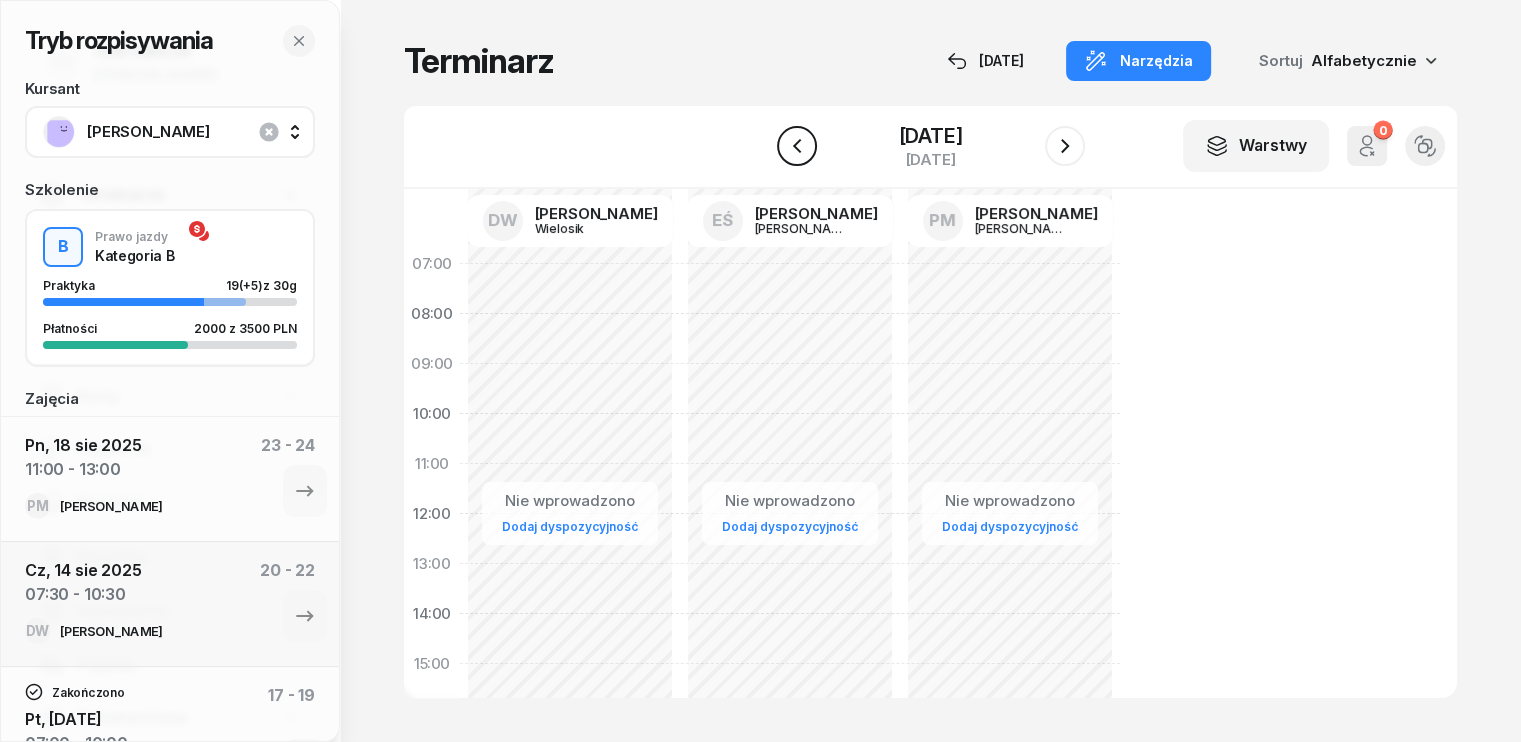 click 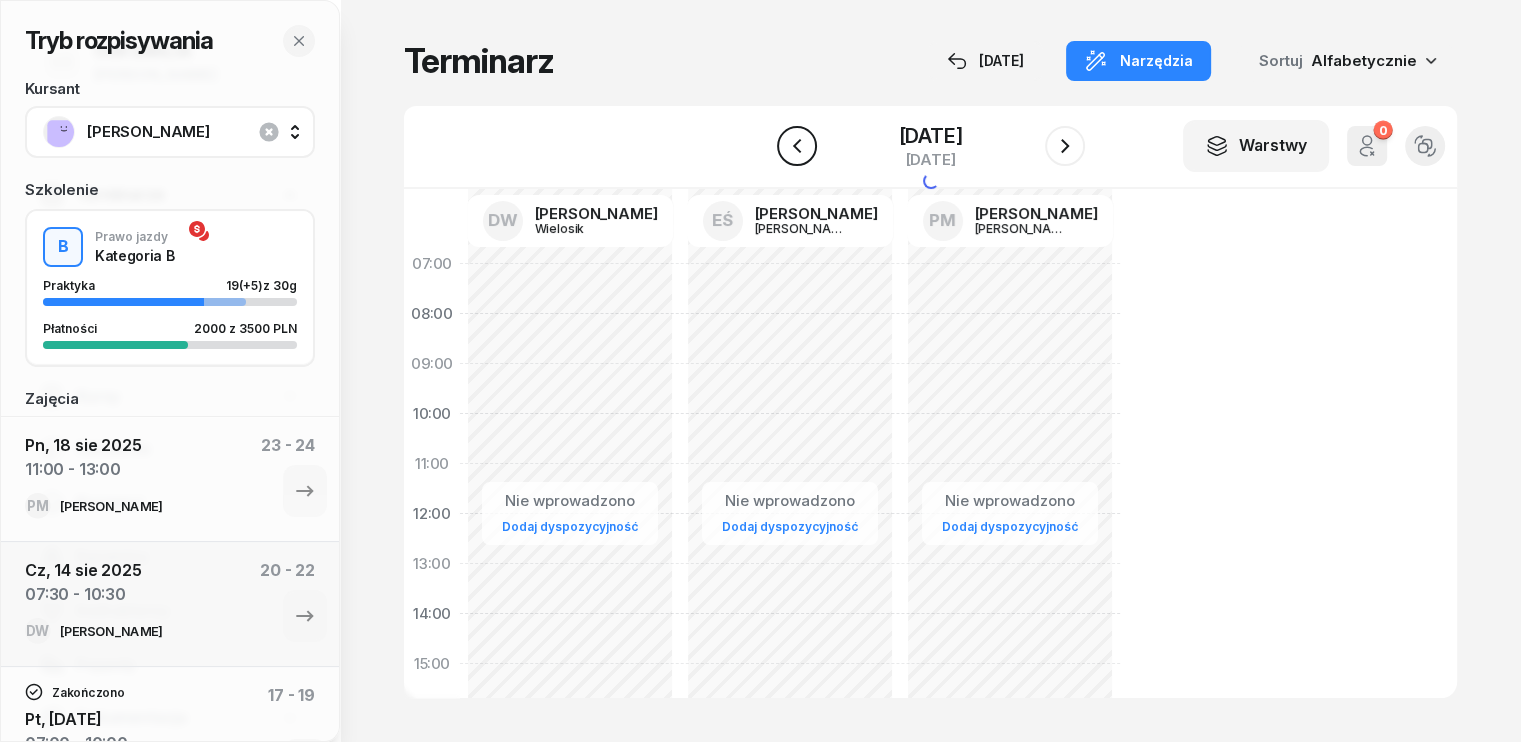 click 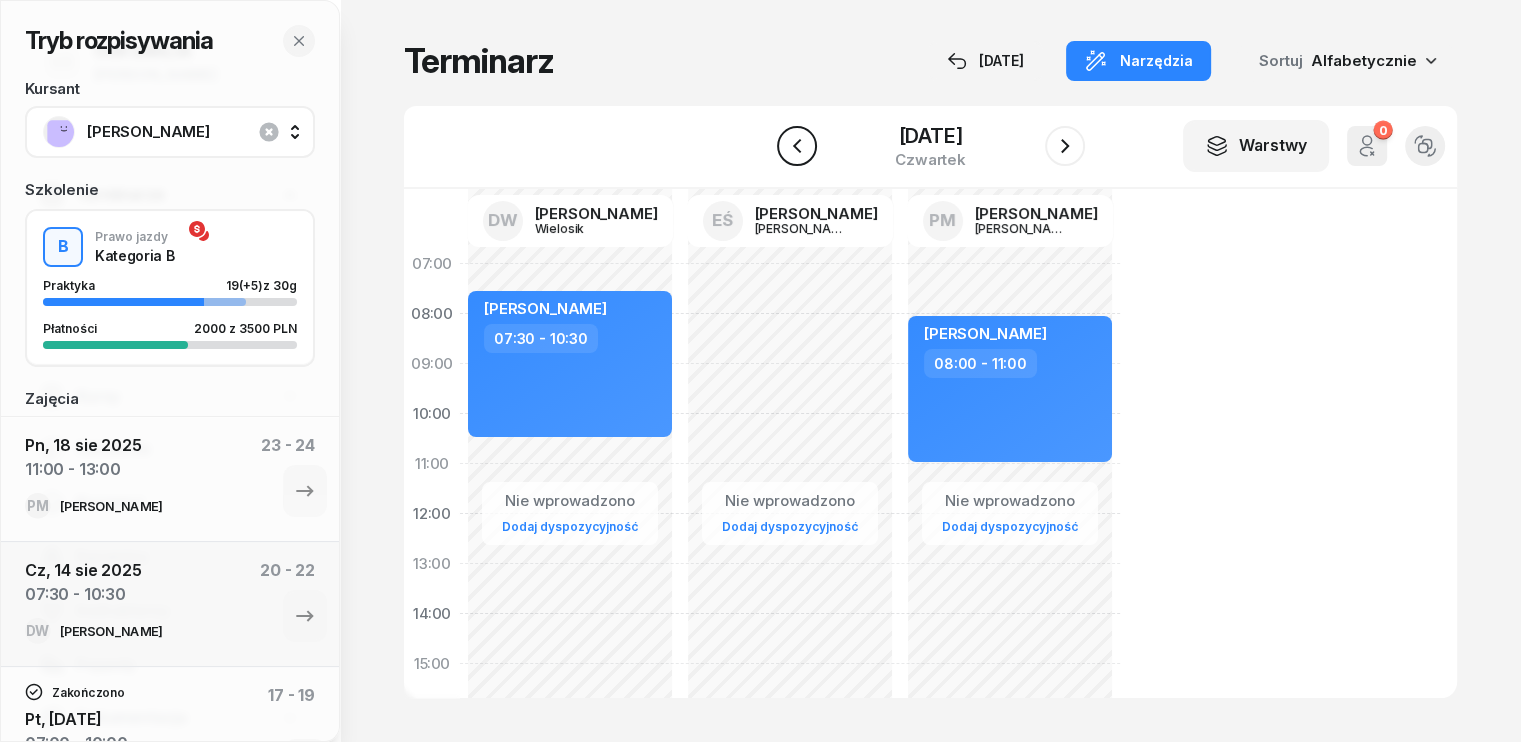 click 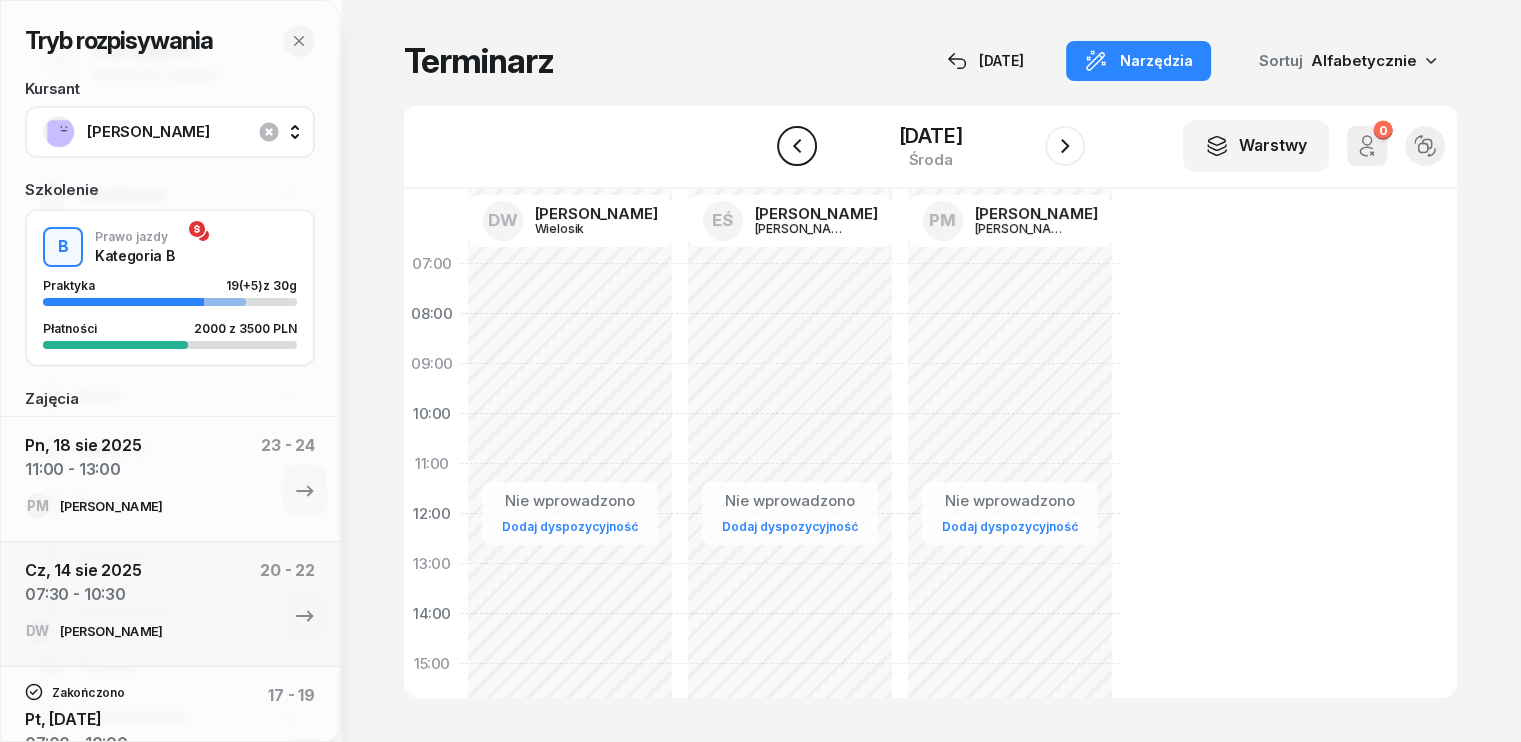 click 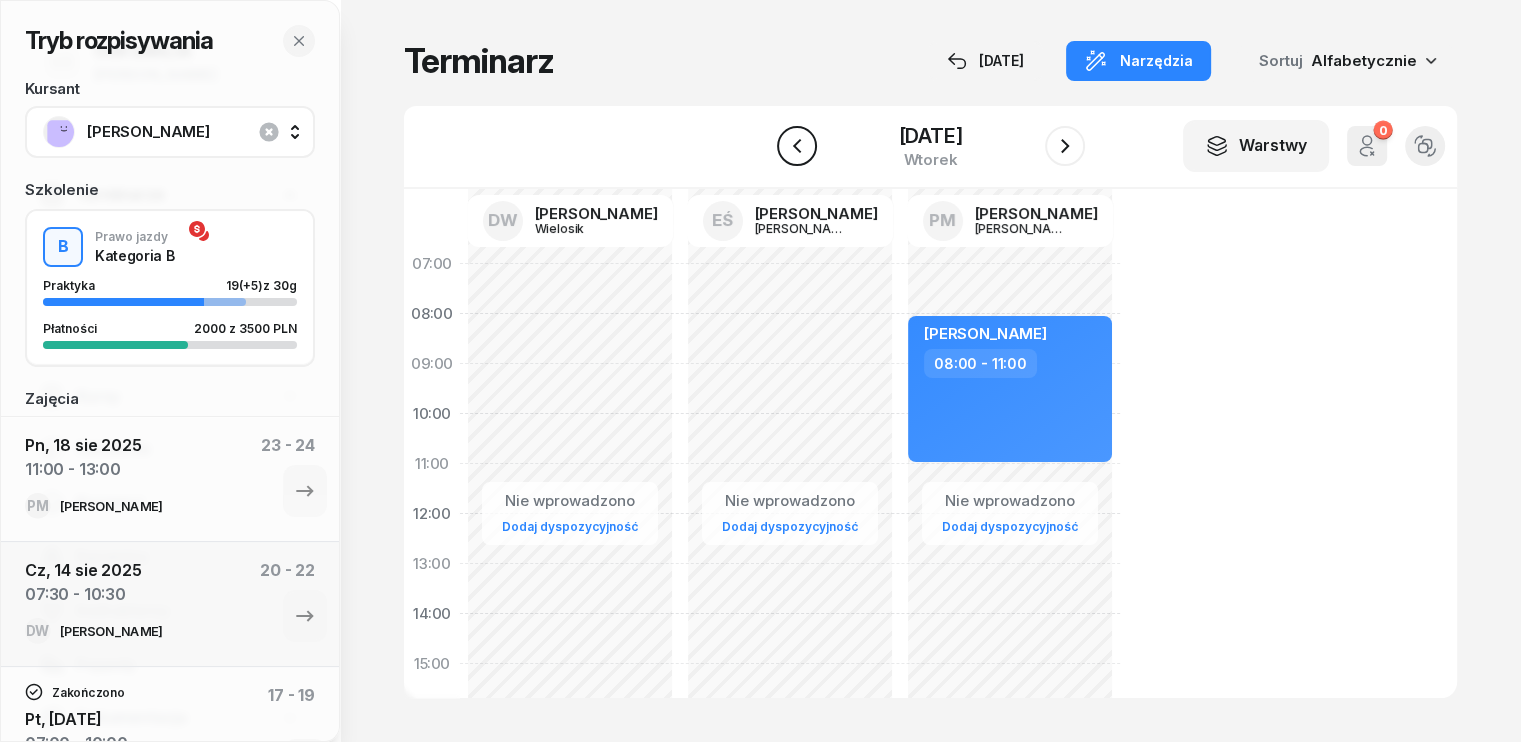 click 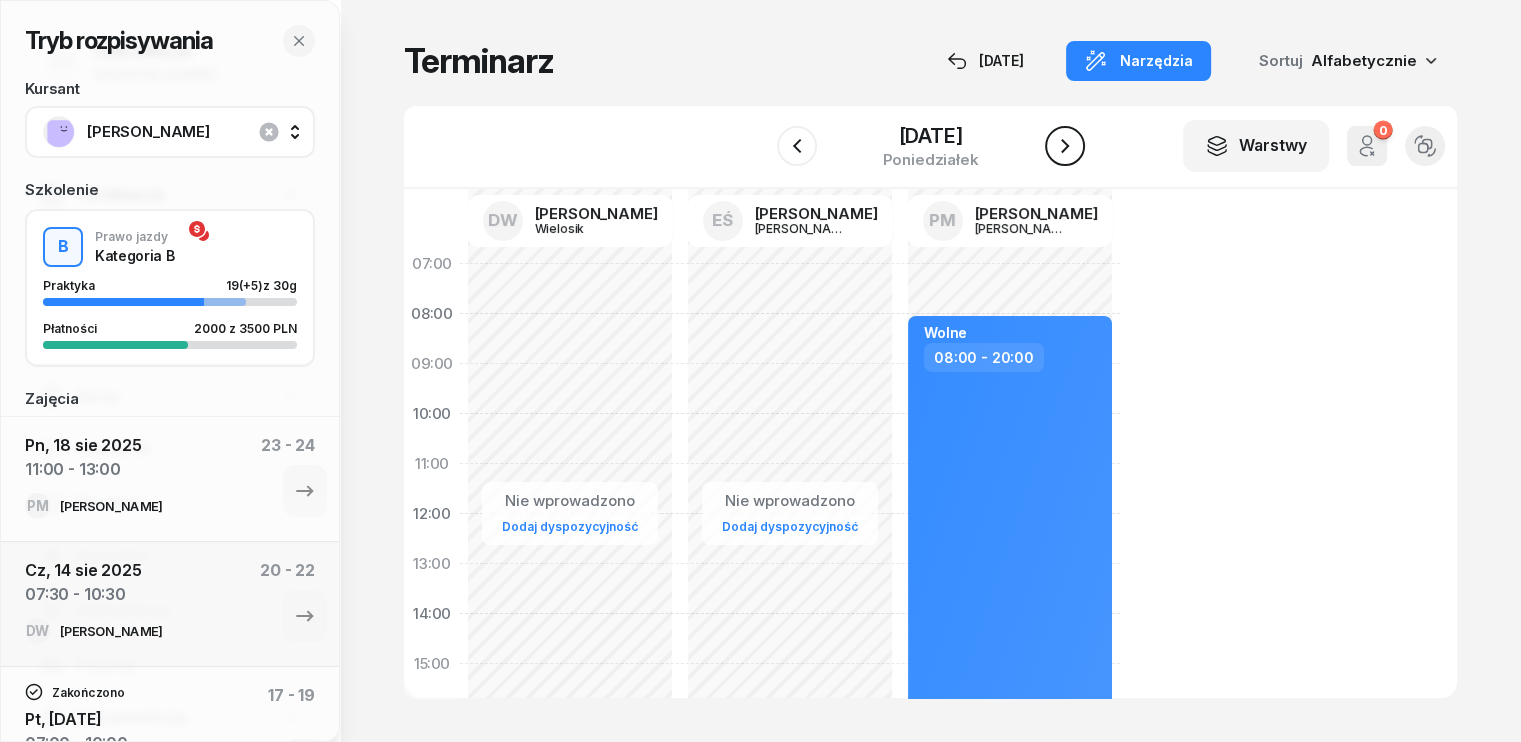 click 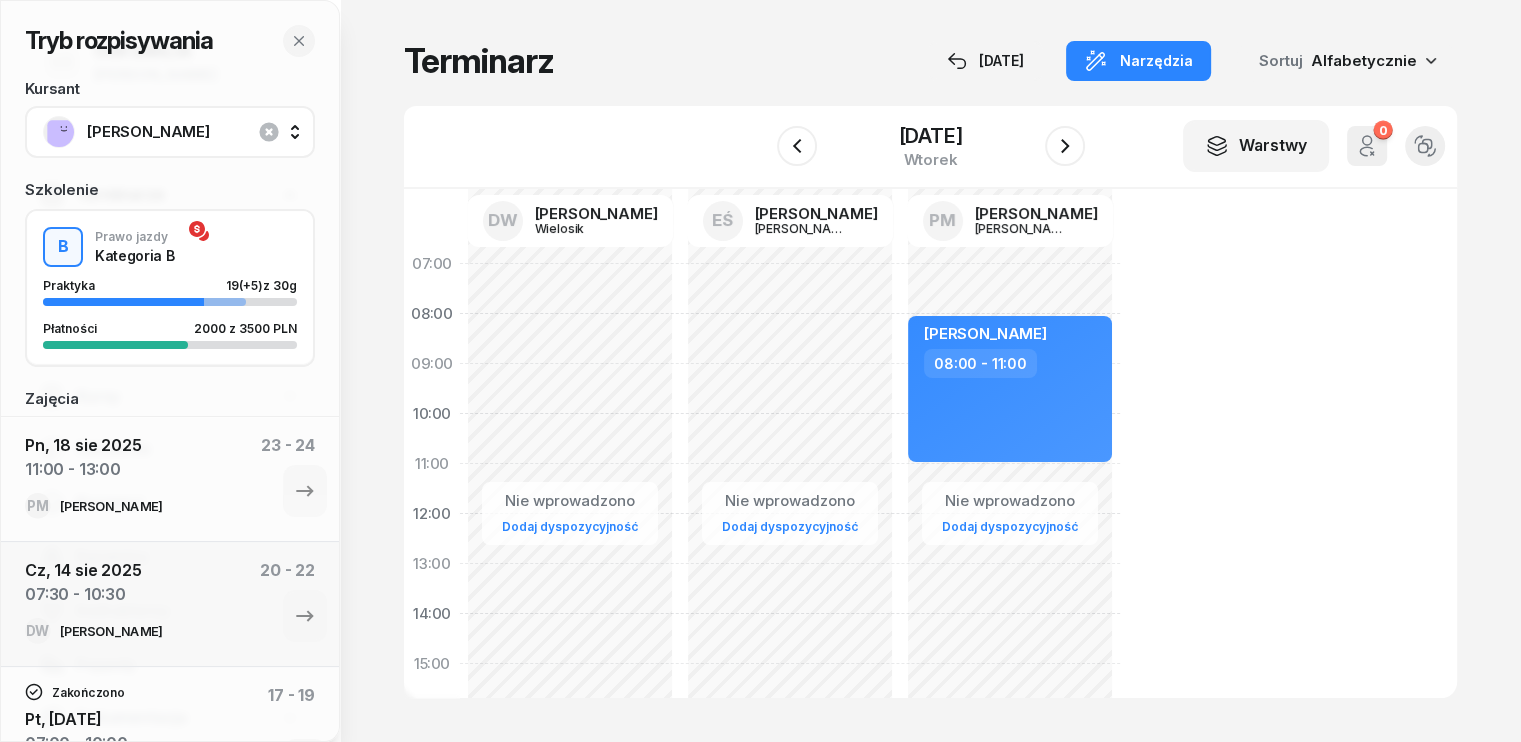 click on "Nie wprowadzono Dodaj dyspozycyjność" 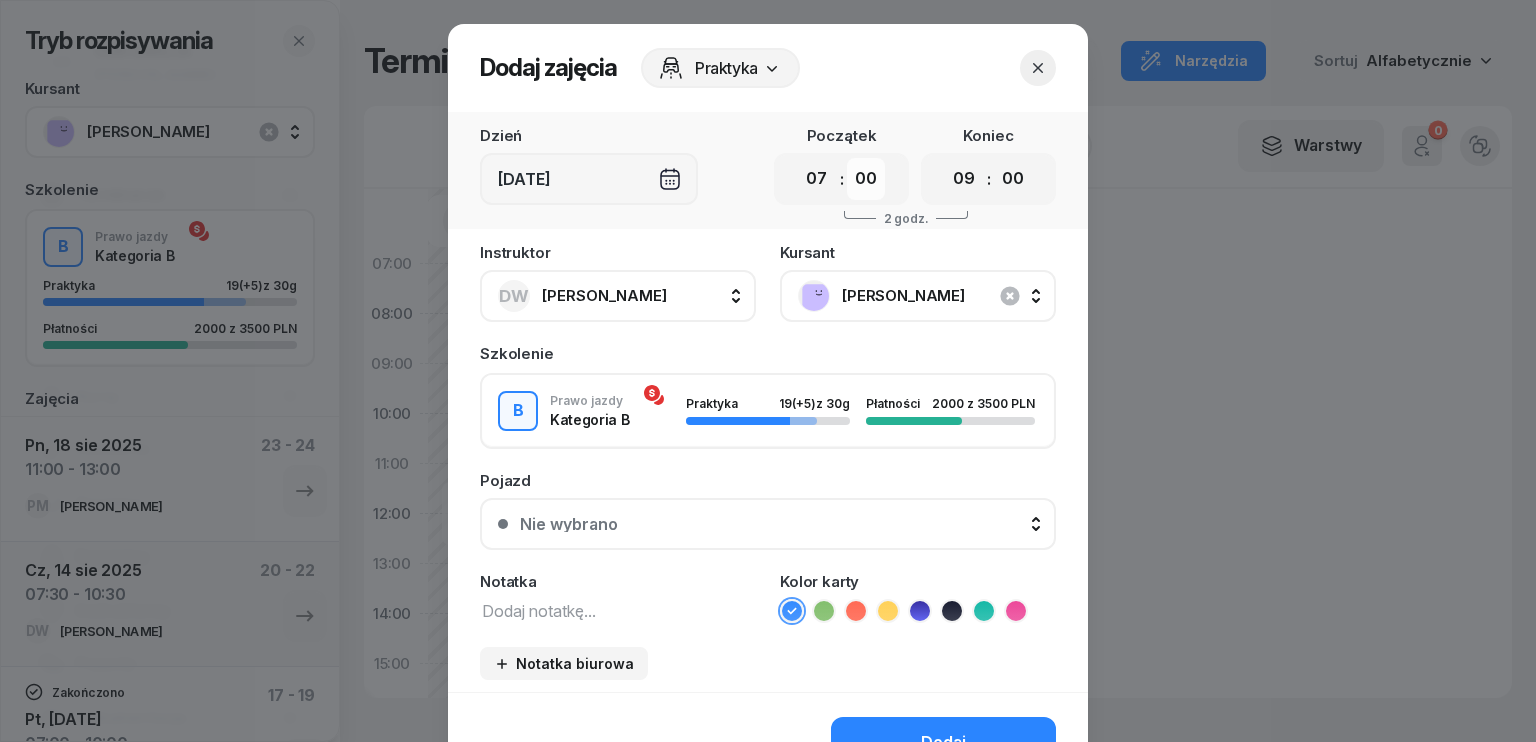 click on "00 05 10 15 20 25 30 35 40 45 50 55" at bounding box center [866, 179] 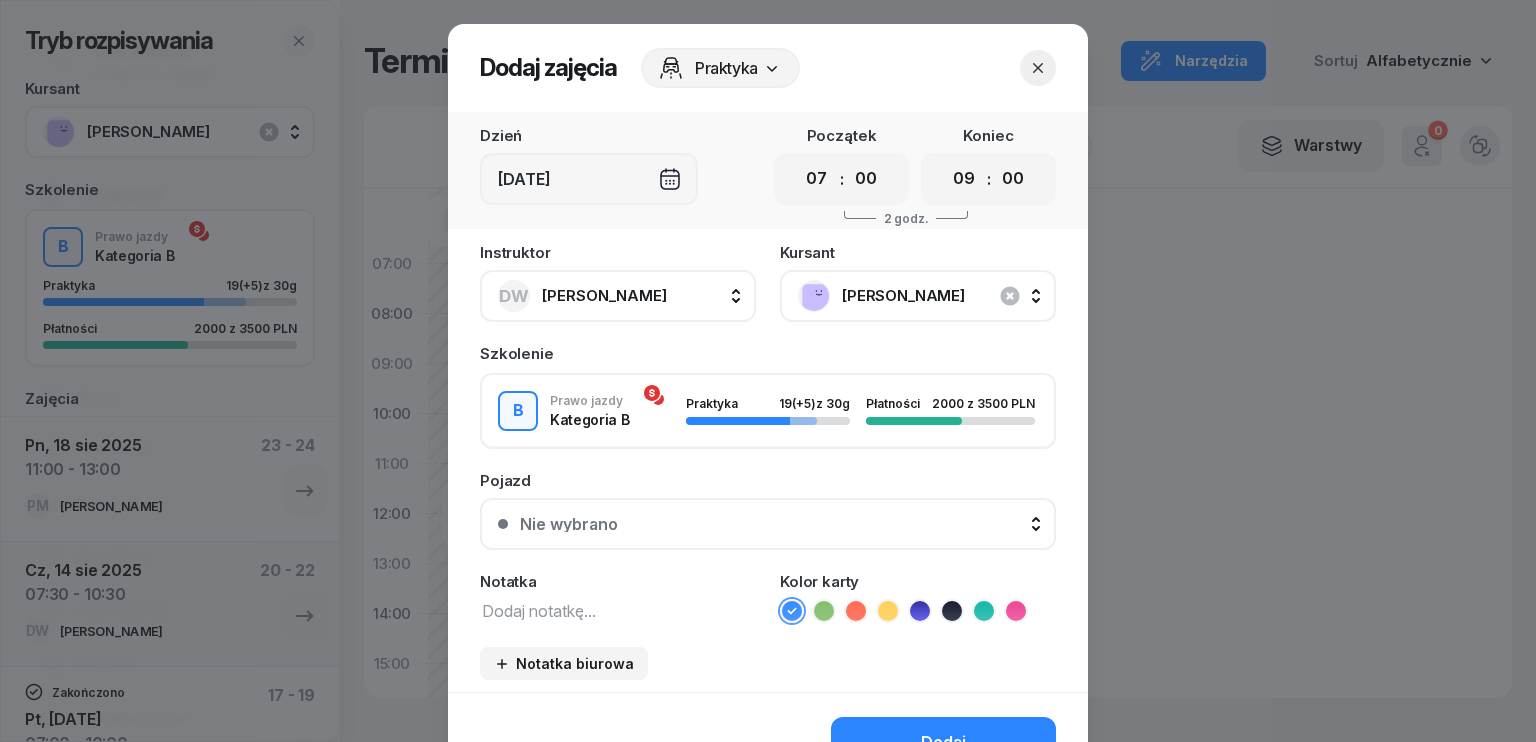 select on "30" 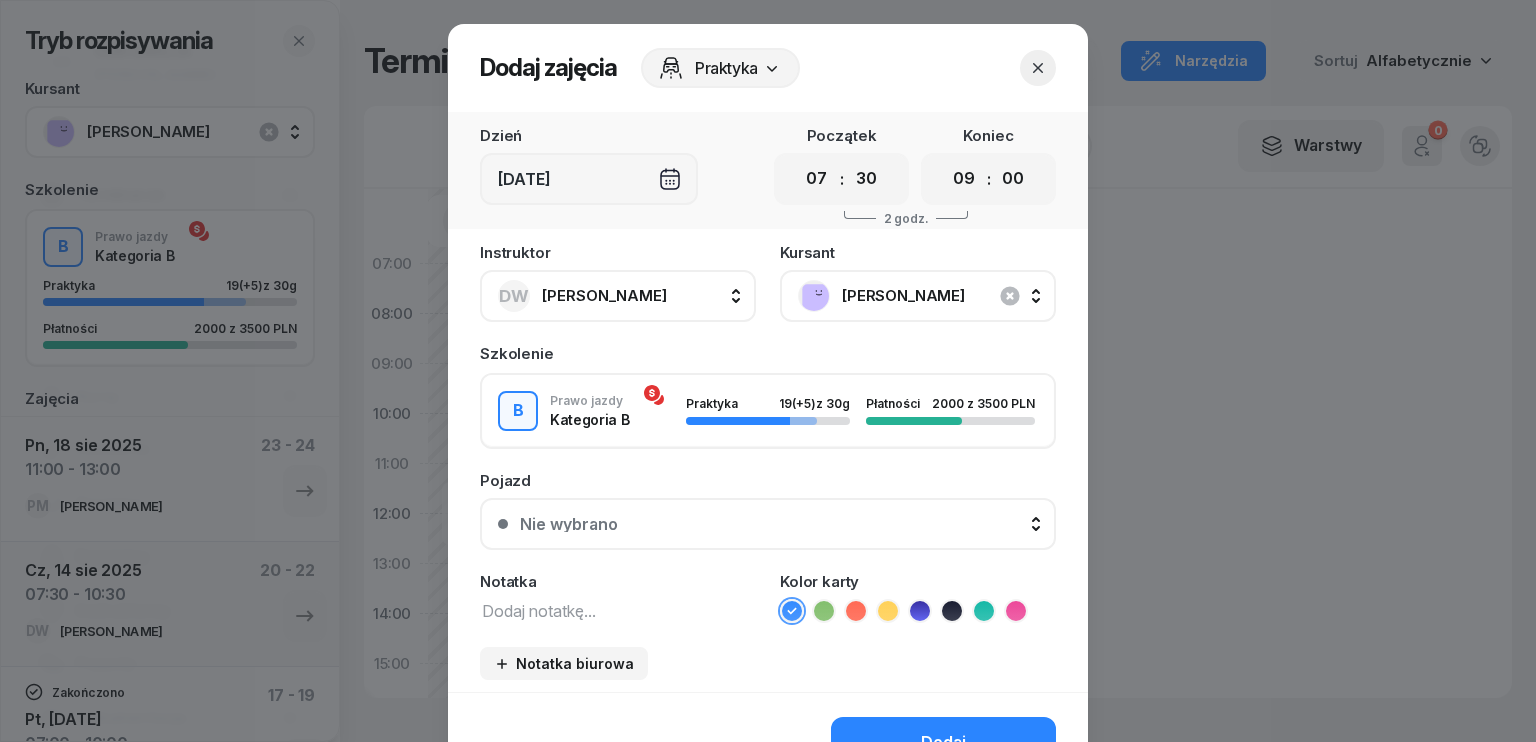 click on "00 05 10 15 20 25 30 35 40 45 50 55" at bounding box center [866, 179] 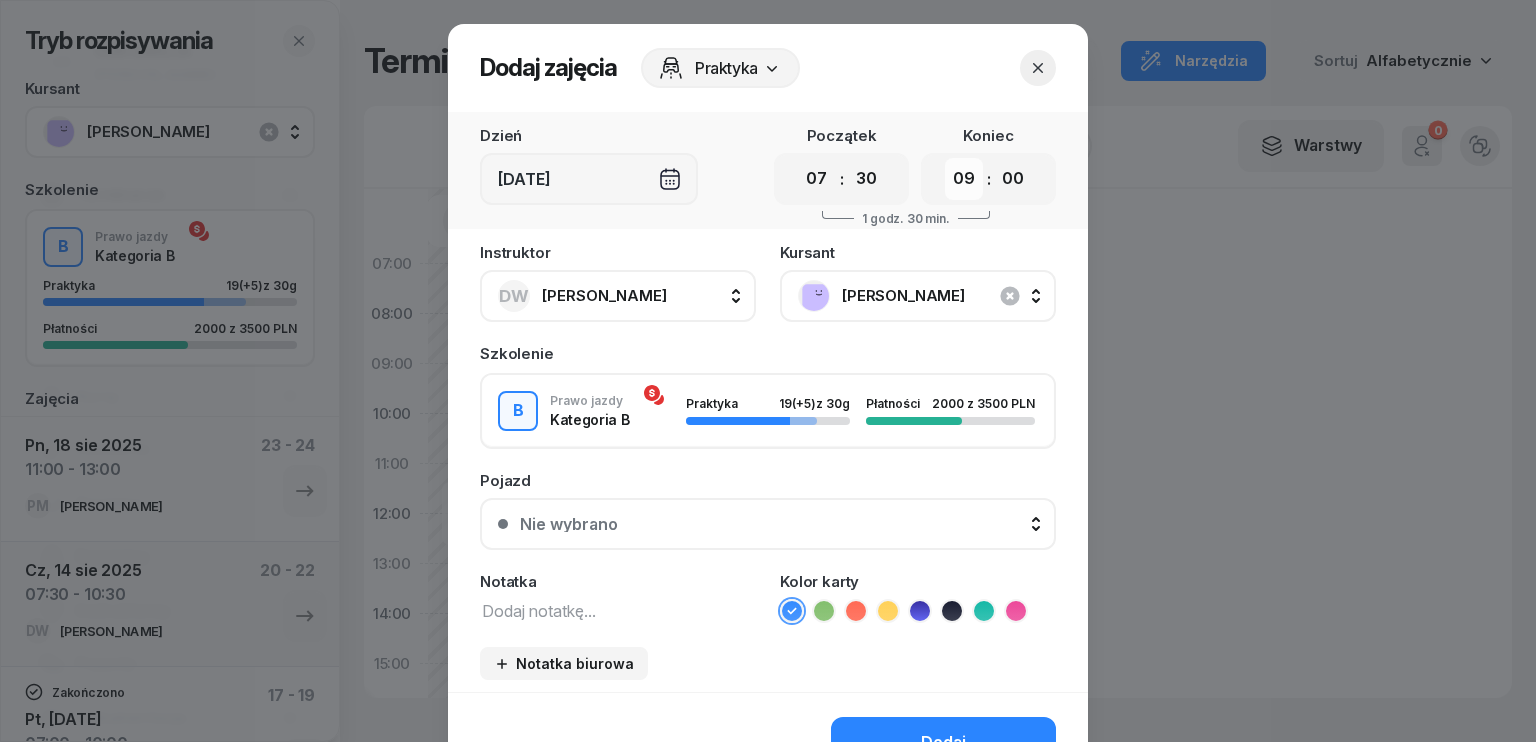click on "00 01 02 03 04 05 06 07 08 09 10 11 12 13 14 15 16 17 18 19 20 21 22 23" at bounding box center [964, 179] 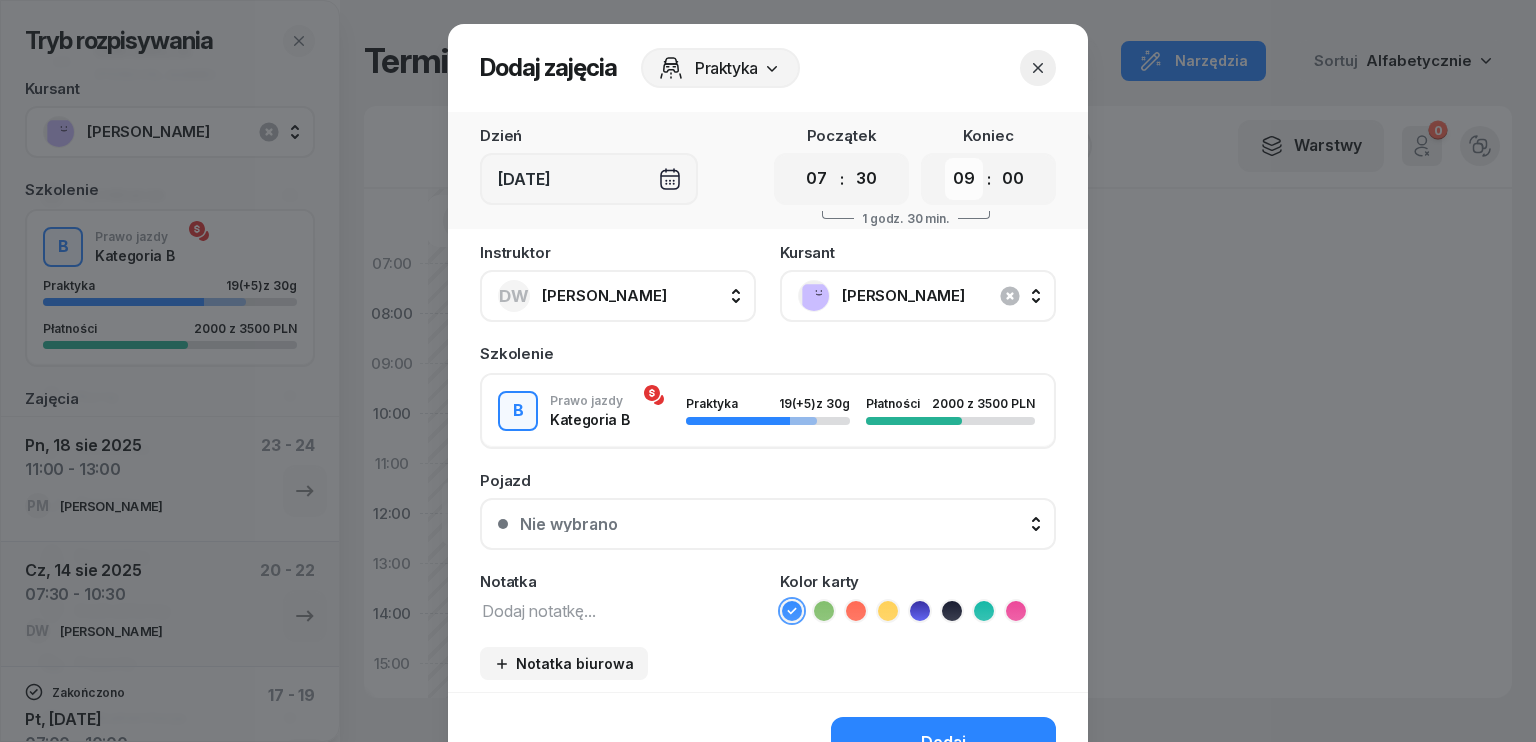 select on "10" 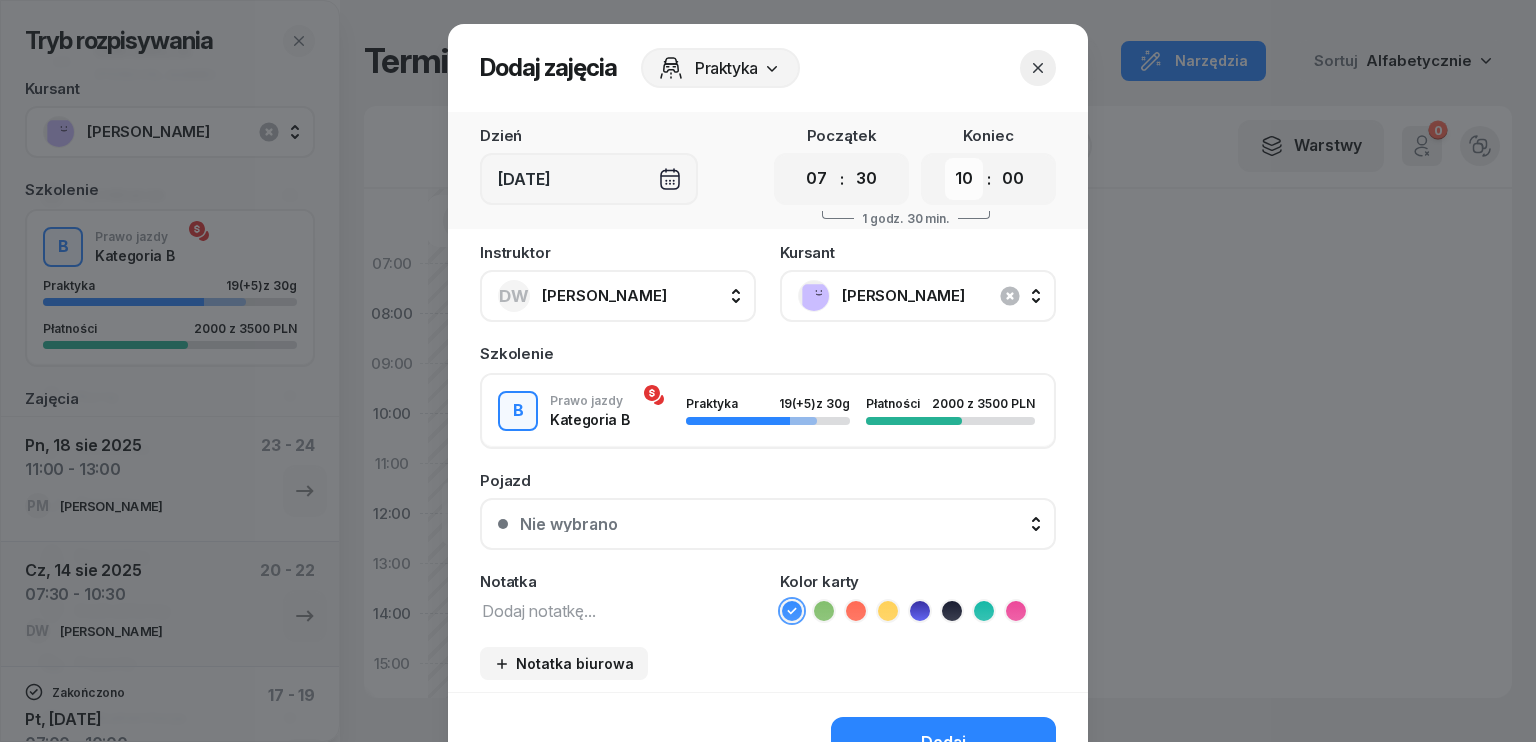 click on "00 01 02 03 04 05 06 07 08 09 10 11 12 13 14 15 16 17 18 19 20 21 22 23" at bounding box center (964, 179) 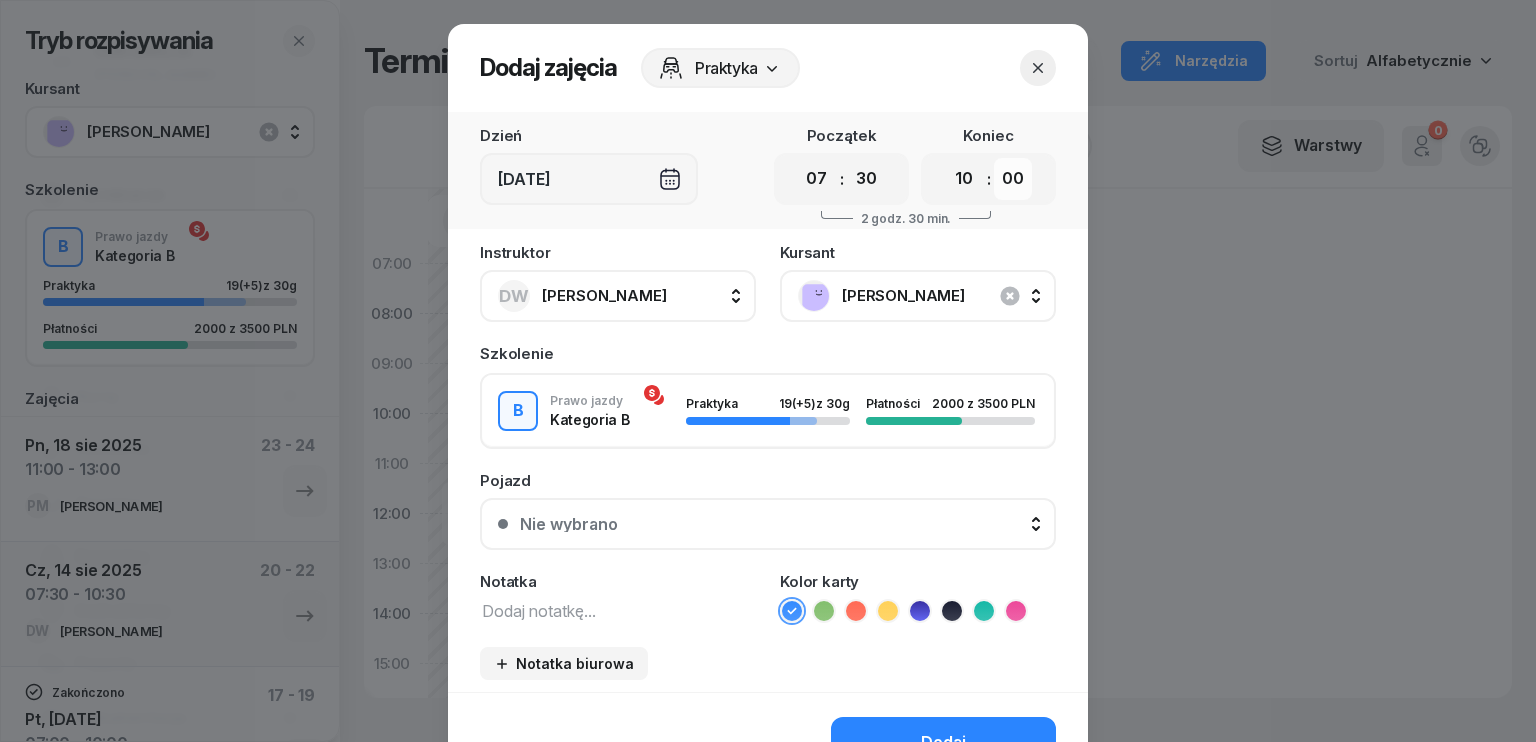 drag, startPoint x: 1013, startPoint y: 173, endPoint x: 1011, endPoint y: 197, distance: 24.083189 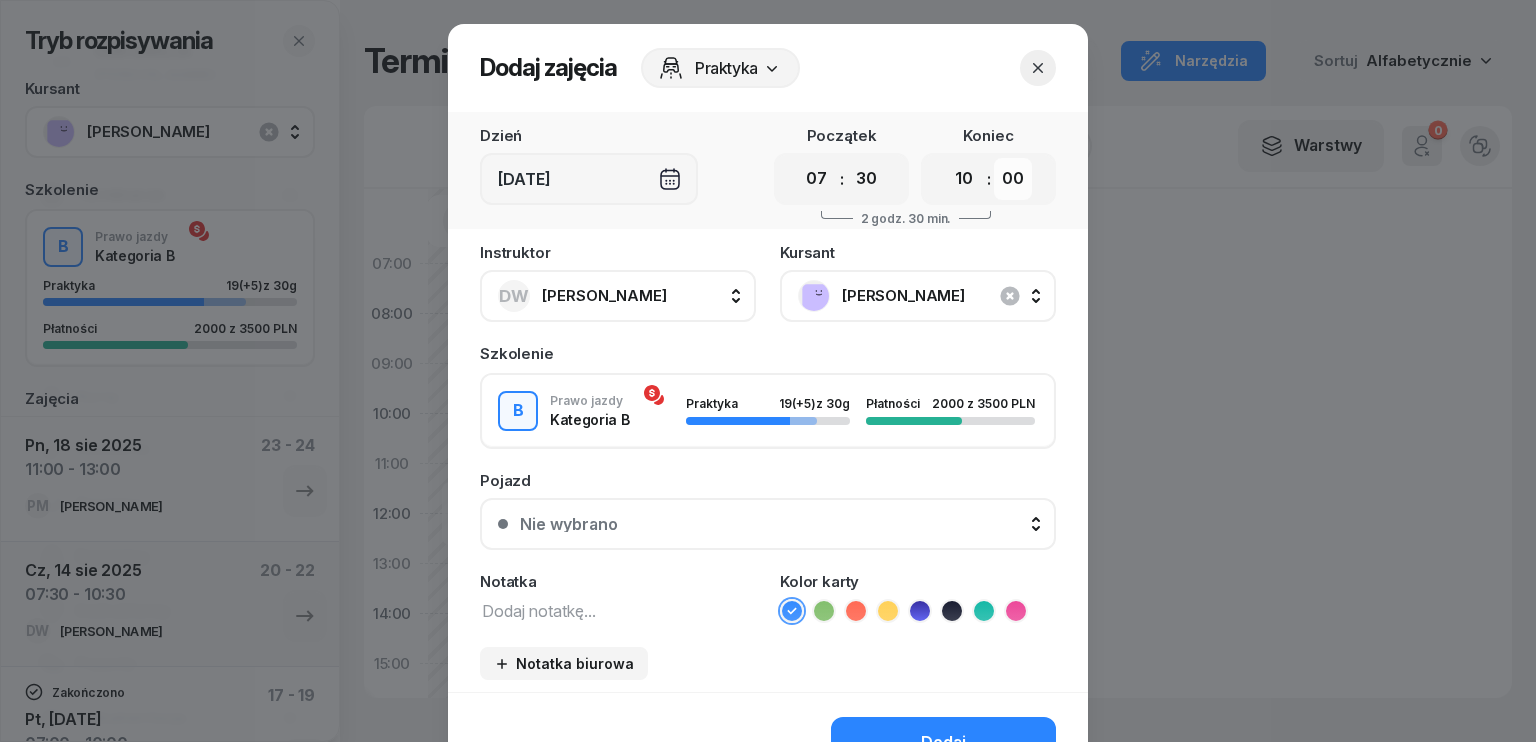 select on "30" 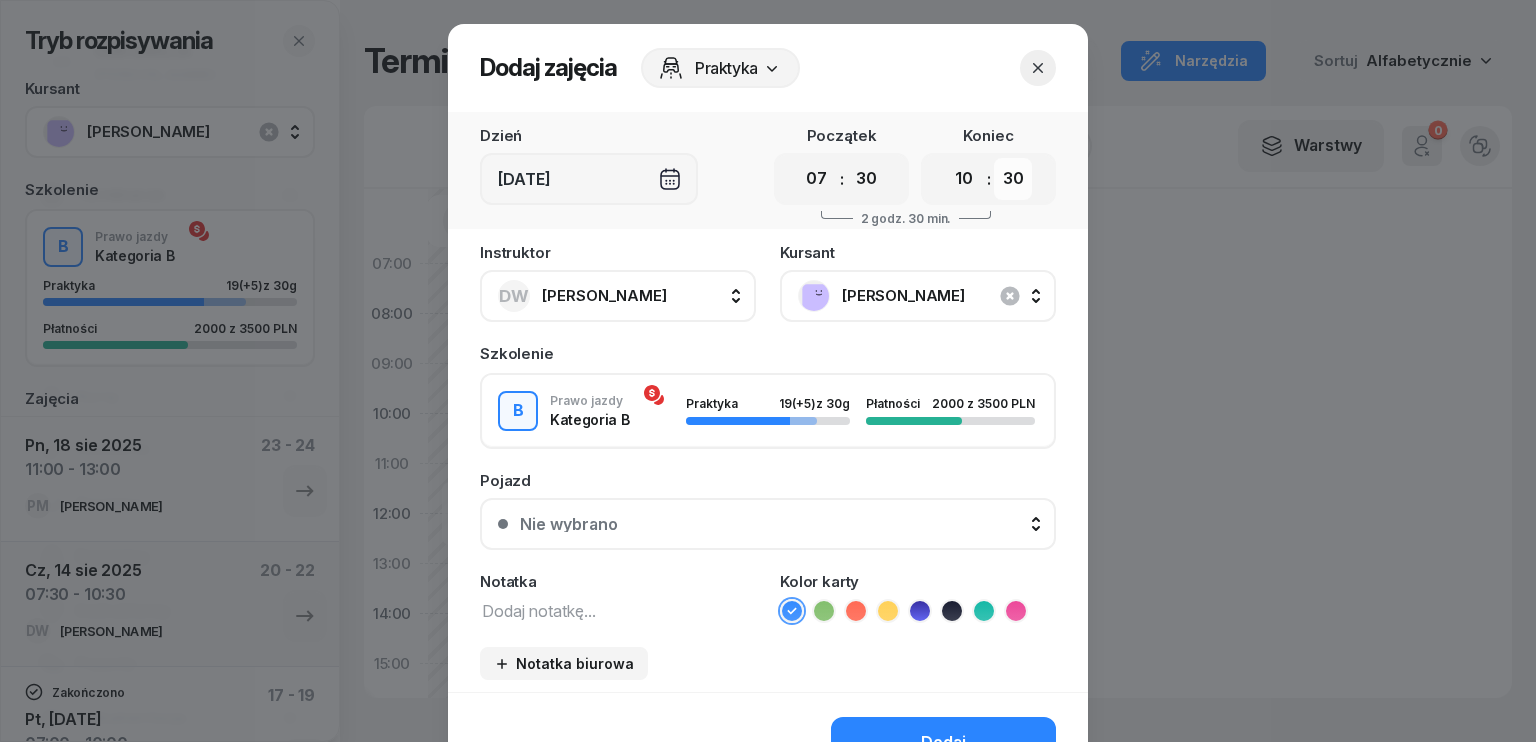 click on "00 05 10 15 20 25 30 35 40 45 50 55" at bounding box center (1013, 179) 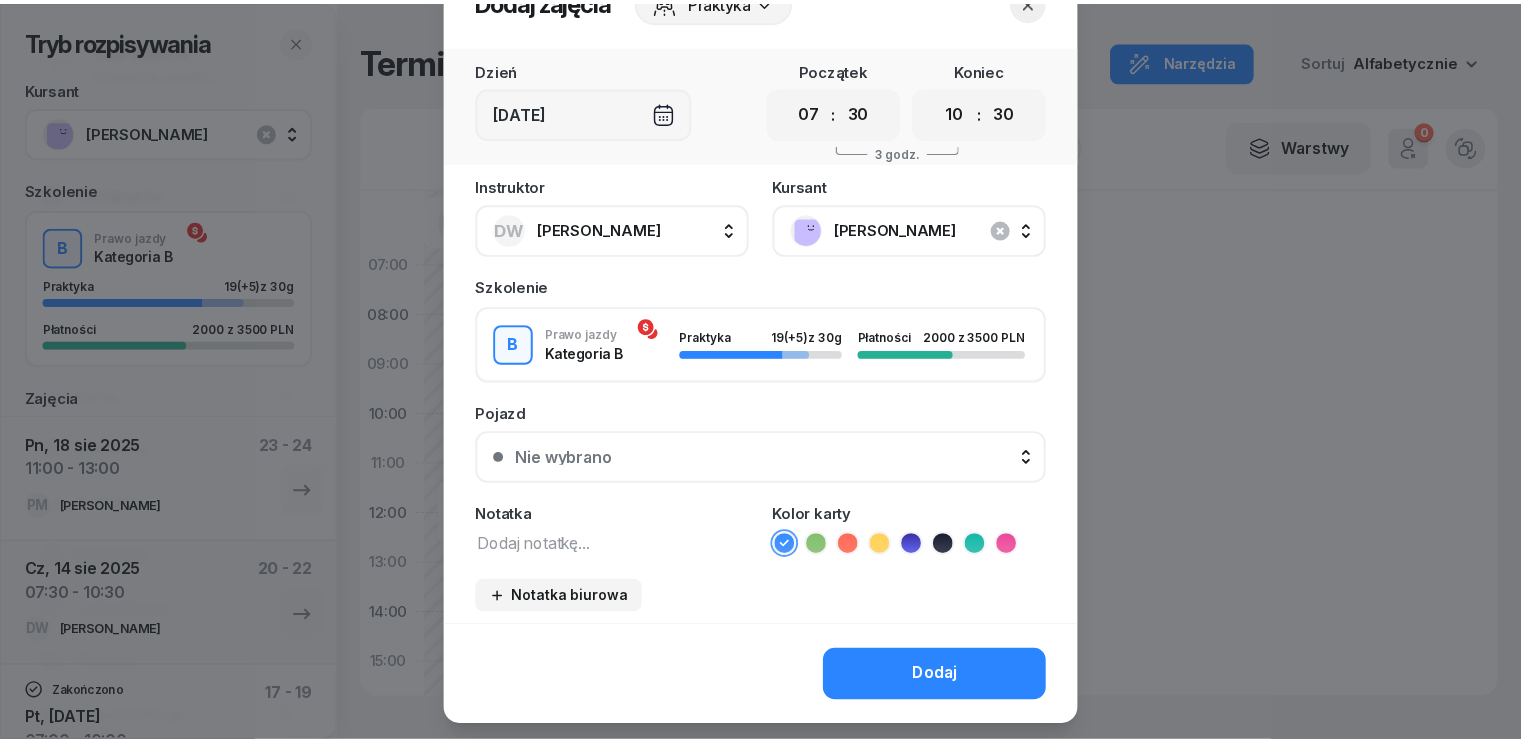 scroll, scrollTop: 100, scrollLeft: 0, axis: vertical 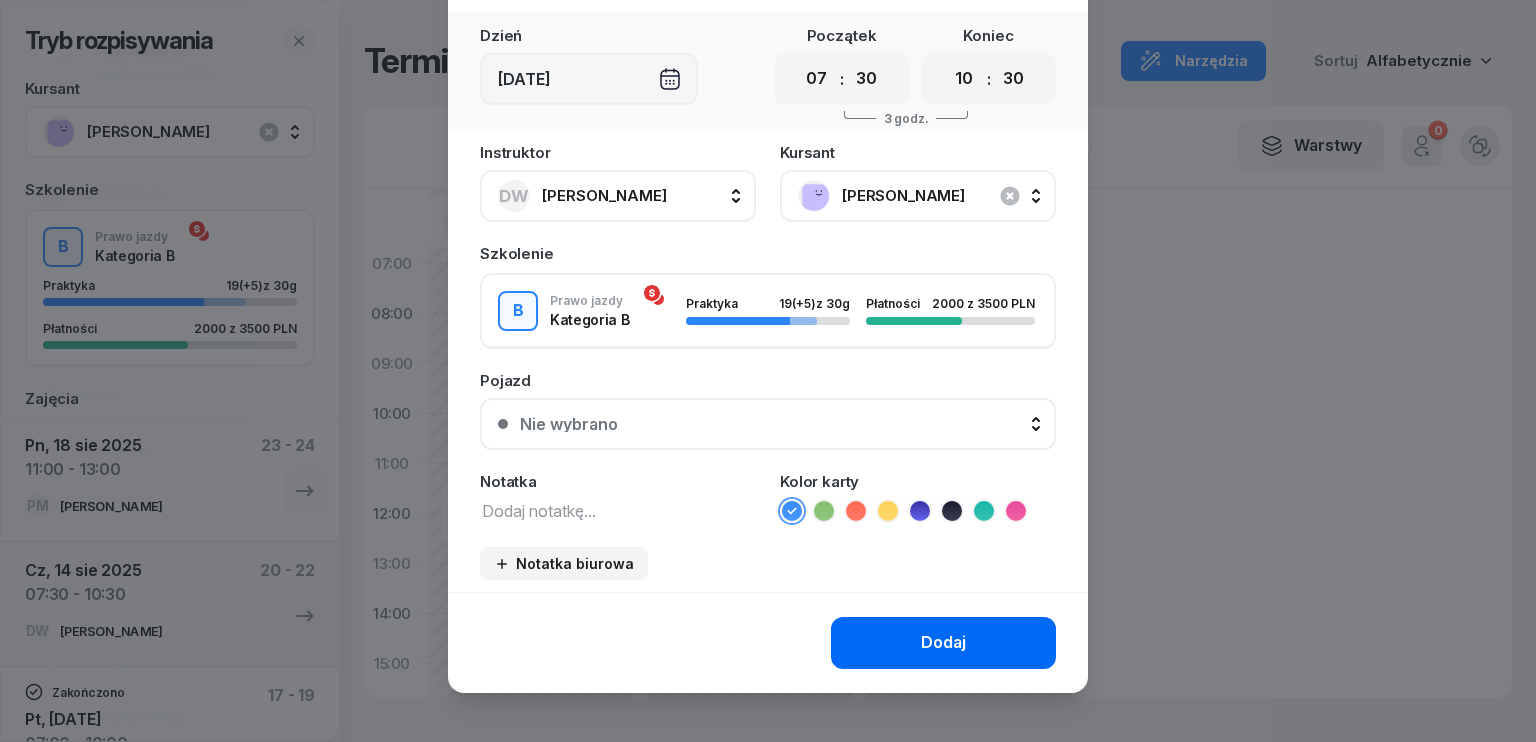 click on "Dodaj" at bounding box center [943, 643] 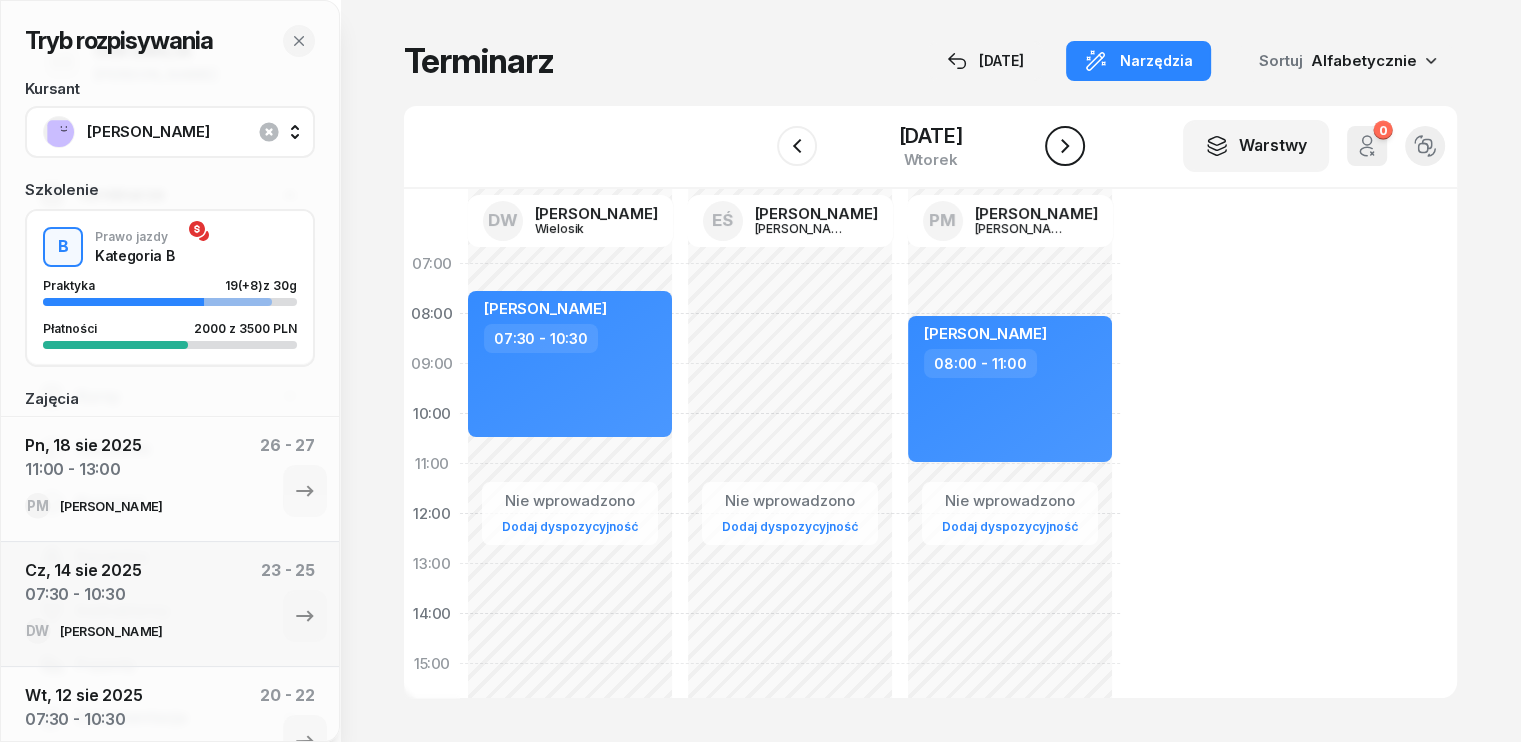 click 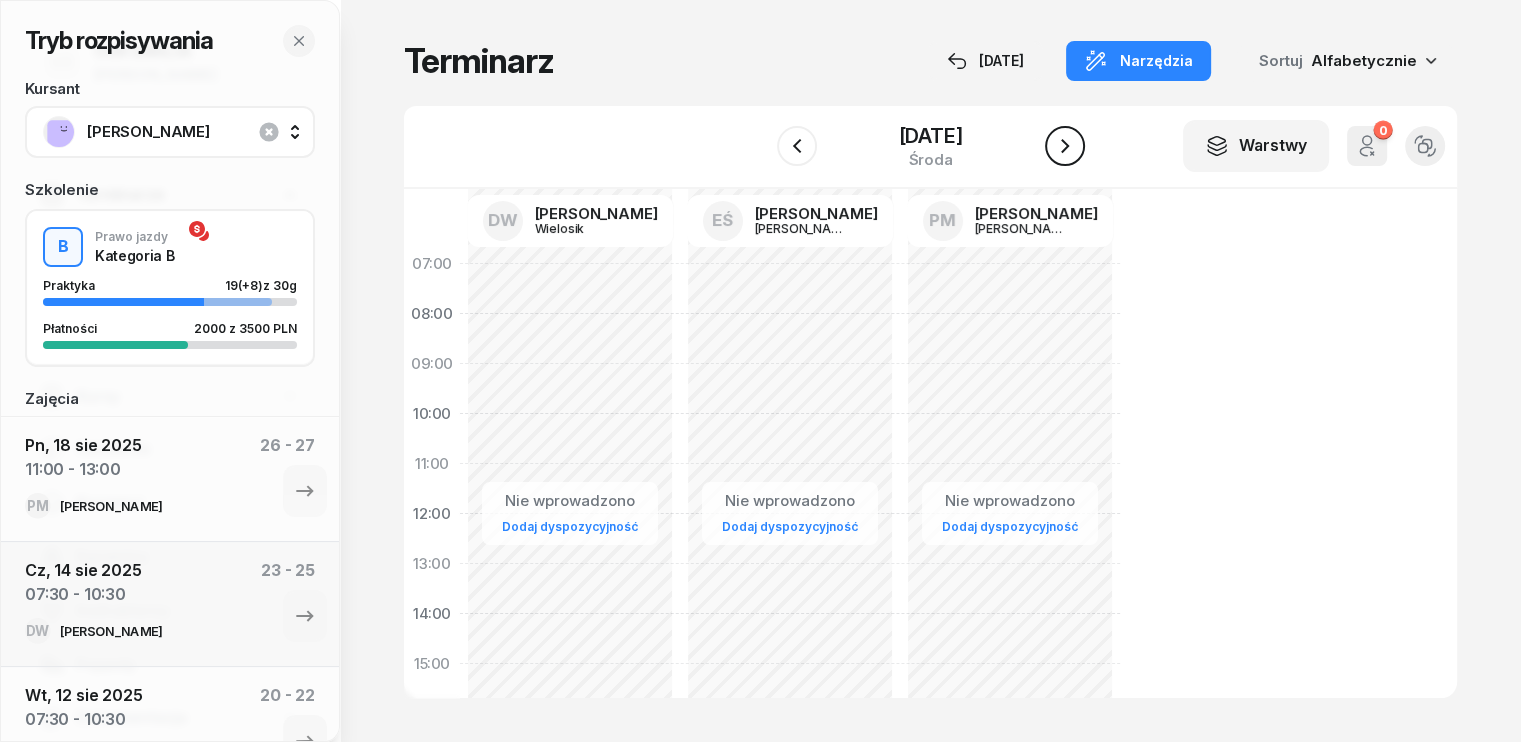 click 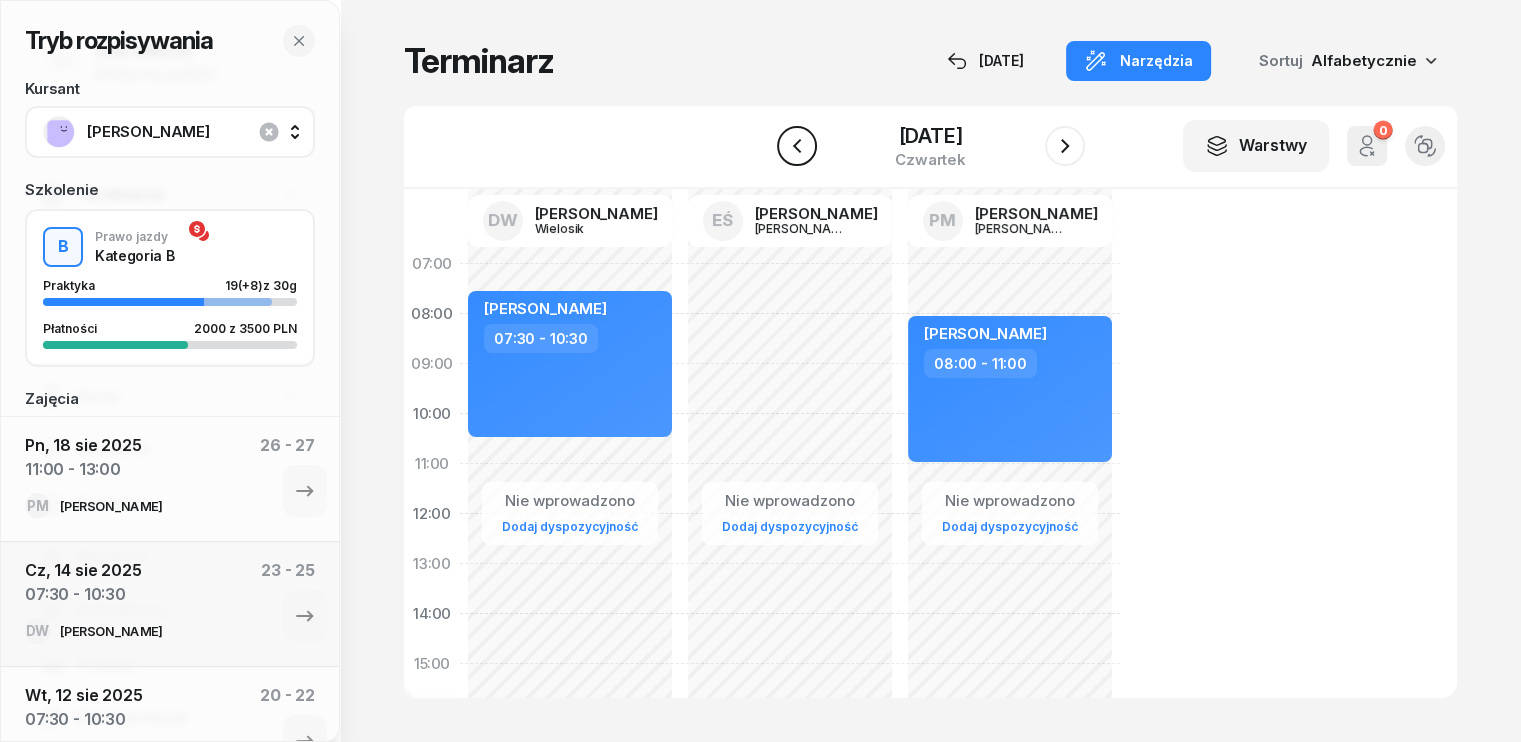 click 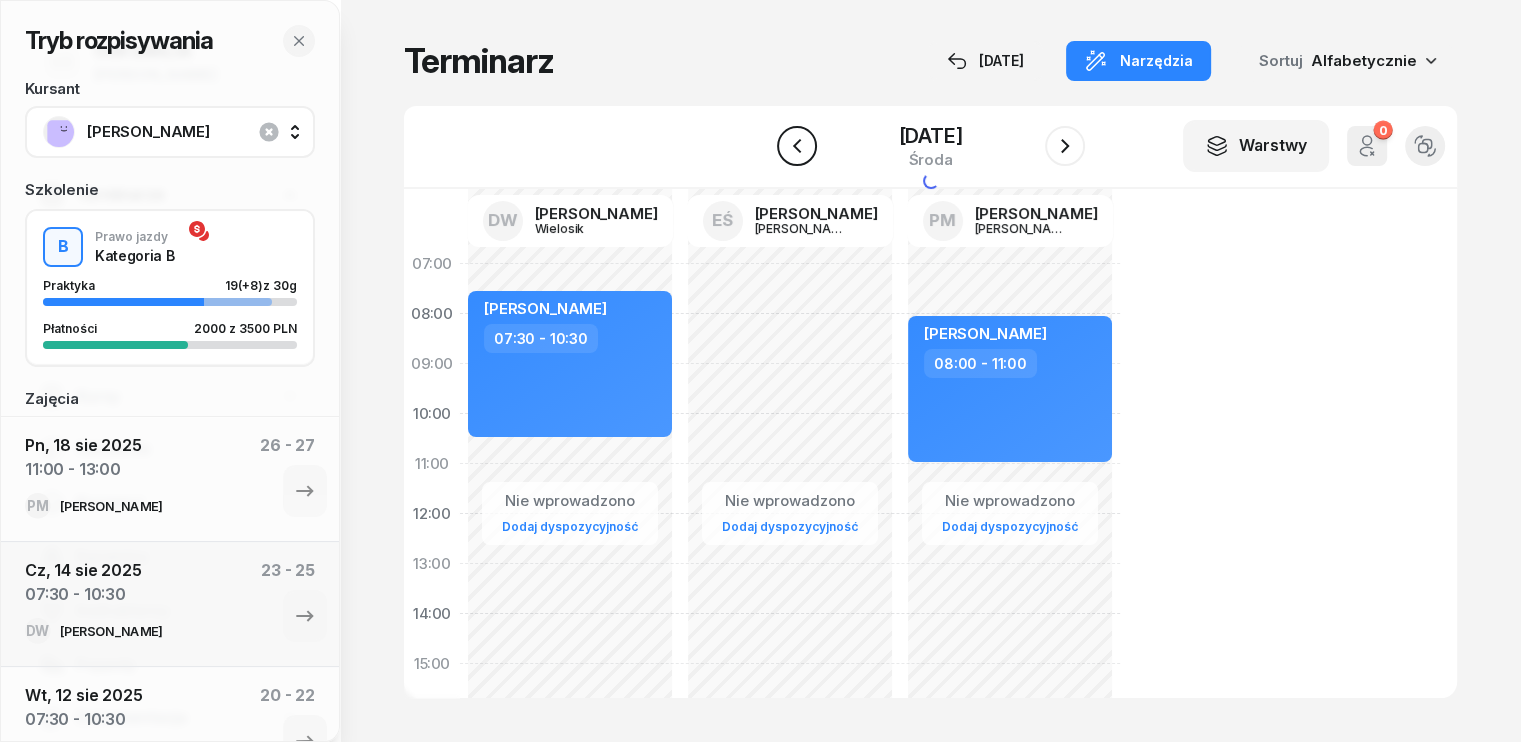 click 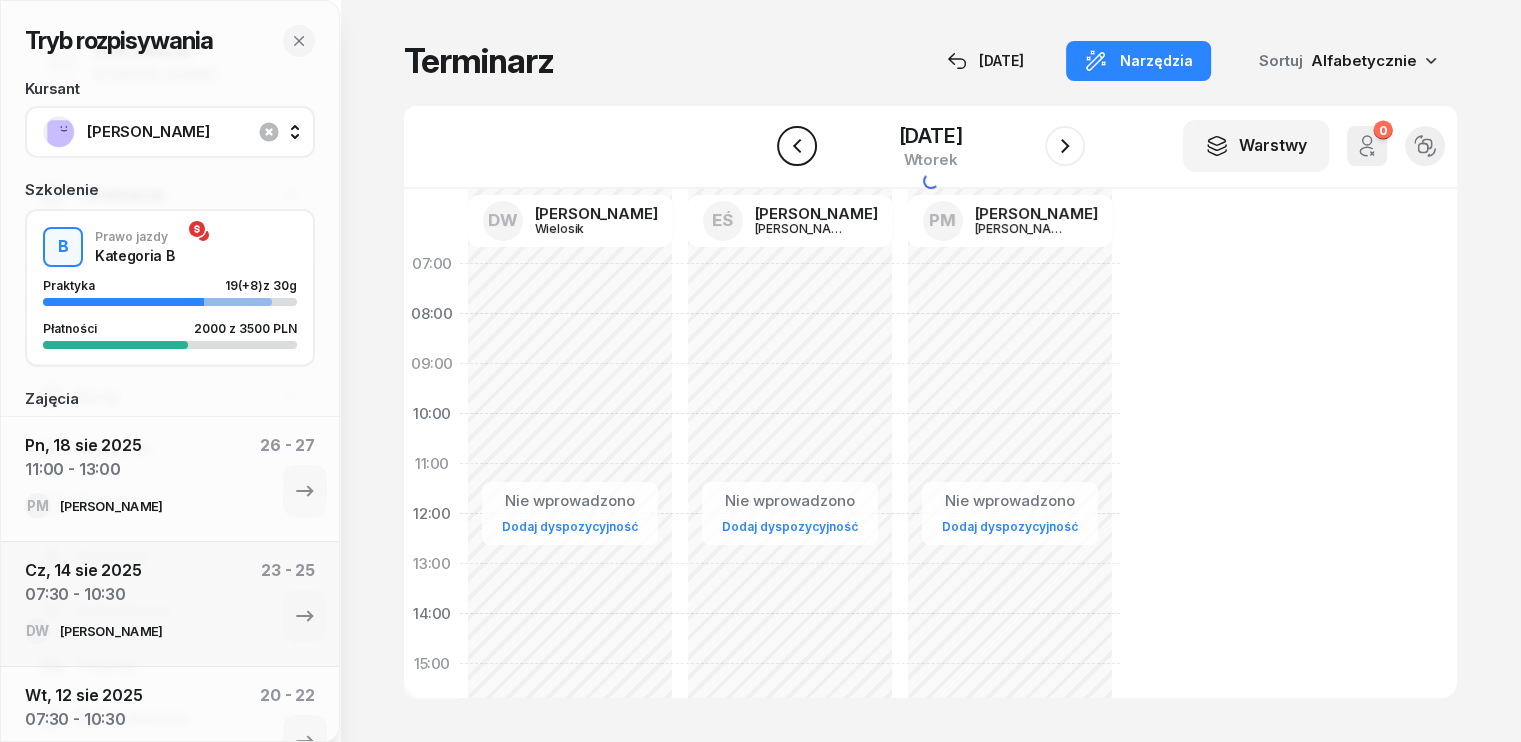click 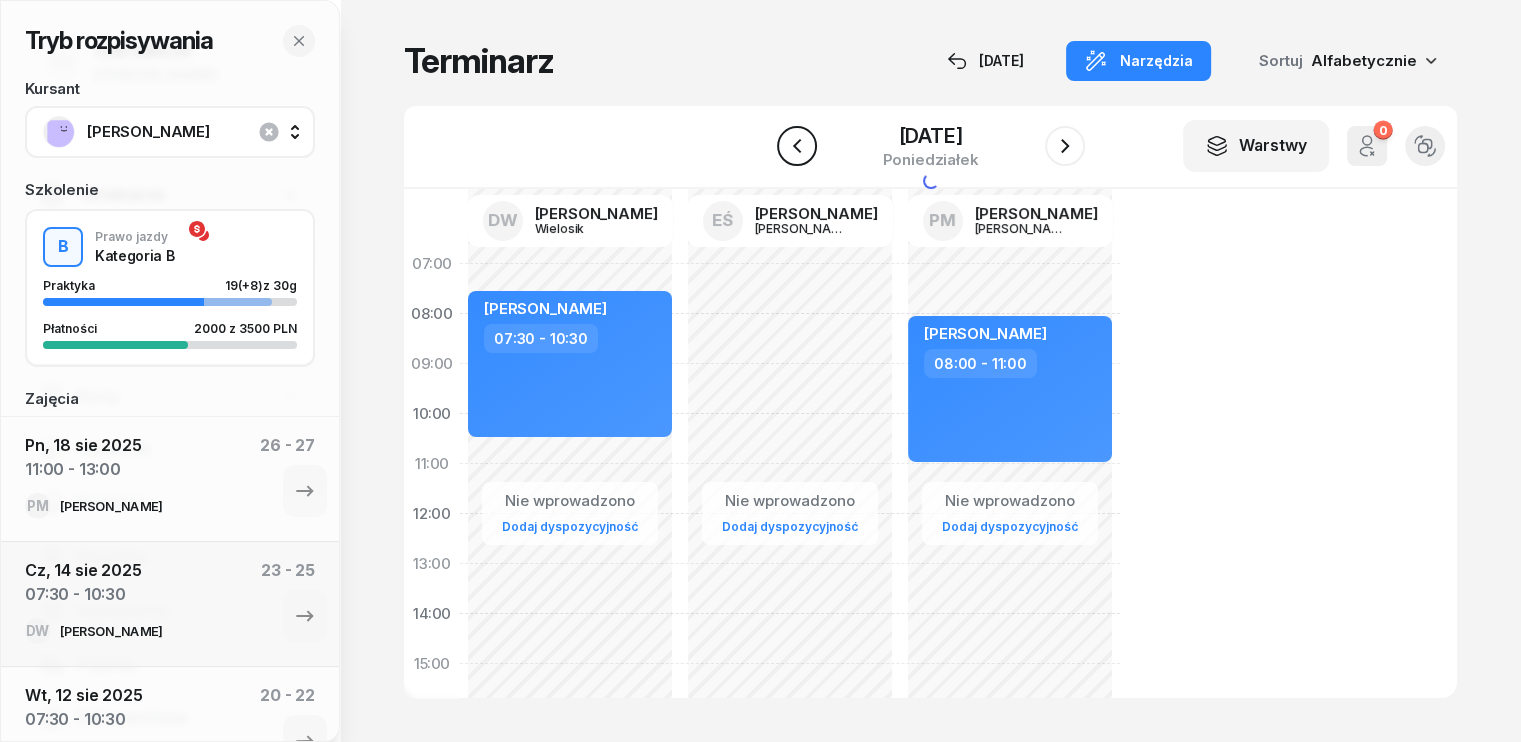 click 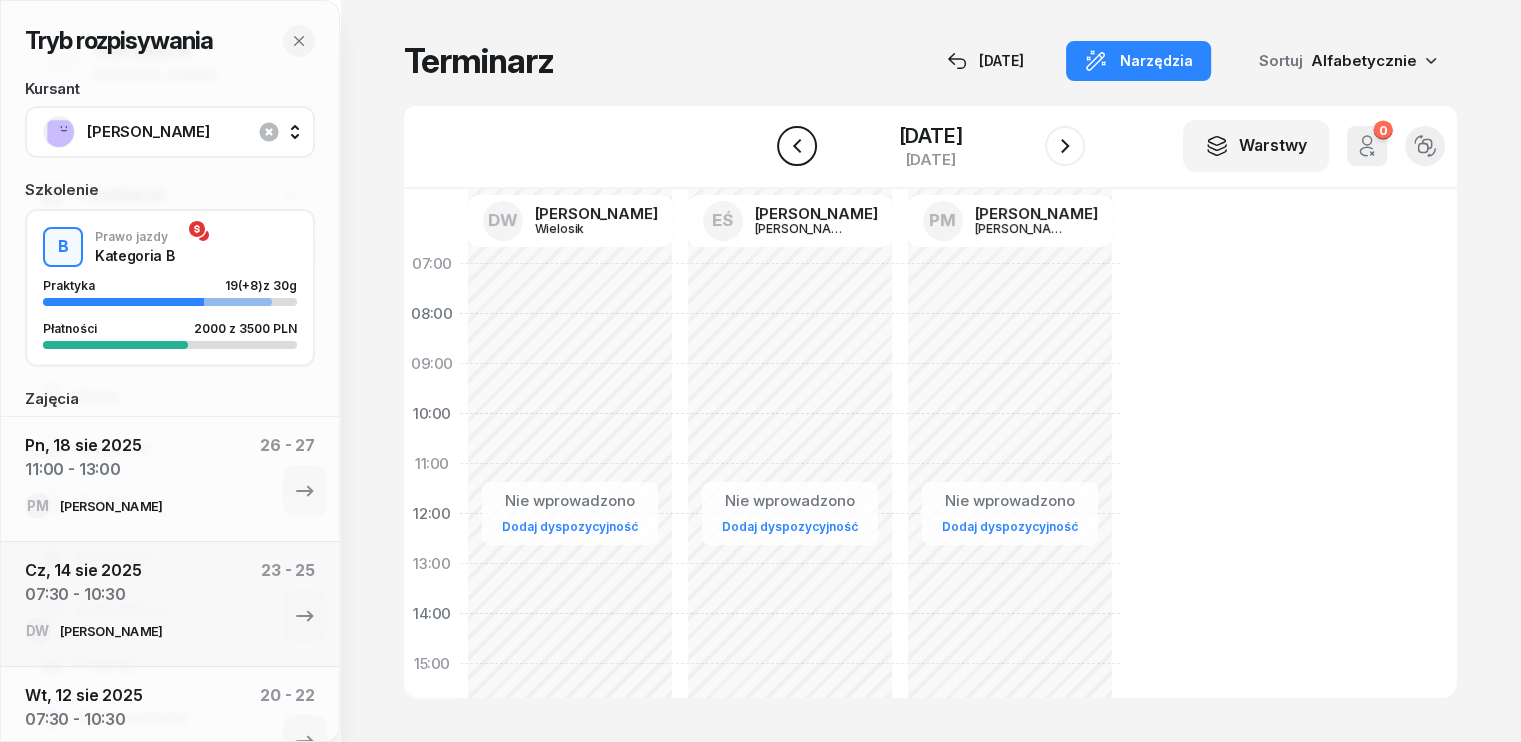 click 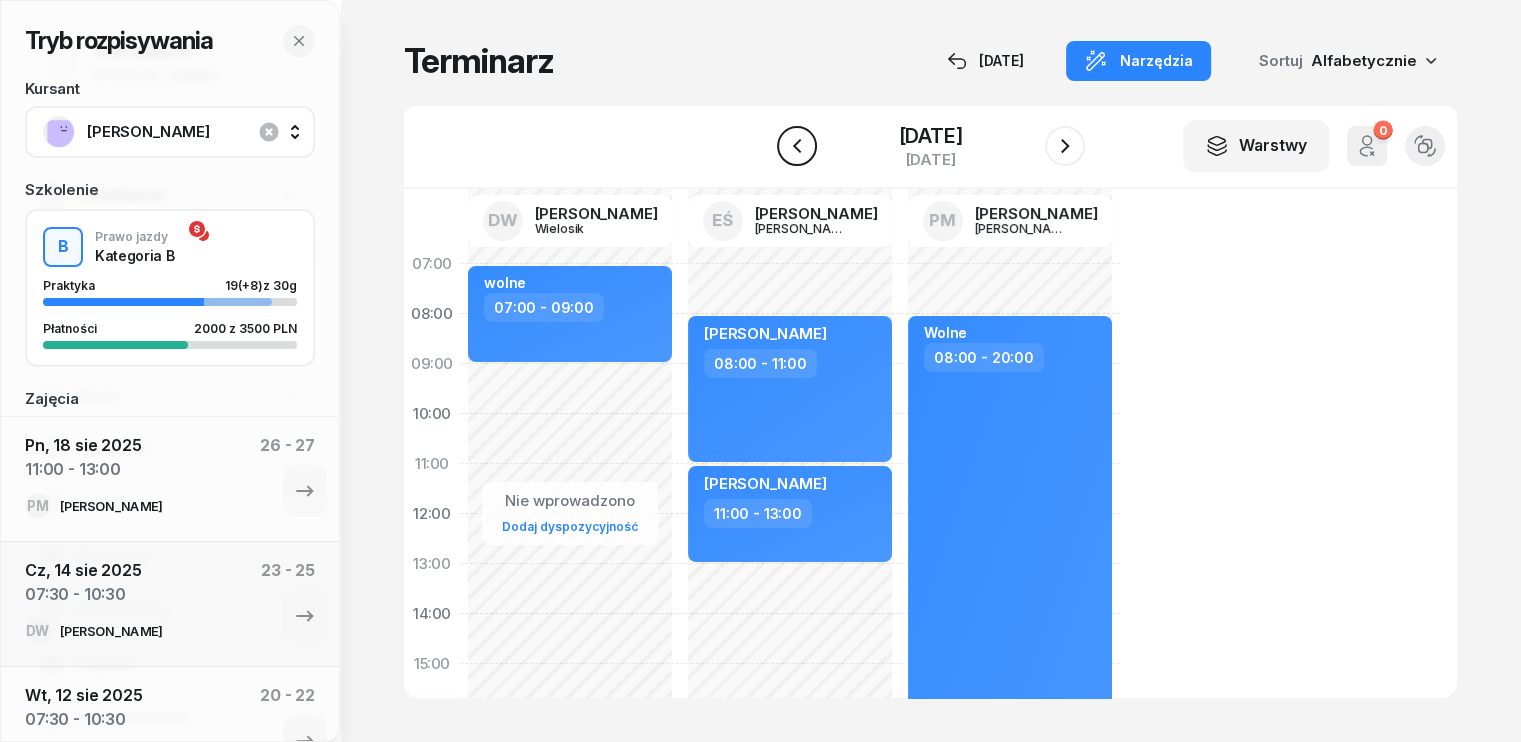 click 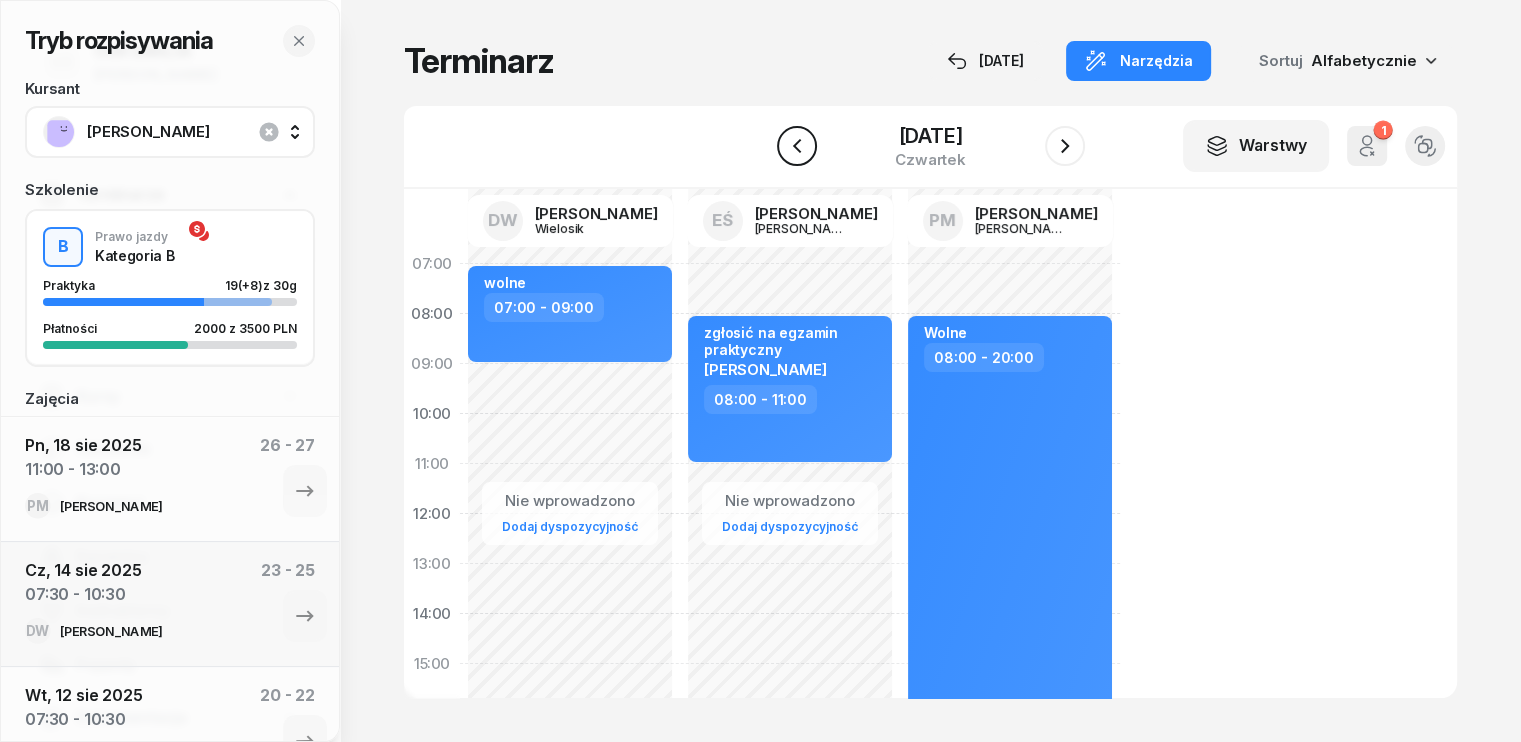 click 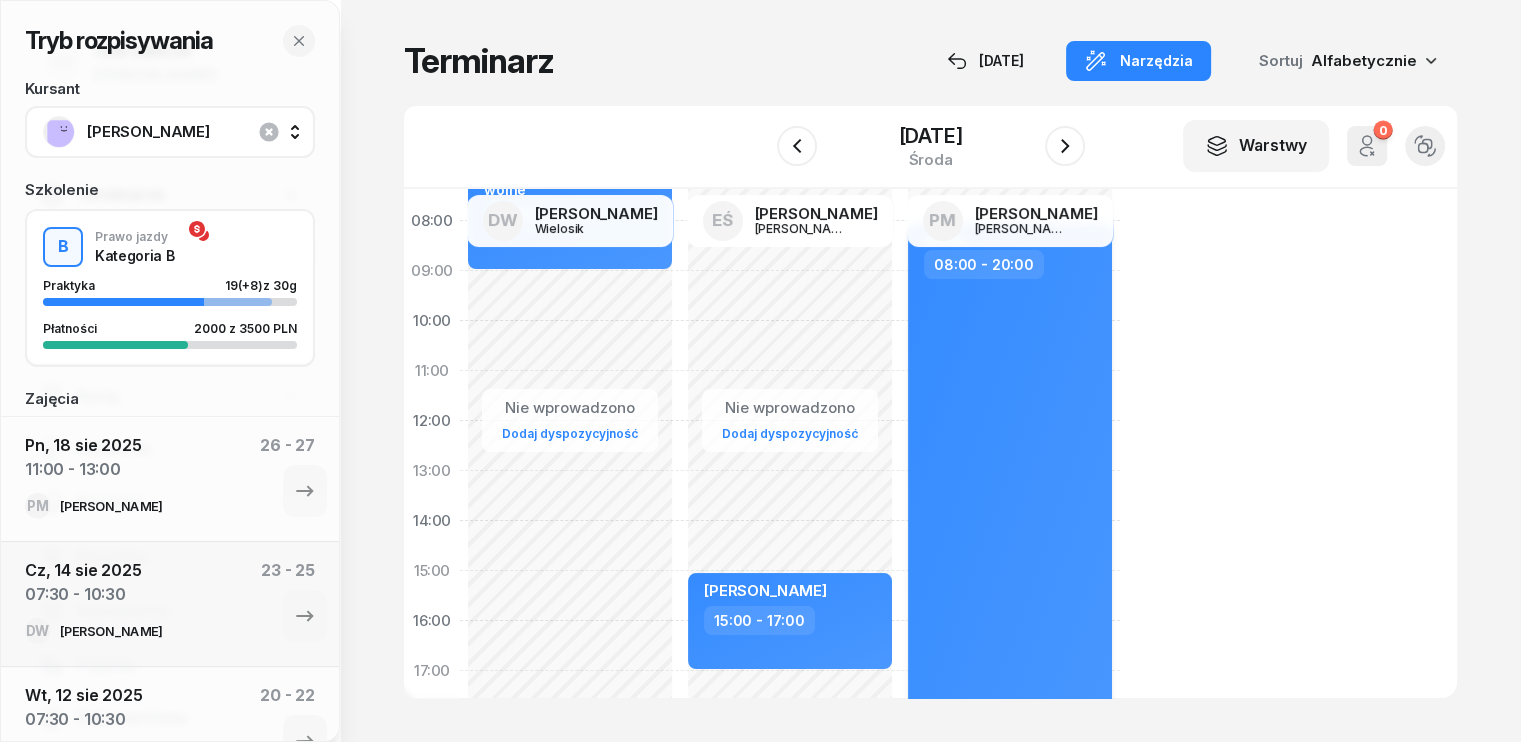 scroll, scrollTop: 200, scrollLeft: 0, axis: vertical 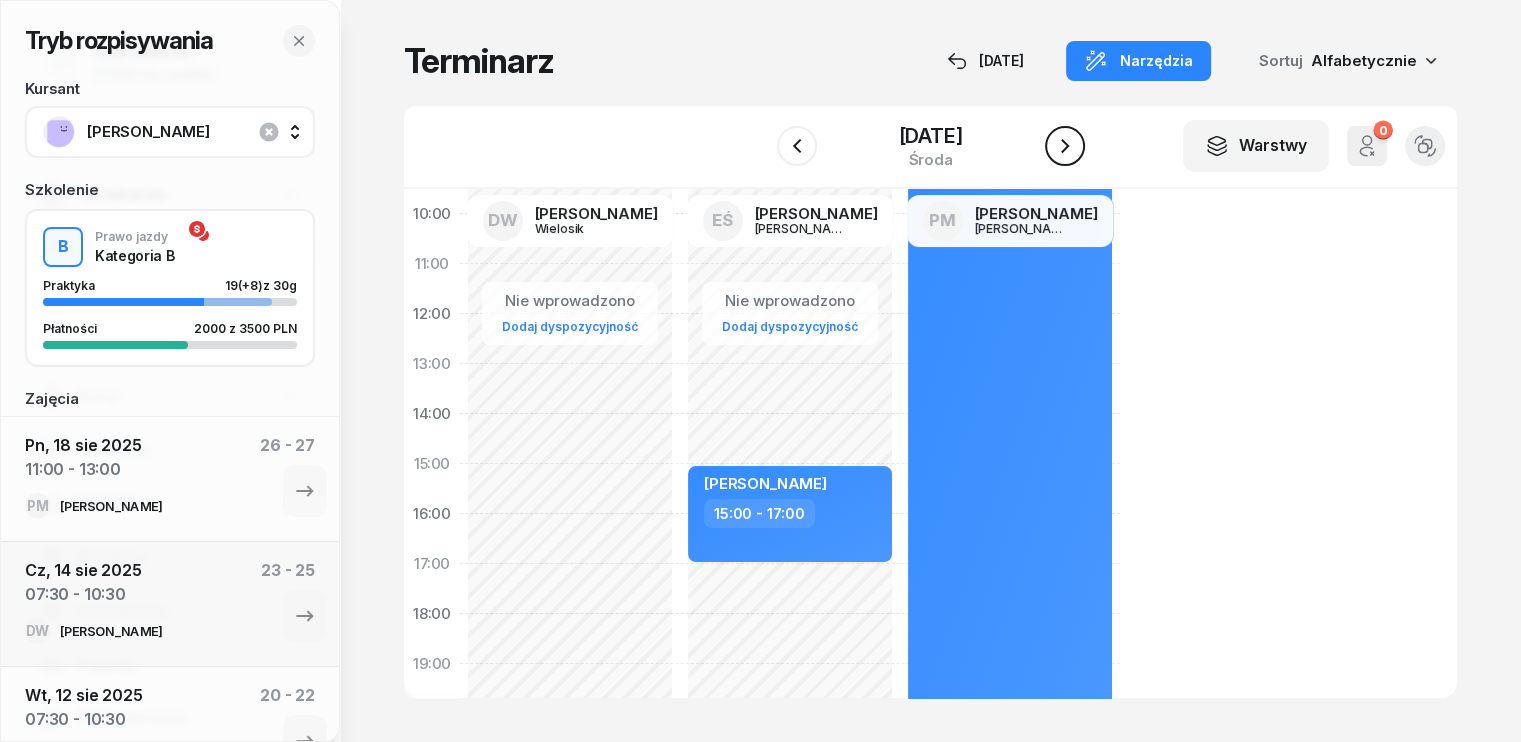 click 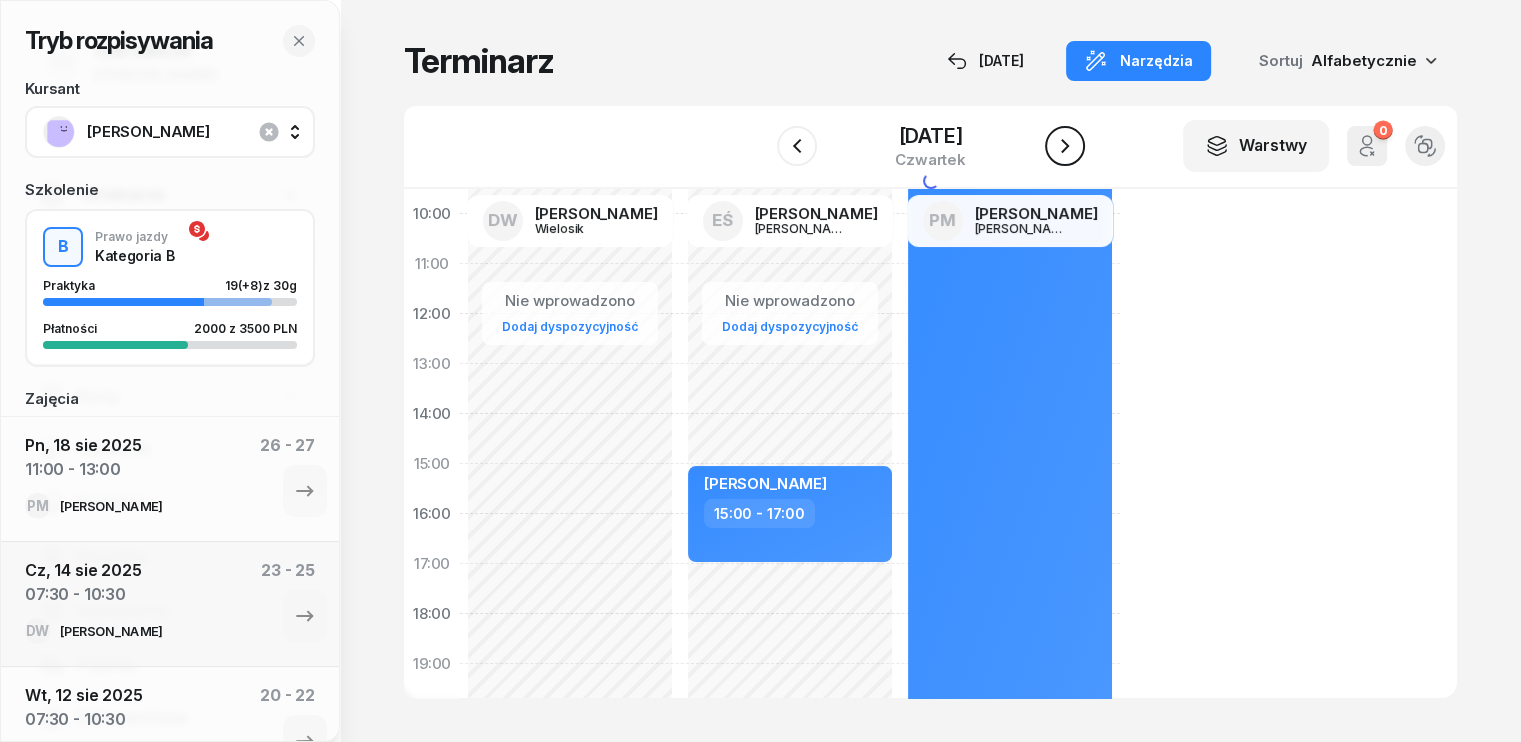click 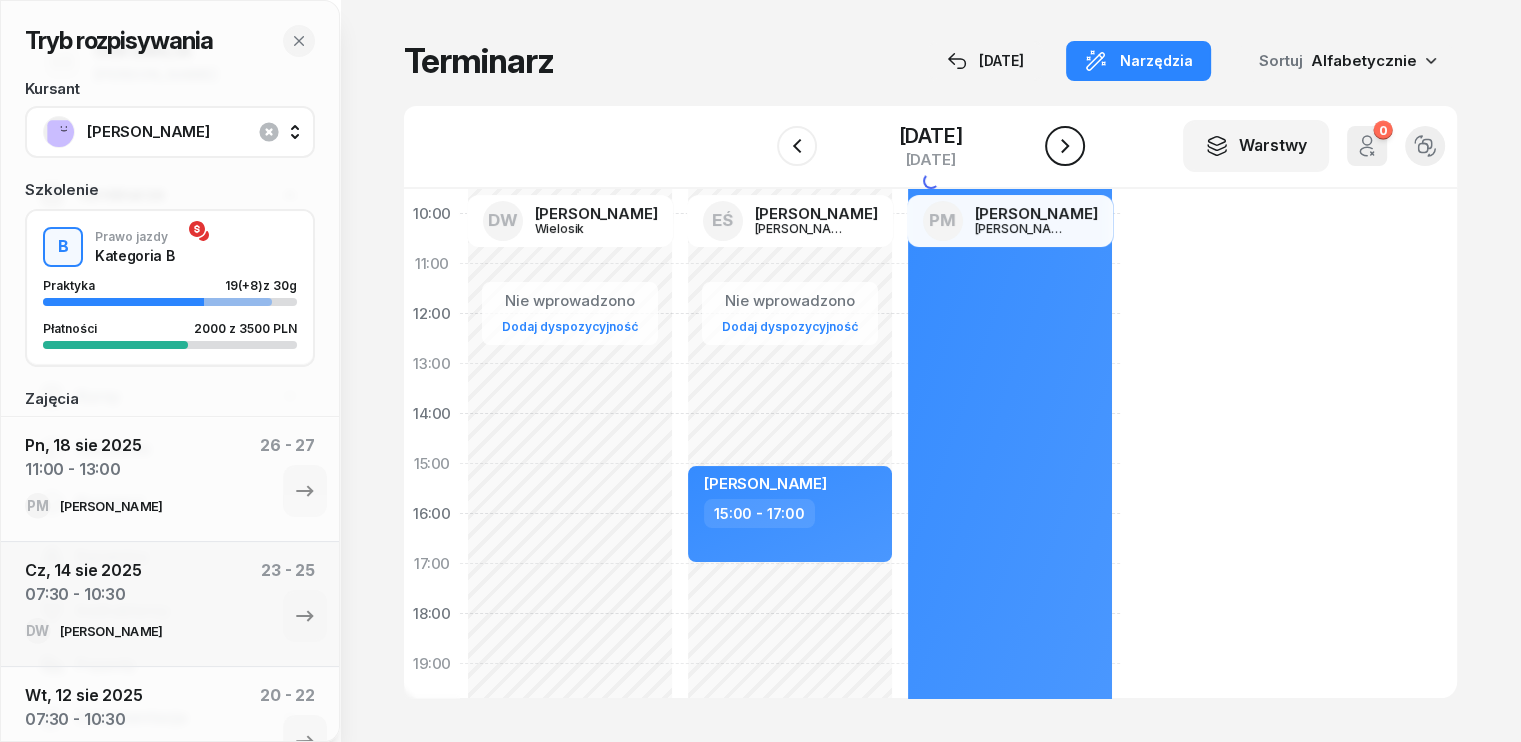click 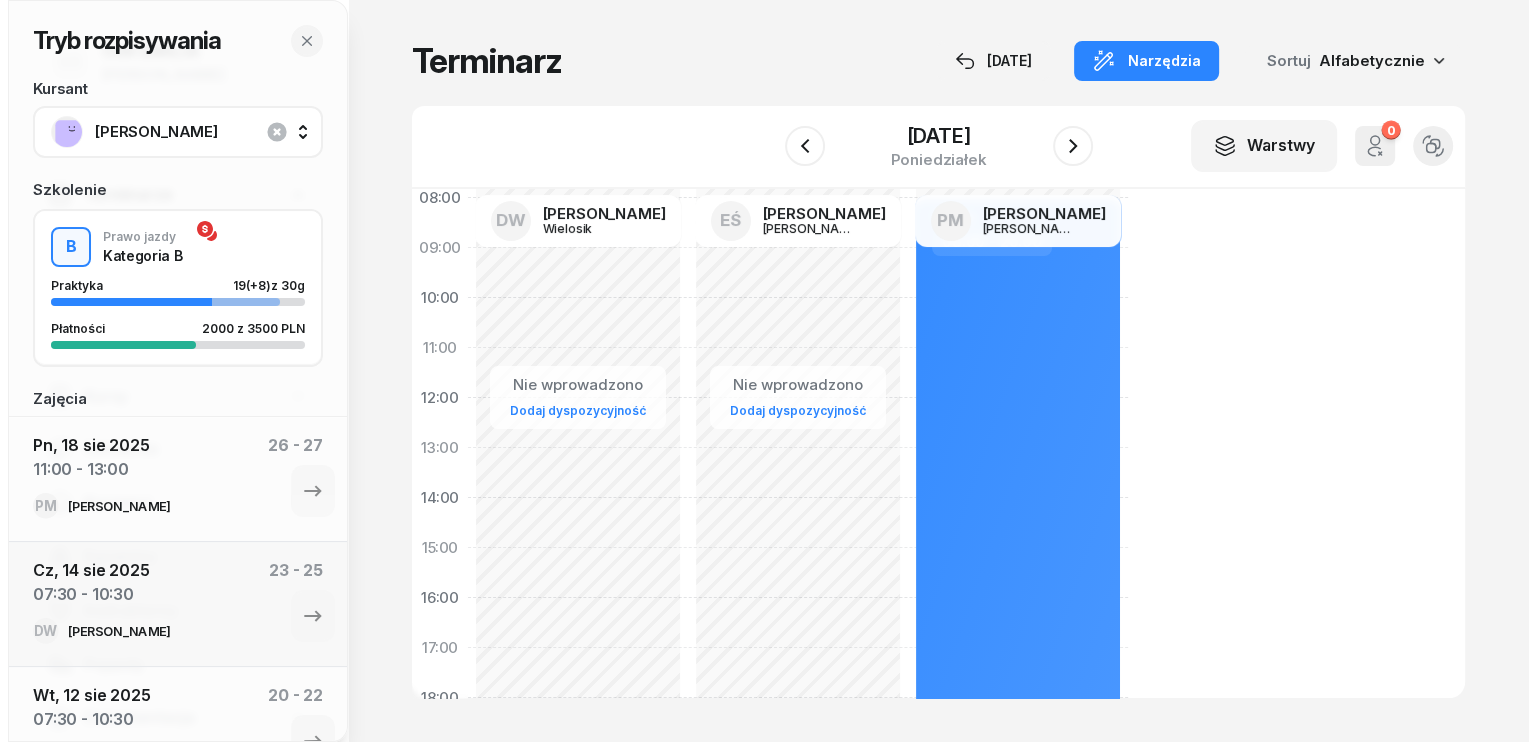 scroll, scrollTop: 0, scrollLeft: 0, axis: both 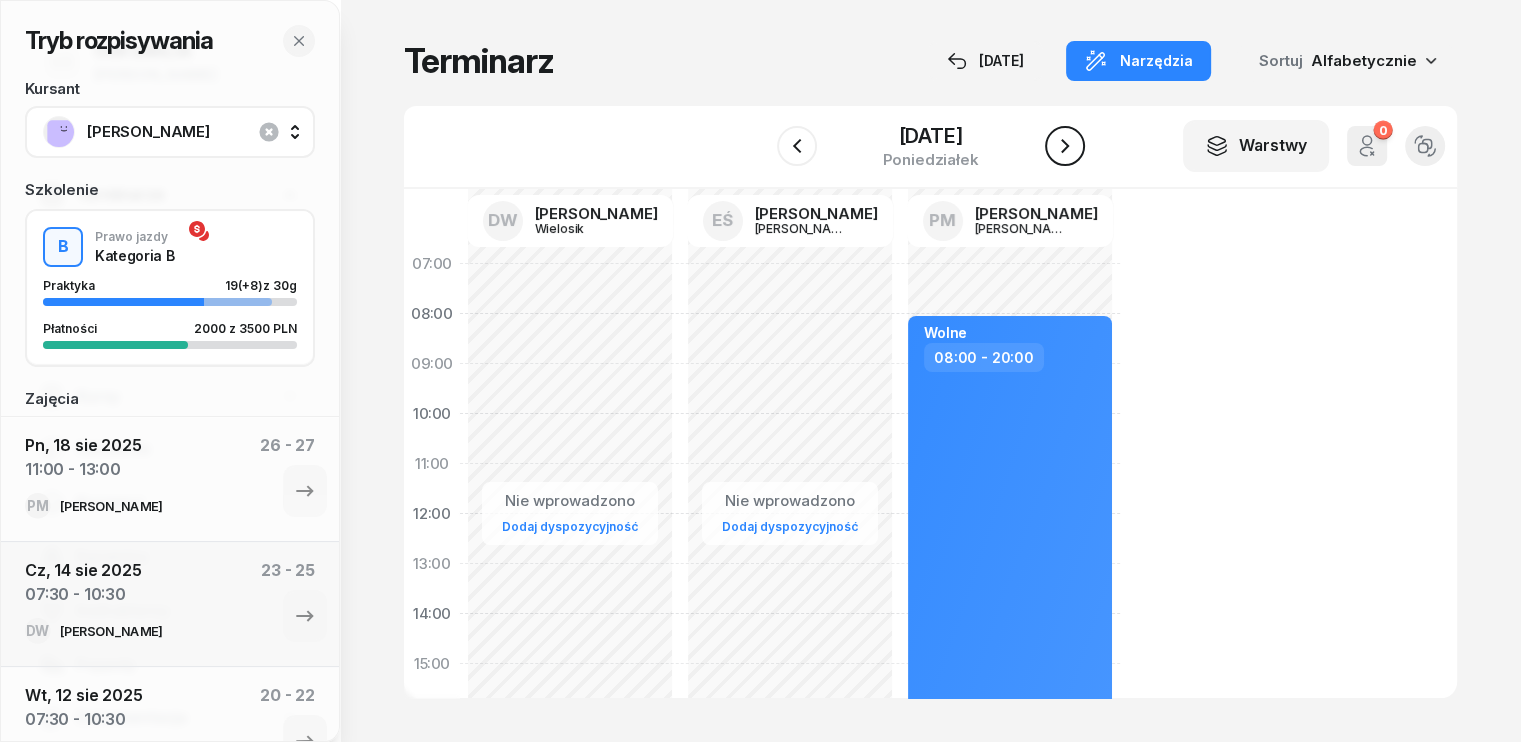click 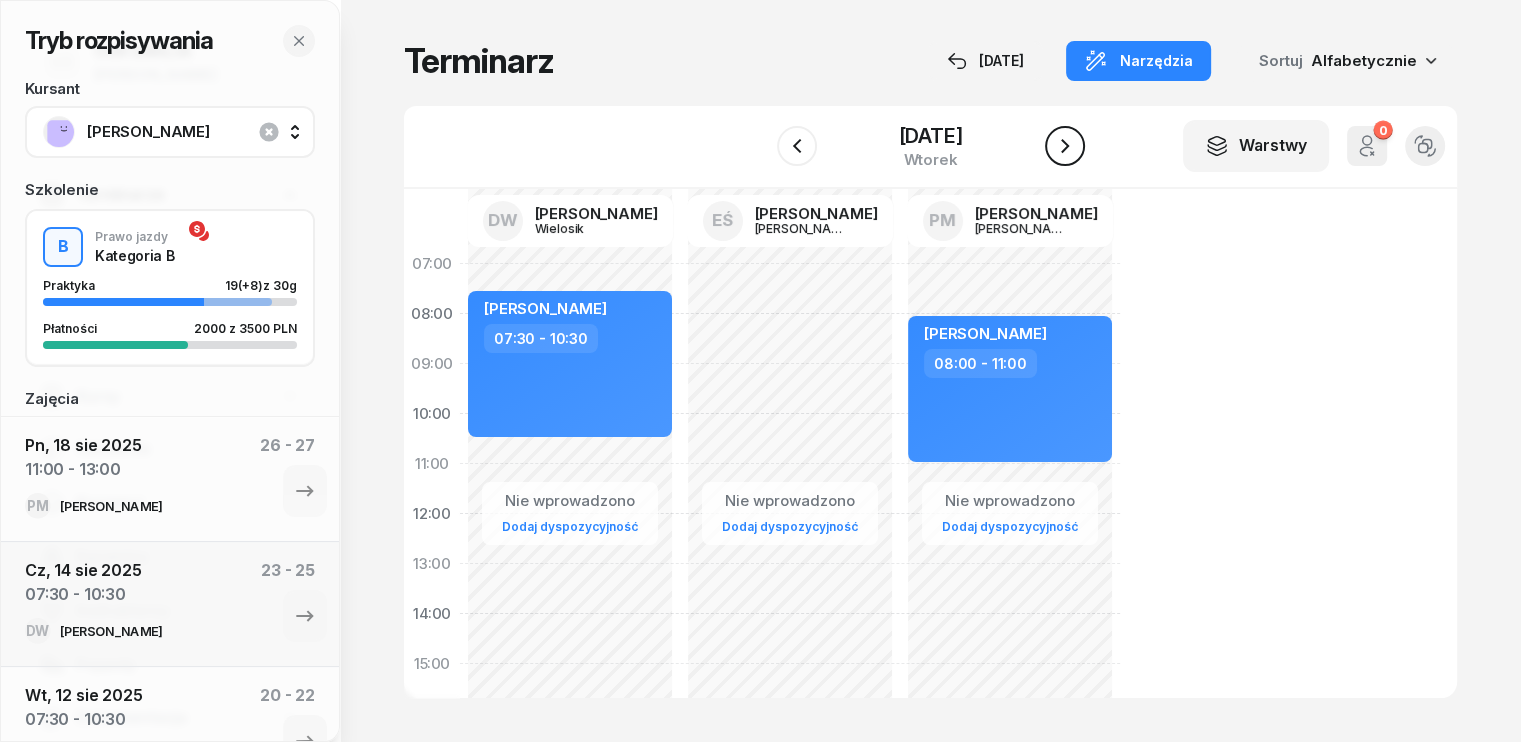 click 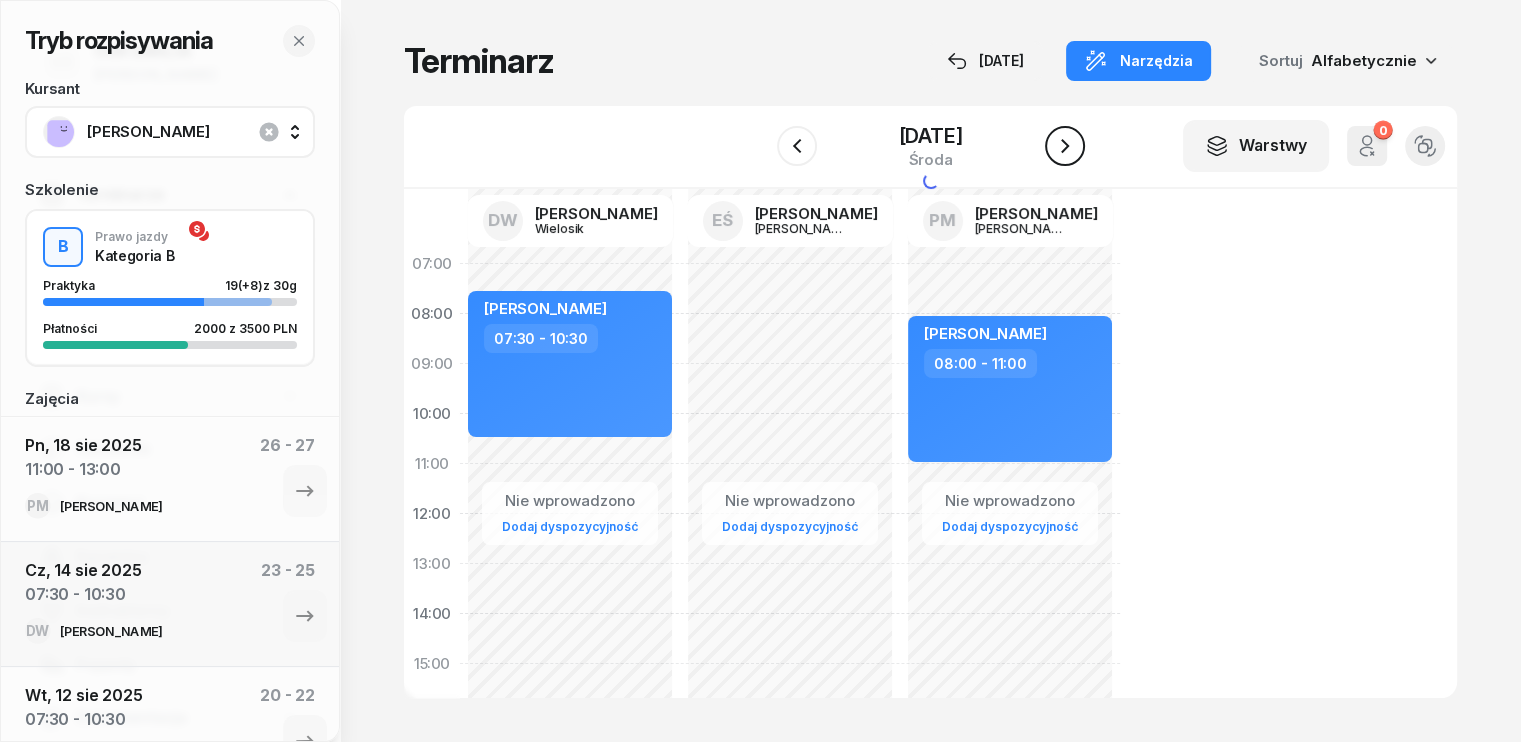 click 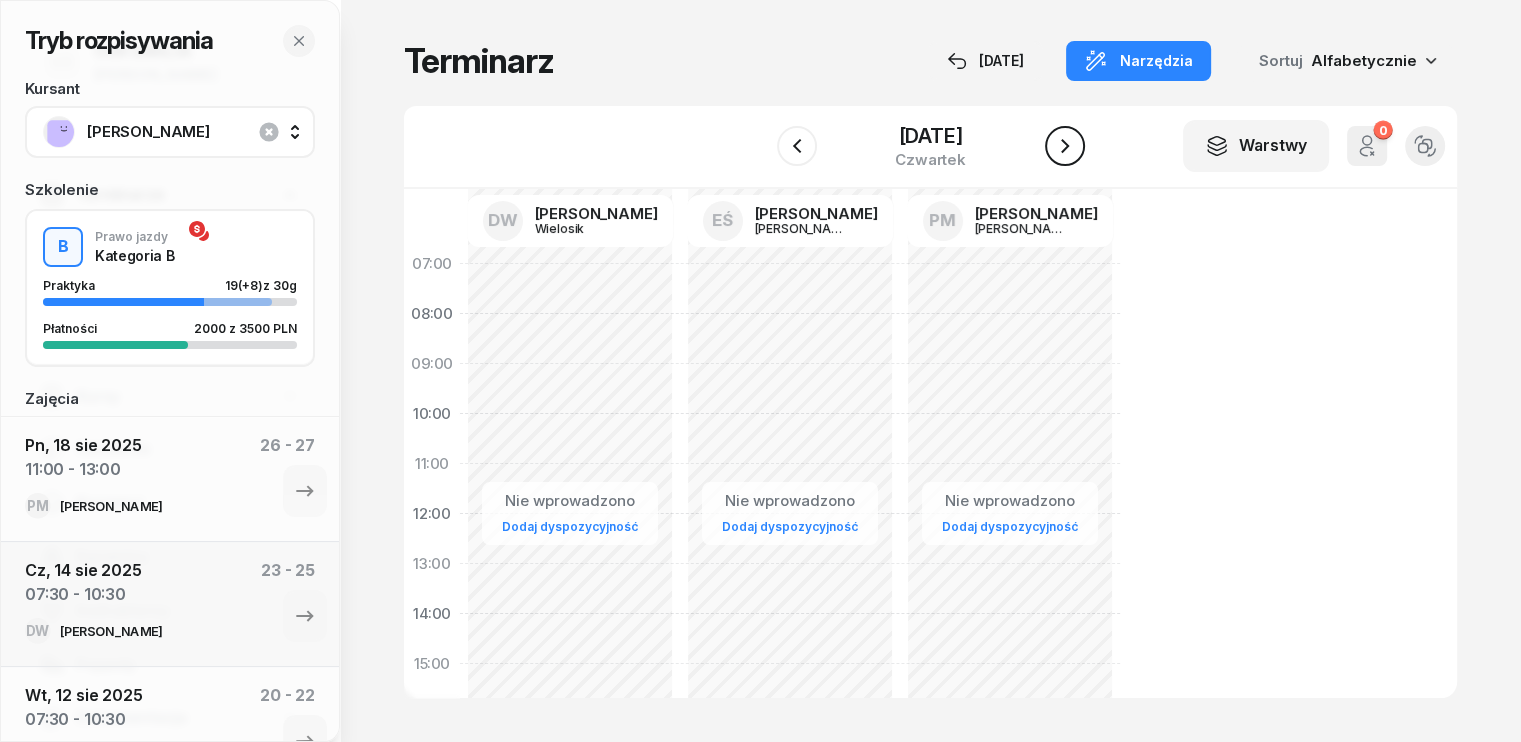 click 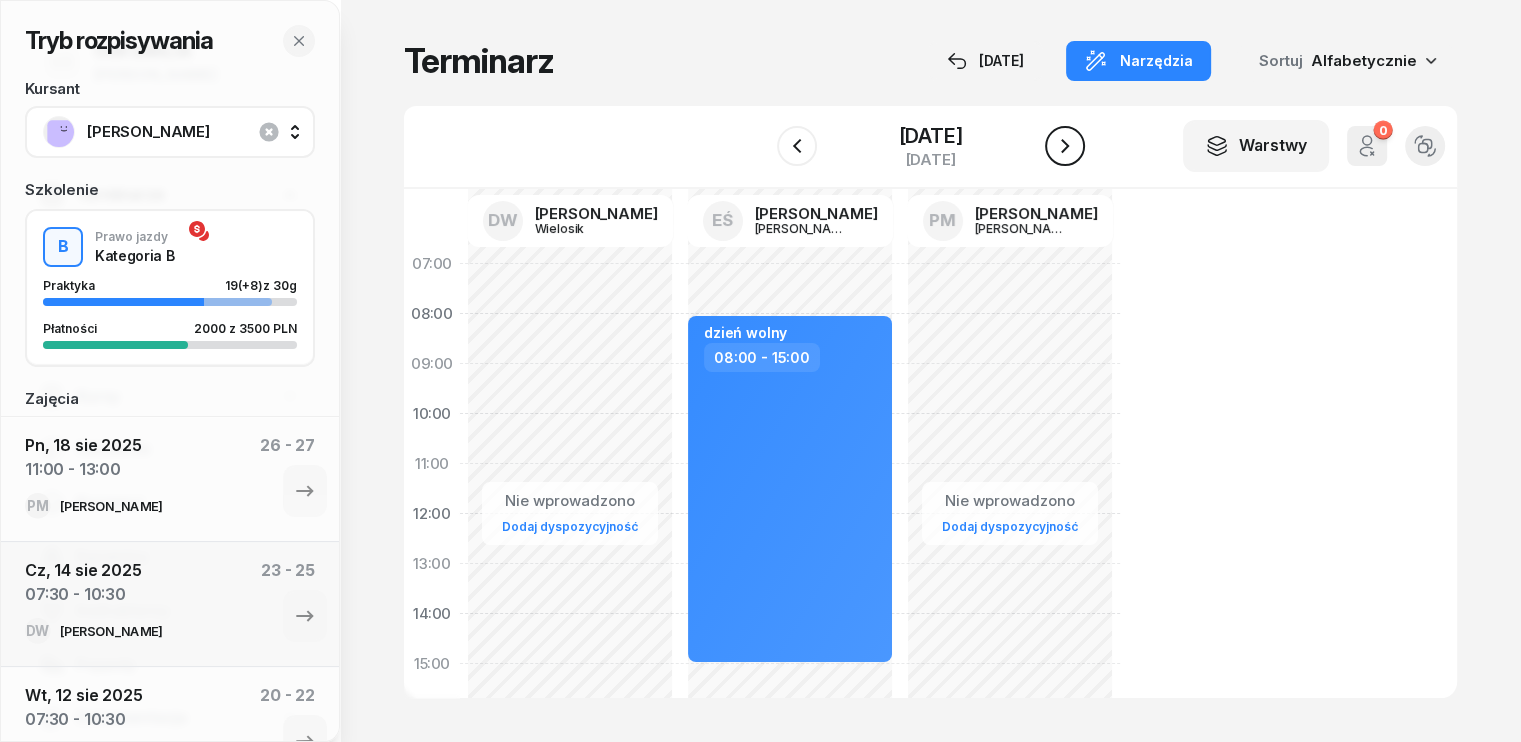 click 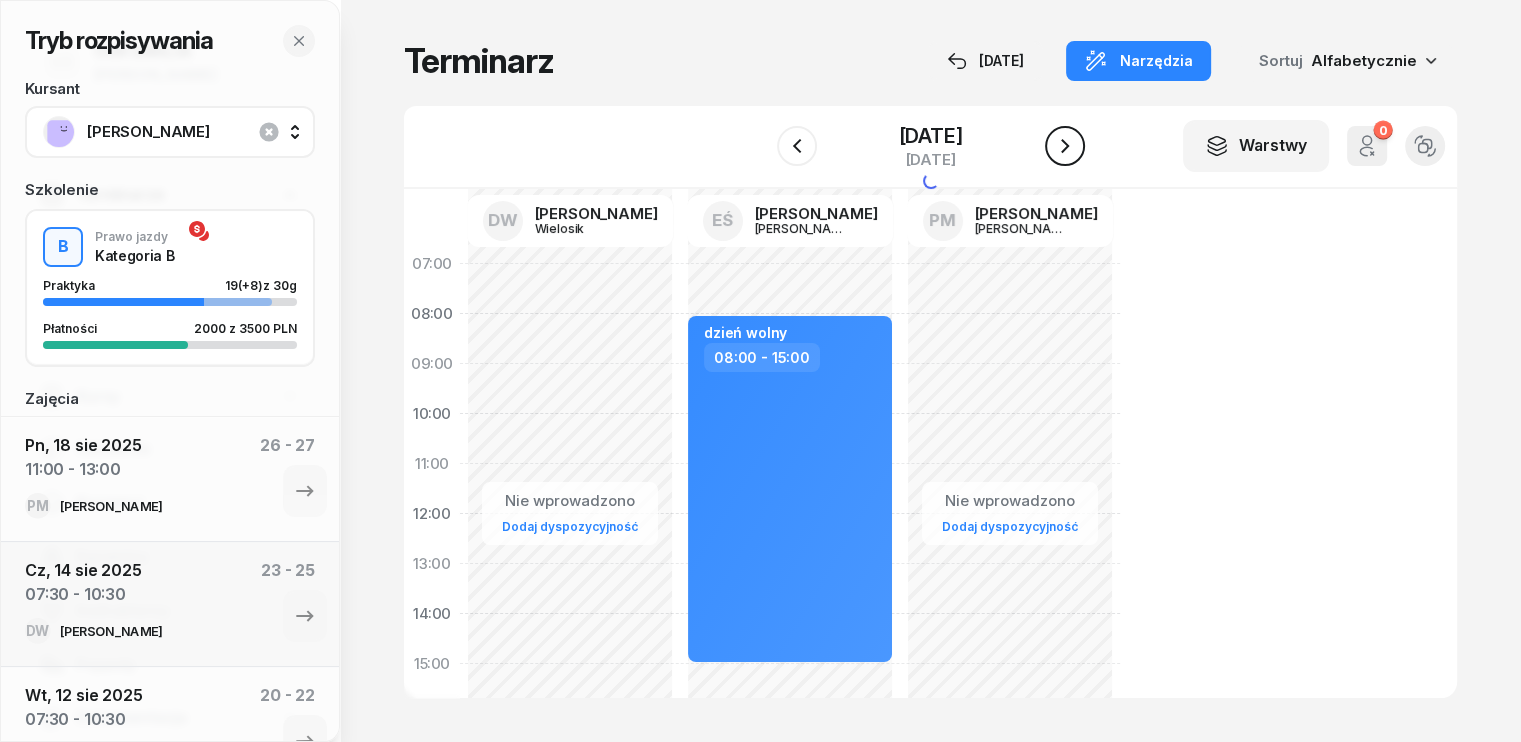 click 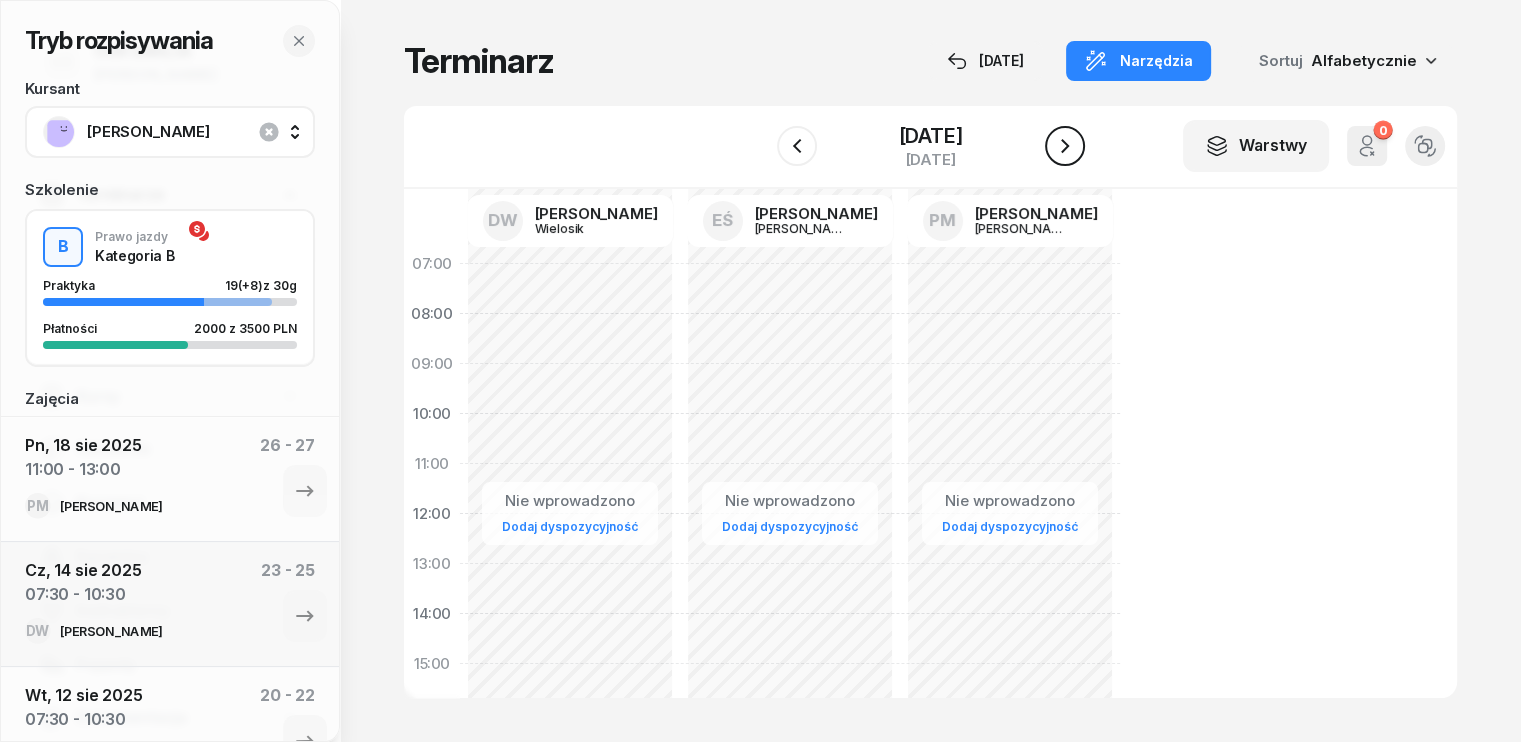 click 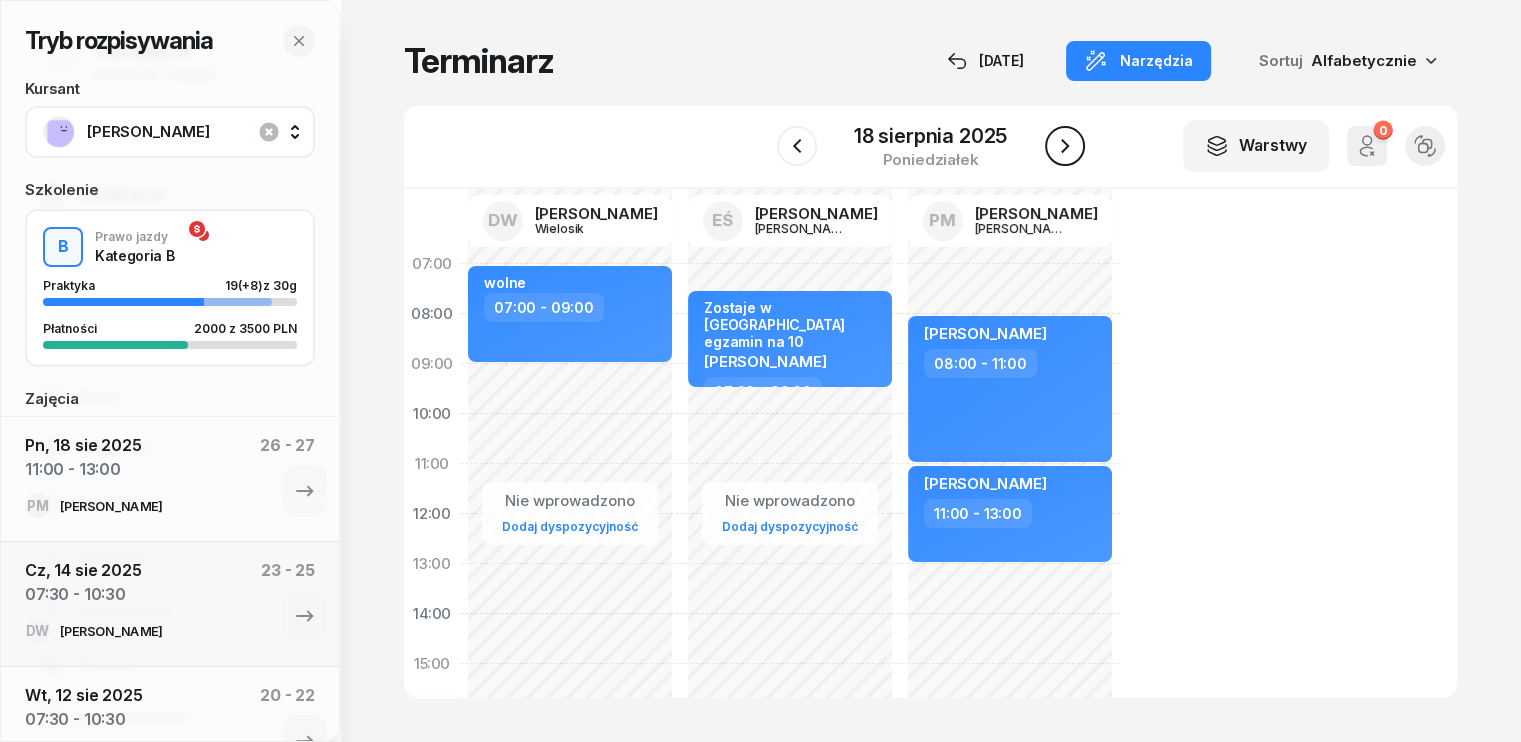 click 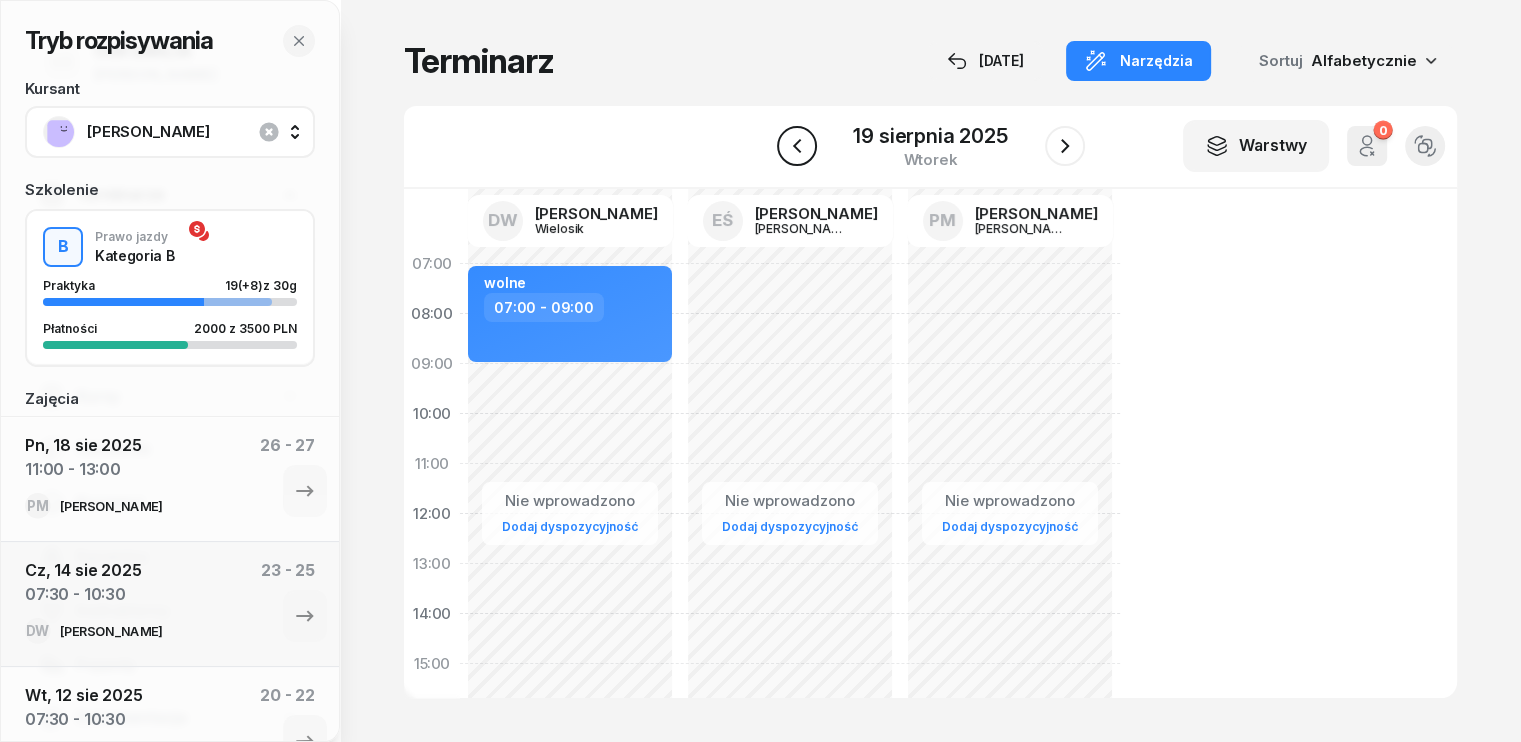 click 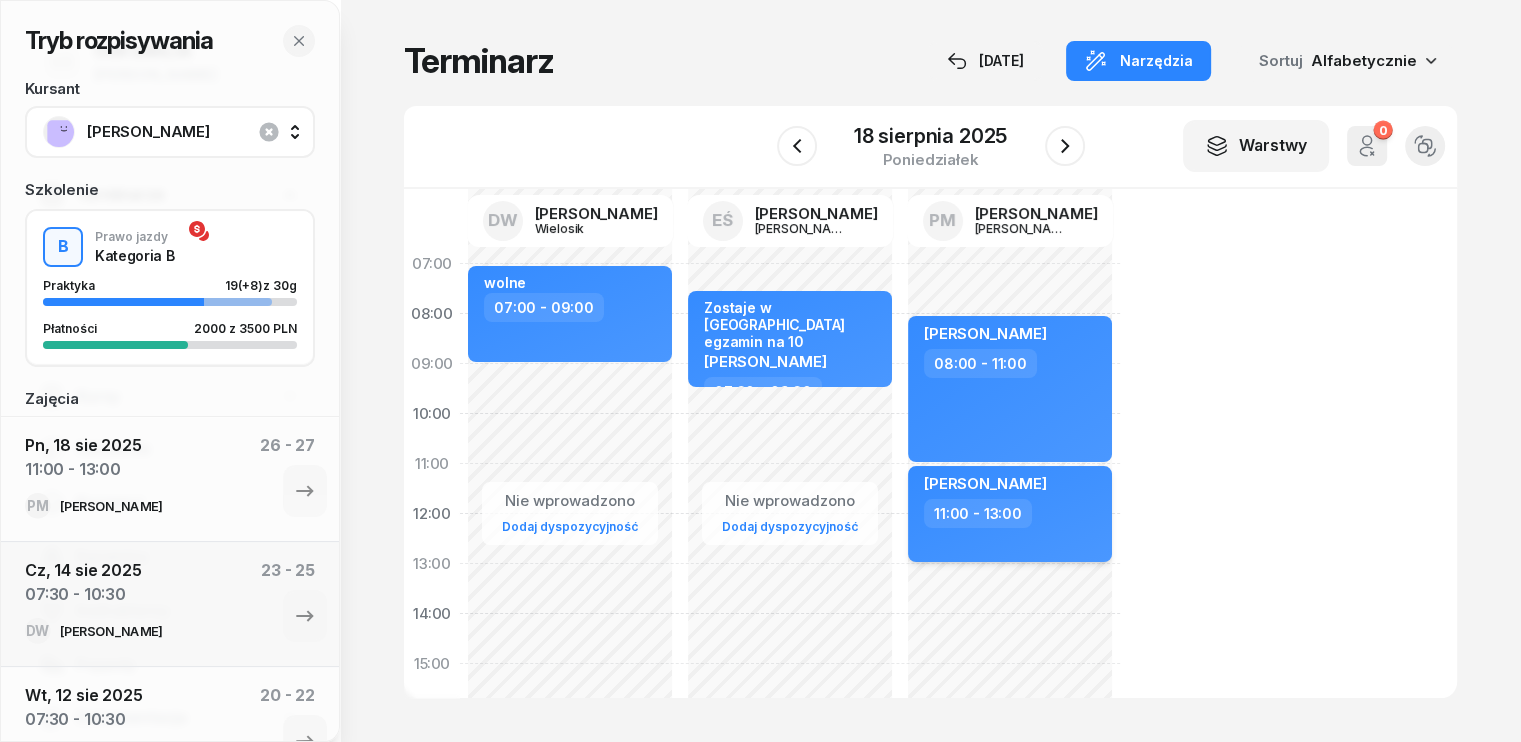 click on "11:00 - 13:00" at bounding box center (1012, 513) 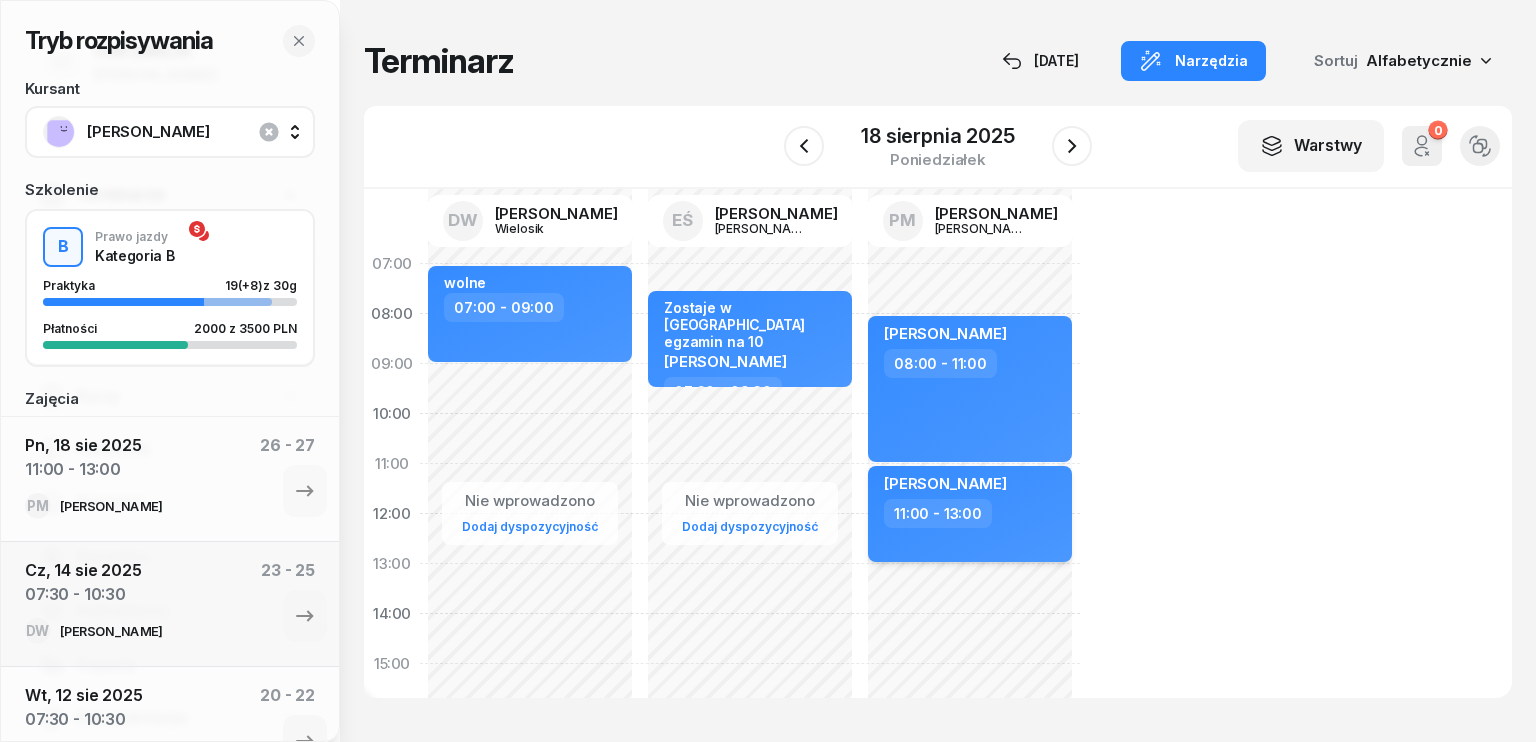 select on "11" 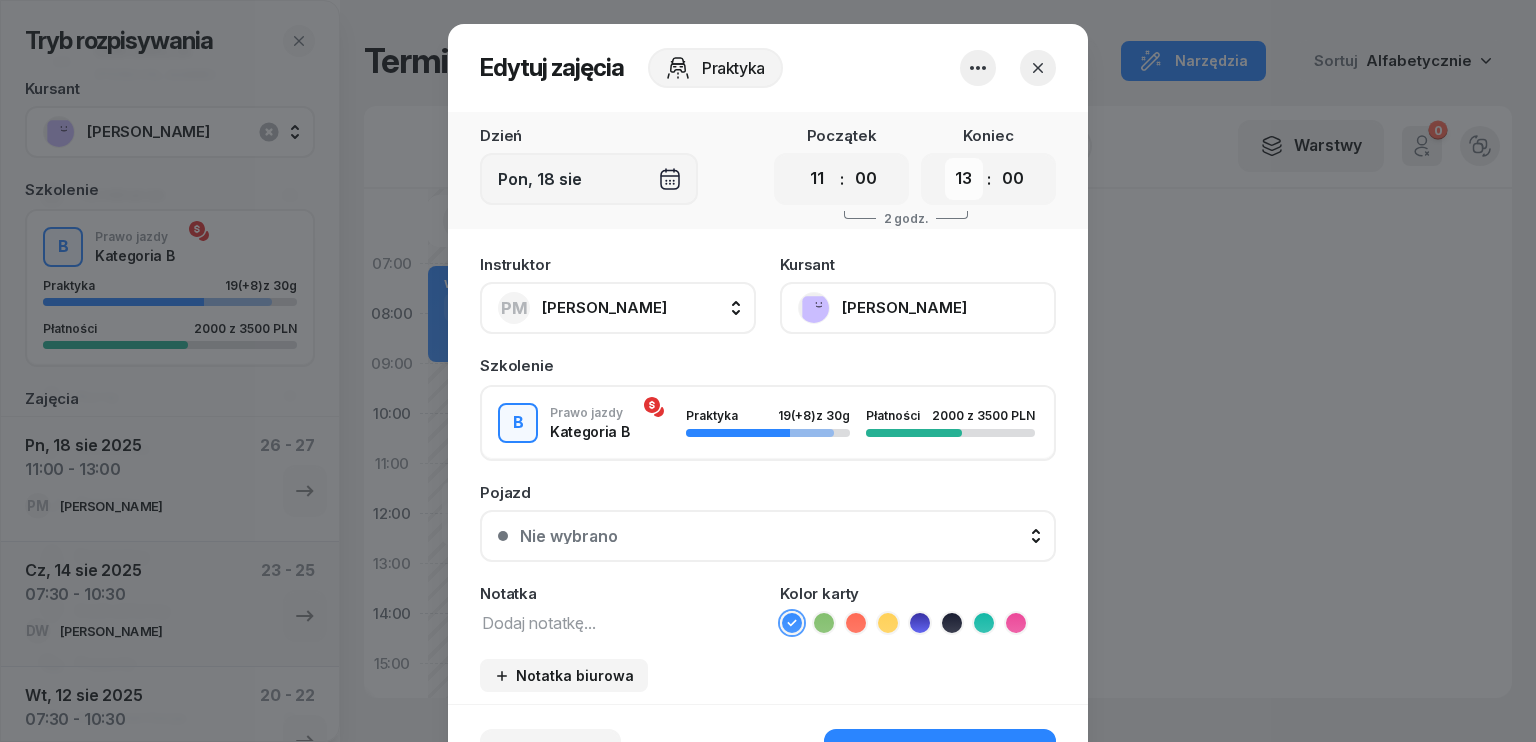 drag, startPoint x: 957, startPoint y: 179, endPoint x: 956, endPoint y: 196, distance: 17.029387 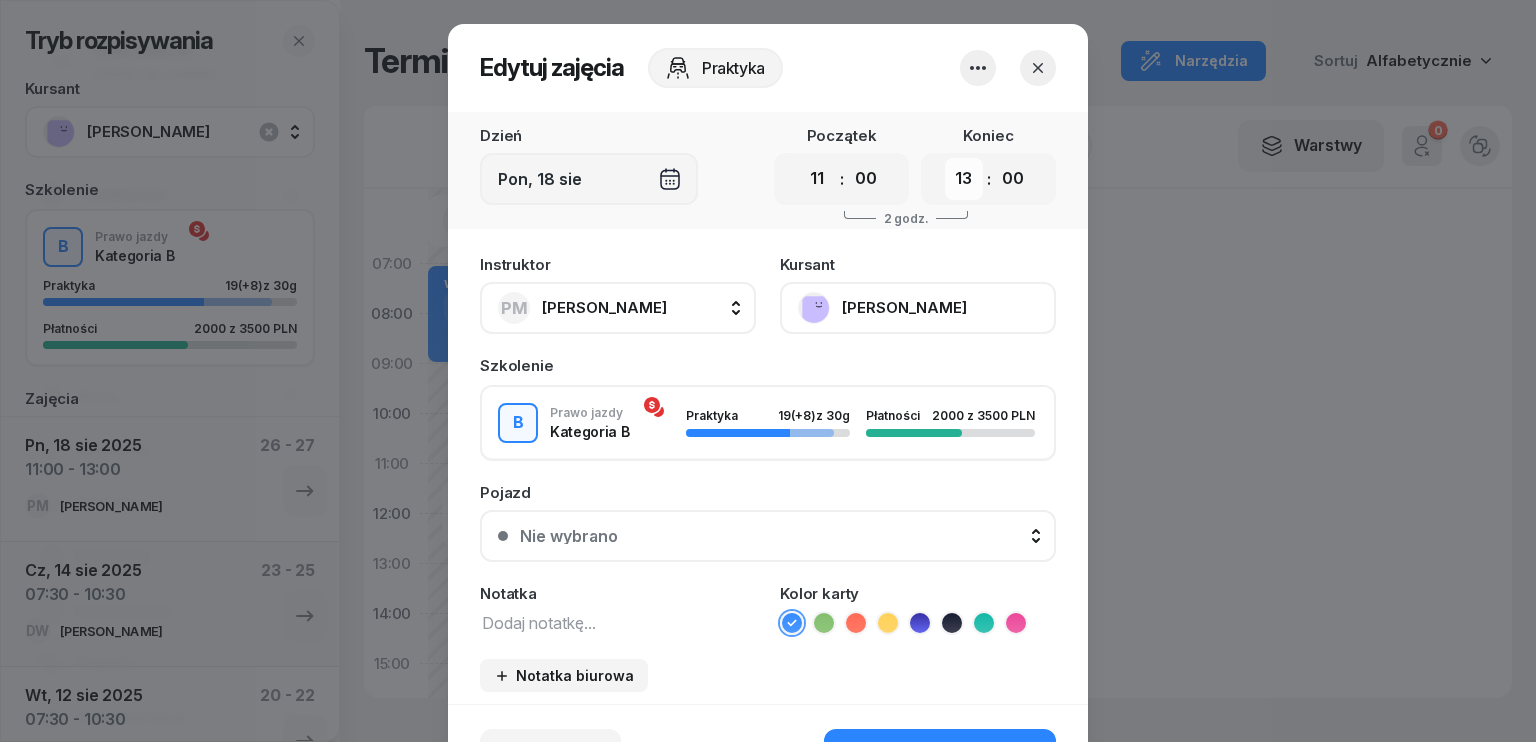 select on "14" 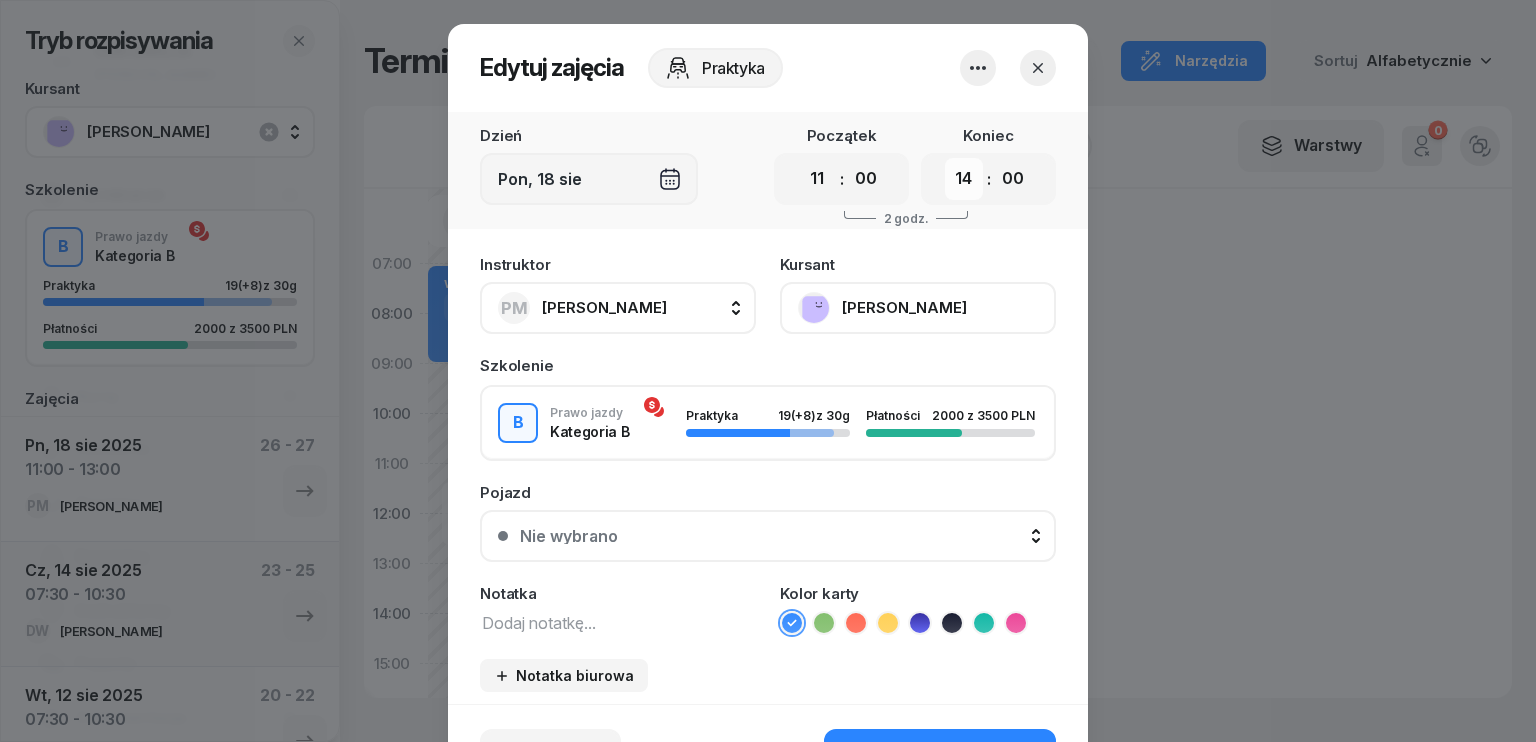 click on "00 01 02 03 04 05 06 07 08 09 10 11 12 13 14 15 16 17 18 19 20 21 22 23" at bounding box center (964, 179) 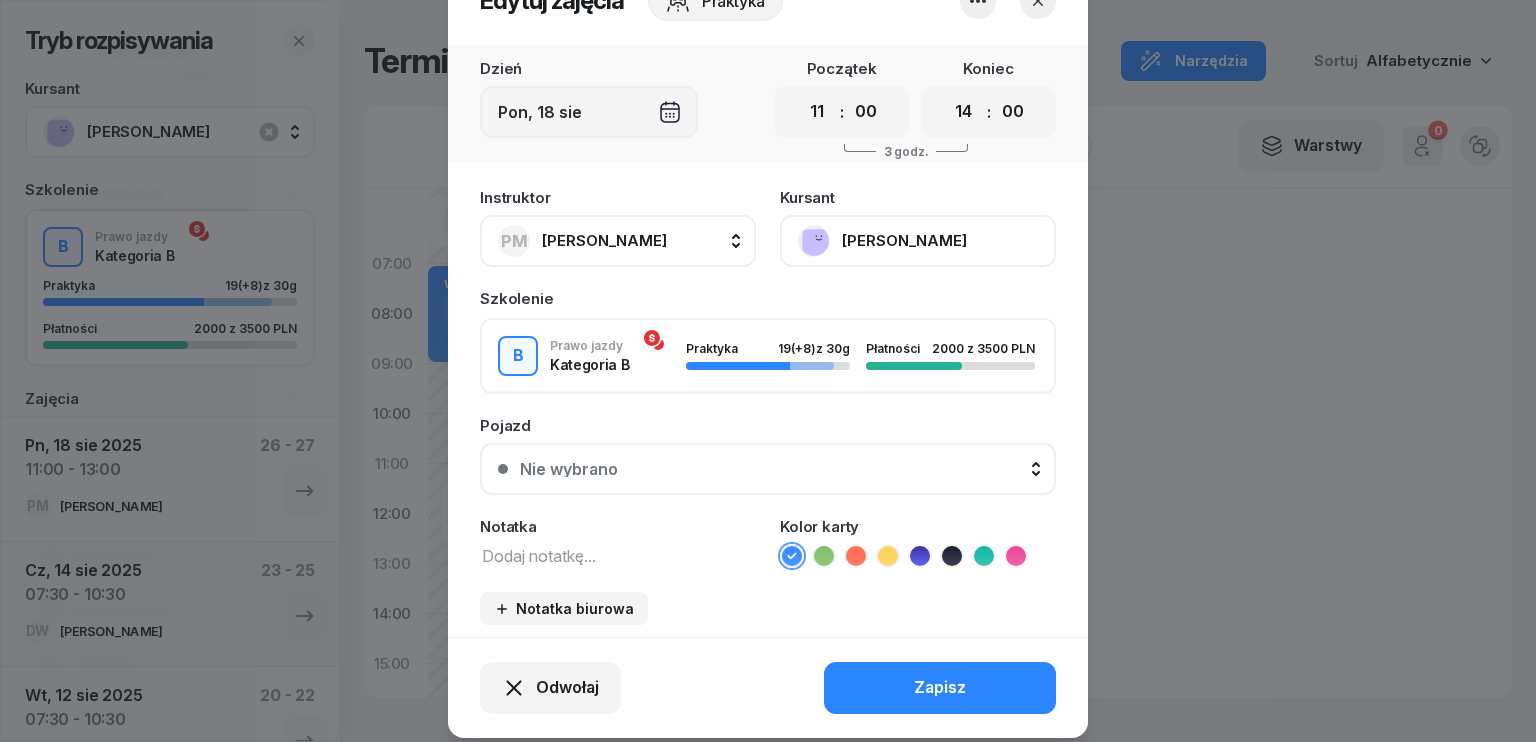 scroll, scrollTop: 100, scrollLeft: 0, axis: vertical 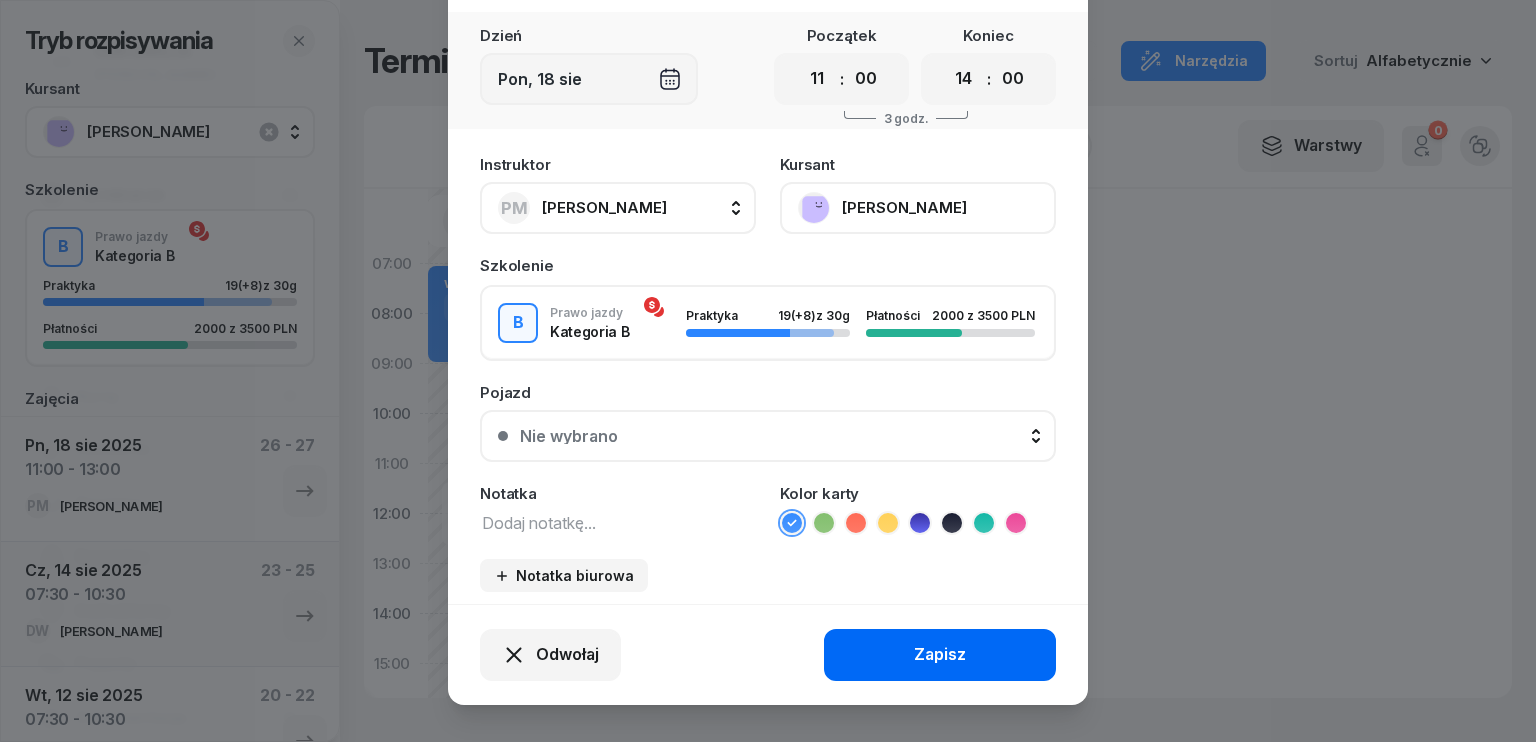 click on "Zapisz" at bounding box center [940, 655] 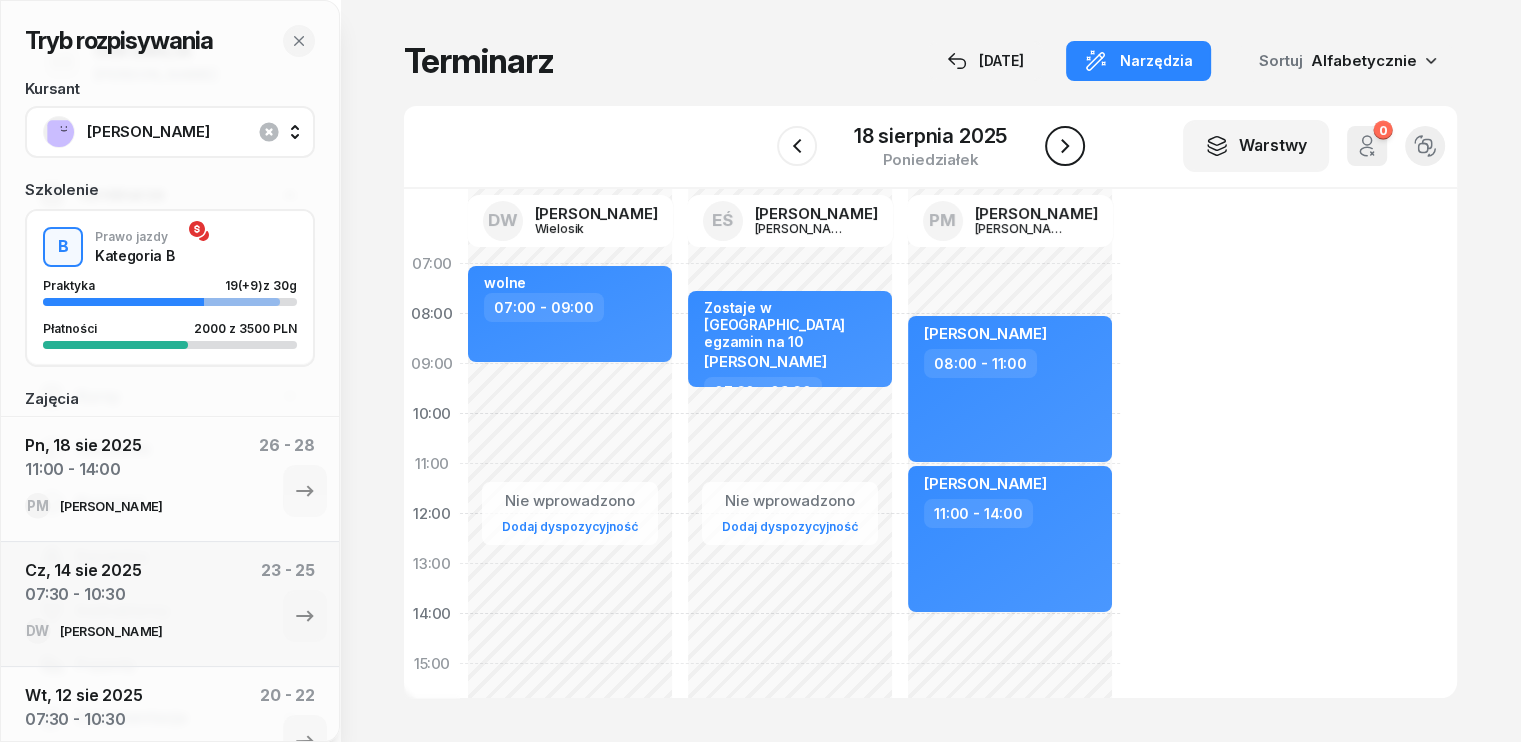 click at bounding box center [1065, 146] 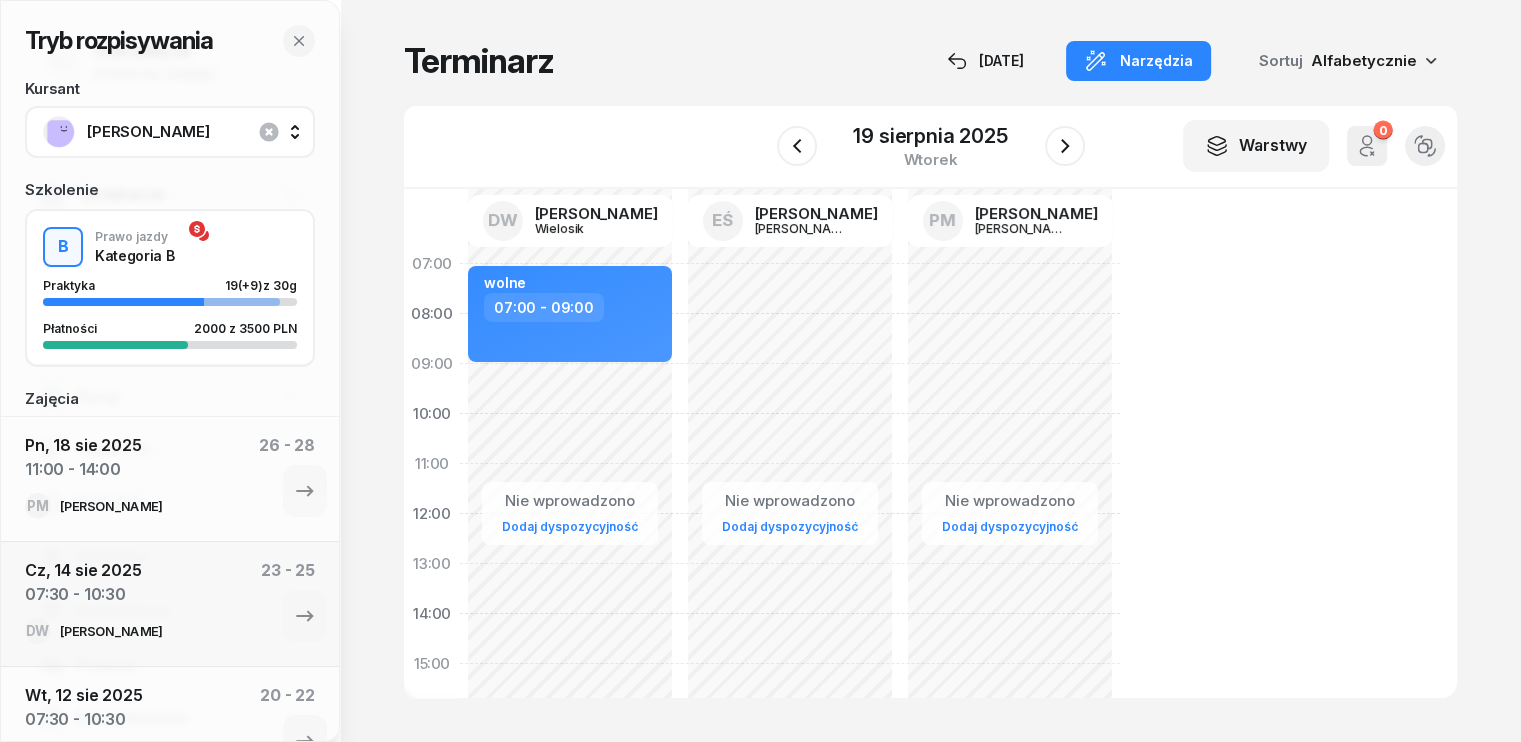 click on "Nie wprowadzono Dodaj dyspozycyjność" 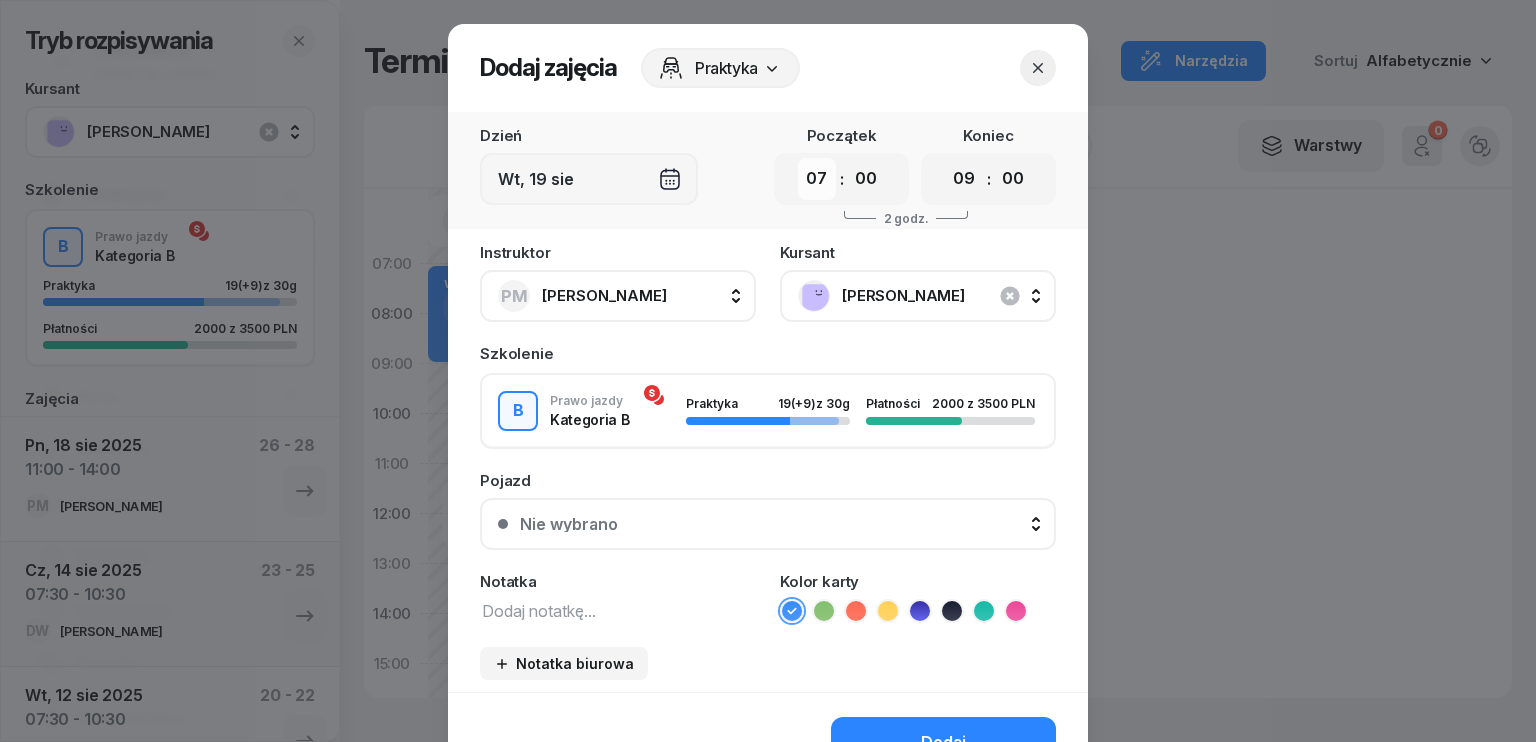click on "00 01 02 03 04 05 06 07 08 09 10 11 12 13 14 15 16 17 18 19 20 21 22 23" at bounding box center (817, 179) 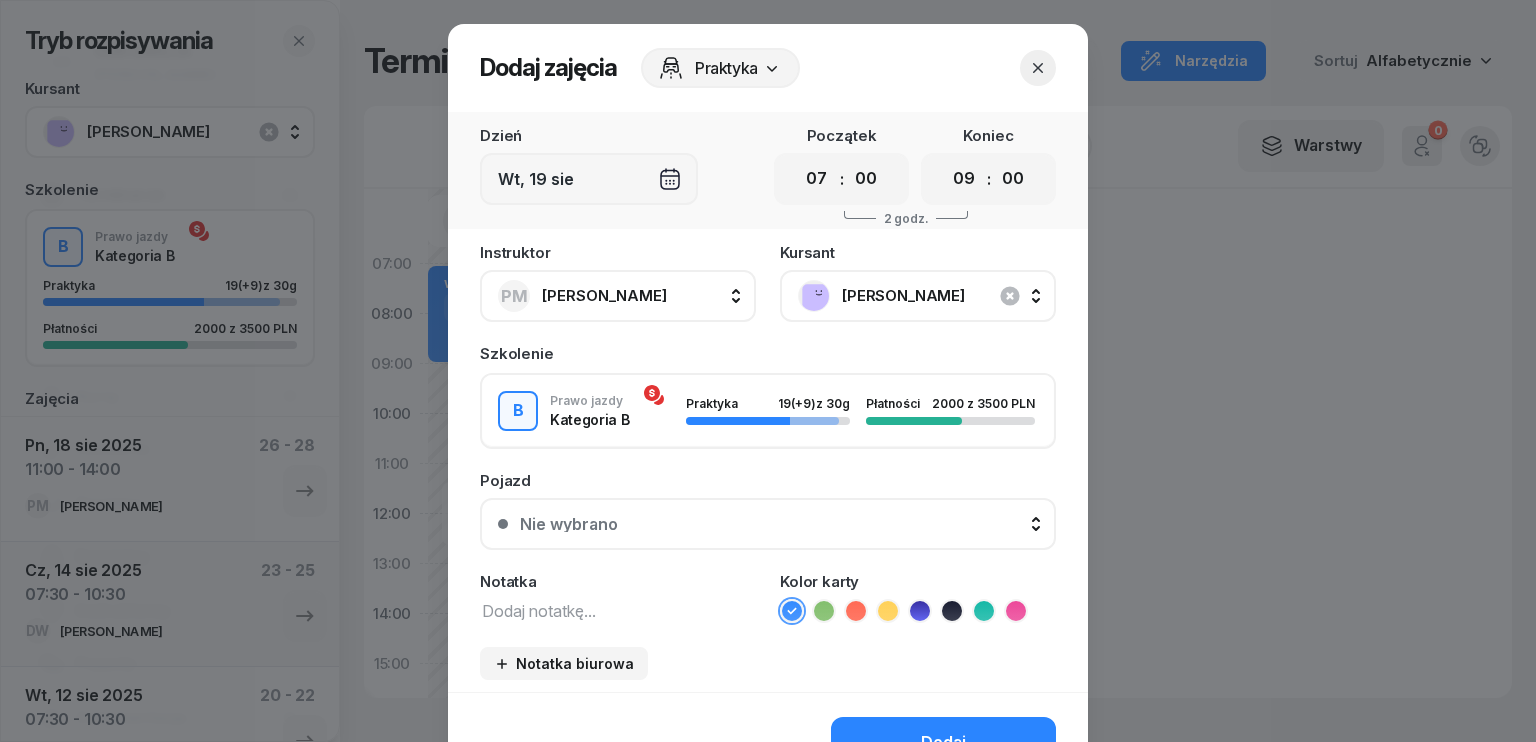 select on "08" 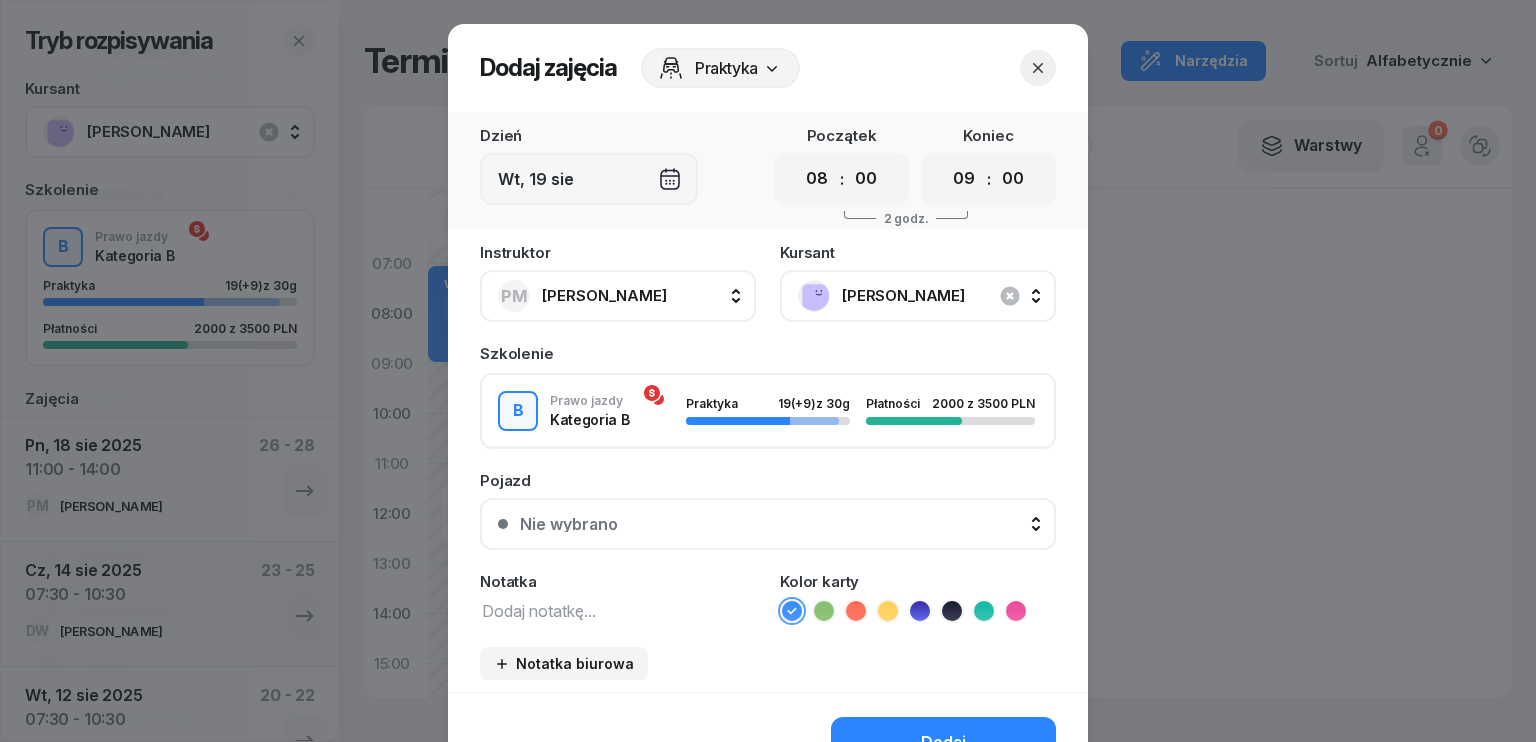 click on "00 01 02 03 04 05 06 07 08 09 10 11 12 13 14 15 16 17 18 19 20 21 22 23" at bounding box center (817, 179) 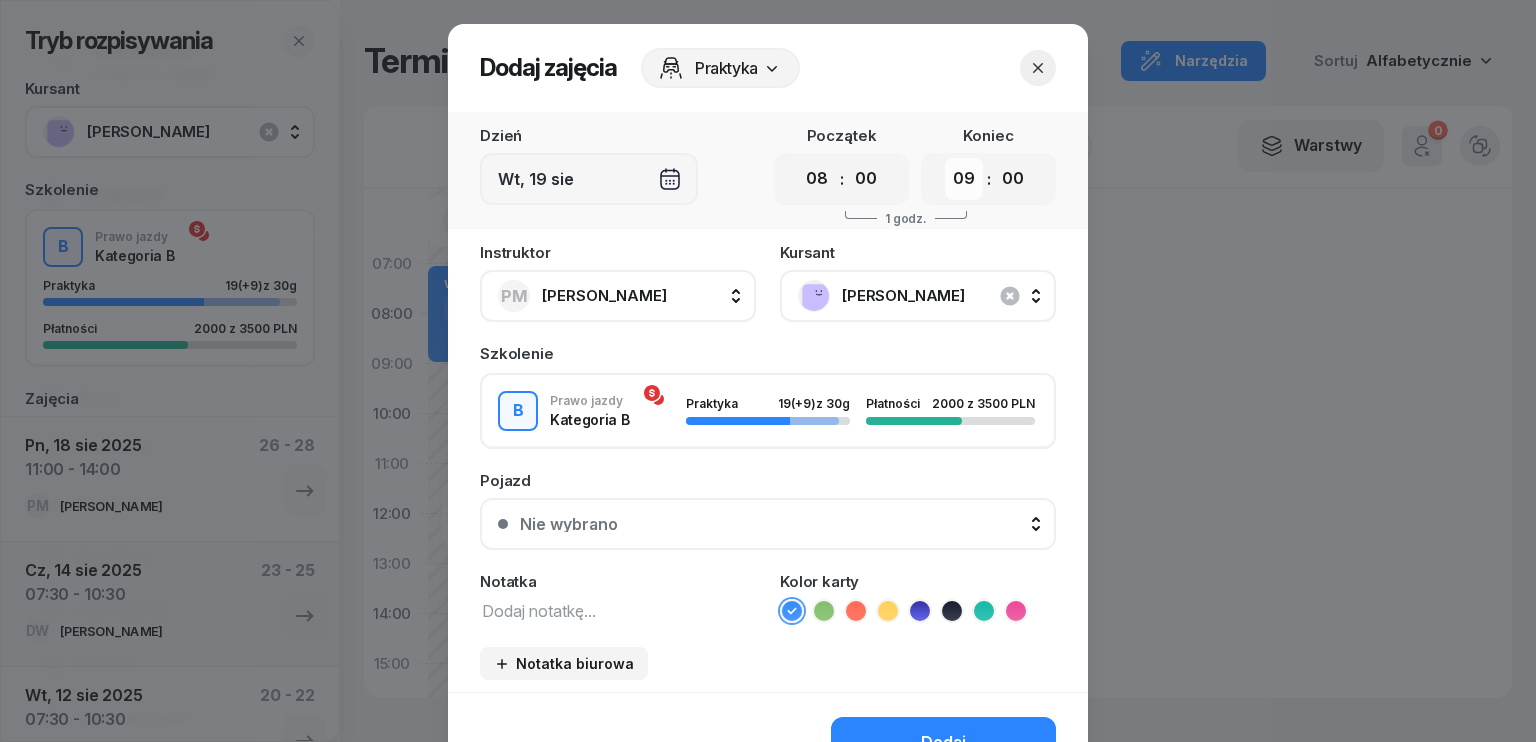 drag, startPoint x: 964, startPoint y: 178, endPoint x: 964, endPoint y: 191, distance: 13 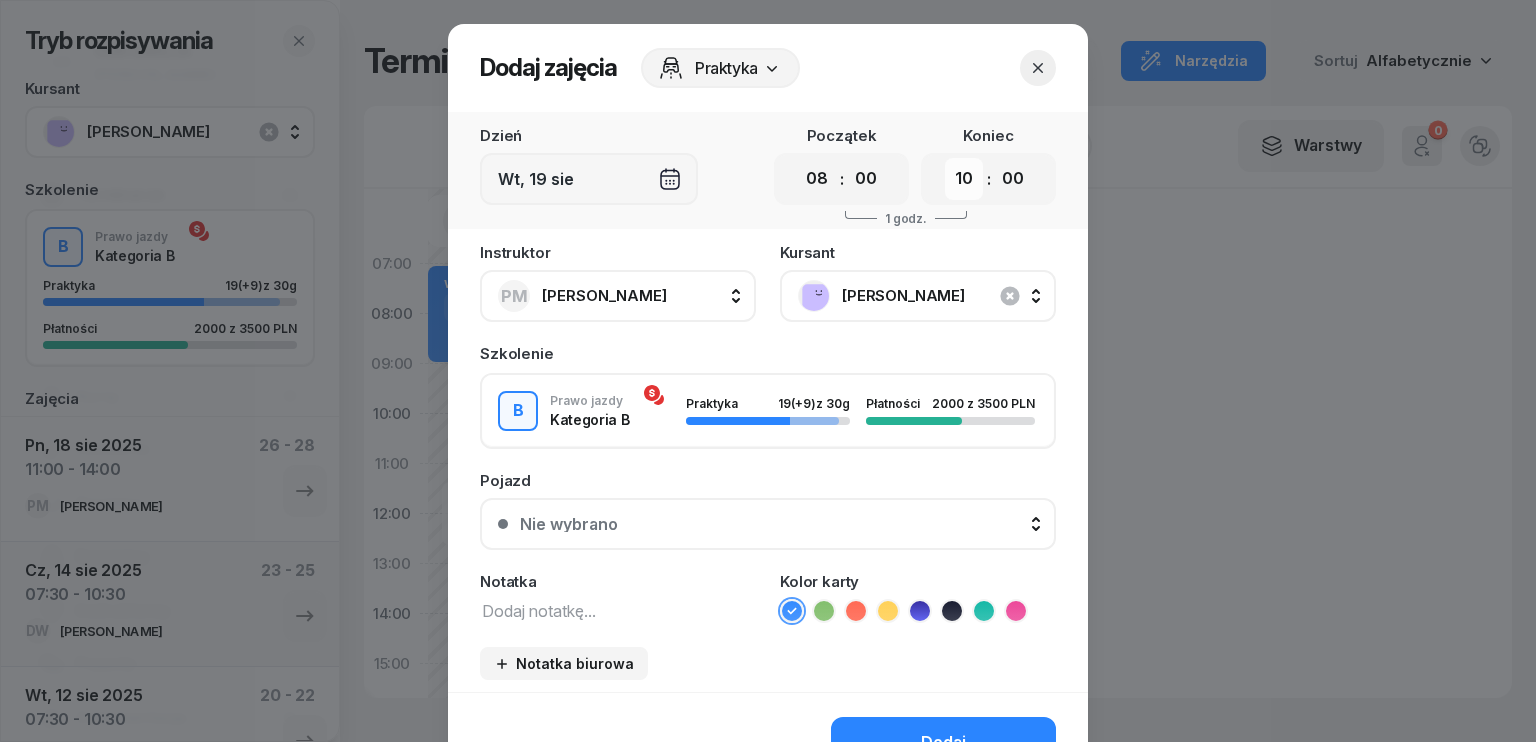 click on "00 01 02 03 04 05 06 07 08 09 10 11 12 13 14 15 16 17 18 19 20 21 22 23" at bounding box center (964, 179) 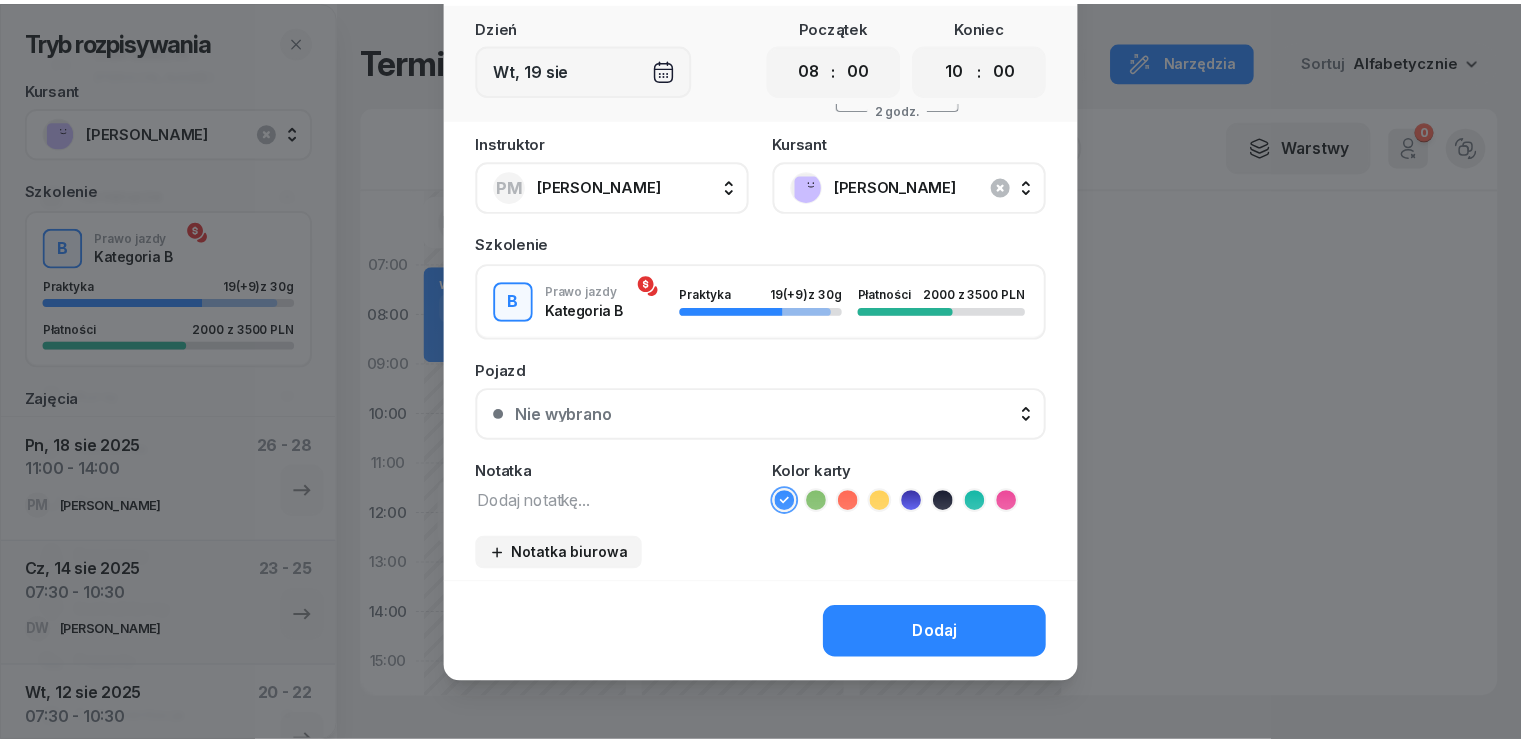 scroll, scrollTop: 112, scrollLeft: 0, axis: vertical 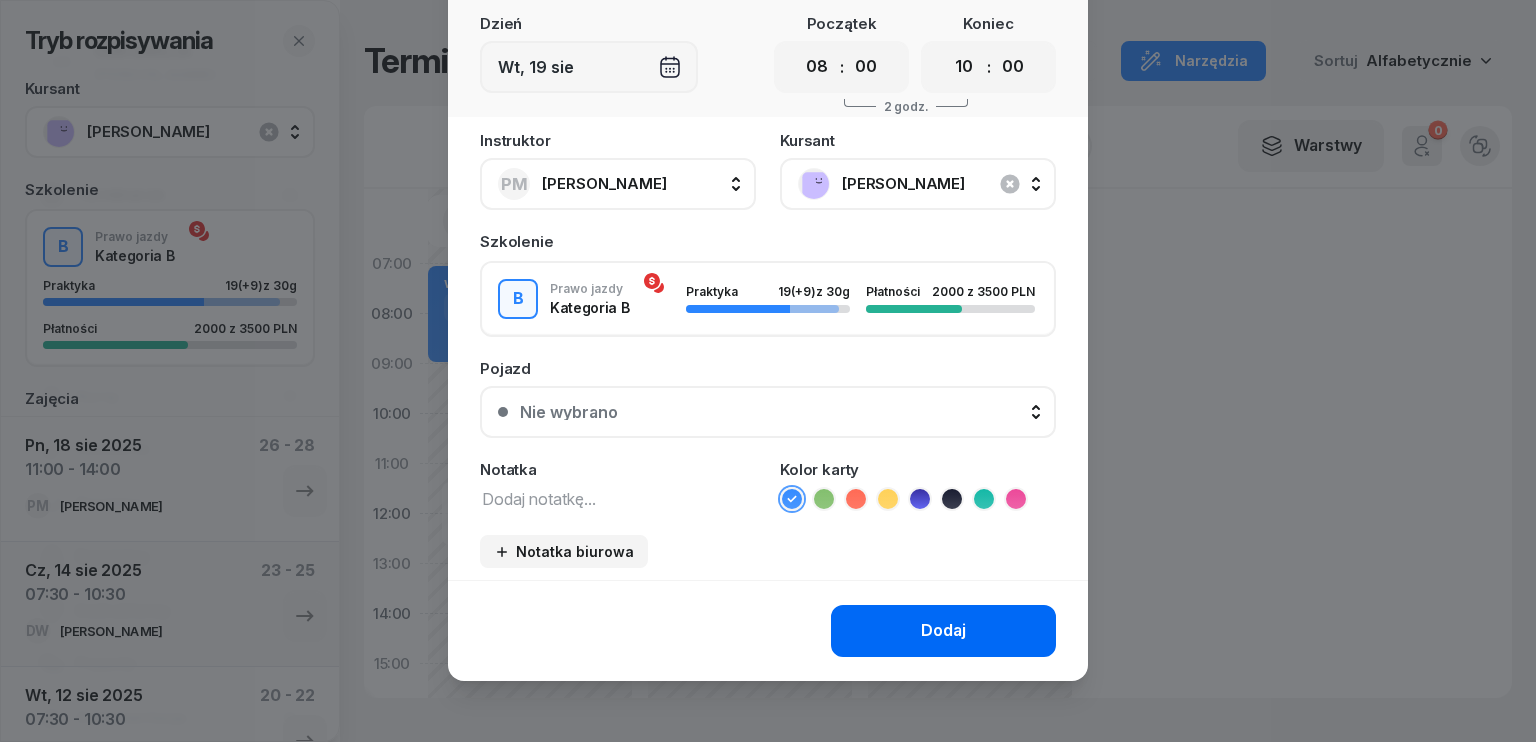 click on "Dodaj" at bounding box center (943, 631) 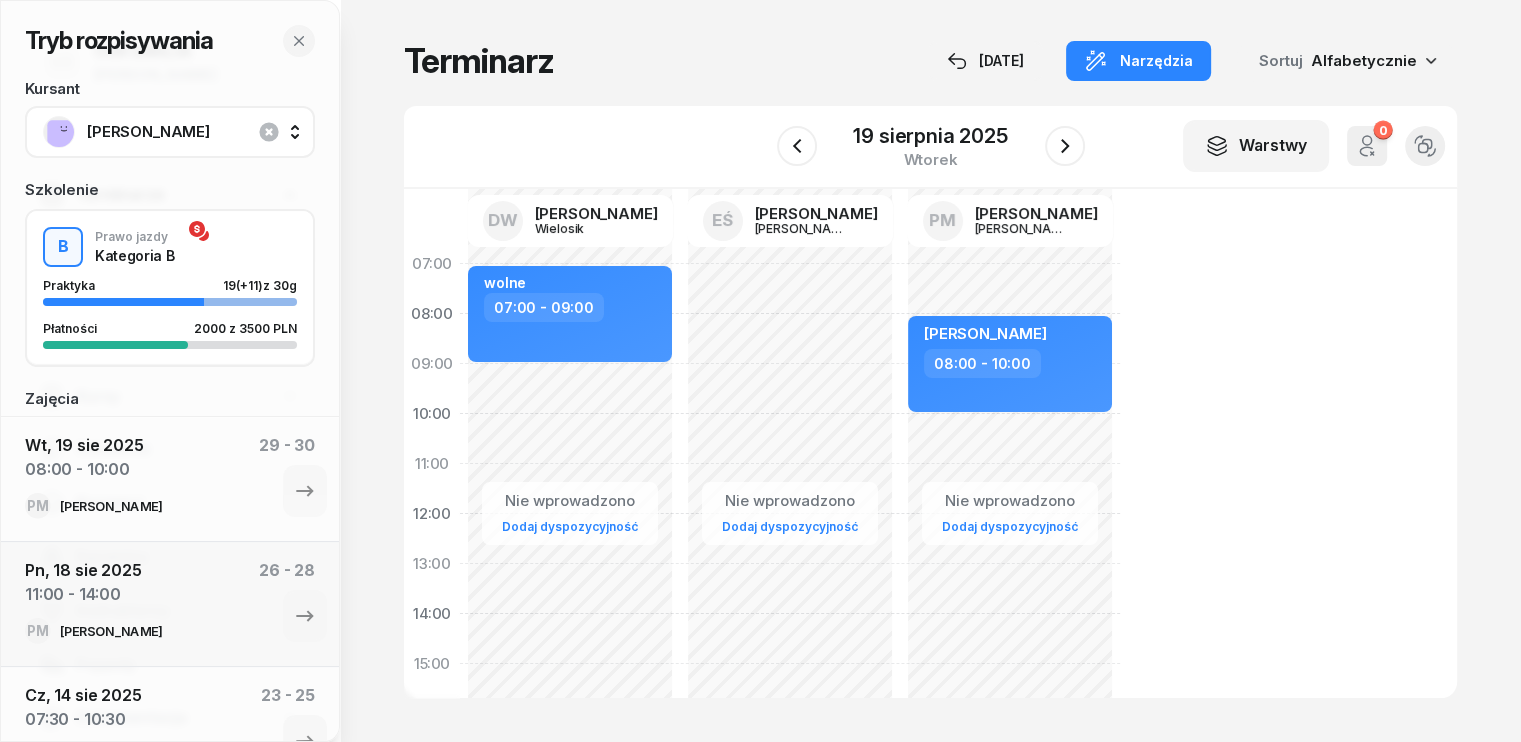 click on "[PERSON_NAME]" at bounding box center [192, 132] 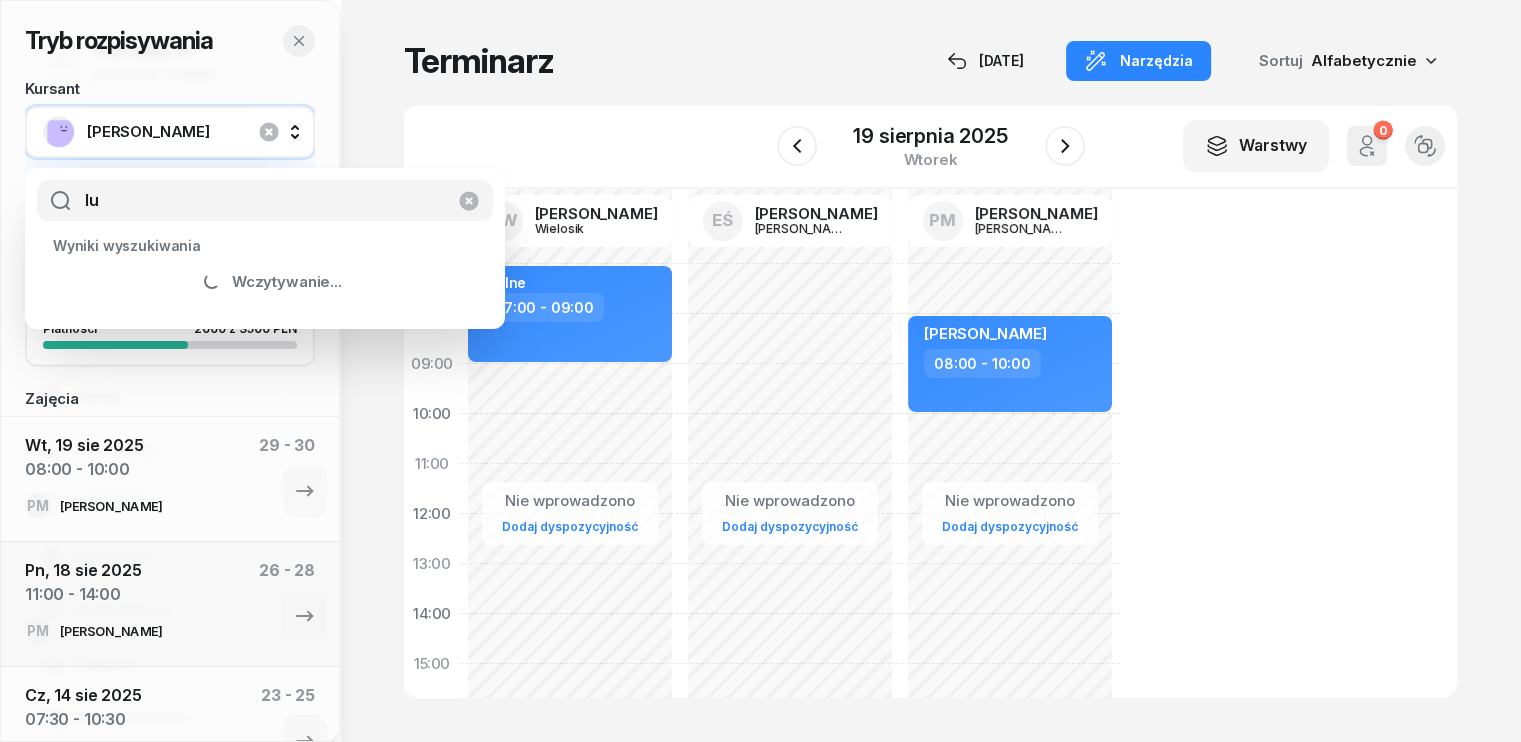 type on "l" 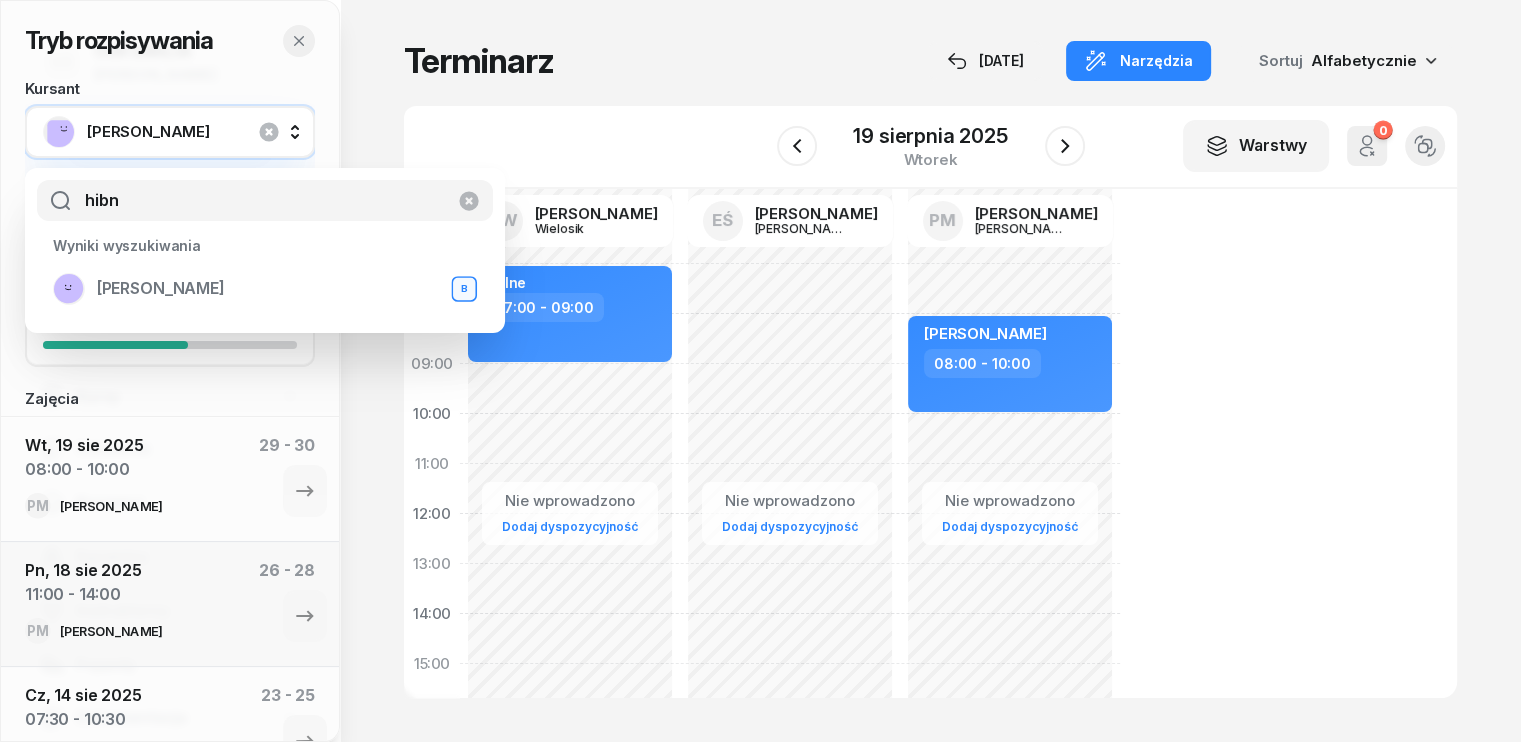 type on "hibn" 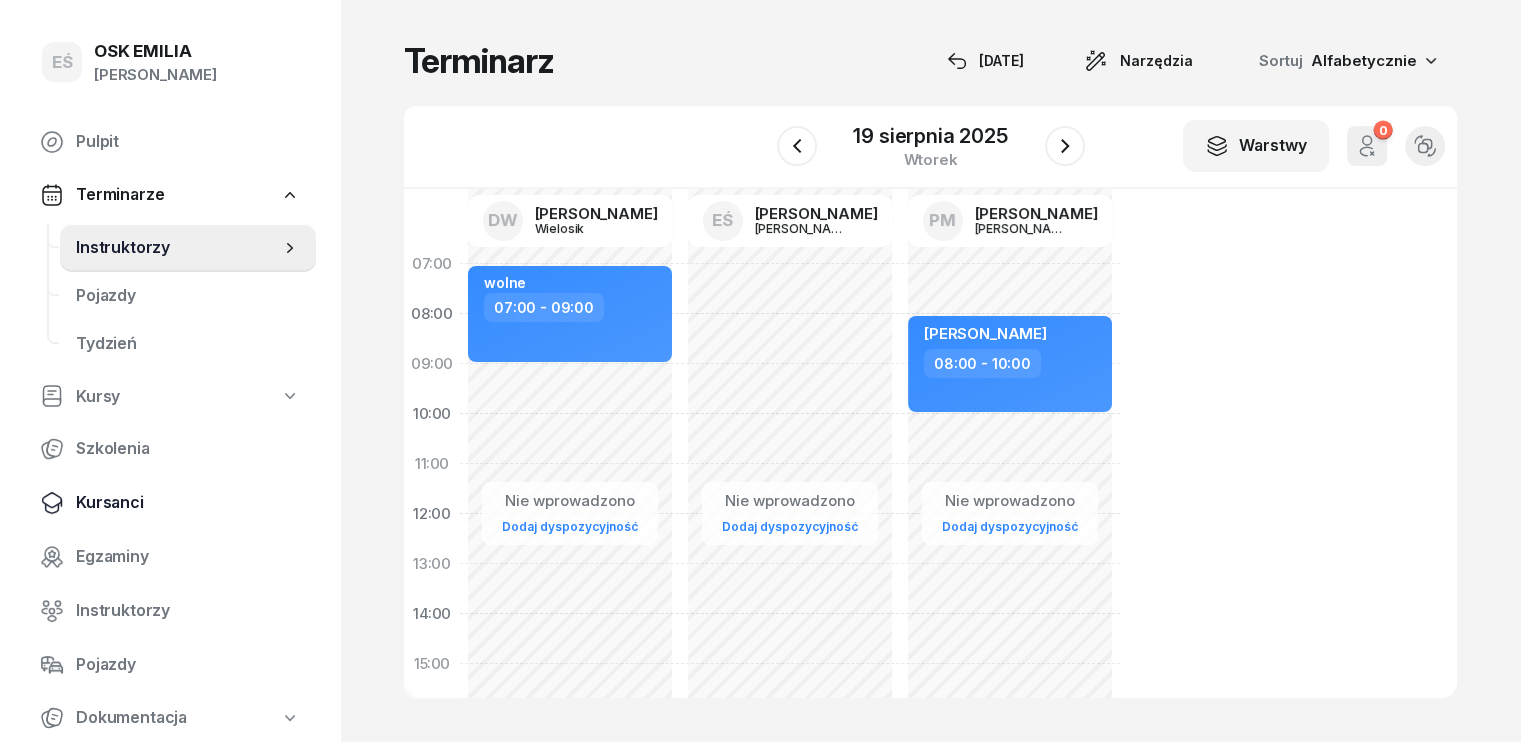 click on "Kursanci" at bounding box center (188, 503) 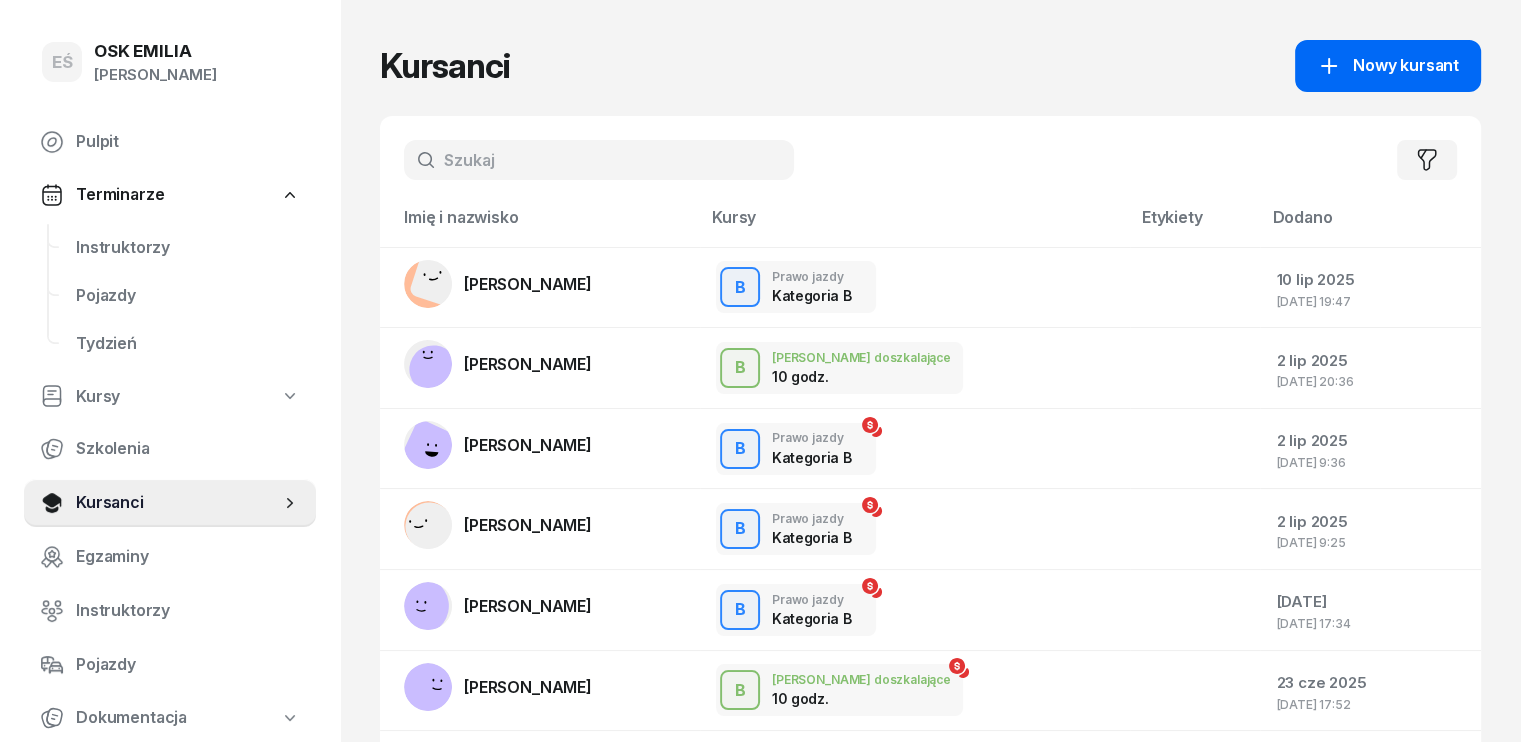 click on "Nowy kursant" 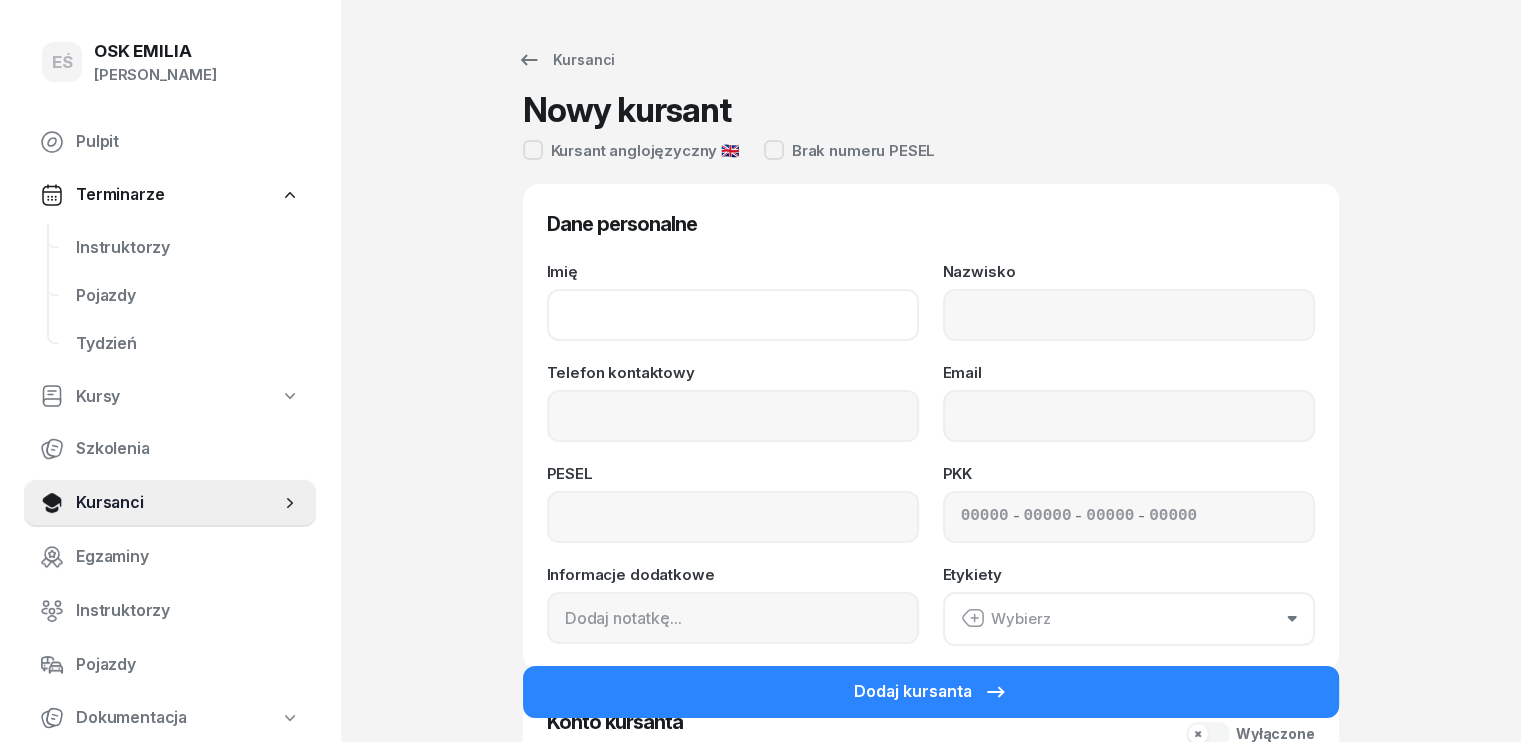click on "Imię" 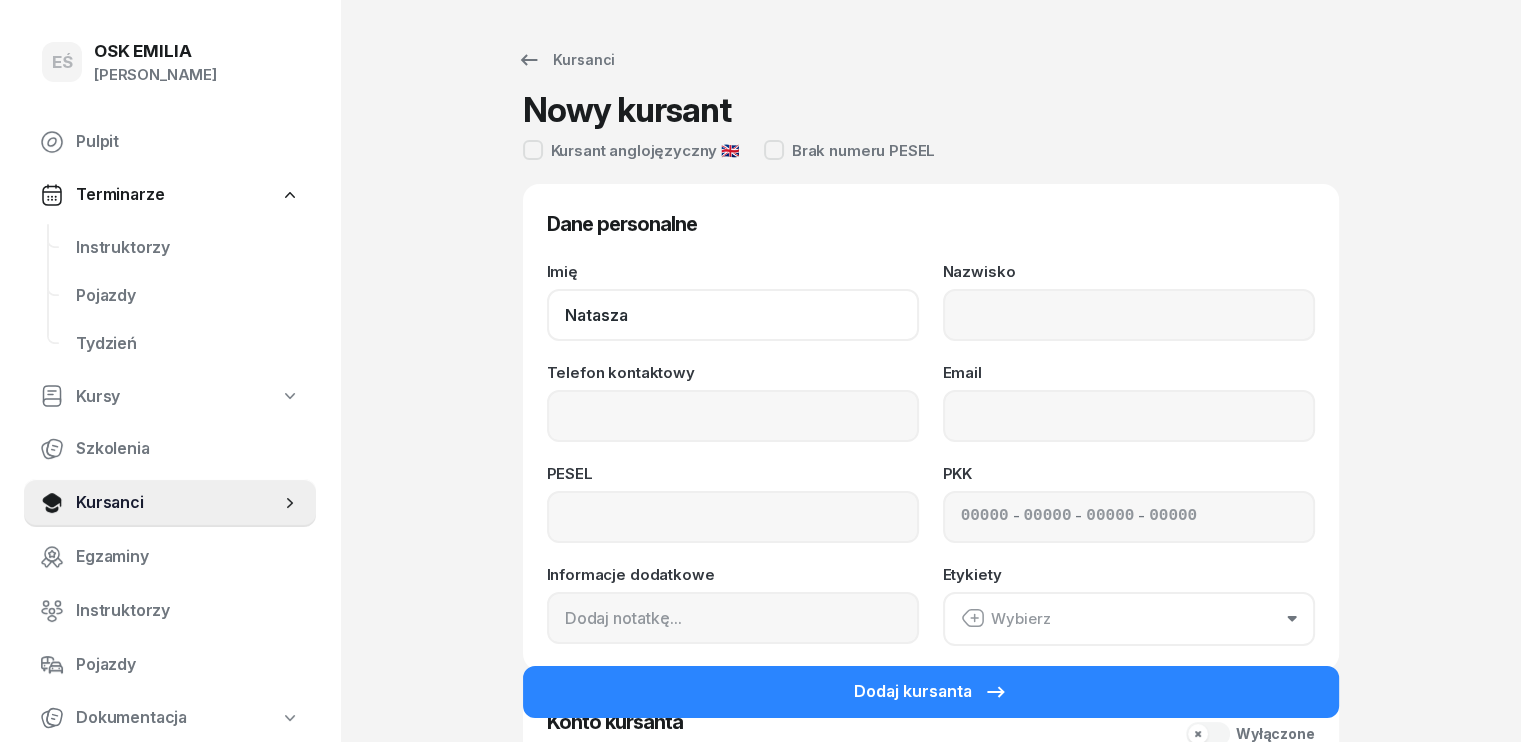 type on "Natasza" 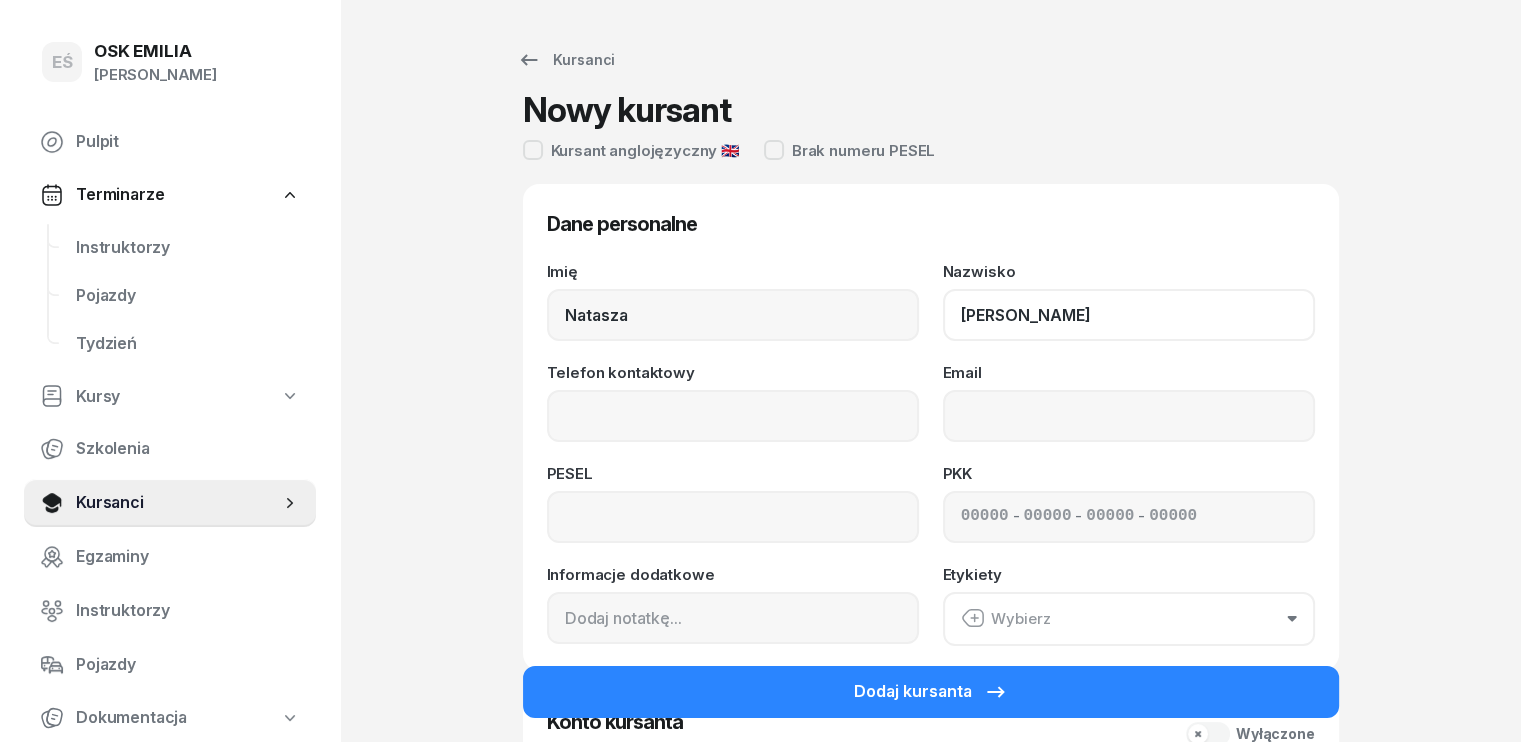 type on "[PERSON_NAME]" 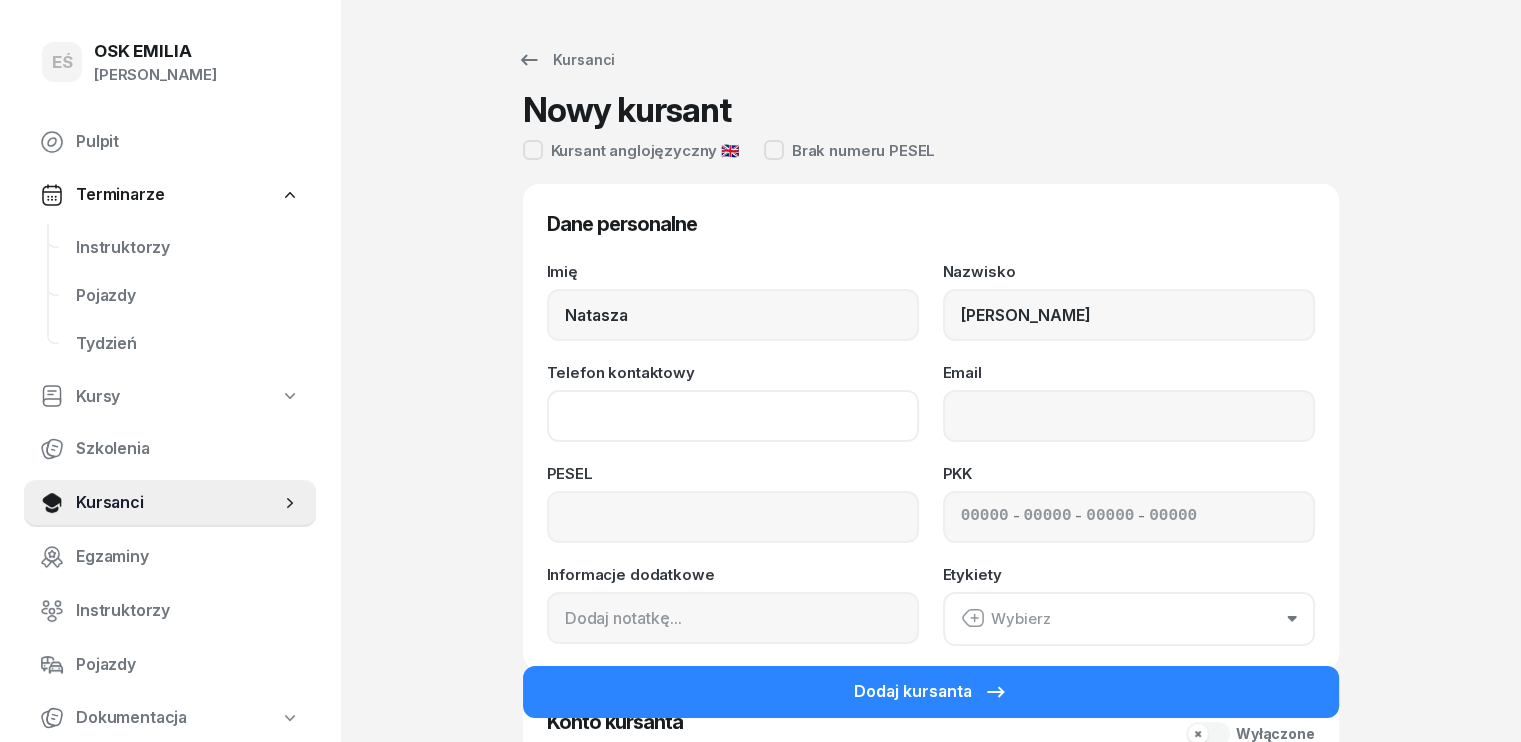 click on "Telefon kontaktowy" 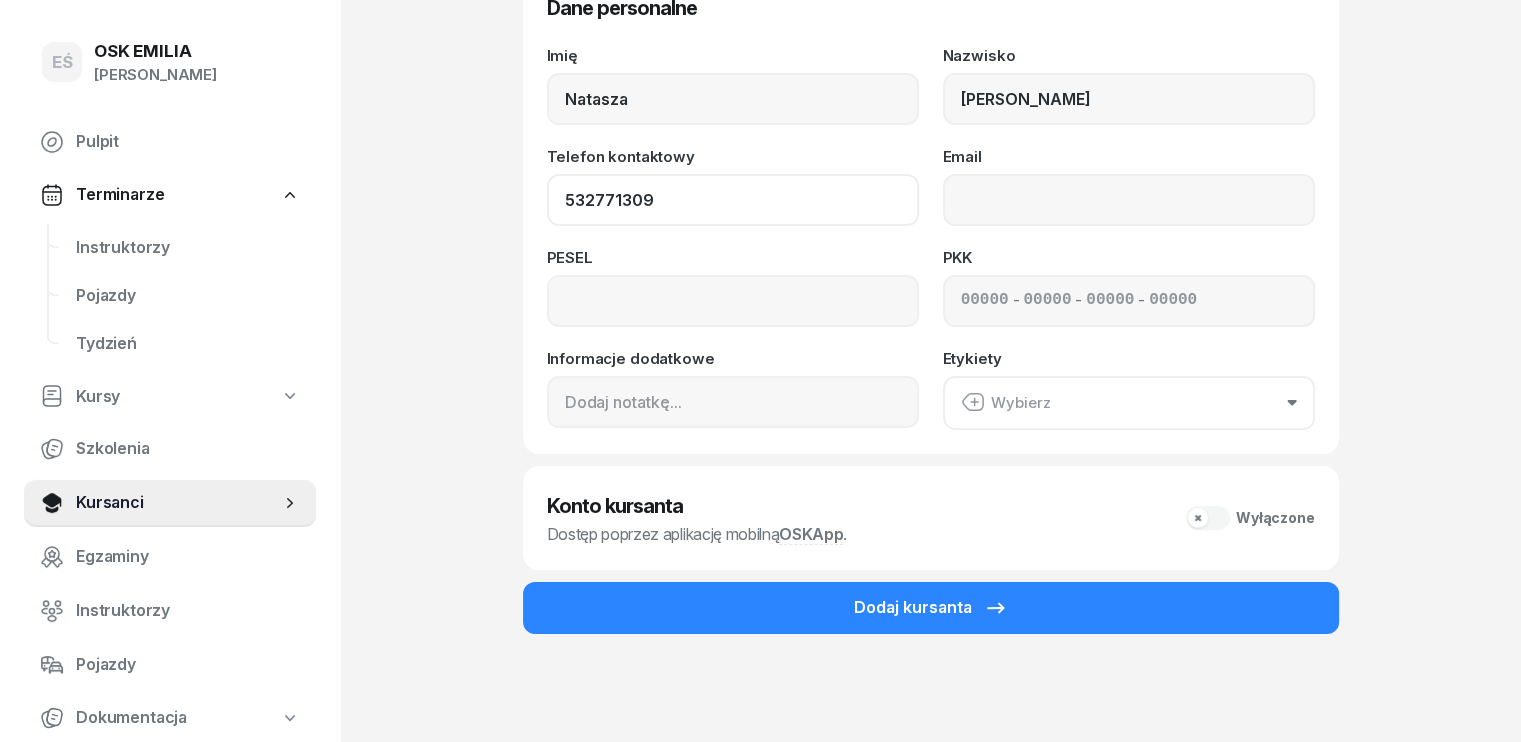 scroll, scrollTop: 218, scrollLeft: 0, axis: vertical 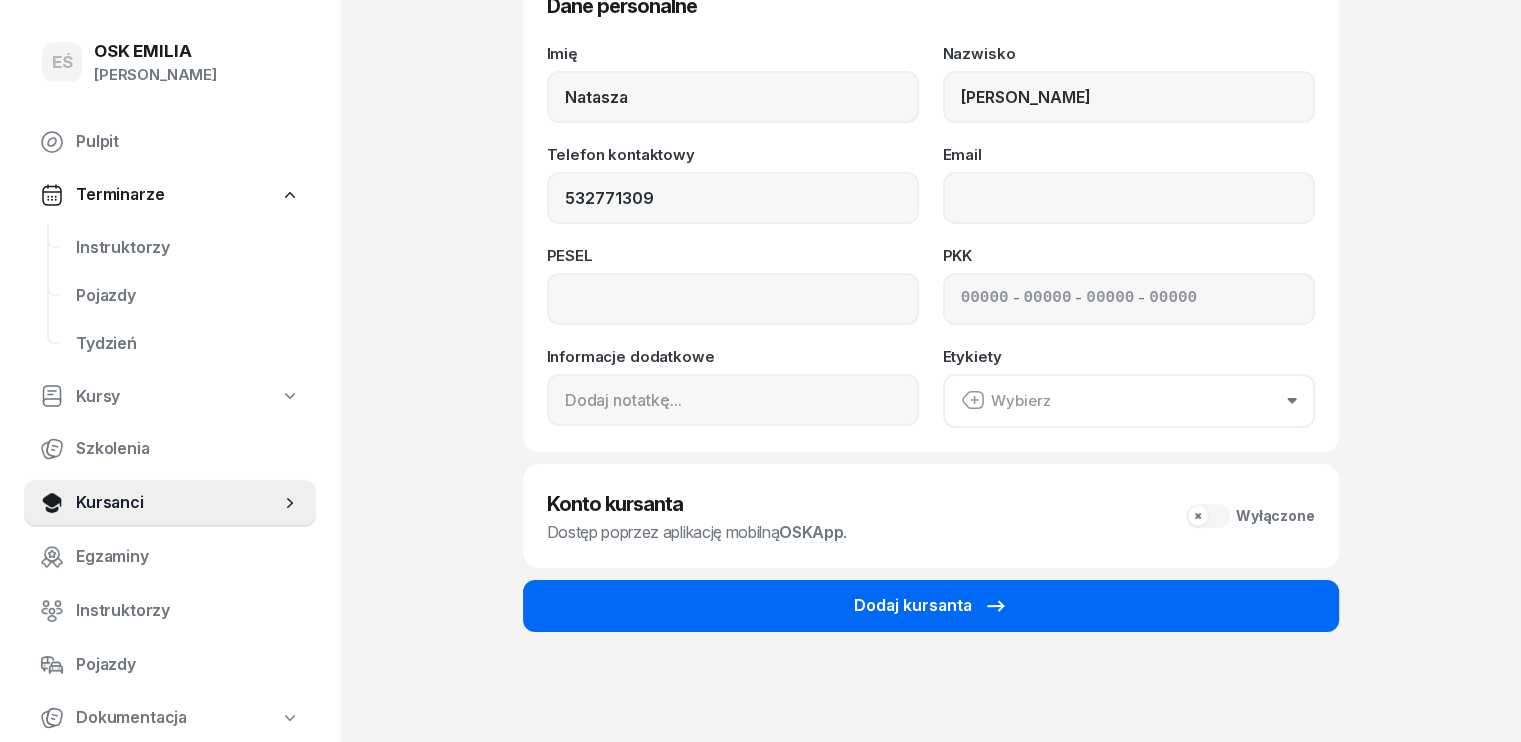 type on "532 771 309" 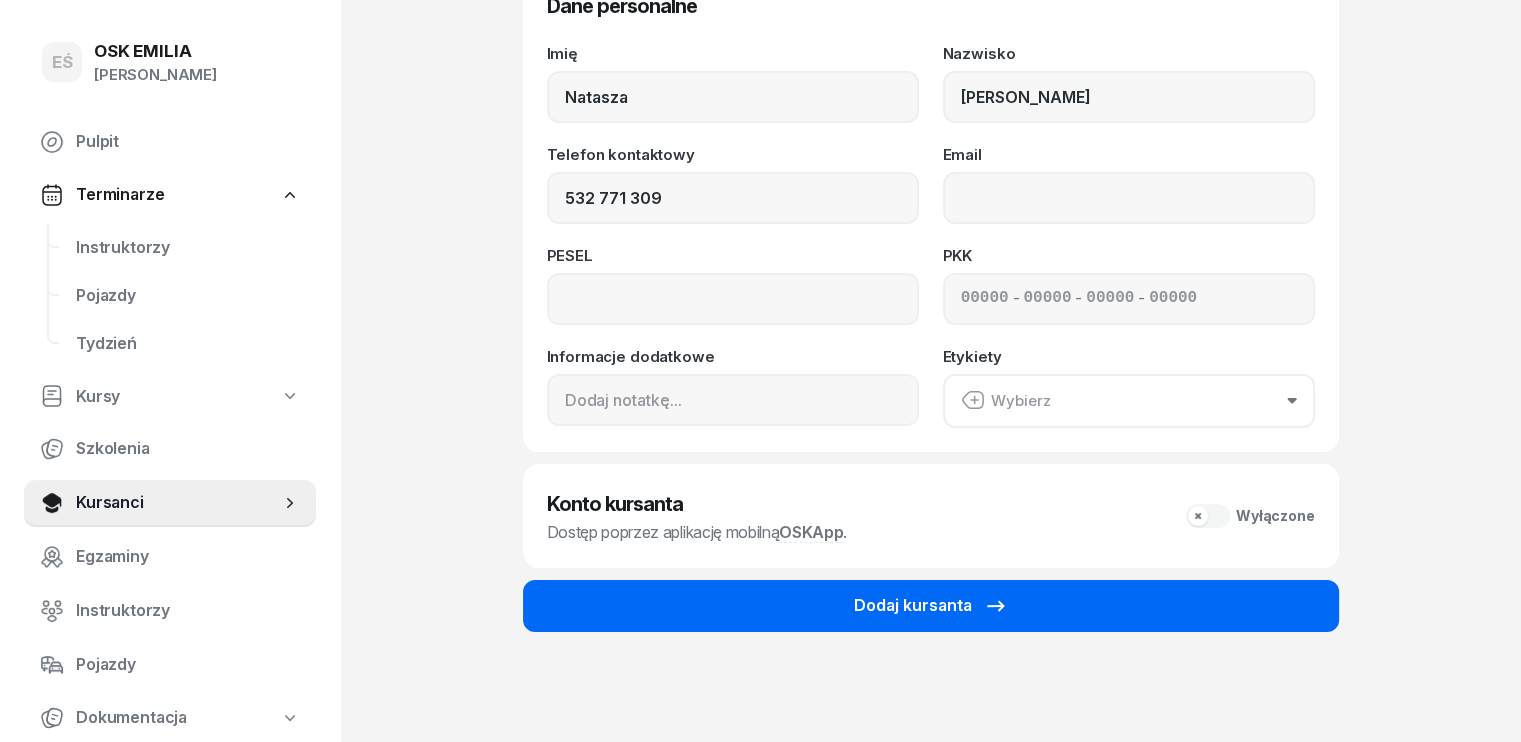 click on "Dodaj kursanta" at bounding box center (931, 606) 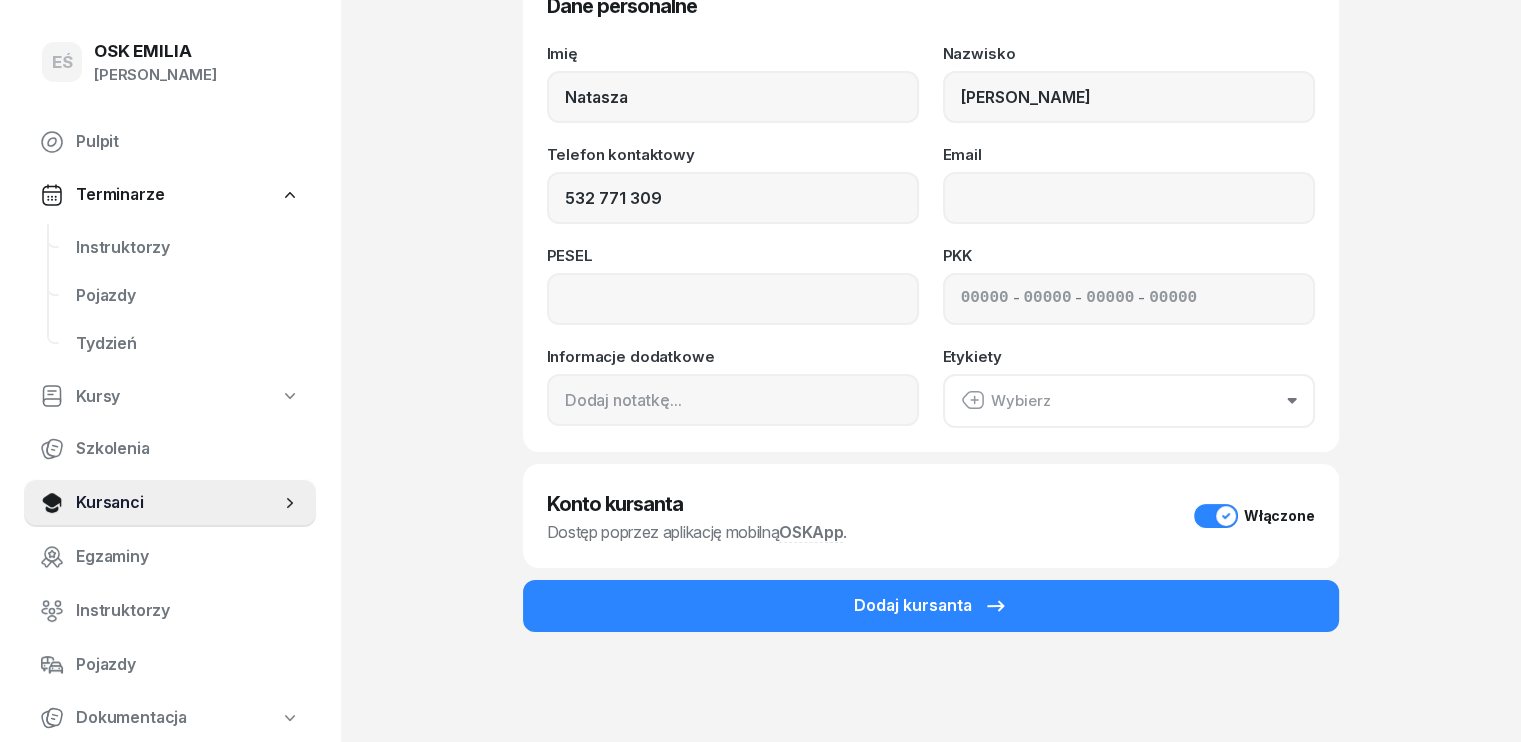 scroll, scrollTop: 0, scrollLeft: 0, axis: both 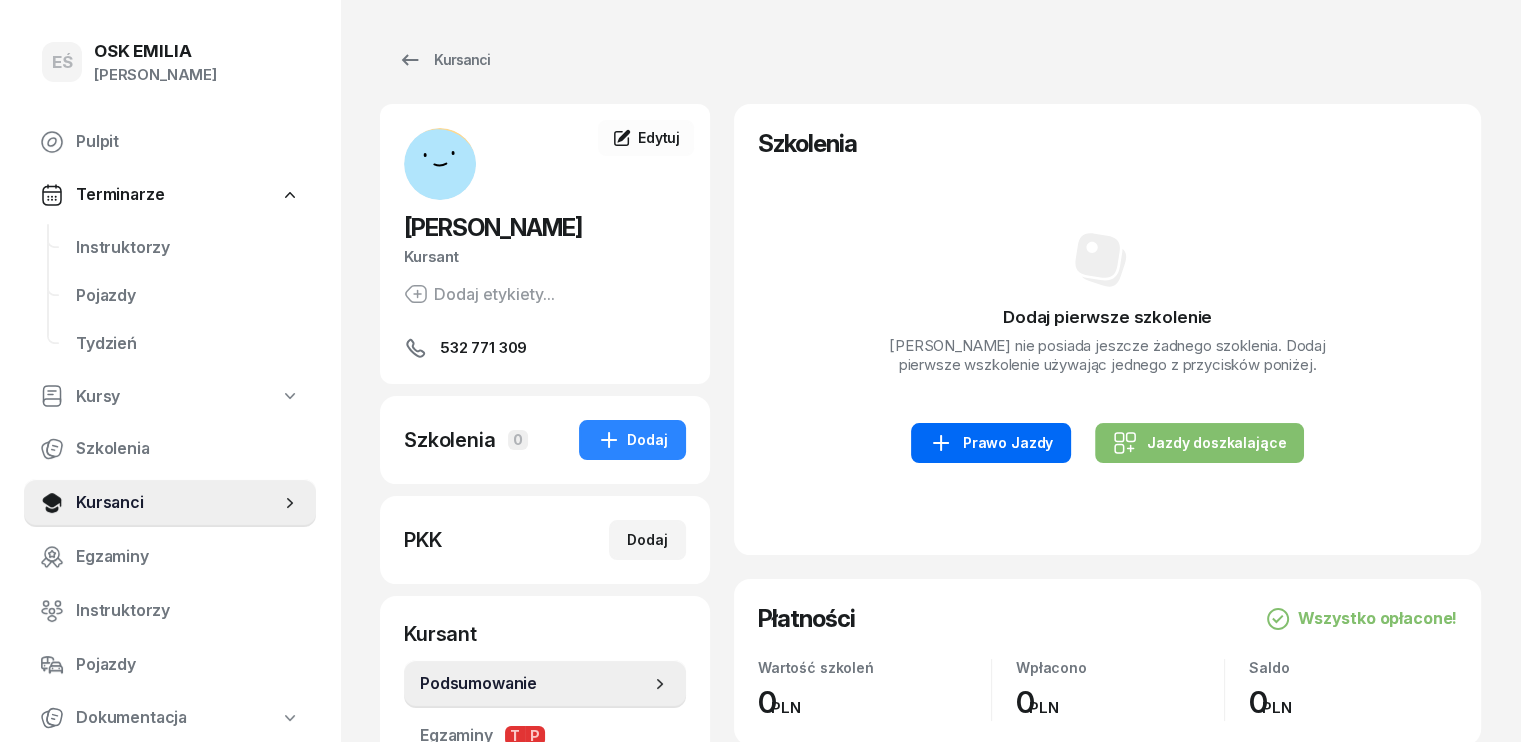click on "Prawo Jazdy" at bounding box center (991, 443) 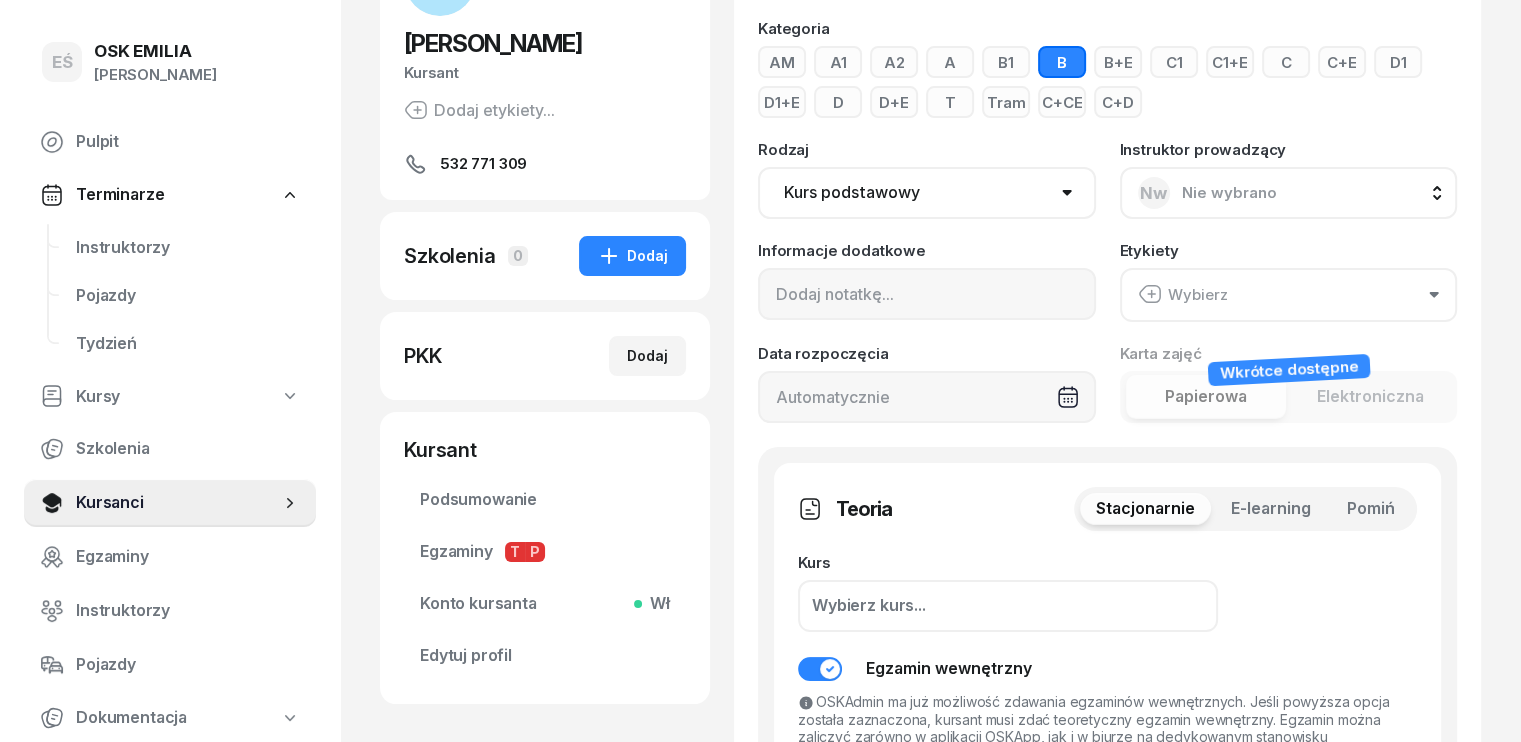 scroll, scrollTop: 200, scrollLeft: 0, axis: vertical 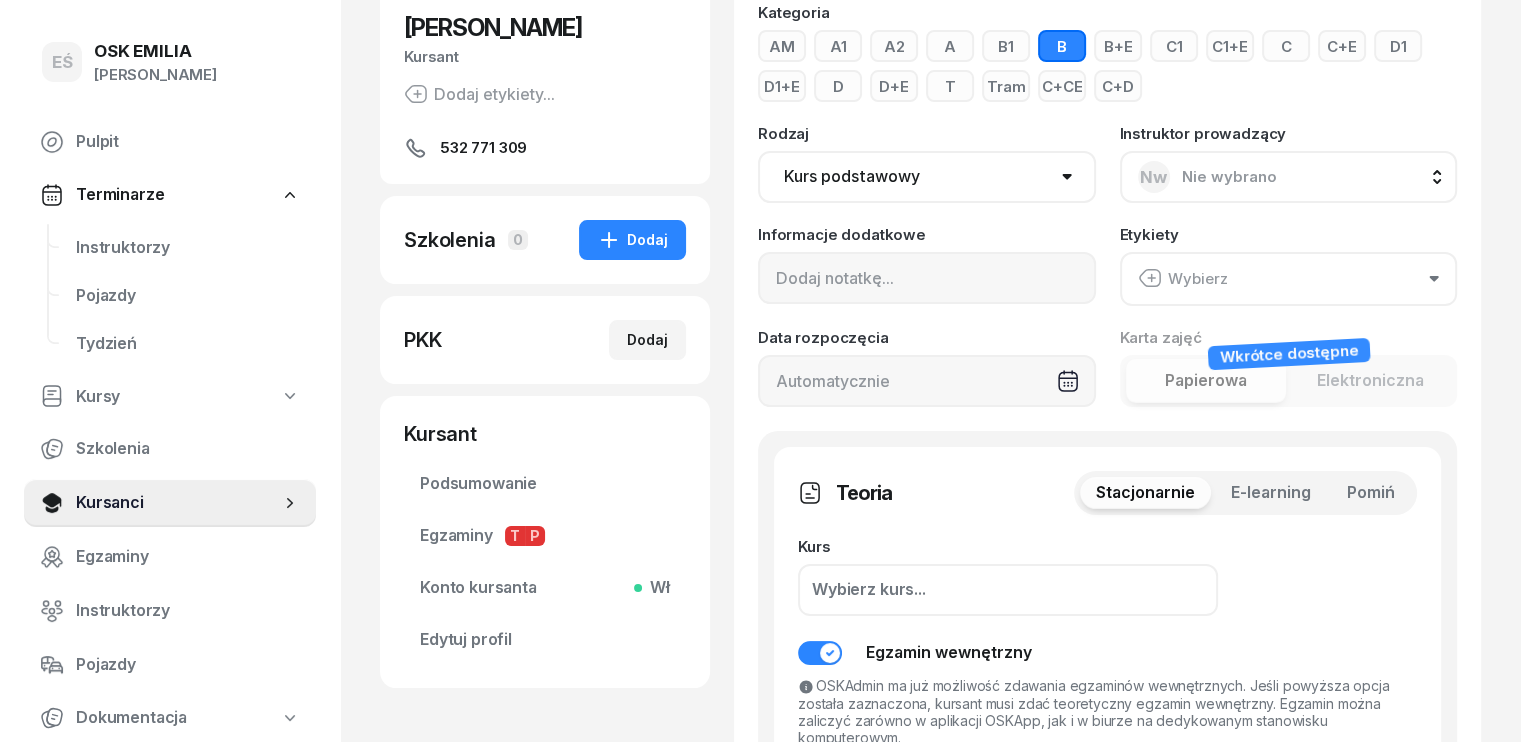 click on "Pomiń" at bounding box center (1371, 493) 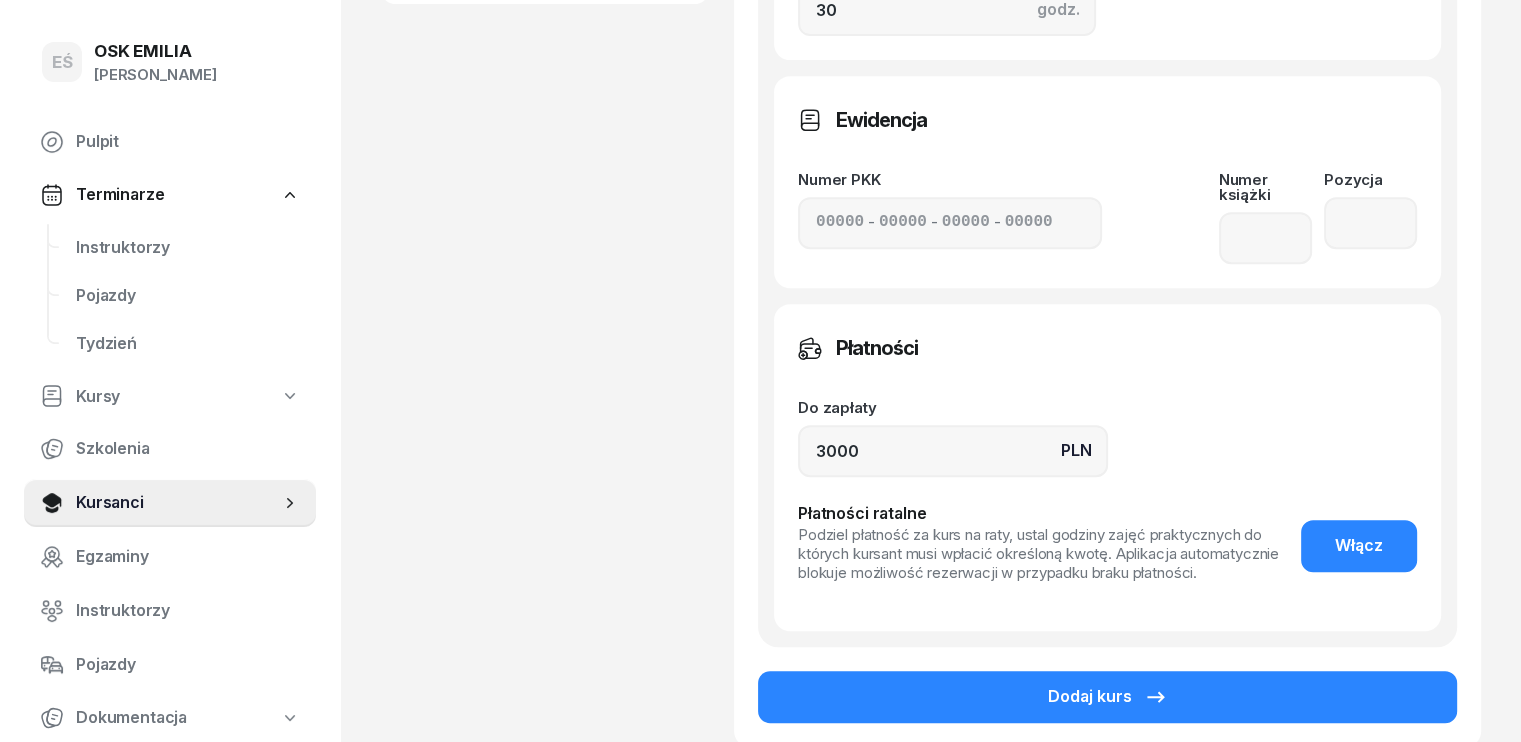 scroll, scrollTop: 900, scrollLeft: 0, axis: vertical 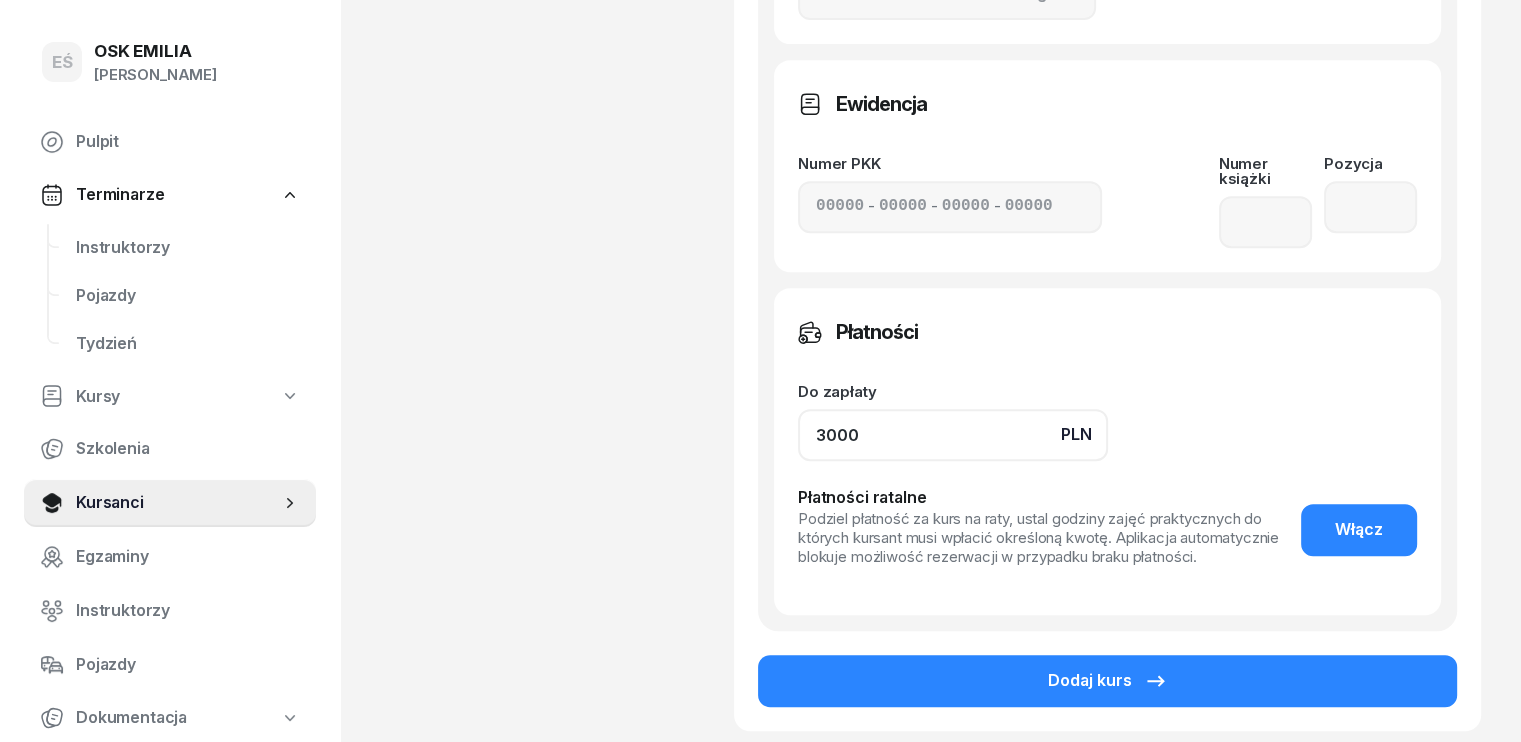 click on "3000" 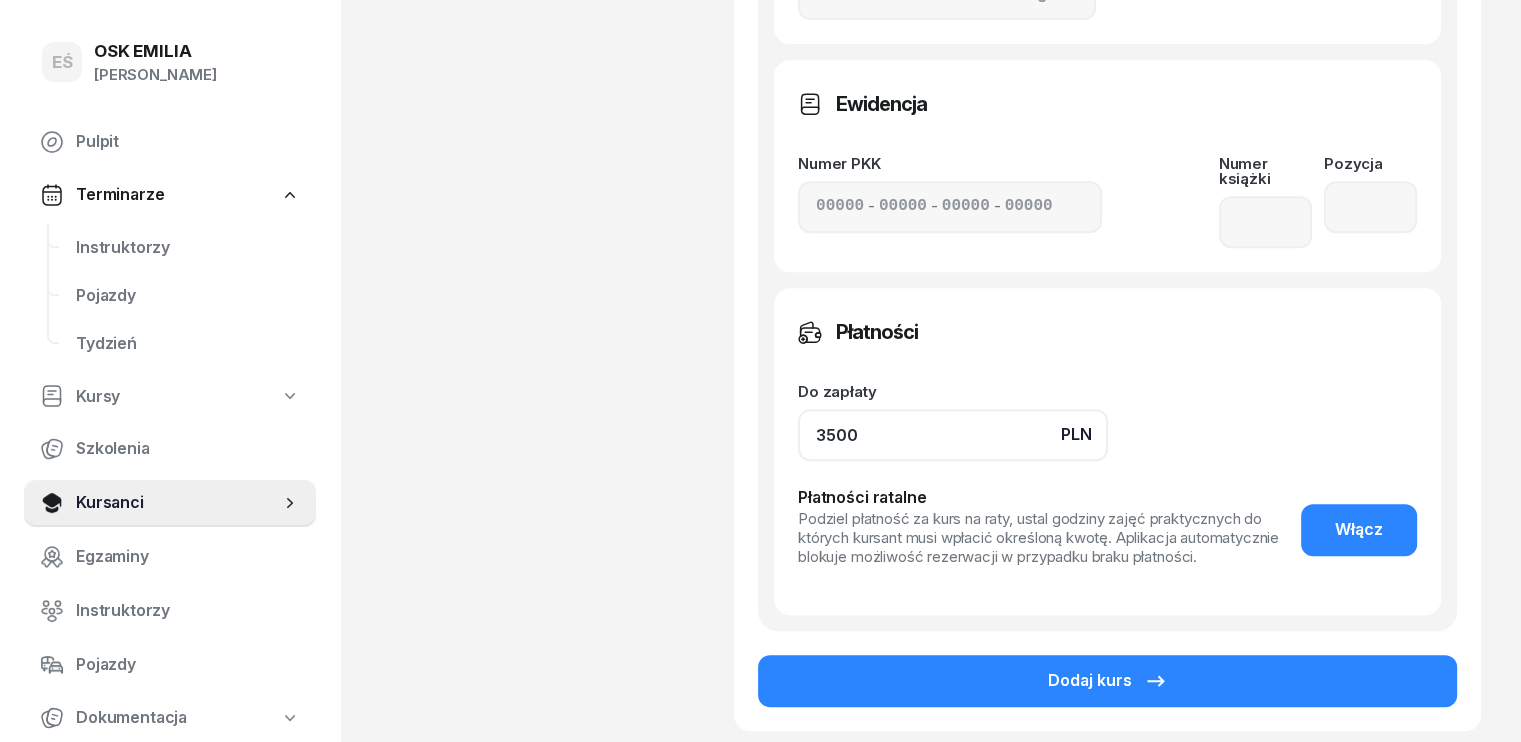 scroll, scrollTop: 1056, scrollLeft: 0, axis: vertical 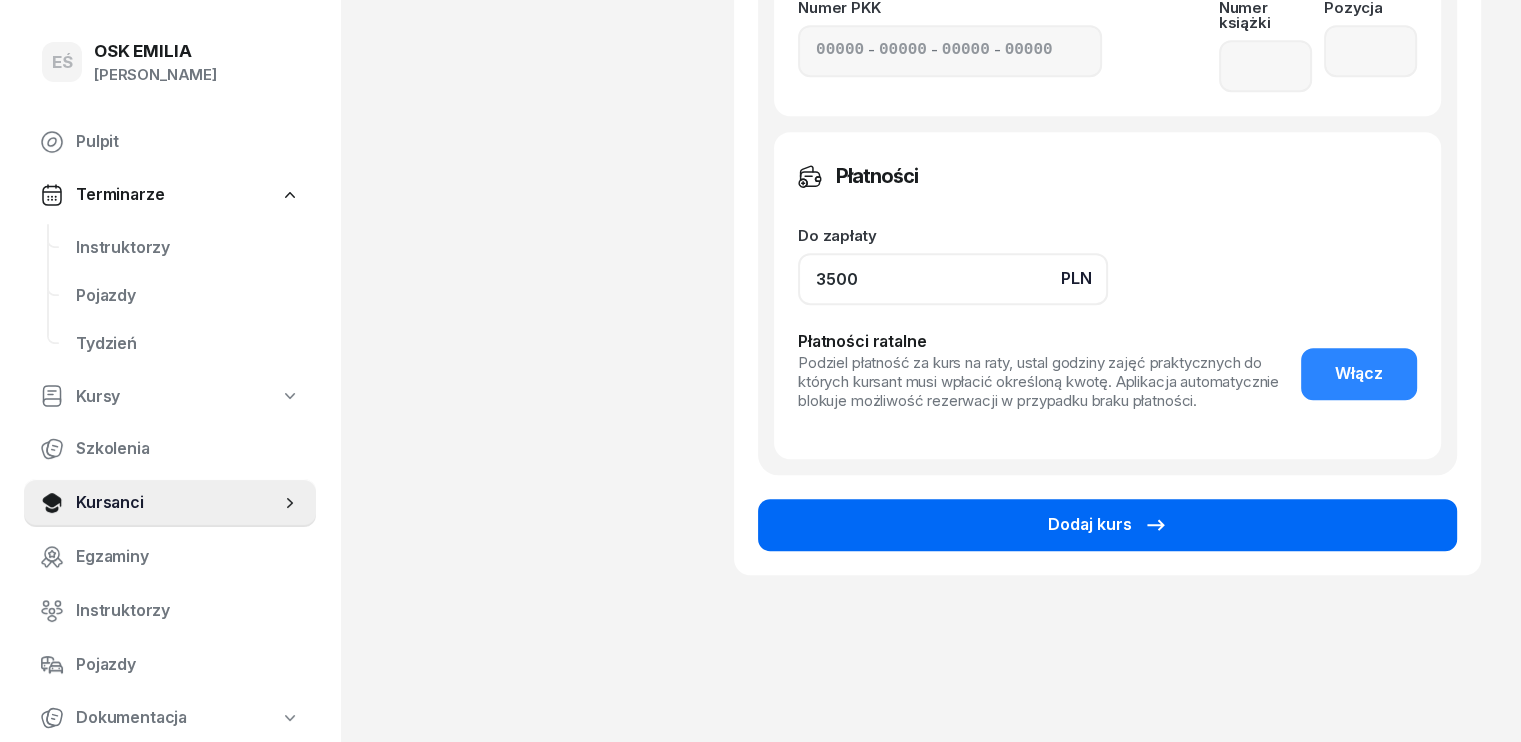 type on "3500" 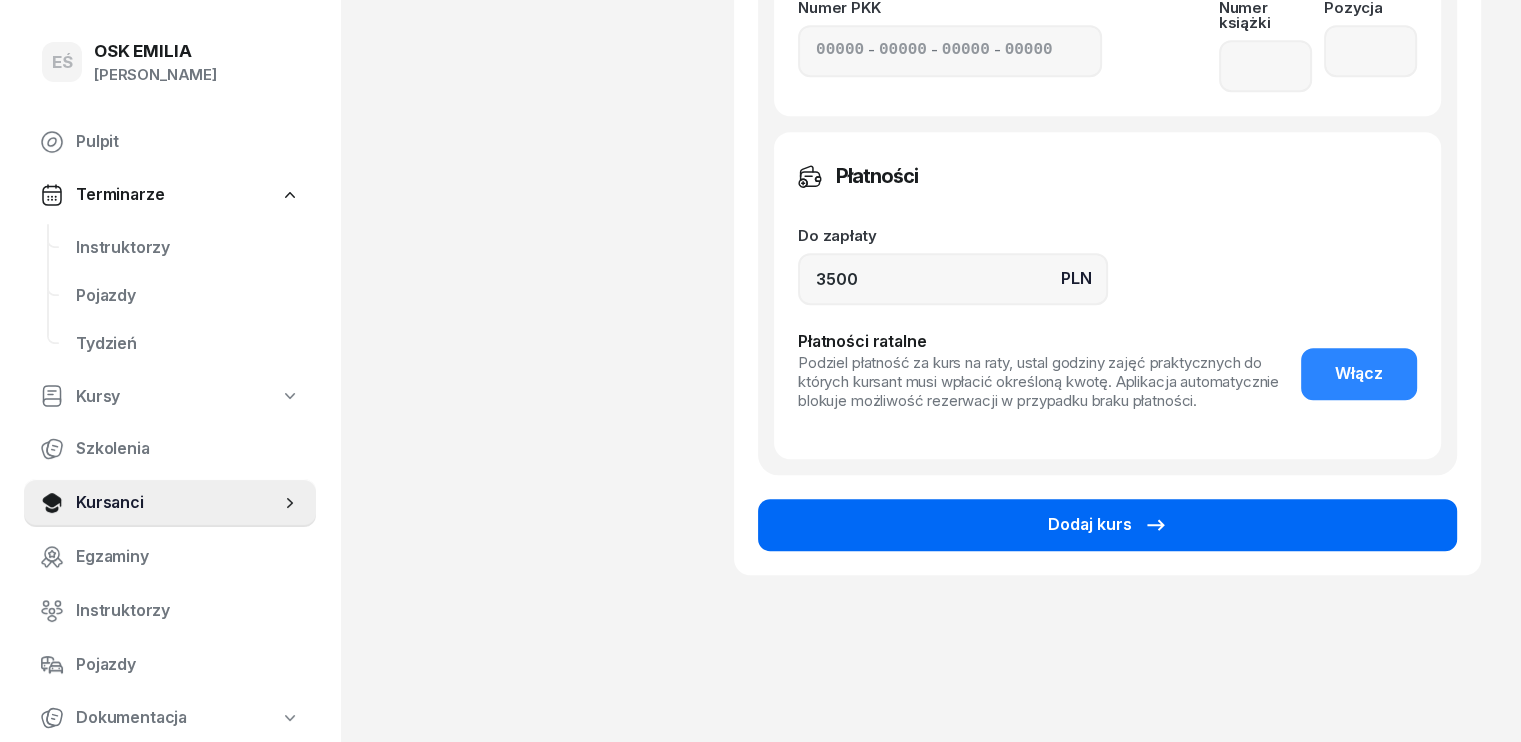 click 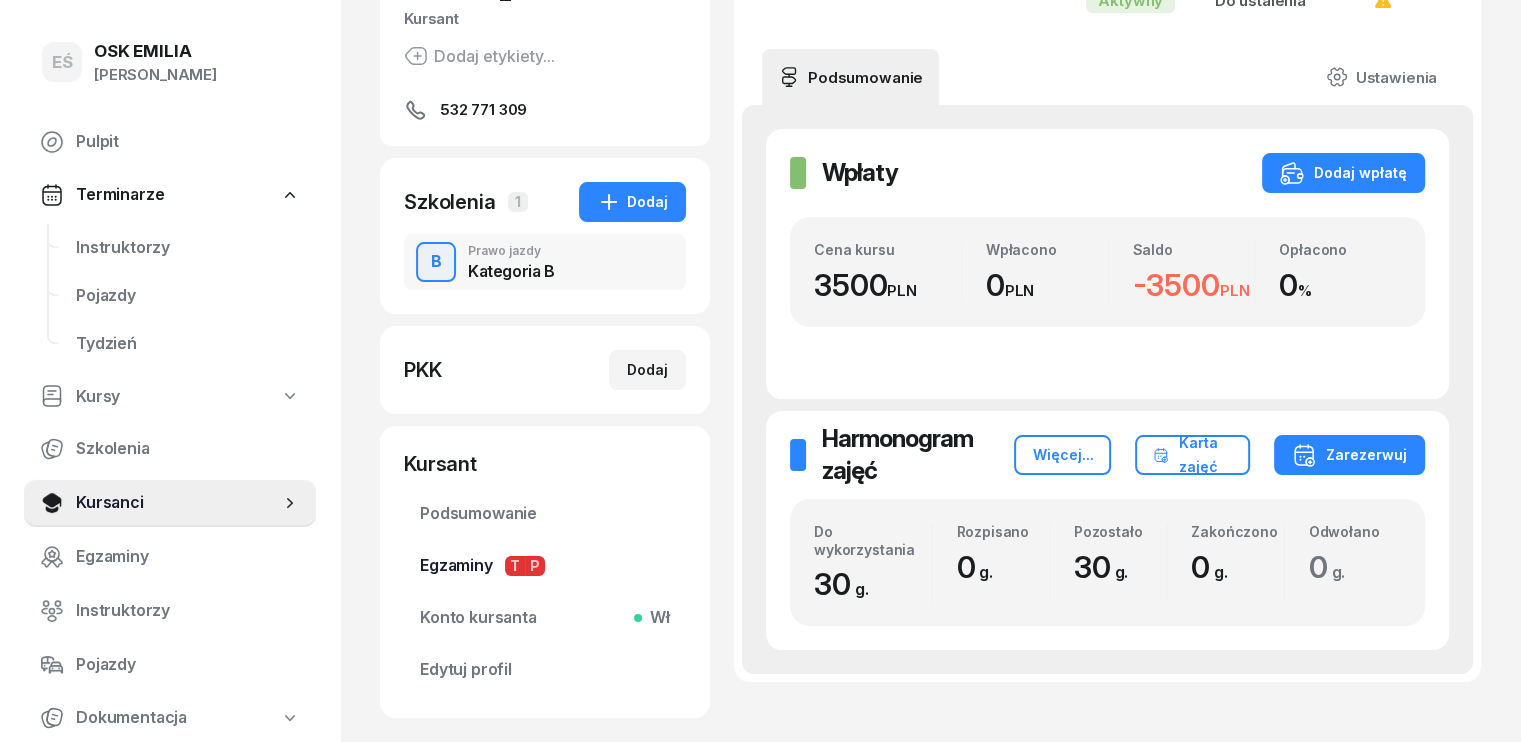 scroll, scrollTop: 300, scrollLeft: 0, axis: vertical 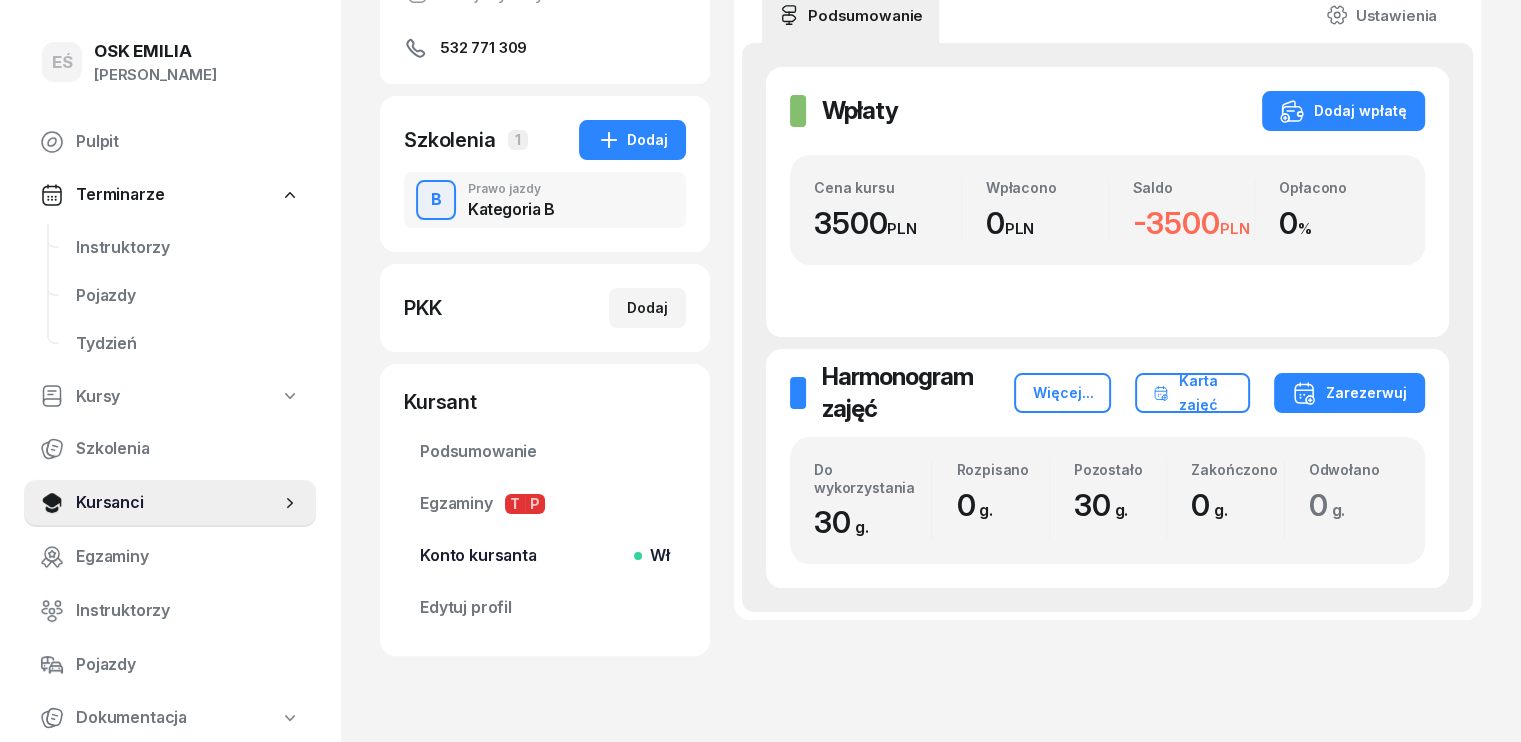 click on "Konto kursanta  Wł" at bounding box center [545, 556] 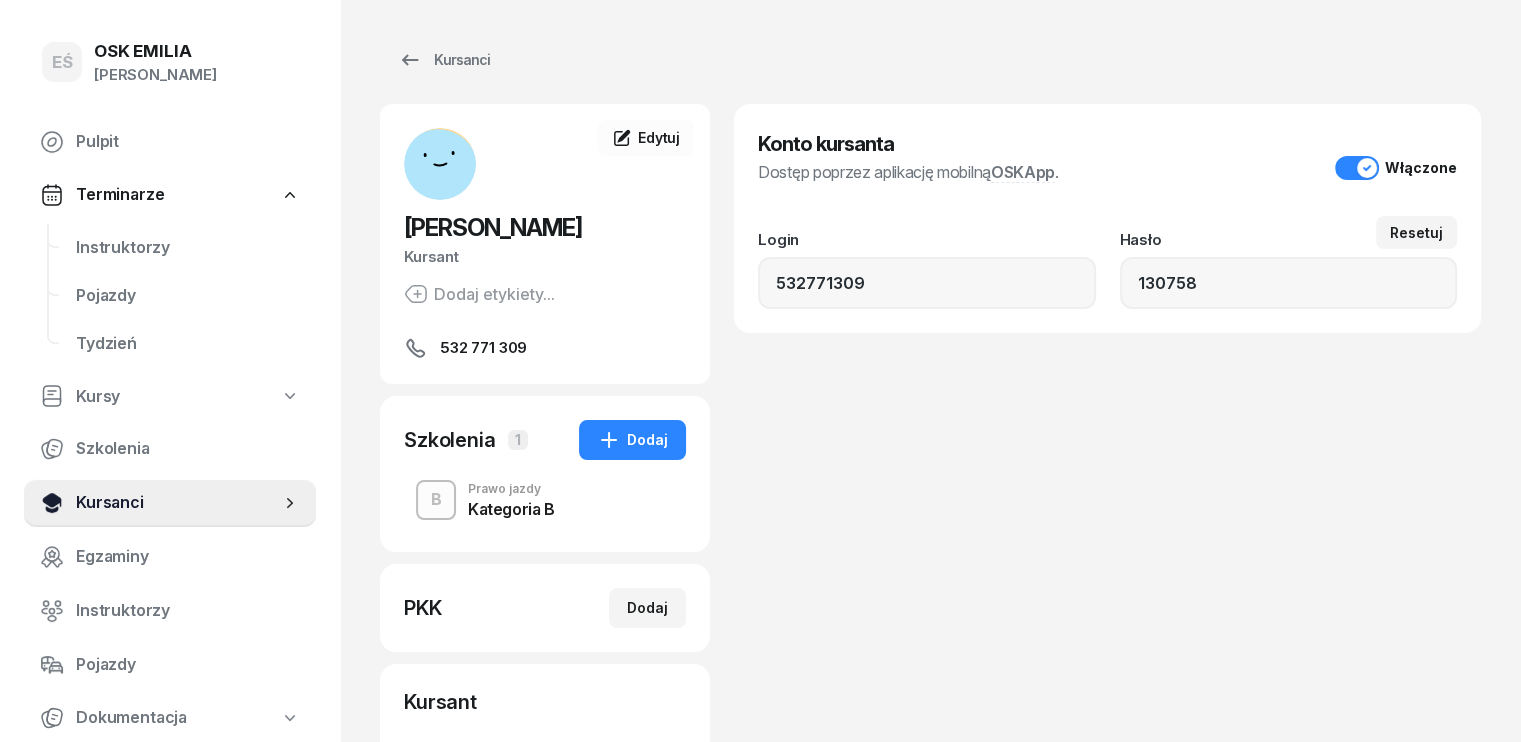 click on "Kursanci" at bounding box center [178, 503] 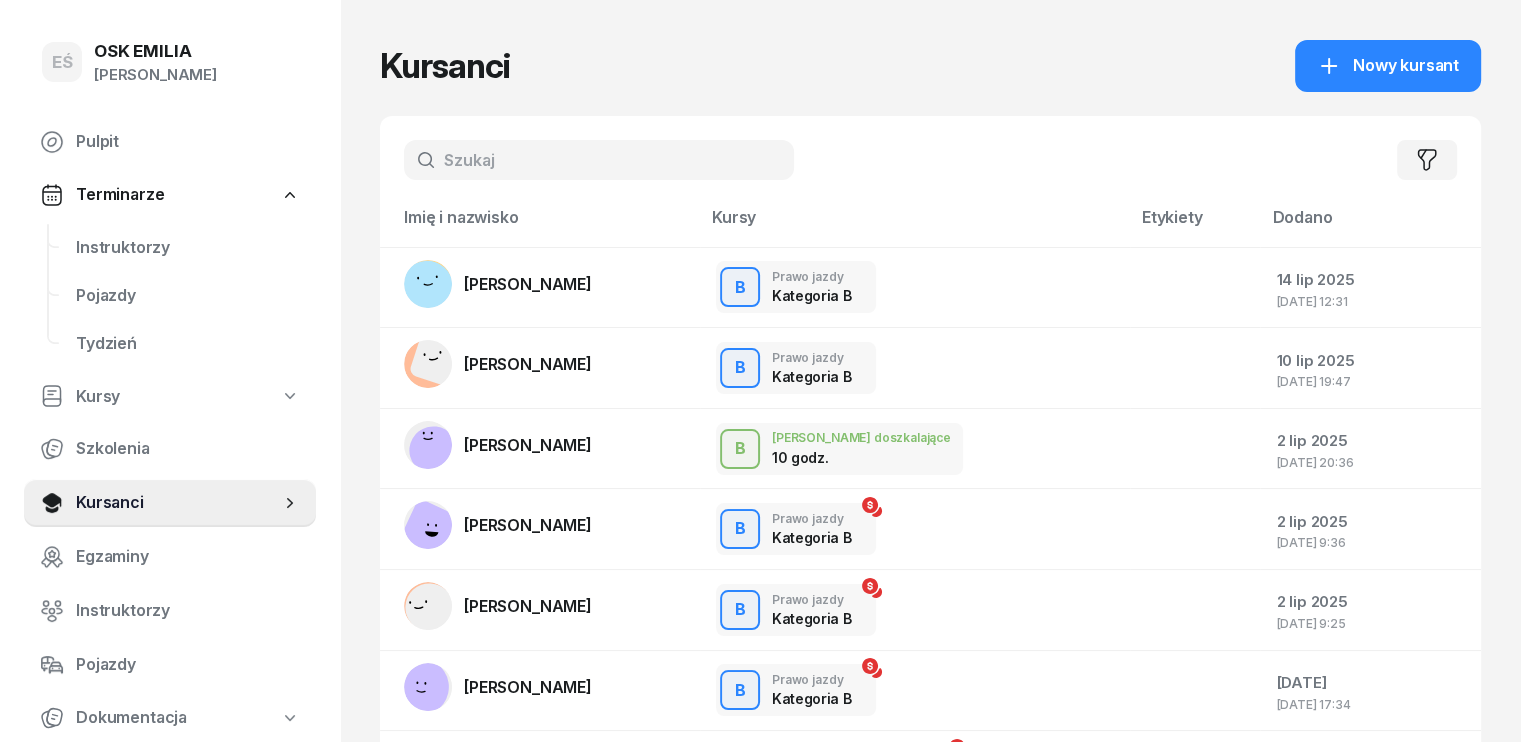 click at bounding box center (599, 160) 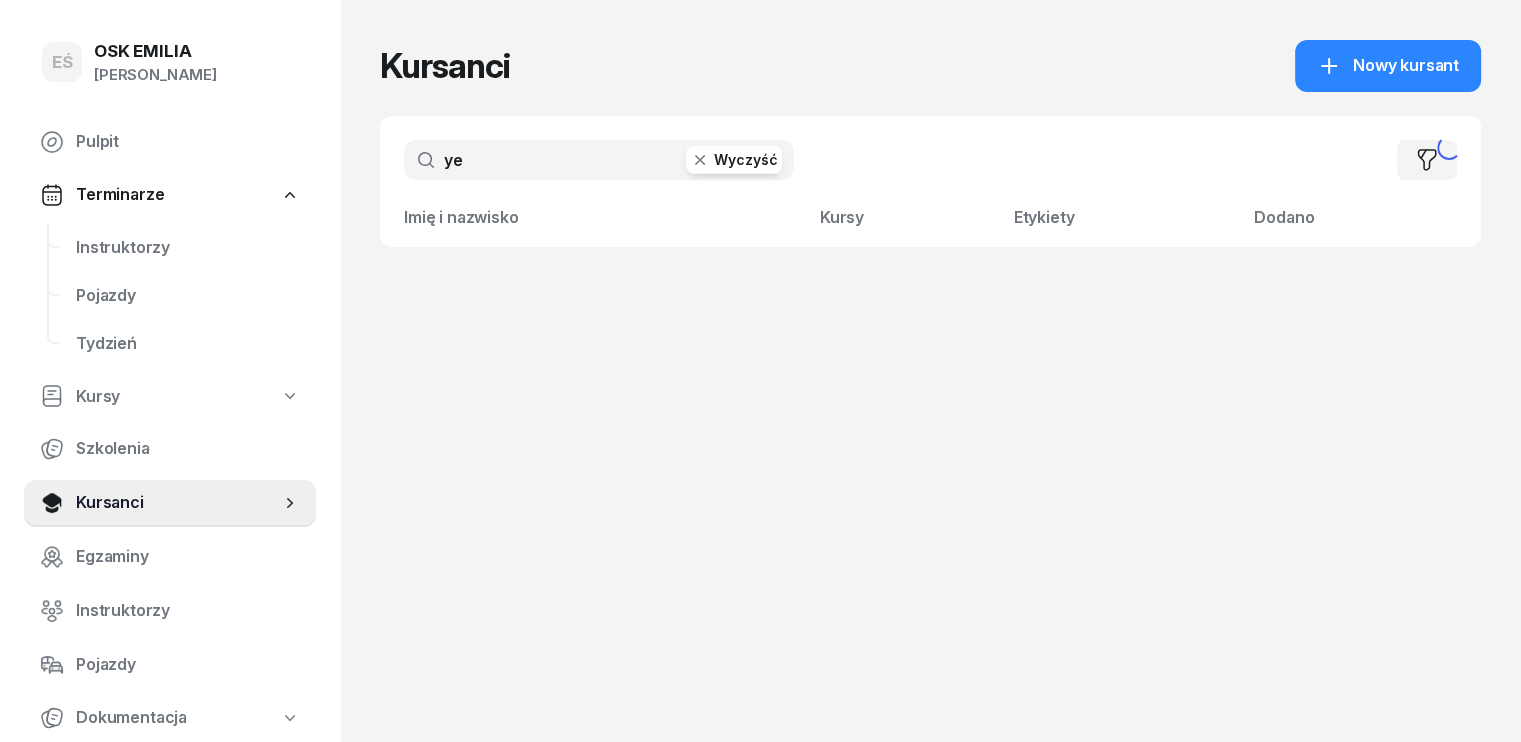 type on "y" 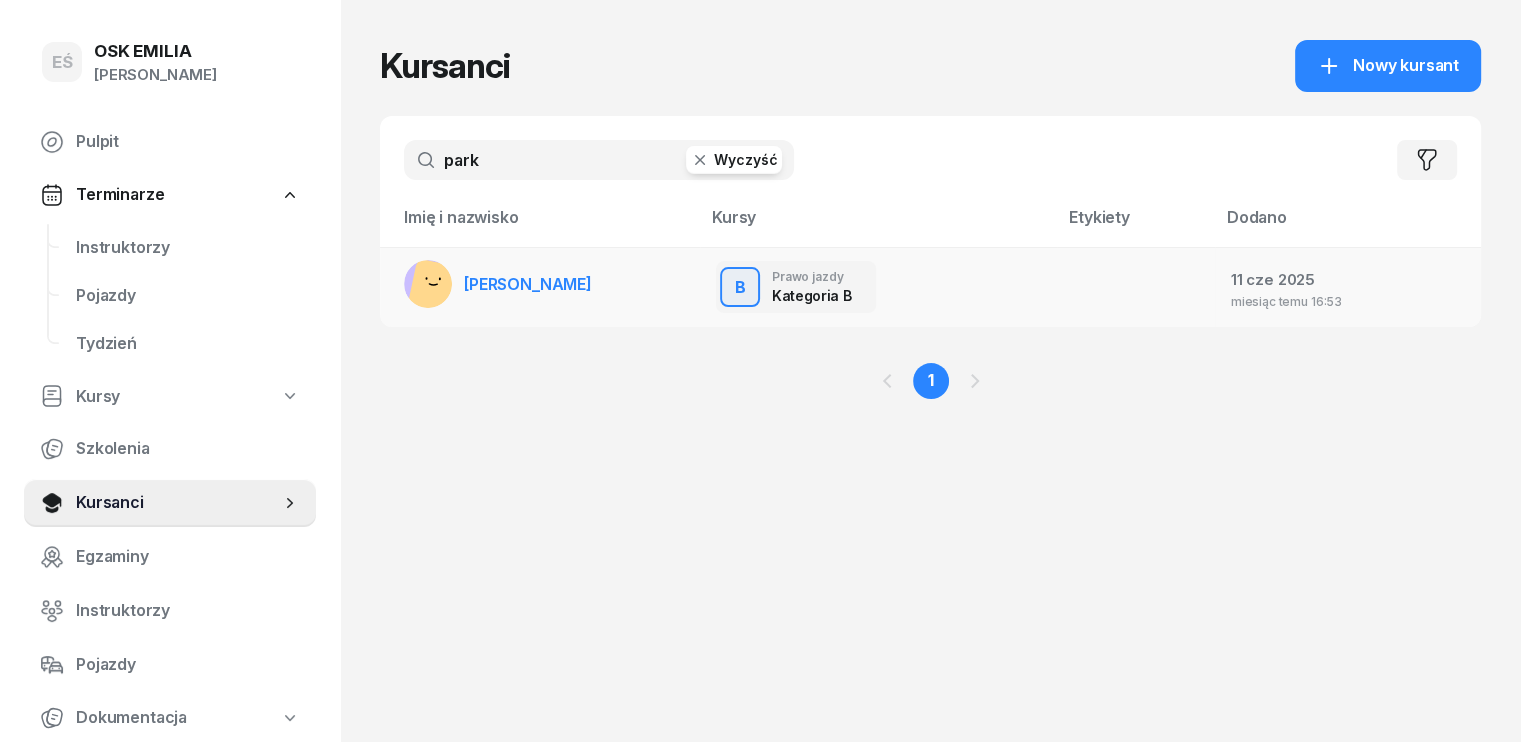 type on "park" 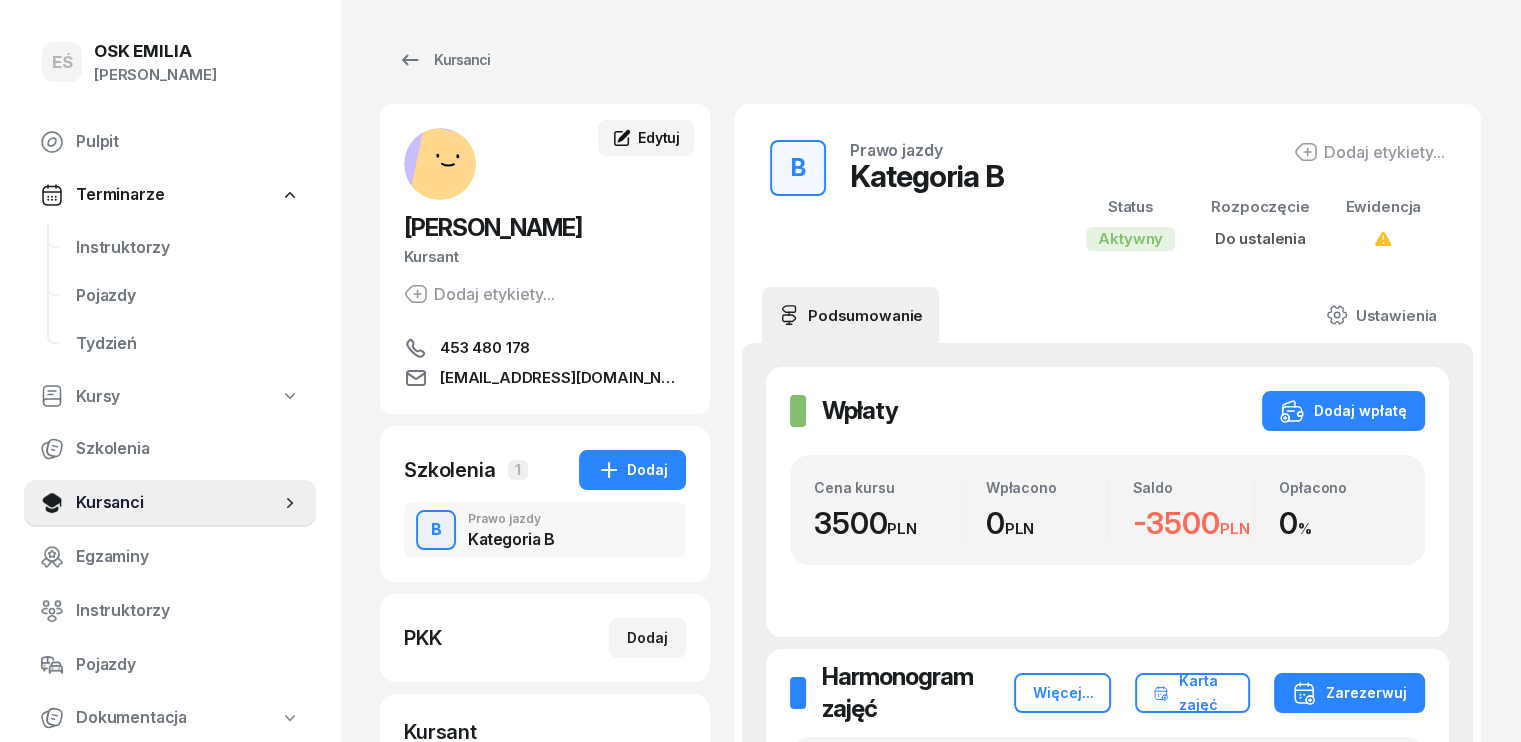 click on "Edytuj" at bounding box center (646, 138) 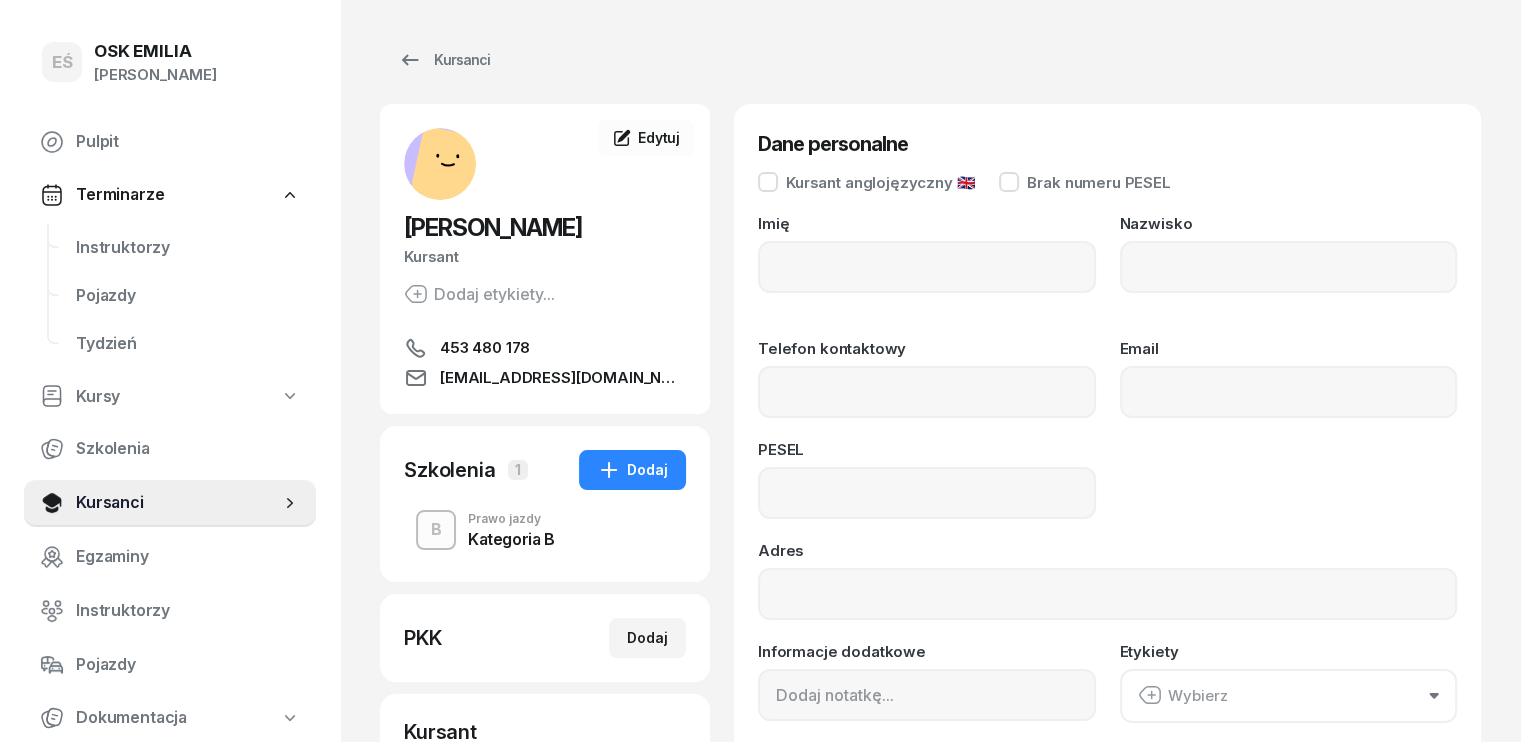 type on "Yahor" 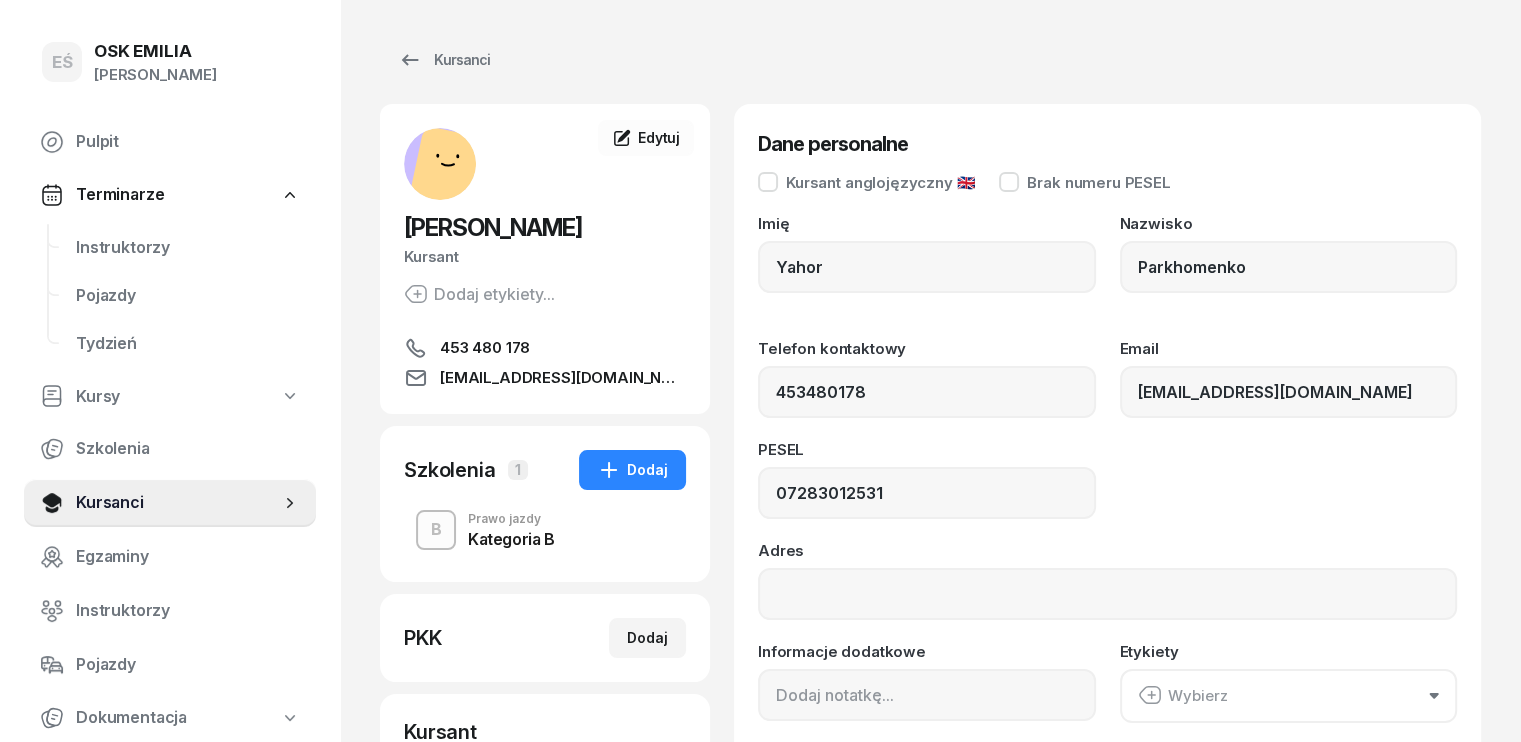 type on "453 480 178" 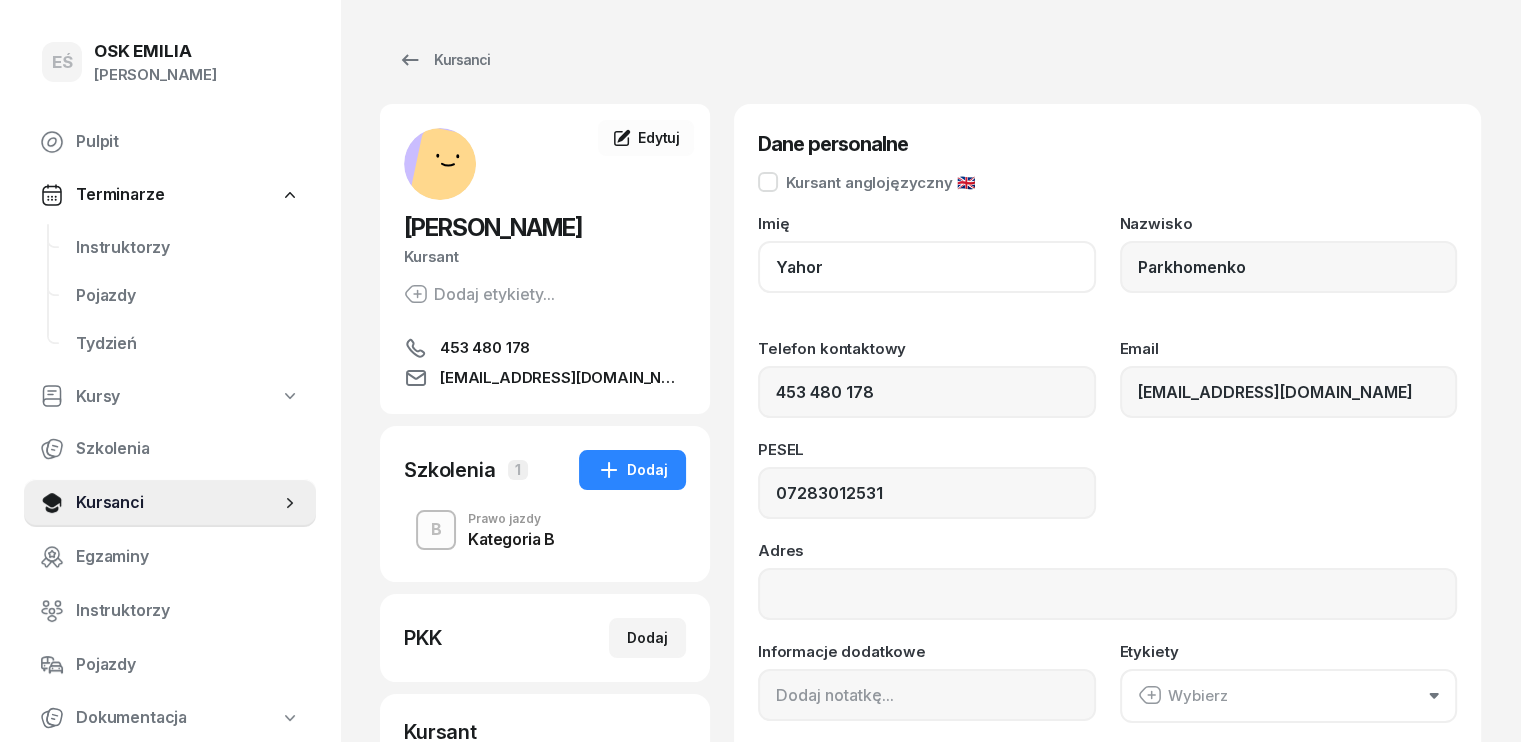 click on "Yahor" 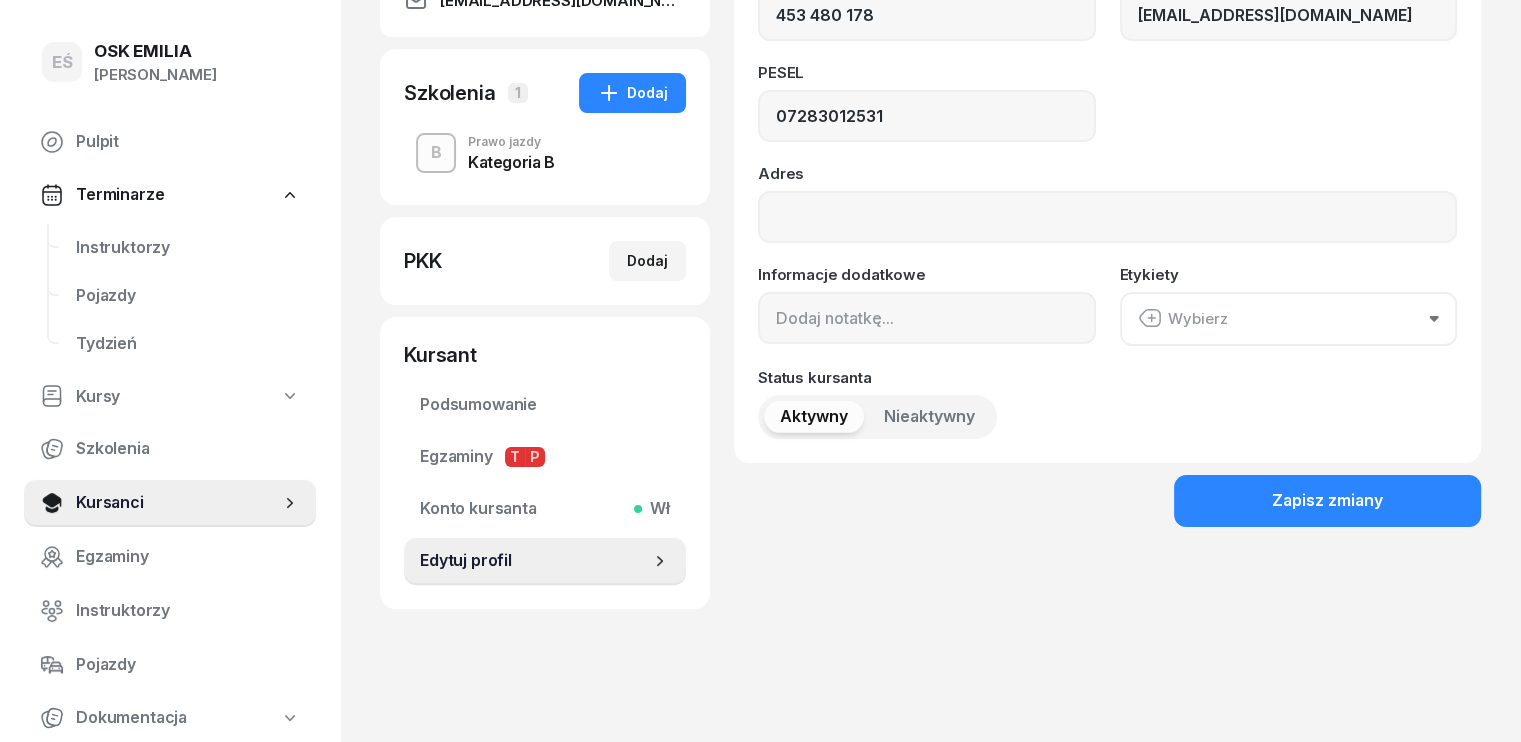 scroll, scrollTop: 380, scrollLeft: 0, axis: vertical 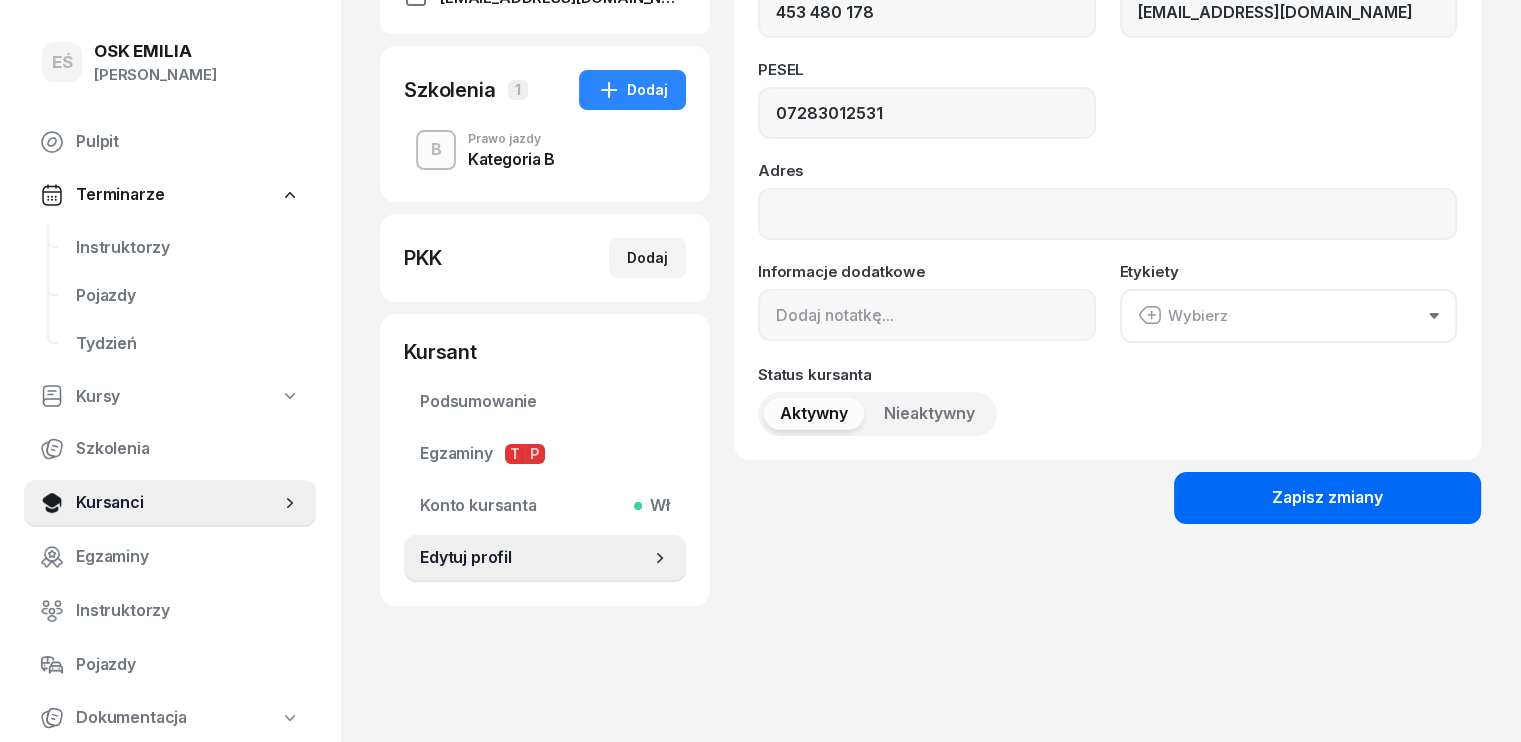type on "[PERSON_NAME]" 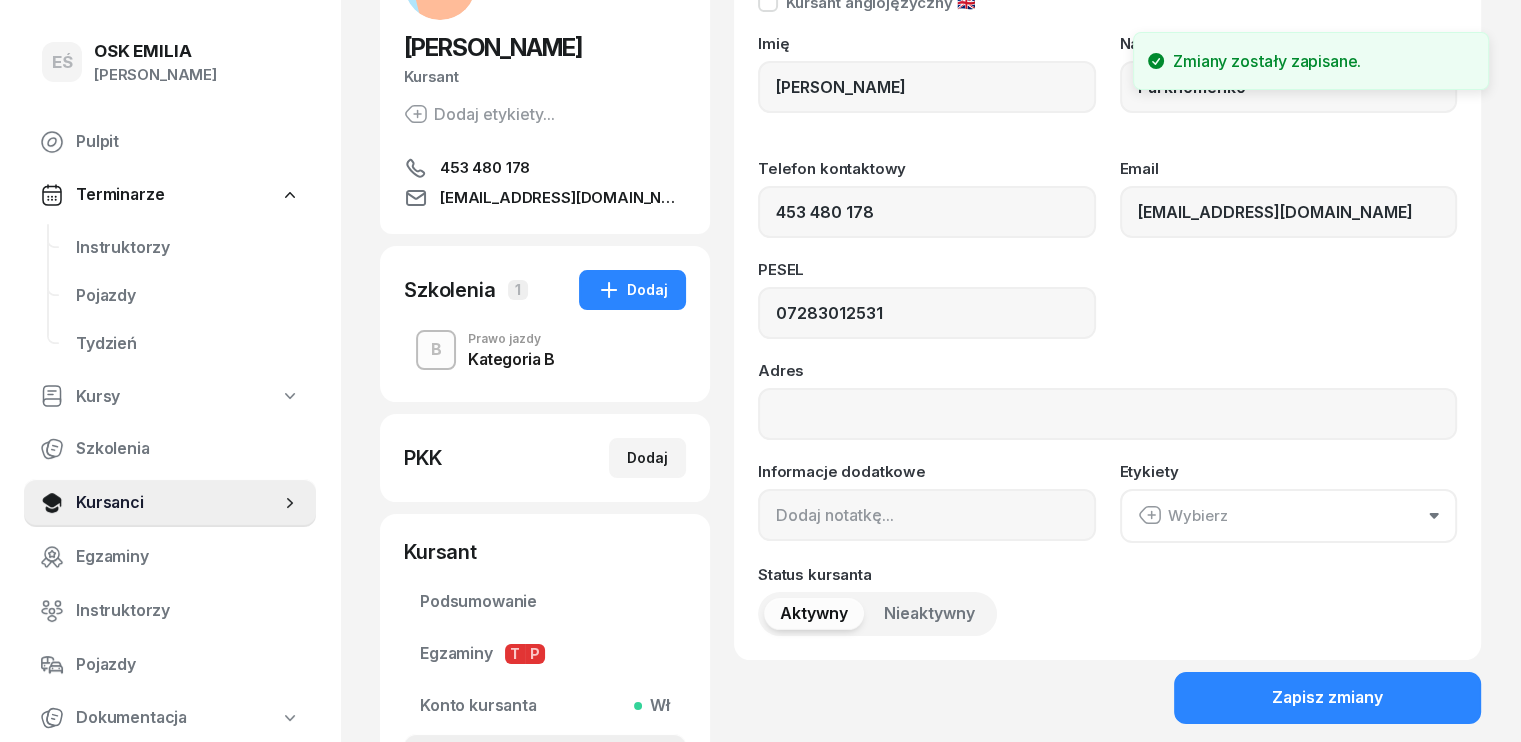scroll, scrollTop: 280, scrollLeft: 0, axis: vertical 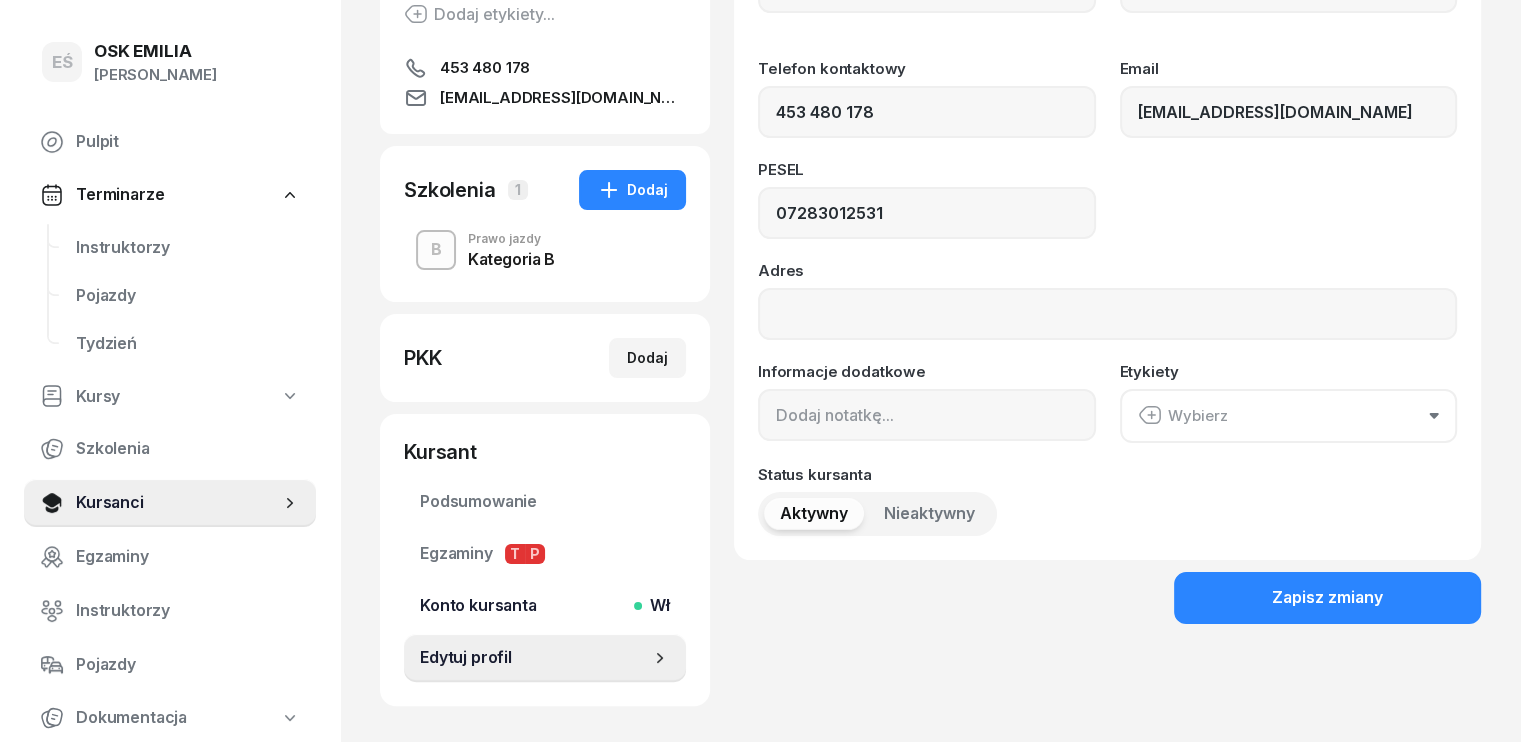 click on "Konto kursanta  Wł" at bounding box center (545, 606) 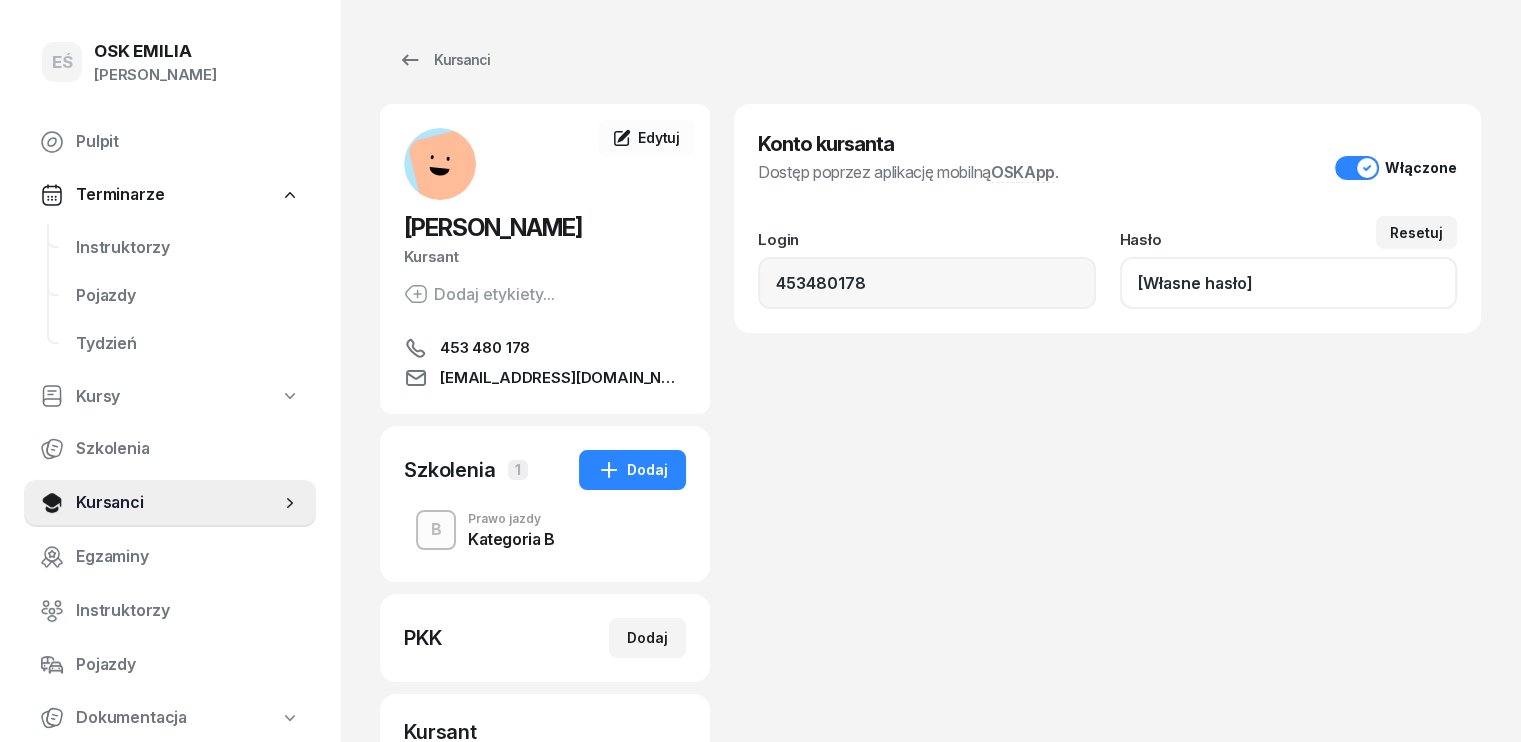 click on "[Własne hasło]" 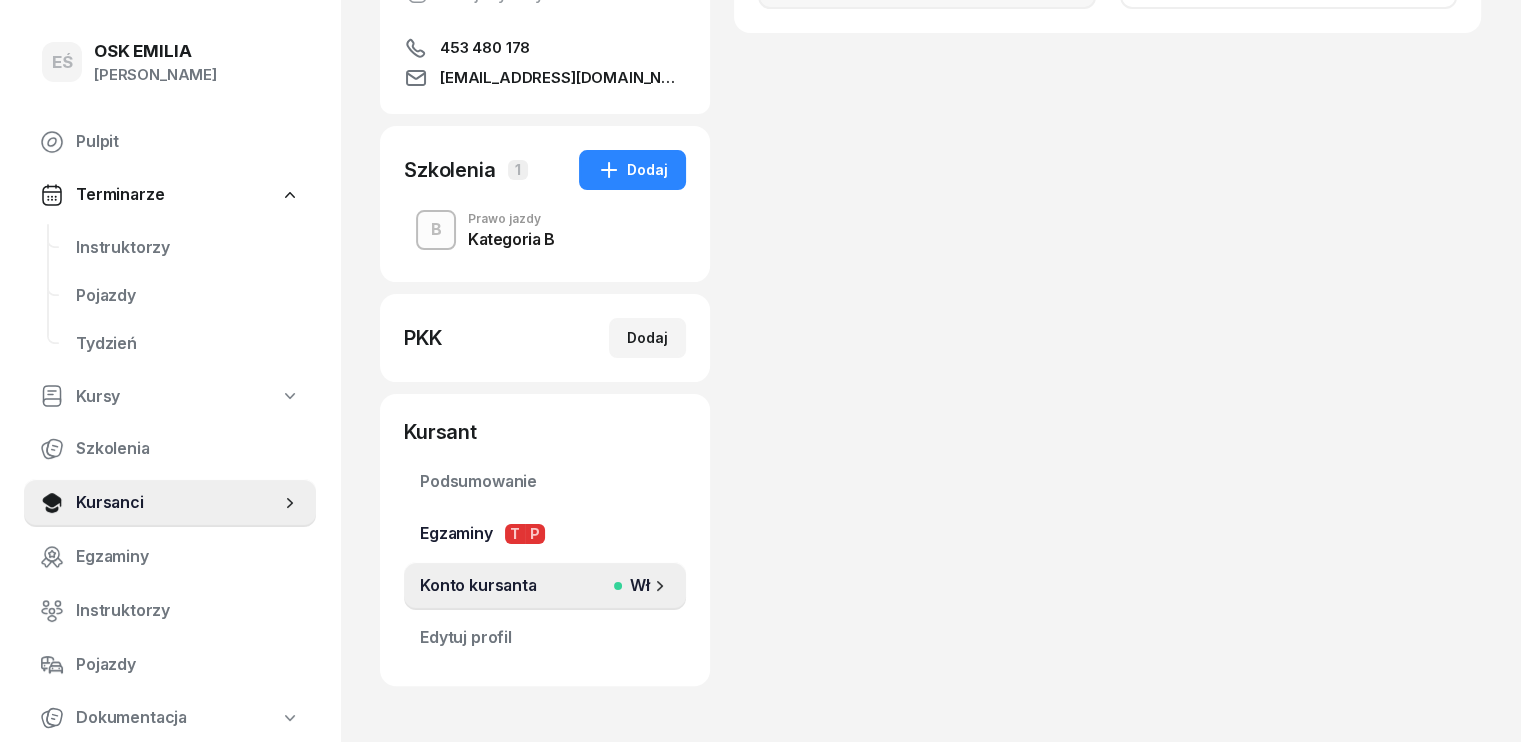 scroll, scrollTop: 380, scrollLeft: 0, axis: vertical 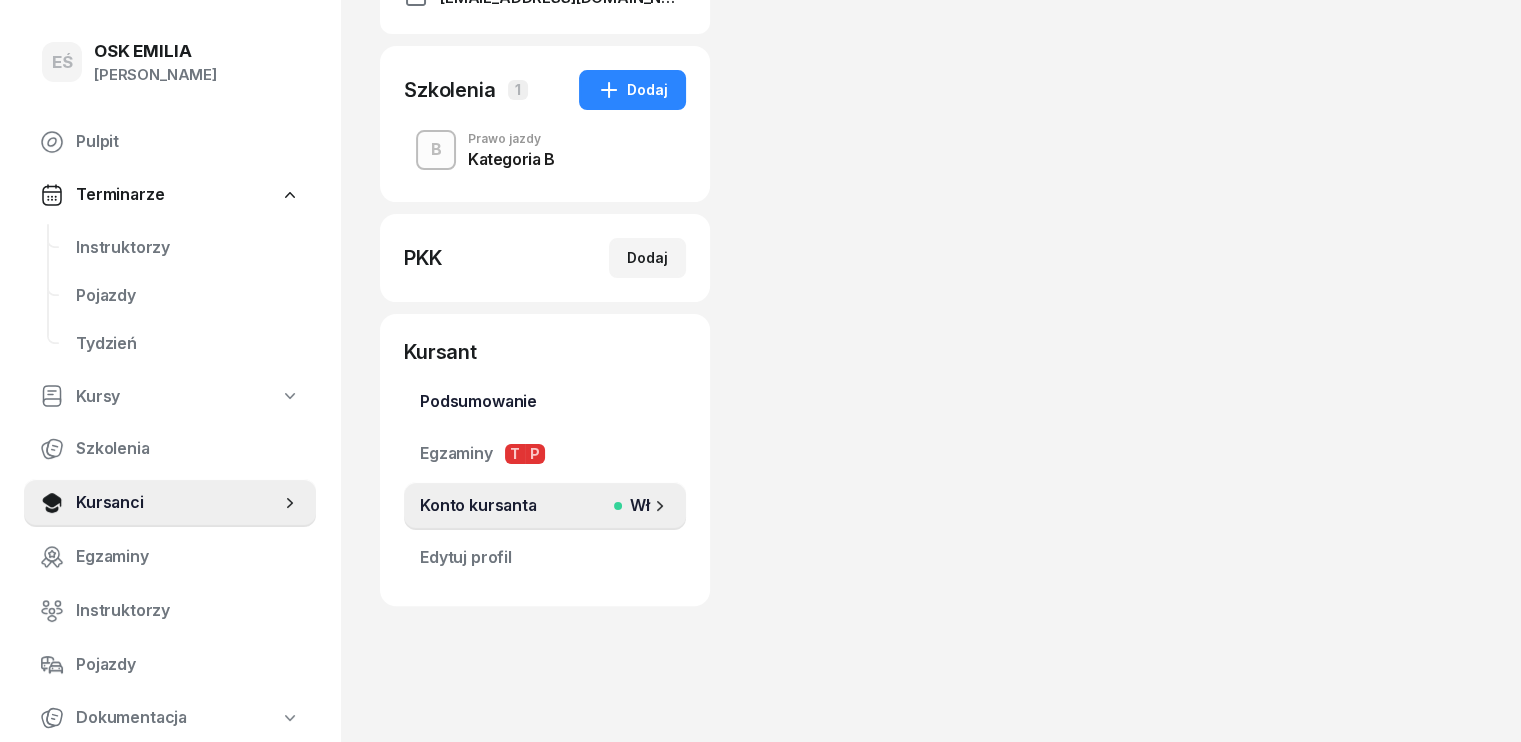click on "Podsumowanie" at bounding box center [545, 402] 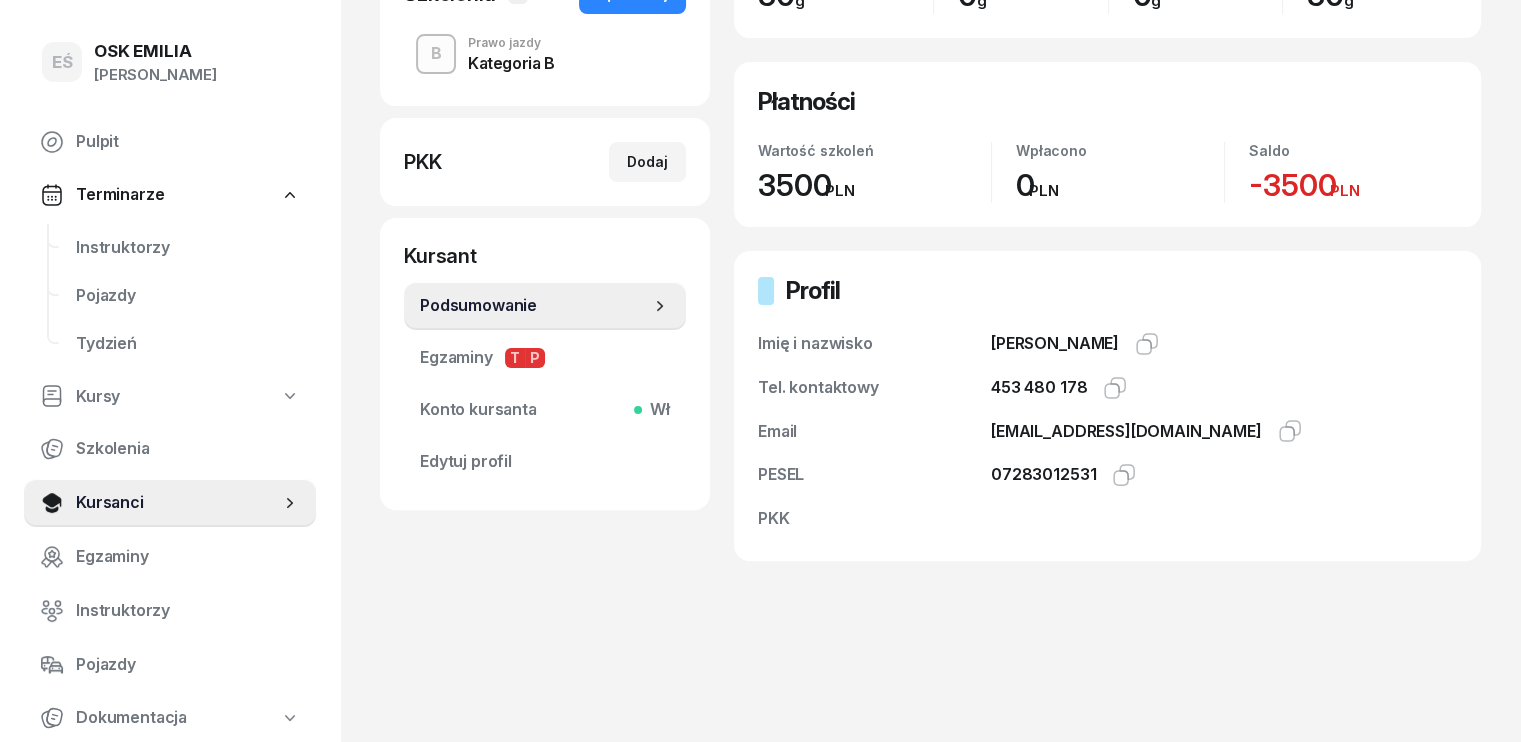 scroll, scrollTop: 479, scrollLeft: 0, axis: vertical 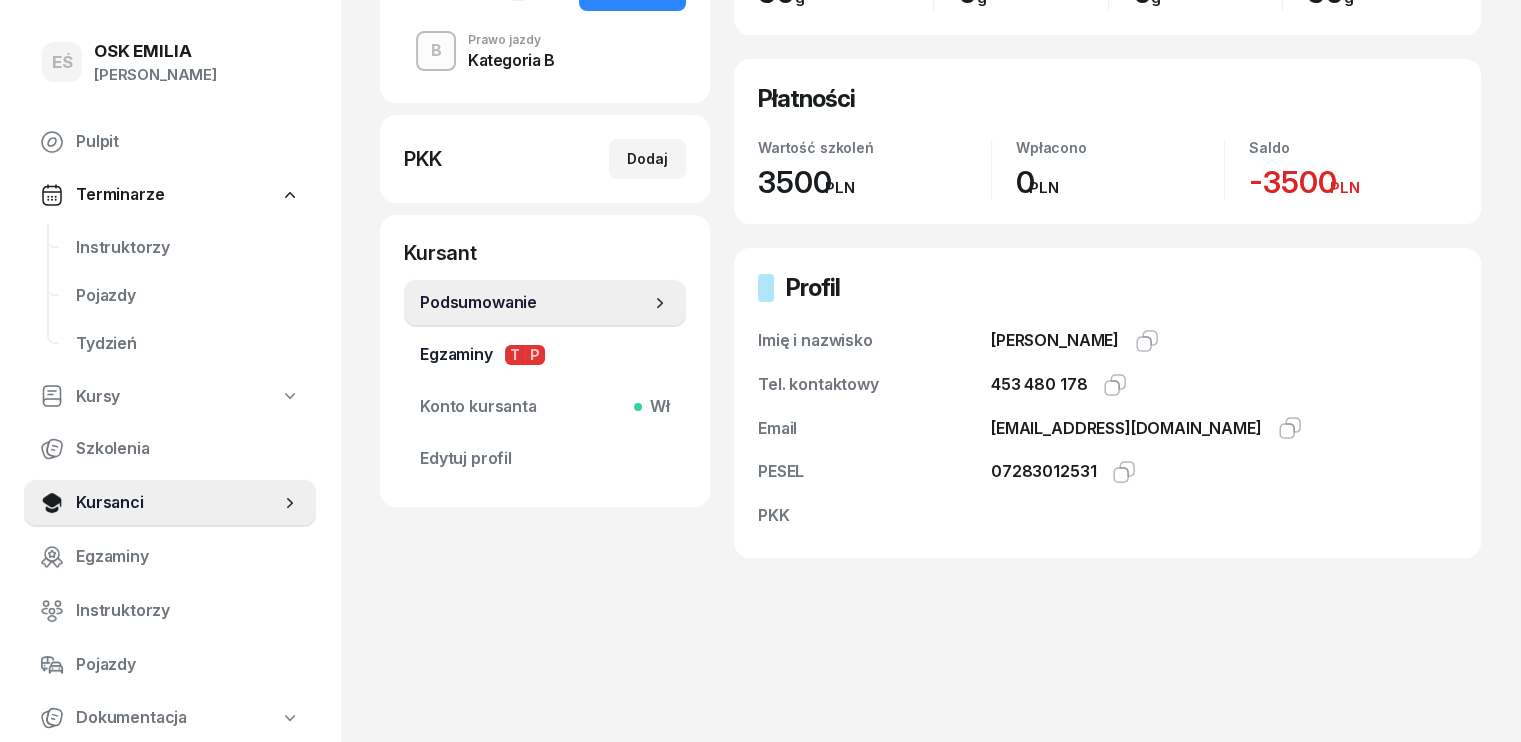 click on "Egzaminy   T   P" at bounding box center (545, 355) 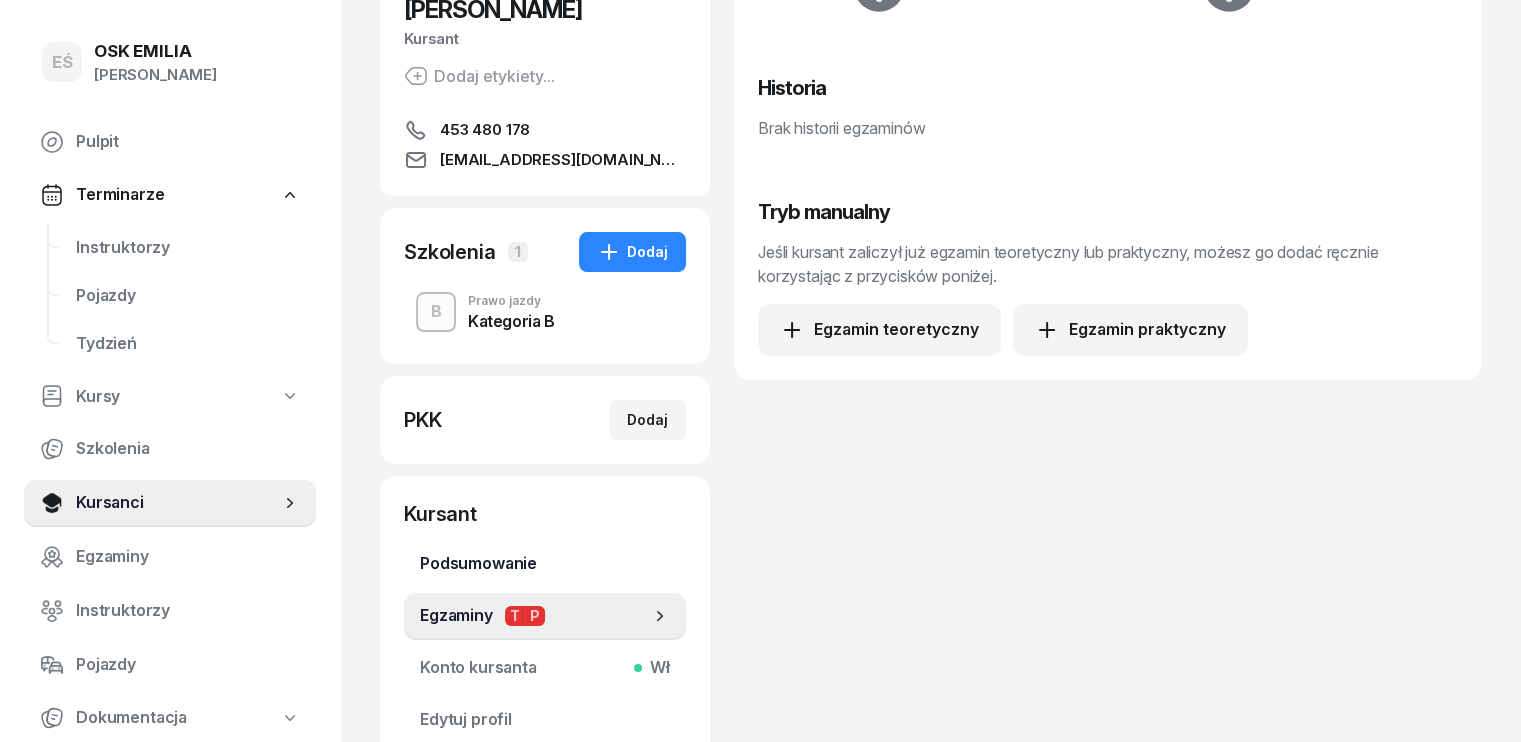 scroll, scrollTop: 300, scrollLeft: 0, axis: vertical 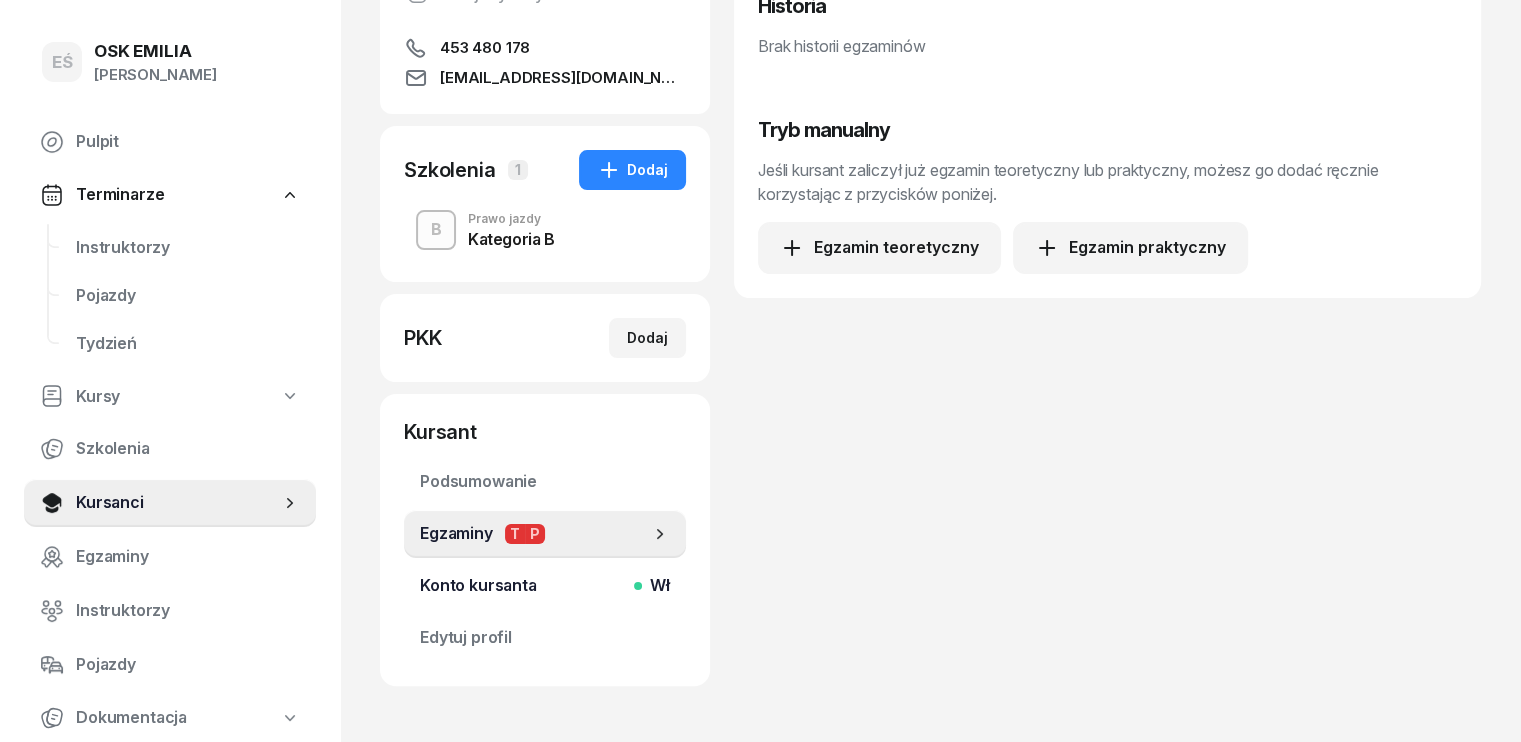 click on "Konto kursanta  Wł" at bounding box center [545, 586] 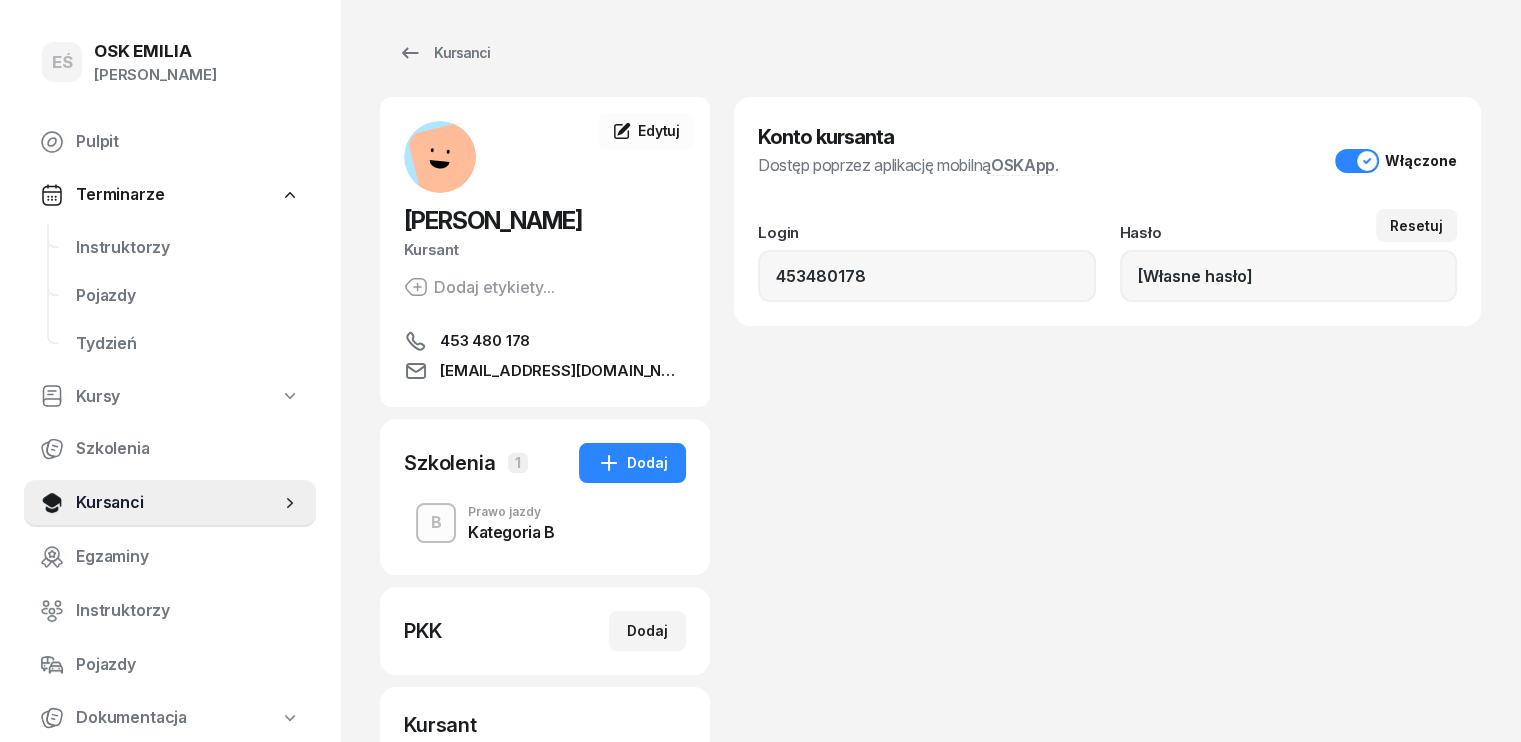 scroll, scrollTop: 0, scrollLeft: 0, axis: both 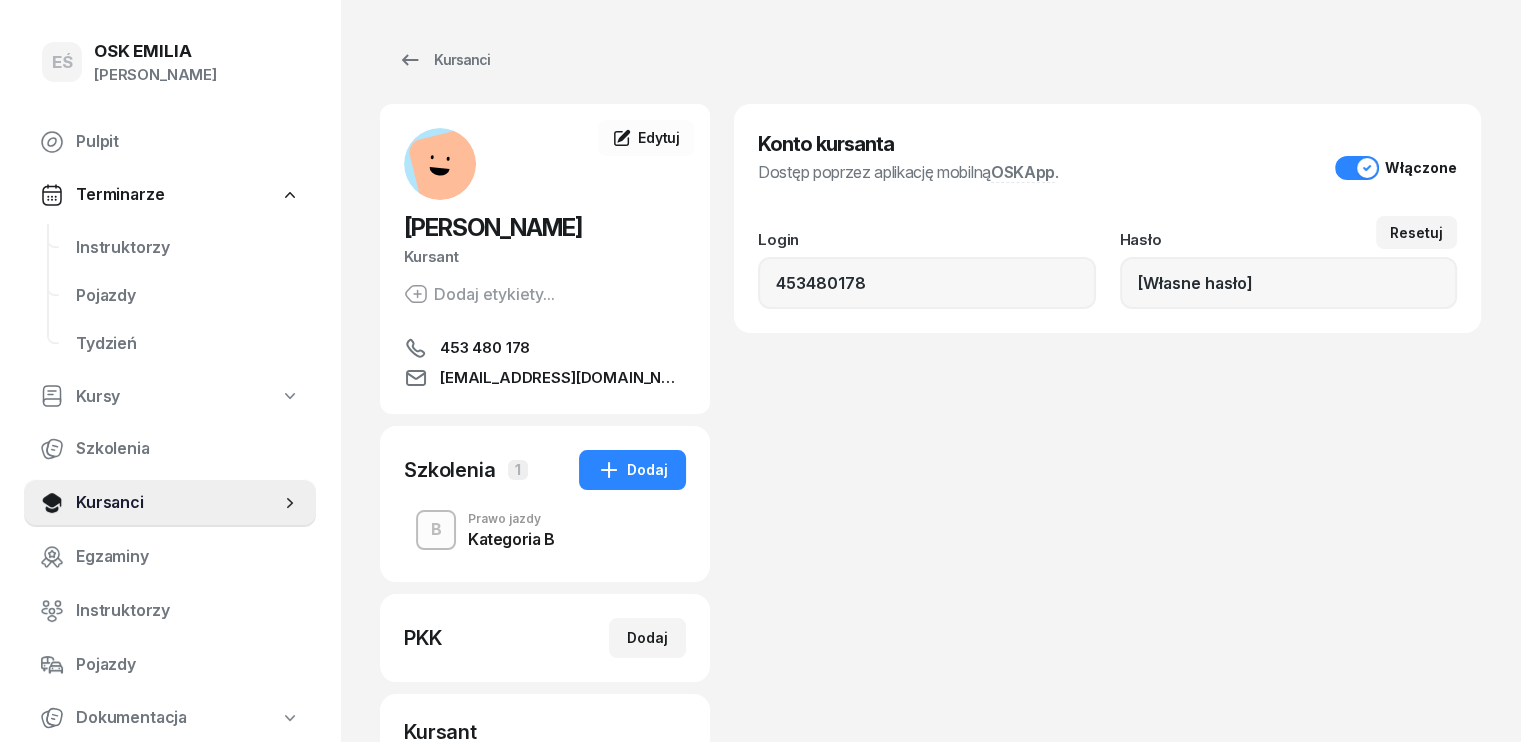 click on "[PERSON_NAME]" 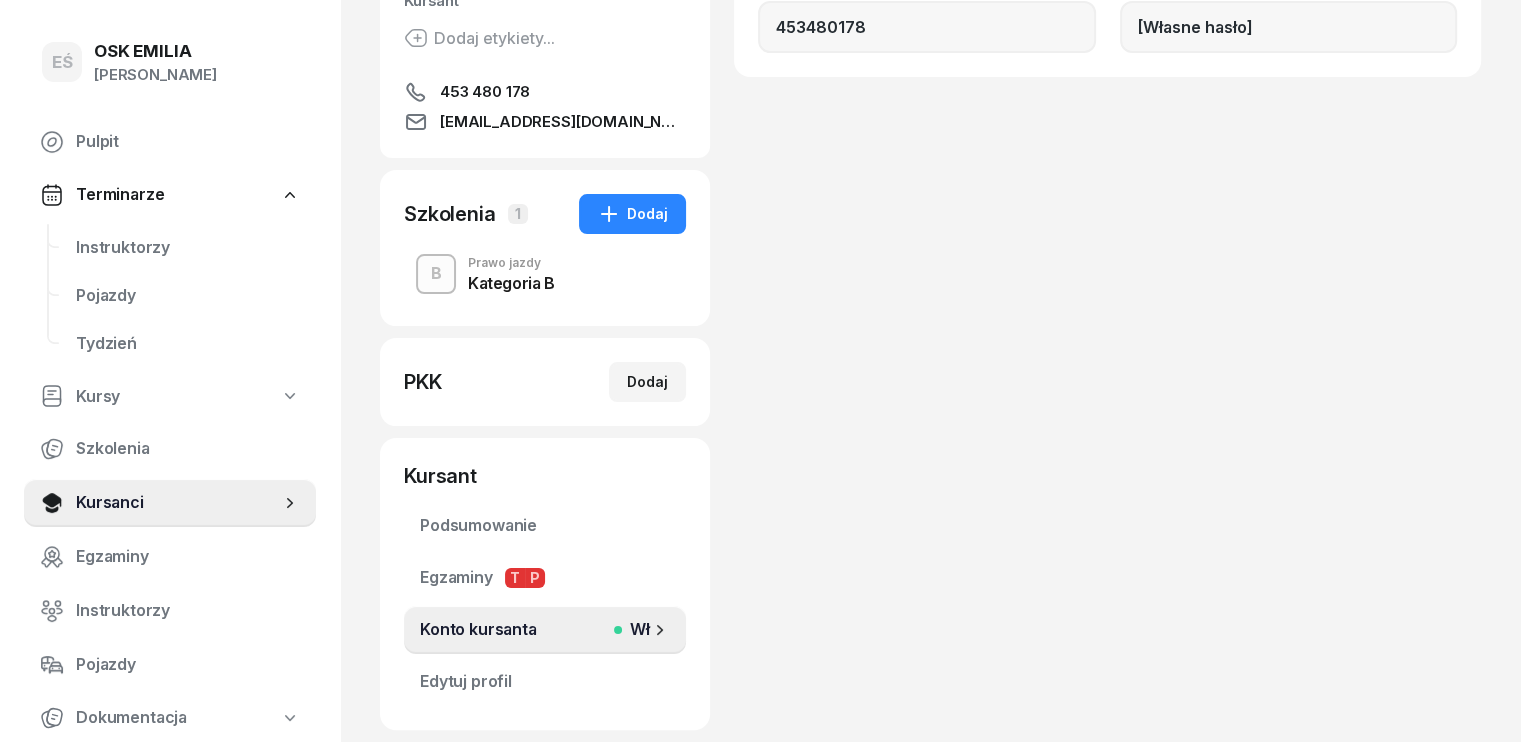 scroll, scrollTop: 300, scrollLeft: 0, axis: vertical 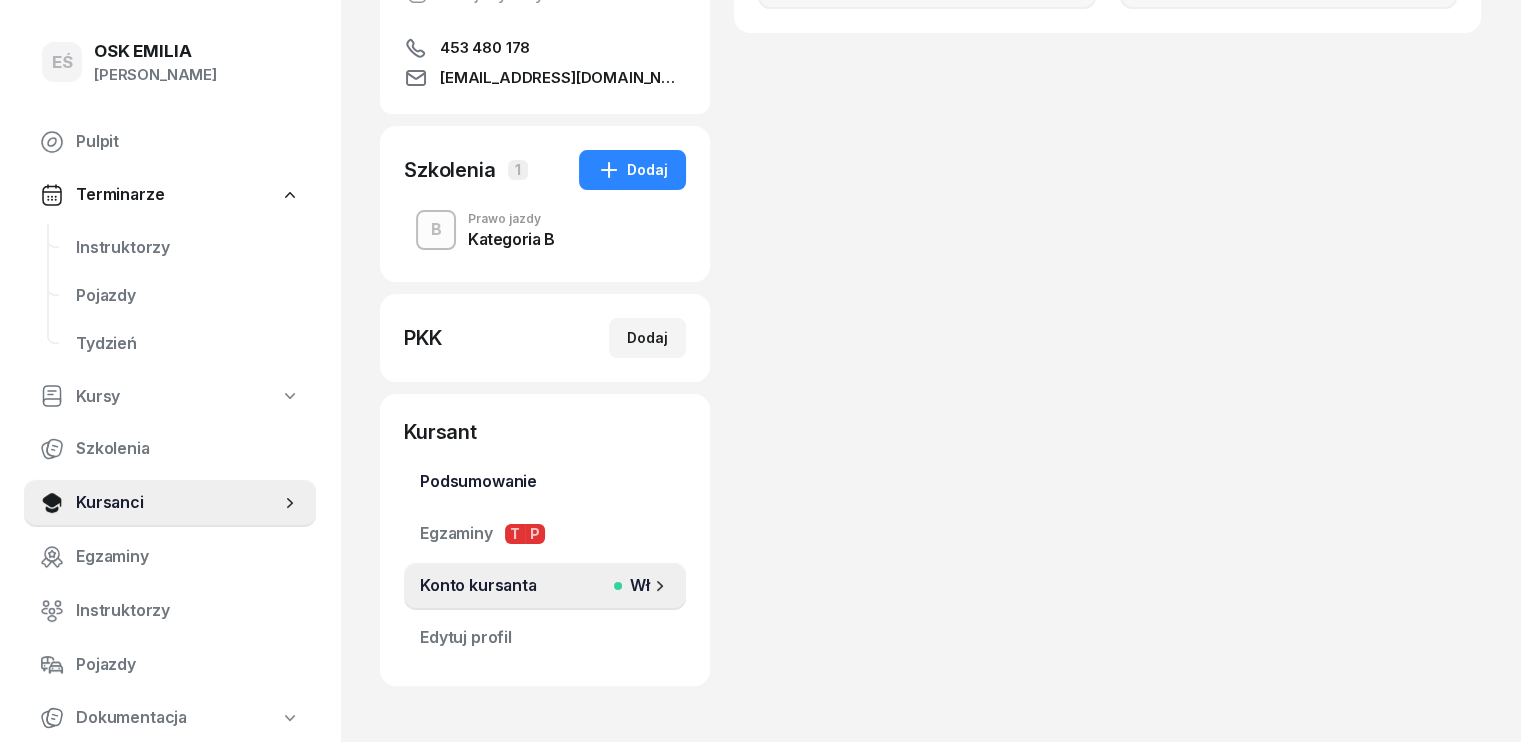 click on "Podsumowanie" at bounding box center [545, 482] 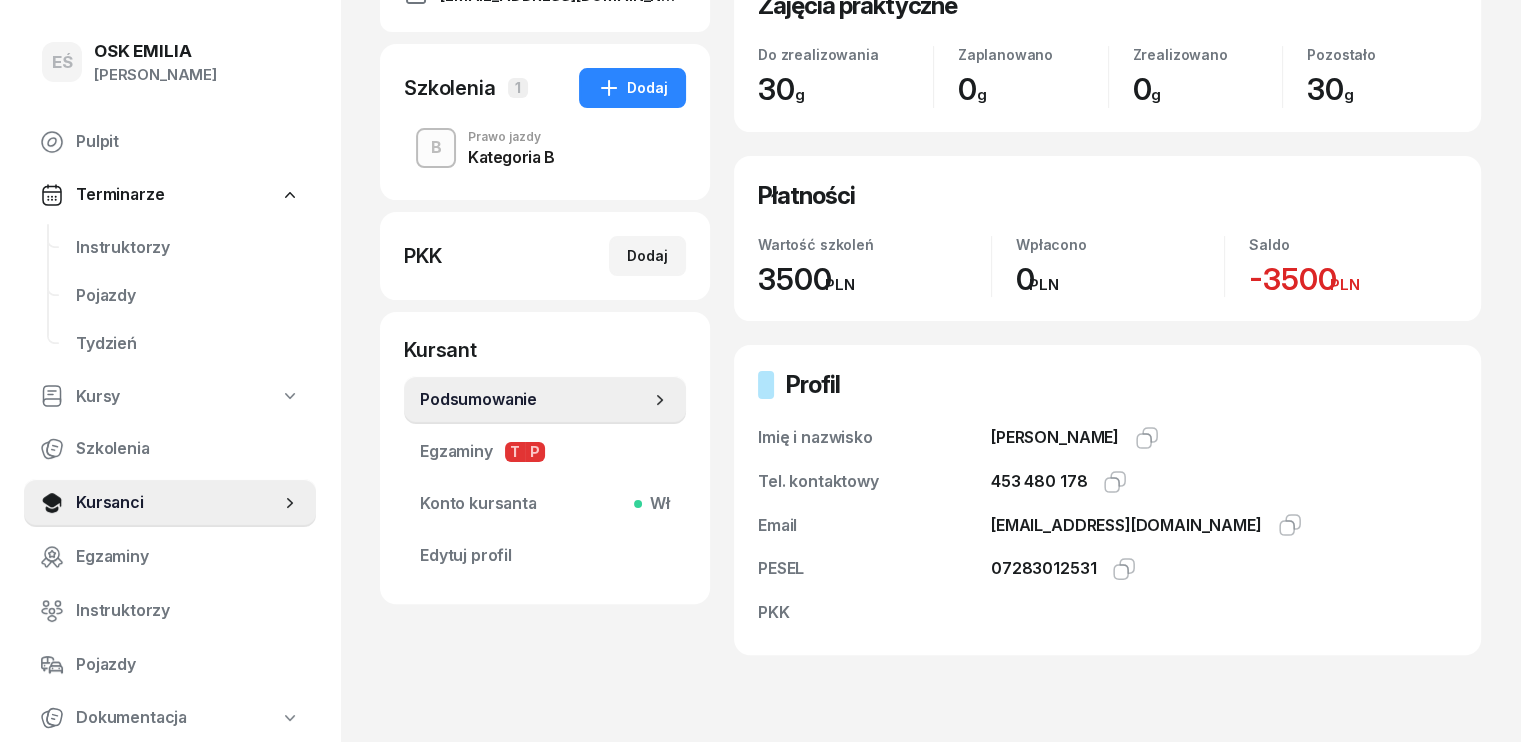 scroll, scrollTop: 479, scrollLeft: 0, axis: vertical 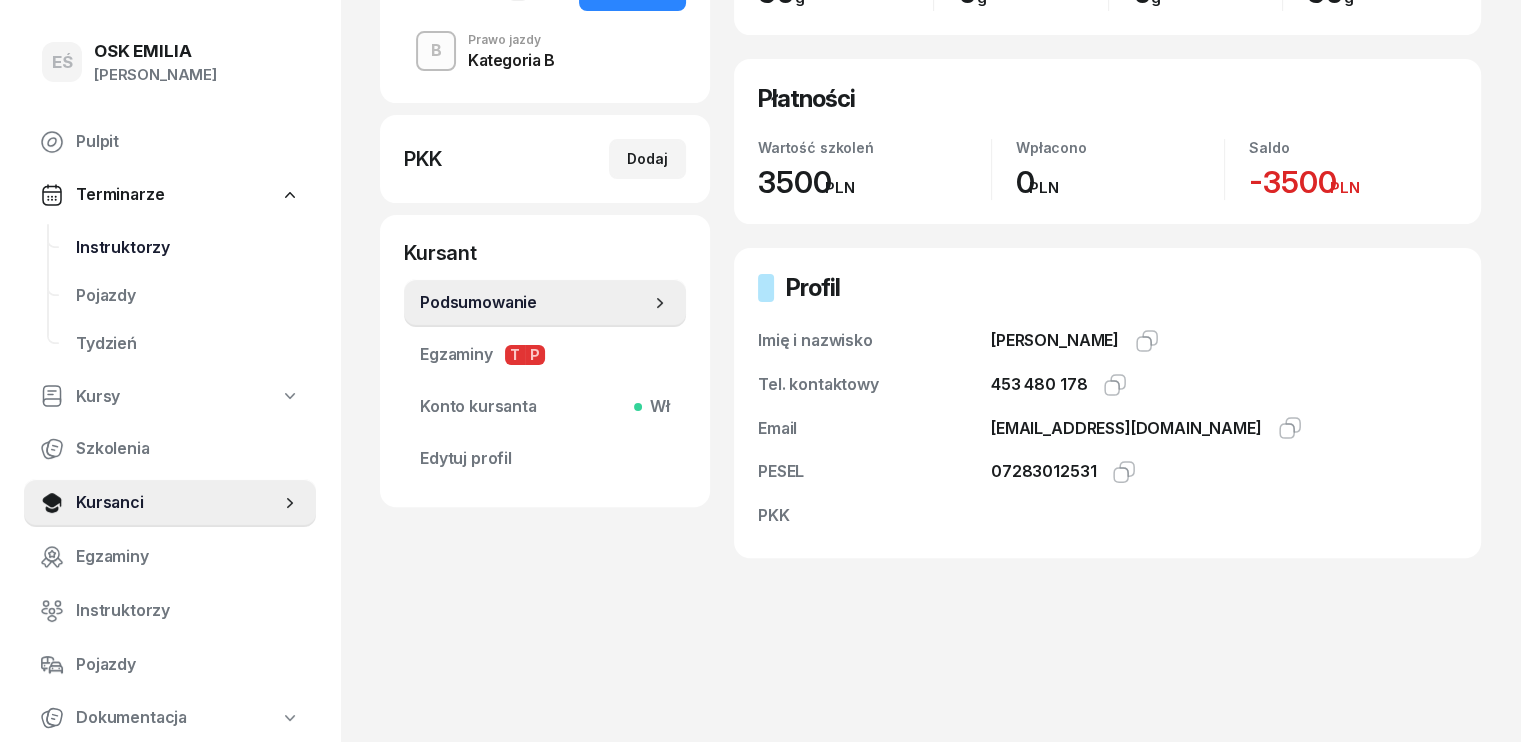 click on "Instruktorzy" at bounding box center [188, 248] 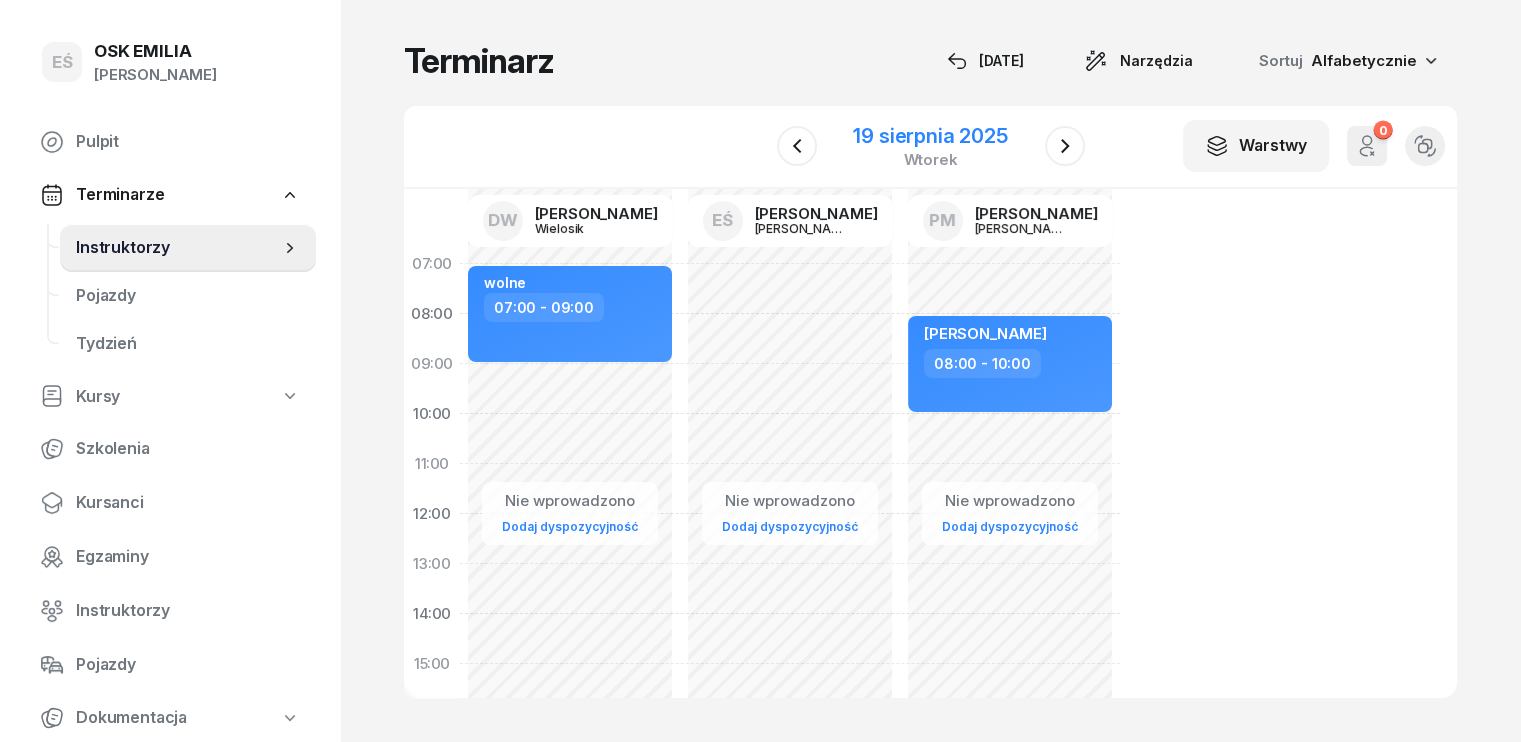 click on "19 sierpnia 2025" at bounding box center (930, 136) 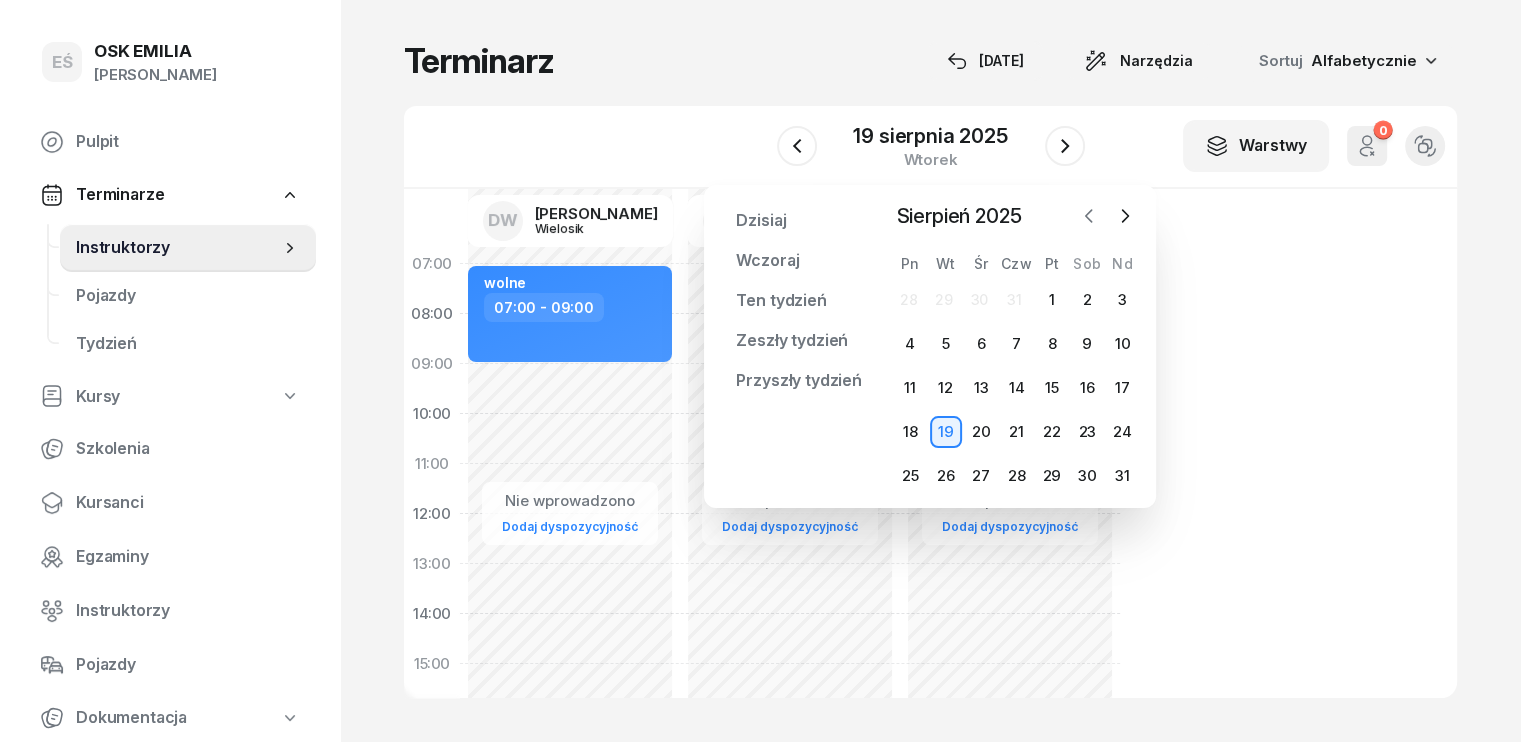 click 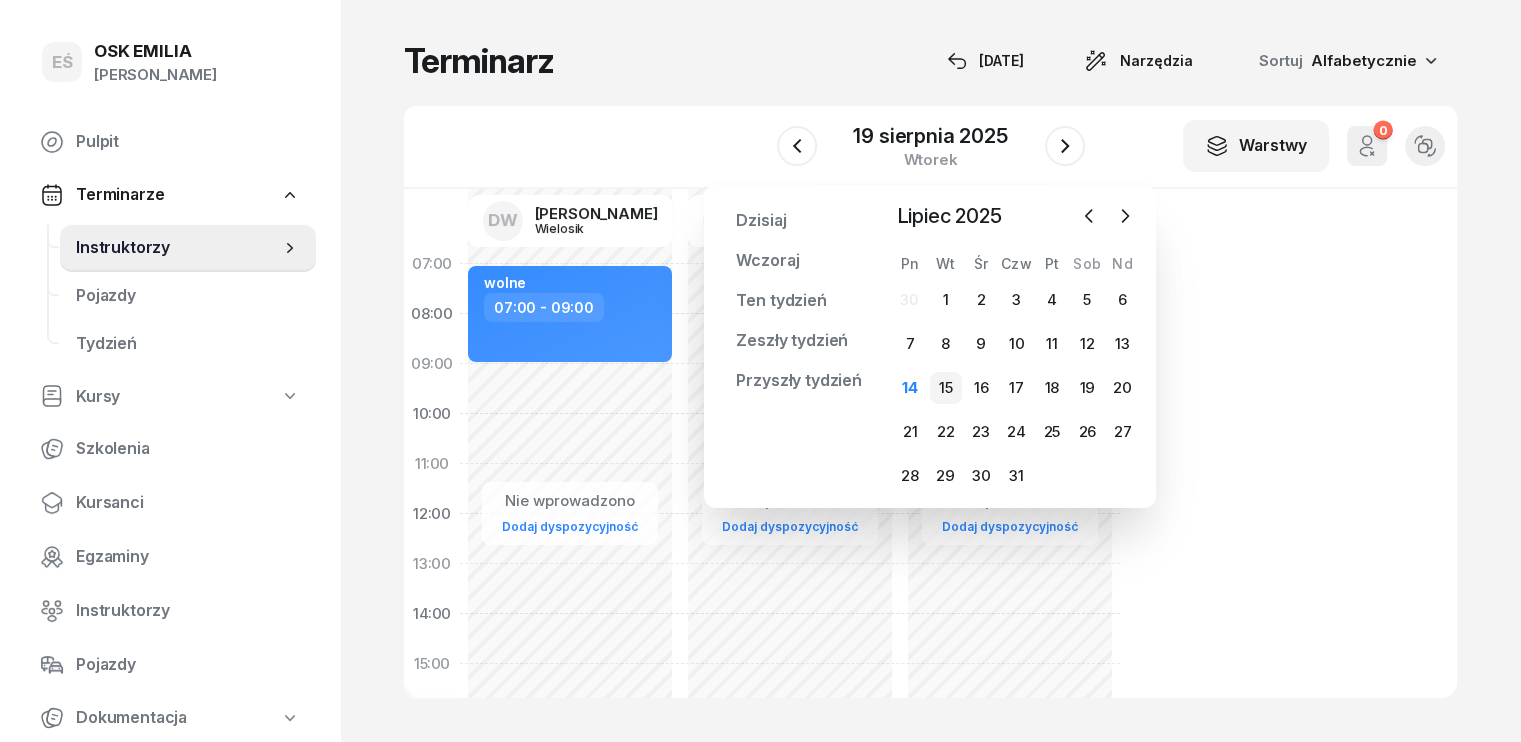 click on "15" at bounding box center (946, 388) 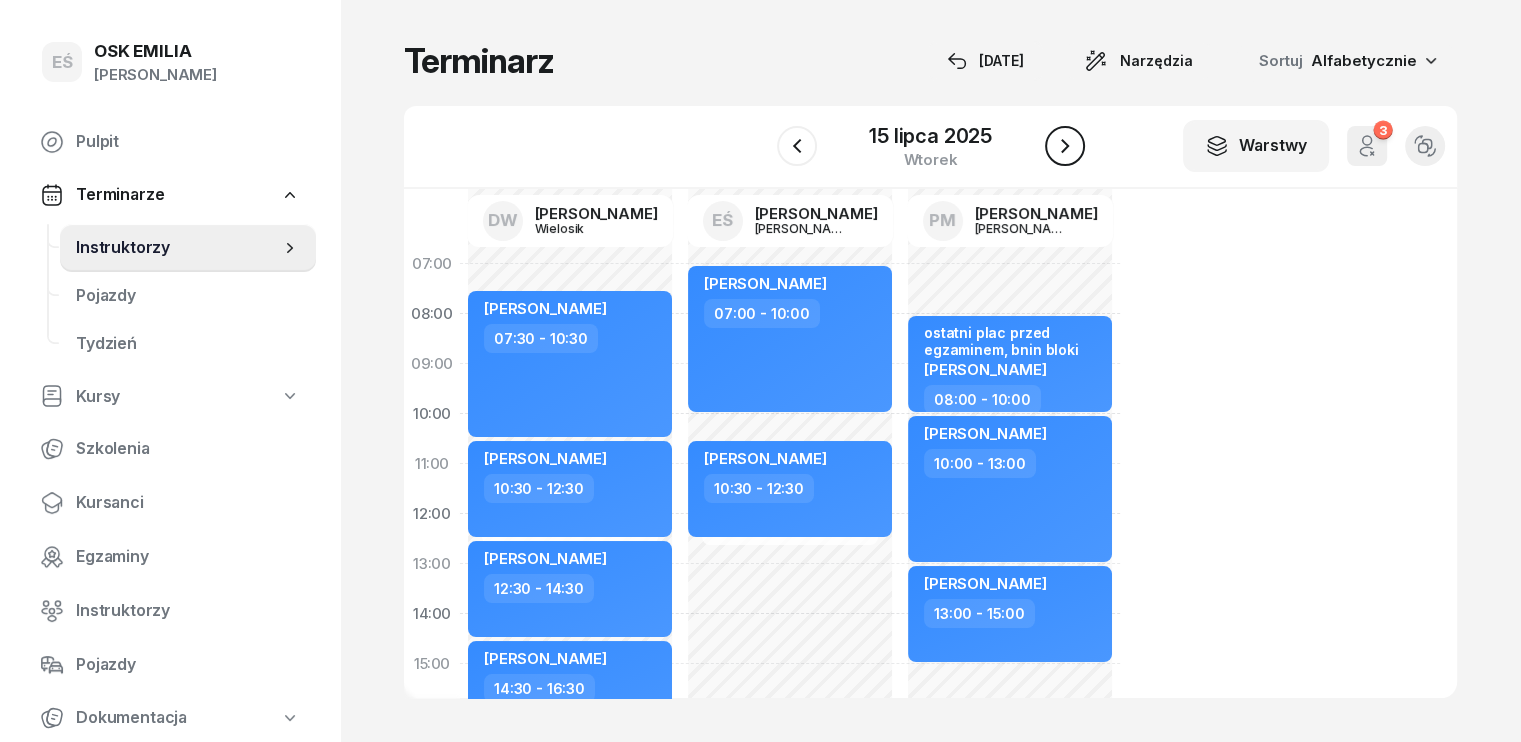 click 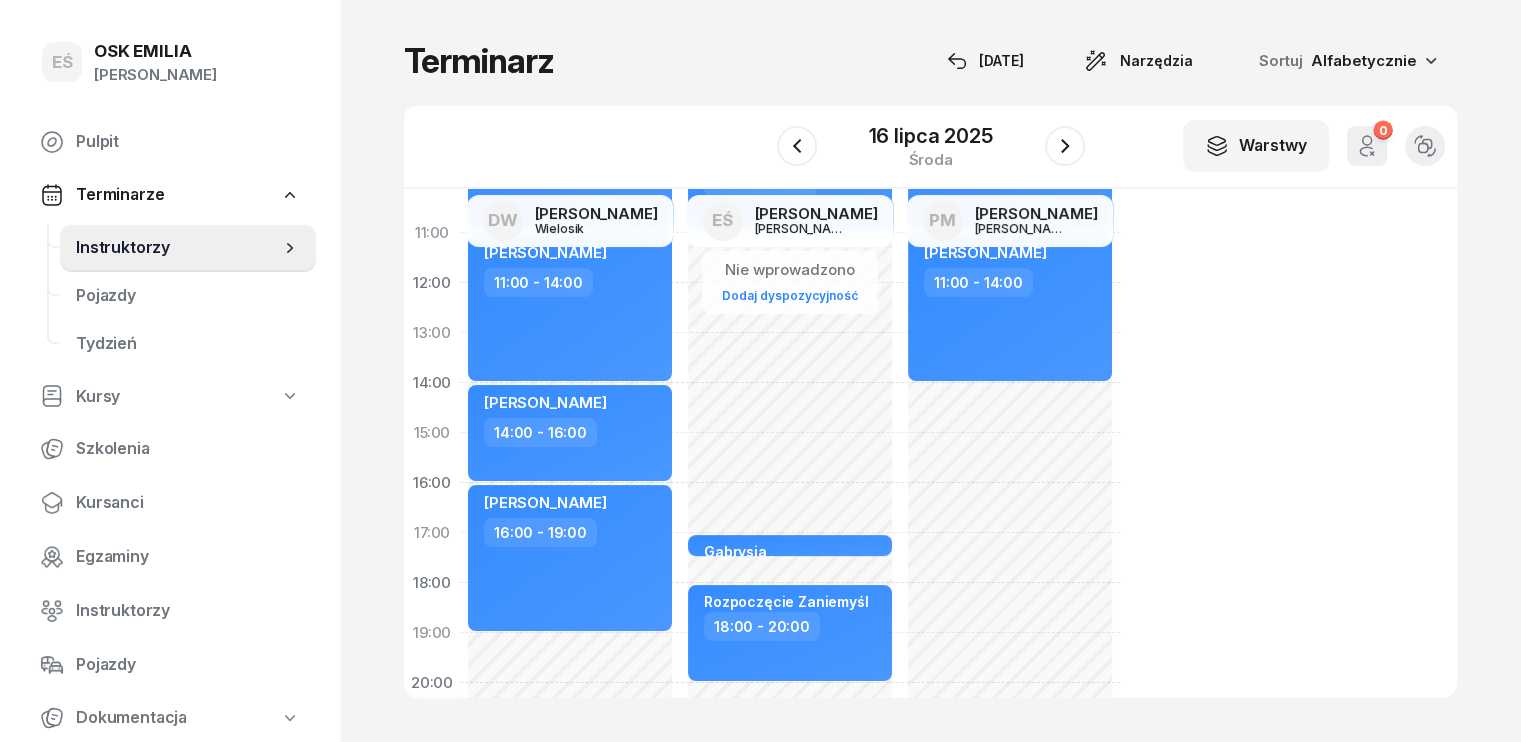 scroll, scrollTop: 200, scrollLeft: 0, axis: vertical 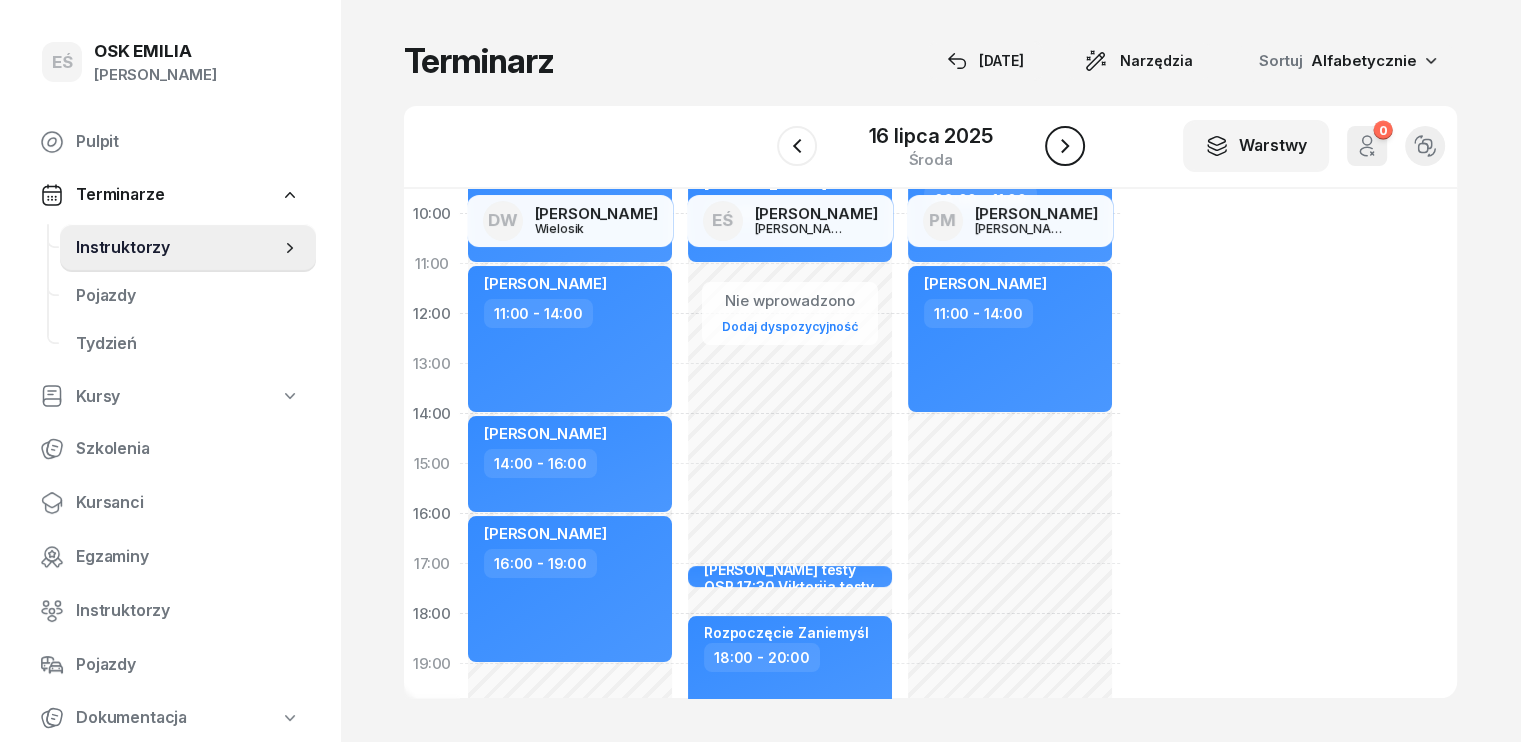 click 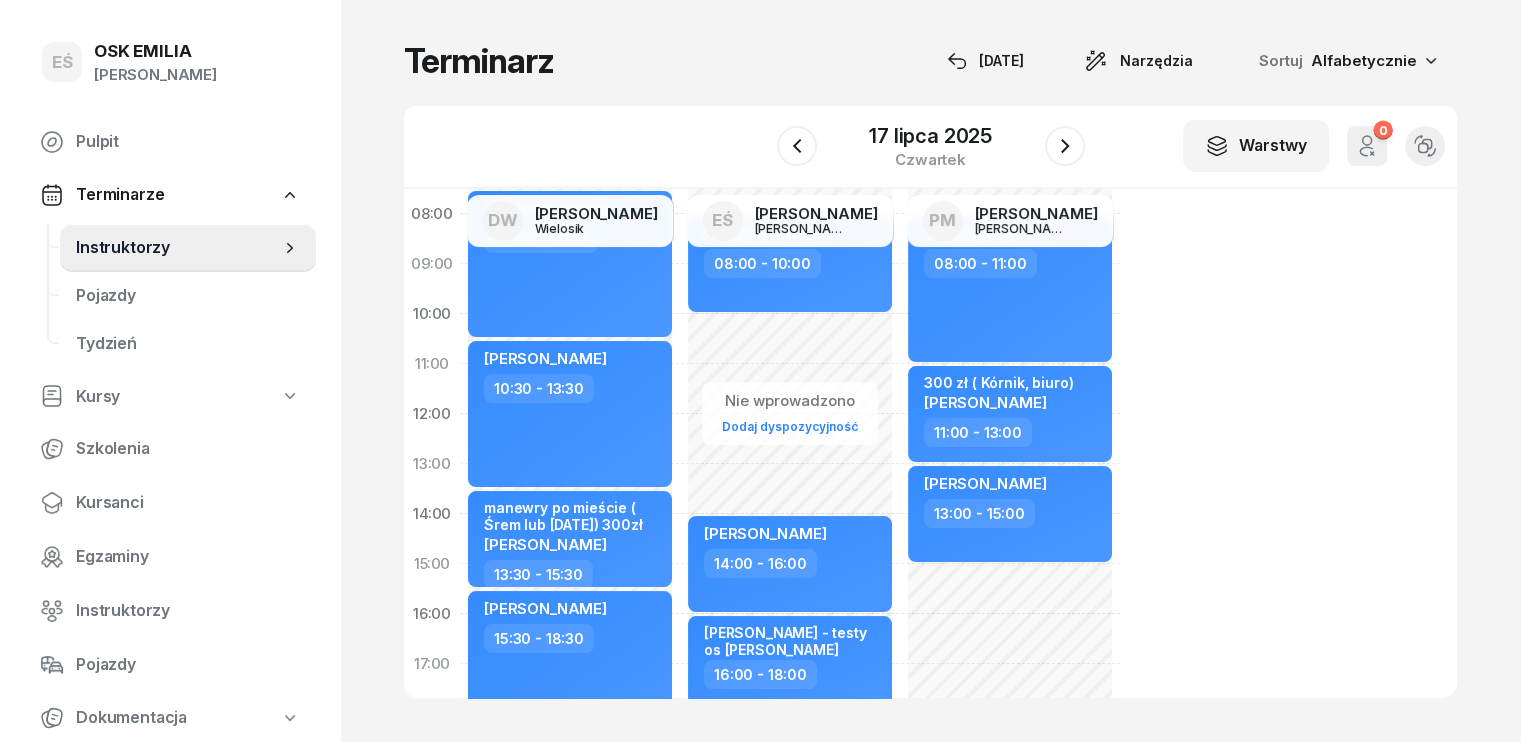 scroll, scrollTop: 0, scrollLeft: 0, axis: both 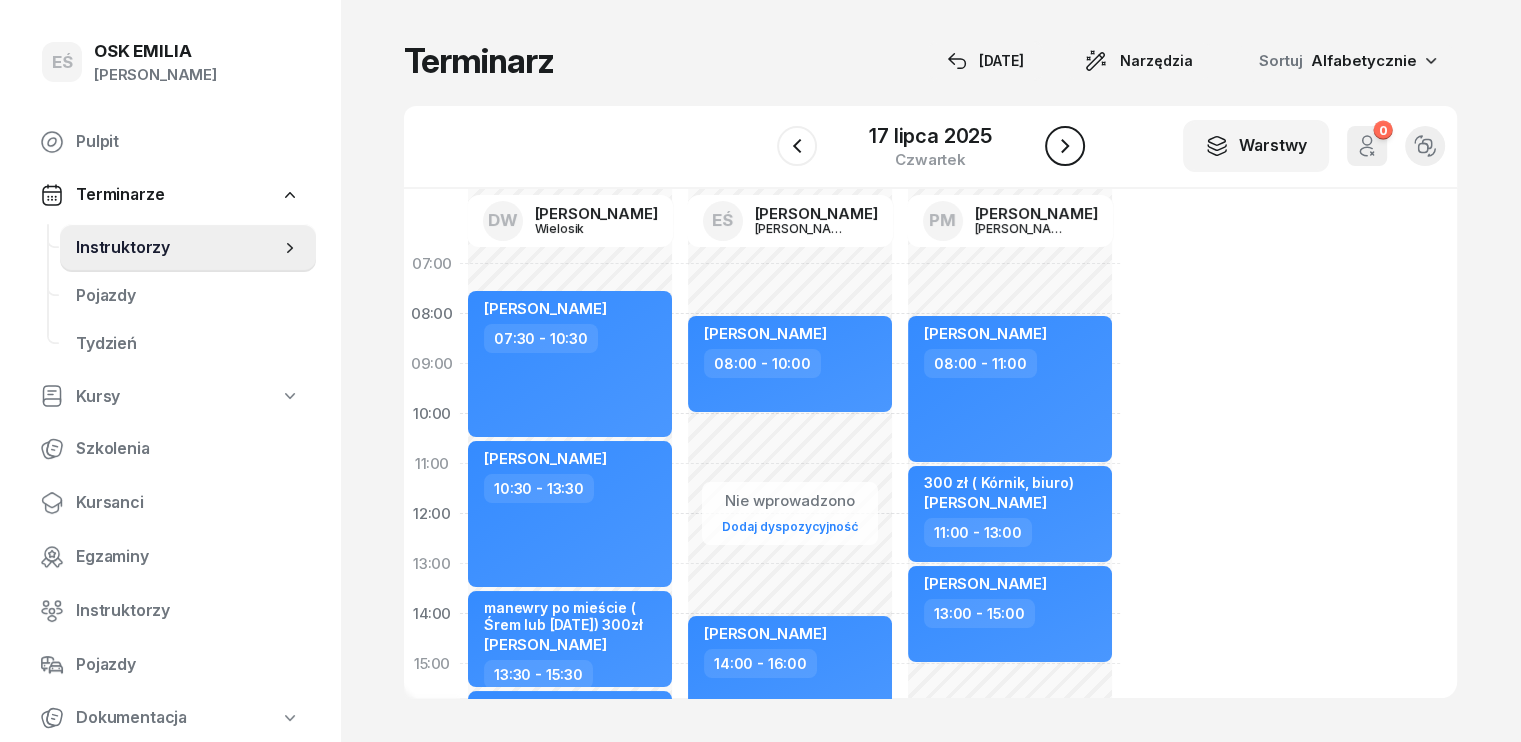 click 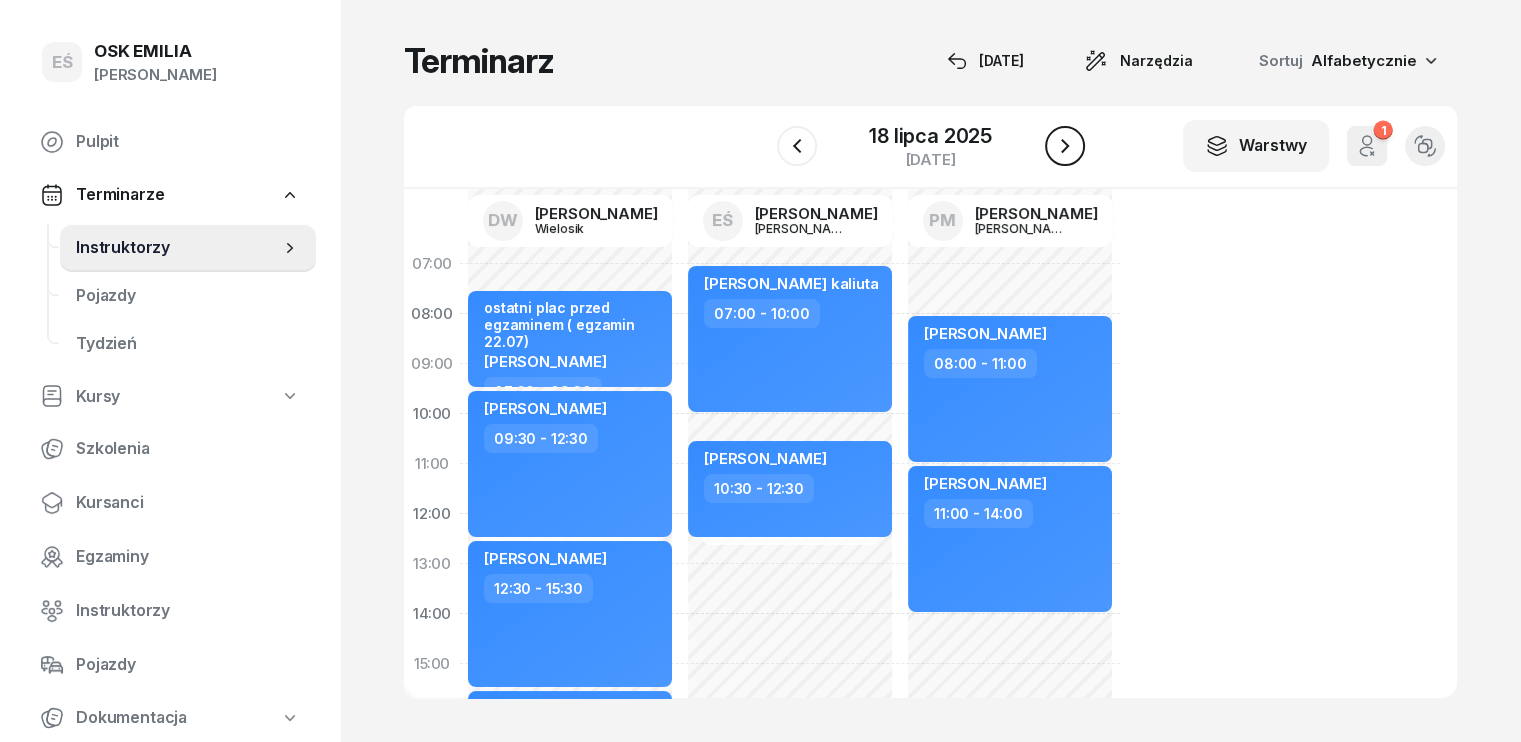 click 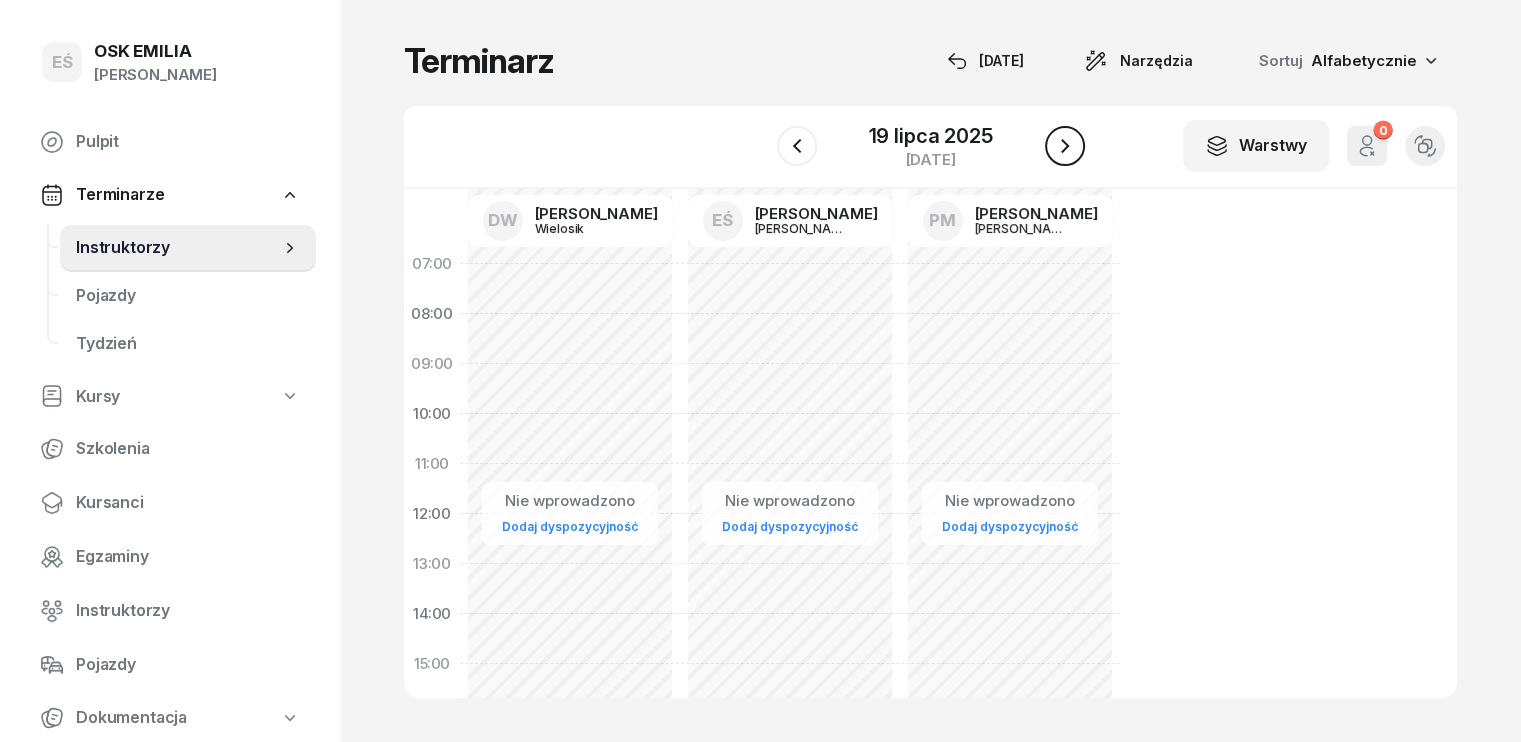 click 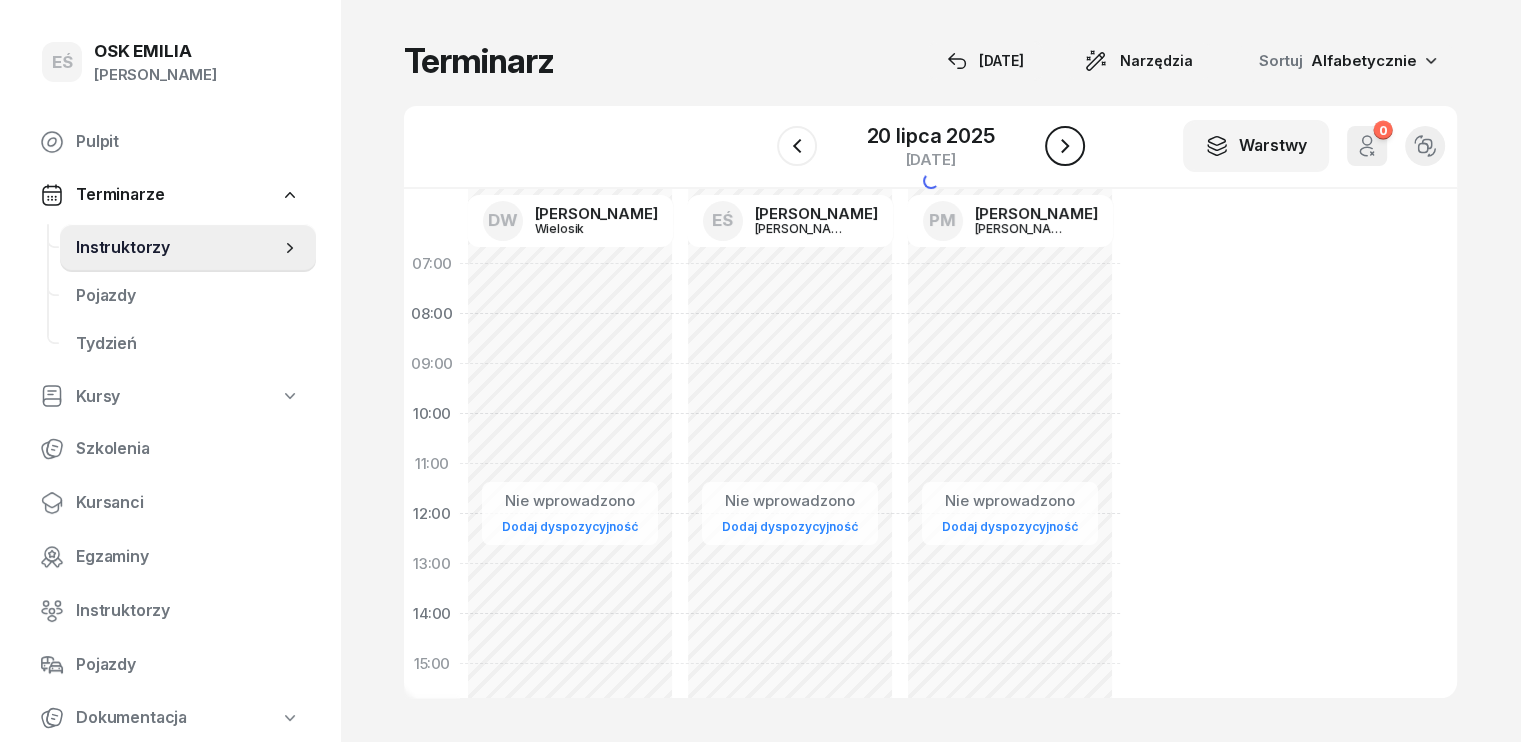 click 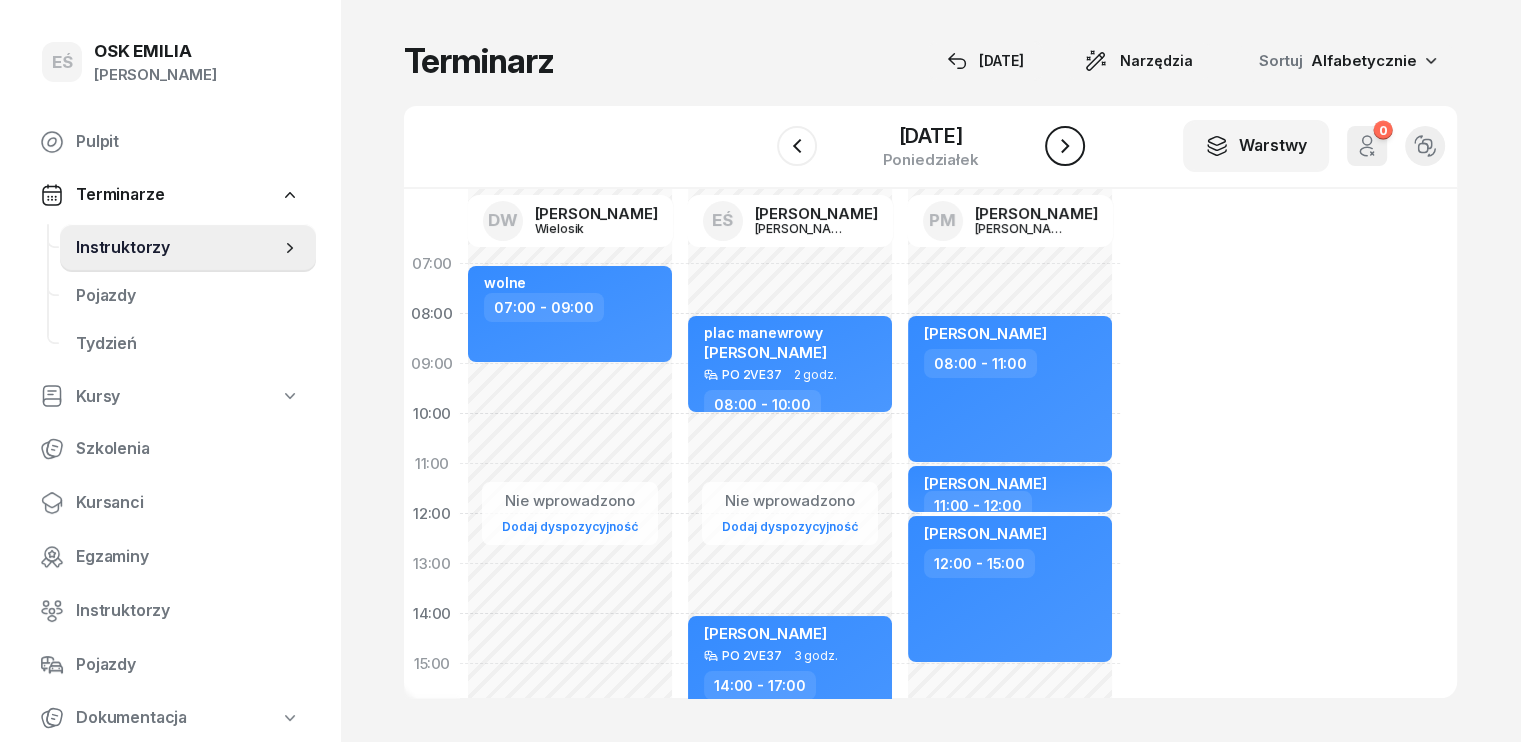 click 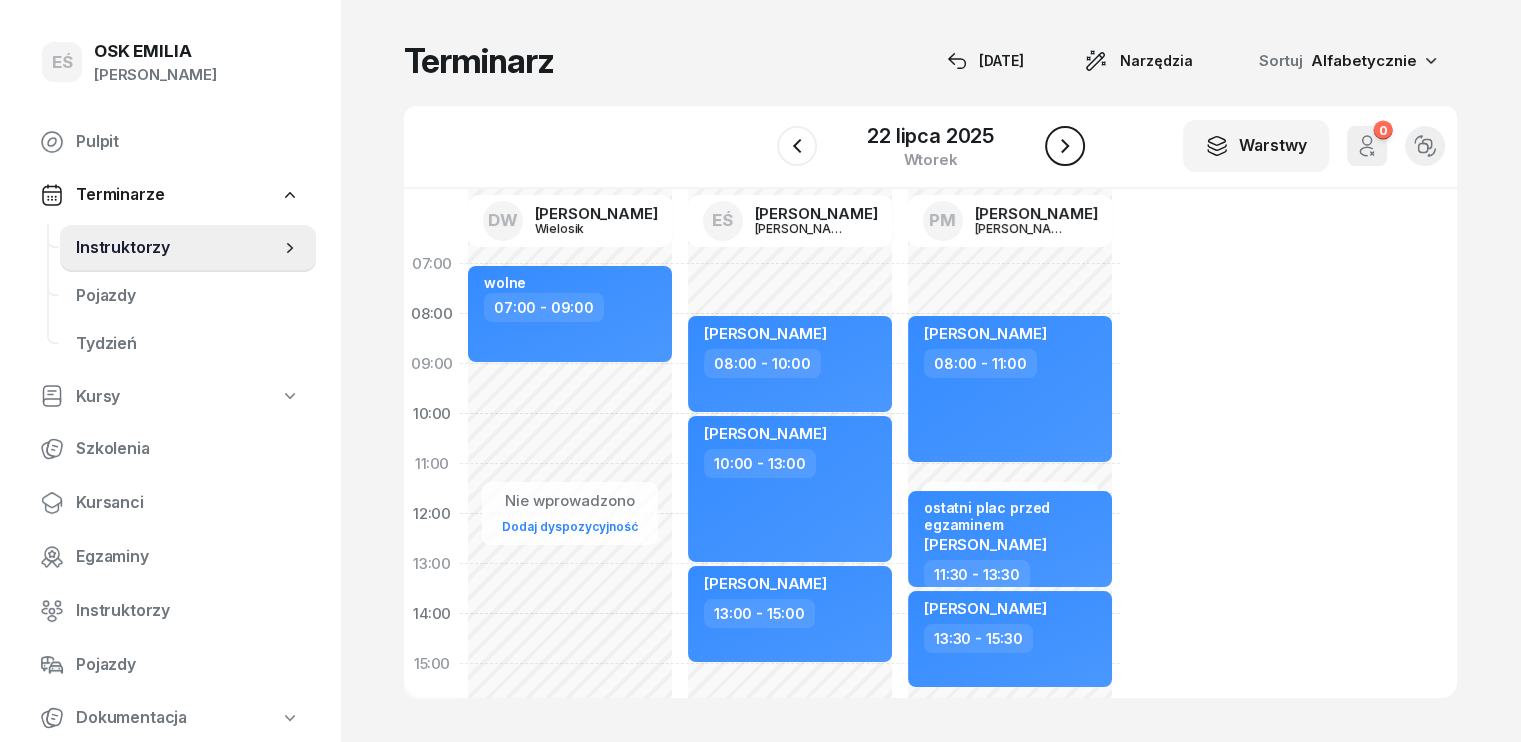 click 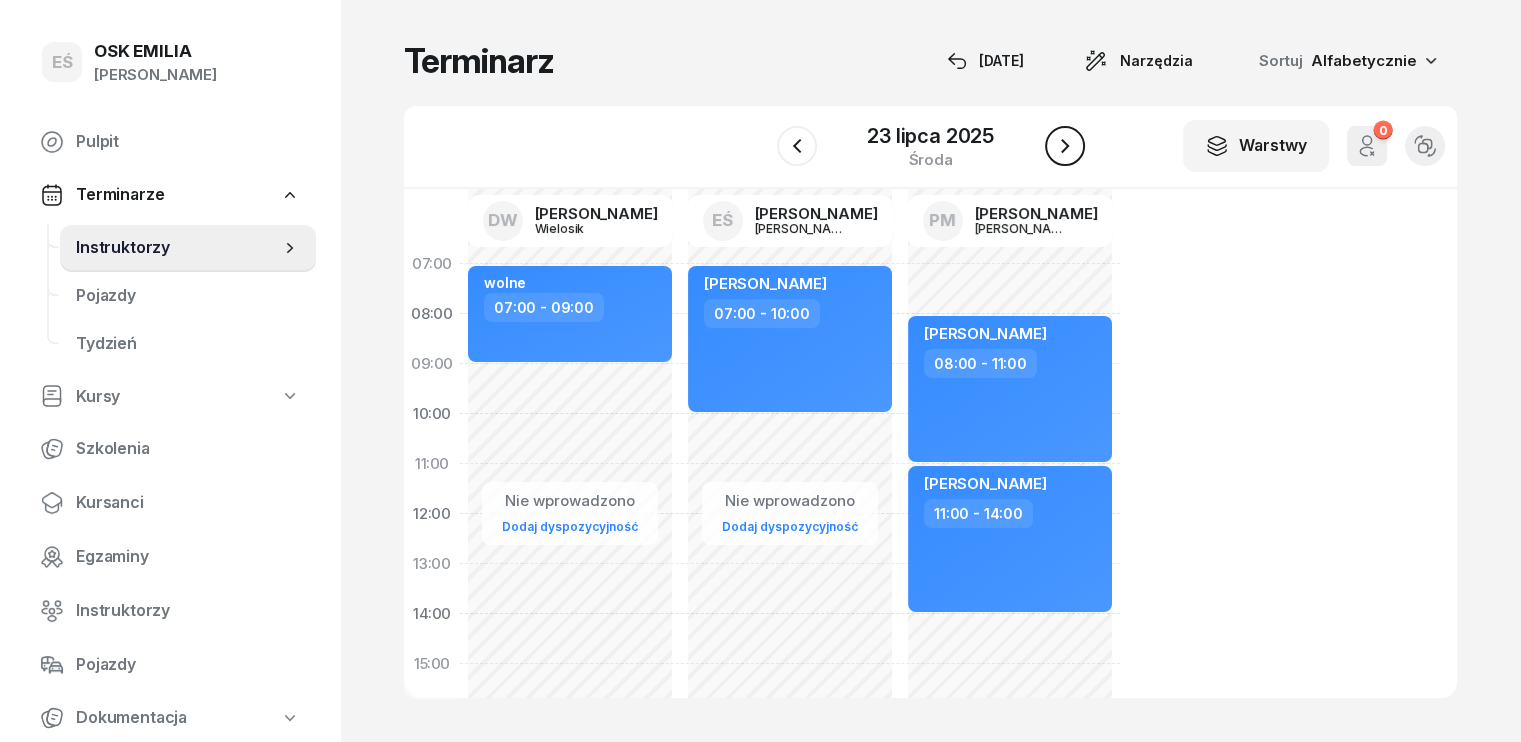 click 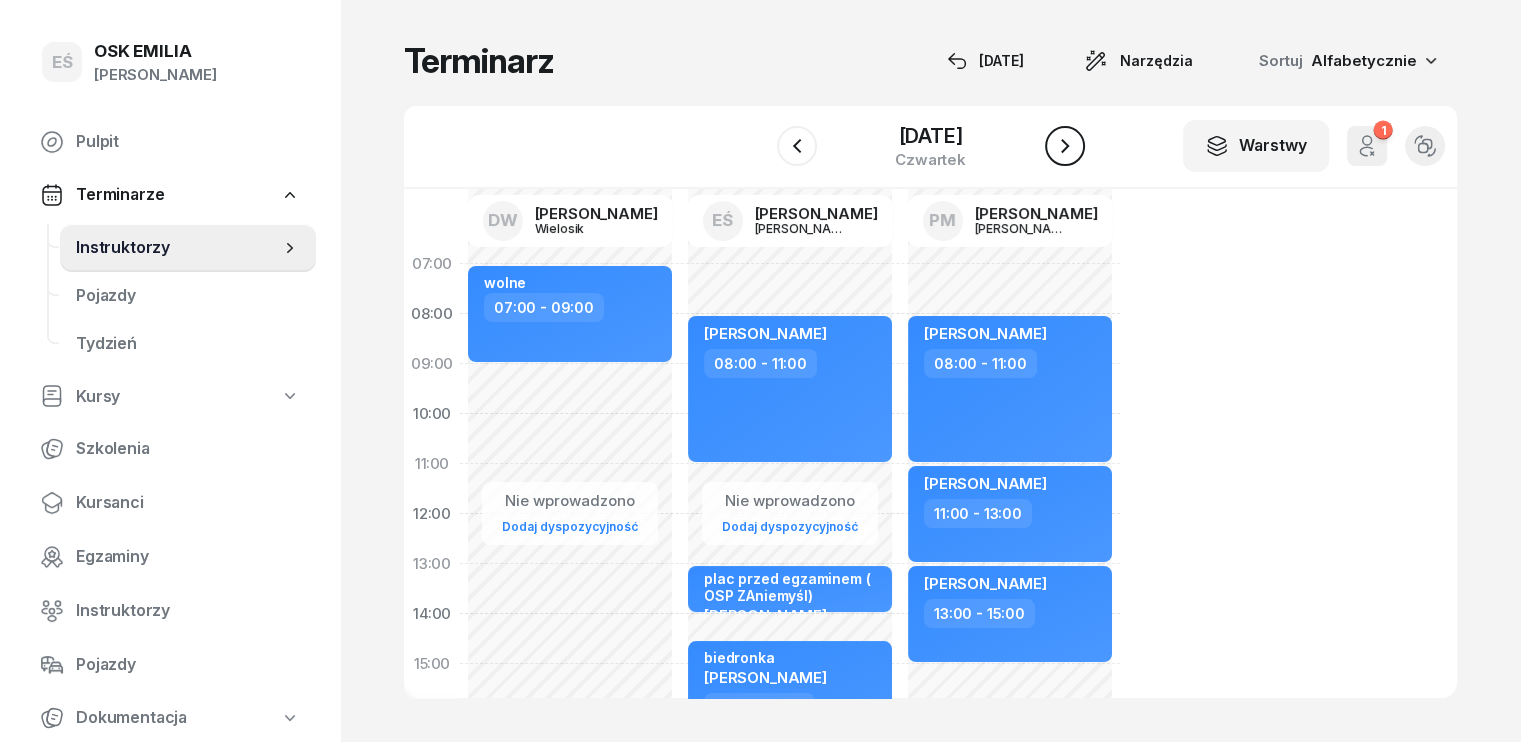 click 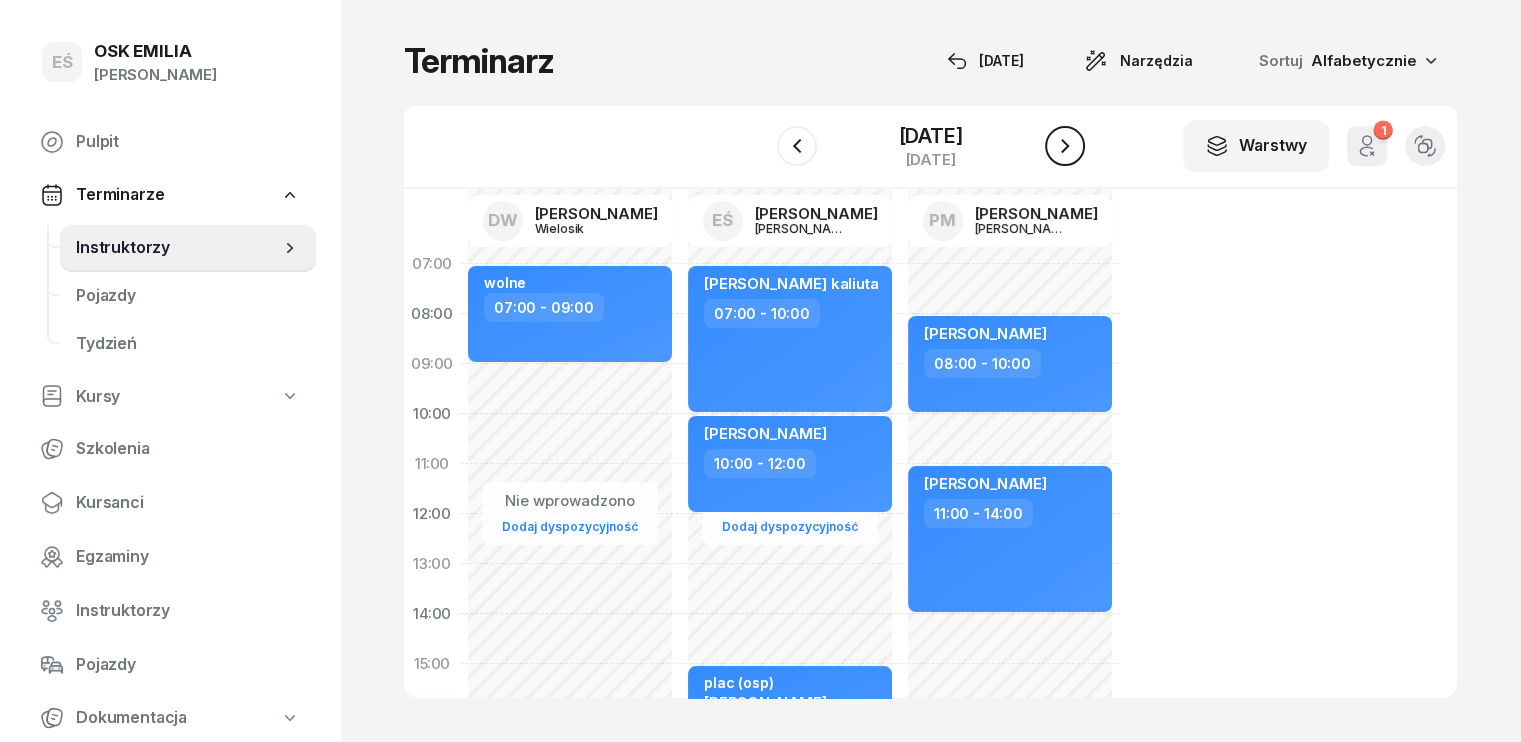 click 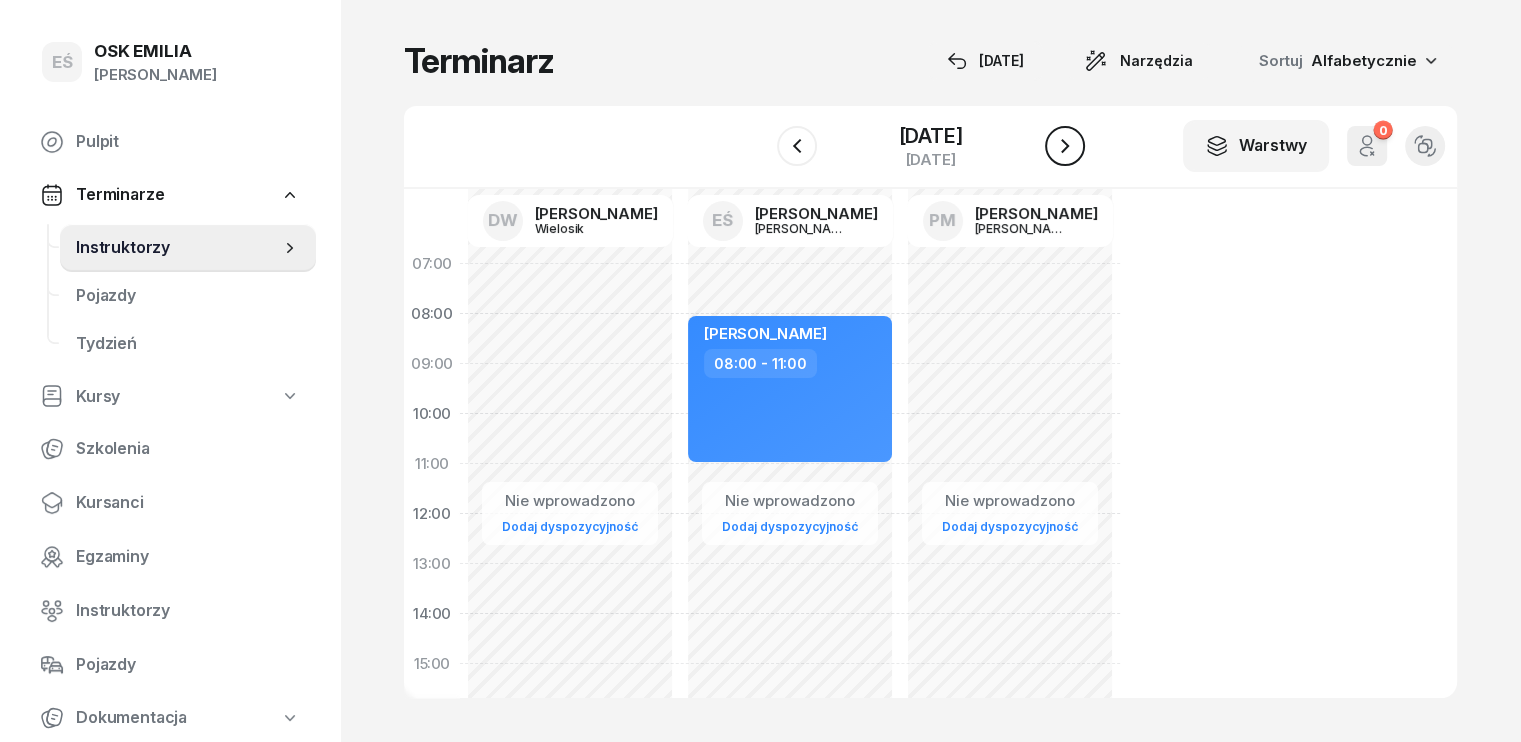 click 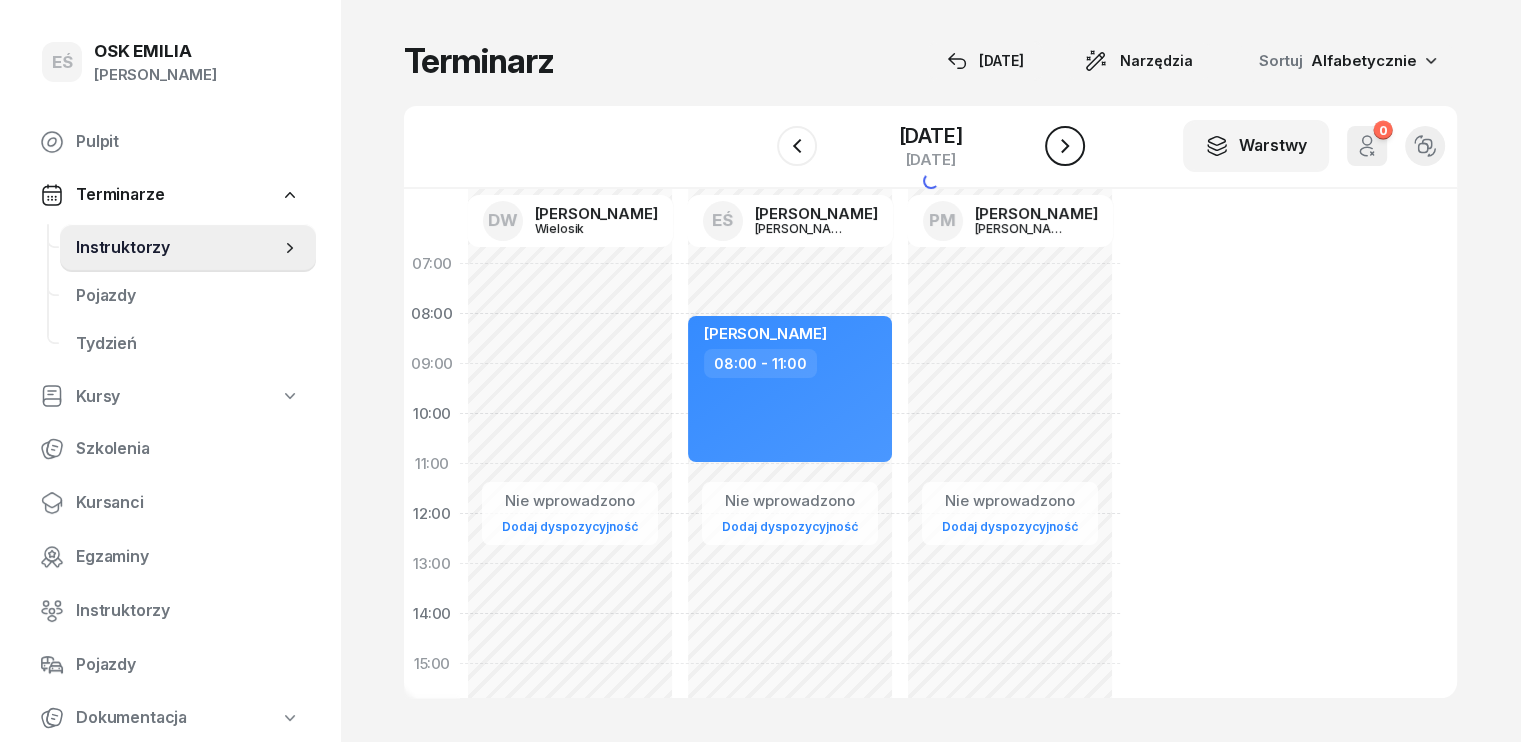 click 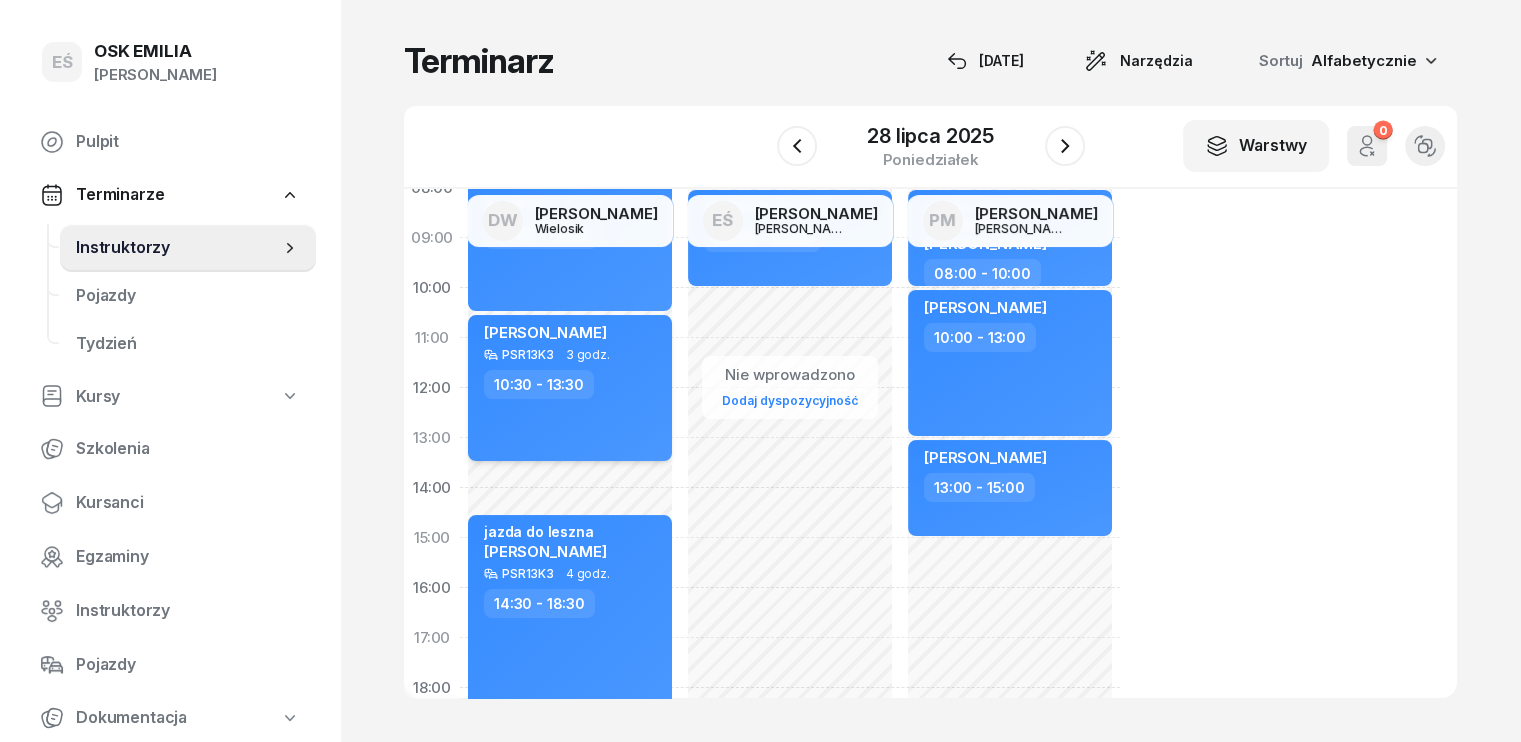 scroll, scrollTop: 0, scrollLeft: 0, axis: both 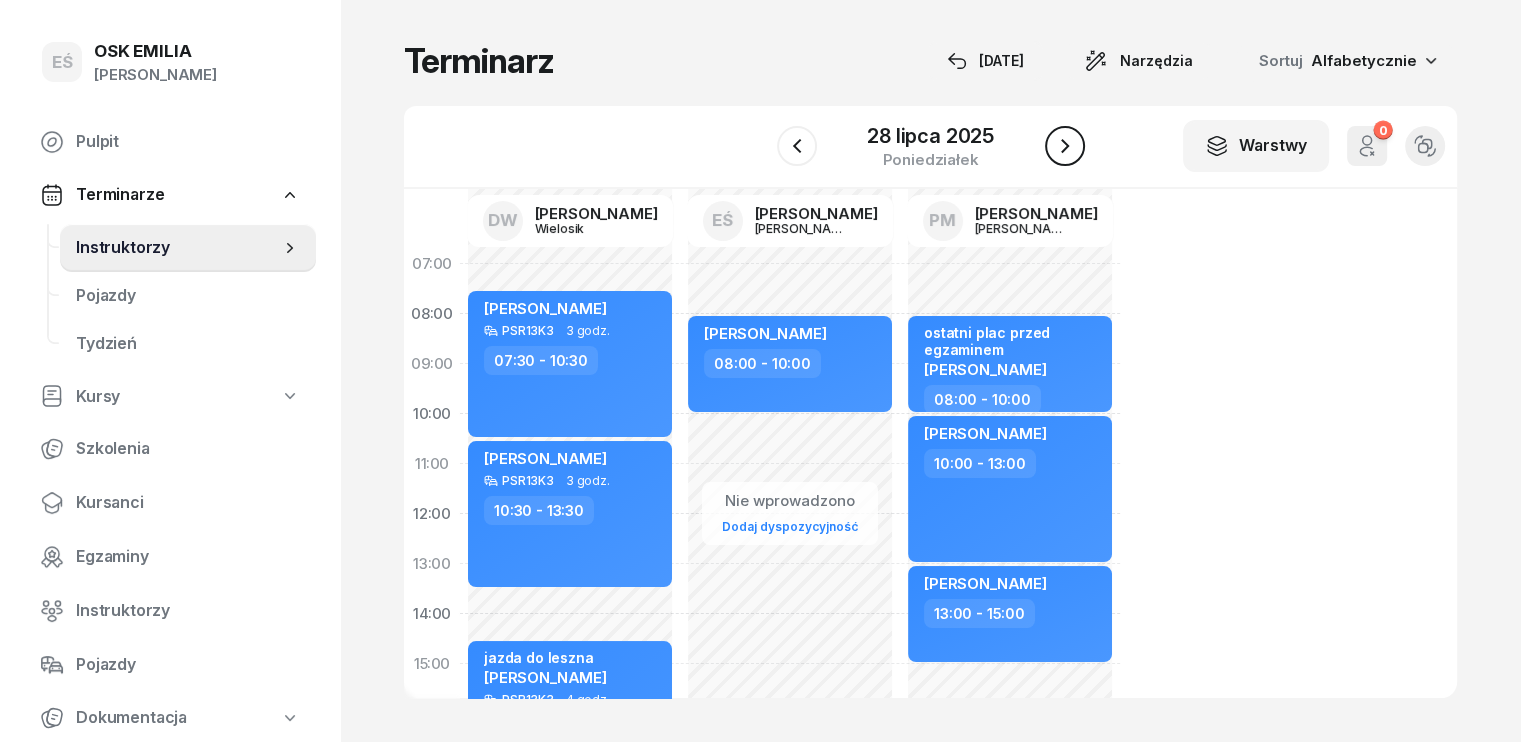 click 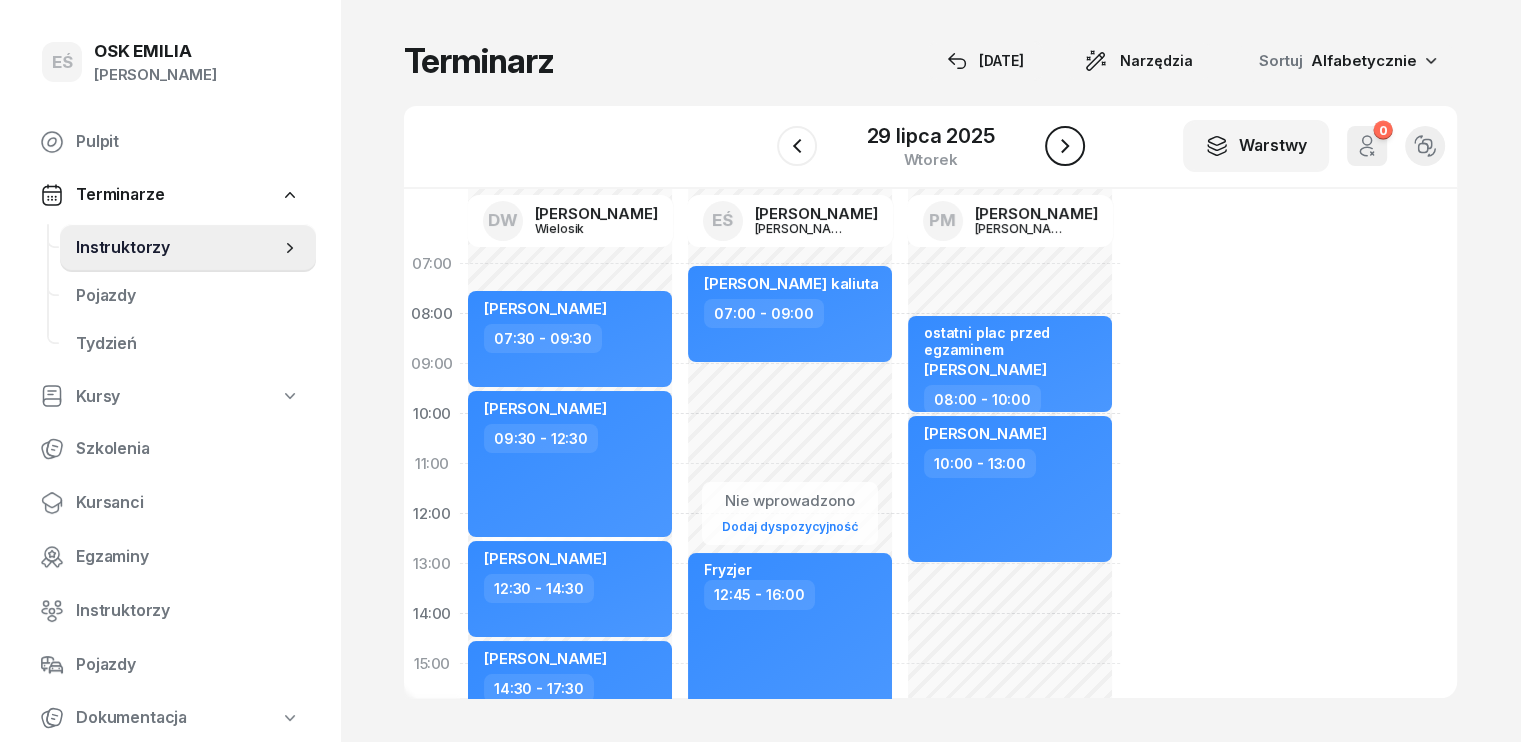 click at bounding box center (1065, 146) 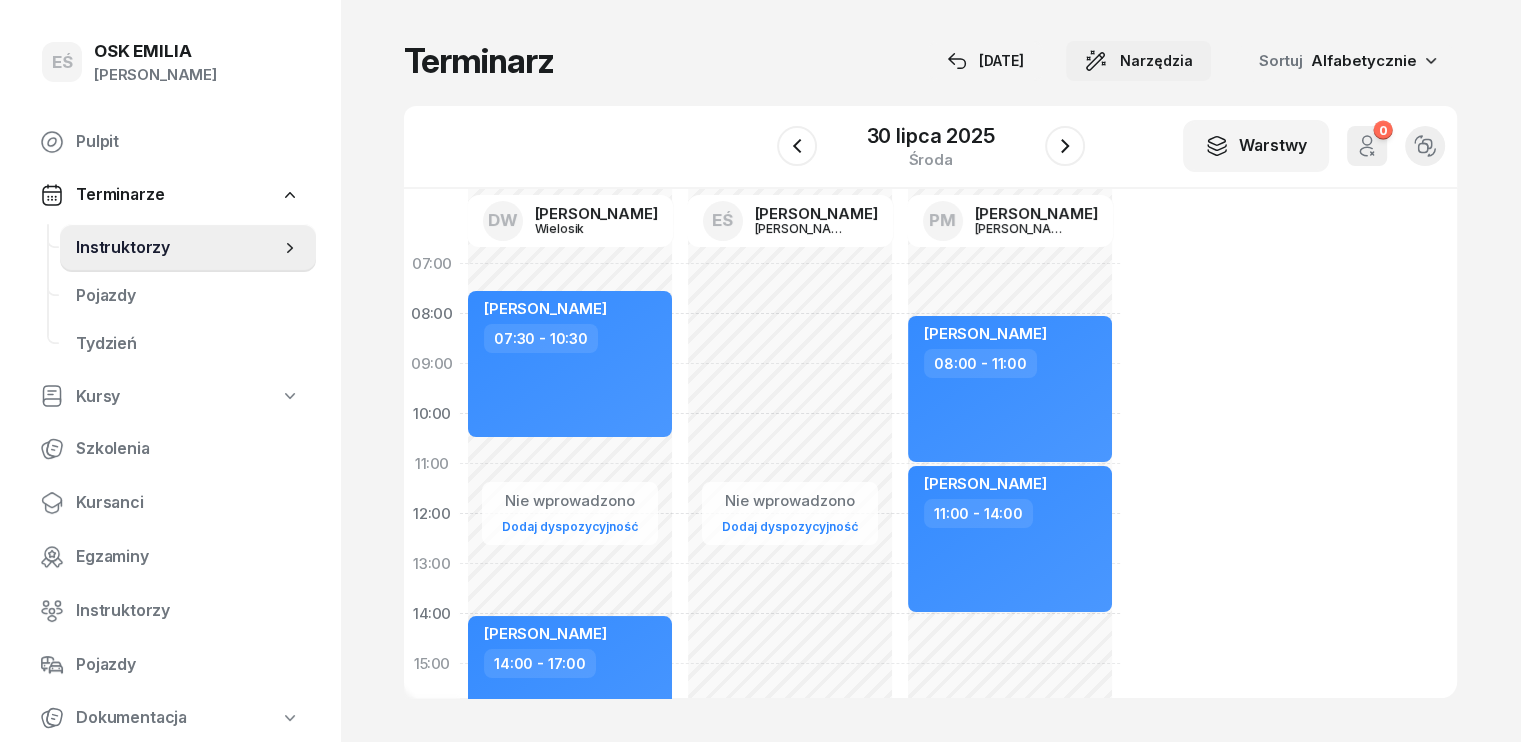 click on "Narzędzia" 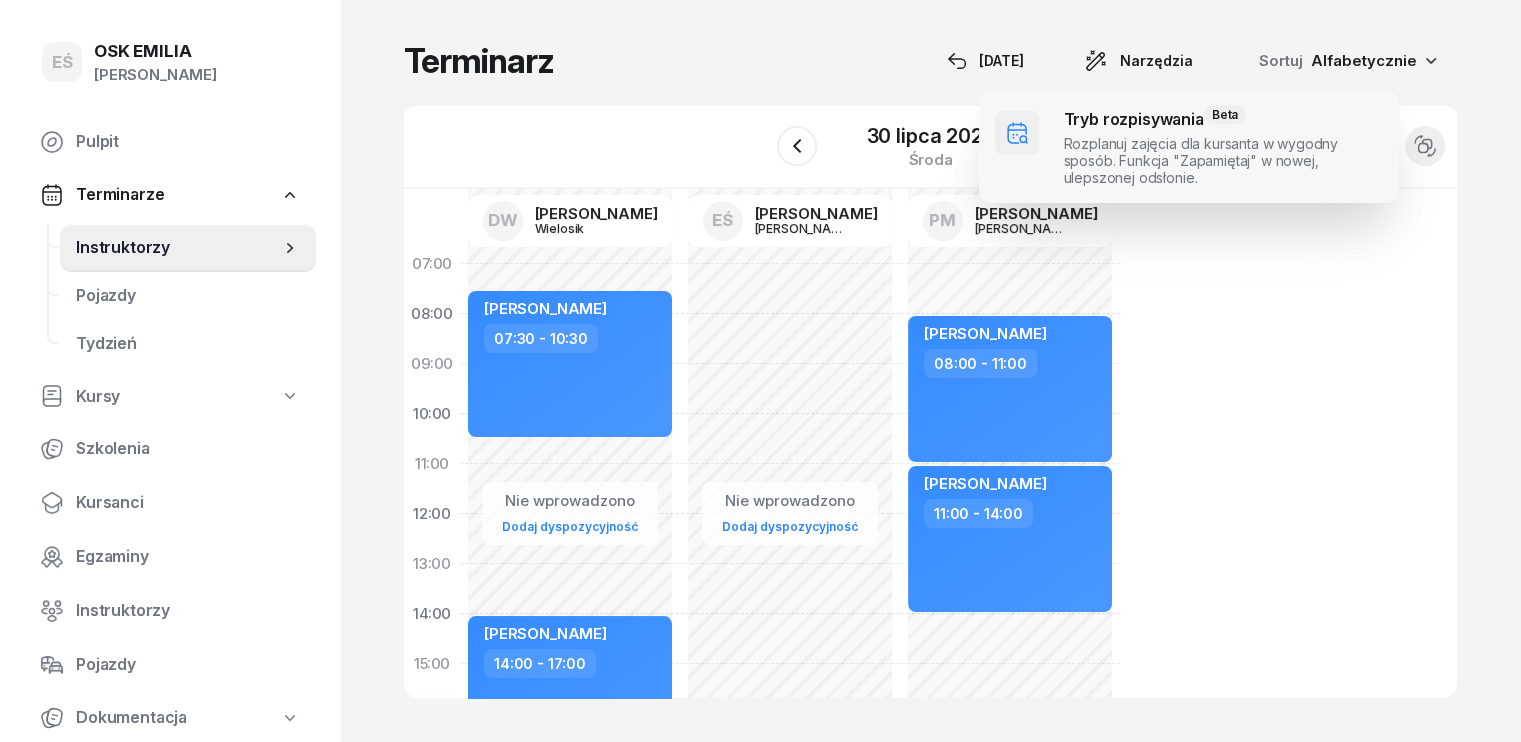 click at bounding box center [1189, 147] 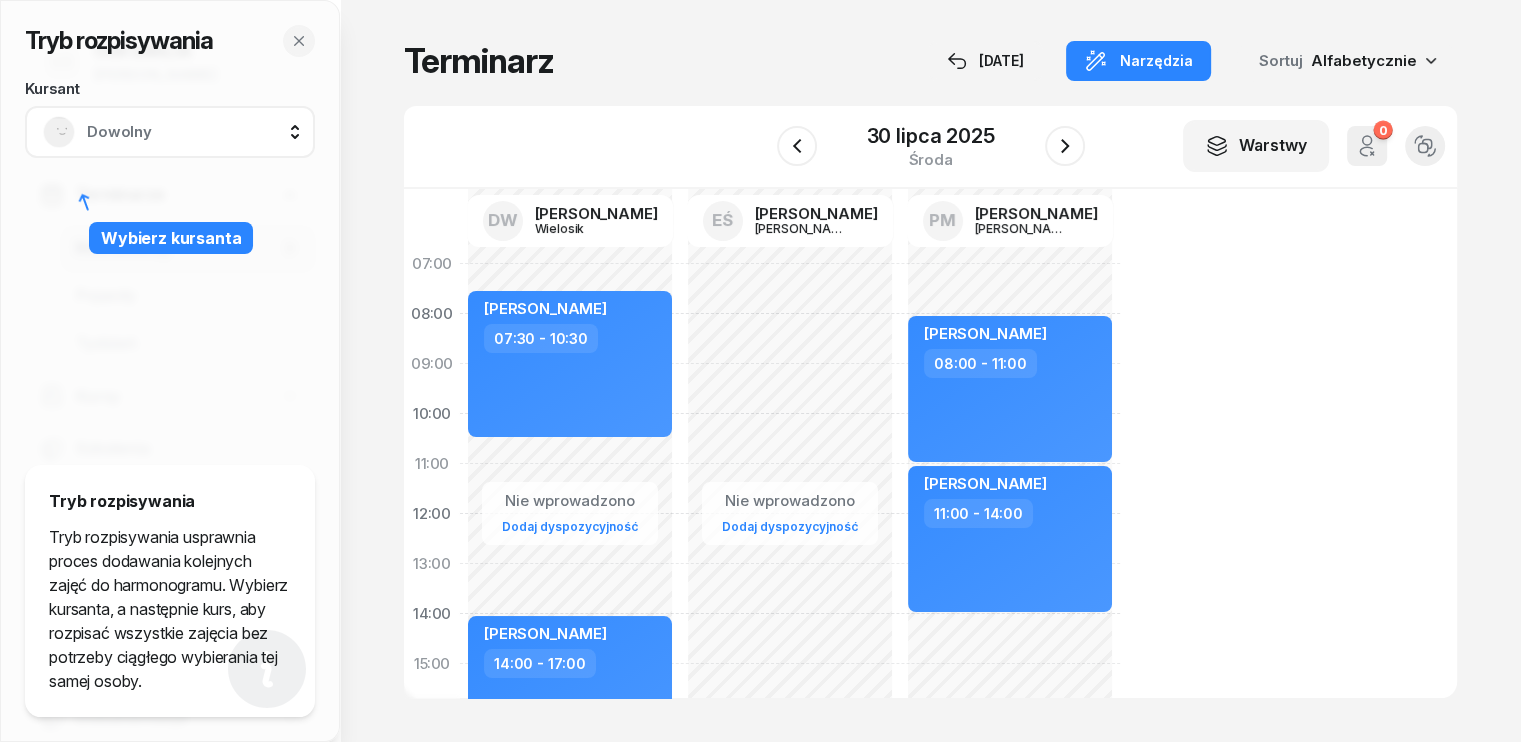 click on "Dowolny" at bounding box center (192, 132) 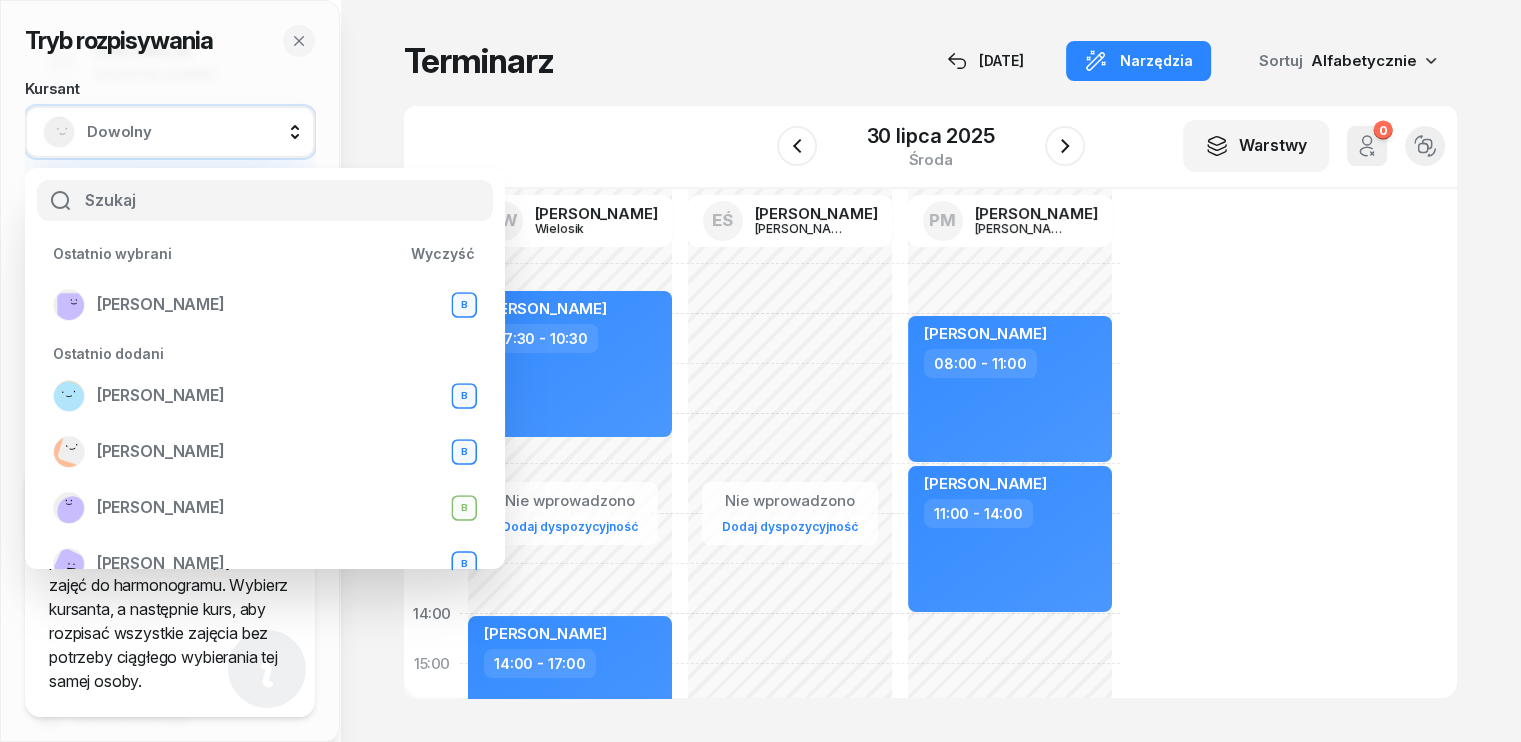 type on "m" 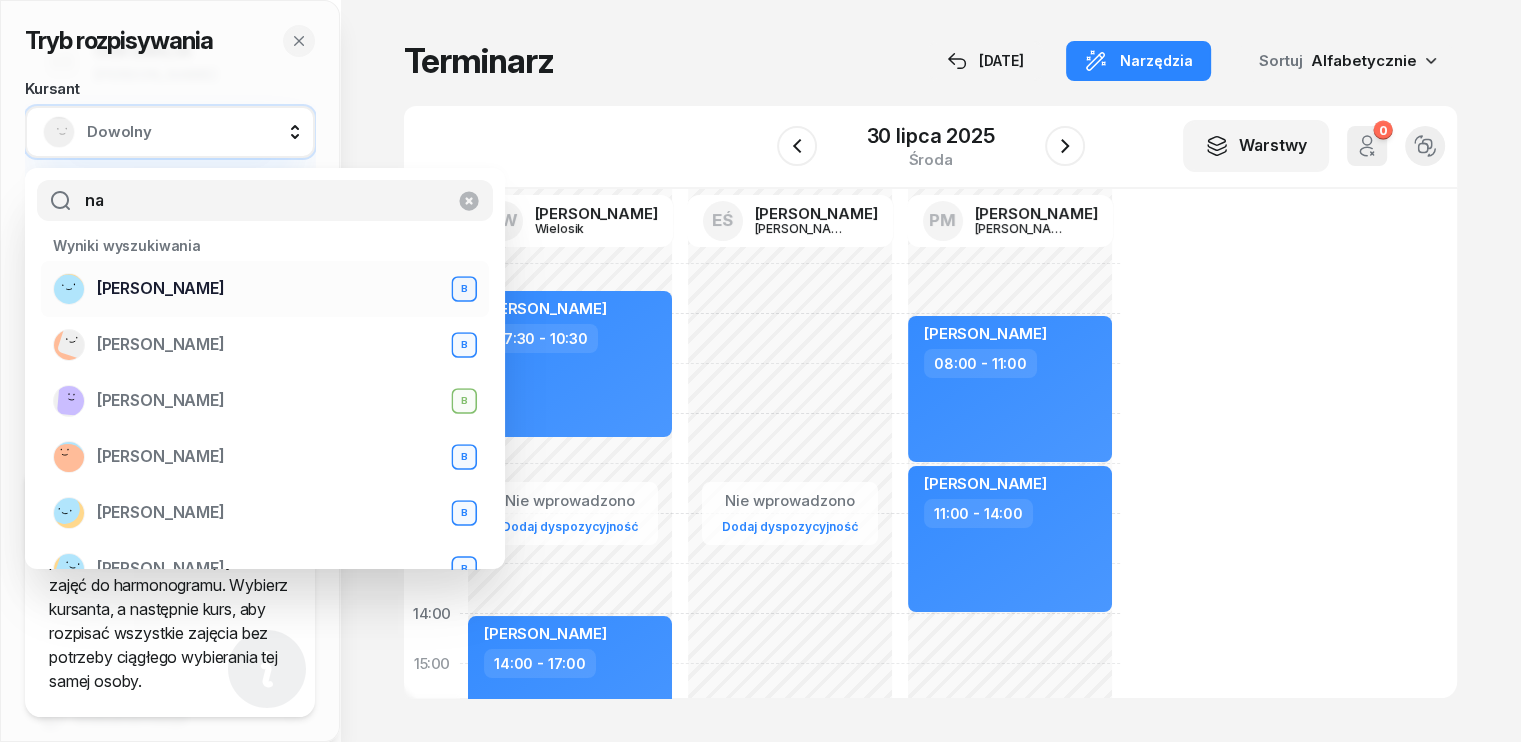 type on "na" 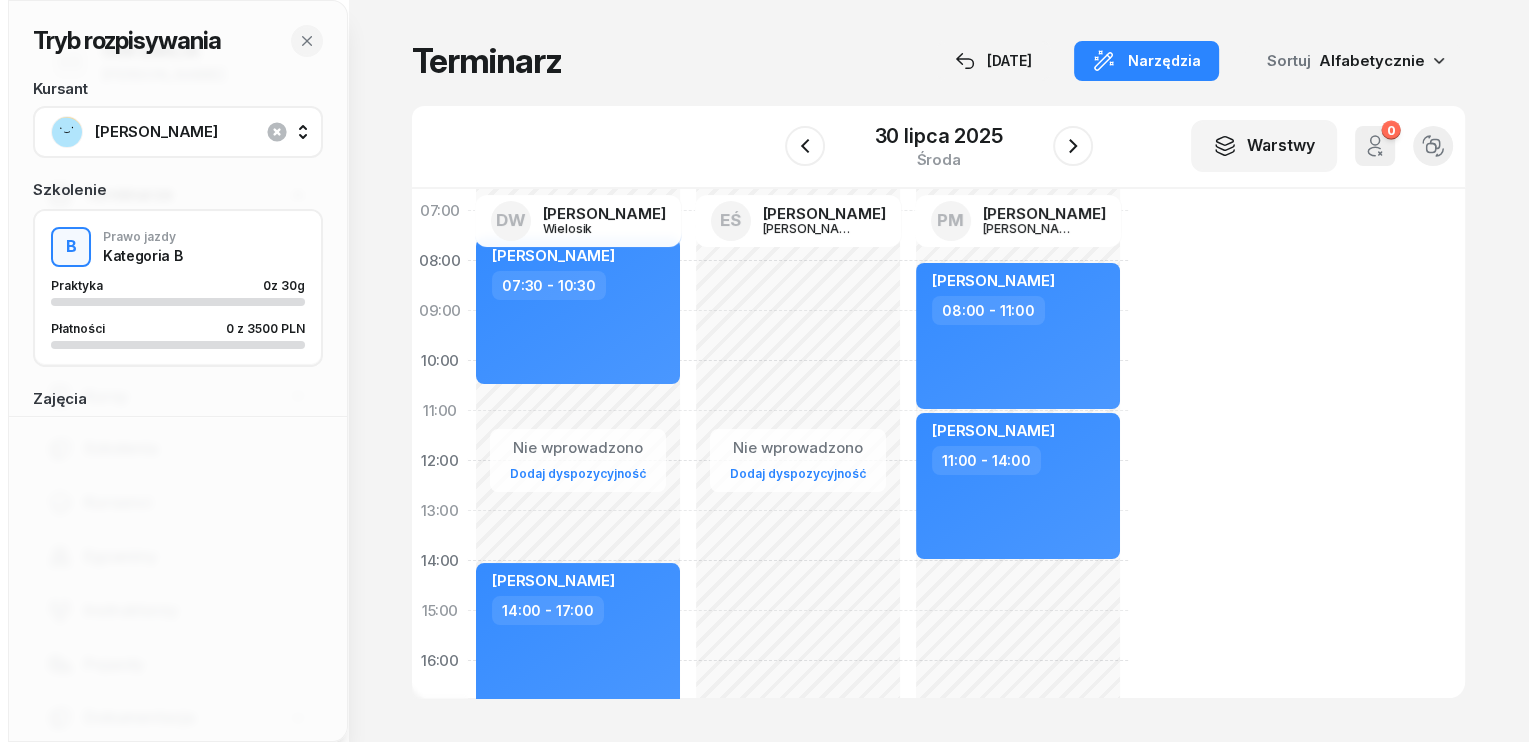 scroll, scrollTop: 100, scrollLeft: 0, axis: vertical 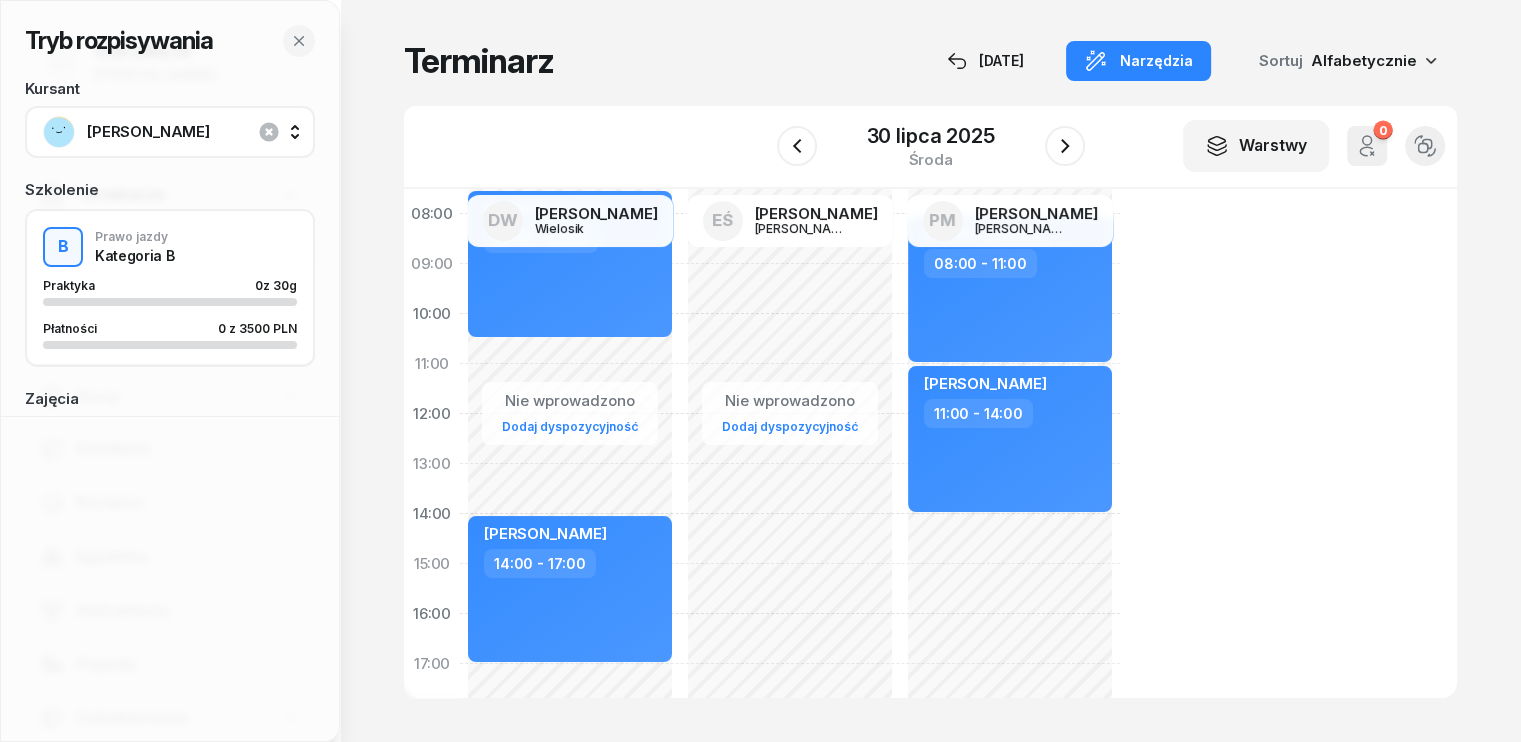 click on "Nie wprowadzono Dodaj dyspozycyjność [PERSON_NAME]  07:30 - 10:30 [PERSON_NAME]  14:00 - 17:00" 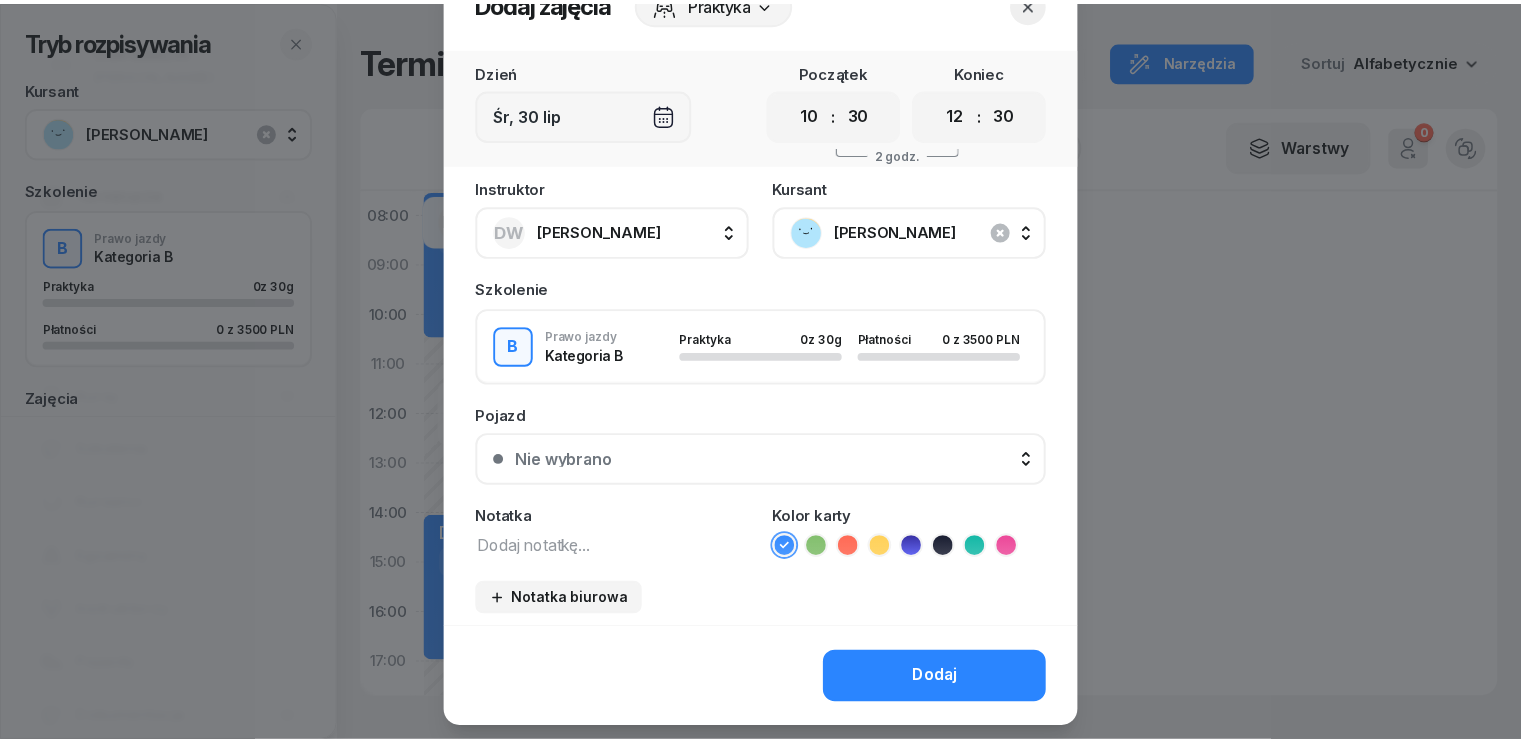 scroll, scrollTop: 100, scrollLeft: 0, axis: vertical 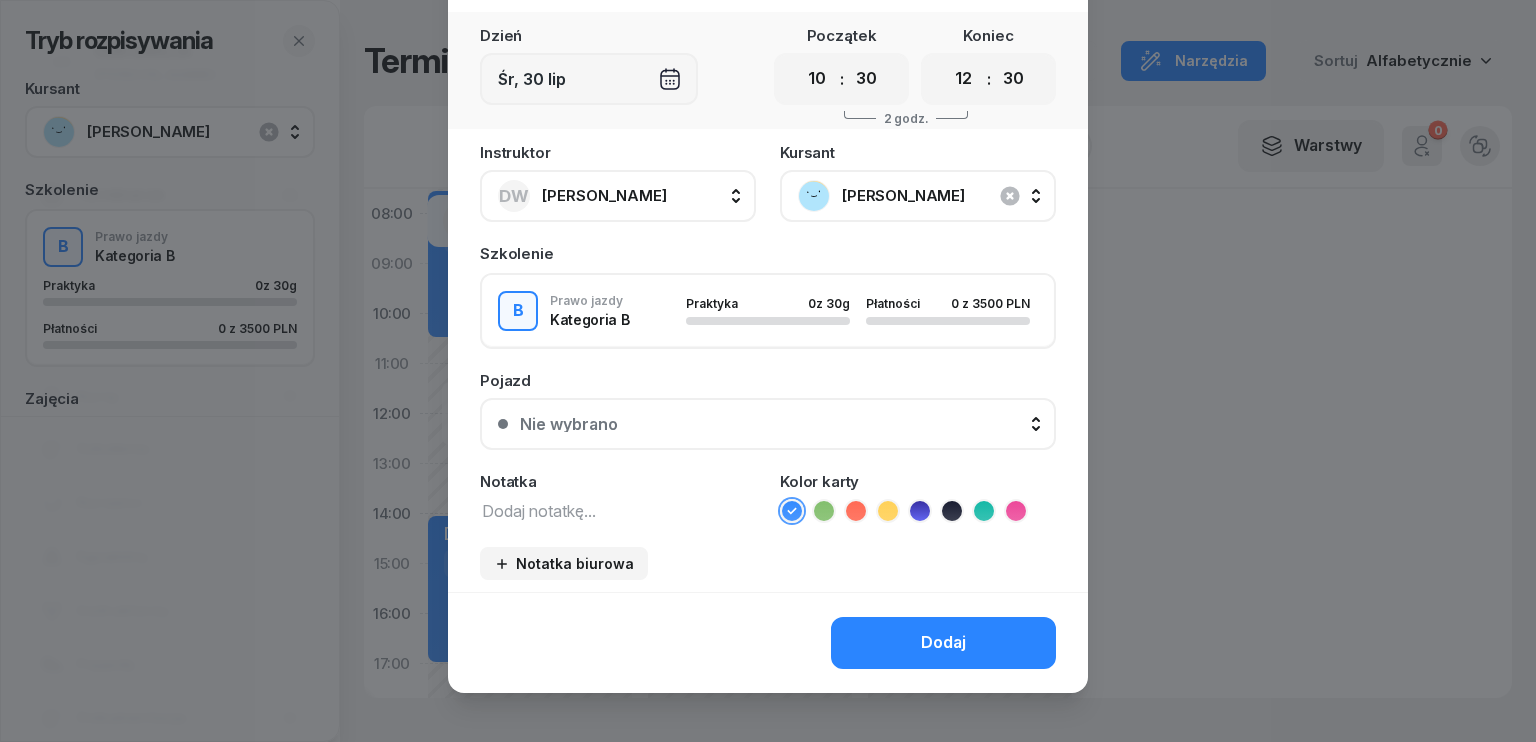 click on "Nie wybrano" at bounding box center (779, 424) 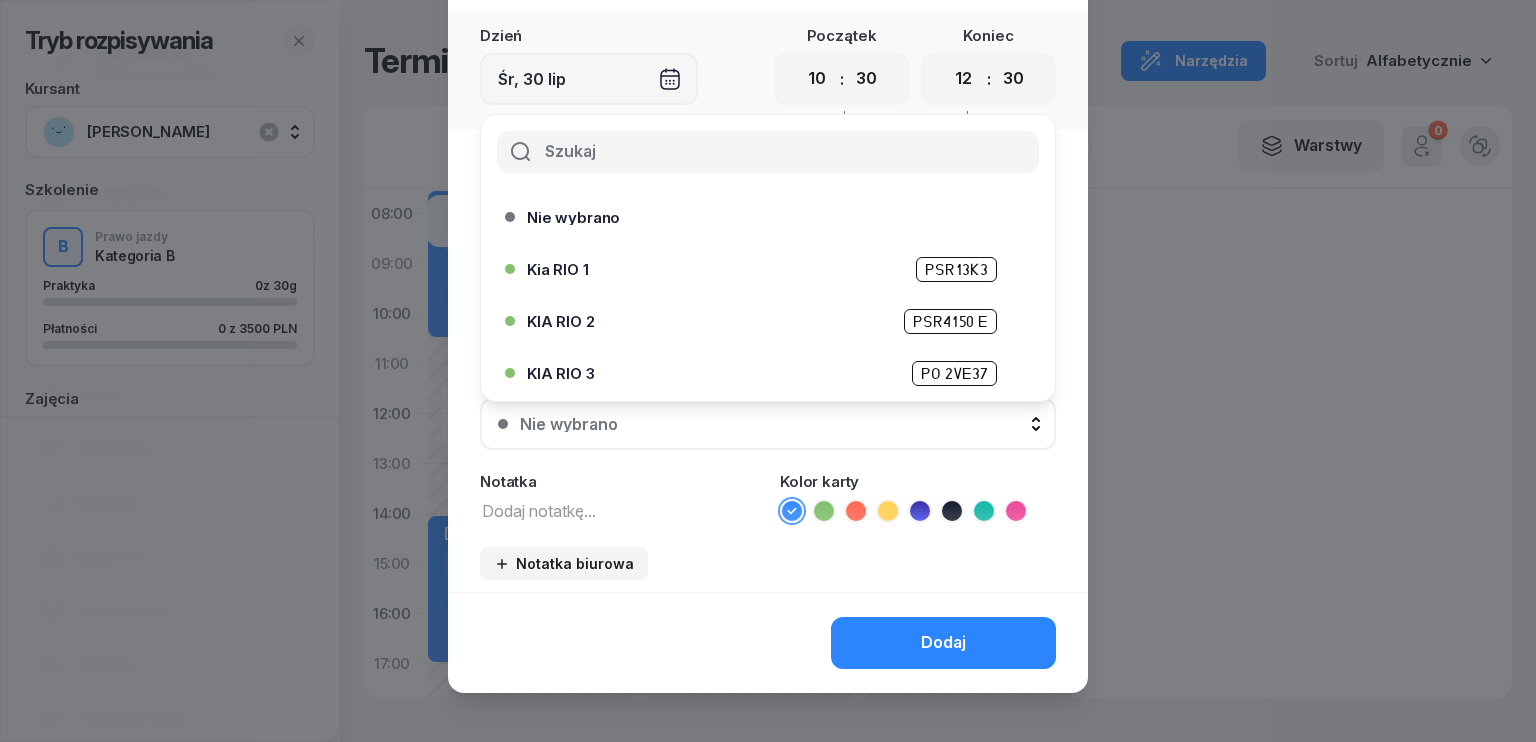 click on "Kia RIO 1" at bounding box center [558, 269] 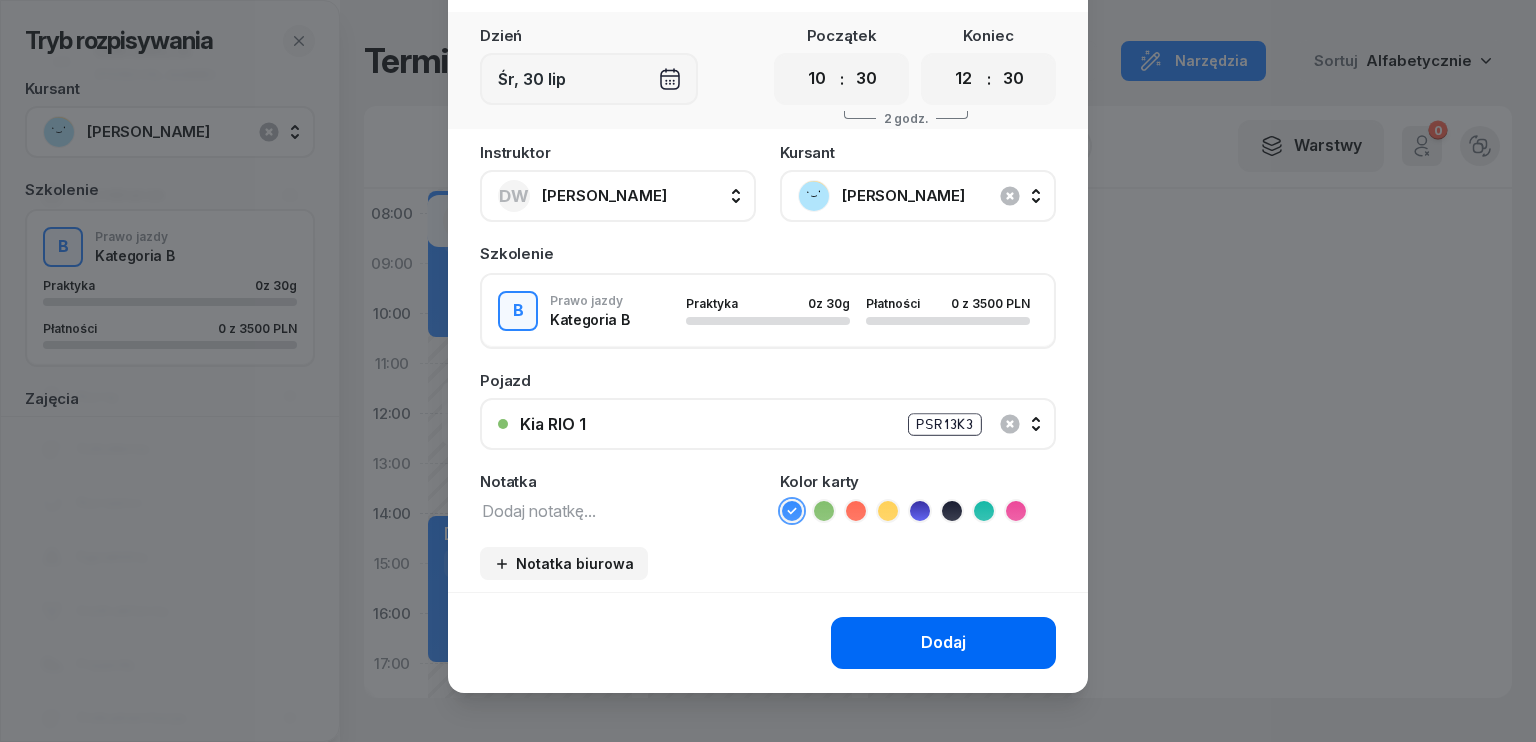 click on "Dodaj" at bounding box center [943, 643] 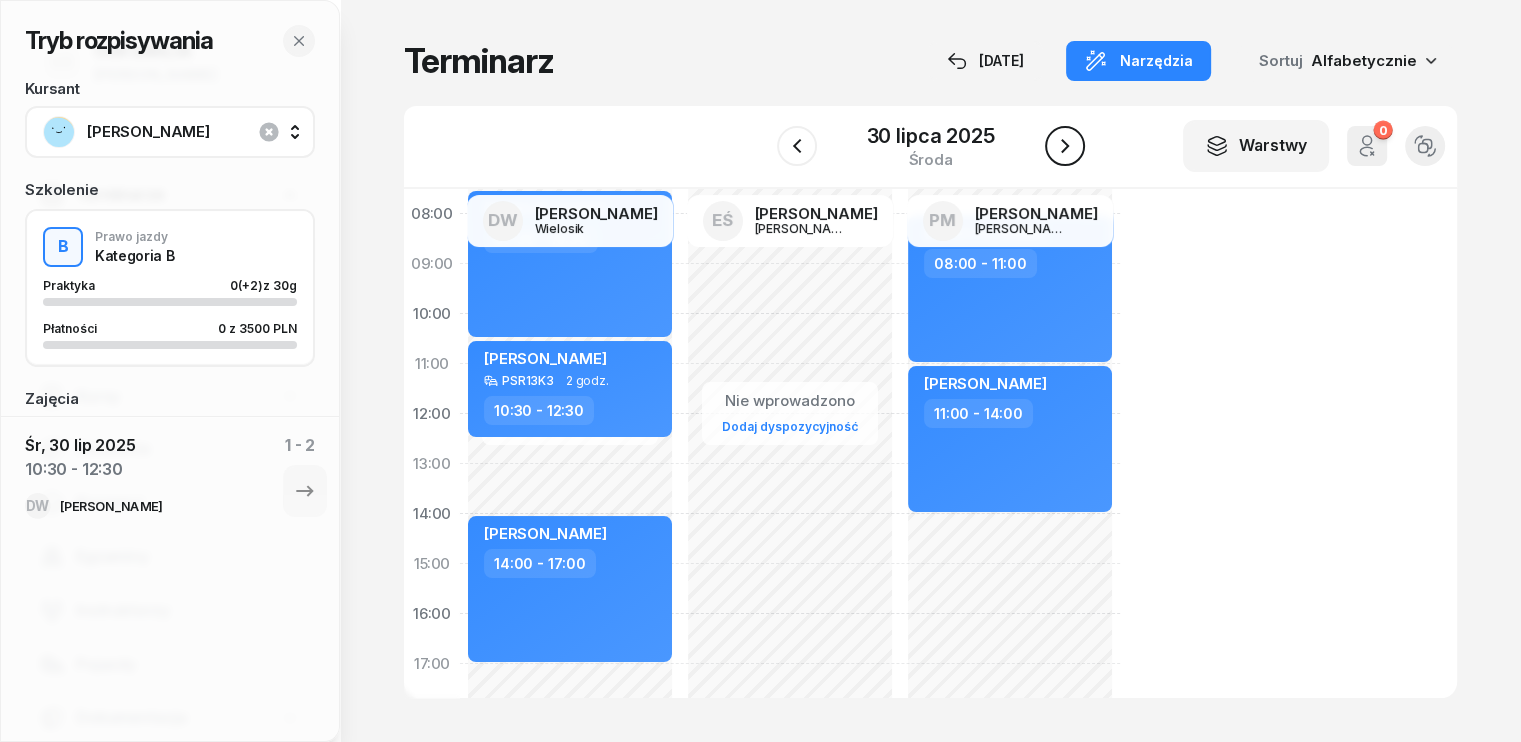 click 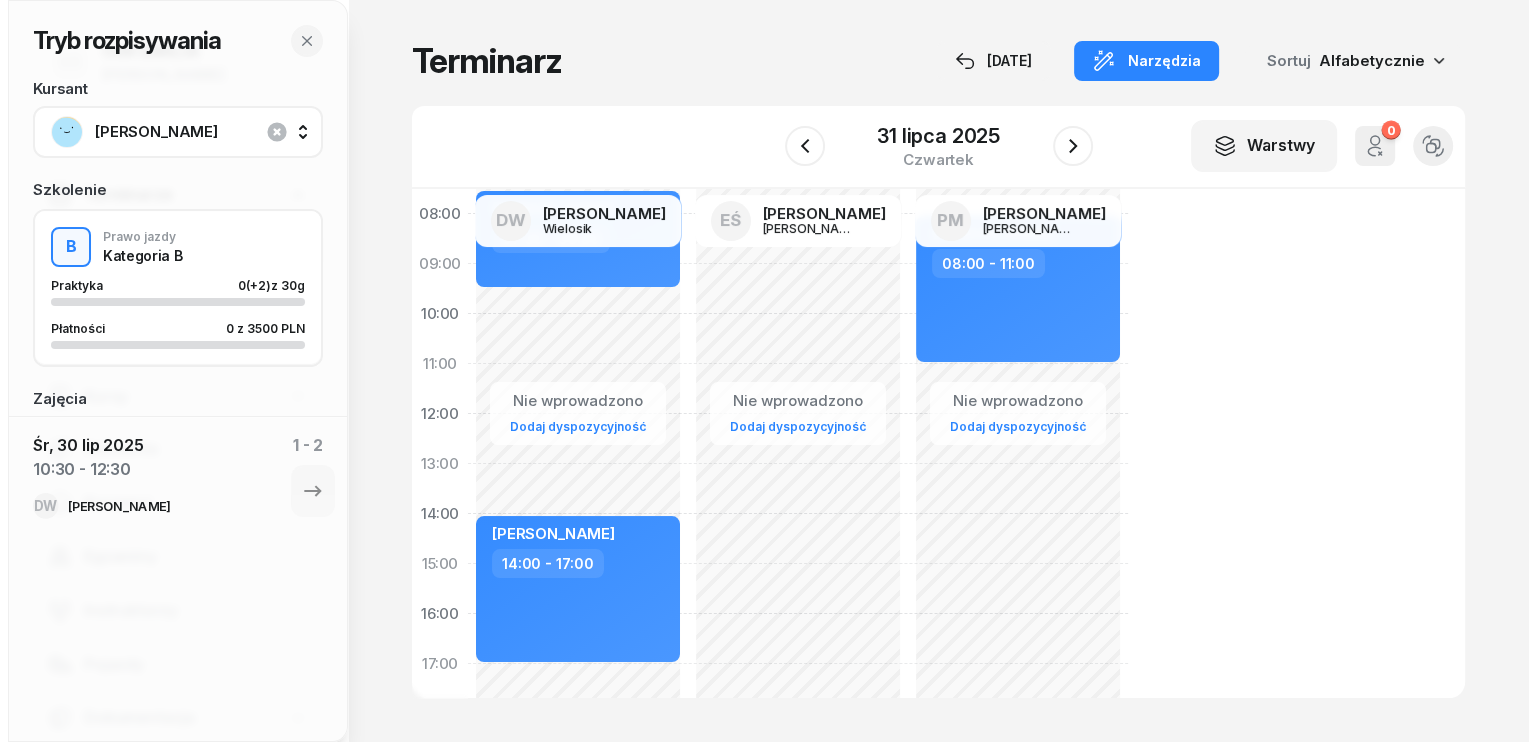 scroll, scrollTop: 0, scrollLeft: 0, axis: both 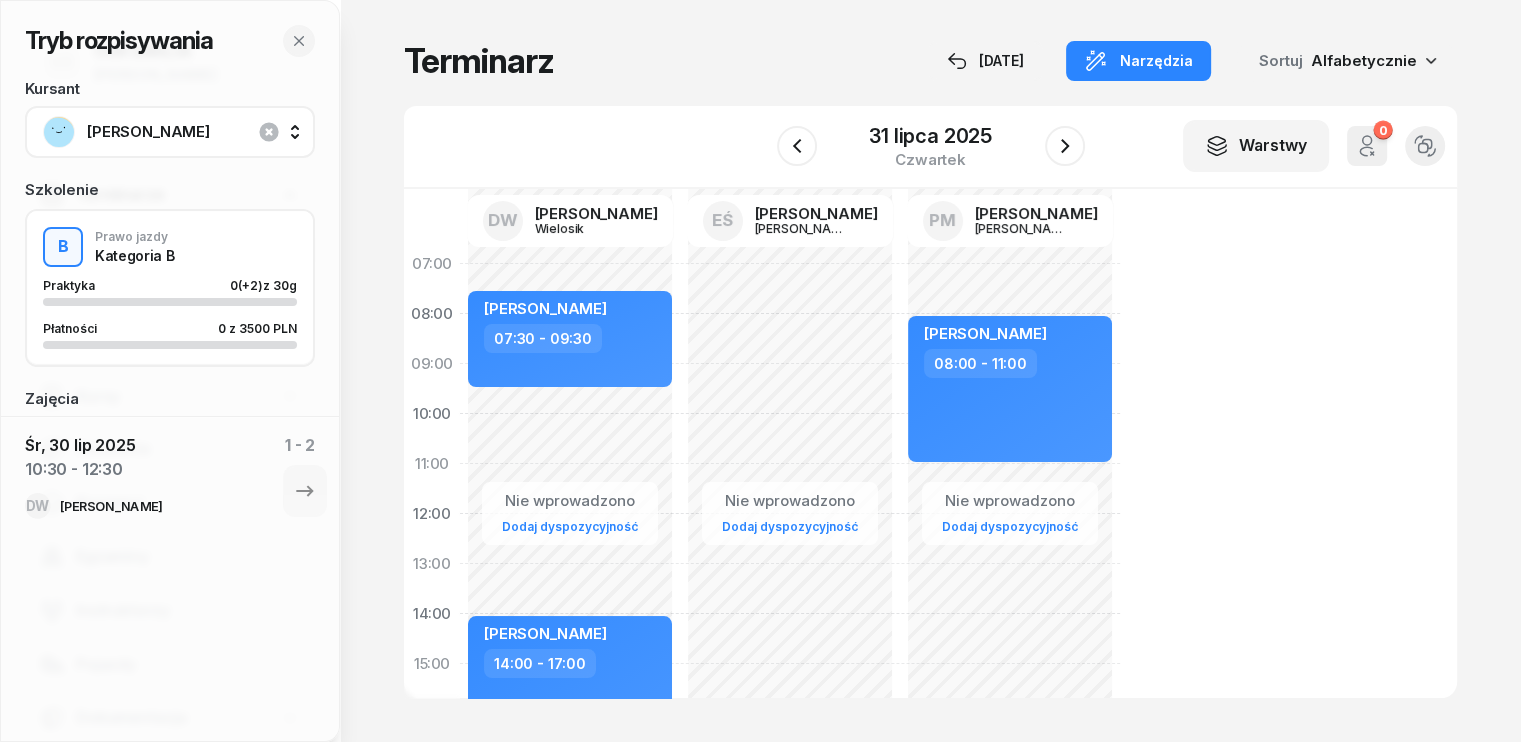 click on "Nie wprowadzono Dodaj dyspozycyjność [PERSON_NAME]  07:30 - 09:30 [PERSON_NAME]  14:00 - 17:00" 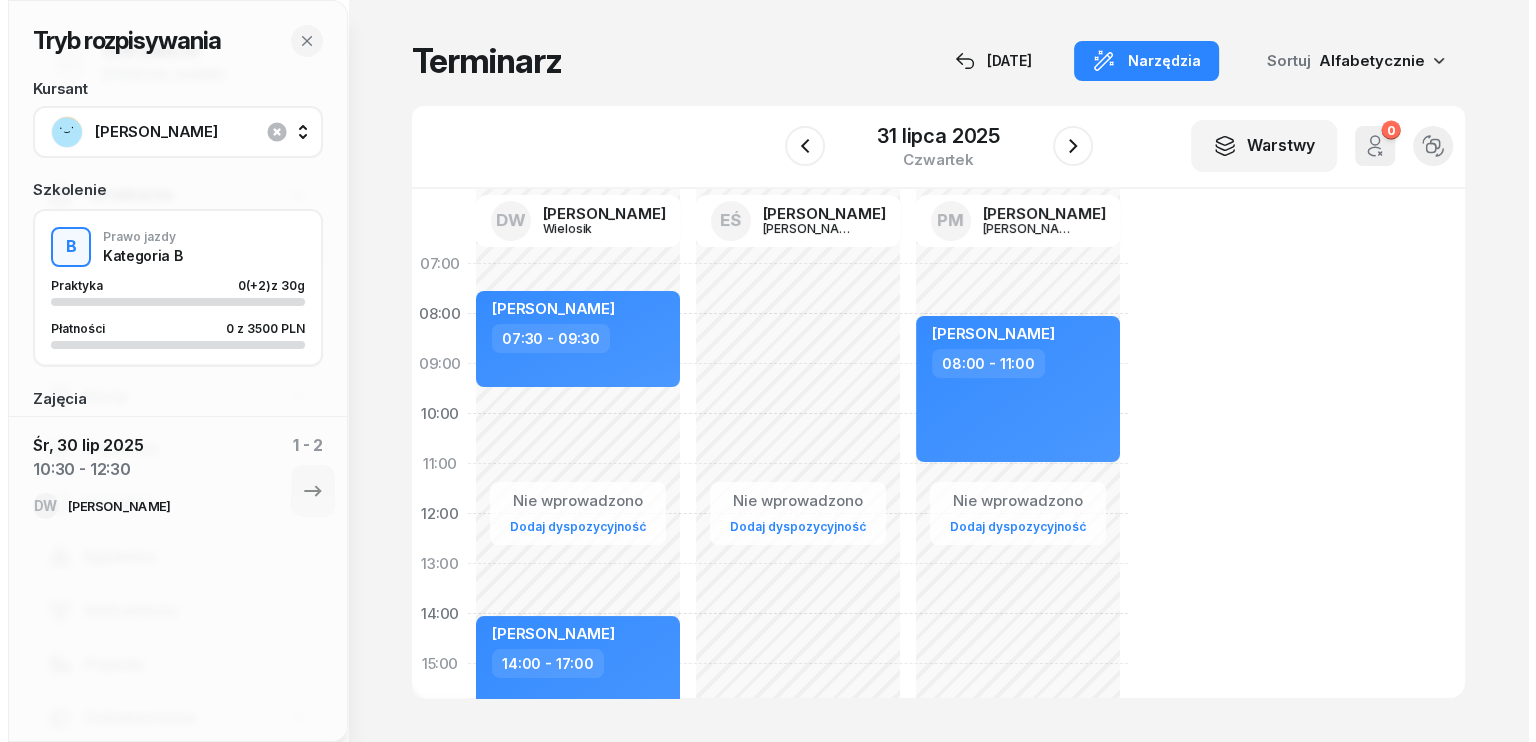 select on "09" 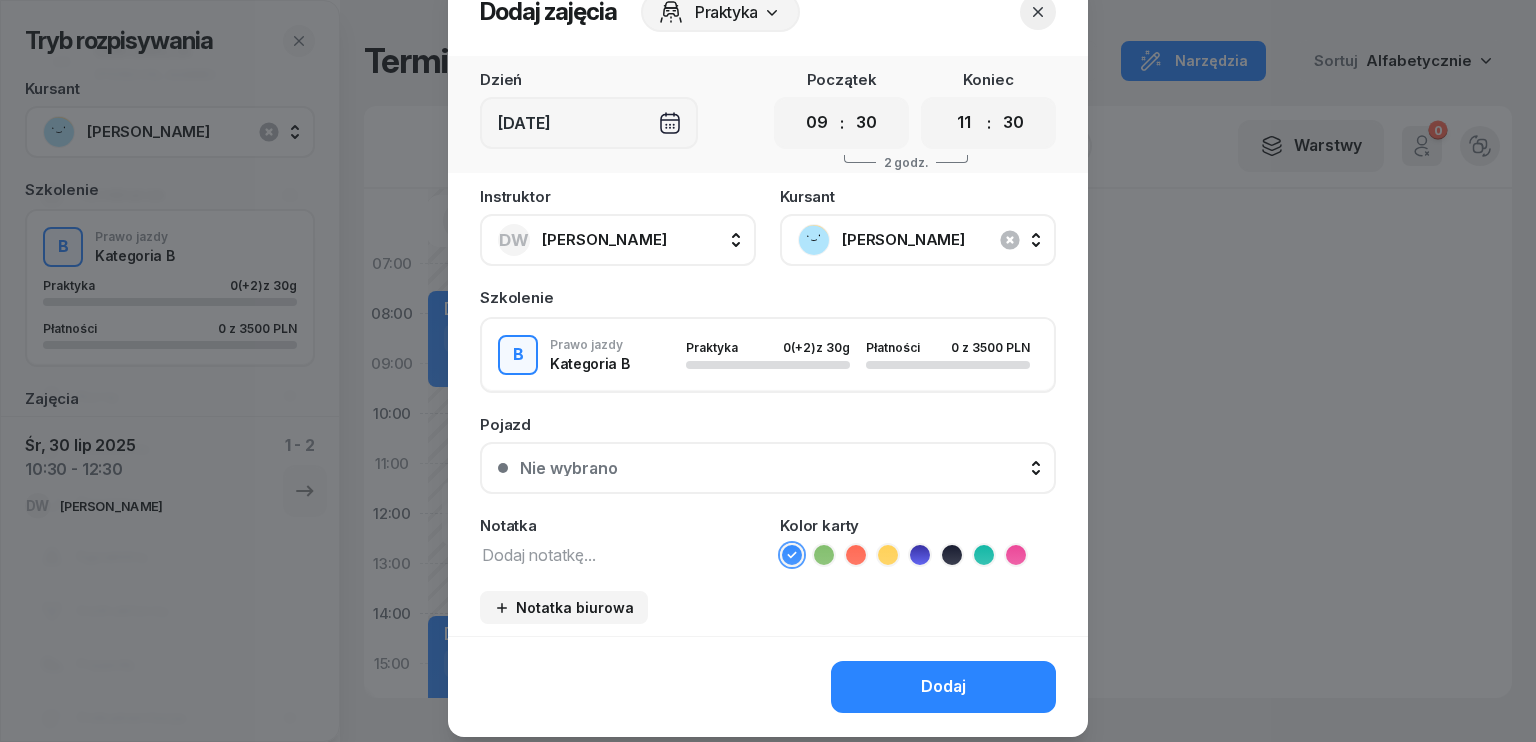 scroll, scrollTop: 100, scrollLeft: 0, axis: vertical 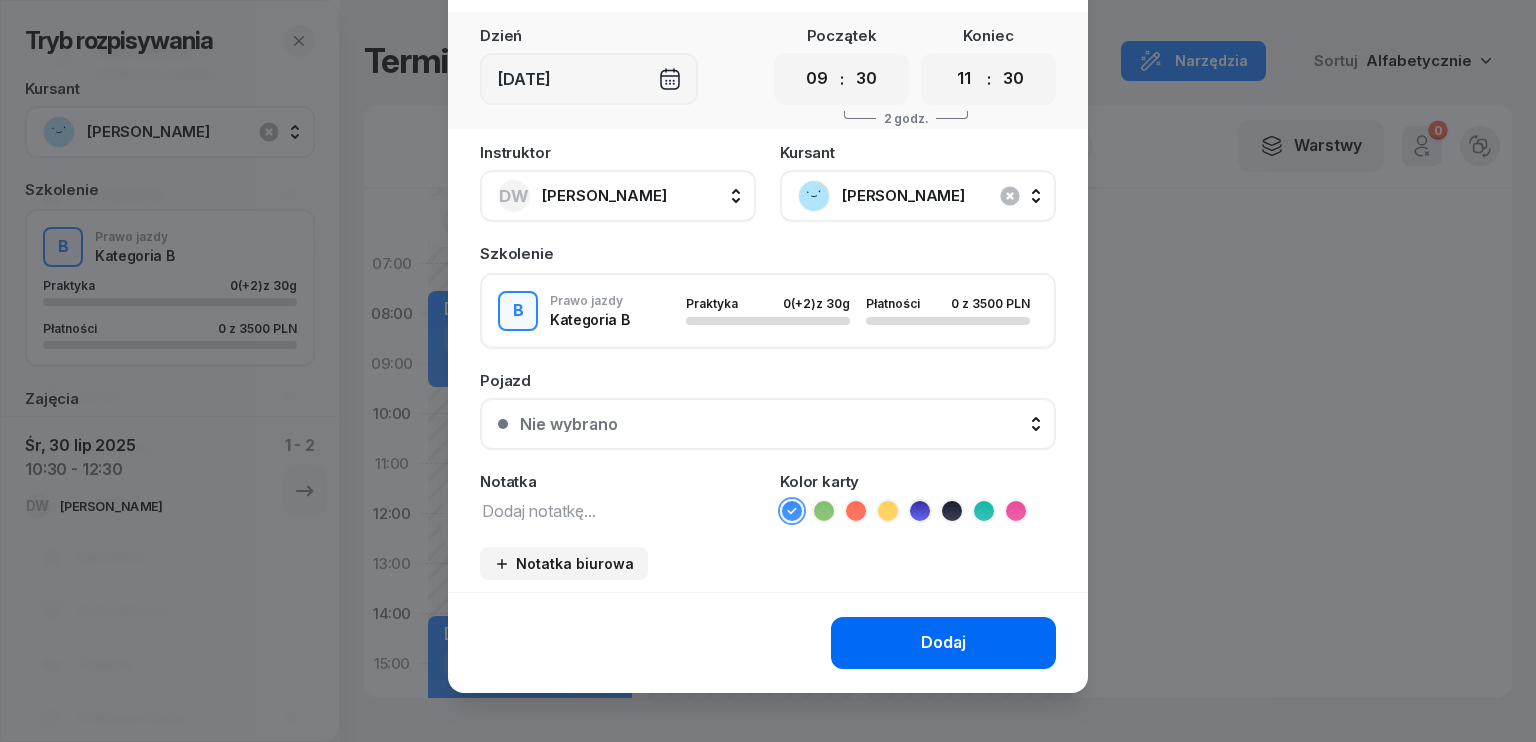 click on "Dodaj" at bounding box center (943, 643) 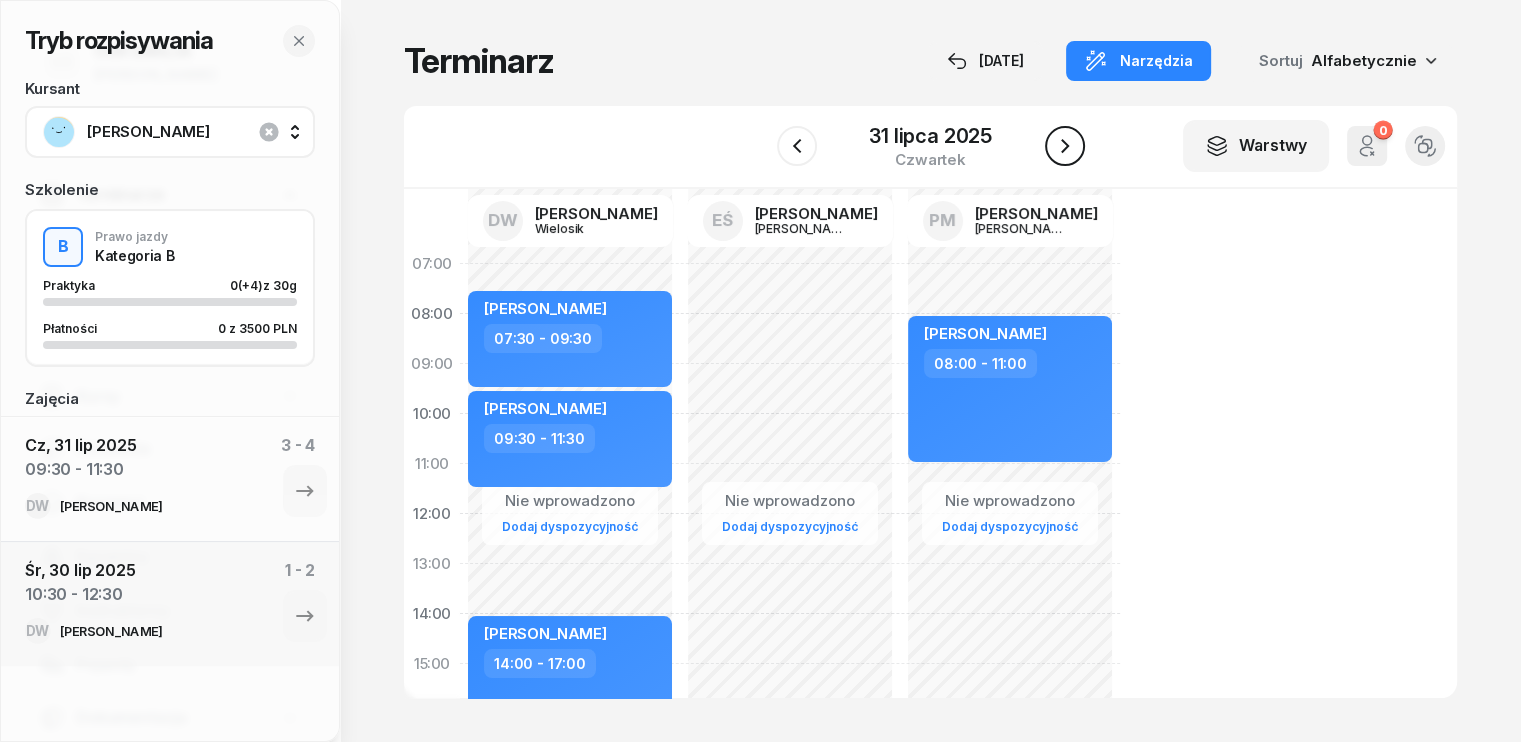 click 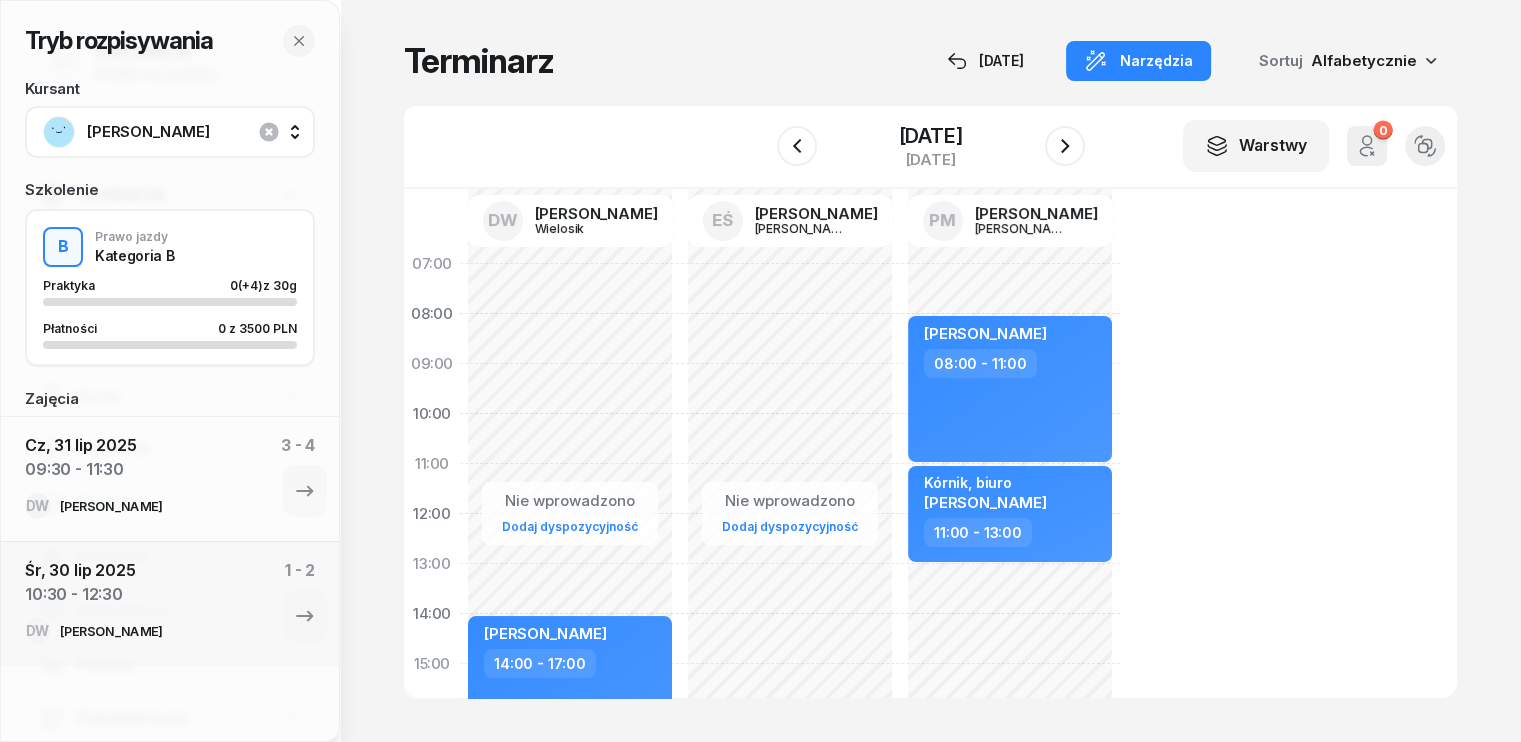 click on "Nie wprowadzono Dodaj dyspozycyjność [PERSON_NAME]  14:00 - 17:00" 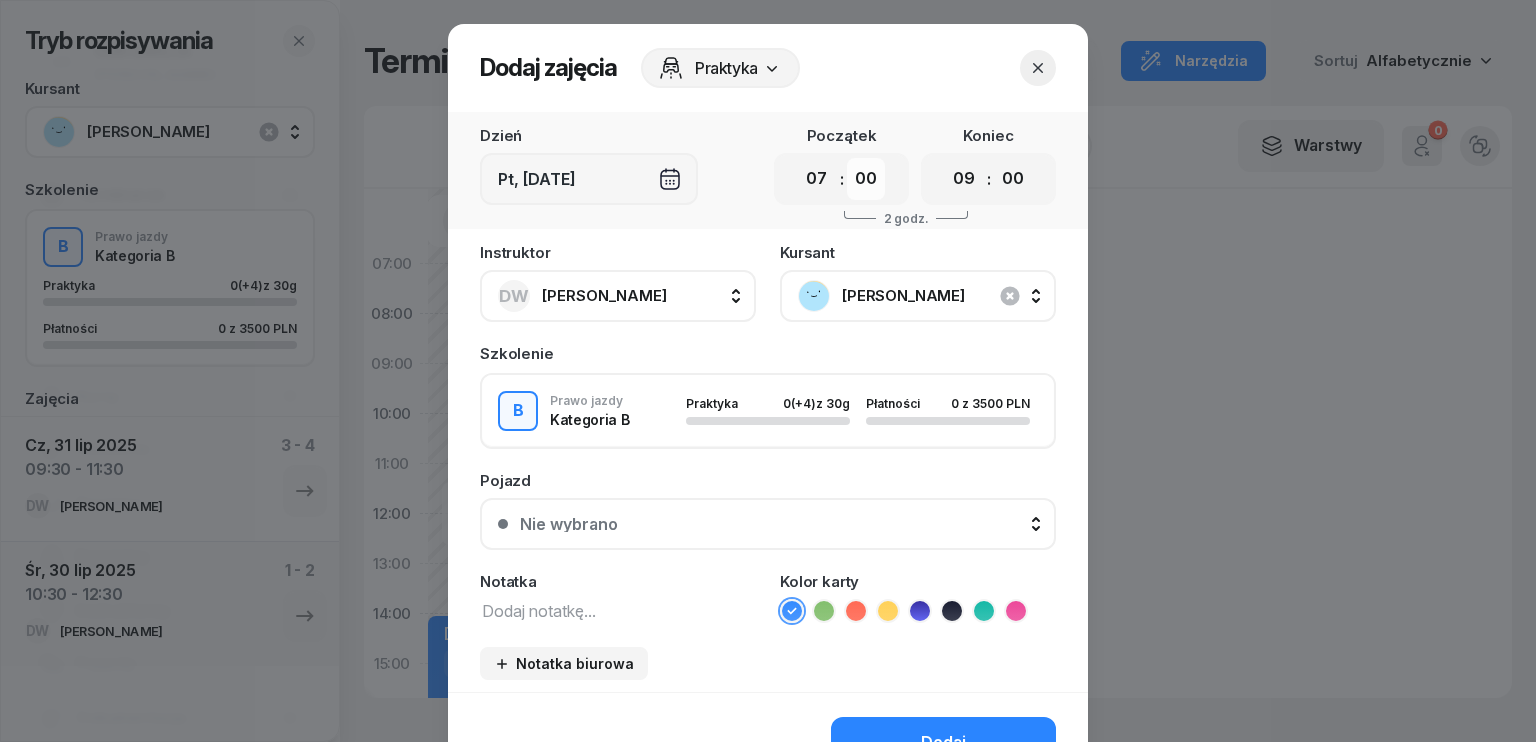 click on "00 05 10 15 20 25 30 35 40 45 50 55" at bounding box center (866, 179) 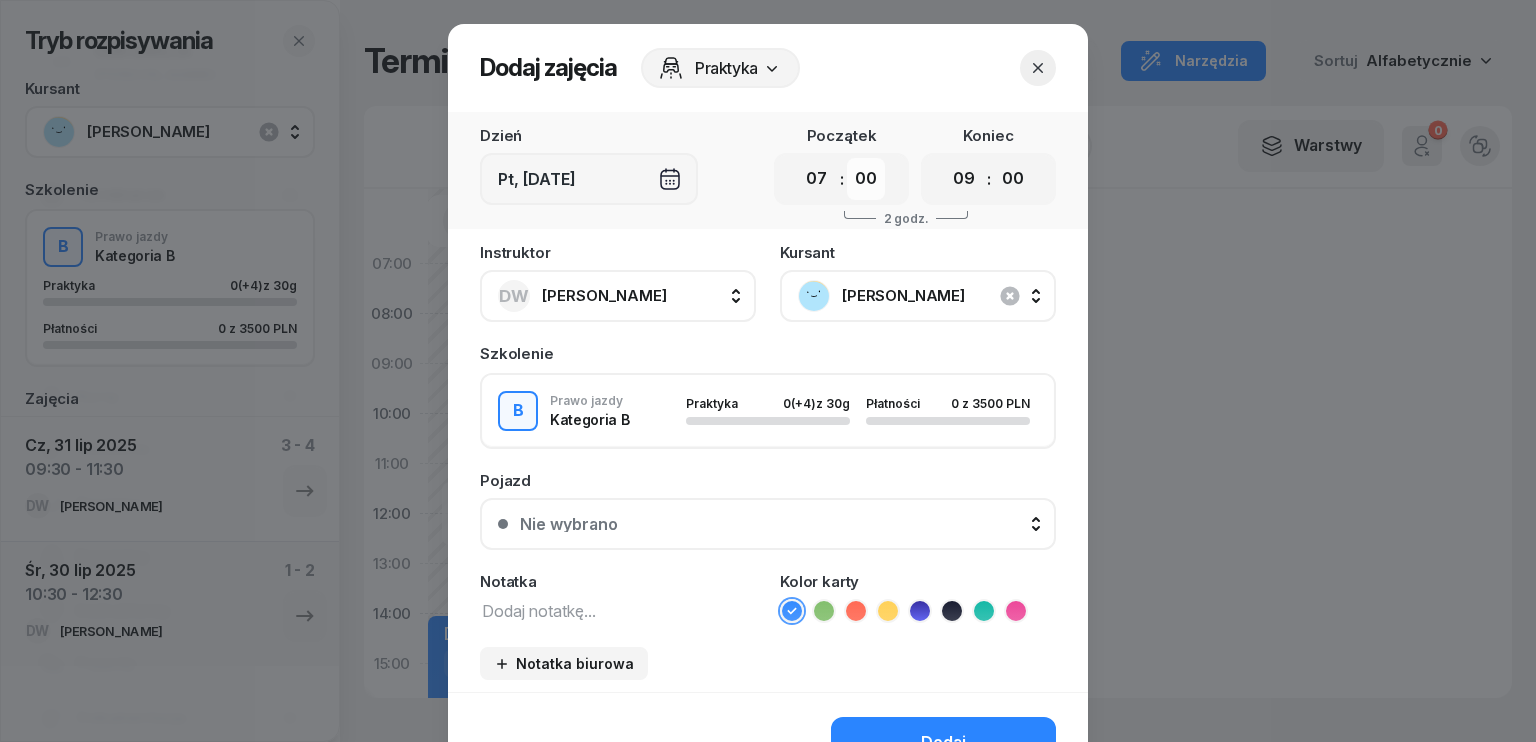 select on "30" 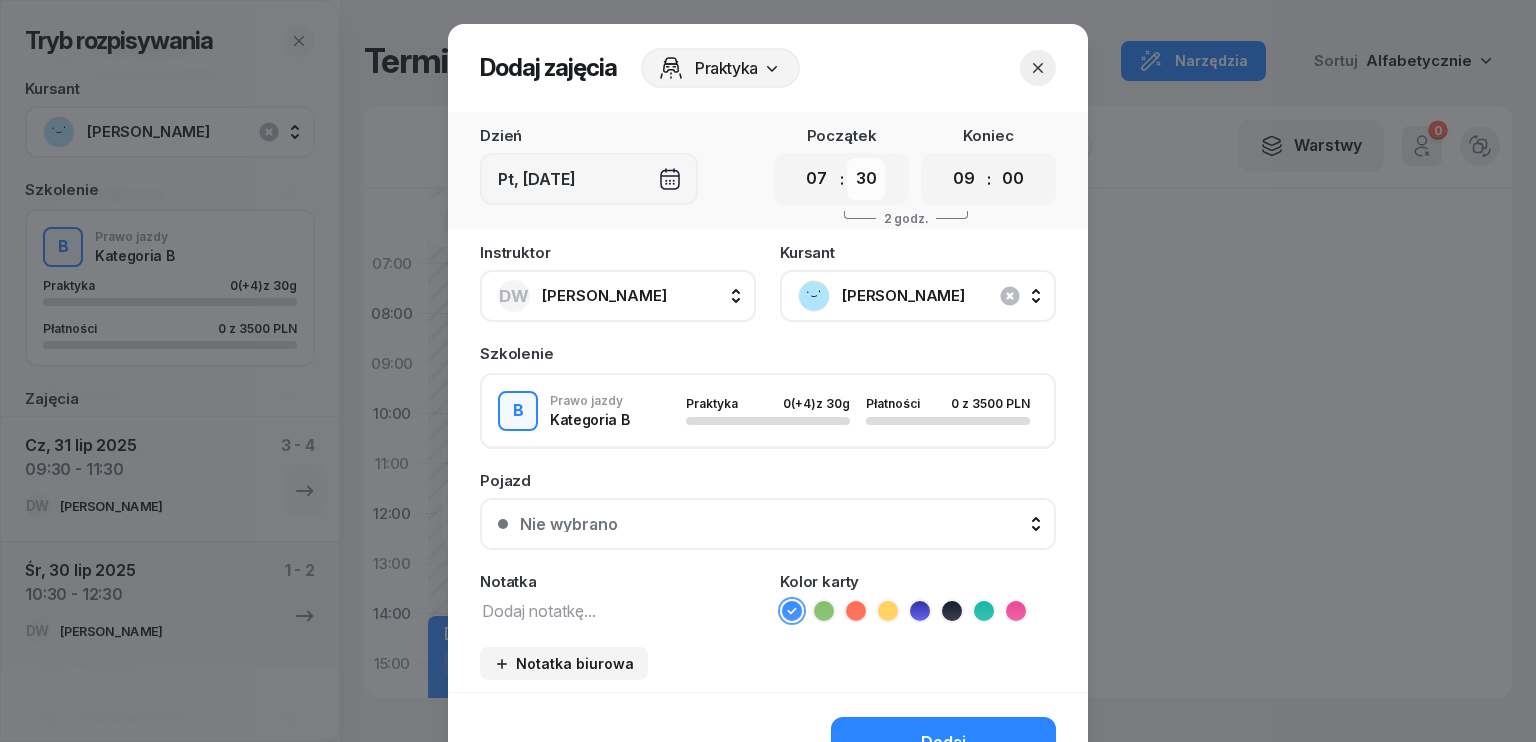 click on "00 05 10 15 20 25 30 35 40 45 50 55" at bounding box center [866, 179] 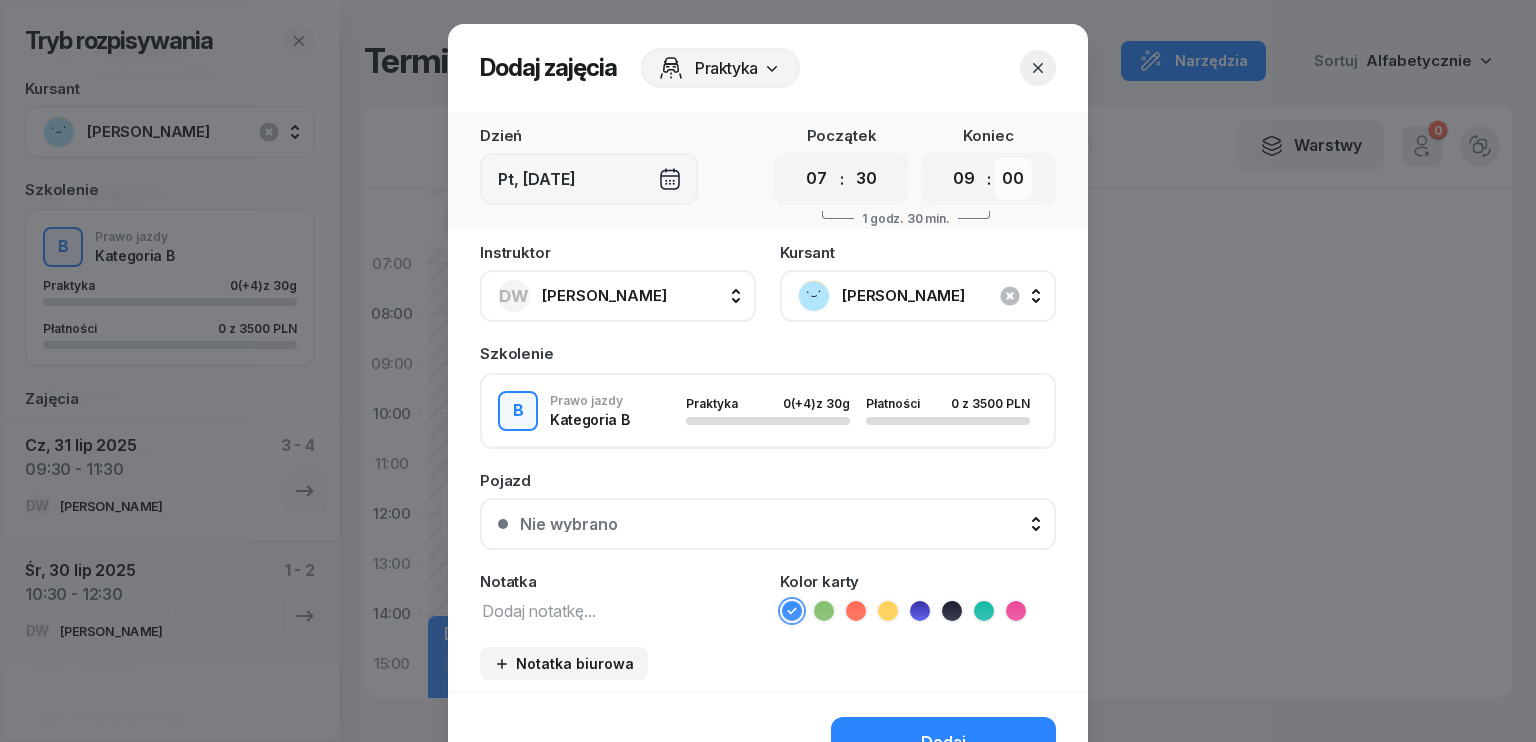 click on "00 05 10 15 20 25 30 35 40 45 50 55" at bounding box center [1013, 179] 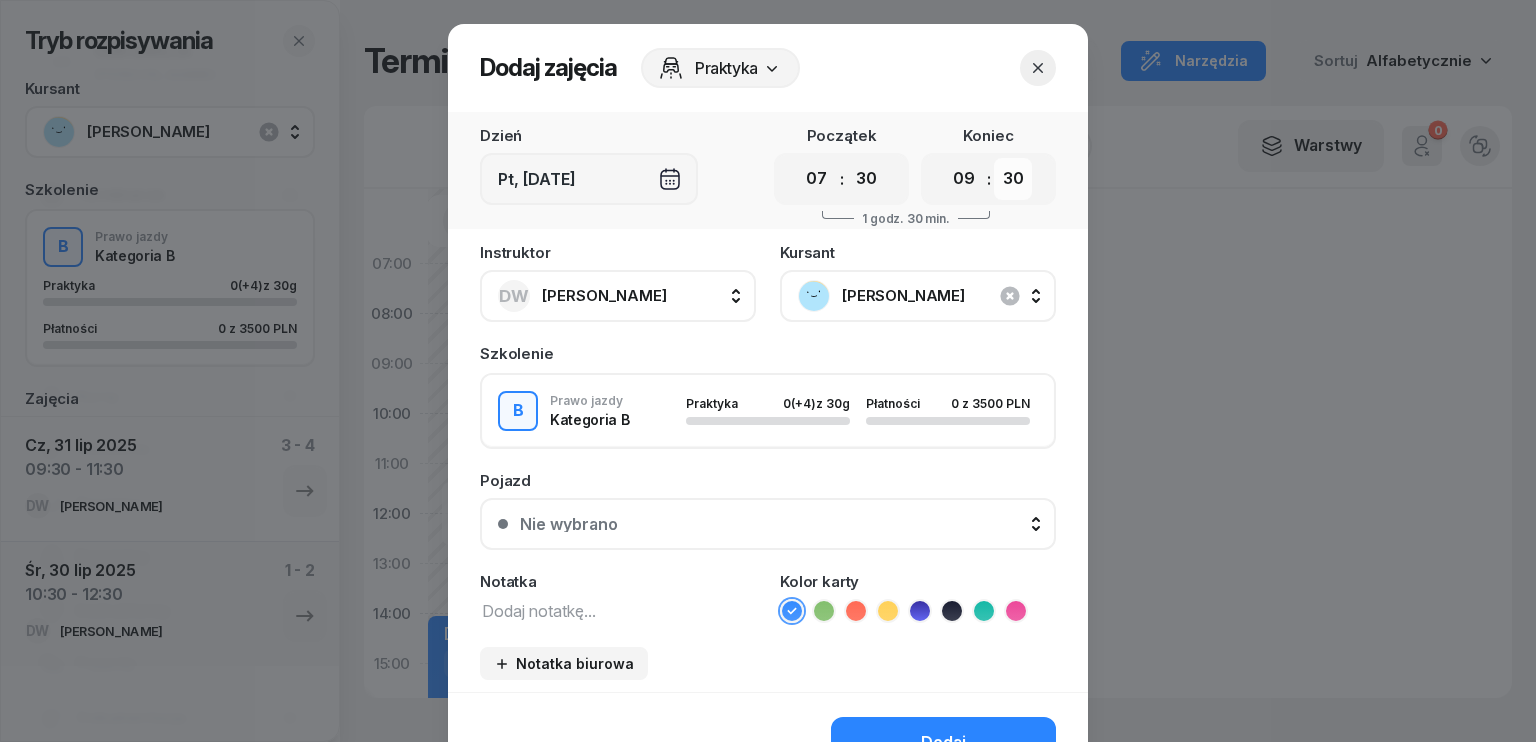 click on "00 05 10 15 20 25 30 35 40 45 50 55" at bounding box center (1013, 179) 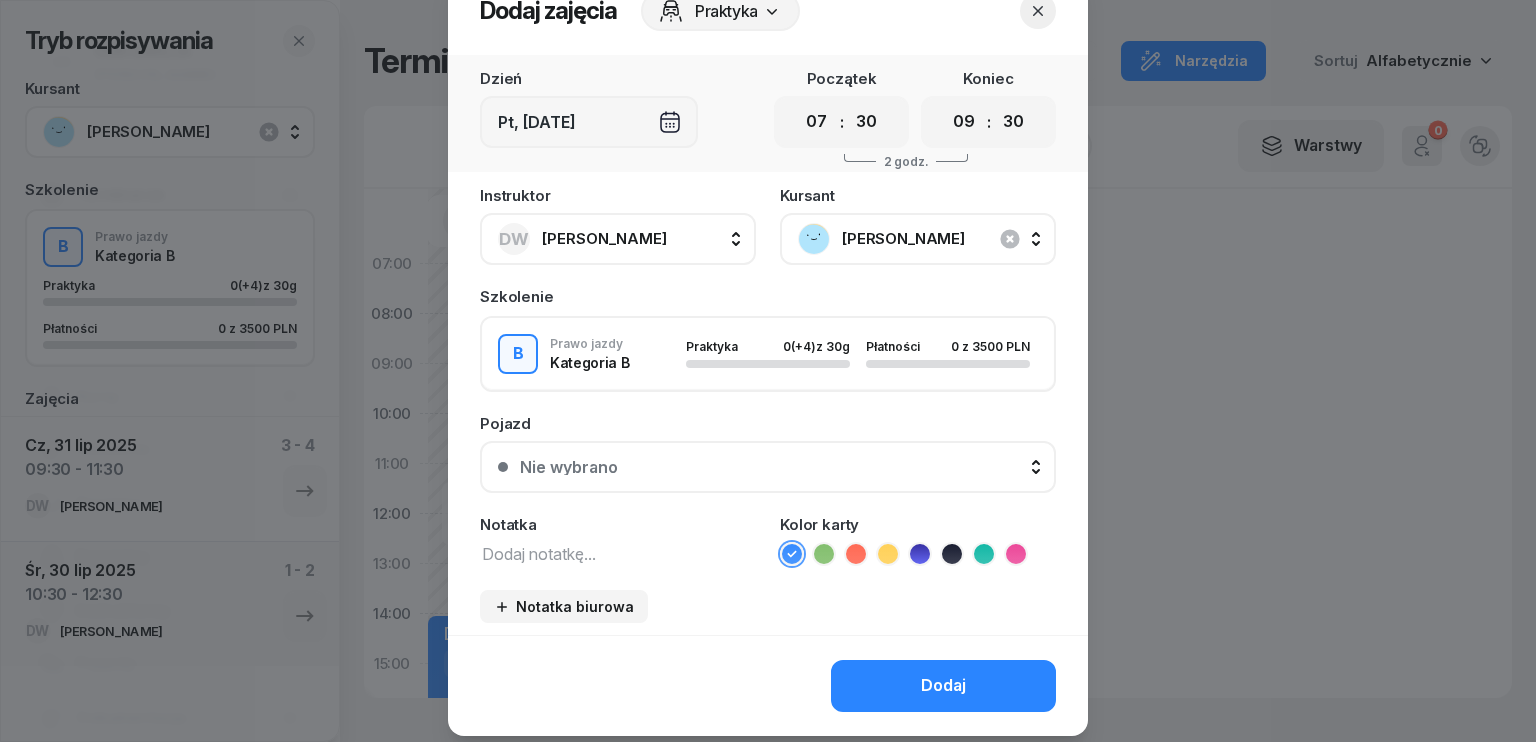 scroll, scrollTop: 112, scrollLeft: 0, axis: vertical 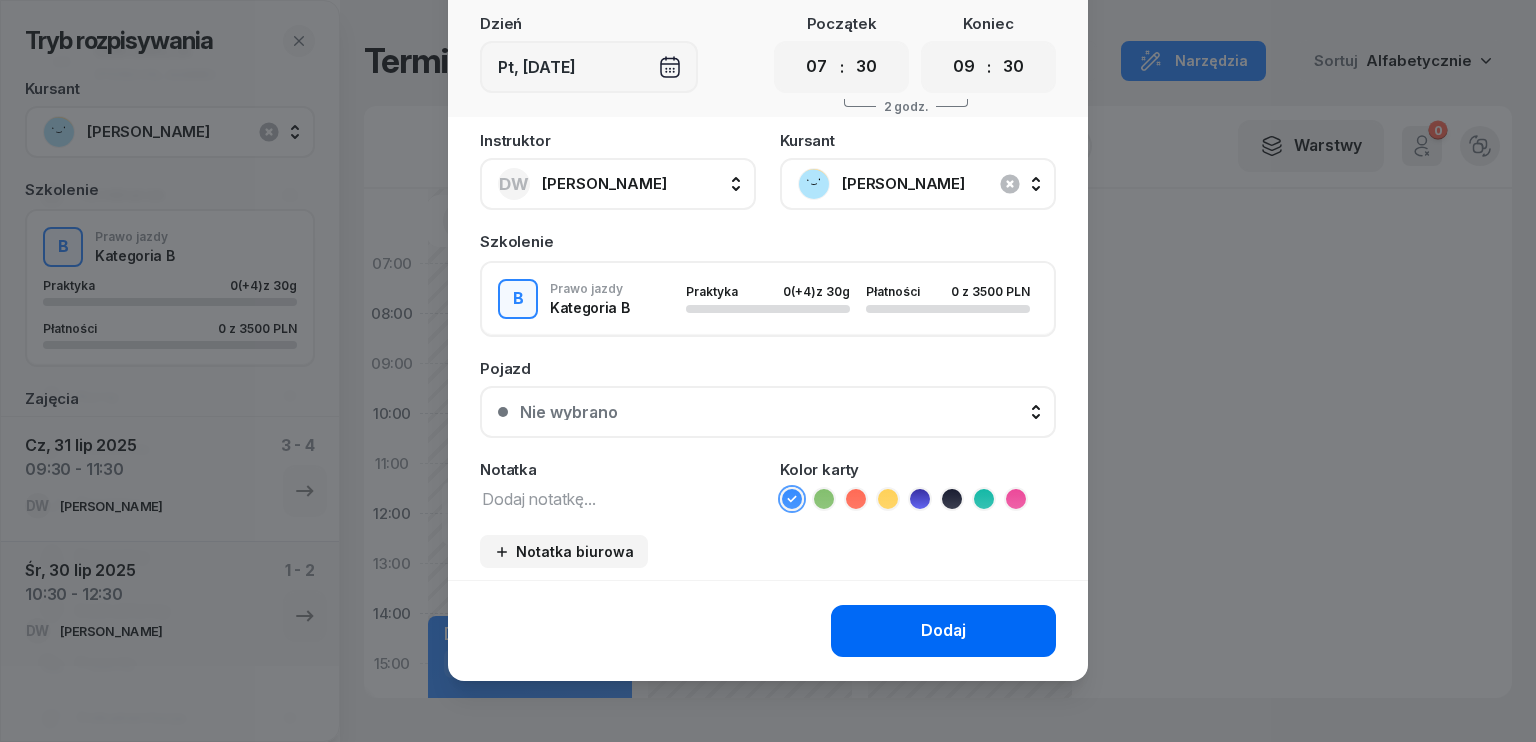 click on "Dodaj" at bounding box center (943, 631) 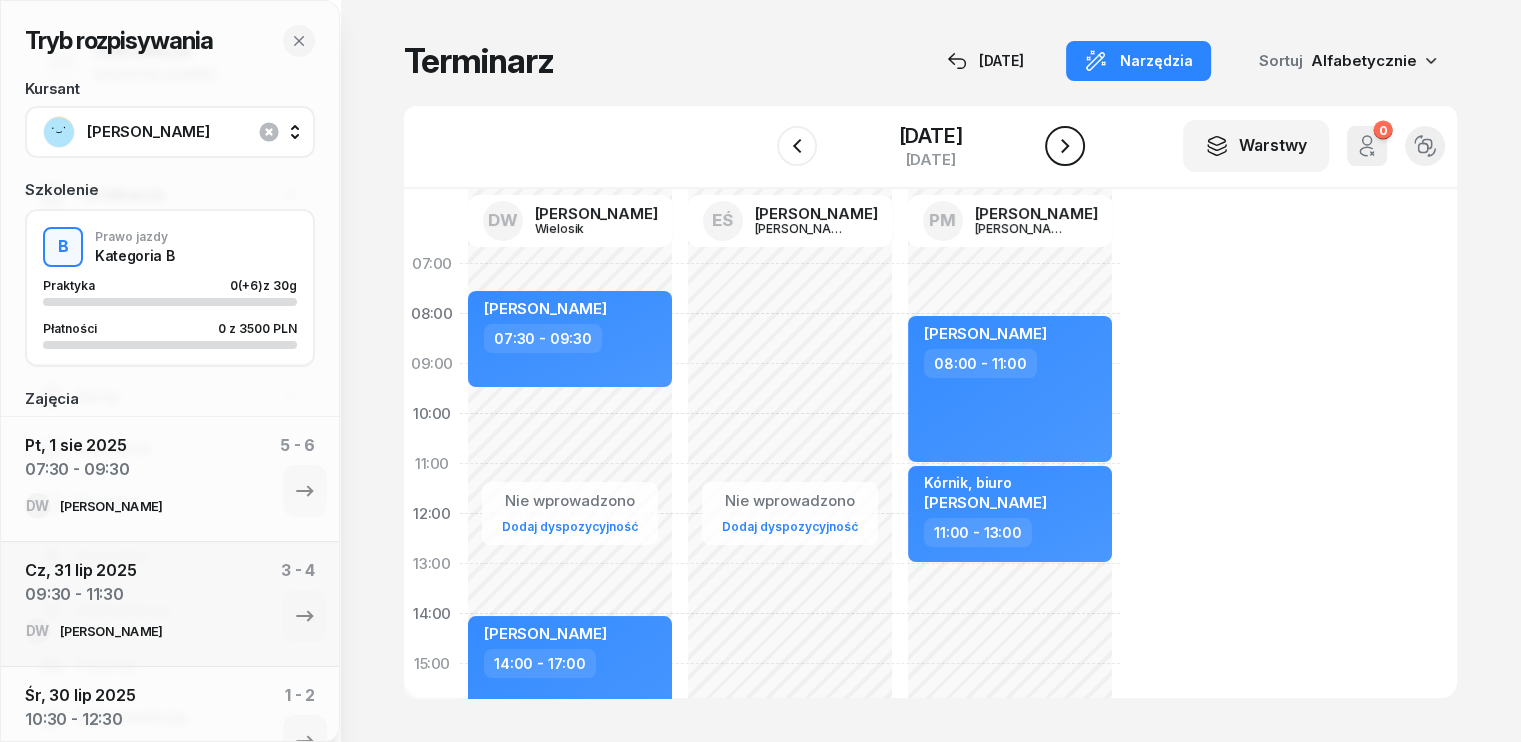 click 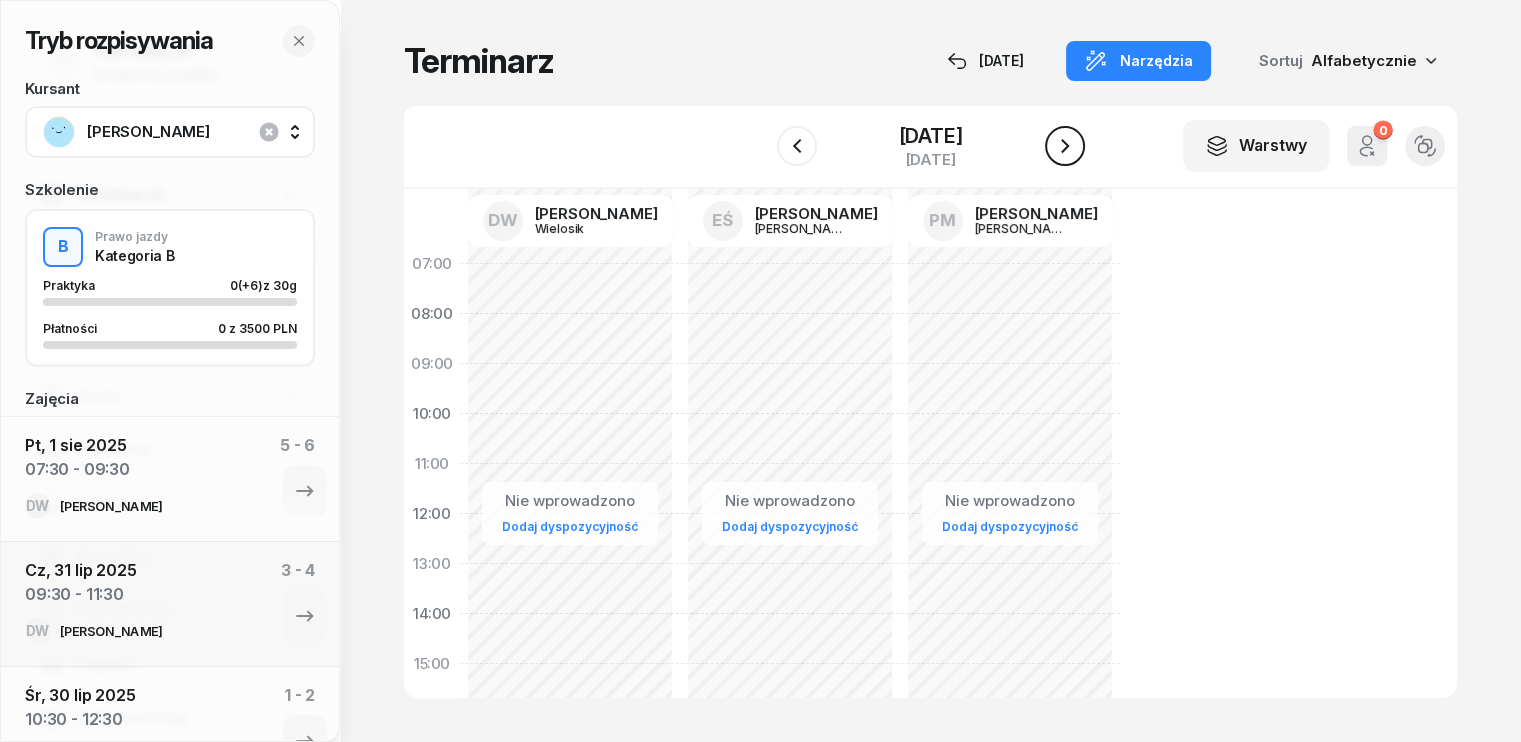click 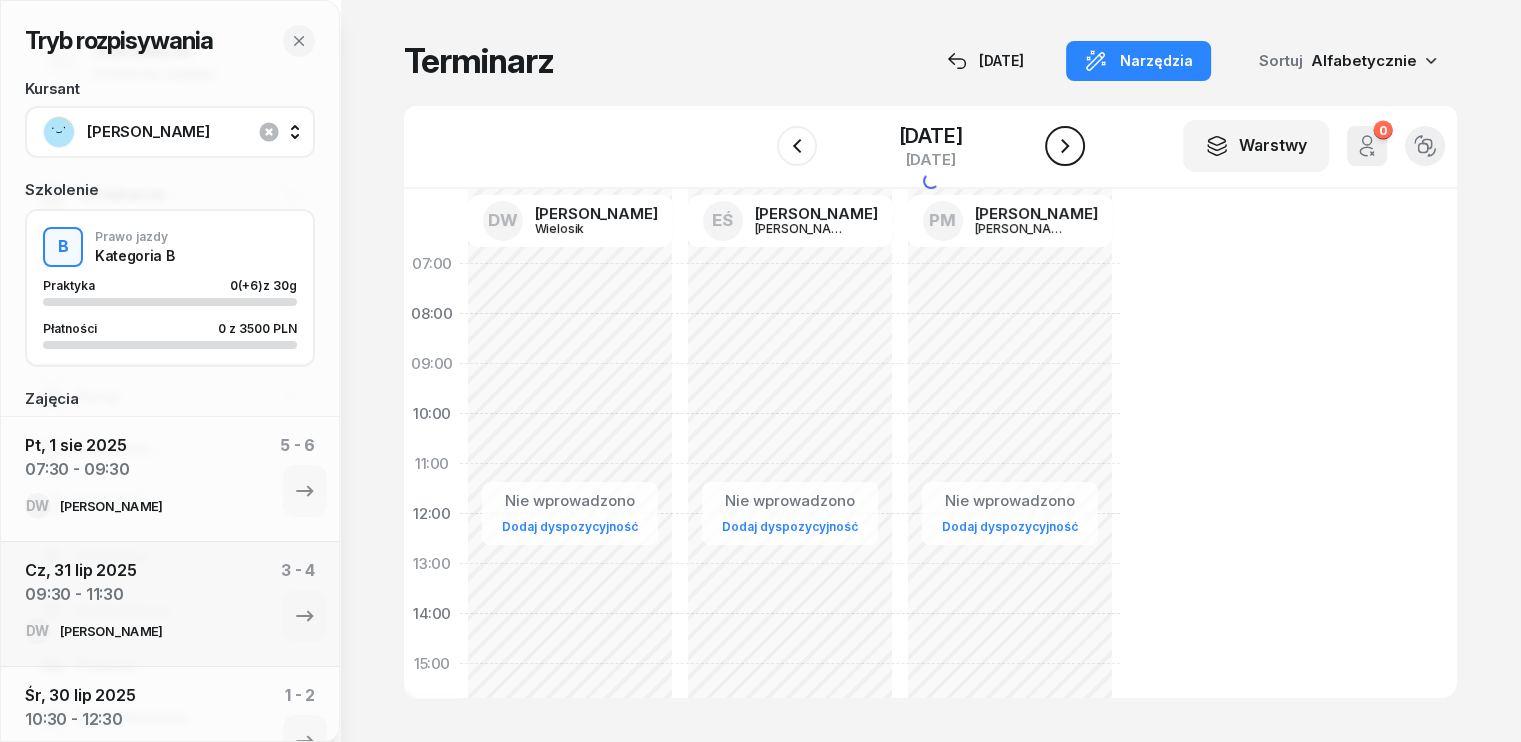 click 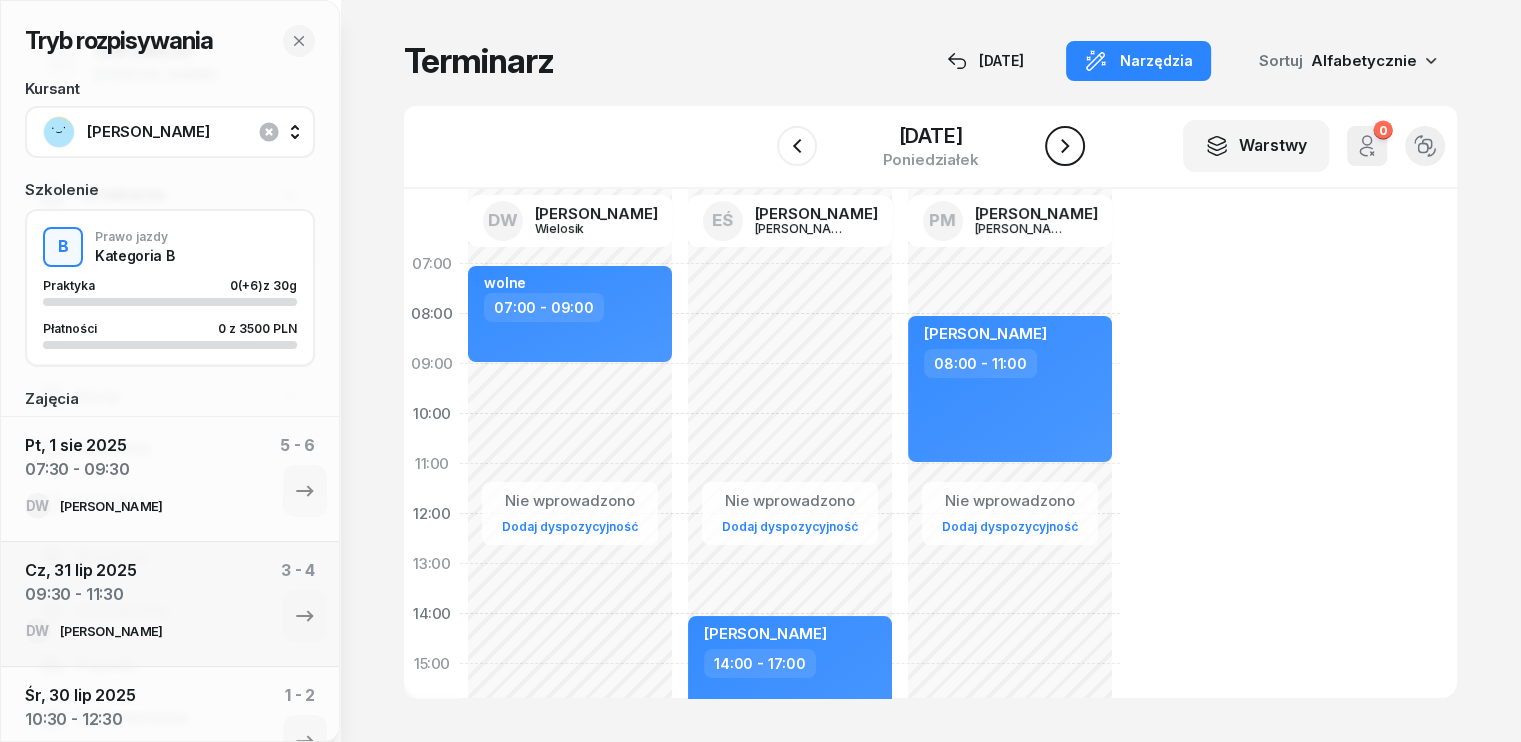 click 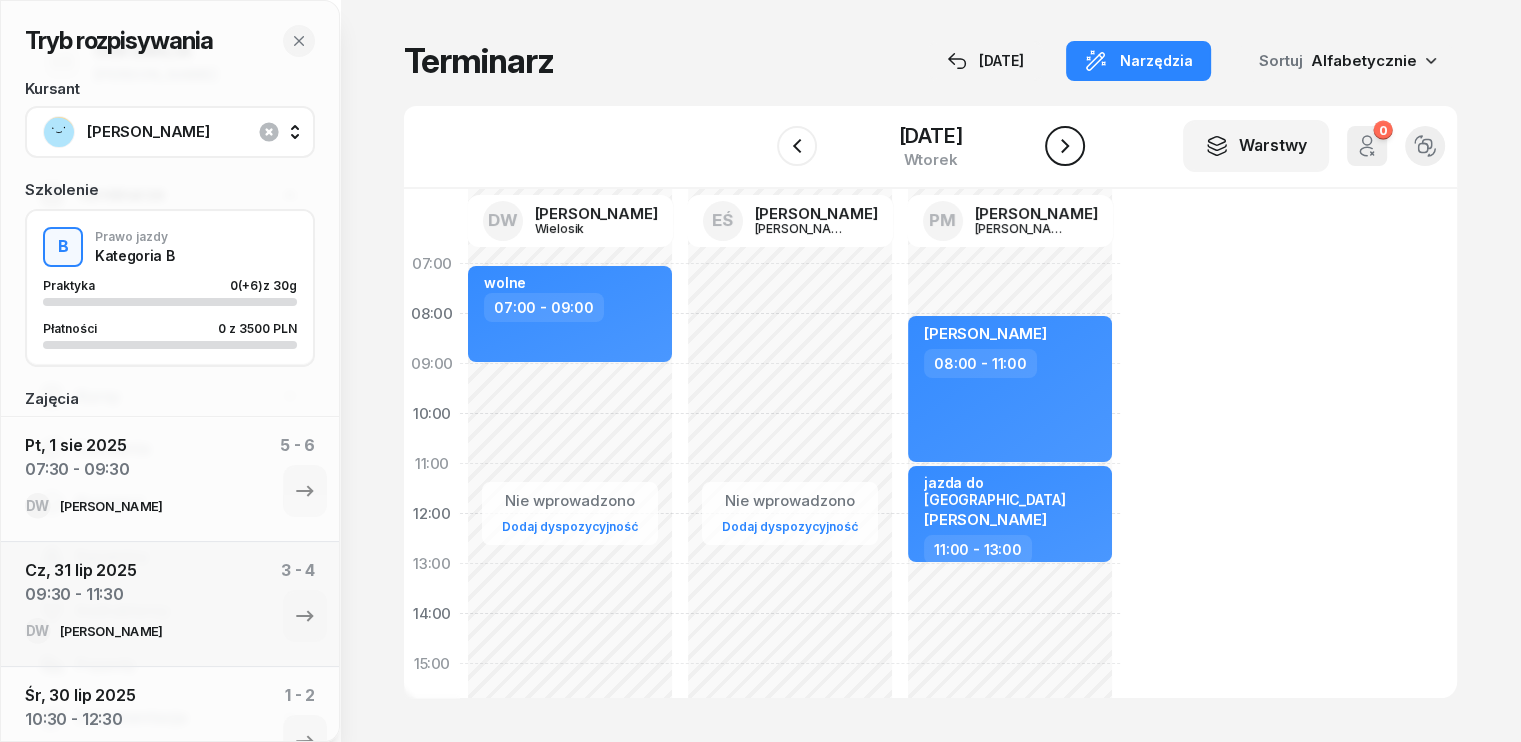 click 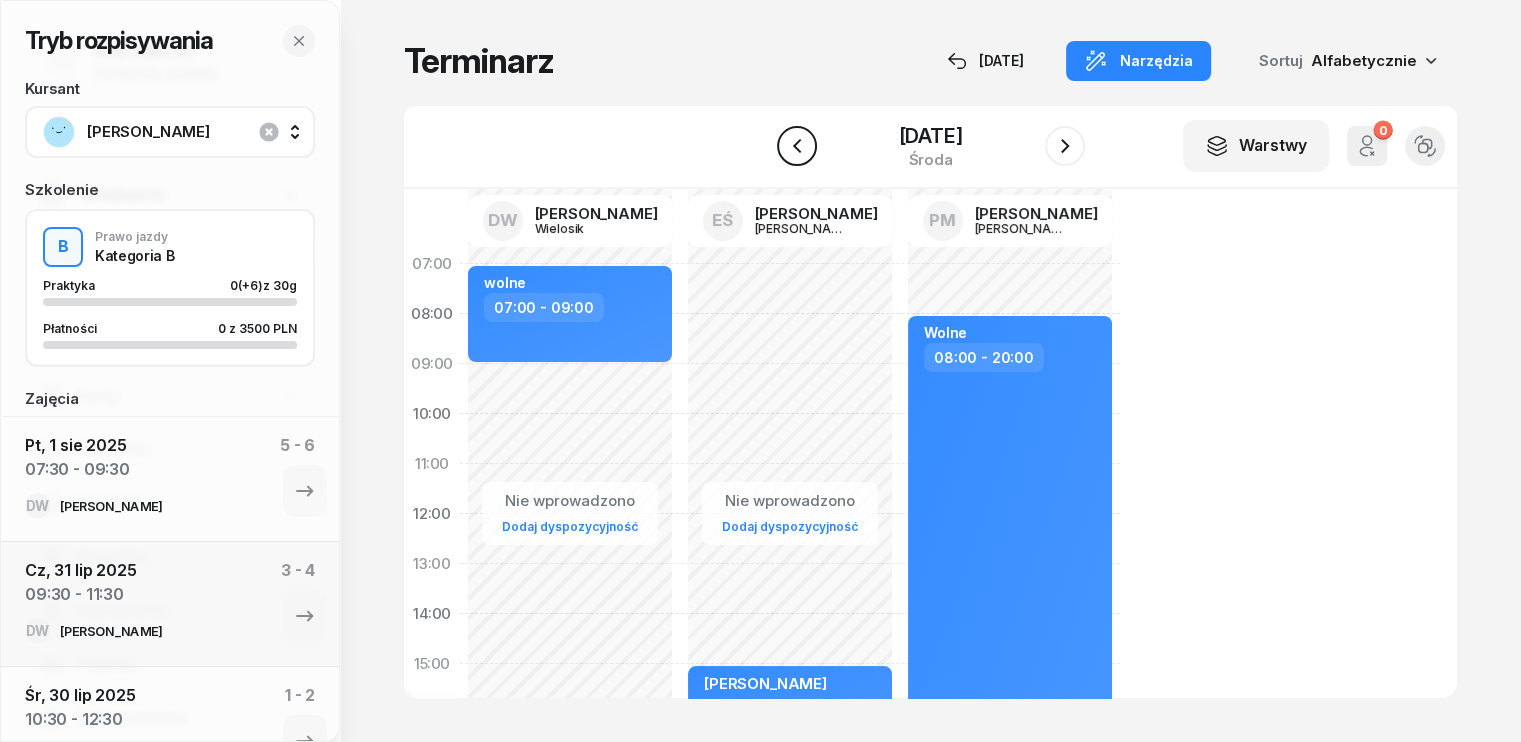 click 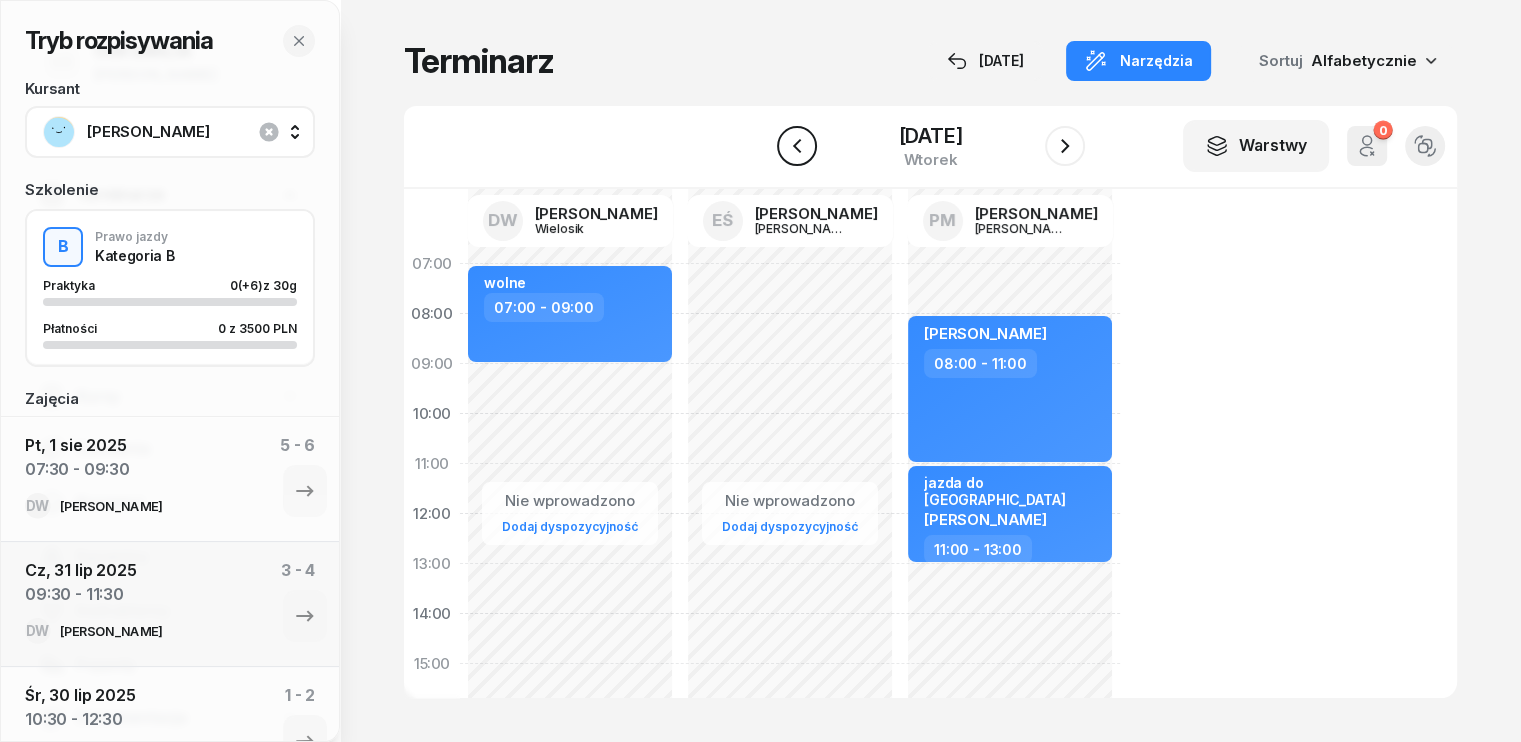 click 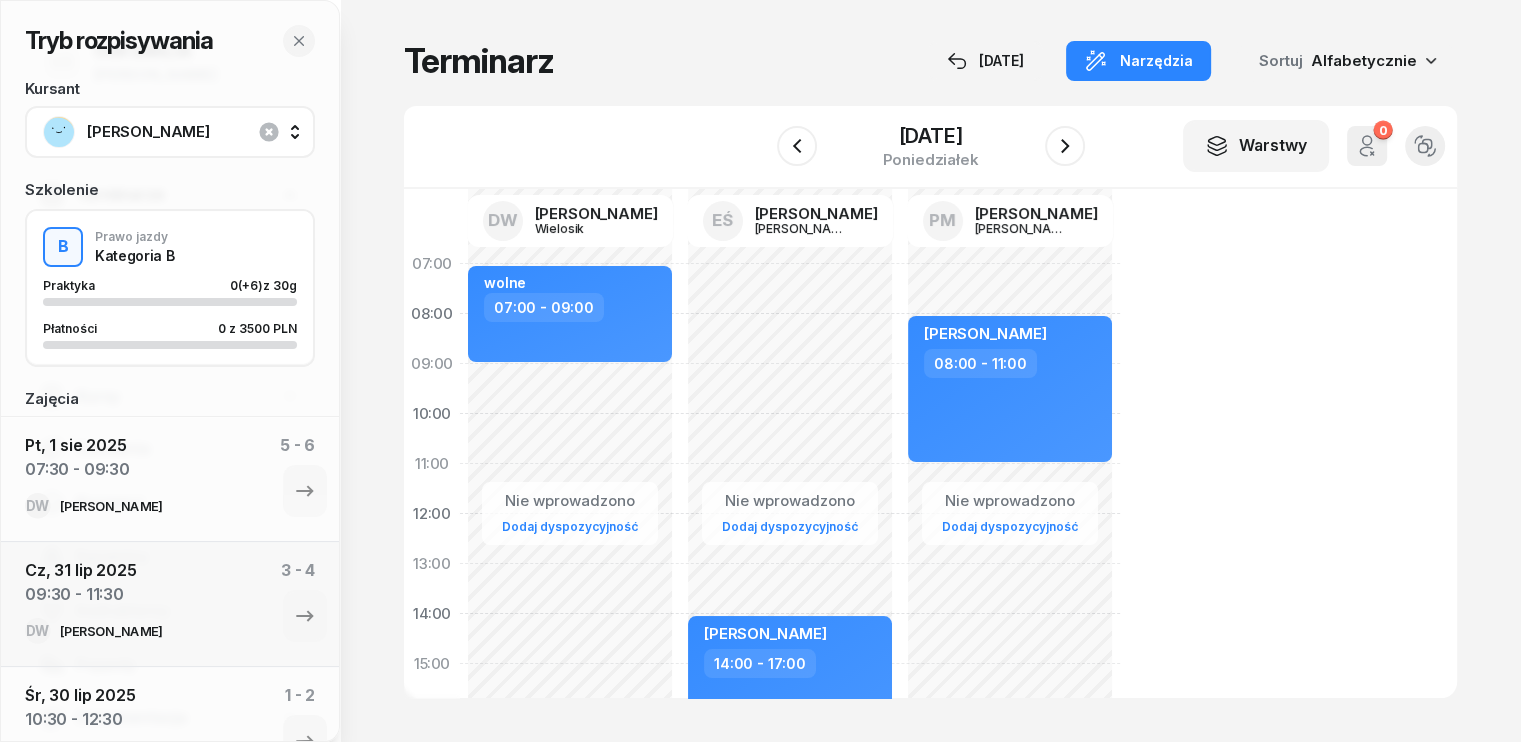 click on "Nie wprowadzono Dodaj dyspozycyjność [PERSON_NAME]  08:00 - 11:00" 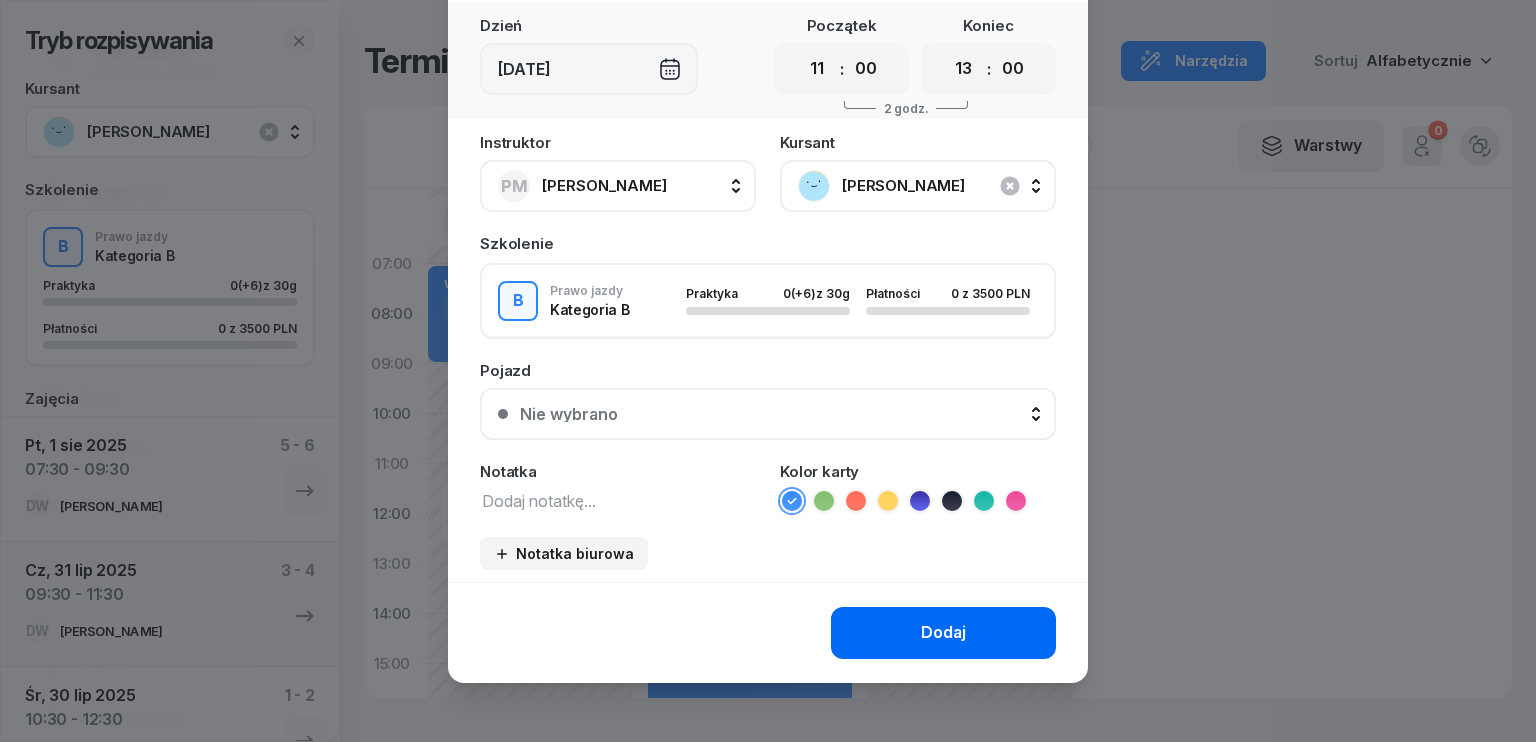 scroll, scrollTop: 112, scrollLeft: 0, axis: vertical 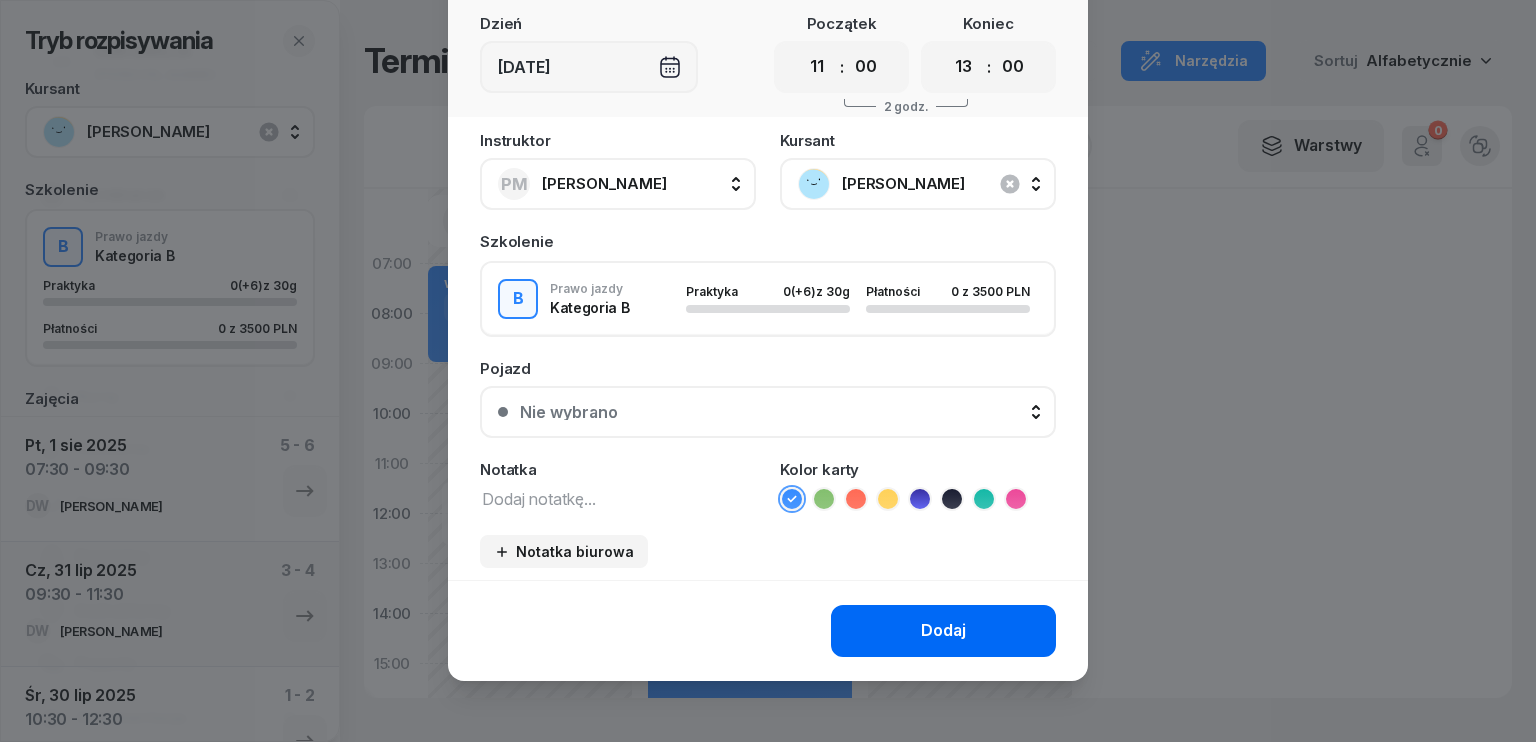 click on "Dodaj" at bounding box center [943, 631] 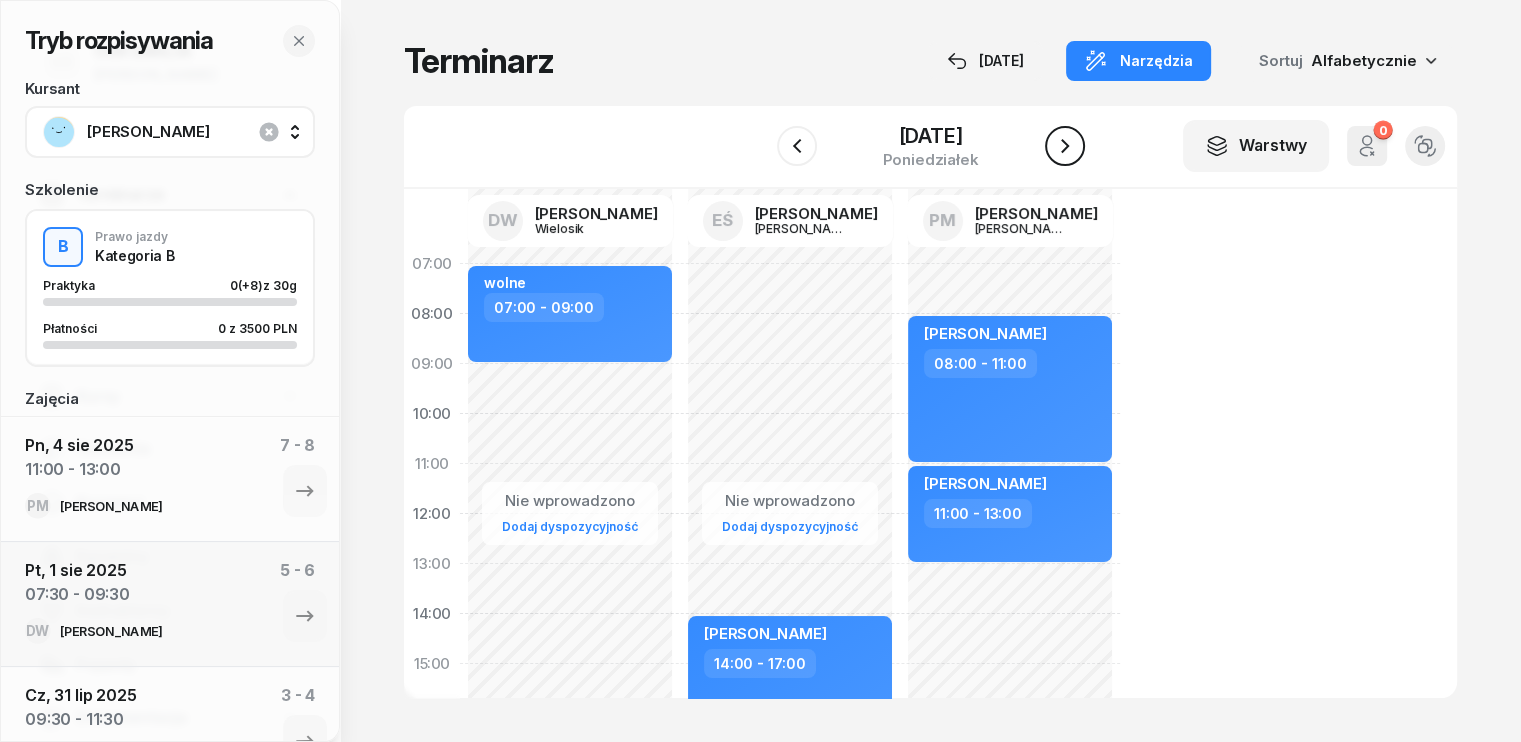 click 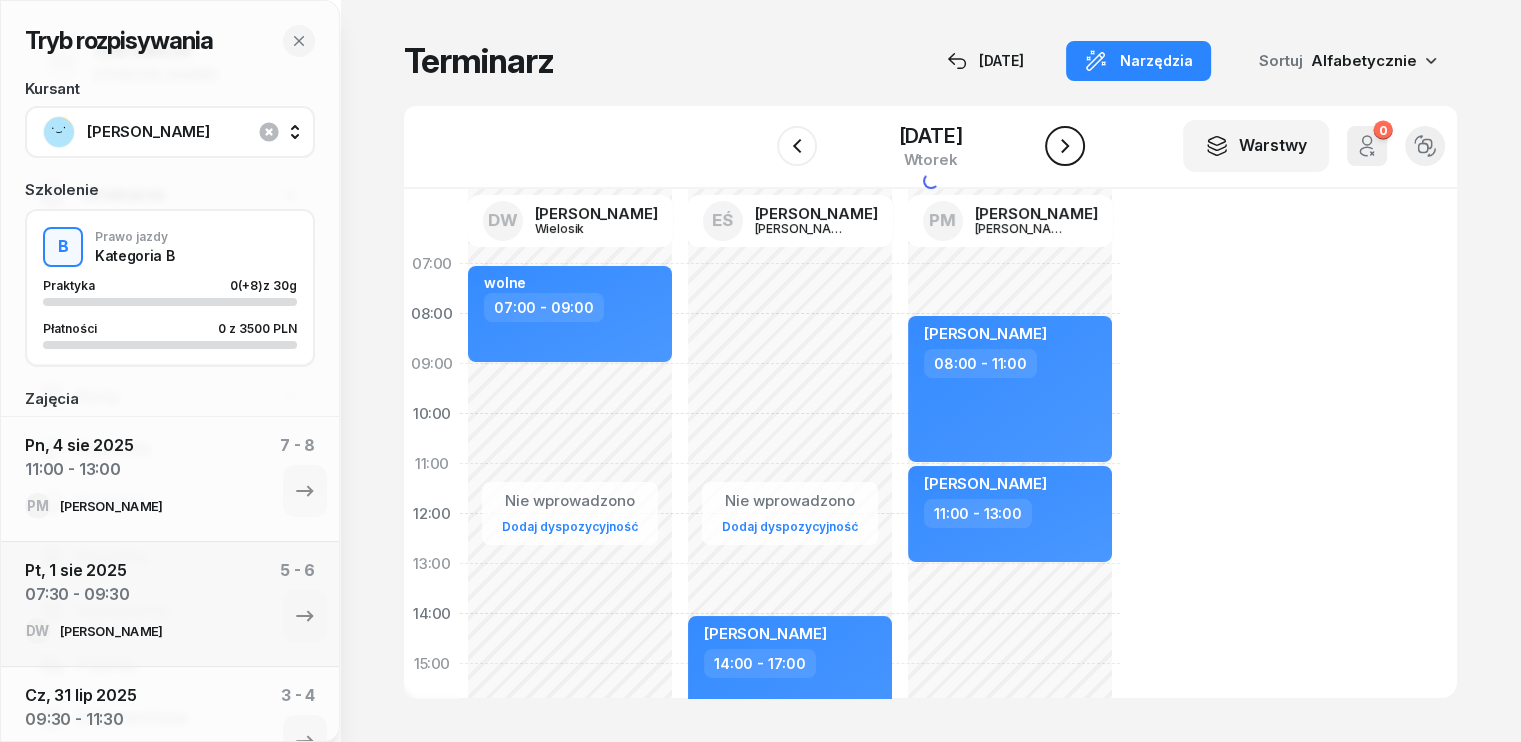 click 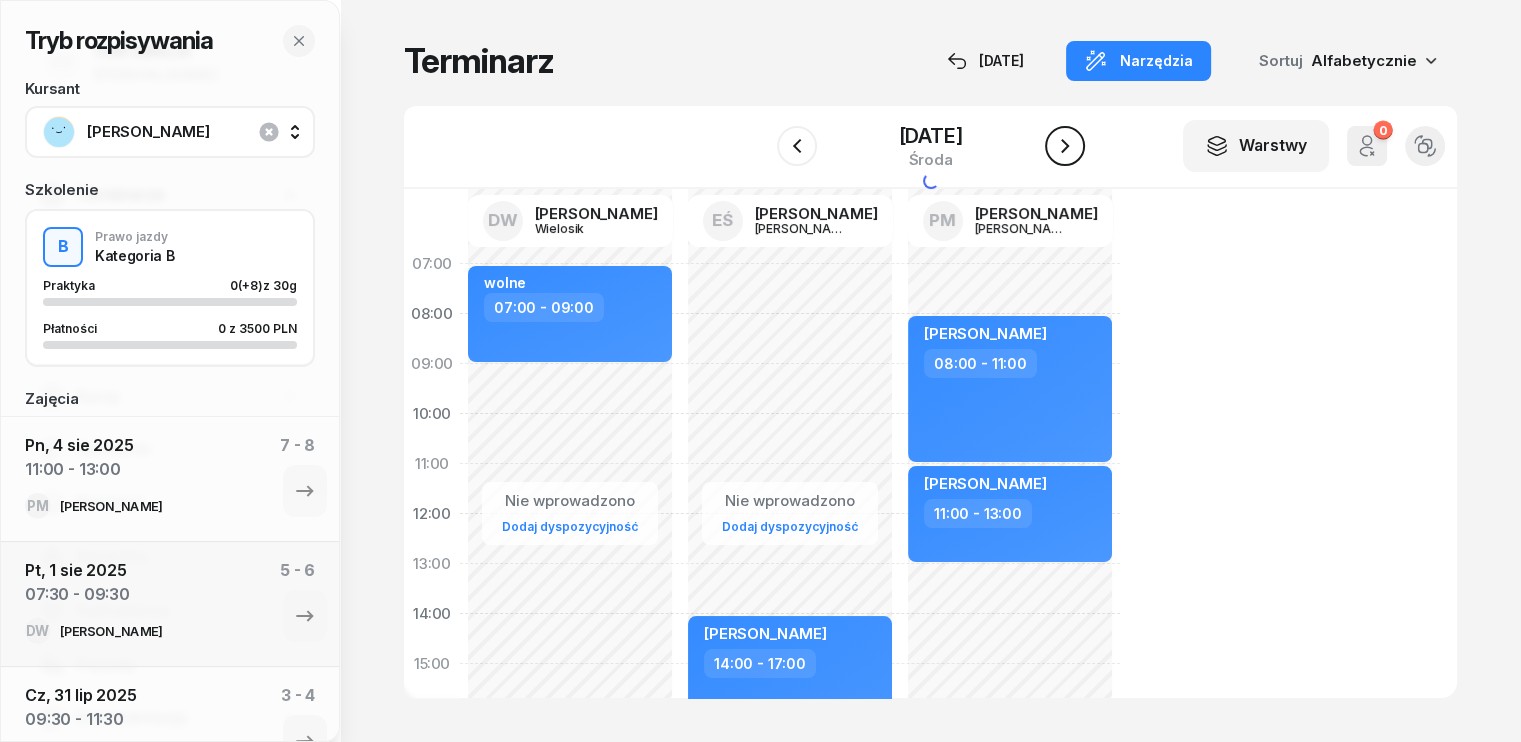 click 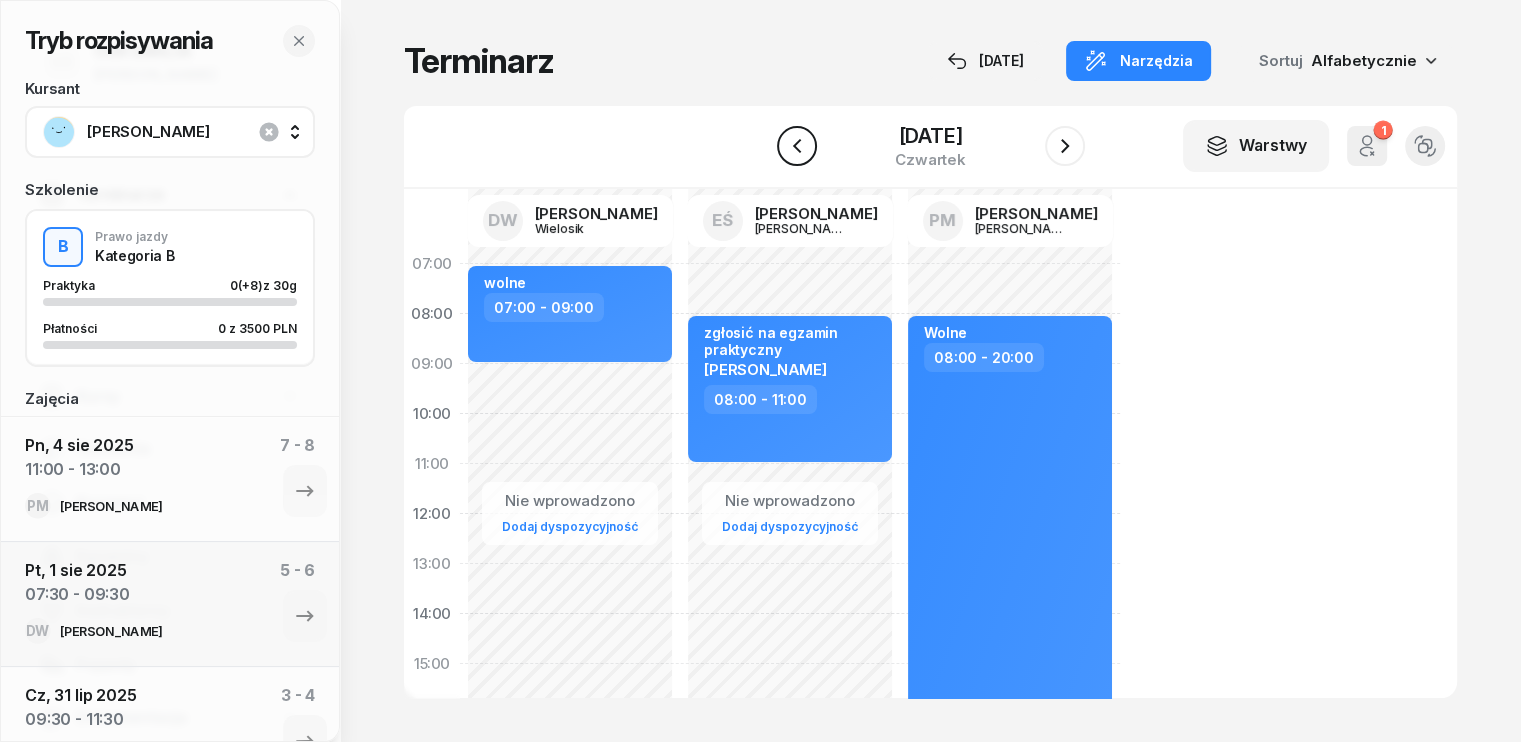 click 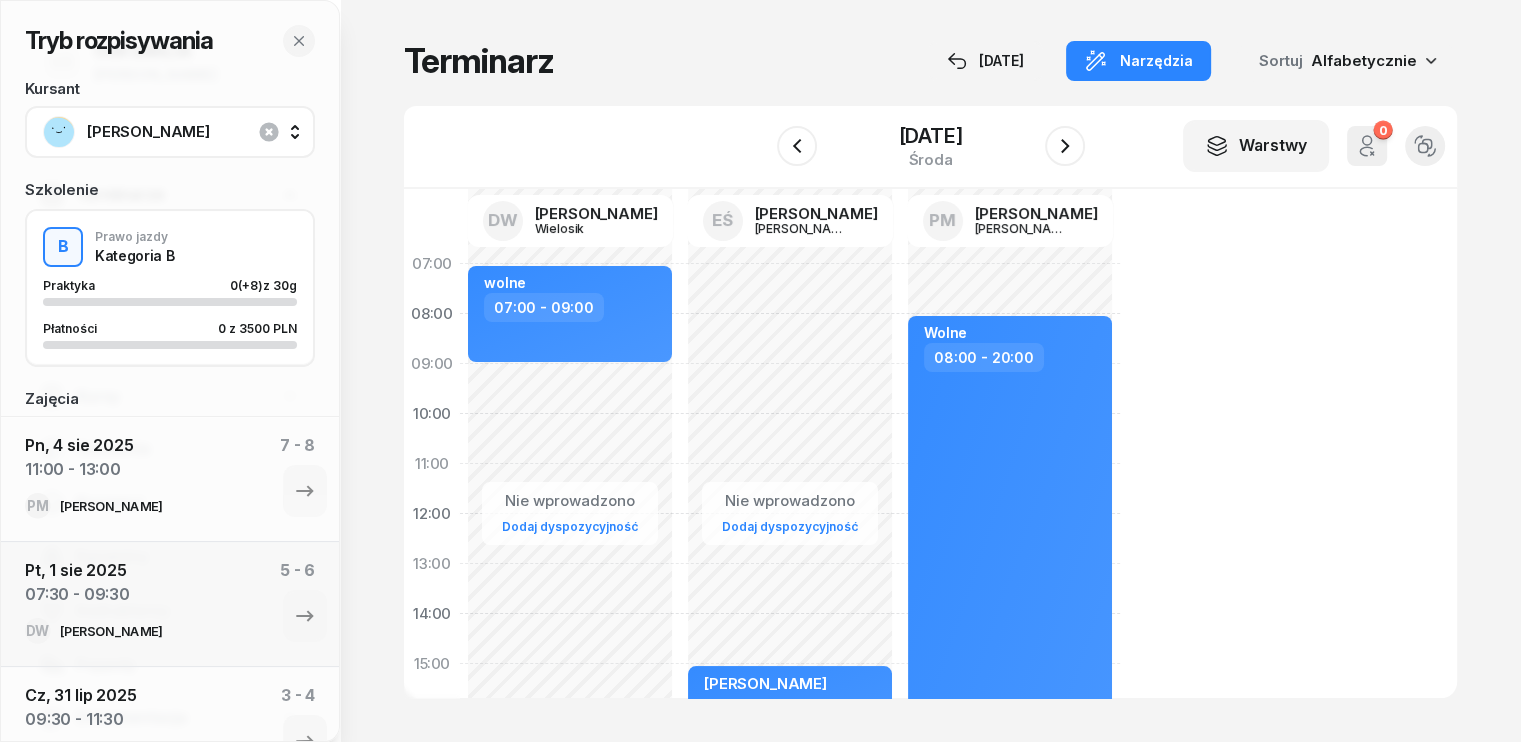 click on "W Wybierz  DW [PERSON_NAME]  EŚ [PERSON_NAME]  PM [PERSON_NAME]  [DATE]  Warstwy  0 Odwołane zajęcia Widok alternatywny" at bounding box center [930, 147] 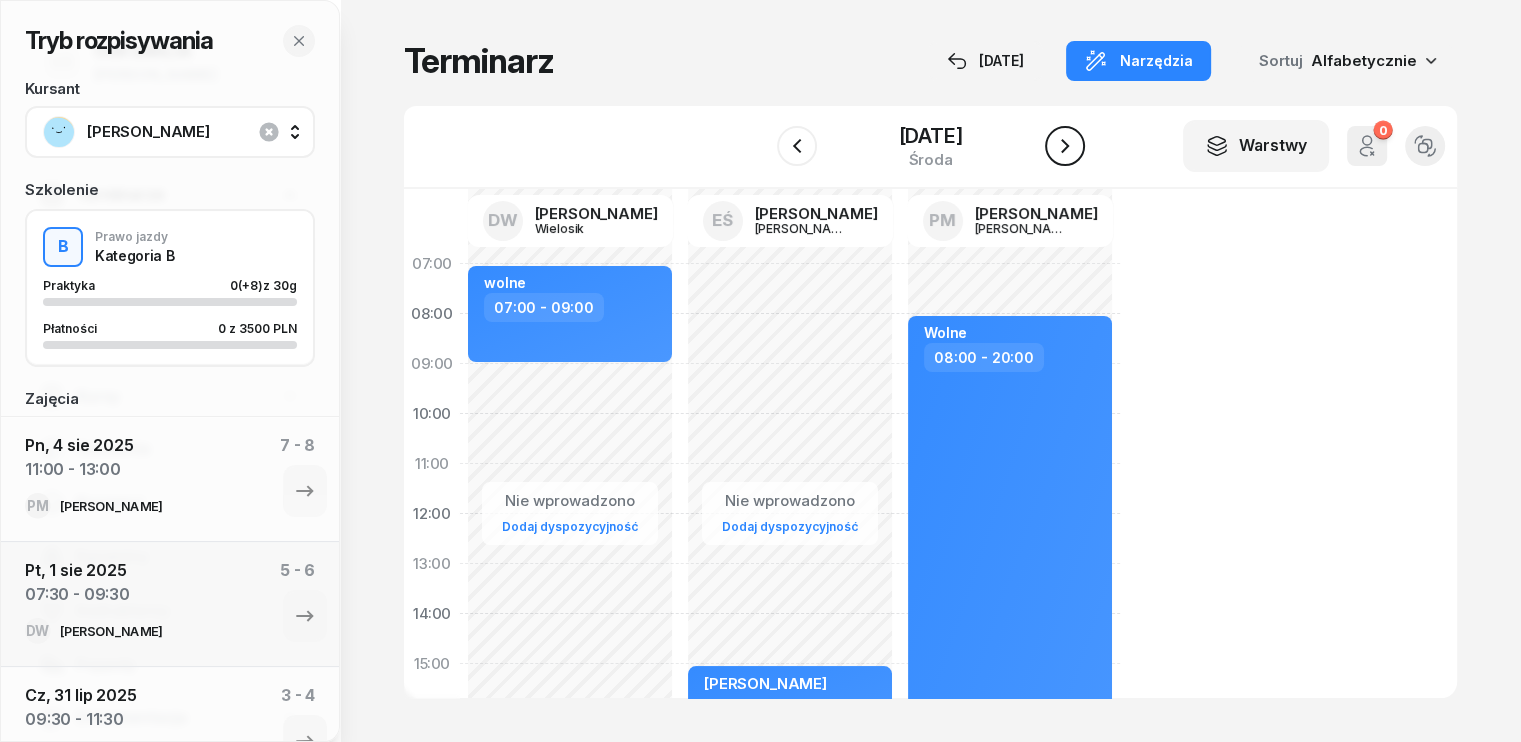 click 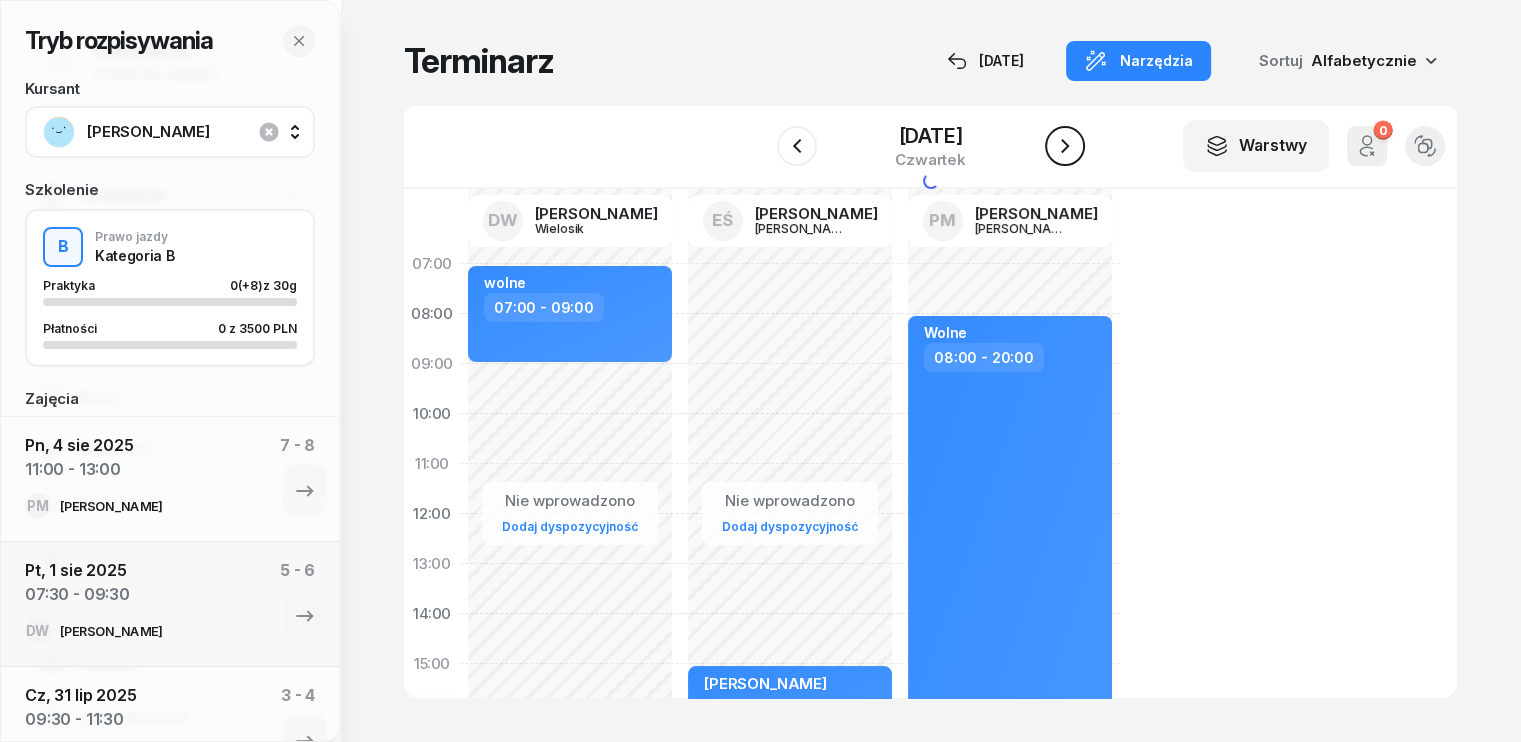 click 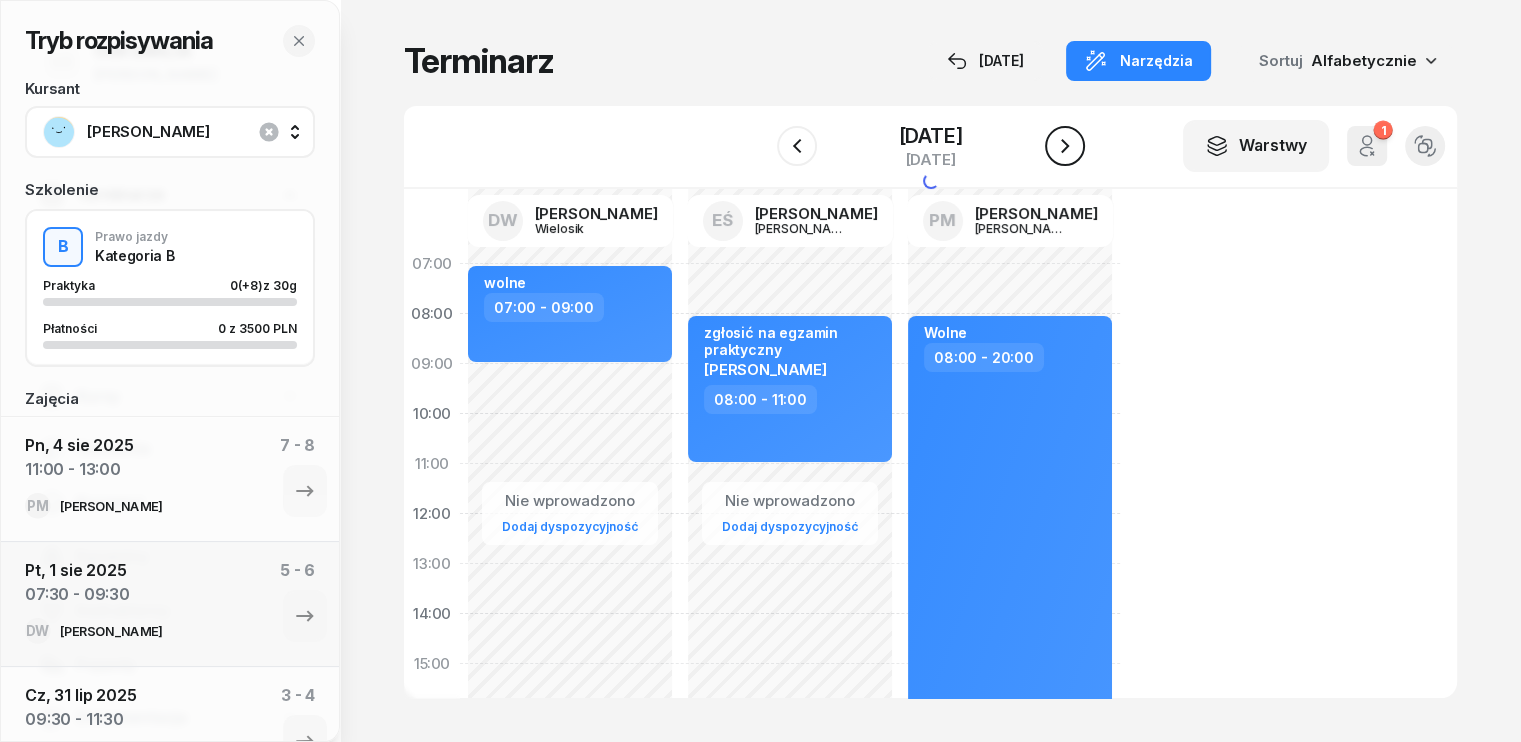 click 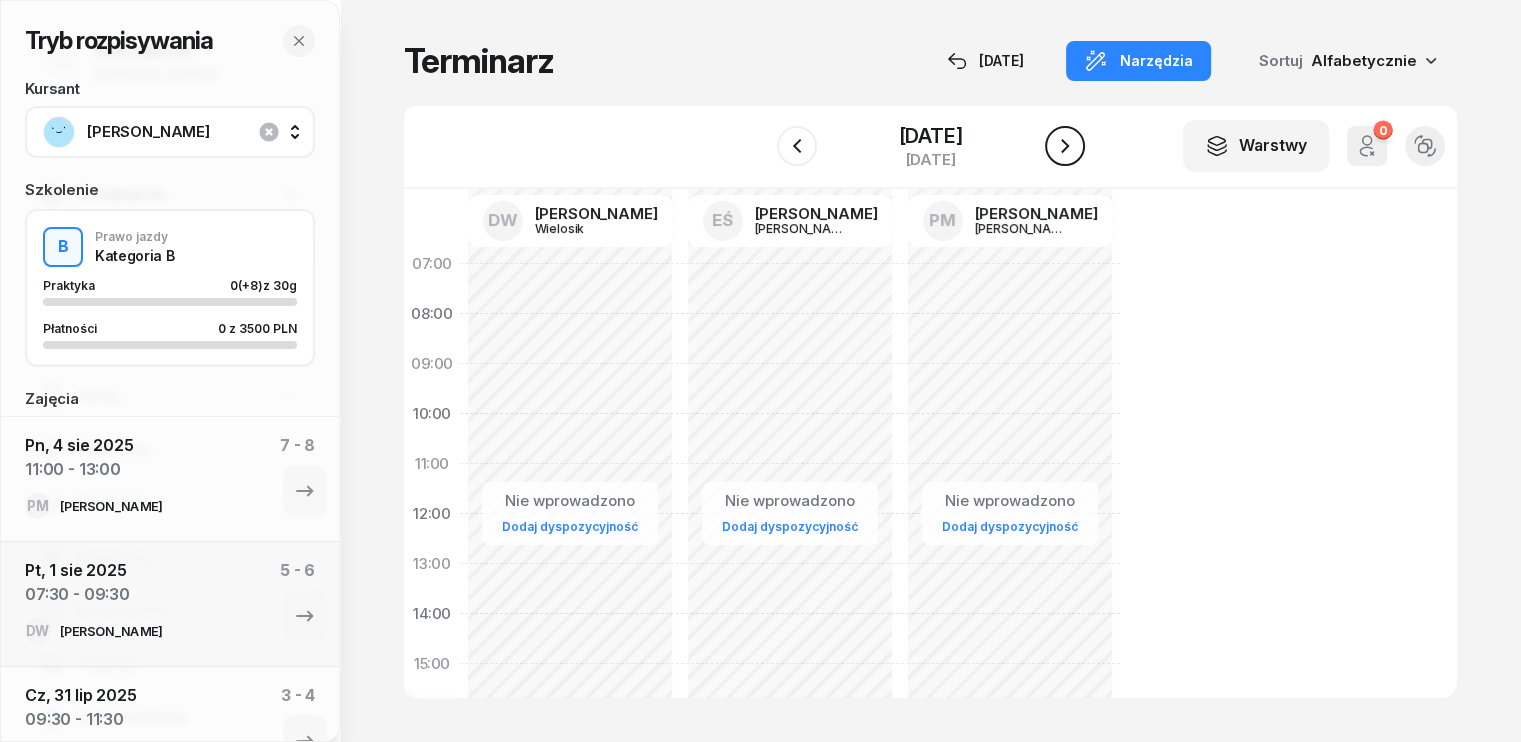 click 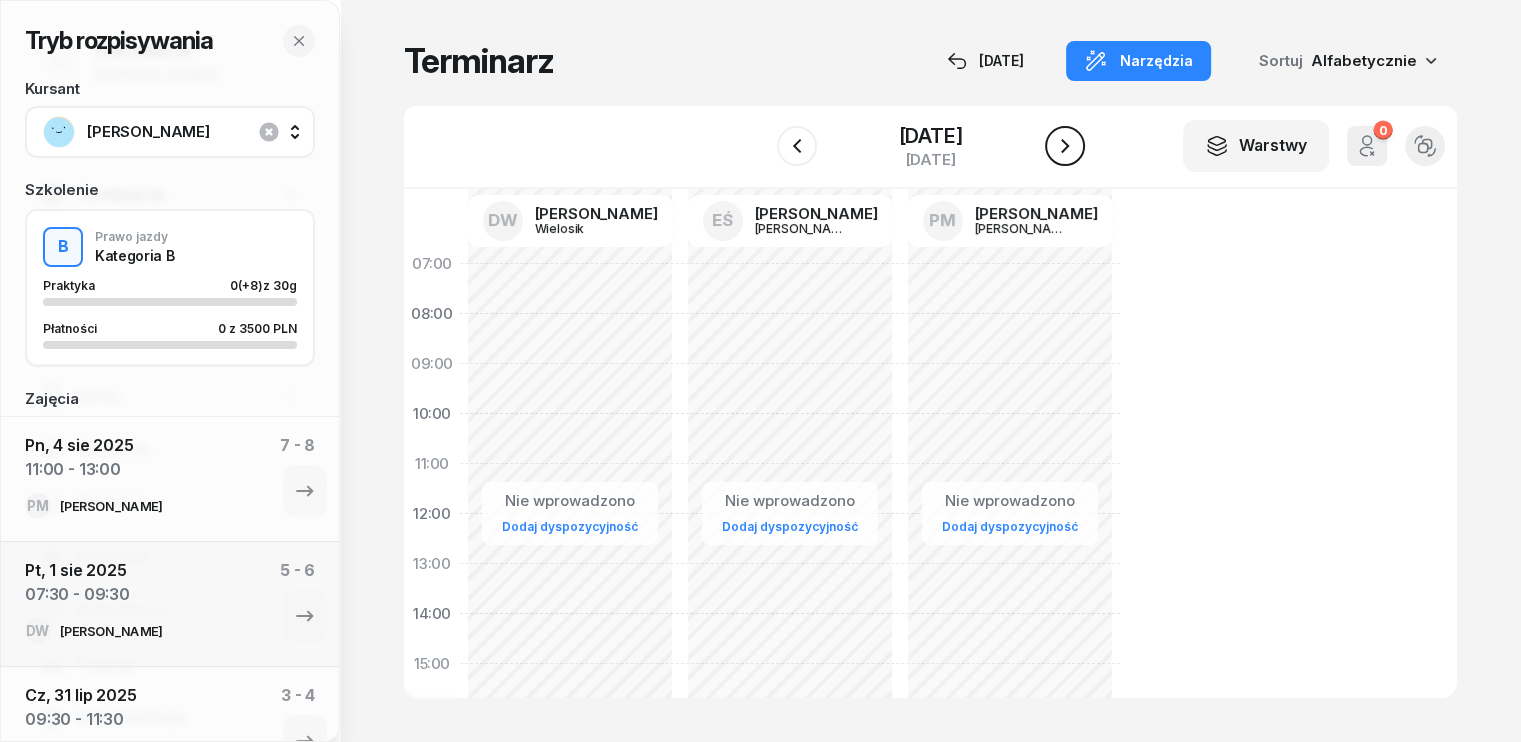 click 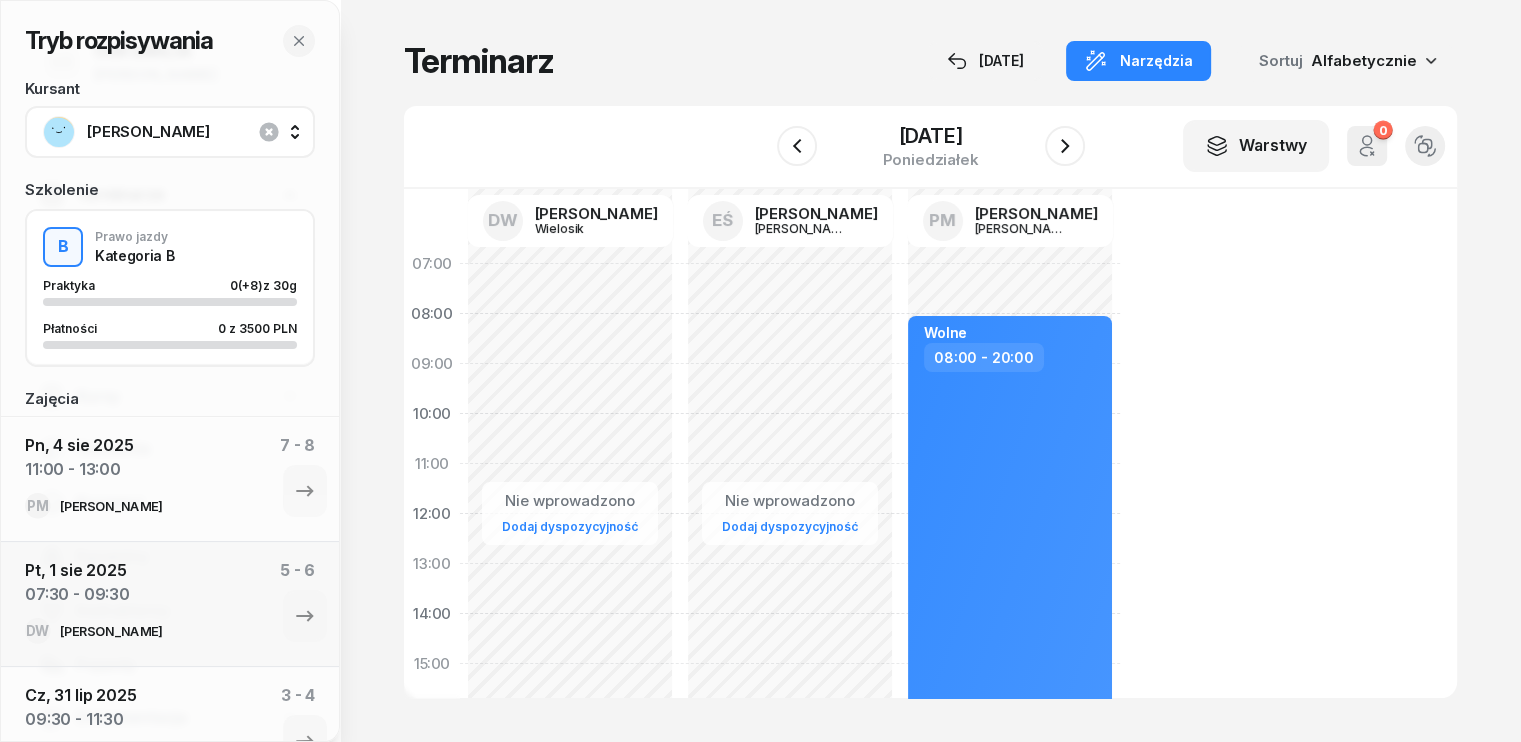 click on "Nie wprowadzono Dodaj dyspozycyjność" 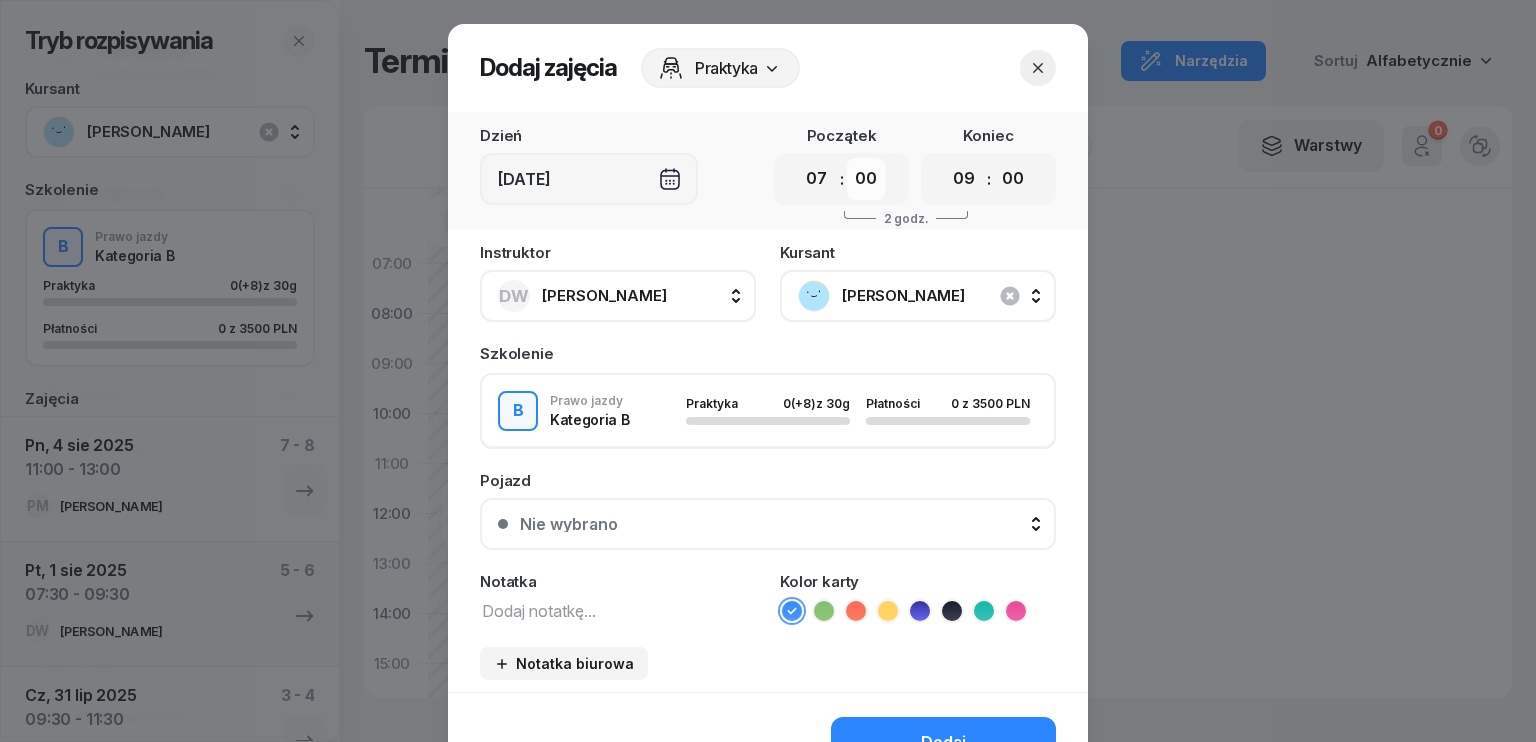 drag, startPoint x: 848, startPoint y: 187, endPoint x: 866, endPoint y: 197, distance: 20.59126 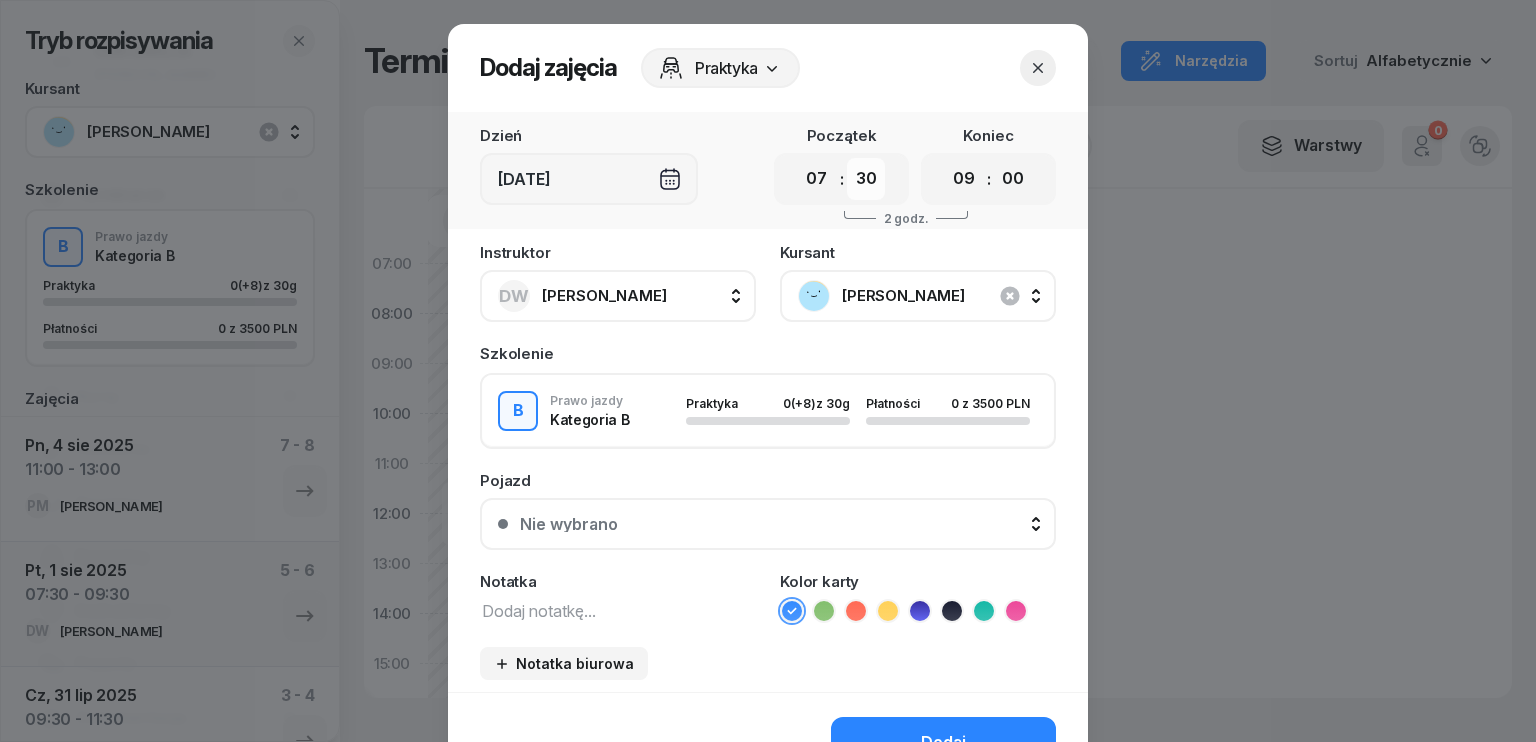 click on "00 05 10 15 20 25 30 35 40 45 50 55" at bounding box center [866, 179] 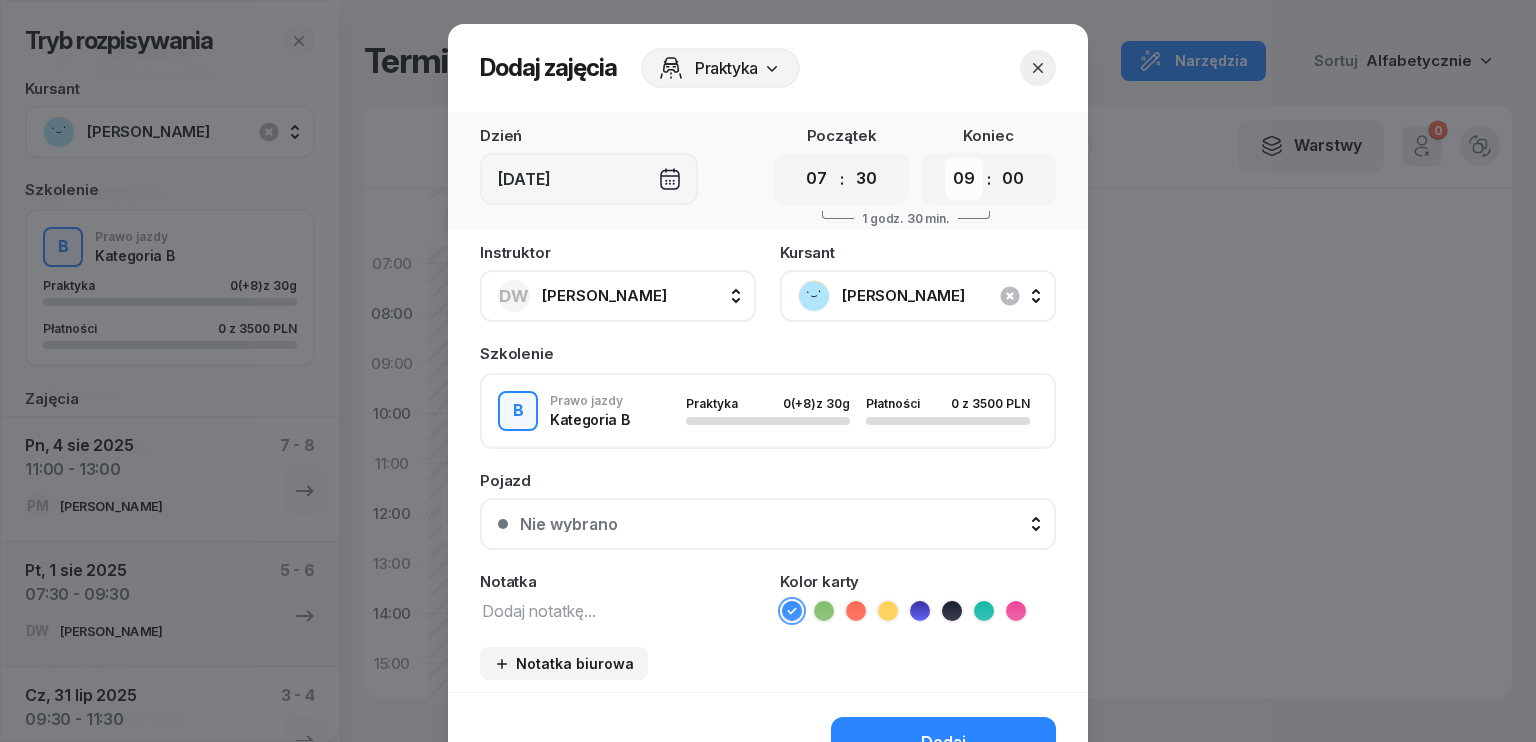 drag, startPoint x: 952, startPoint y: 184, endPoint x: 947, endPoint y: 198, distance: 14.866069 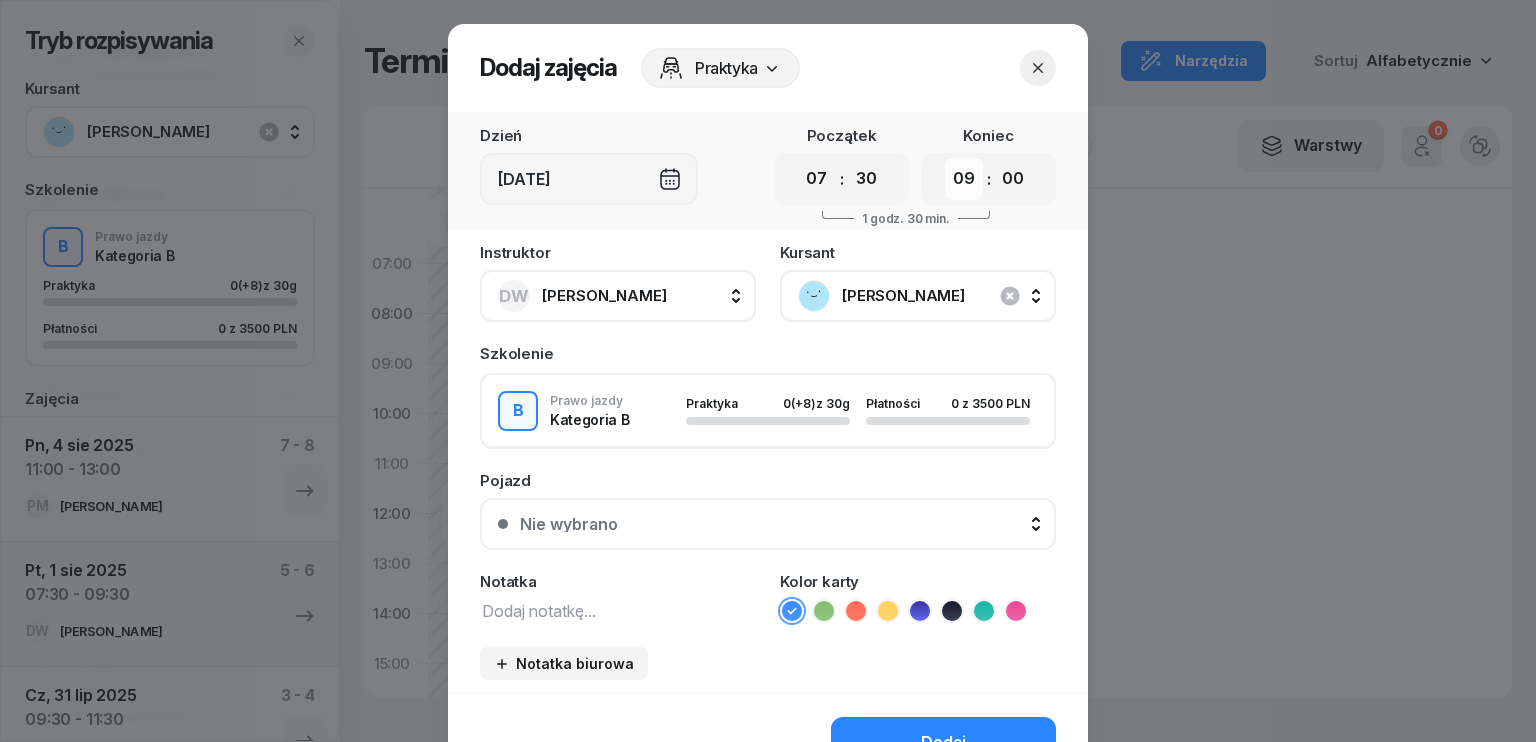 select on "10" 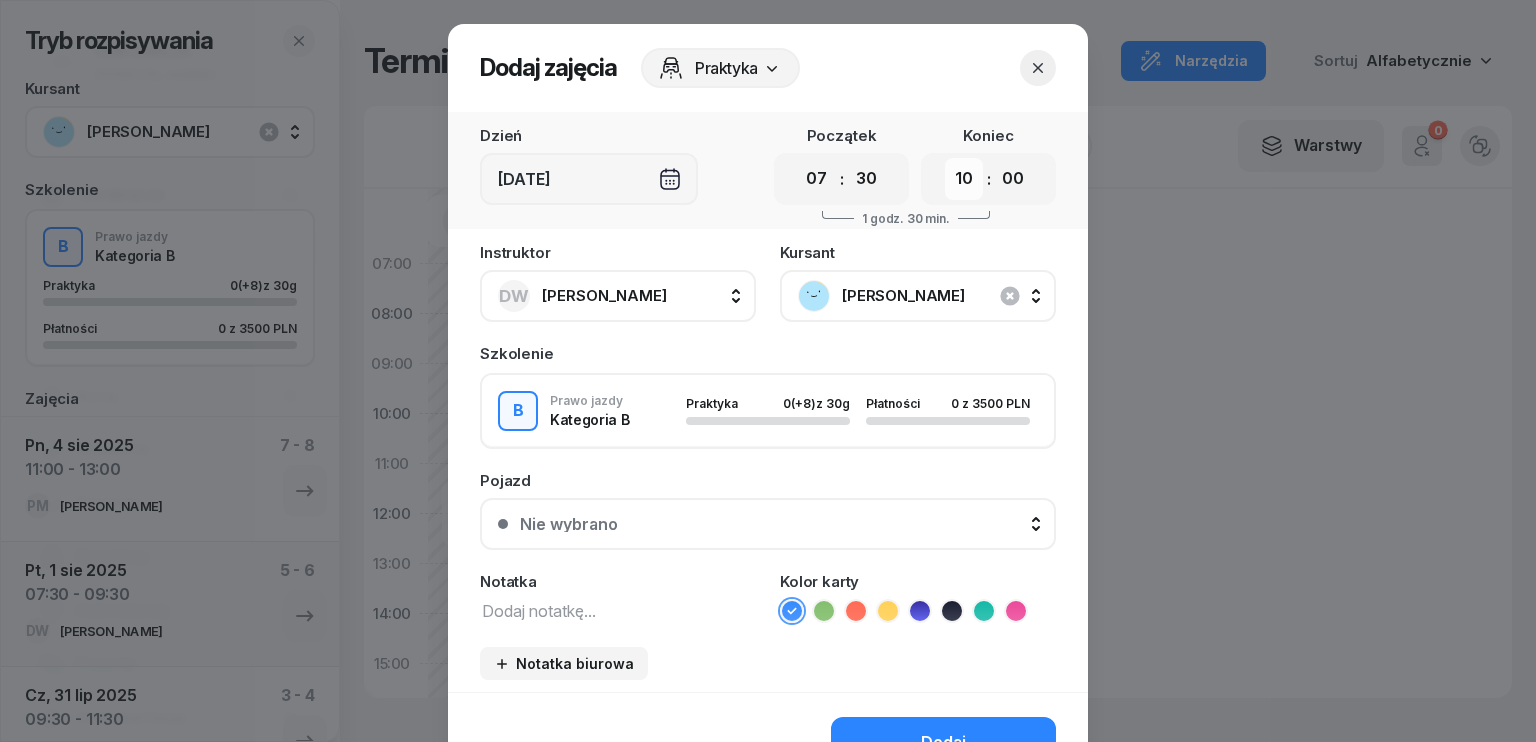 click on "00 01 02 03 04 05 06 07 08 09 10 11 12 13 14 15 16 17 18 19 20 21 22 23" at bounding box center [964, 179] 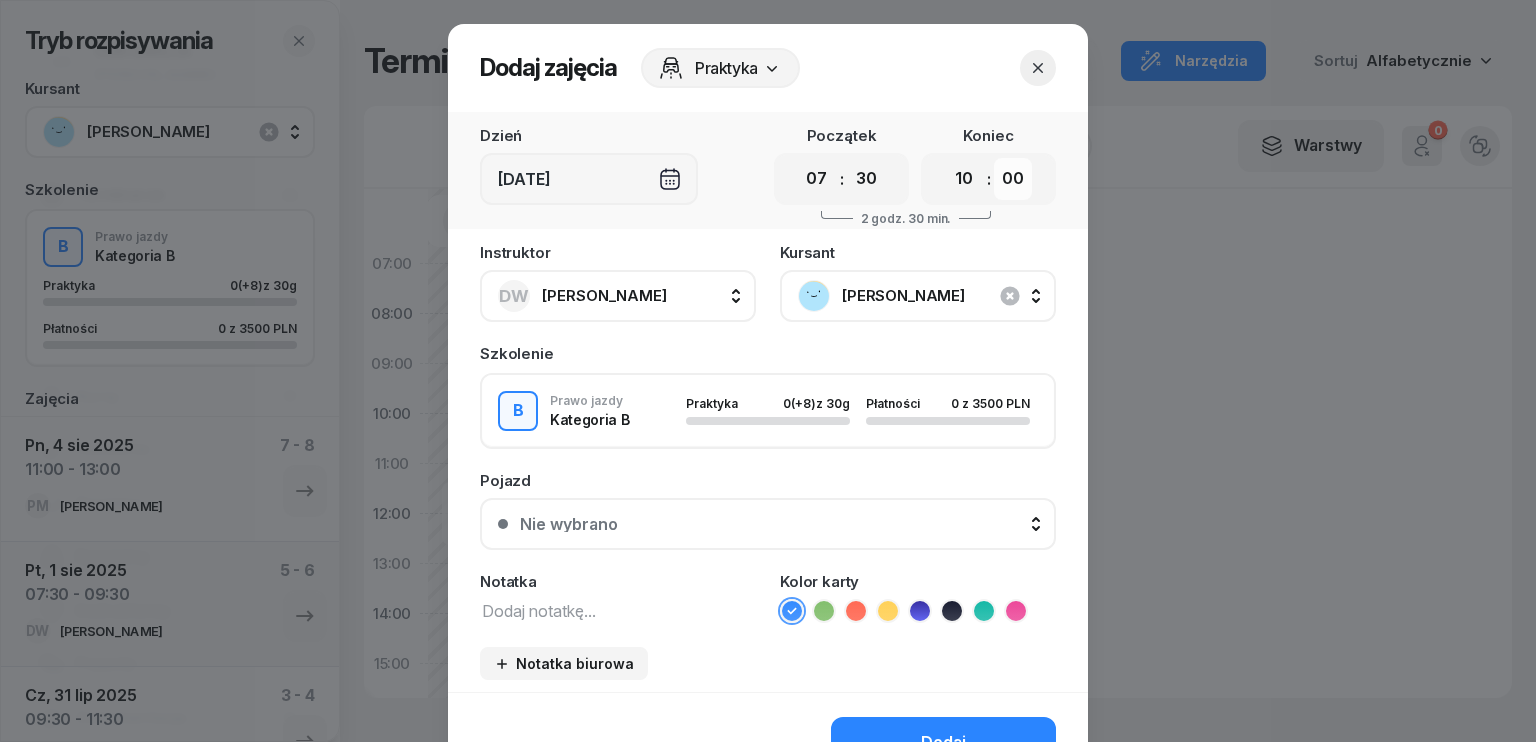 drag, startPoint x: 1007, startPoint y: 183, endPoint x: 1004, endPoint y: 198, distance: 15.297058 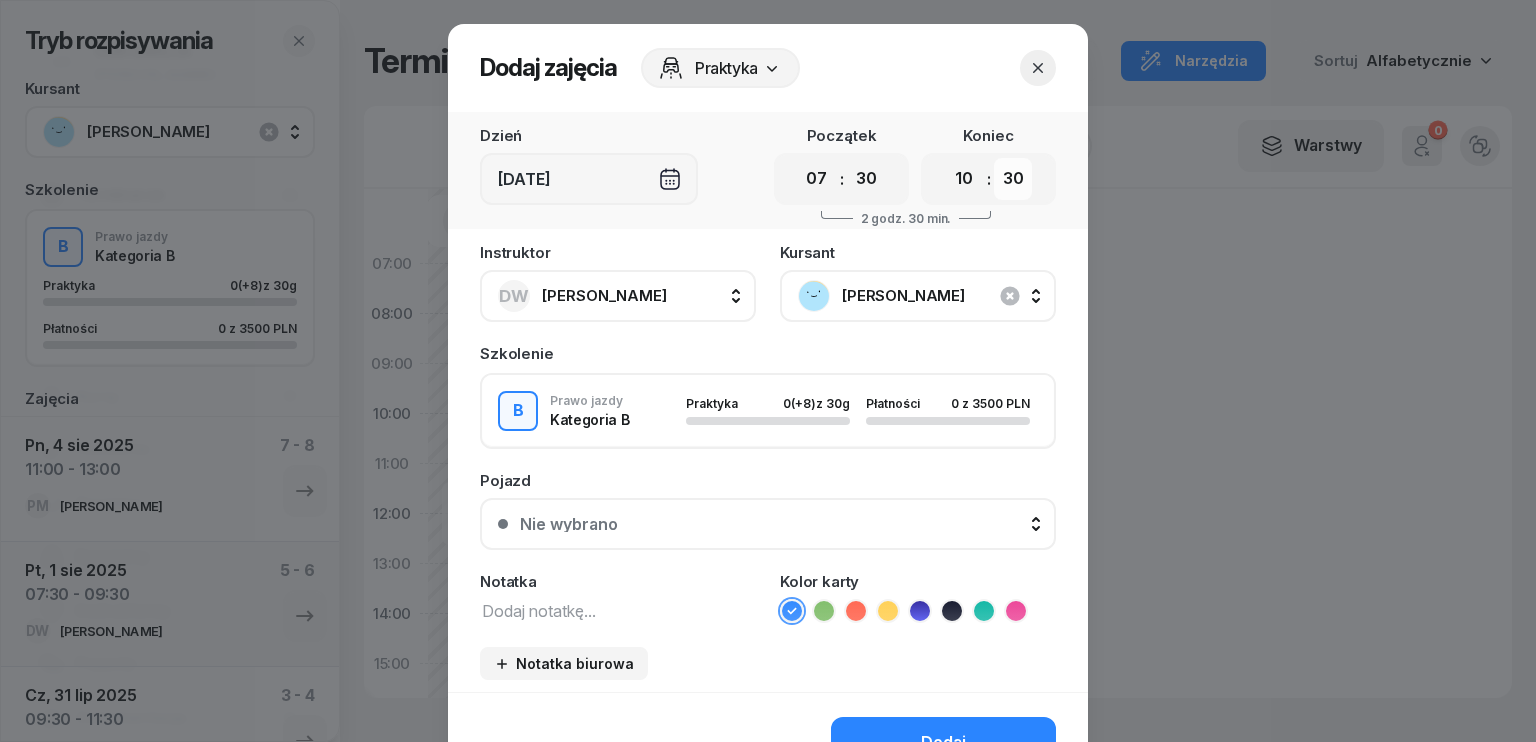 click on "00 05 10 15 20 25 30 35 40 45 50 55" at bounding box center [1013, 179] 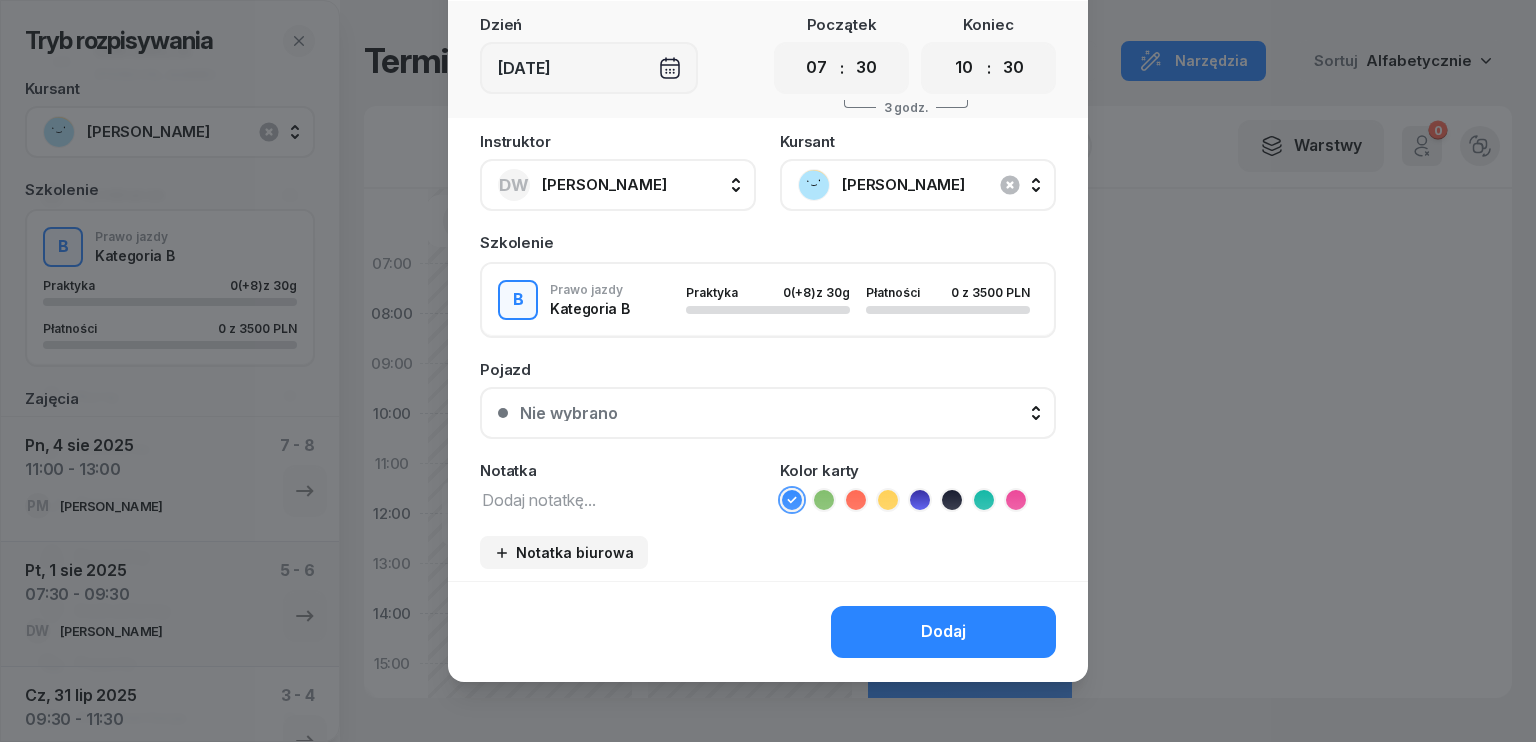 scroll, scrollTop: 112, scrollLeft: 0, axis: vertical 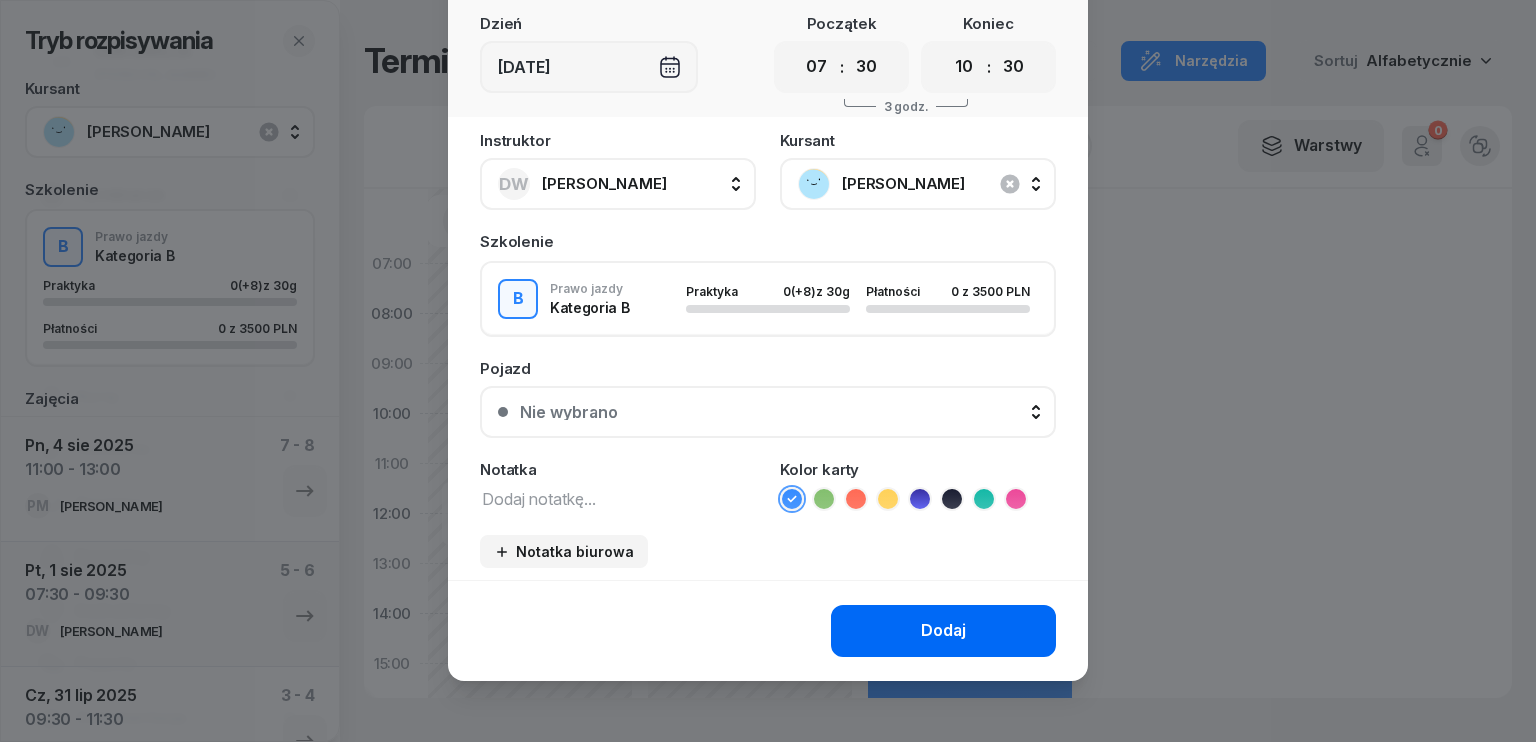 click on "Dodaj" at bounding box center (943, 631) 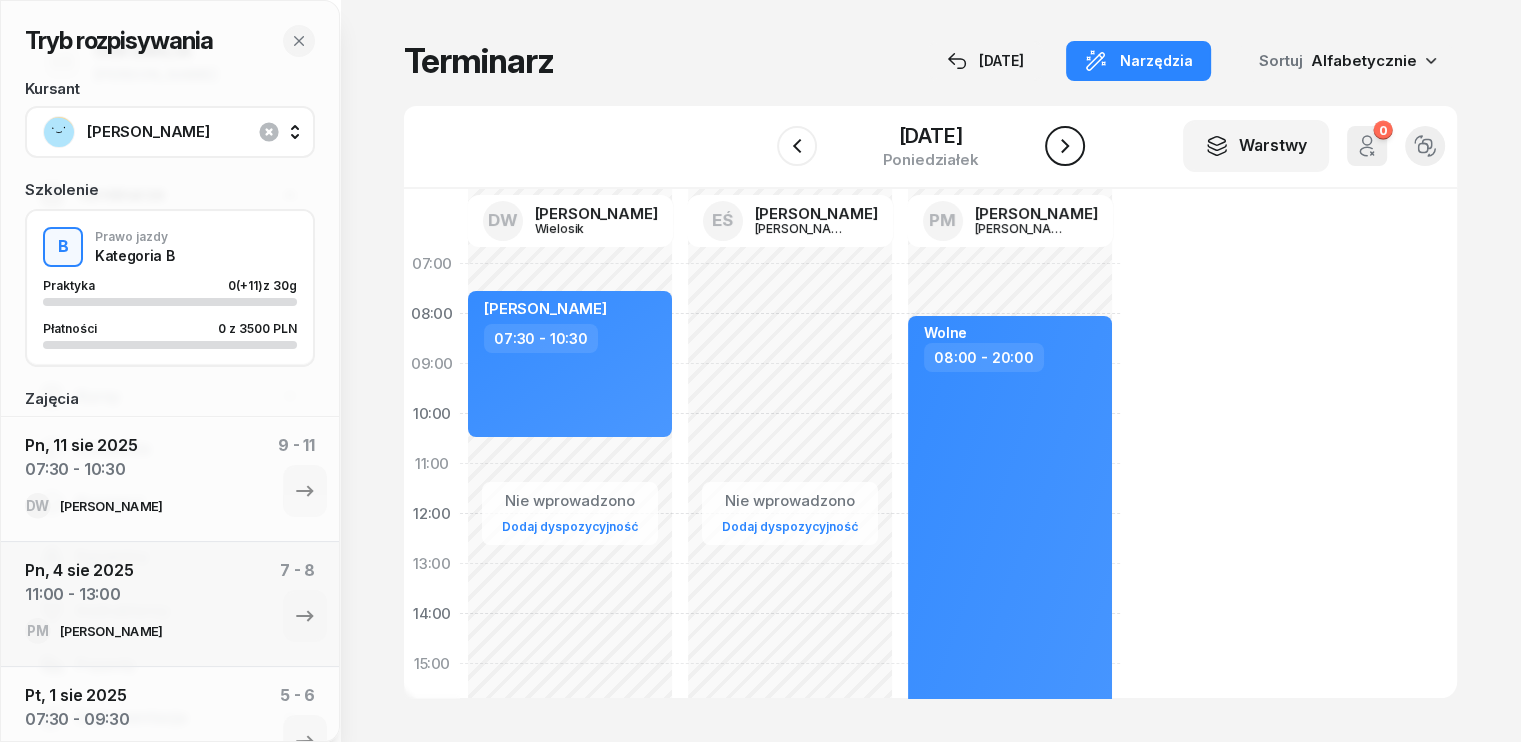 click 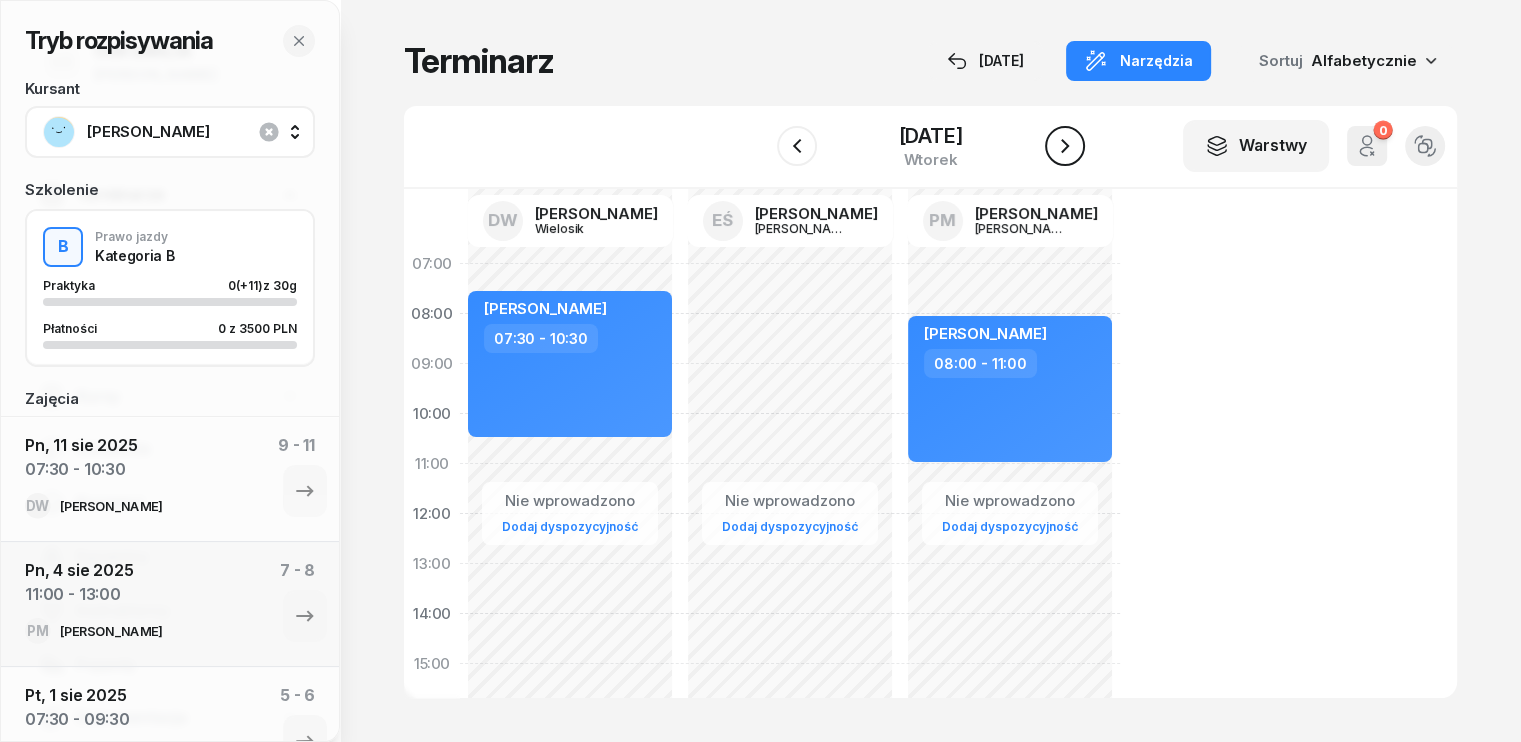 click 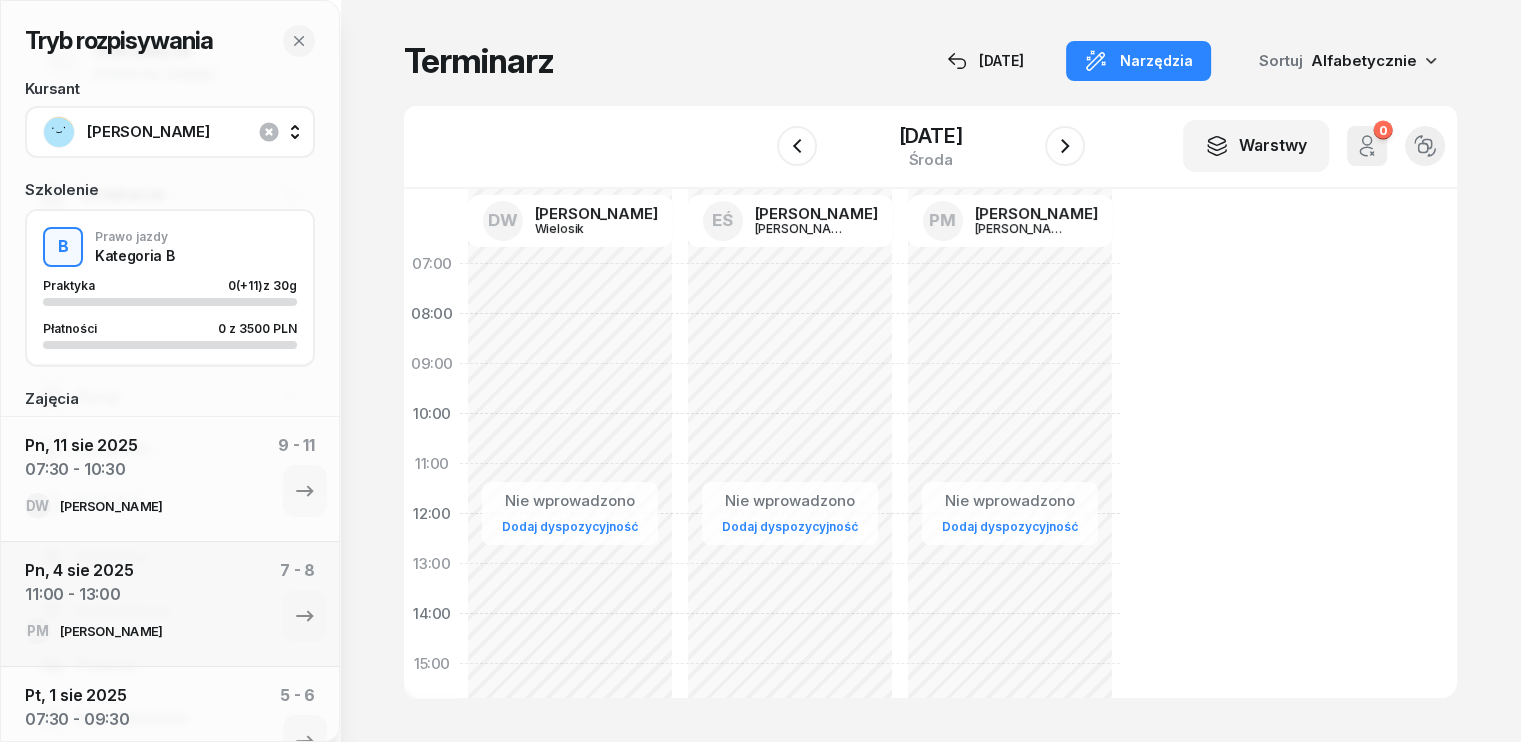 click on "Nie wprowadzono Dodaj dyspozycyjność" 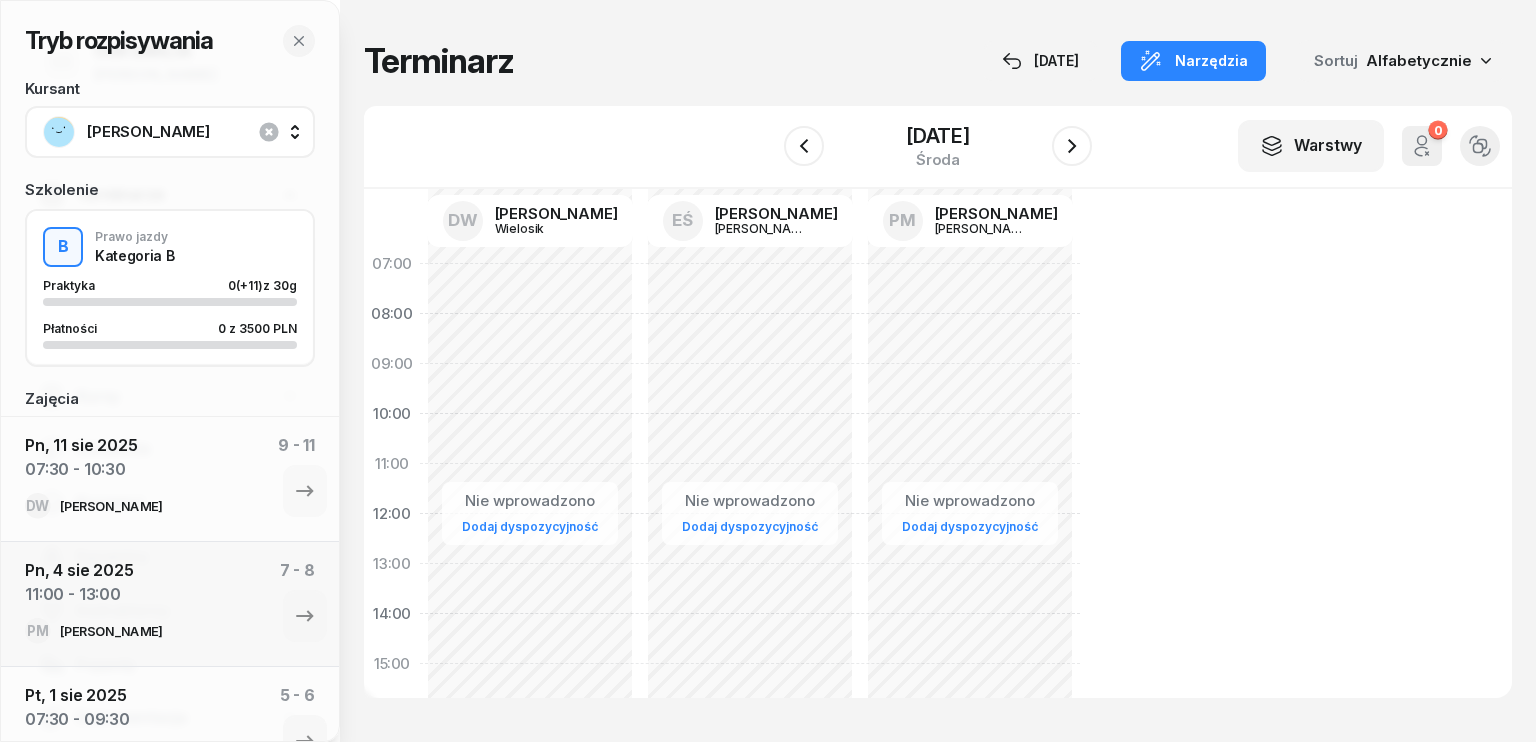 select on "07" 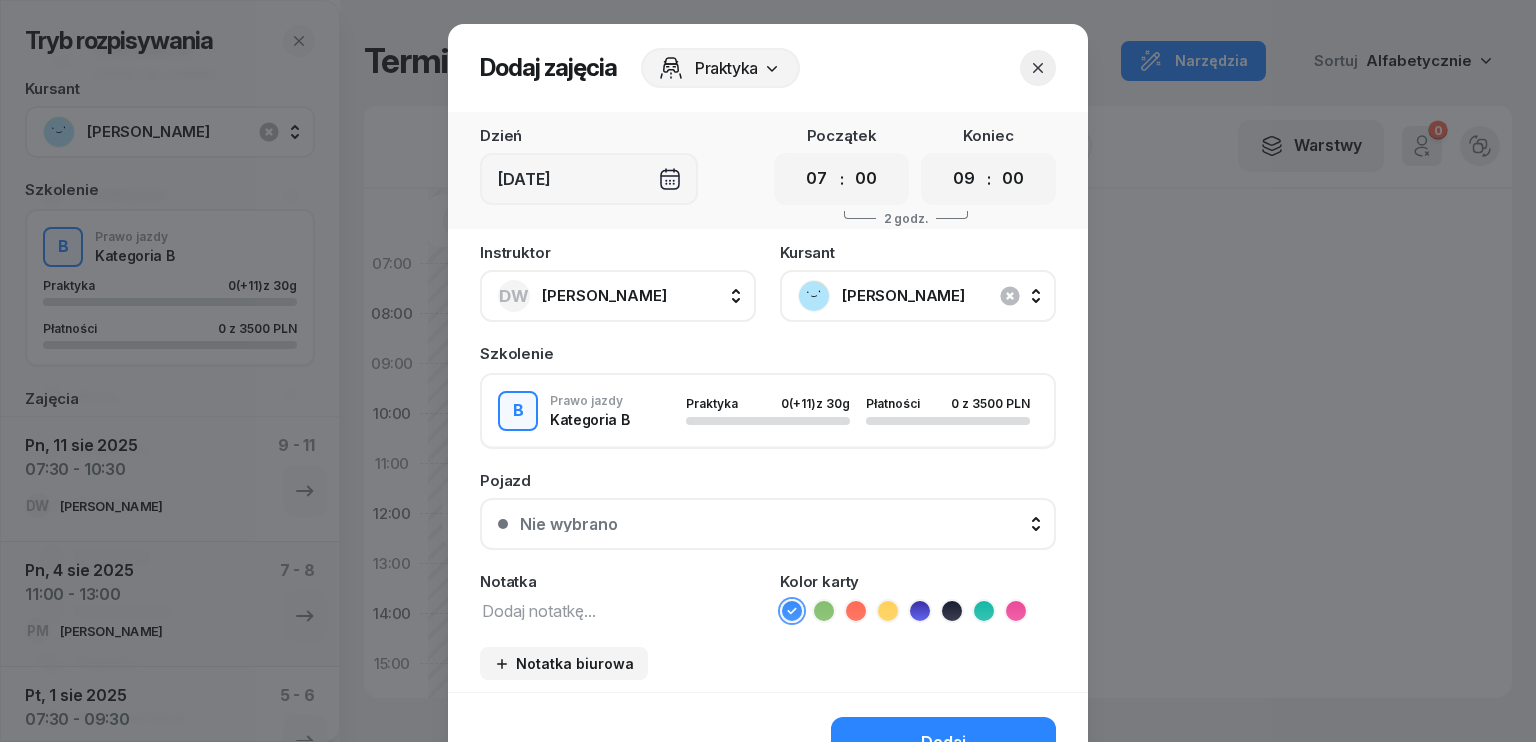 drag, startPoint x: 874, startPoint y: 183, endPoint x: 875, endPoint y: 198, distance: 15.033297 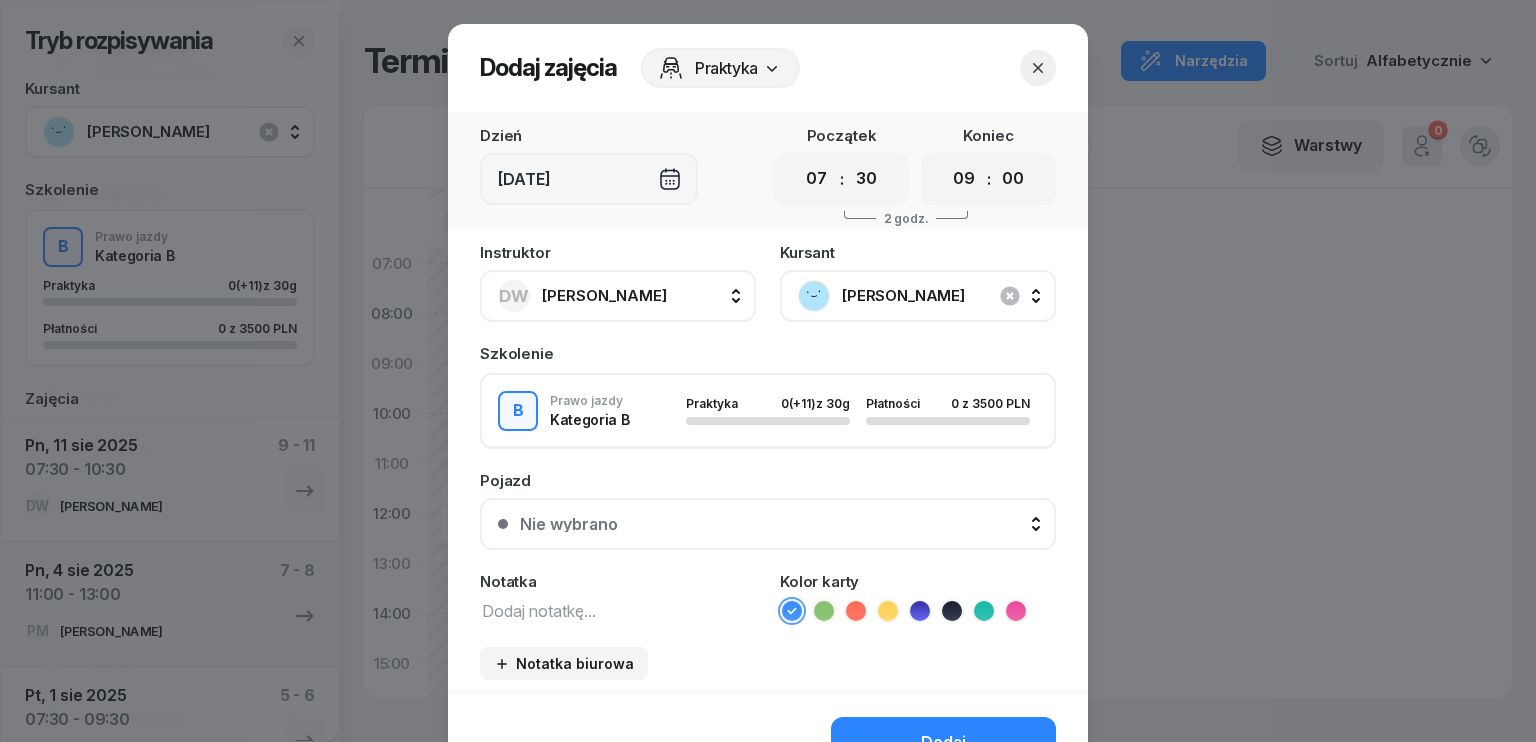 click on "00 05 10 15 20 25 30 35 40 45 50 55" at bounding box center [866, 179] 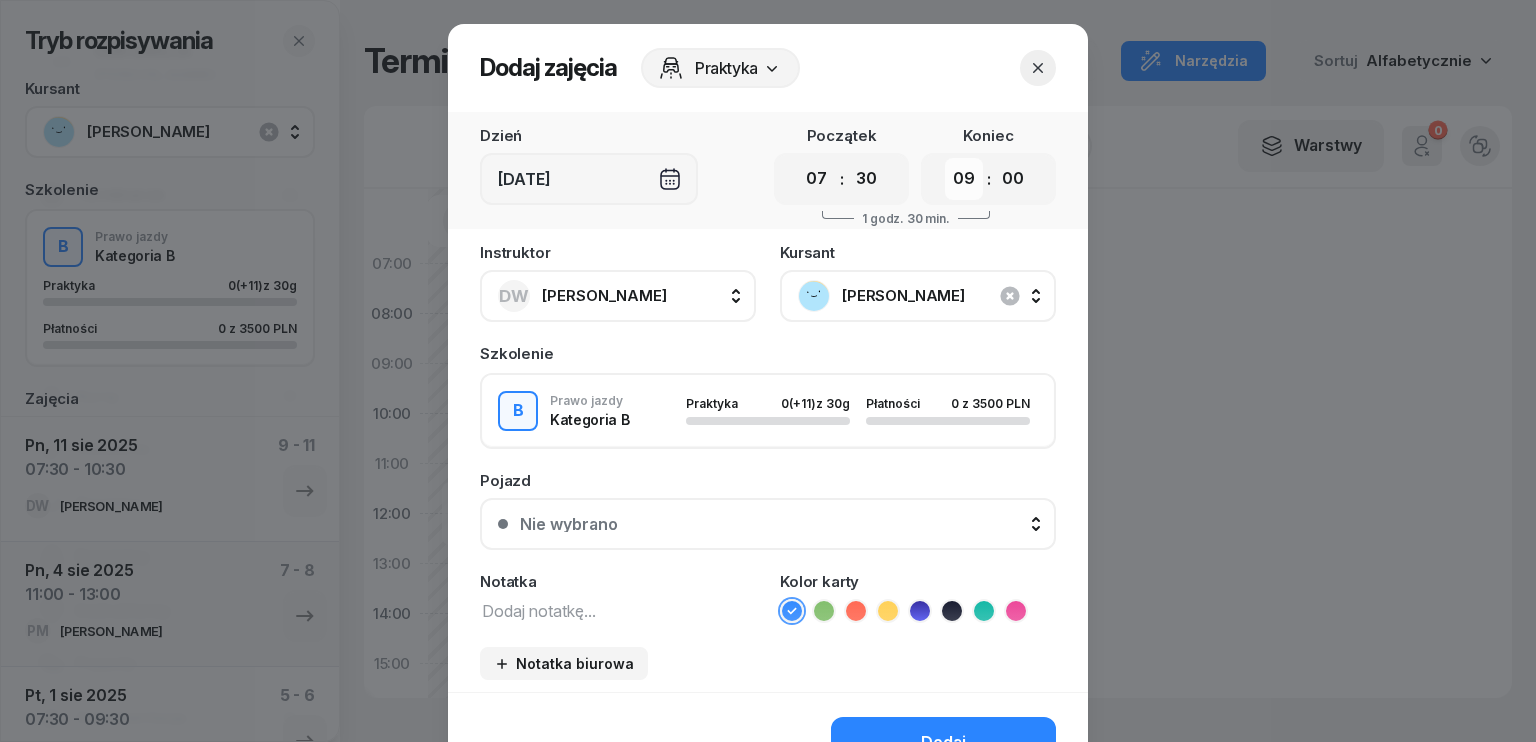 drag, startPoint x: 959, startPoint y: 176, endPoint x: 959, endPoint y: 197, distance: 21 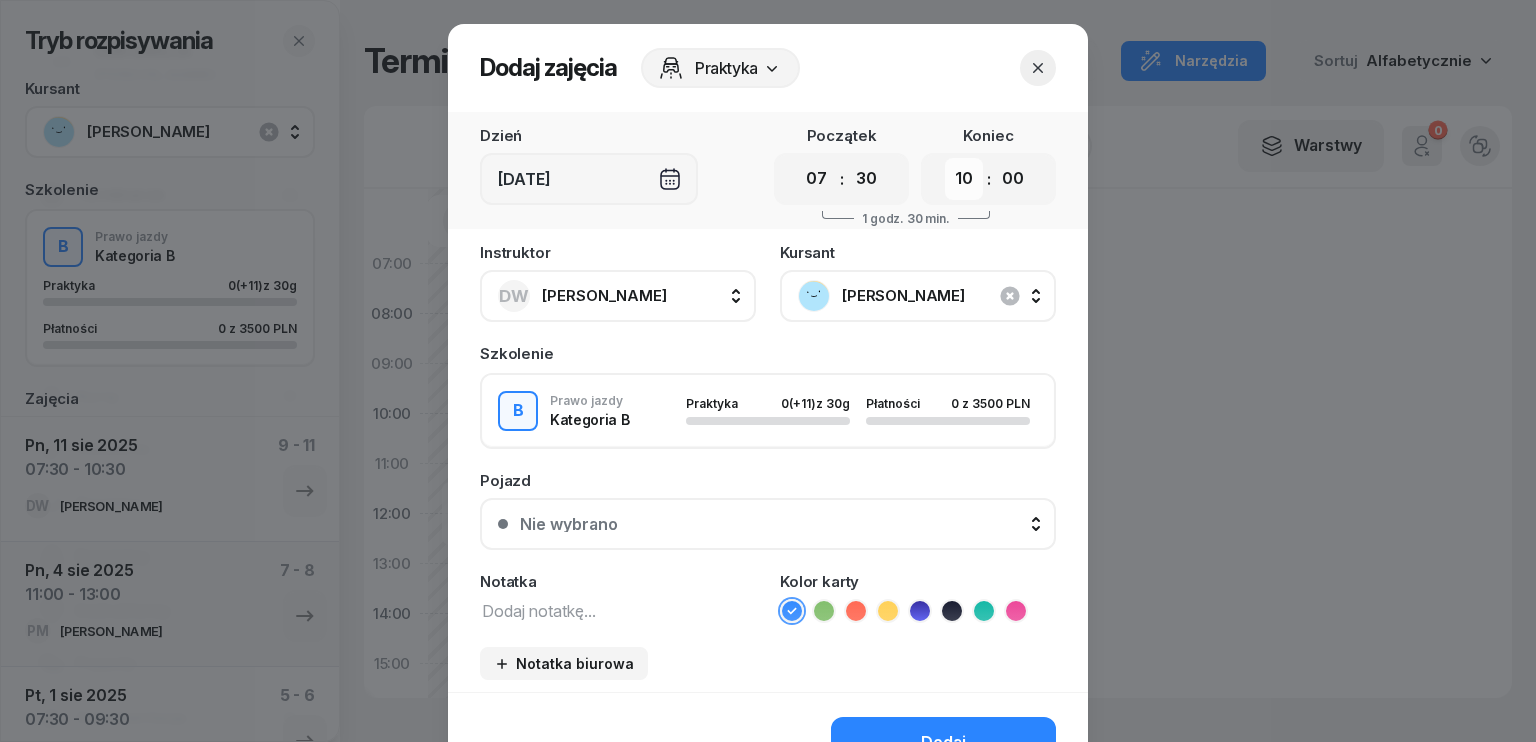 click on "00 01 02 03 04 05 06 07 08 09 10 11 12 13 14 15 16 17 18 19 20 21 22 23" at bounding box center (964, 179) 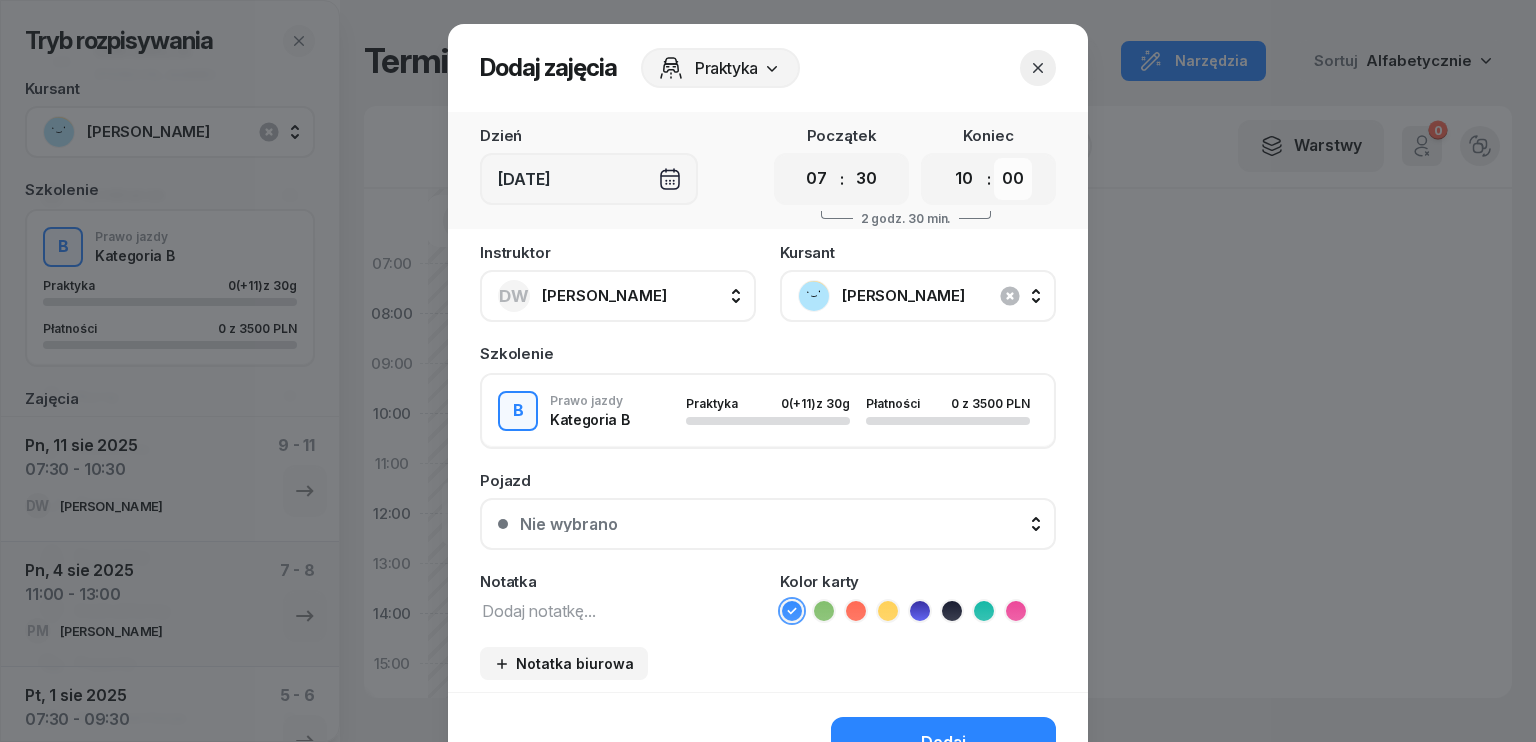 click on "00 05 10 15 20 25 30 35 40 45 50 55" at bounding box center [1013, 179] 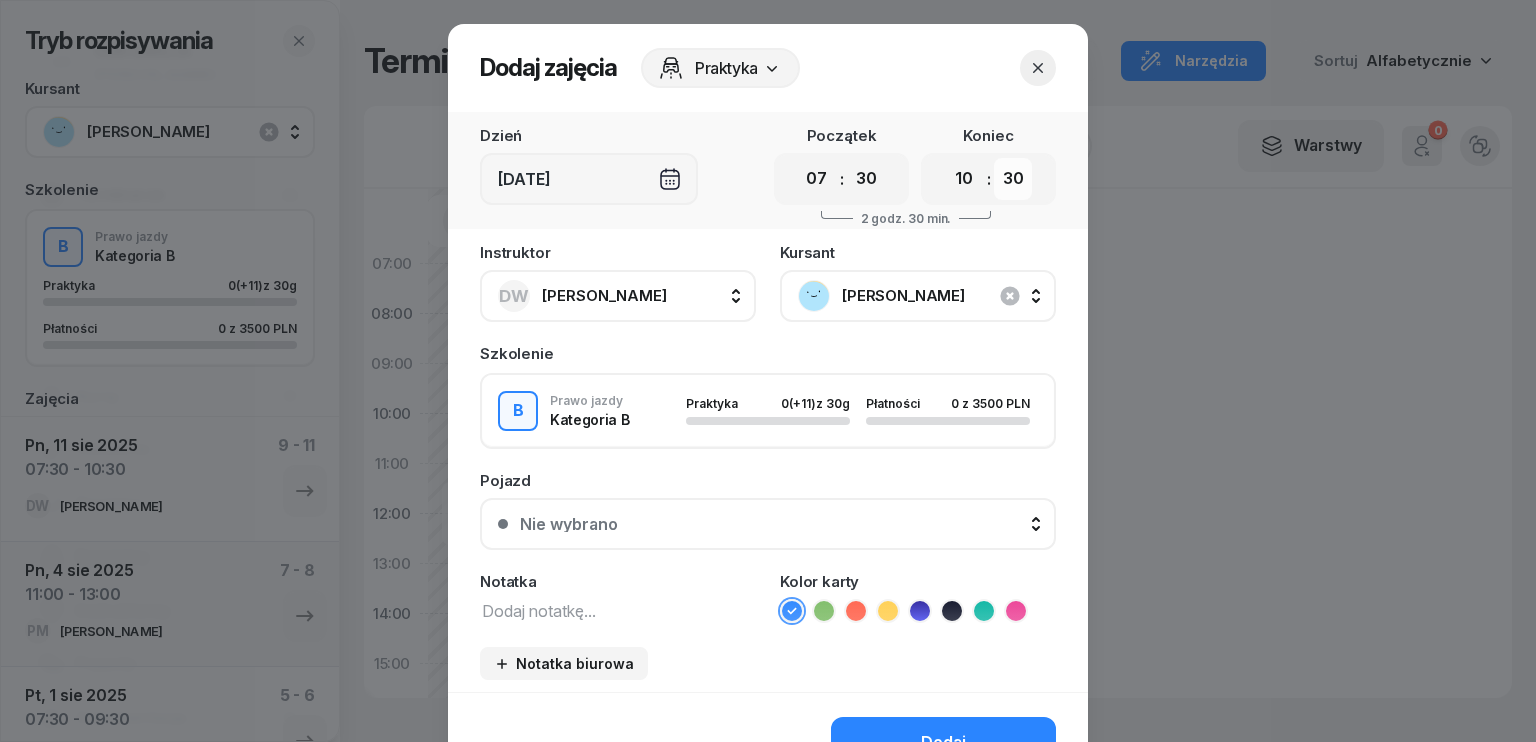 click on "00 05 10 15 20 25 30 35 40 45 50 55" at bounding box center [1013, 179] 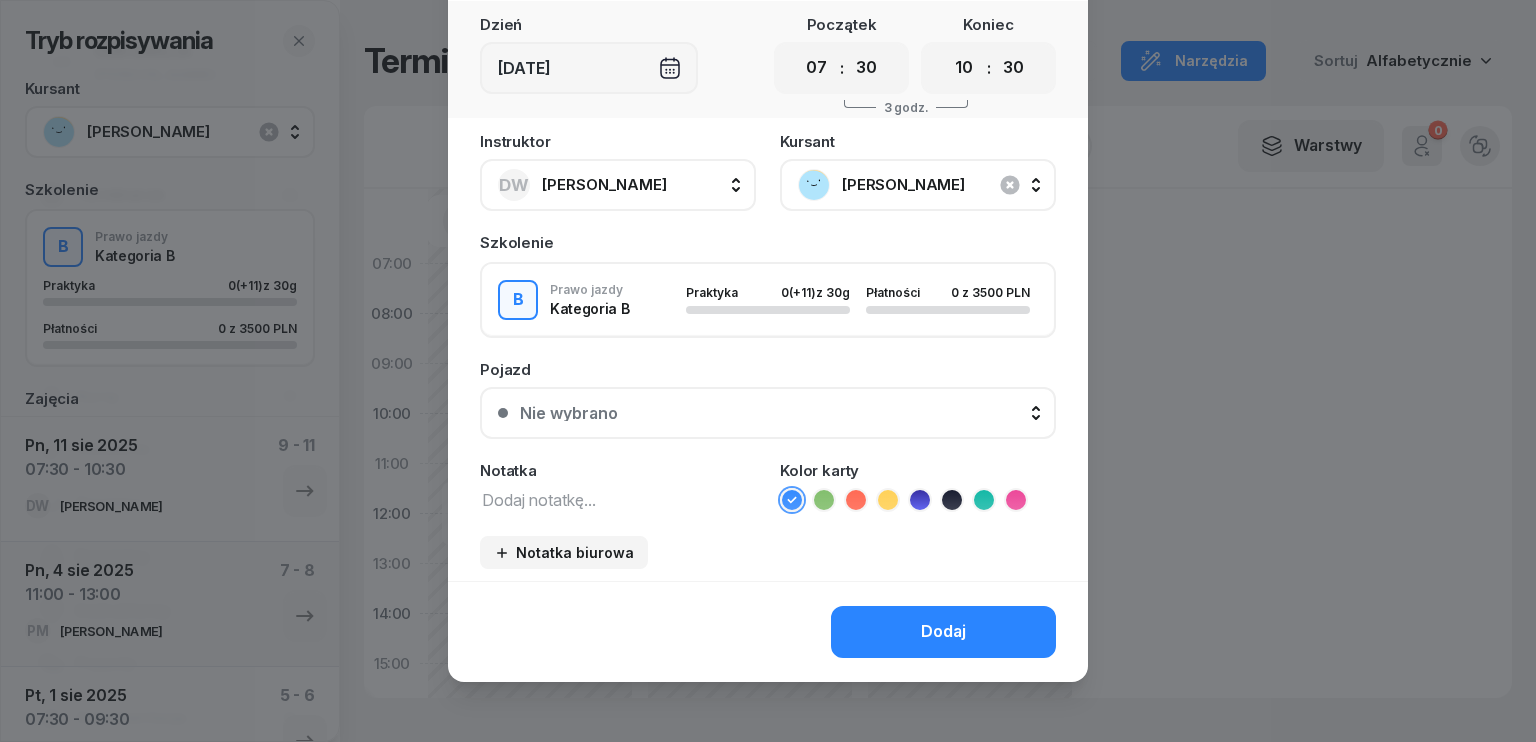 scroll, scrollTop: 112, scrollLeft: 0, axis: vertical 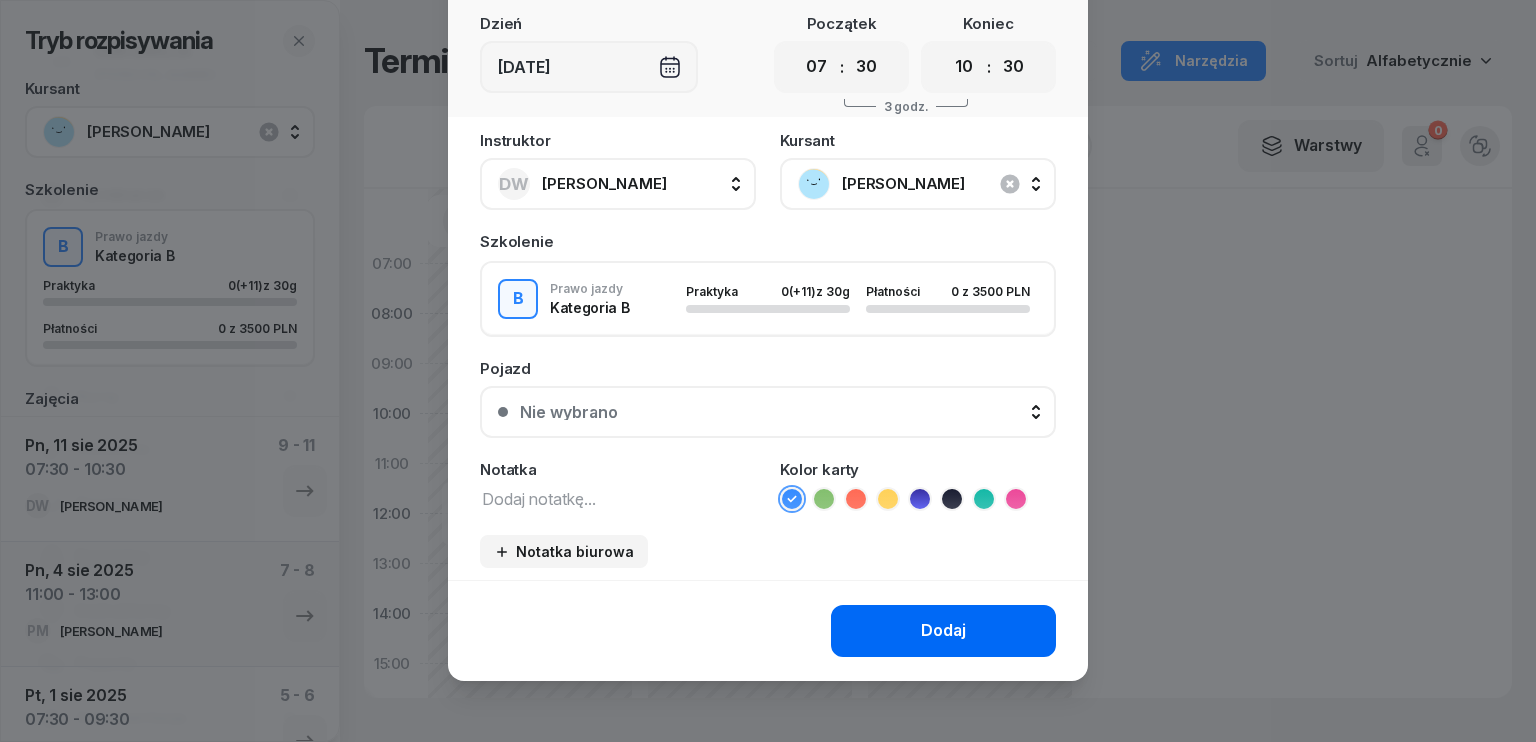 click on "Dodaj" at bounding box center (943, 631) 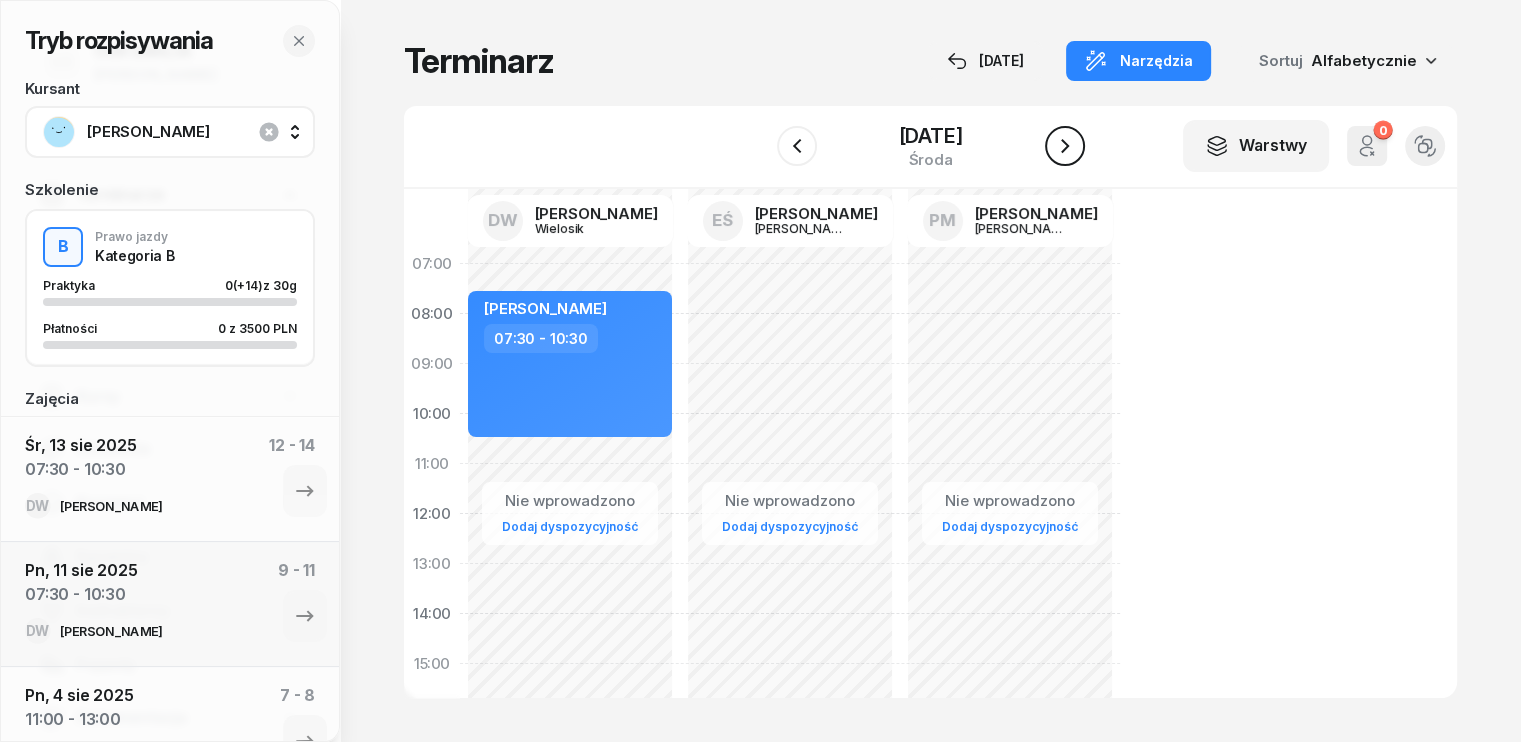 click 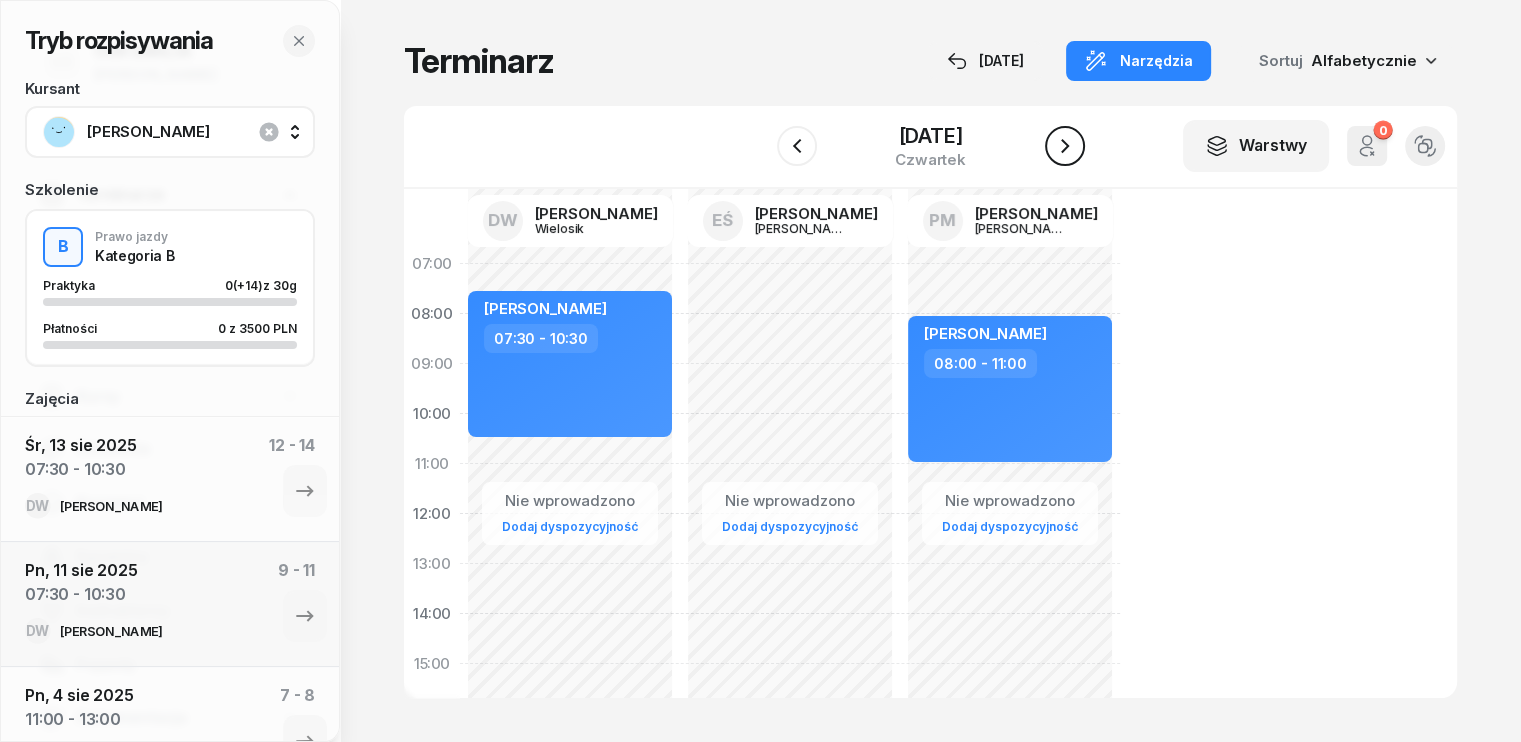 click 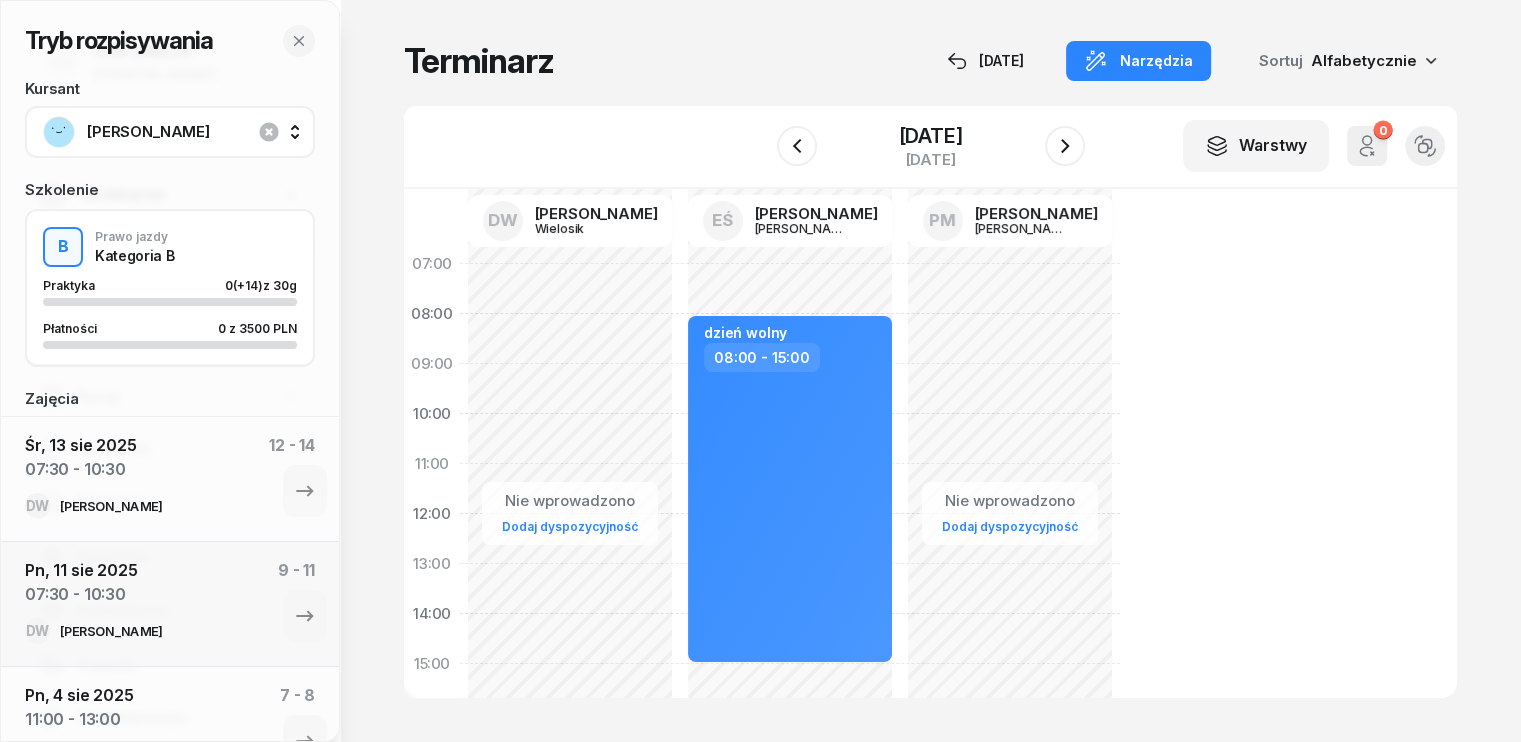 click on "W Wybierz  DW [PERSON_NAME]  EŚ [PERSON_NAME]  PM [PERSON_NAME]  [DATE]  Warstwy  0 Odwołane zajęcia Widok alternatywny" at bounding box center (930, 147) 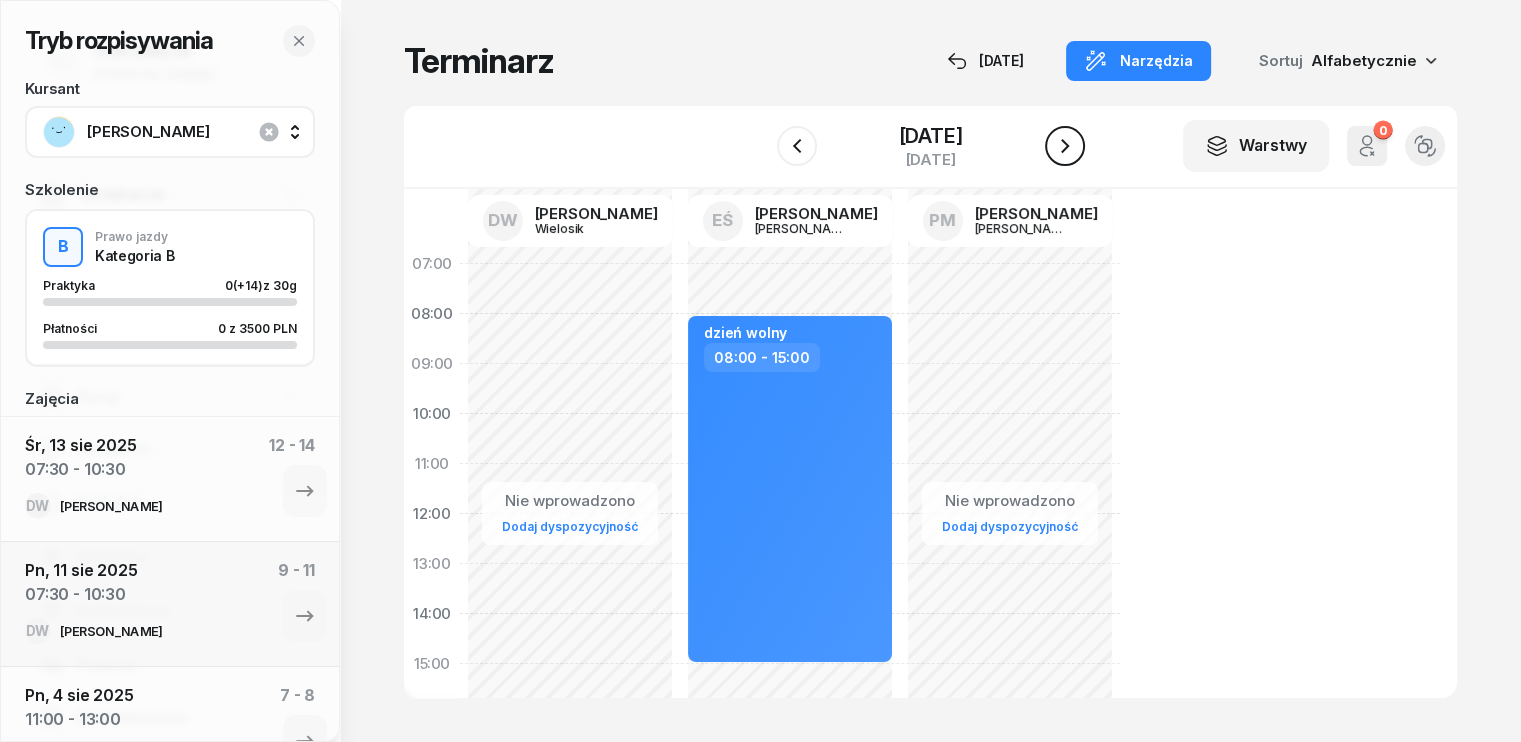 click 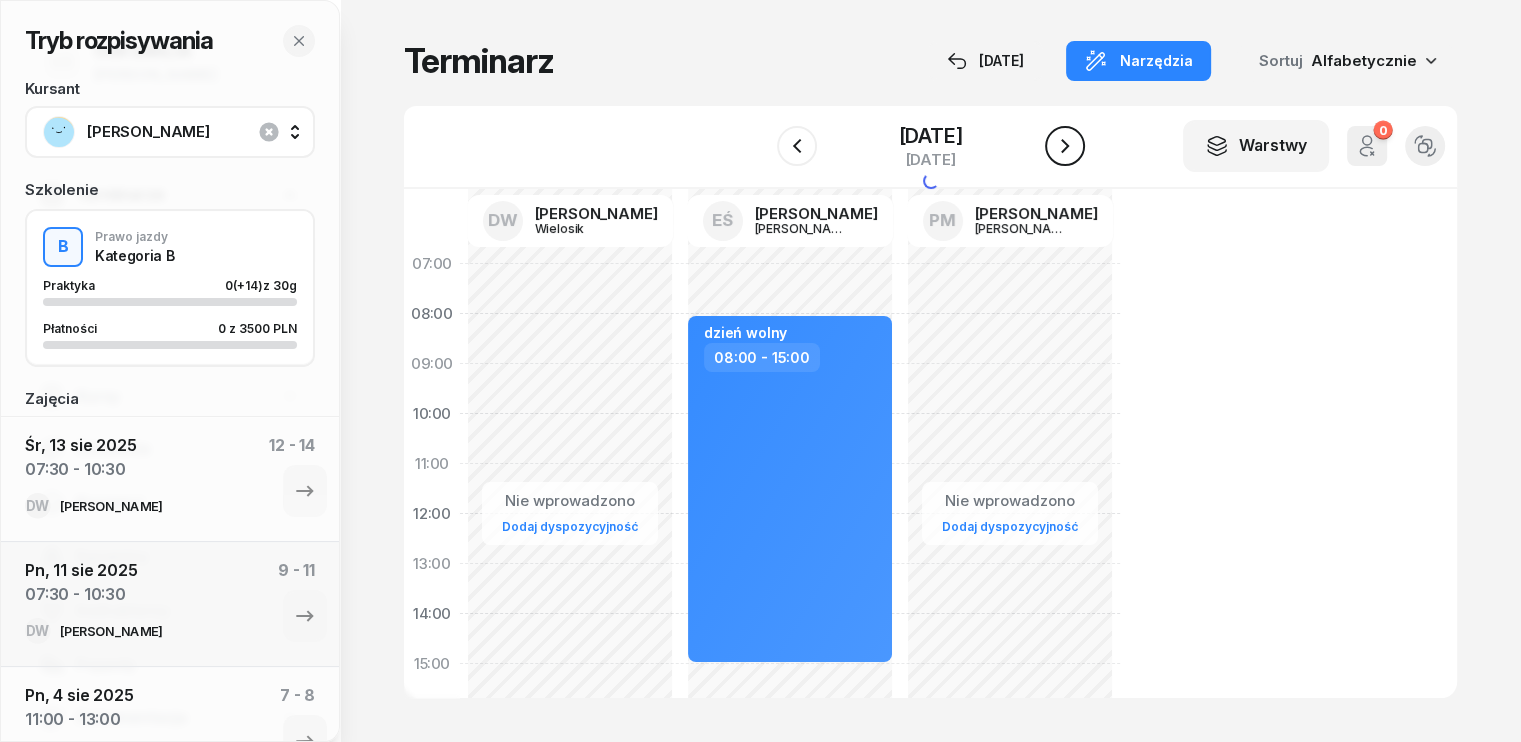 click 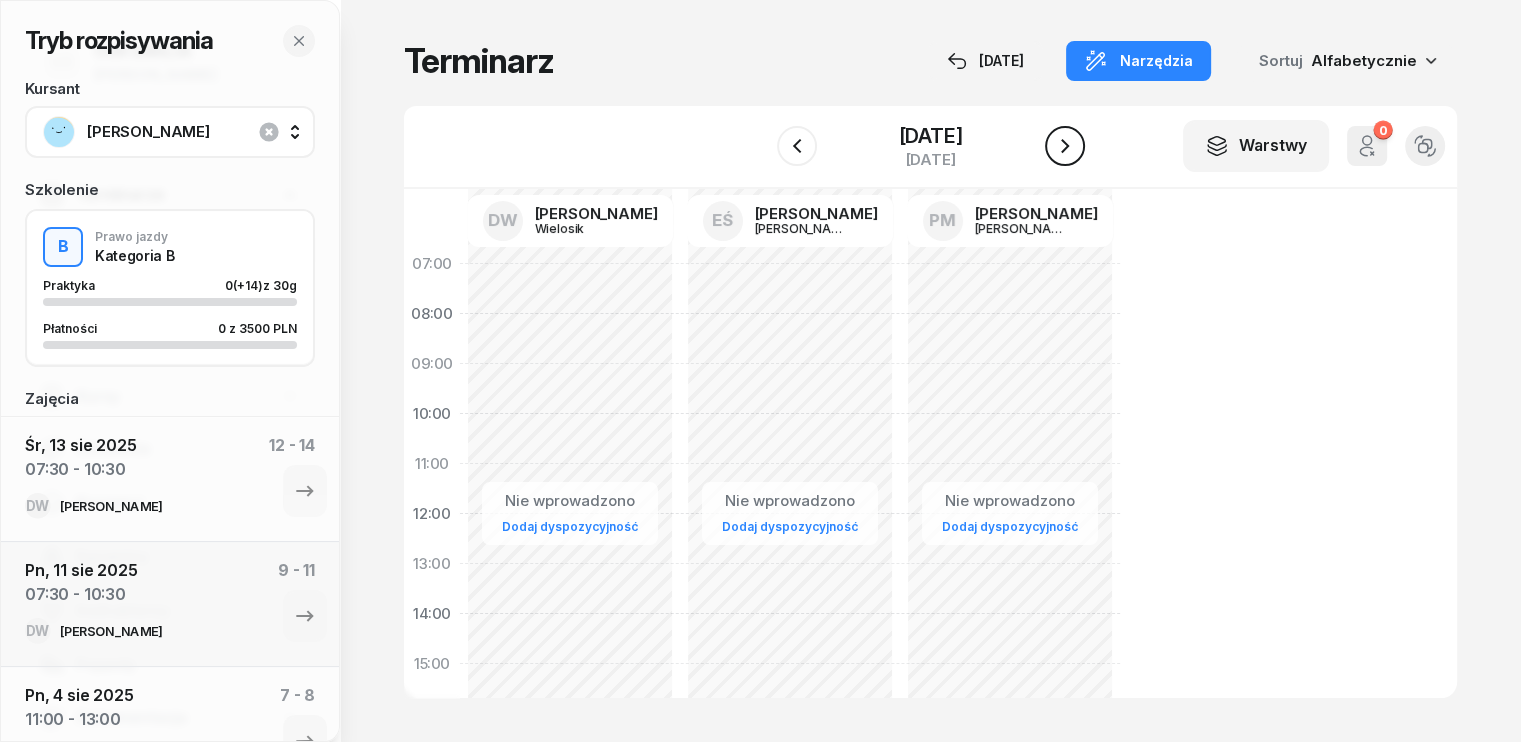 click 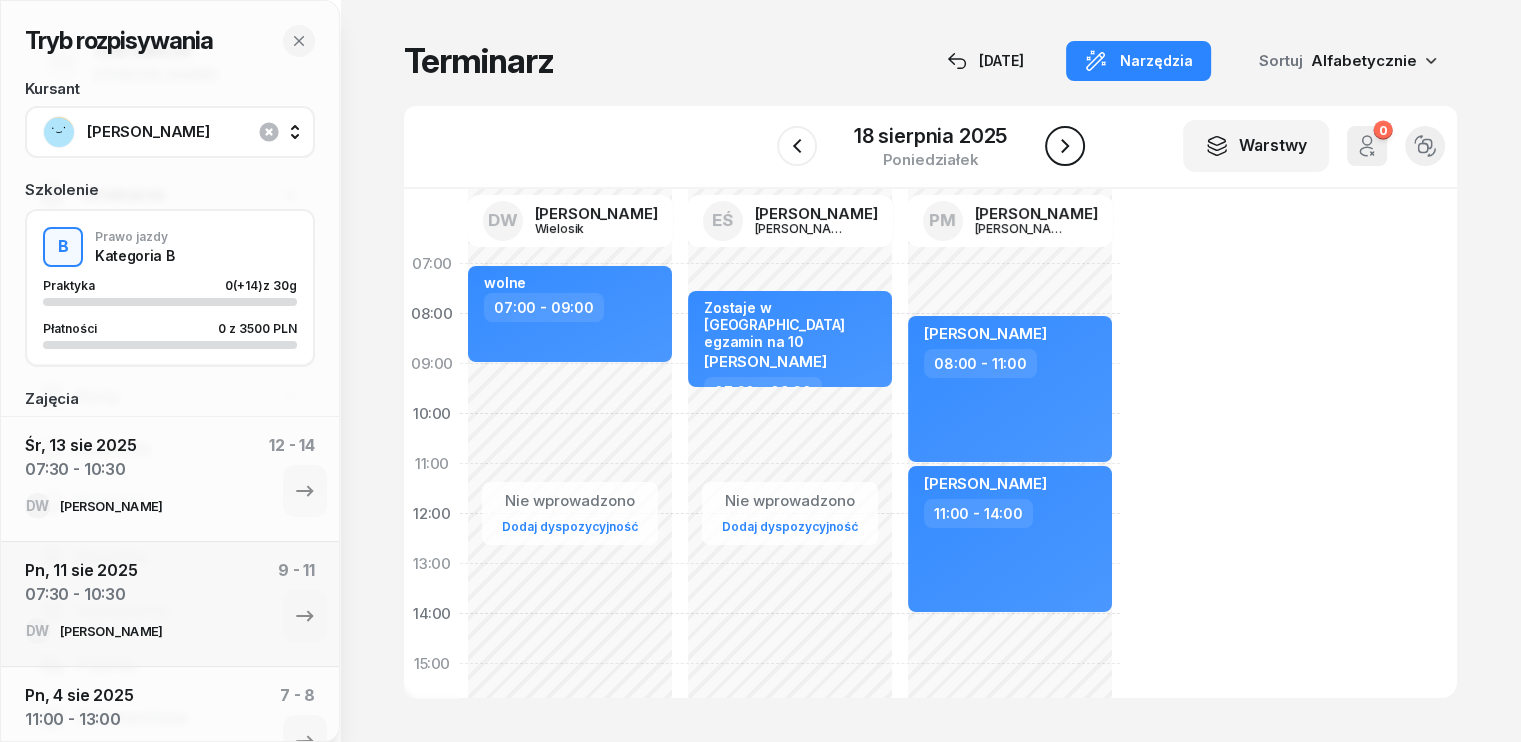 click 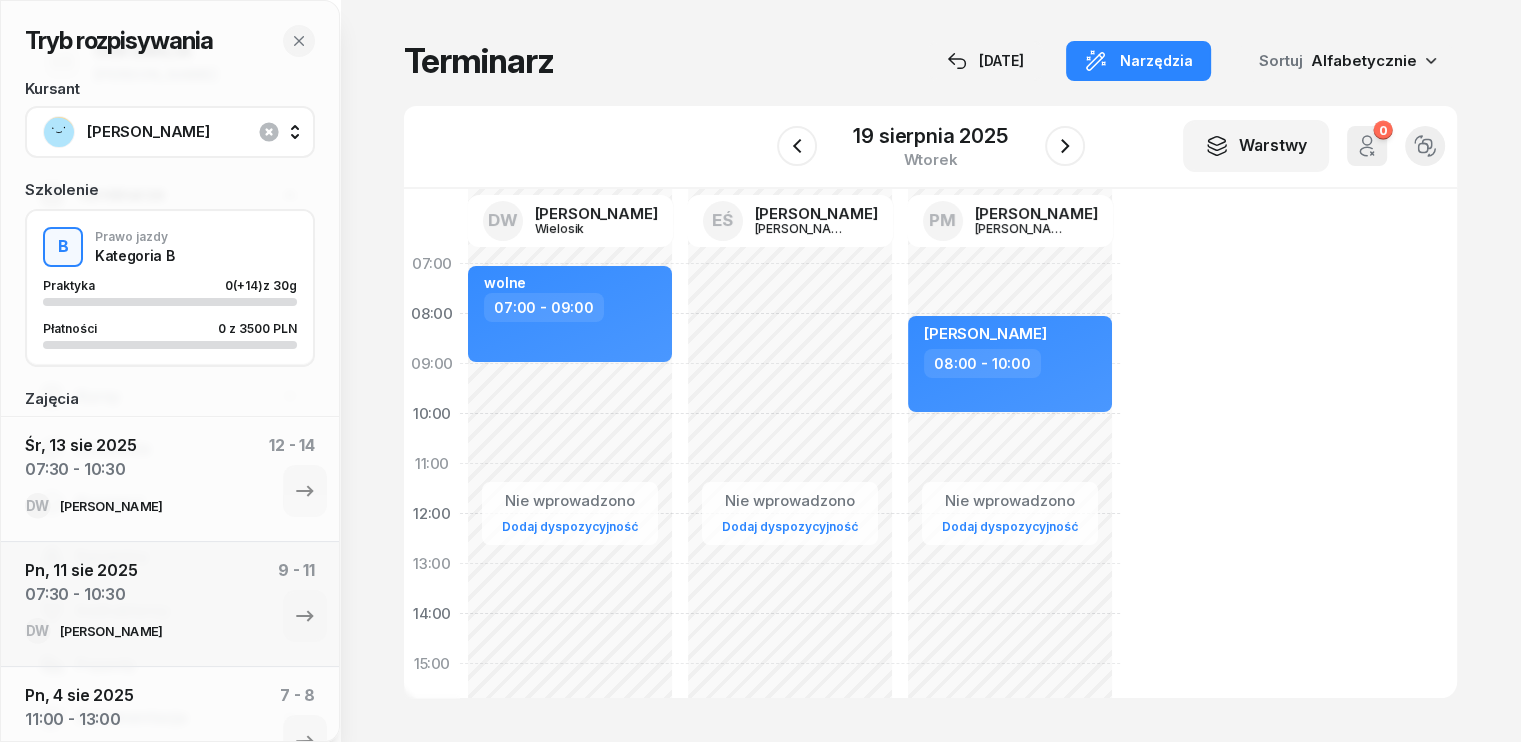 click on "Nie wprowadzono Dodaj dyspozycyjność [PERSON_NAME]  08:00 - 10:00" 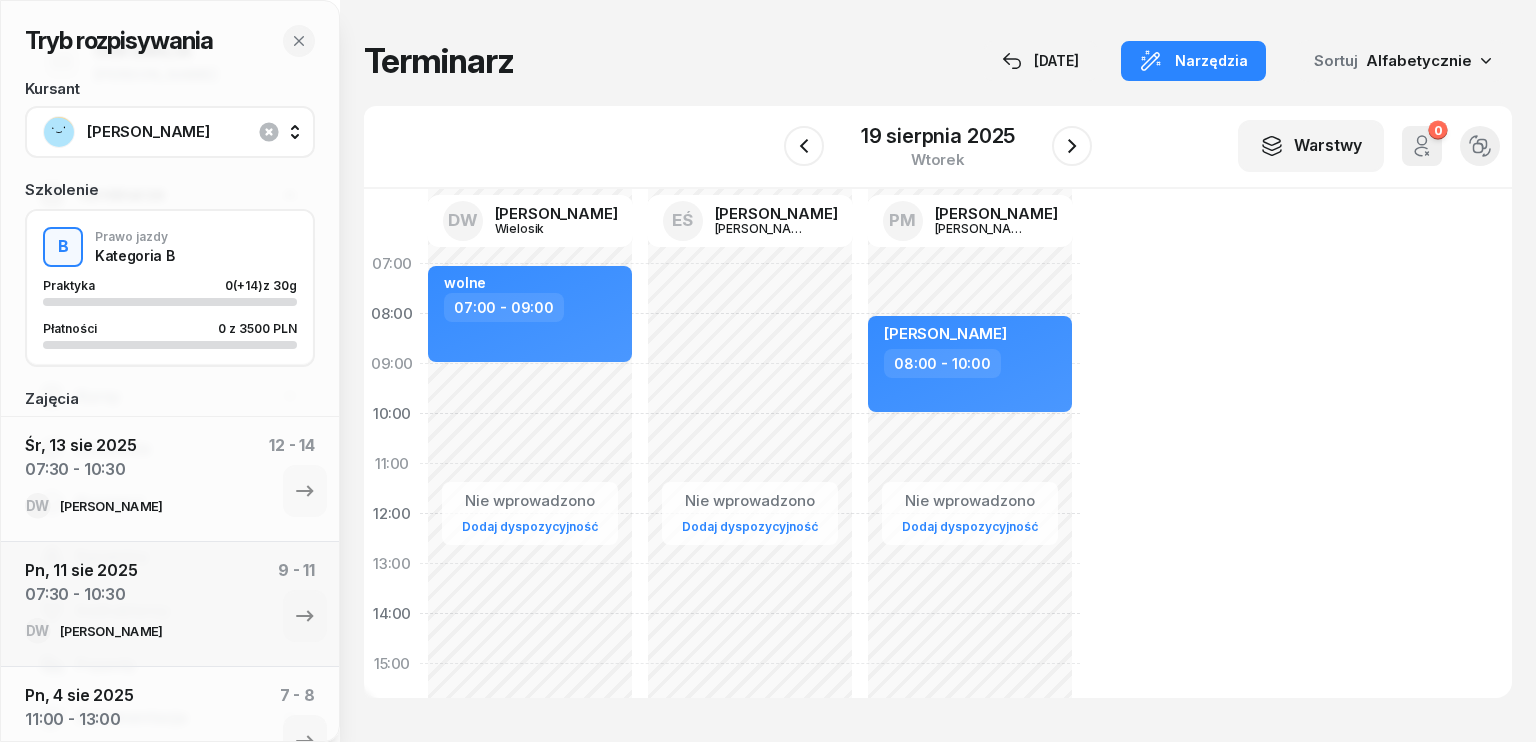 select on "10" 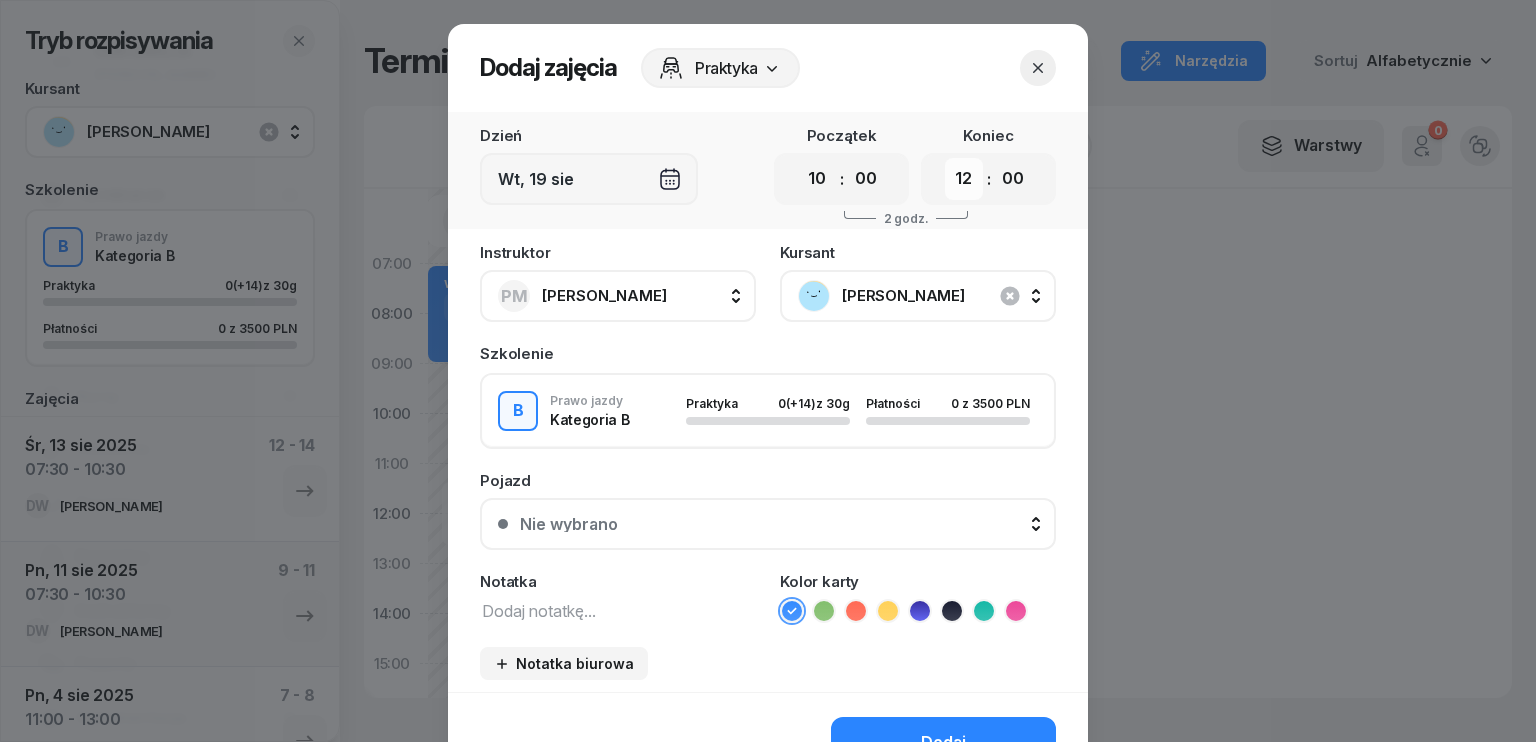 click on "00 01 02 03 04 05 06 07 08 09 10 11 12 13 14 15 16 17 18 19 20 21 22 23" at bounding box center (964, 179) 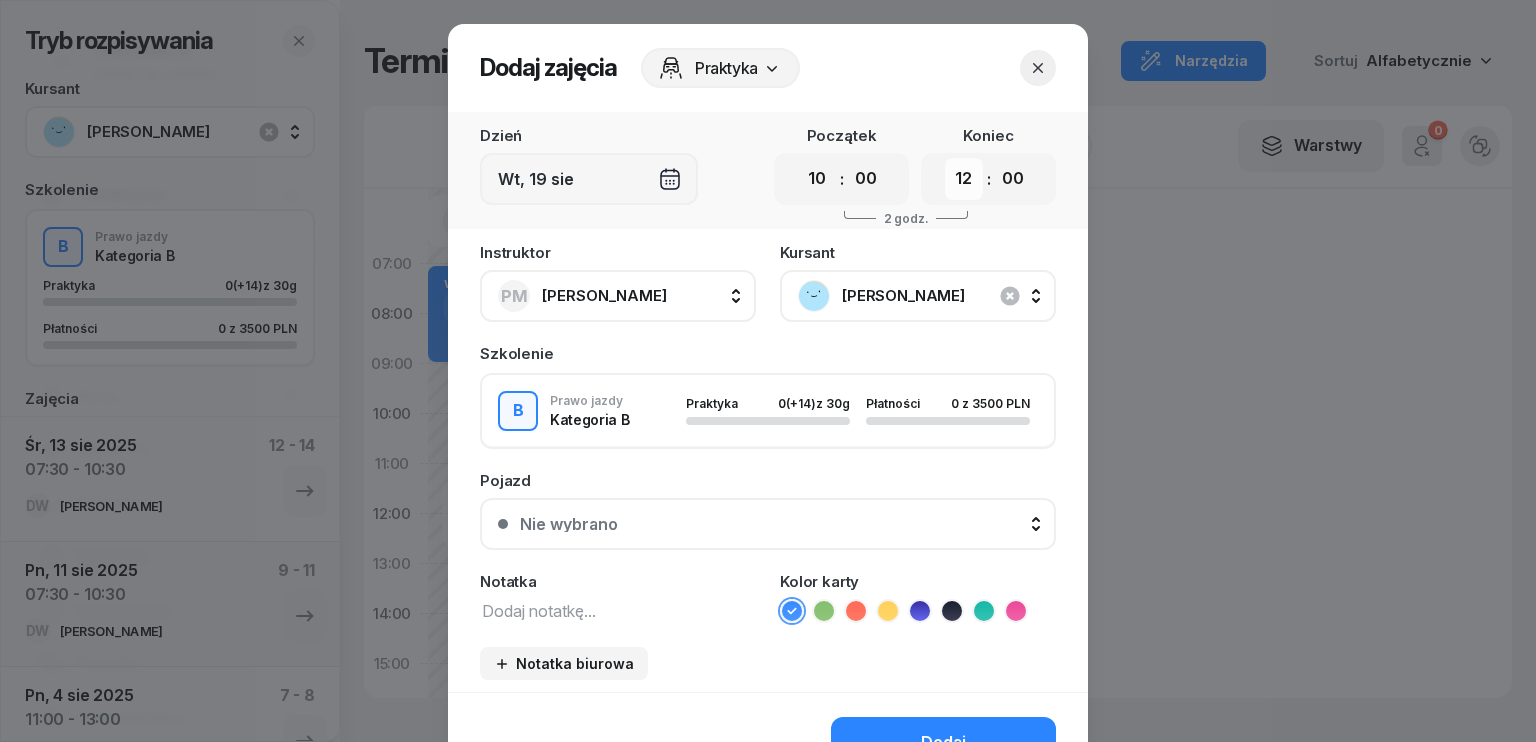 select on "13" 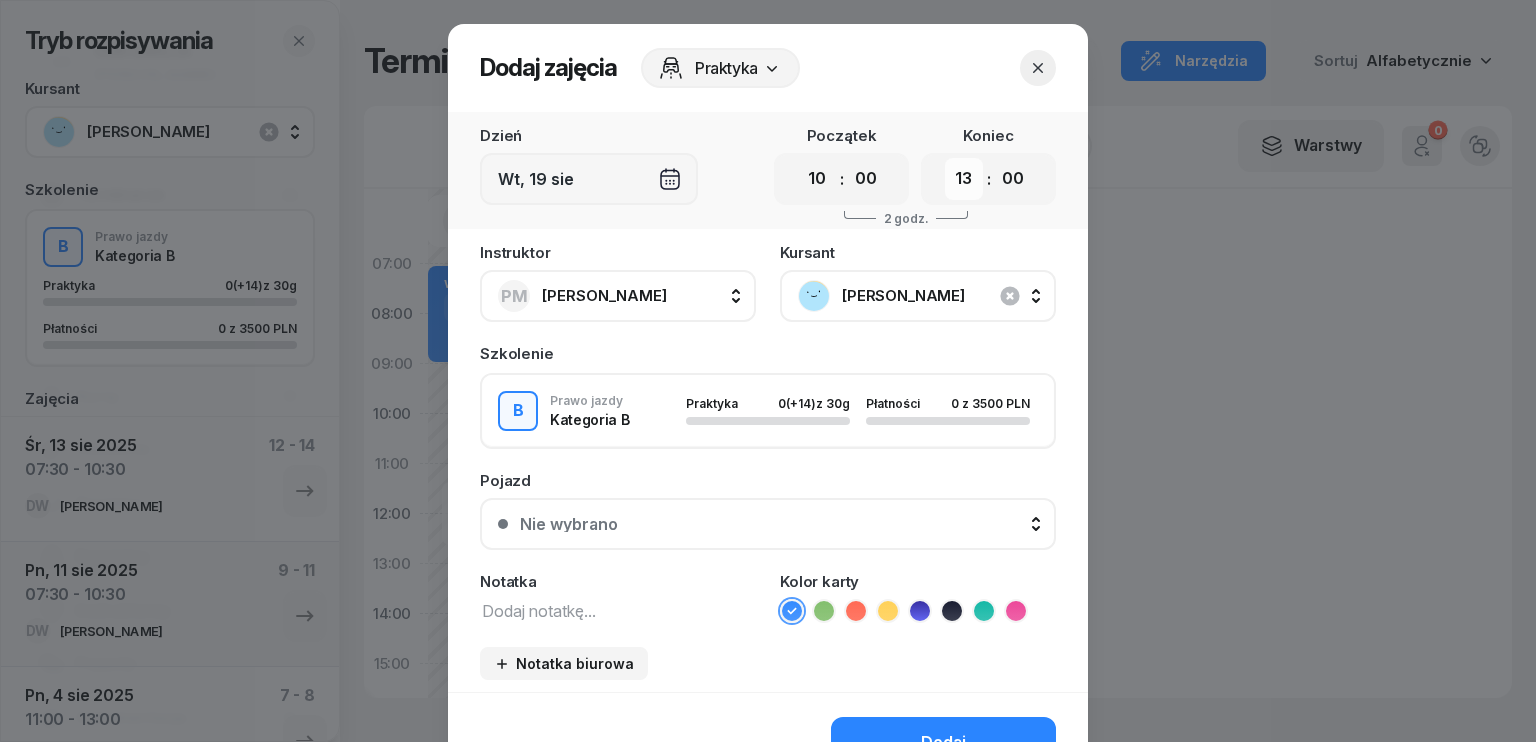 click on "00 01 02 03 04 05 06 07 08 09 10 11 12 13 14 15 16 17 18 19 20 21 22 23" at bounding box center [964, 179] 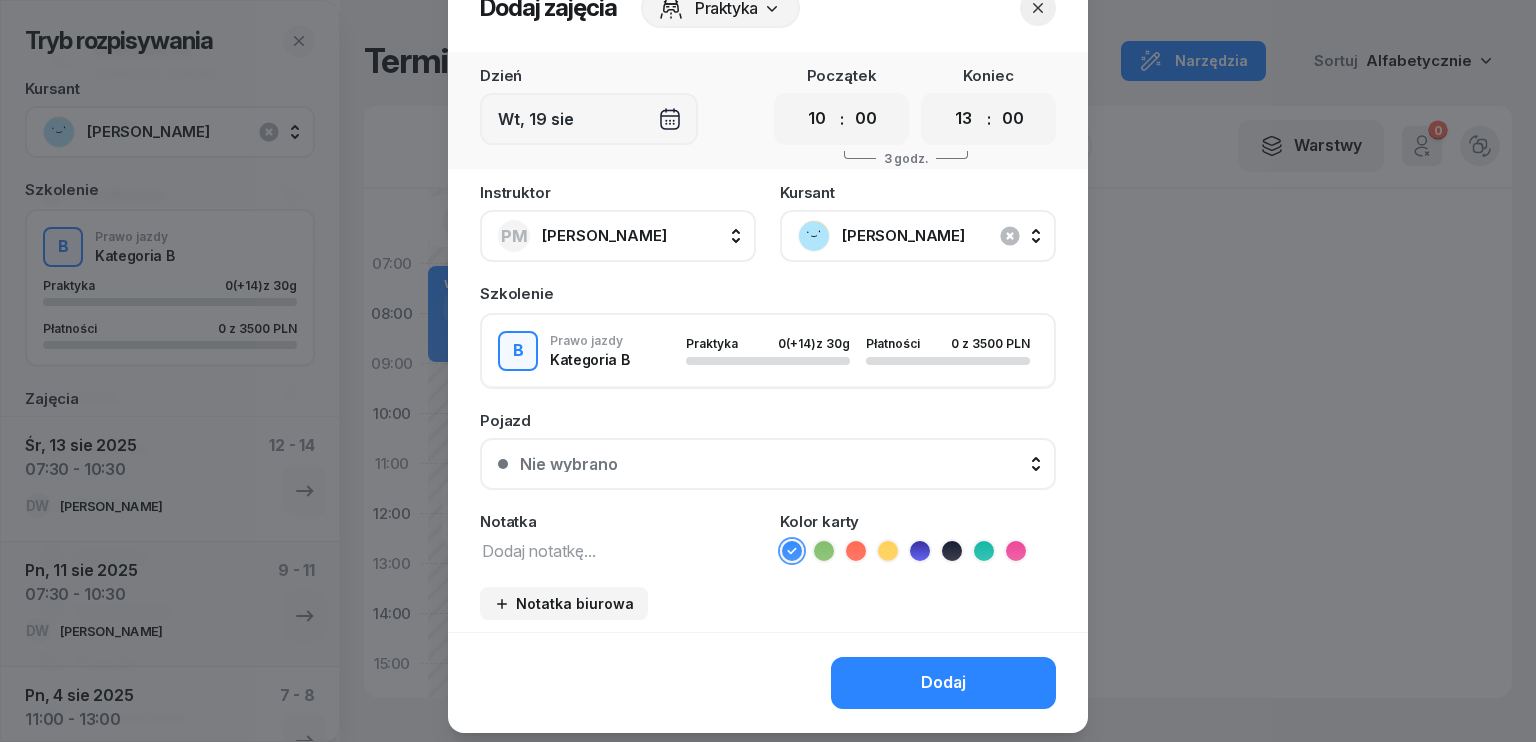 scroll, scrollTop: 112, scrollLeft: 0, axis: vertical 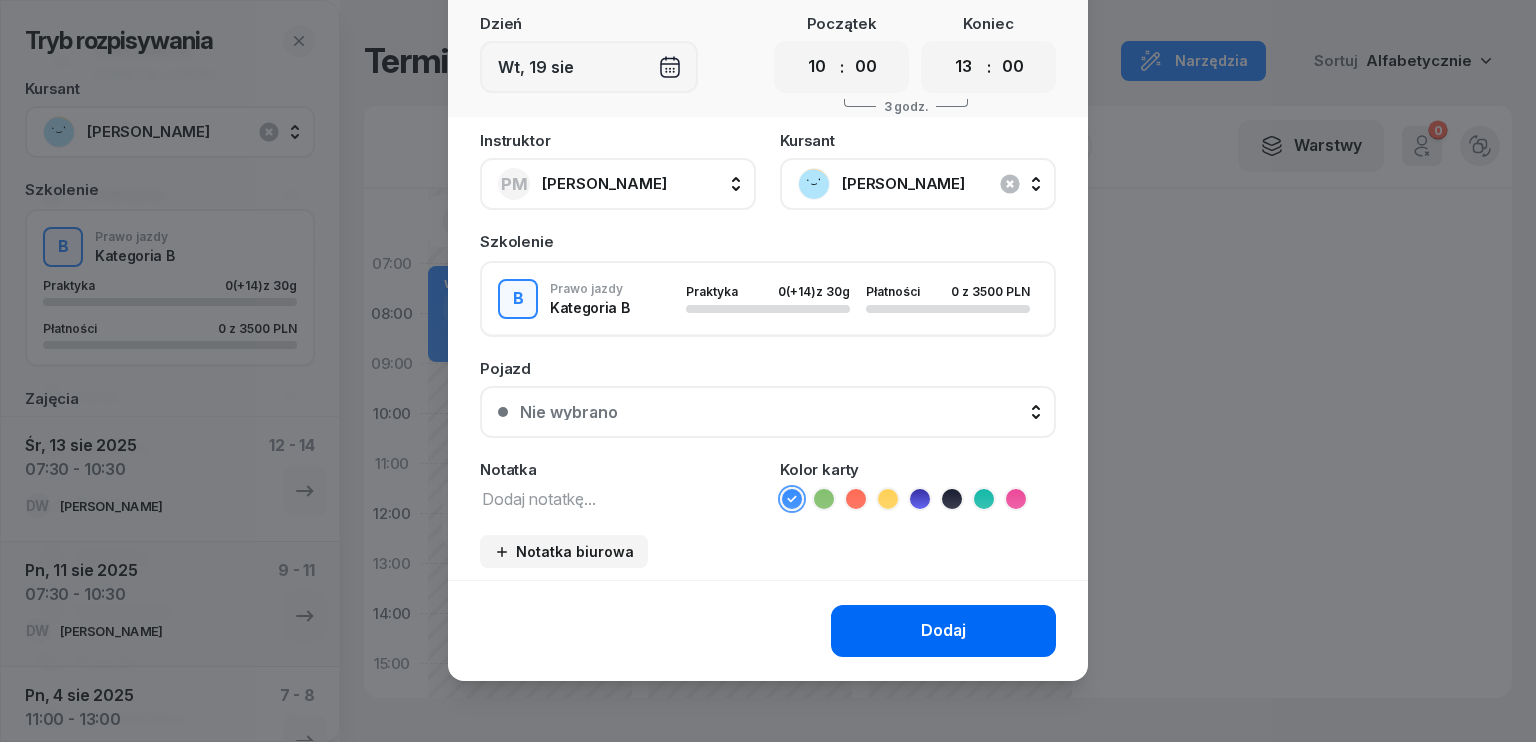 click on "Dodaj" 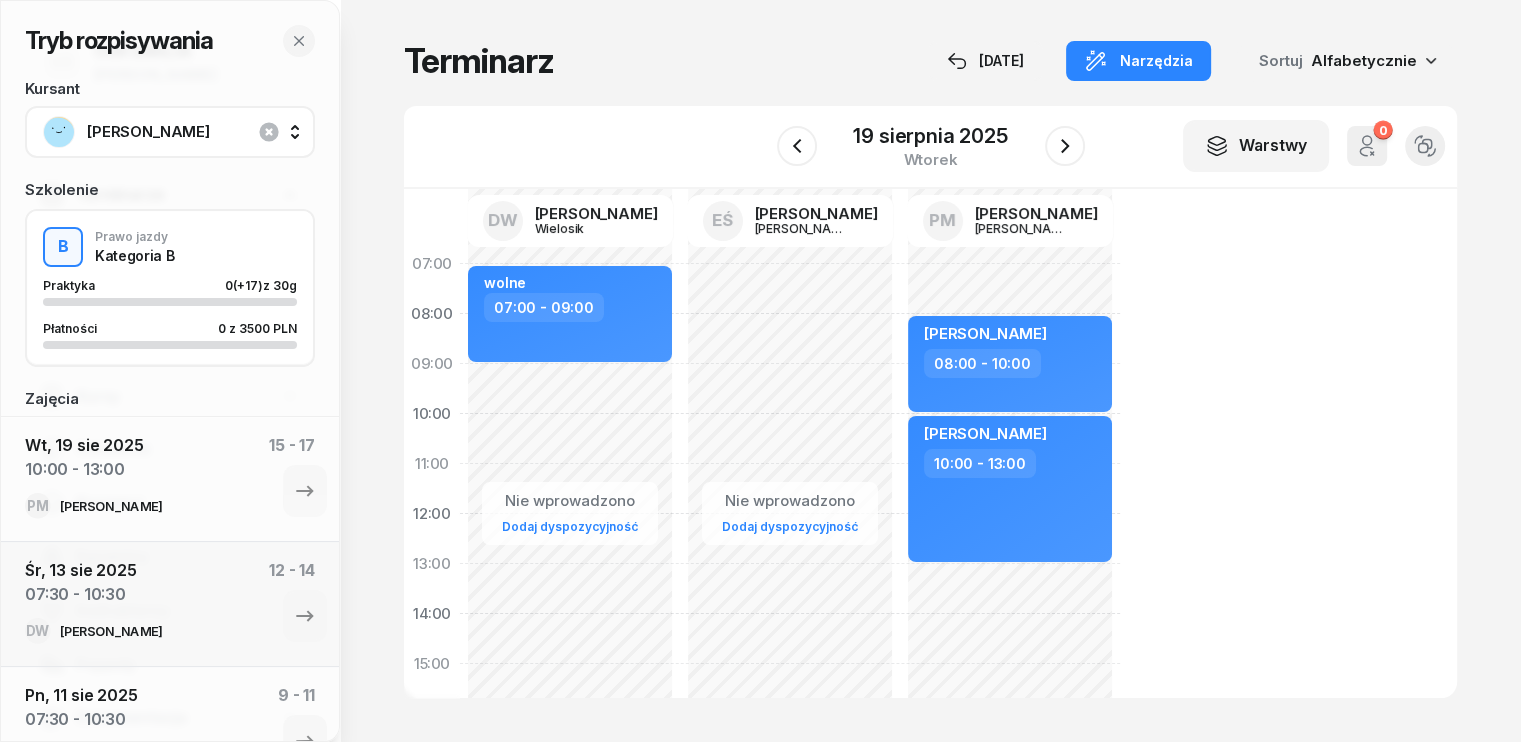 click on "W Wybierz  DW [PERSON_NAME]  EŚ [PERSON_NAME]  PM [PERSON_NAME]  [DATE]  Warstwy  0 Odwołane zajęcia Widok alternatywny" at bounding box center [930, 147] 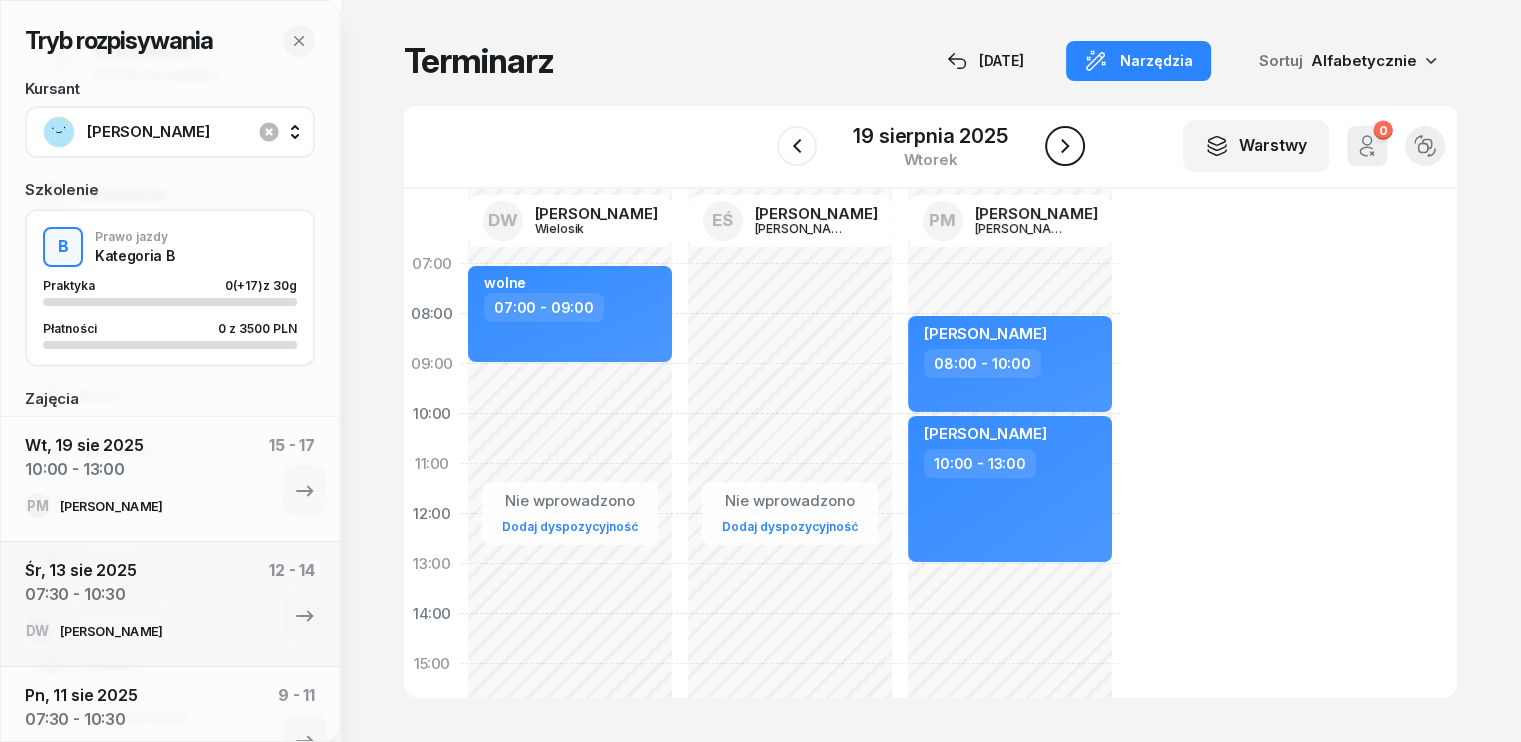 click 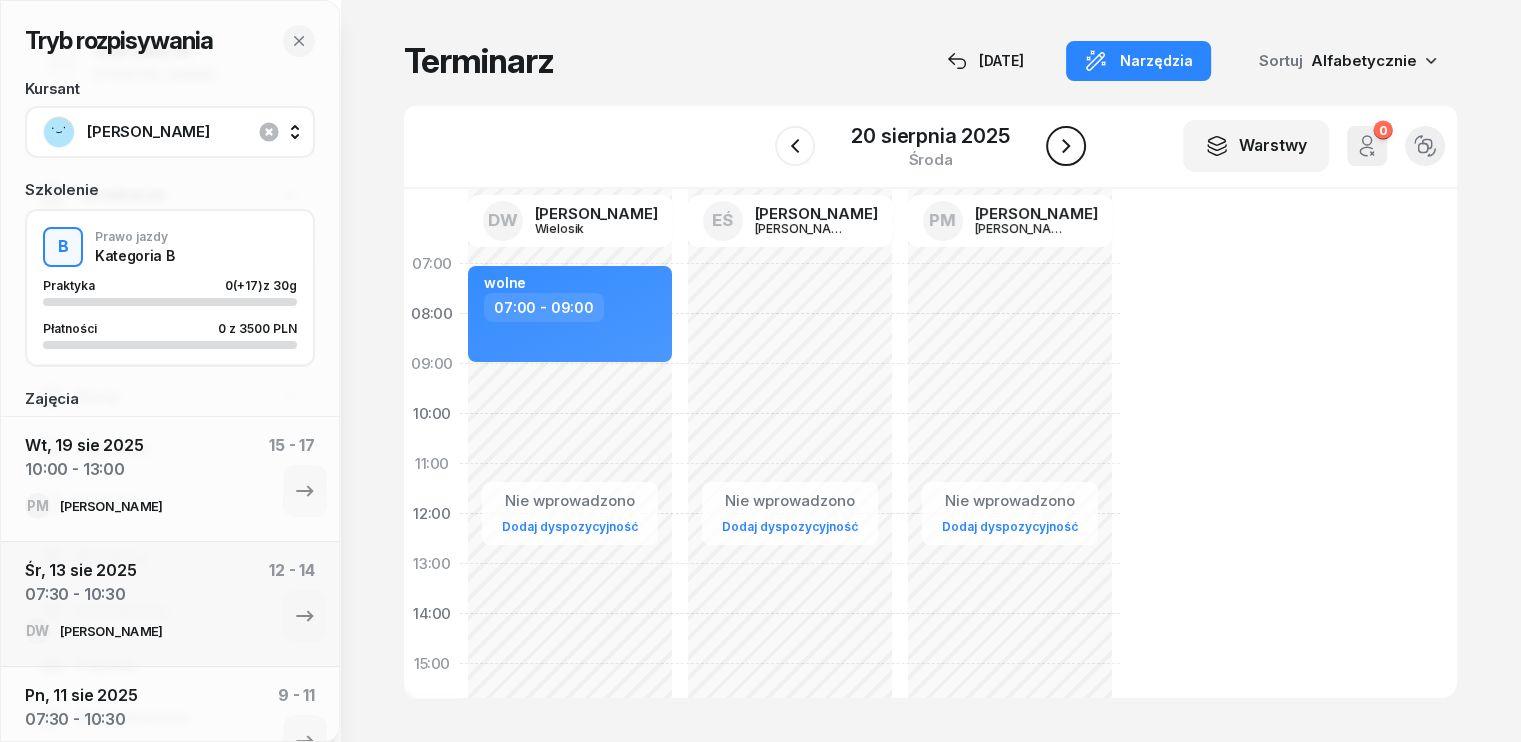 click 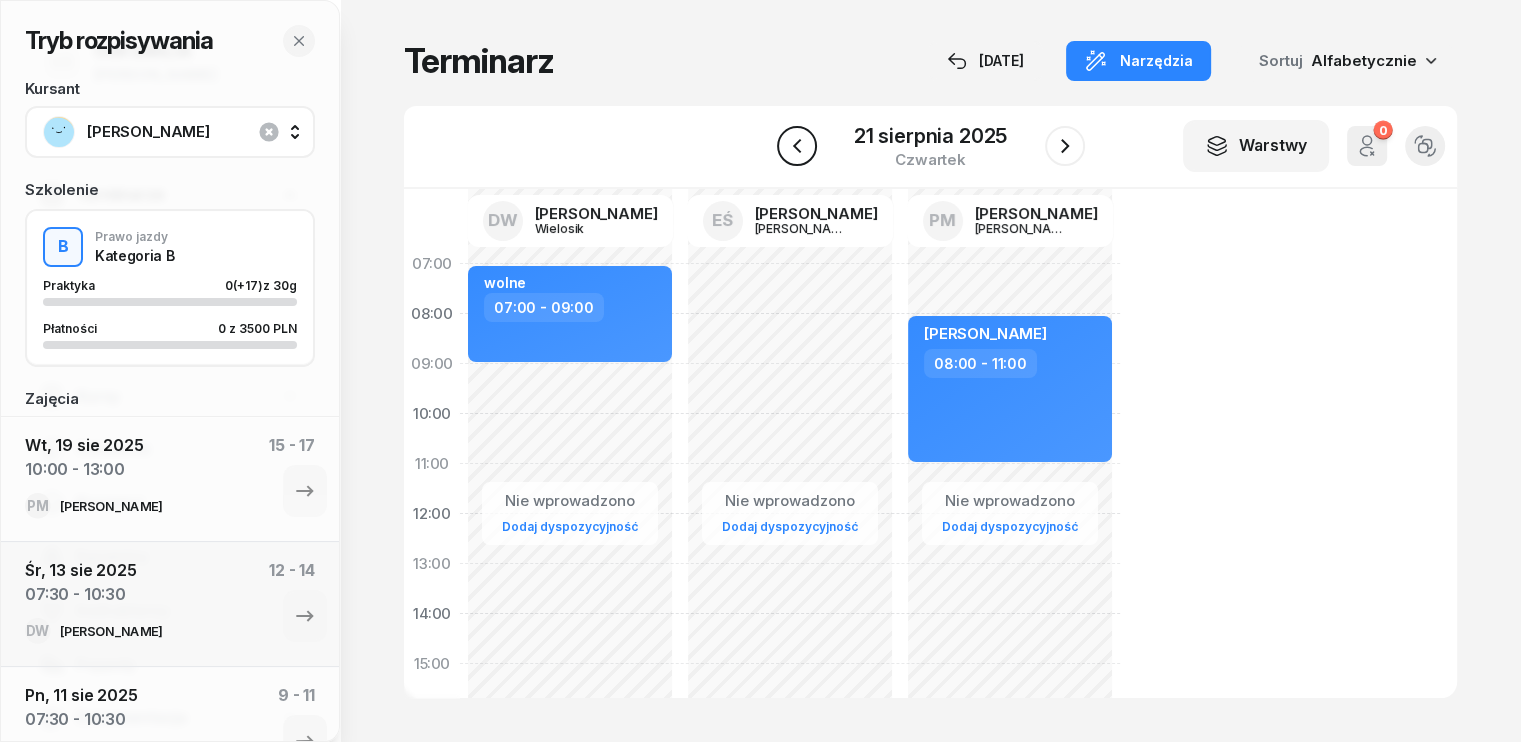 click 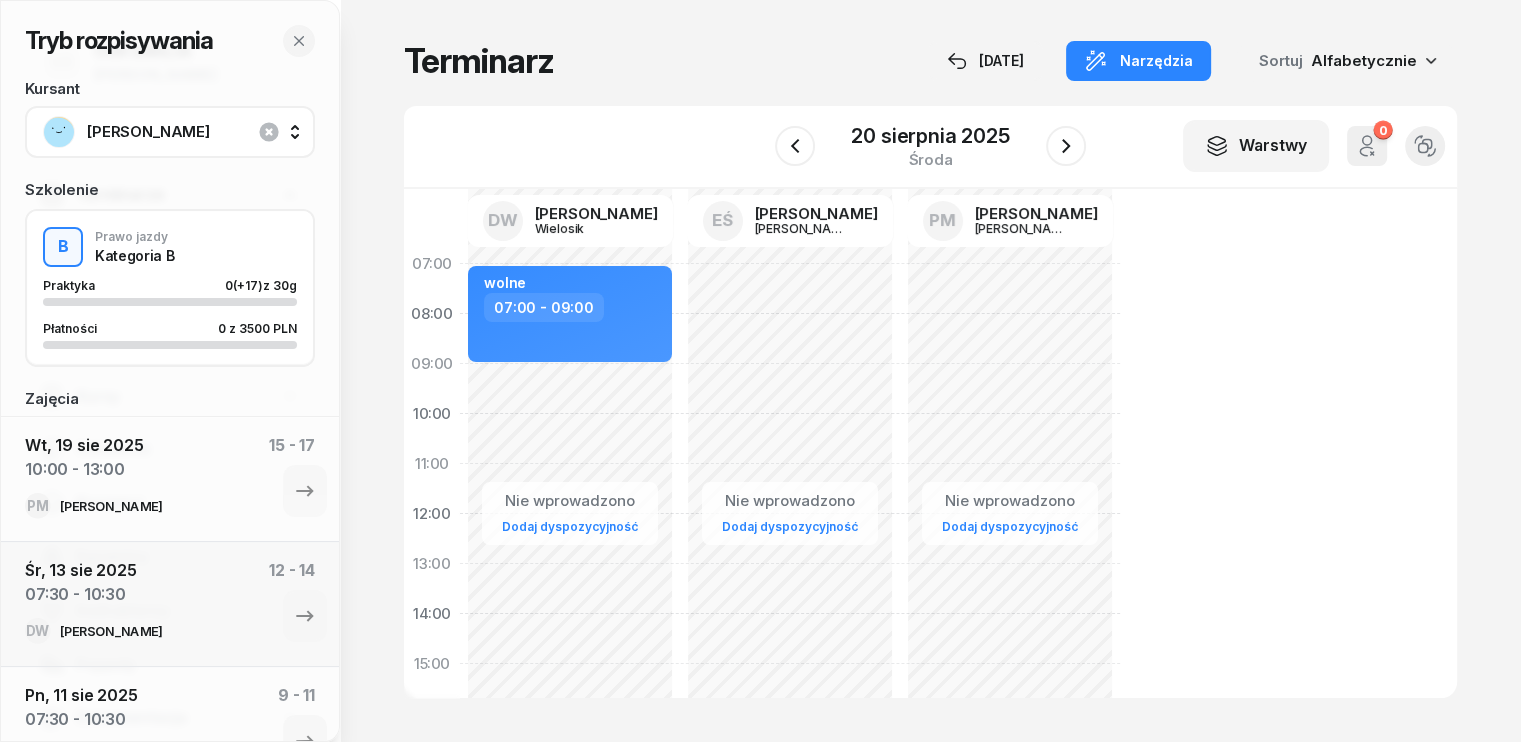 click on "Nie wprowadzono Dodaj dyspozycyjność" 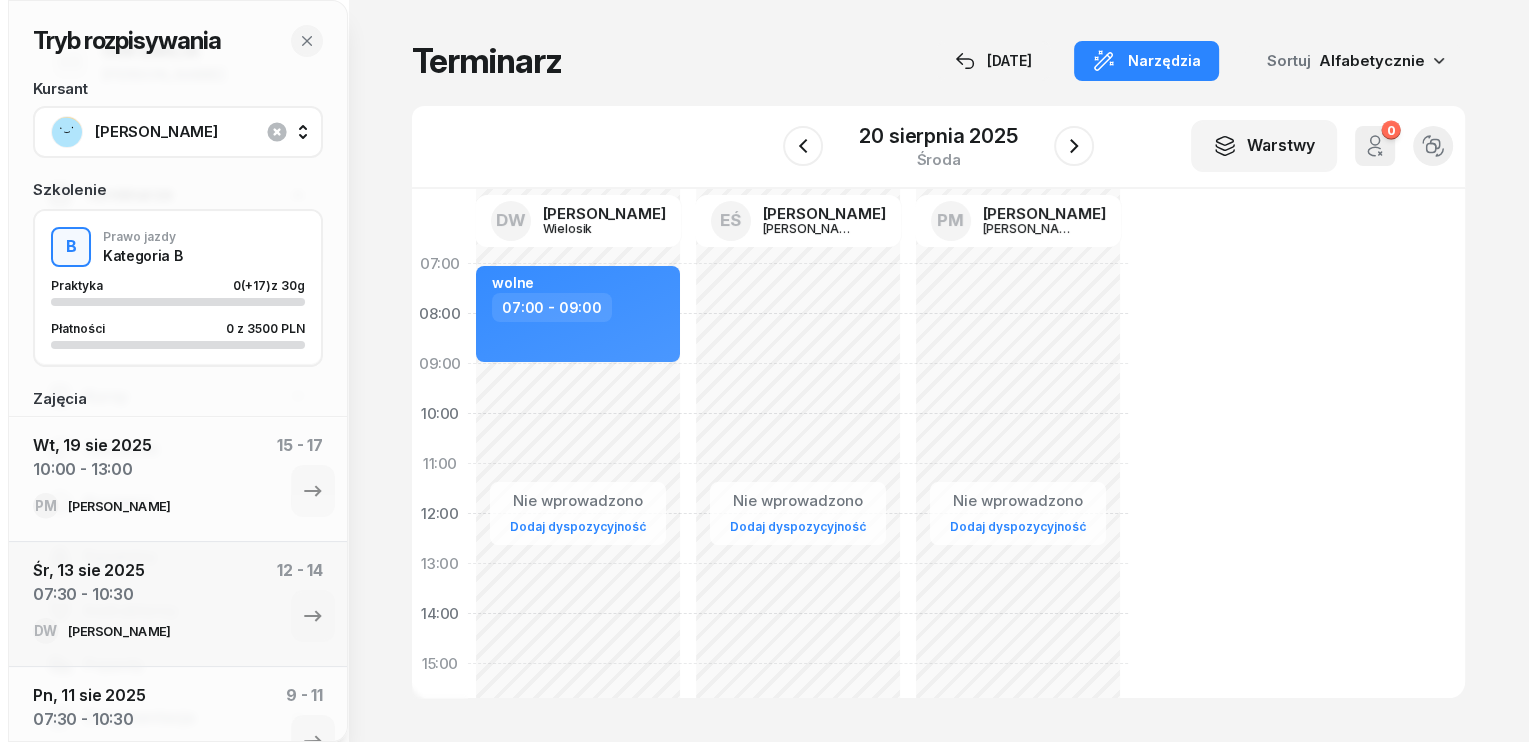 select on "07" 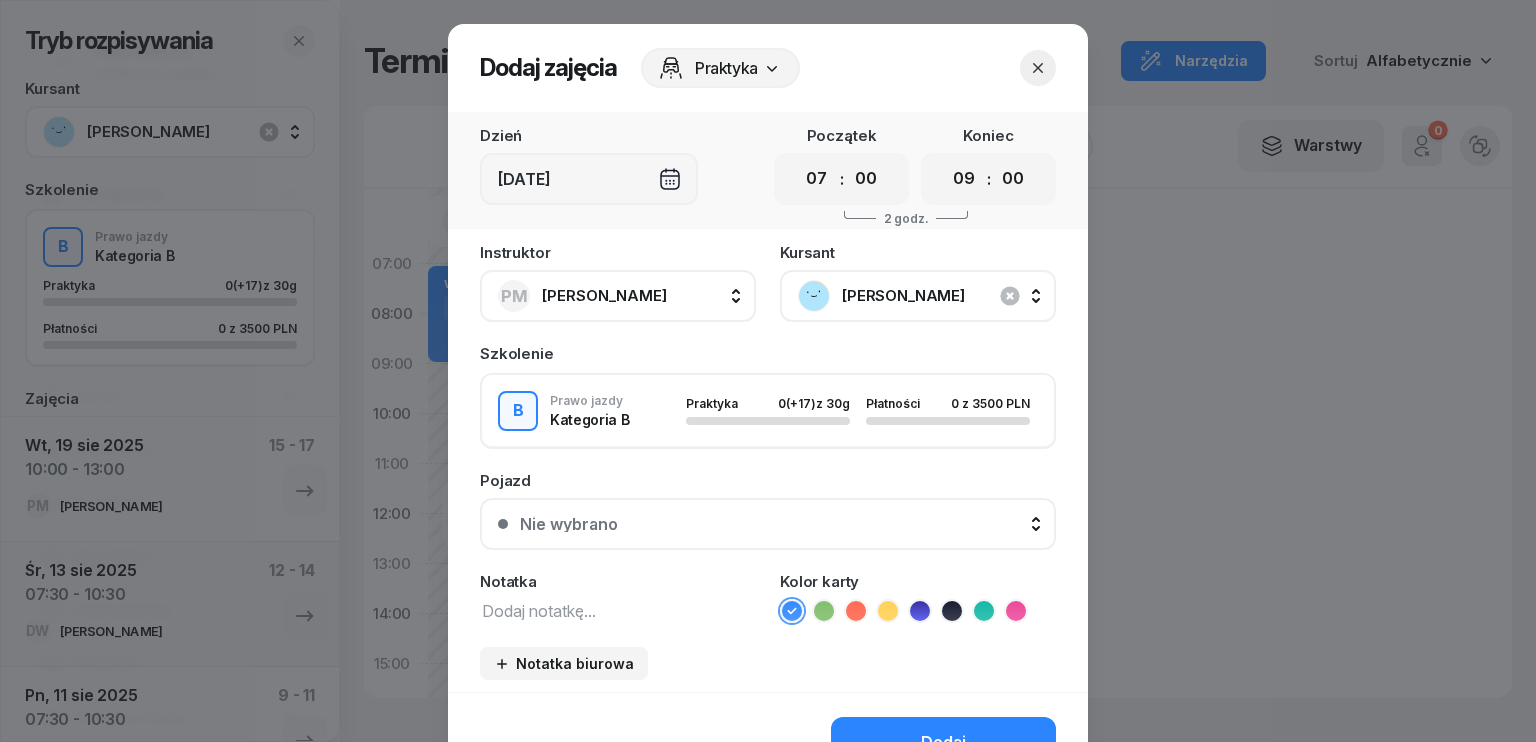 drag, startPoint x: 812, startPoint y: 182, endPoint x: 841, endPoint y: 239, distance: 63.953106 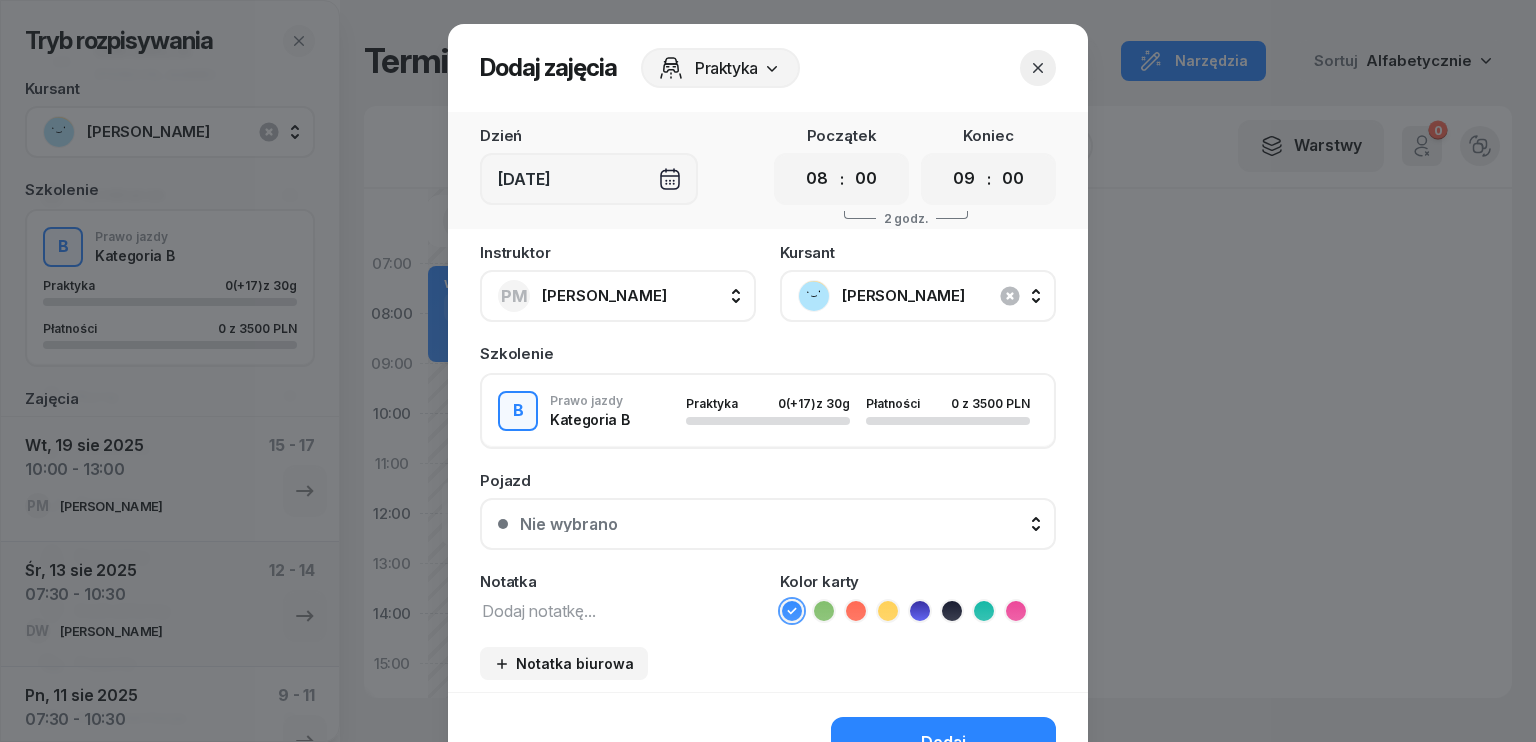 click on "00 01 02 03 04 05 06 07 08 09 10 11 12 13 14 15 16 17 18 19 20 21 22 23" at bounding box center (817, 179) 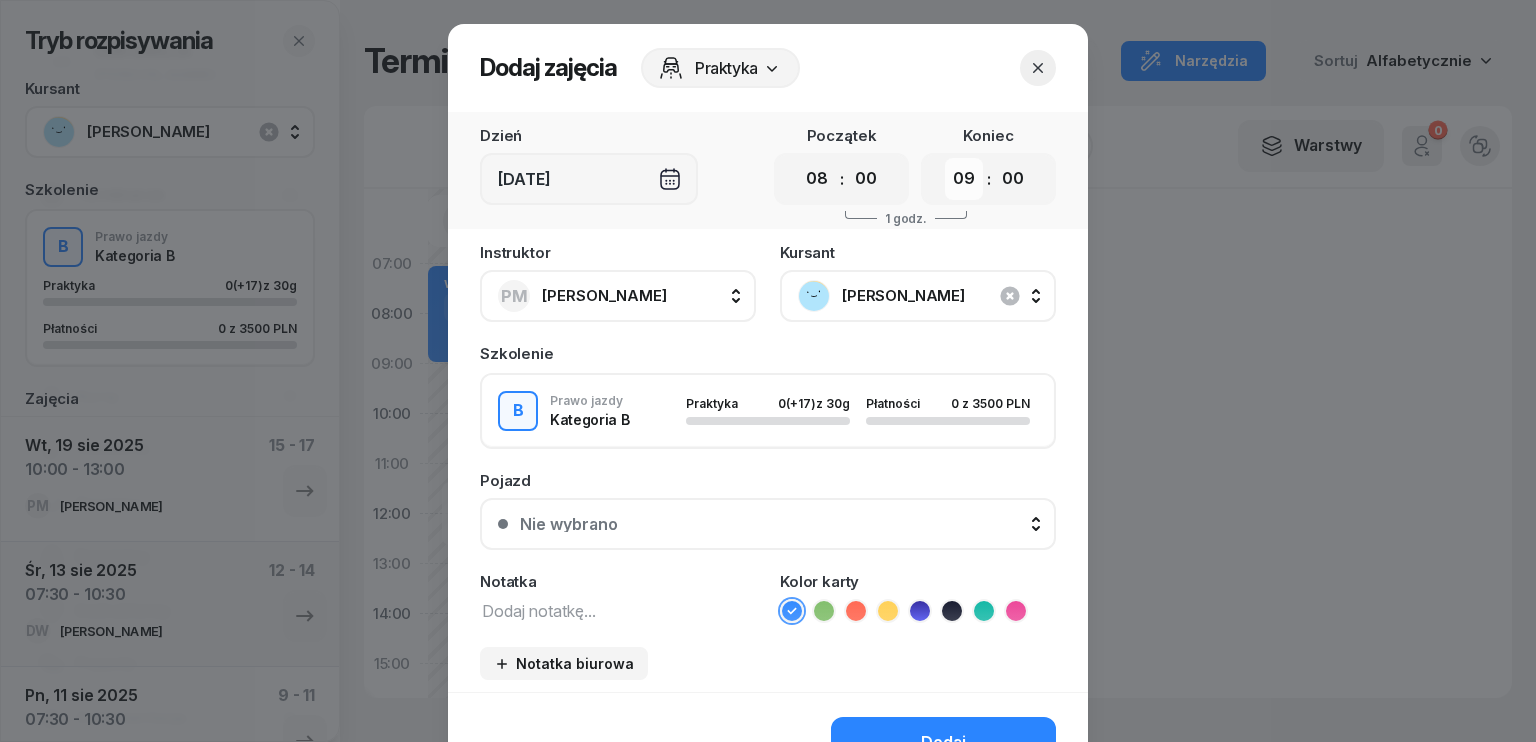 click on "00 01 02 03 04 05 06 07 08 09 10 11 12 13 14 15 16 17 18 19 20 21 22 23" at bounding box center (964, 179) 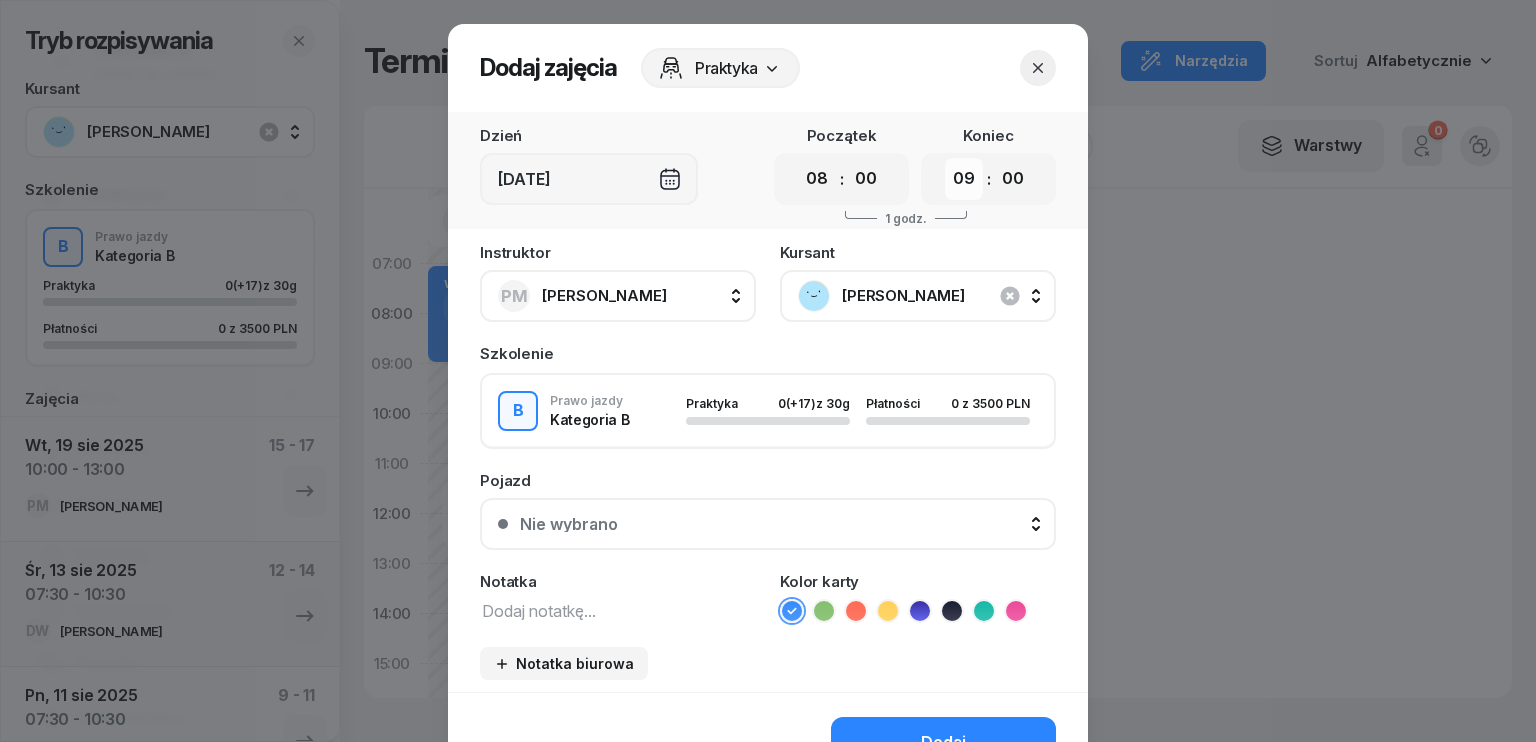 select on "11" 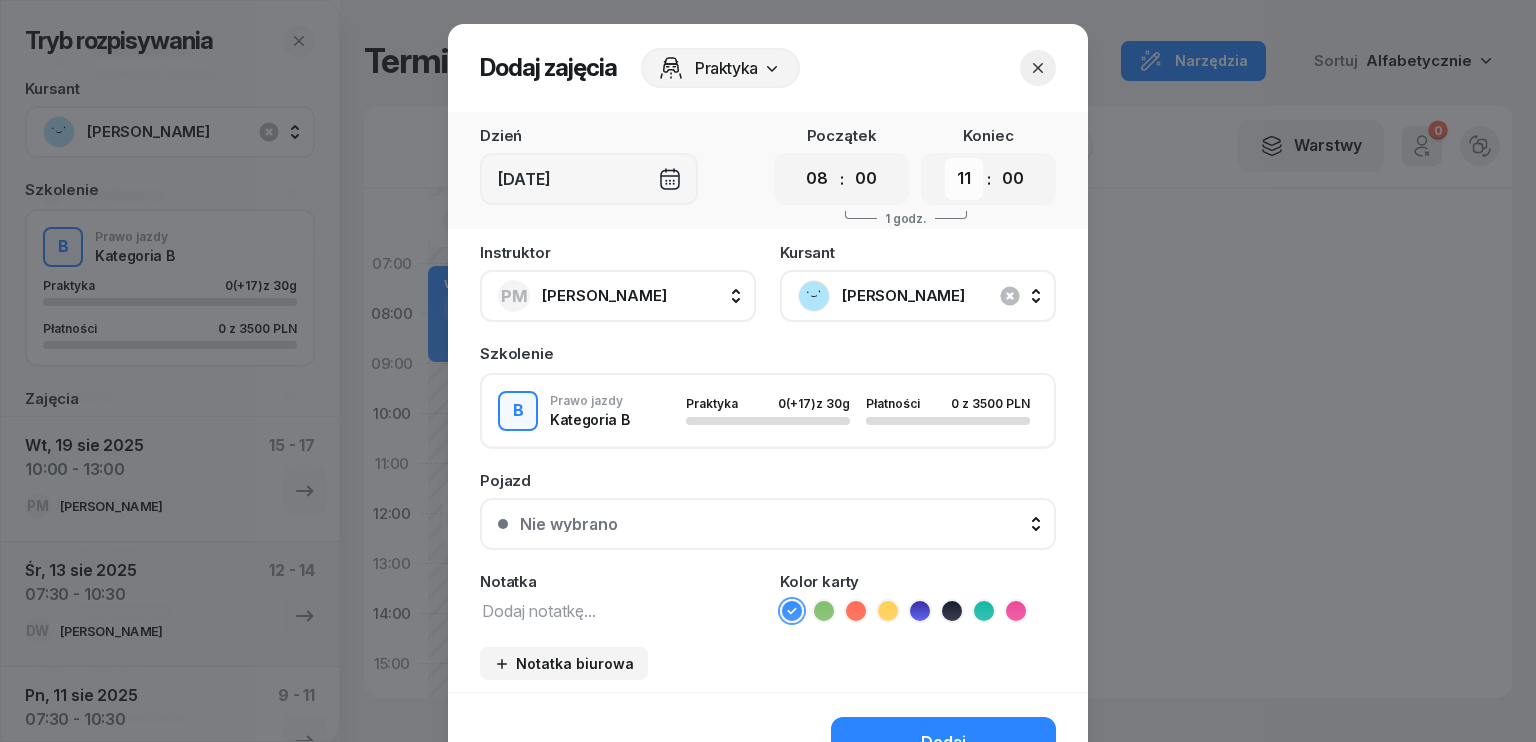 click on "00 01 02 03 04 05 06 07 08 09 10 11 12 13 14 15 16 17 18 19 20 21 22 23" at bounding box center [964, 179] 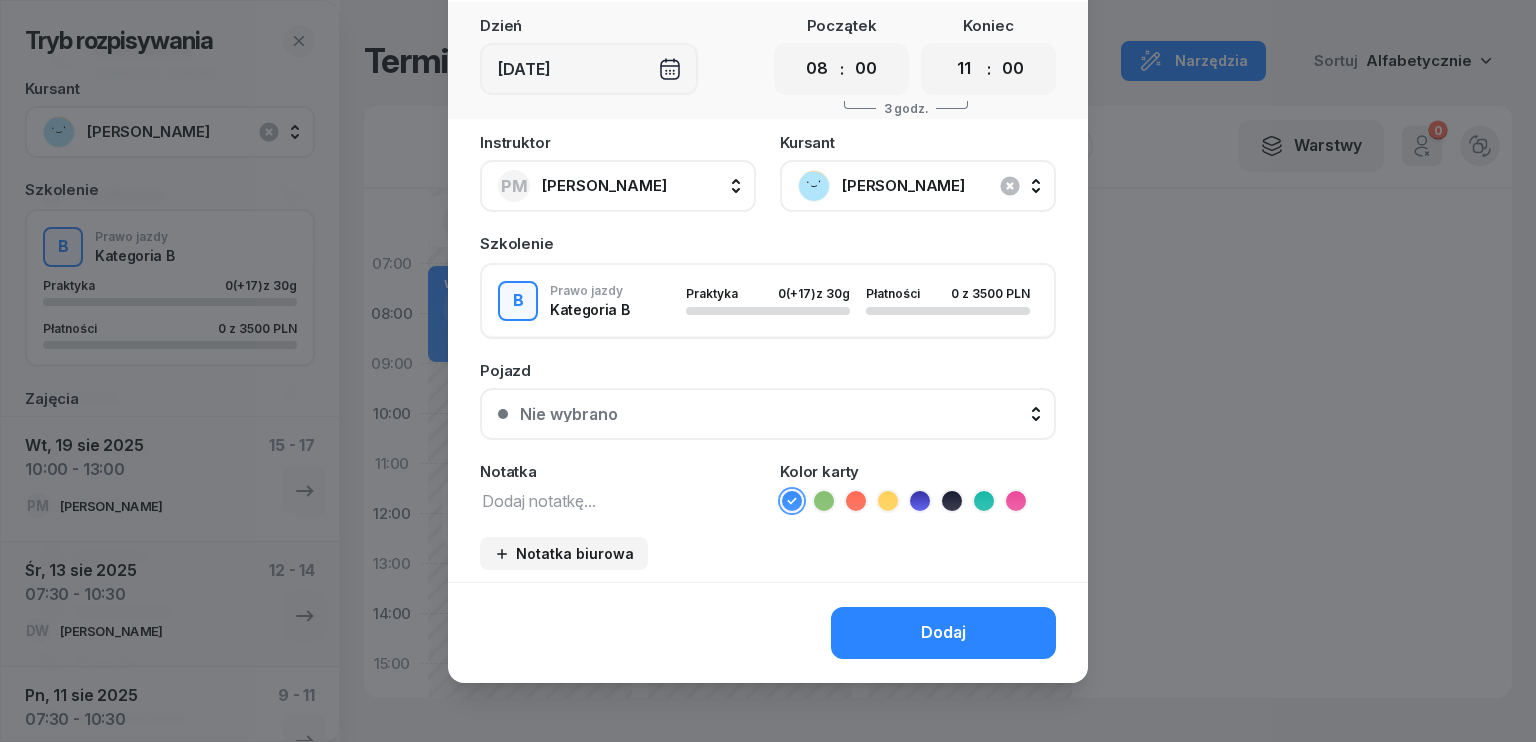 scroll, scrollTop: 112, scrollLeft: 0, axis: vertical 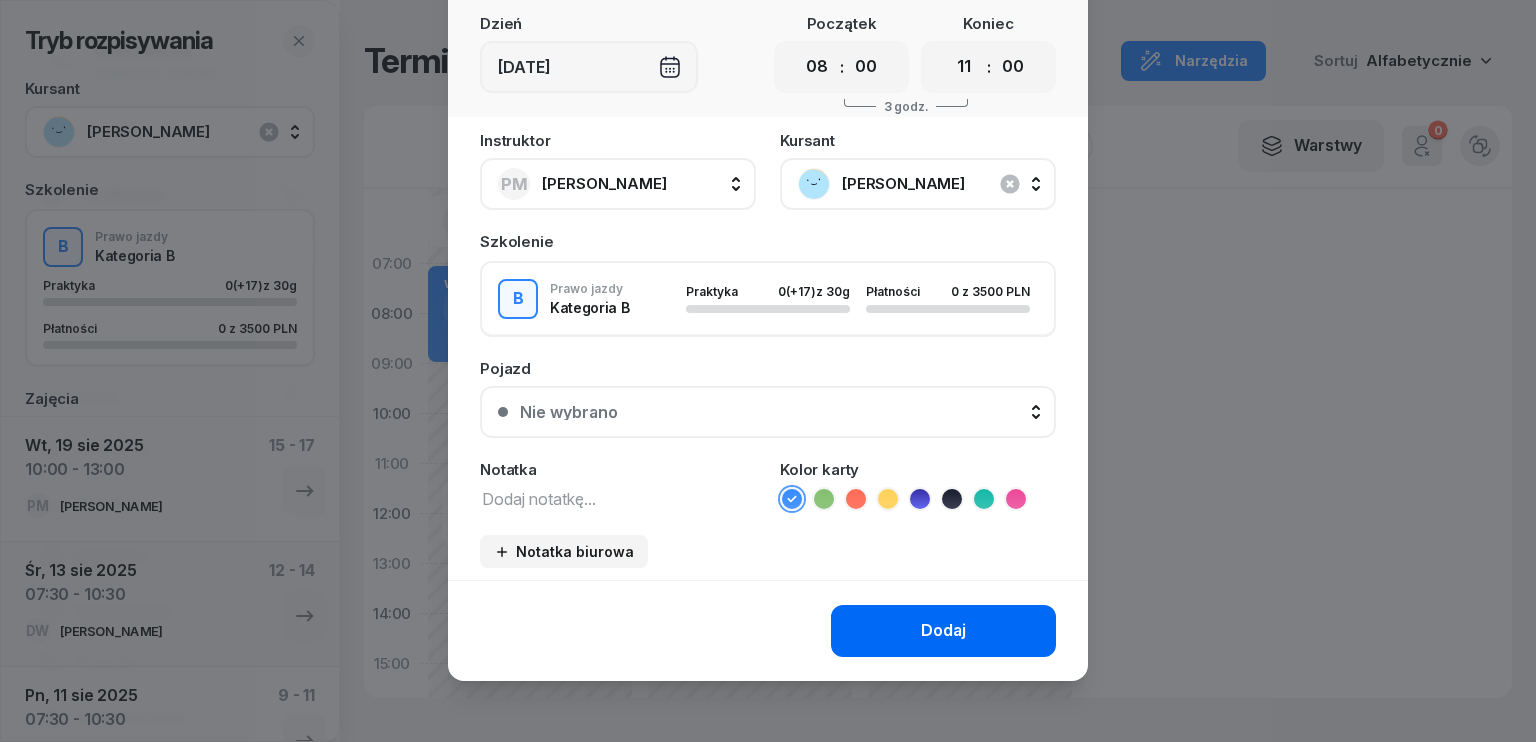 click on "Dodaj" at bounding box center (943, 631) 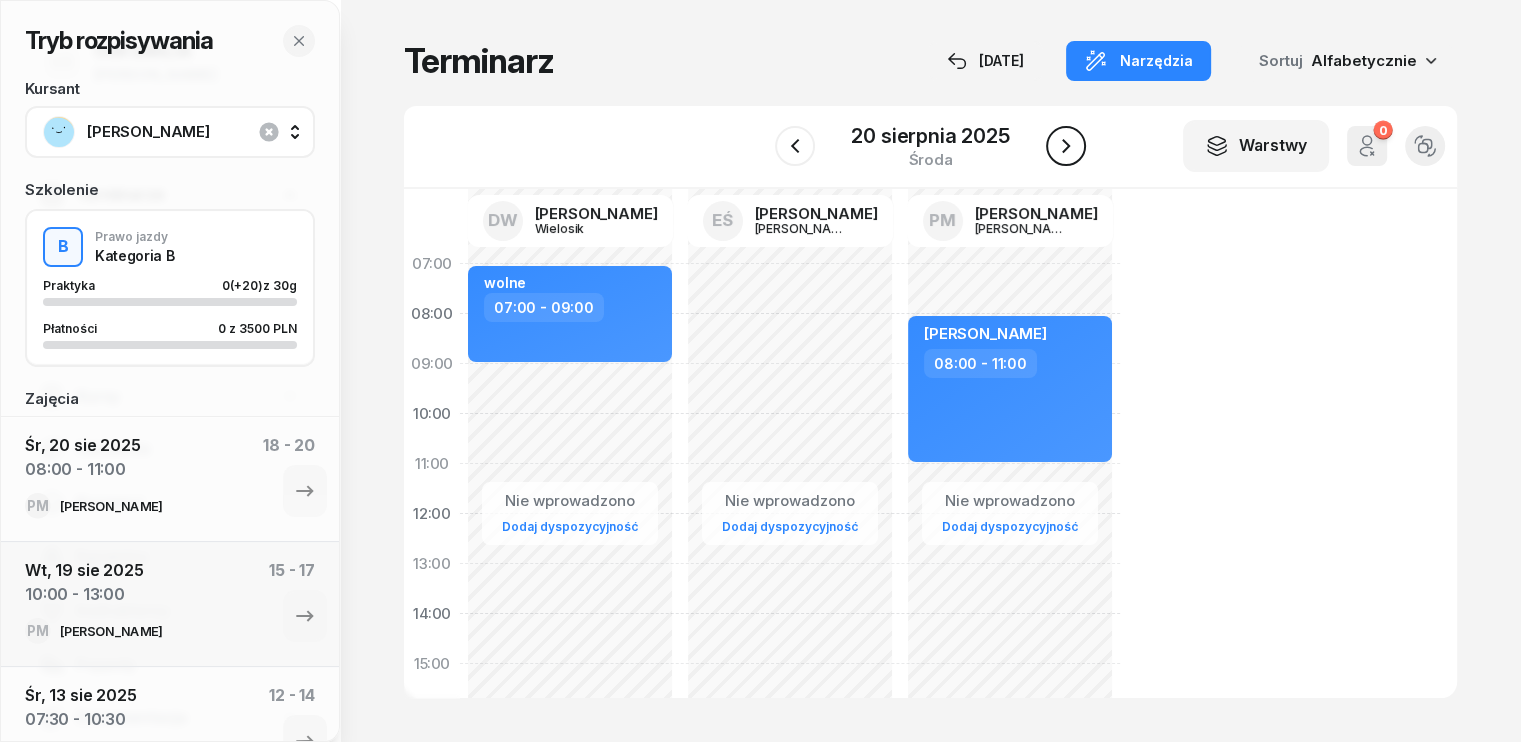 click 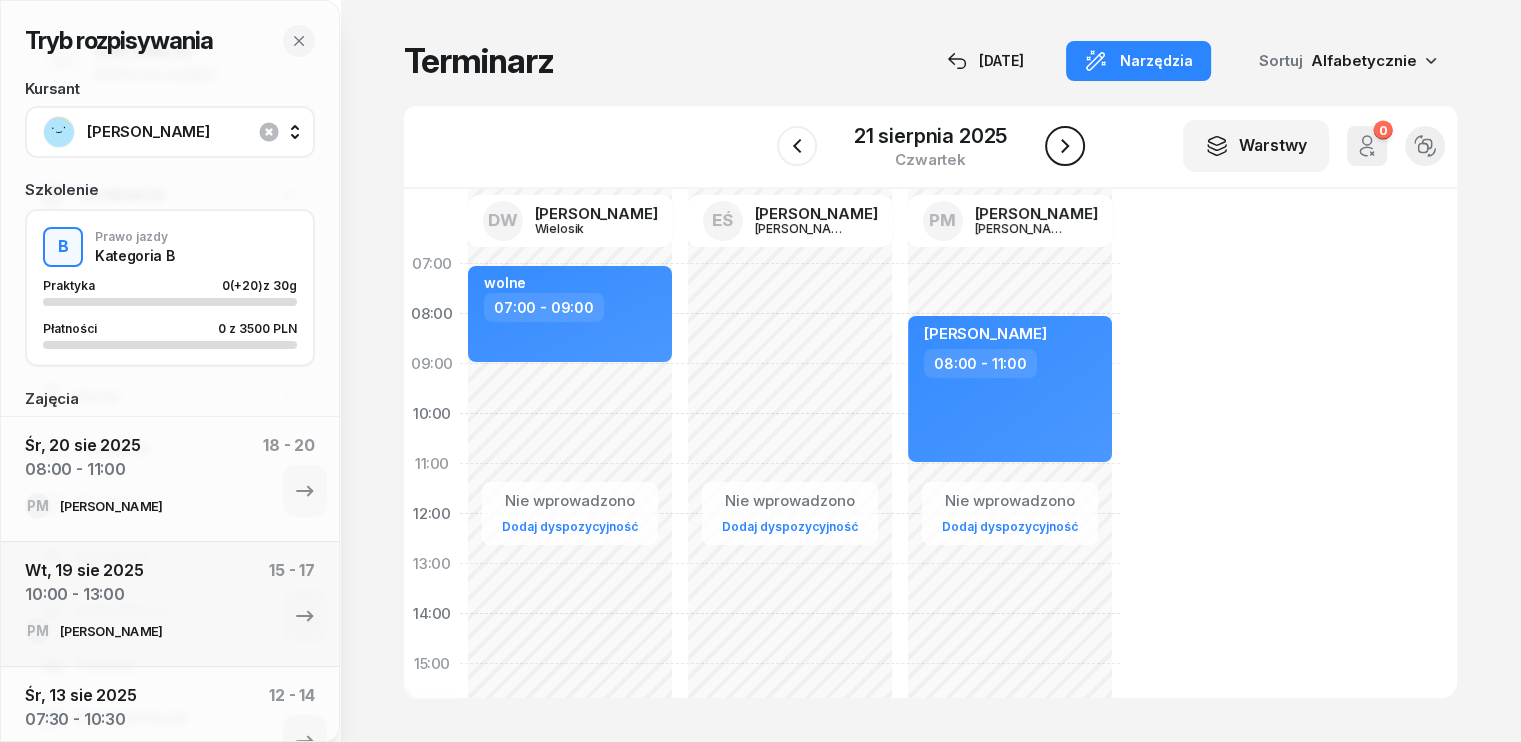 click 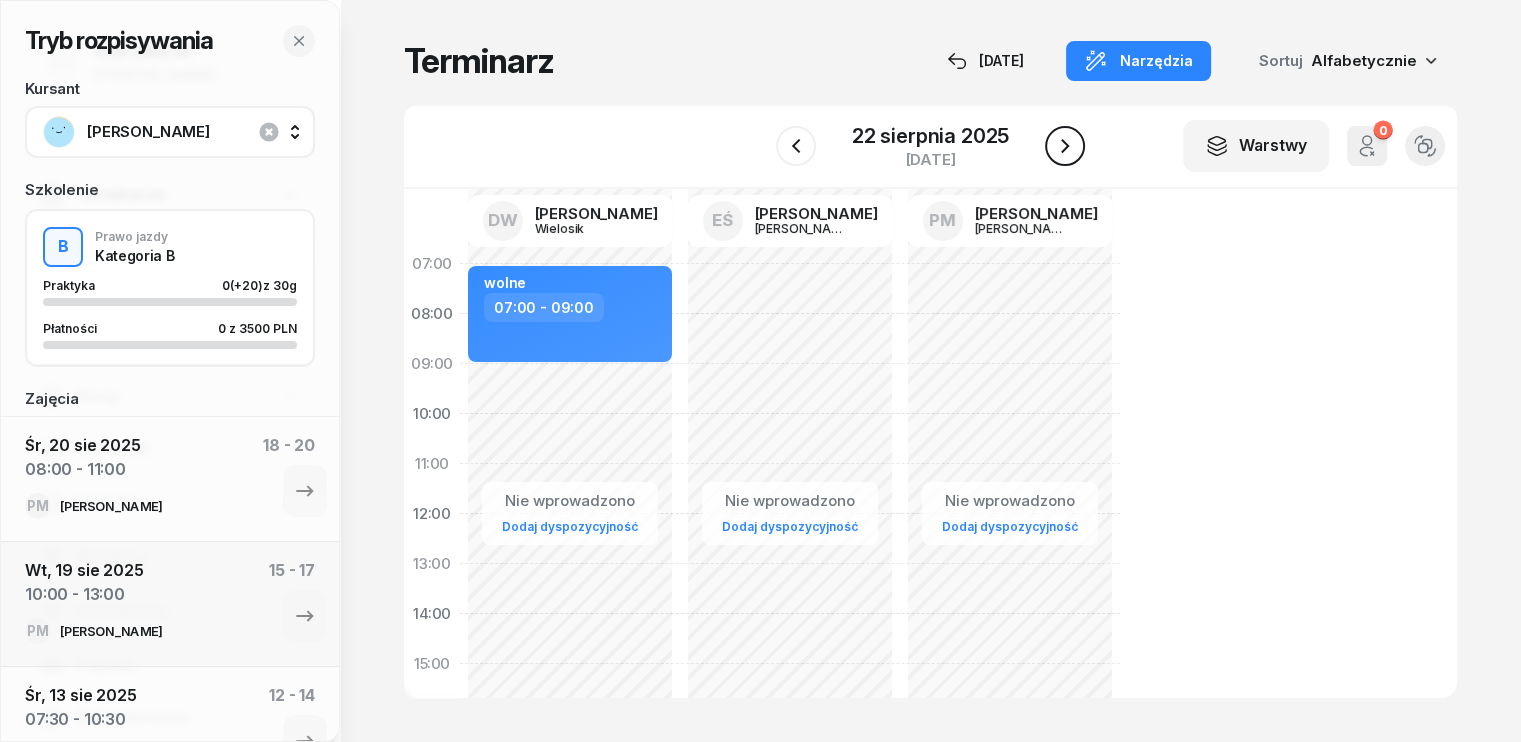 click 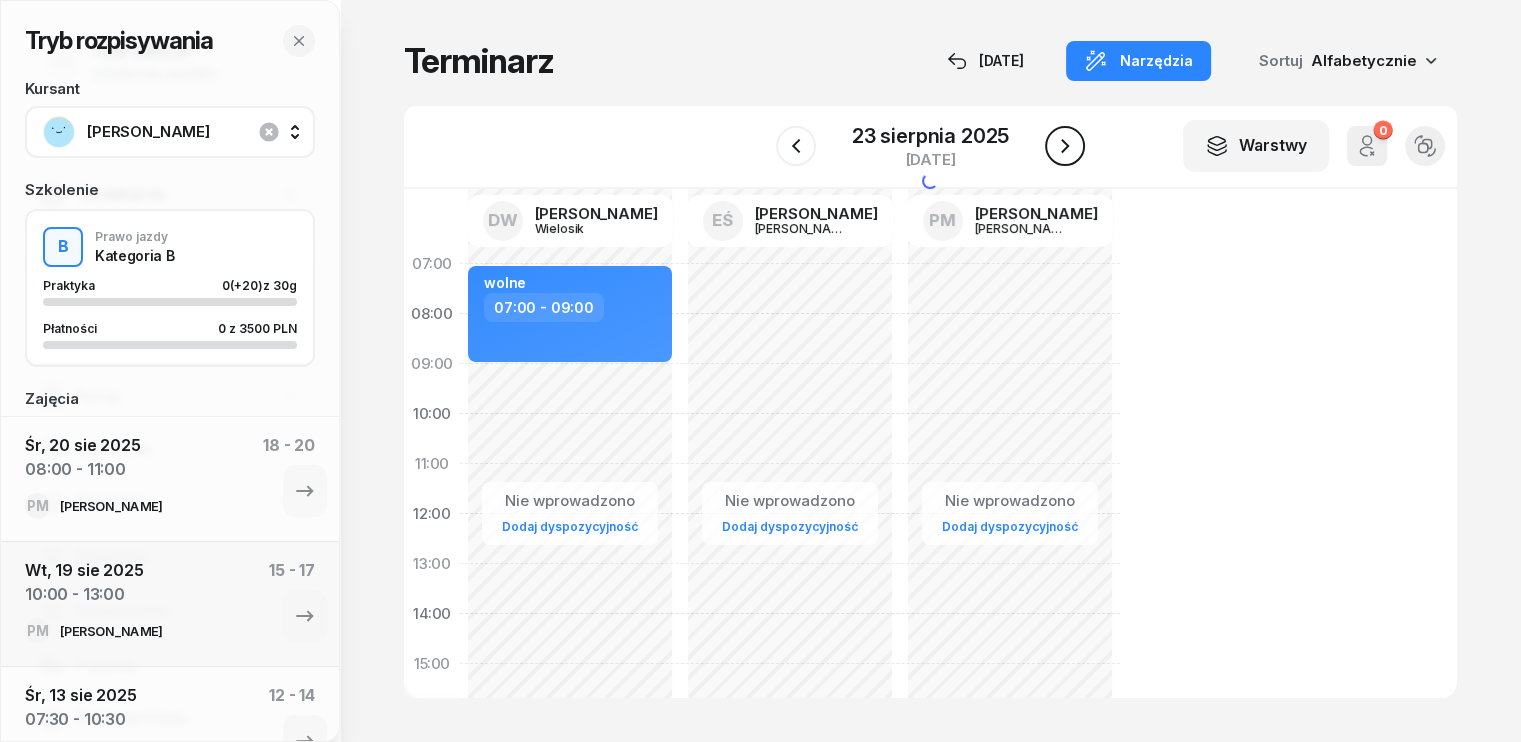 click 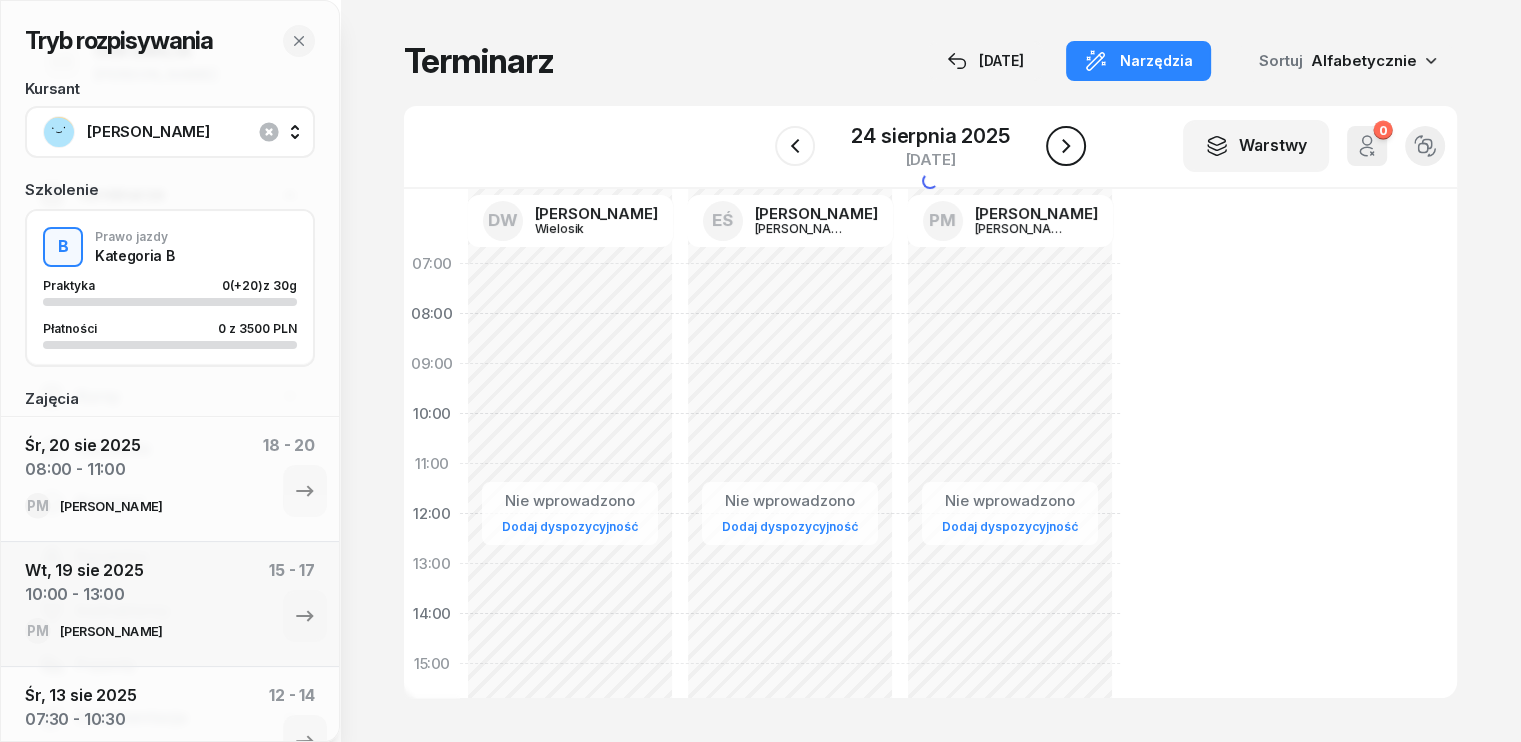 click 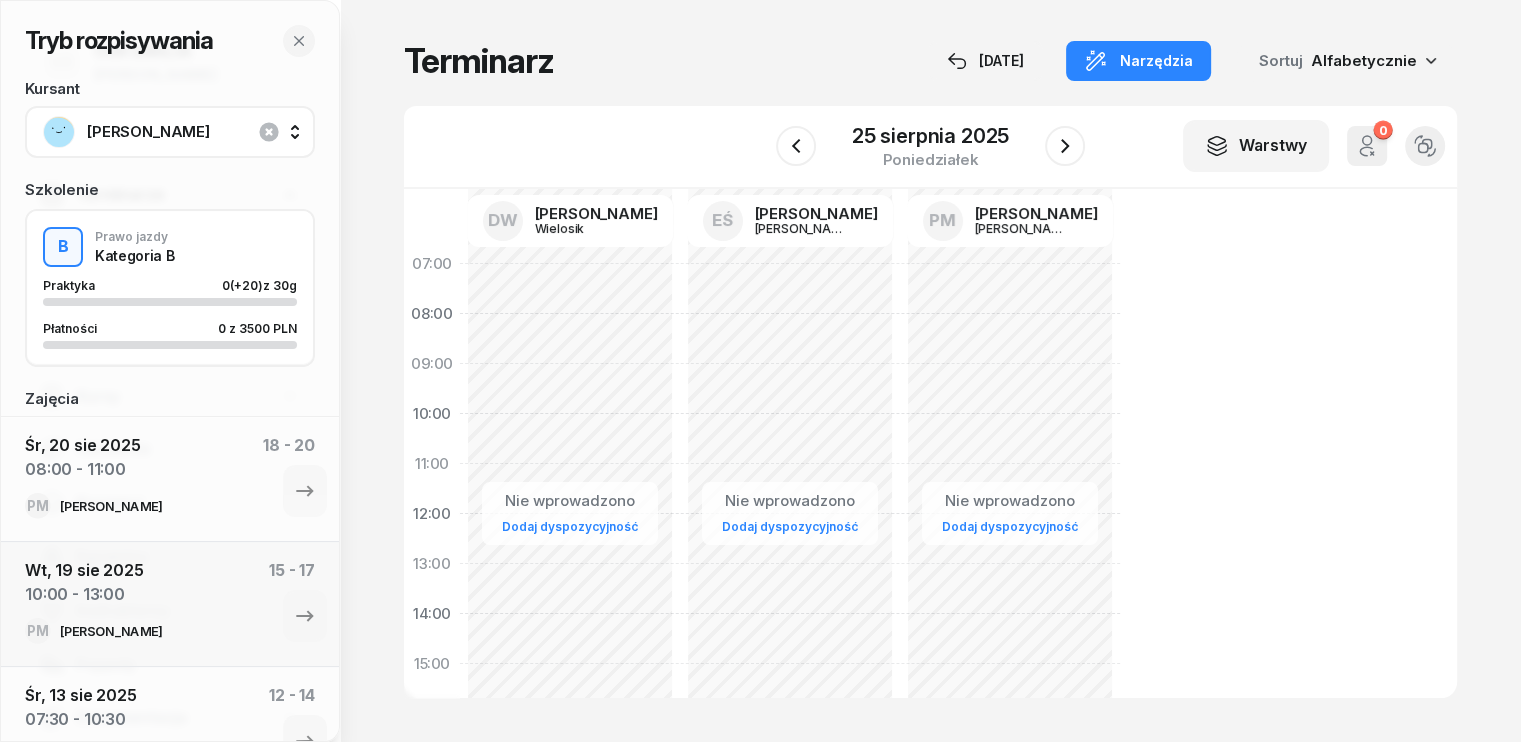 click on "Nie wprowadzono Dodaj dyspozycyjność" 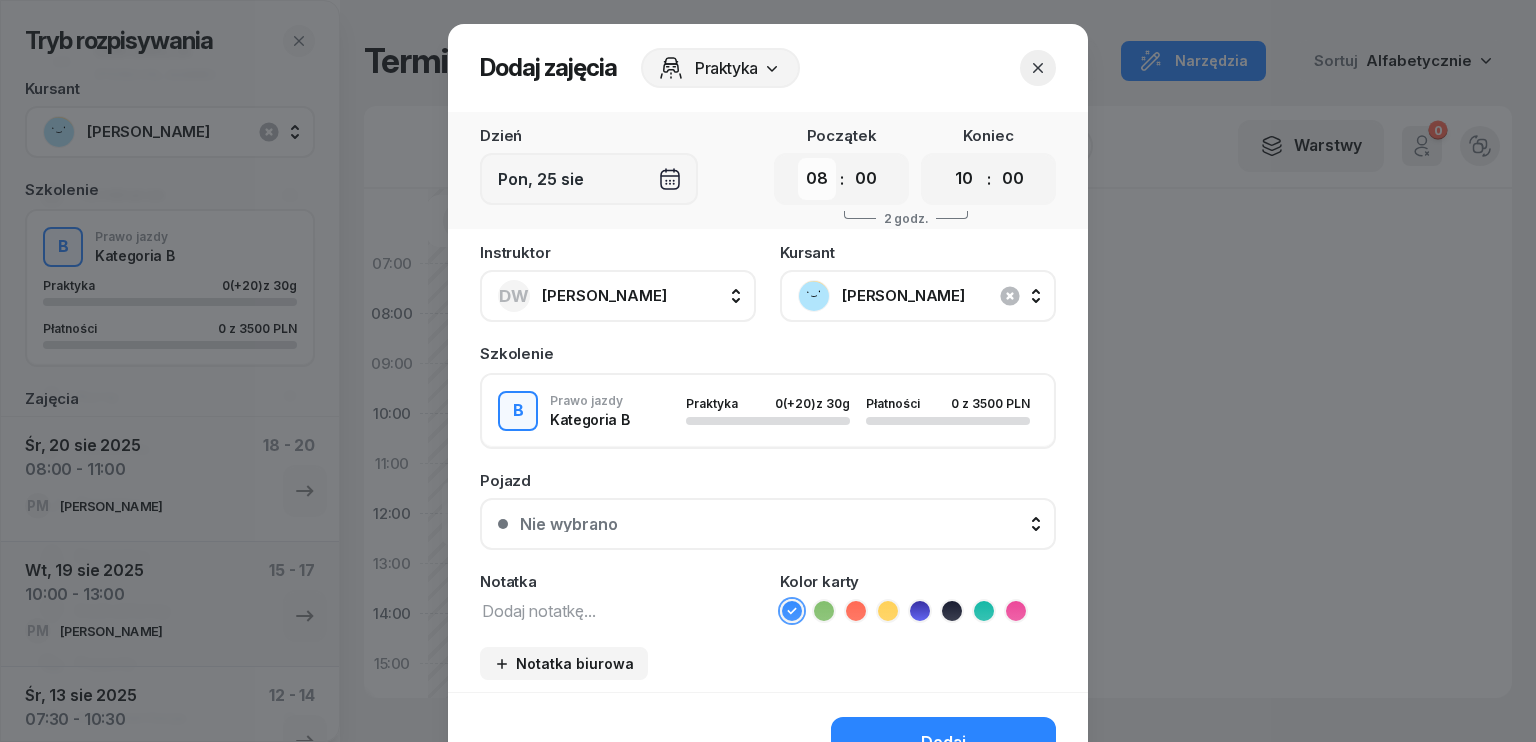 click on "00 01 02 03 04 05 06 07 08 09 10 11 12 13 14 15 16 17 18 19 20 21 22 23" at bounding box center (817, 179) 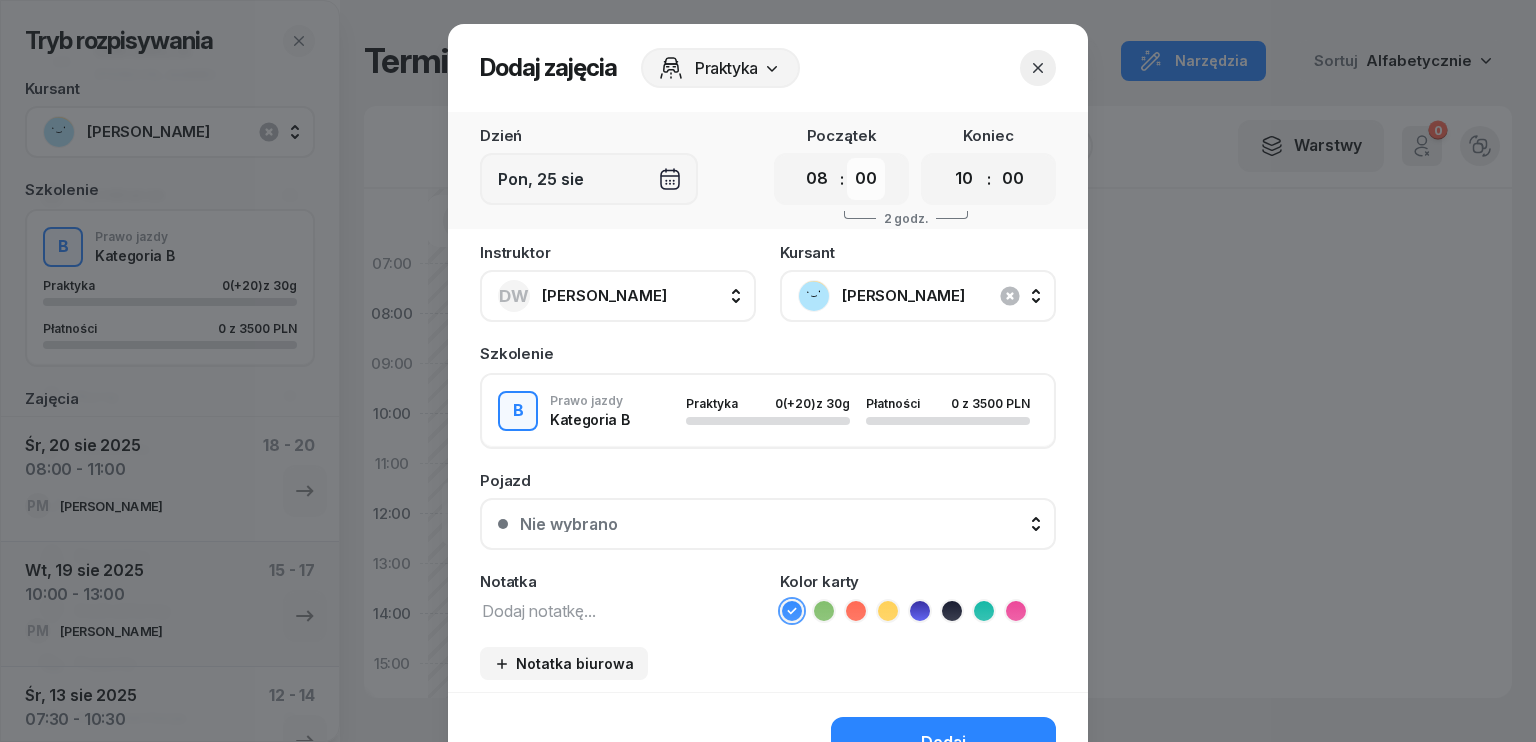 click on "00 05 10 15 20 25 30 35 40 45 50 55" at bounding box center (866, 179) 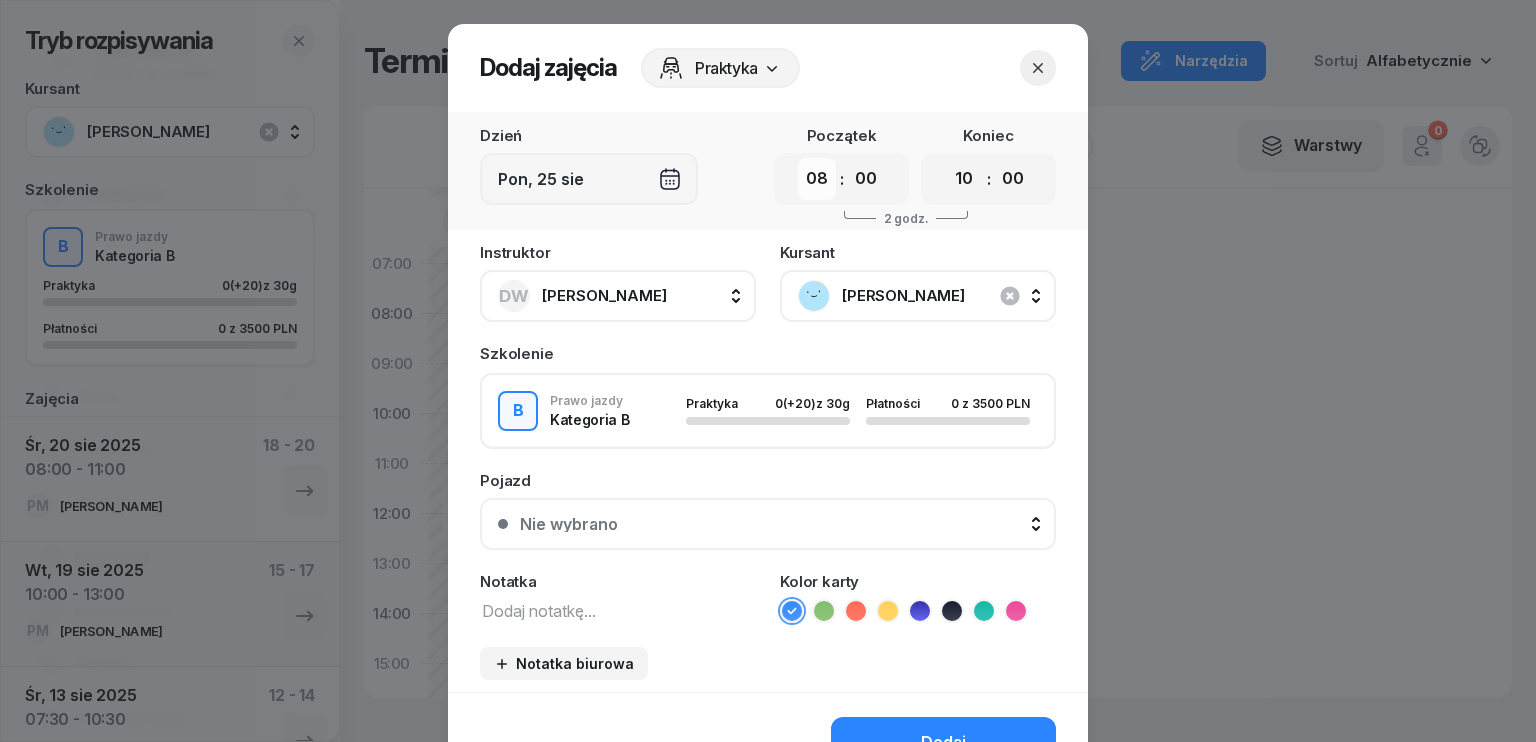 drag, startPoint x: 808, startPoint y: 178, endPoint x: 812, endPoint y: 197, distance: 19.416489 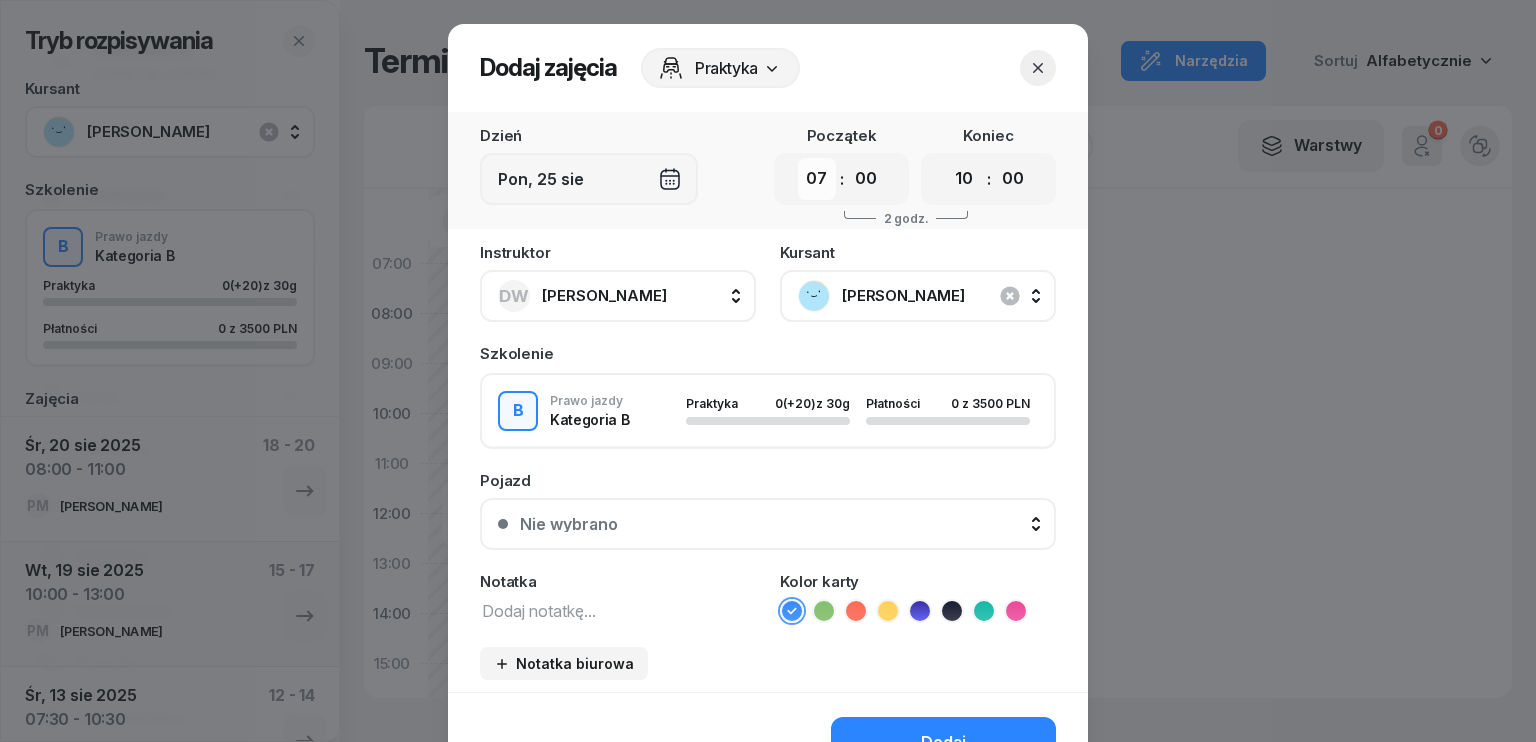 click on "00 01 02 03 04 05 06 07 08 09 10 11 12 13 14 15 16 17 18 19 20 21 22 23" at bounding box center [817, 179] 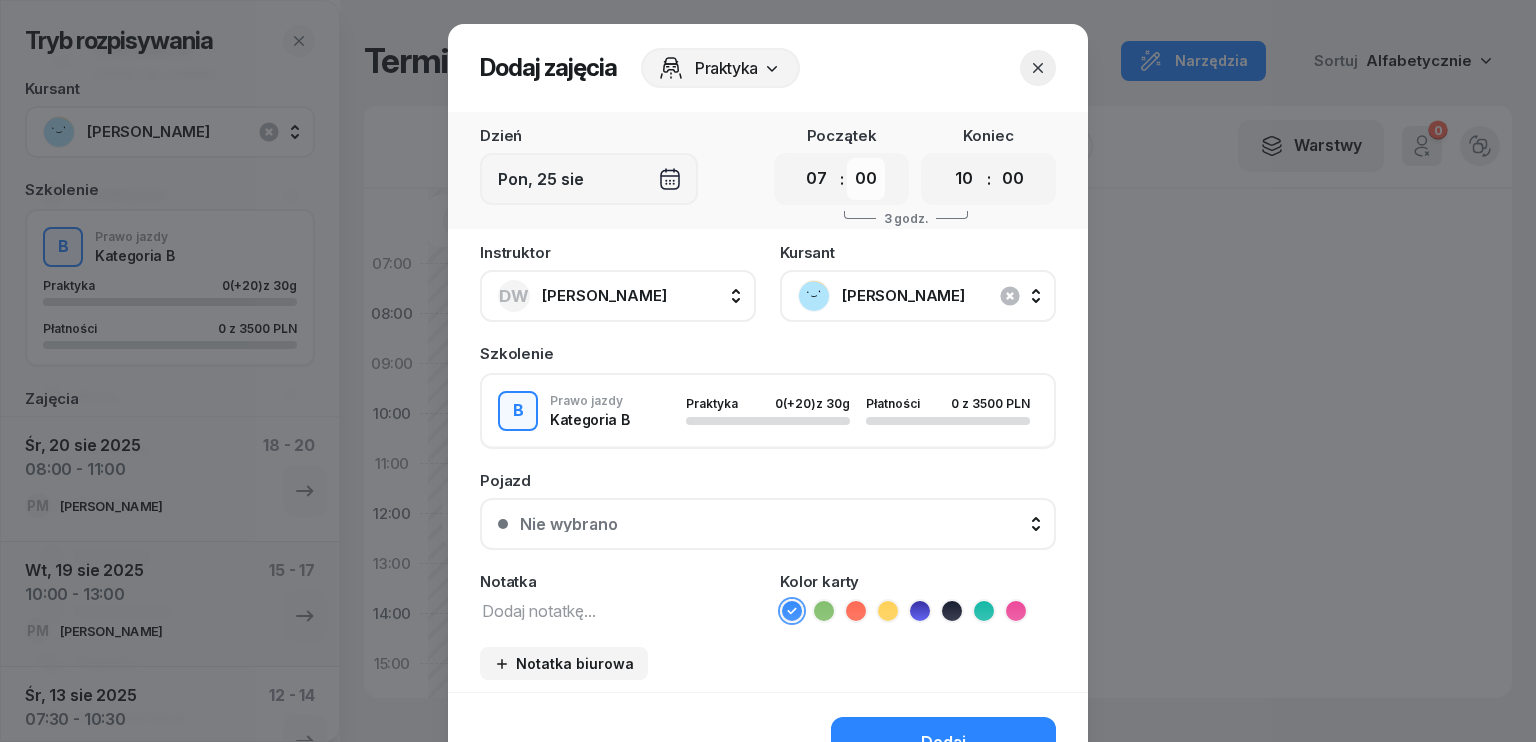 click on "00 05 10 15 20 25 30 35 40 45 50 55" at bounding box center (866, 179) 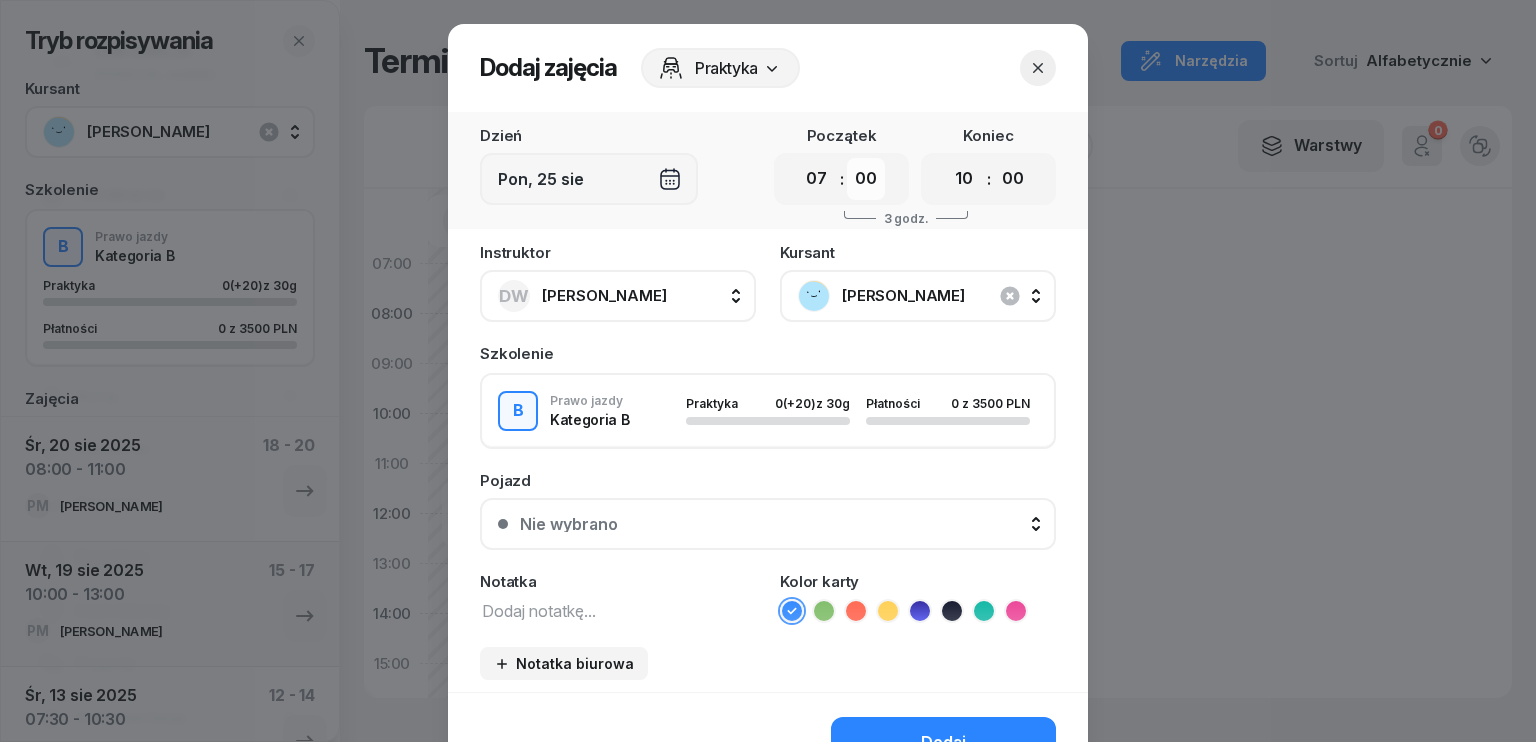 select on "30" 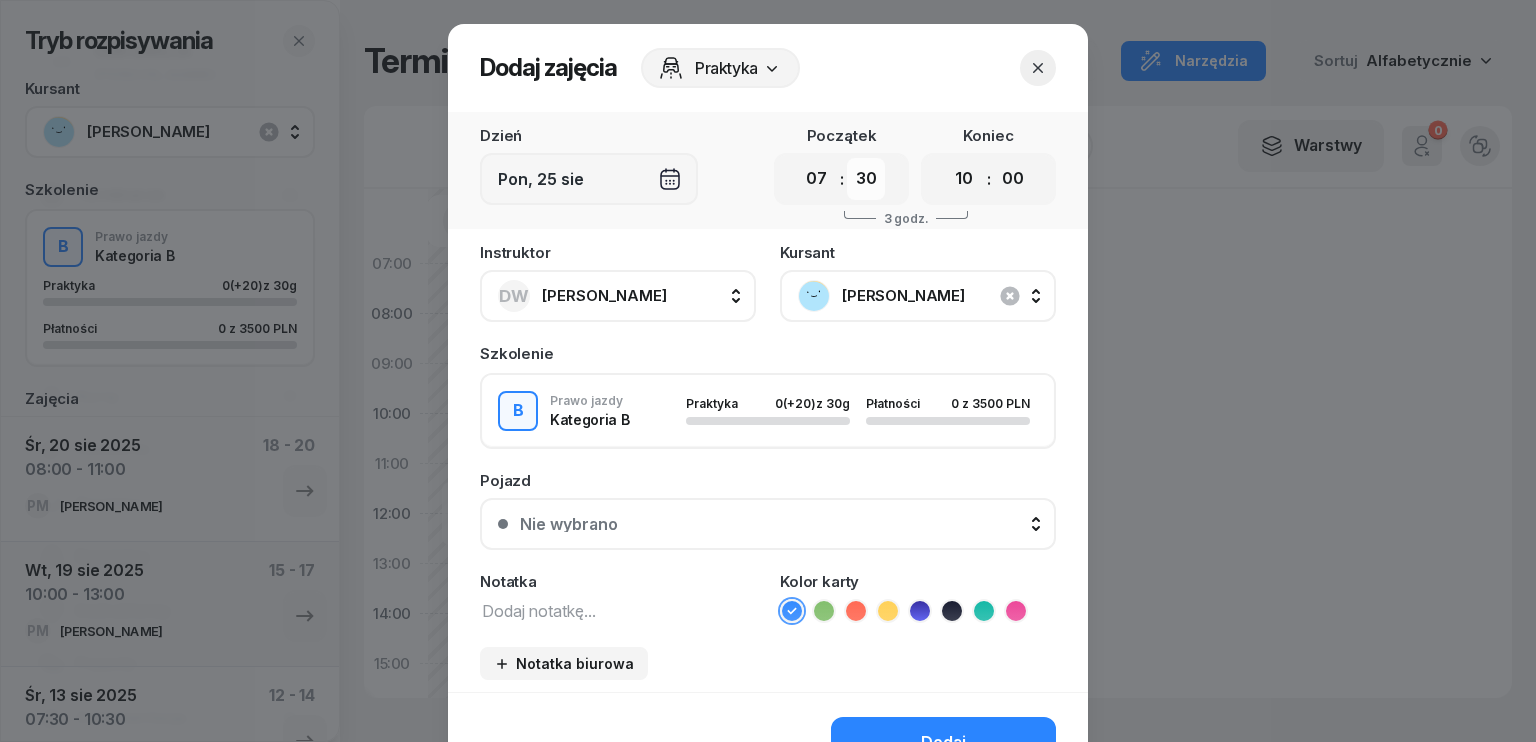 click on "00 05 10 15 20 25 30 35 40 45 50 55" at bounding box center [866, 179] 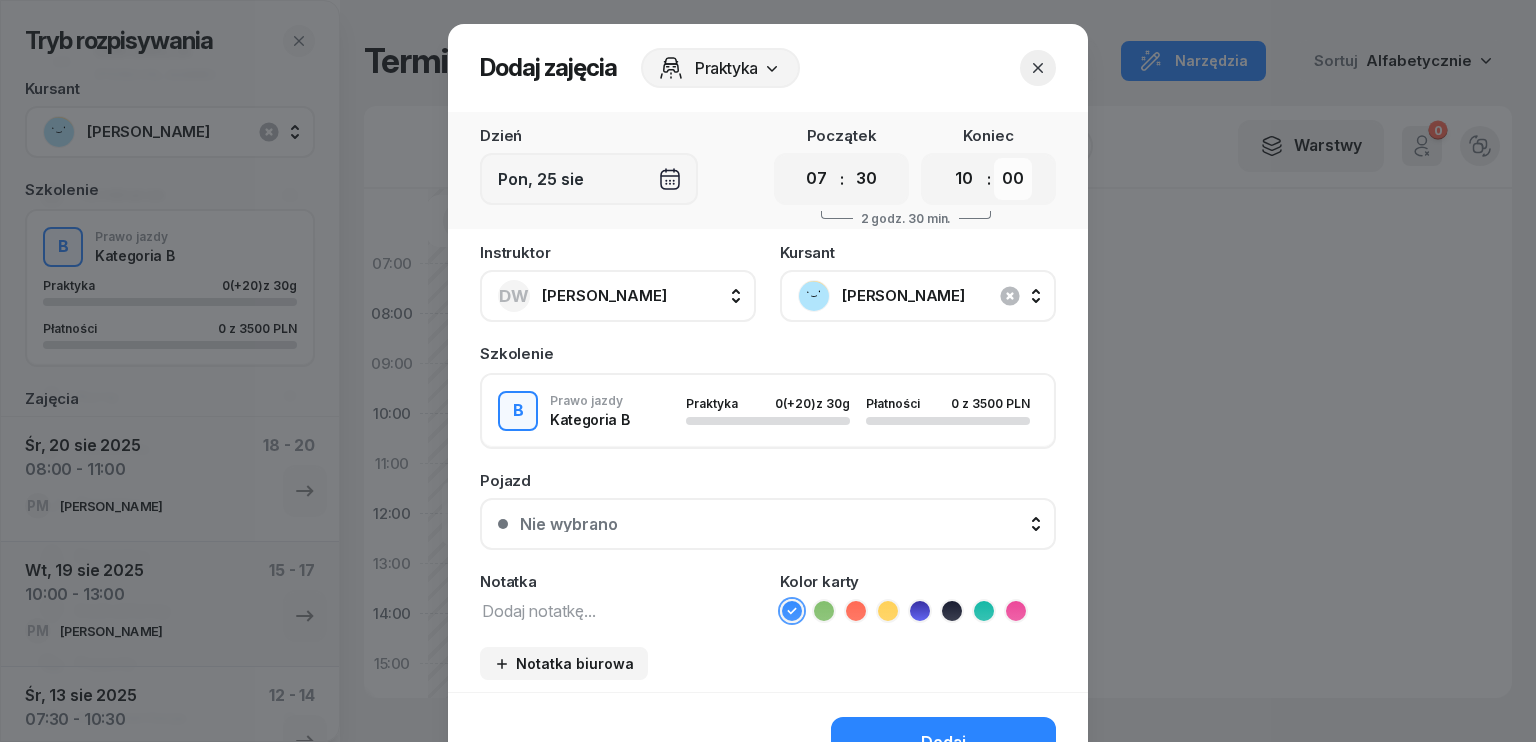 click on "00 05 10 15 20 25 30 35 40 45 50 55" at bounding box center (1013, 179) 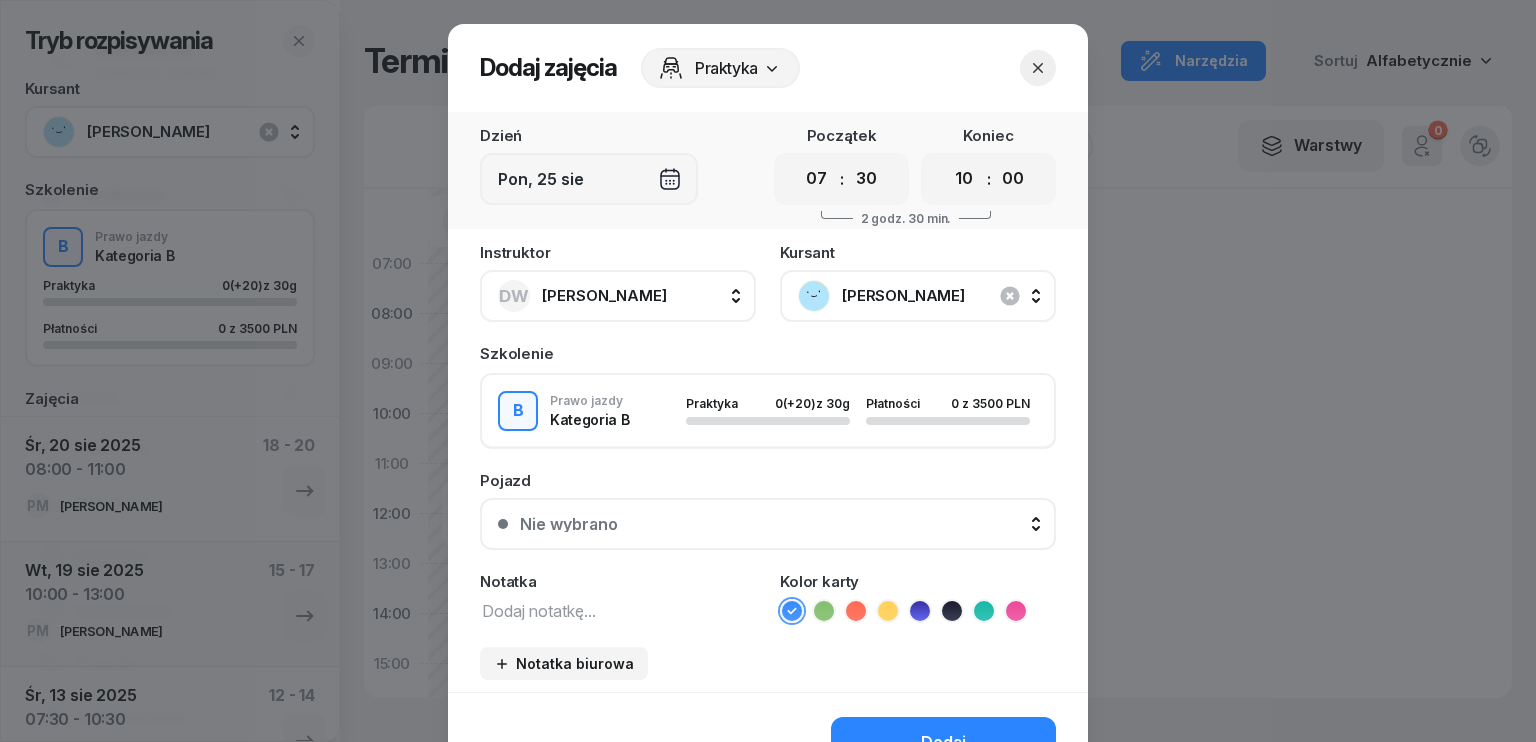 select on "30" 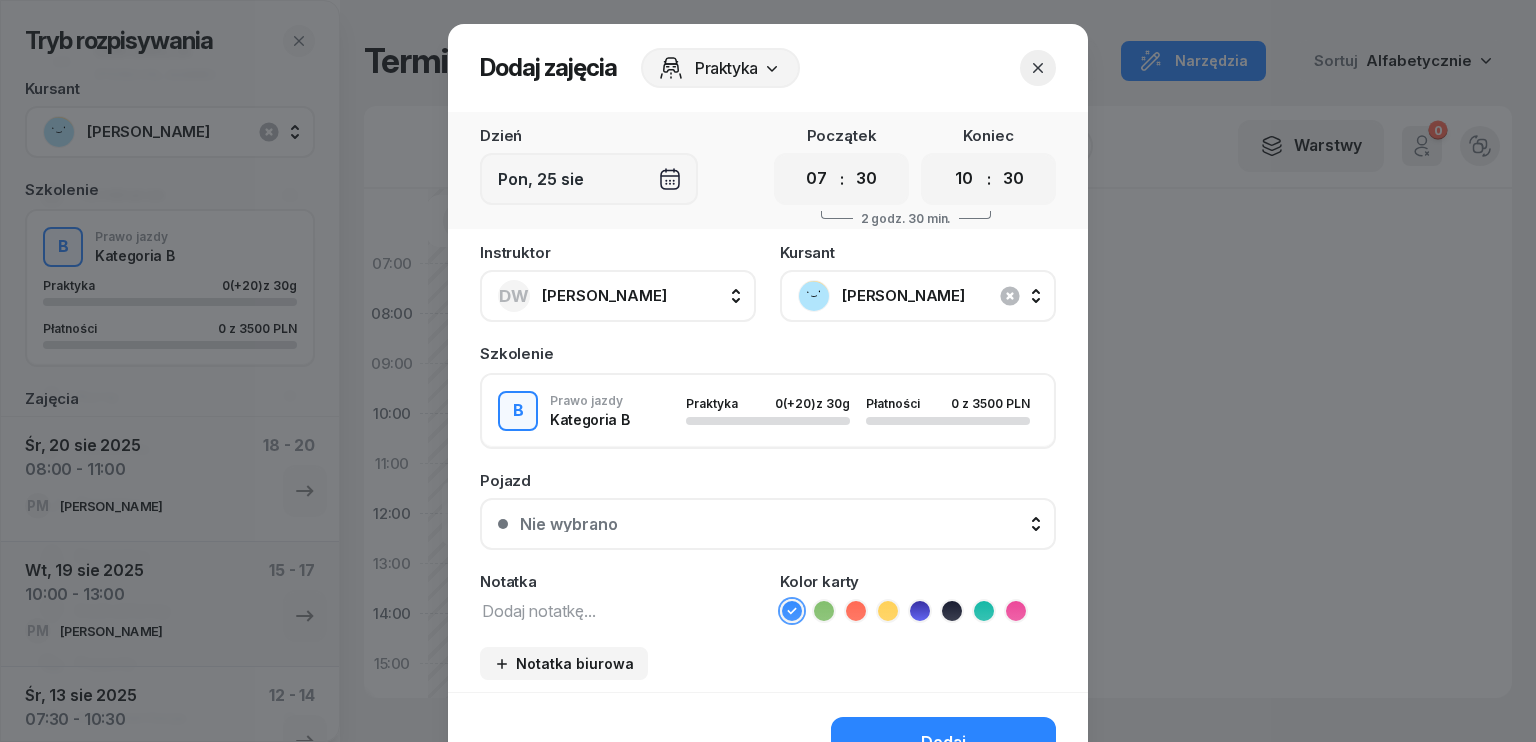 click on "00 05 10 15 20 25 30 35 40 45 50 55" at bounding box center [1013, 179] 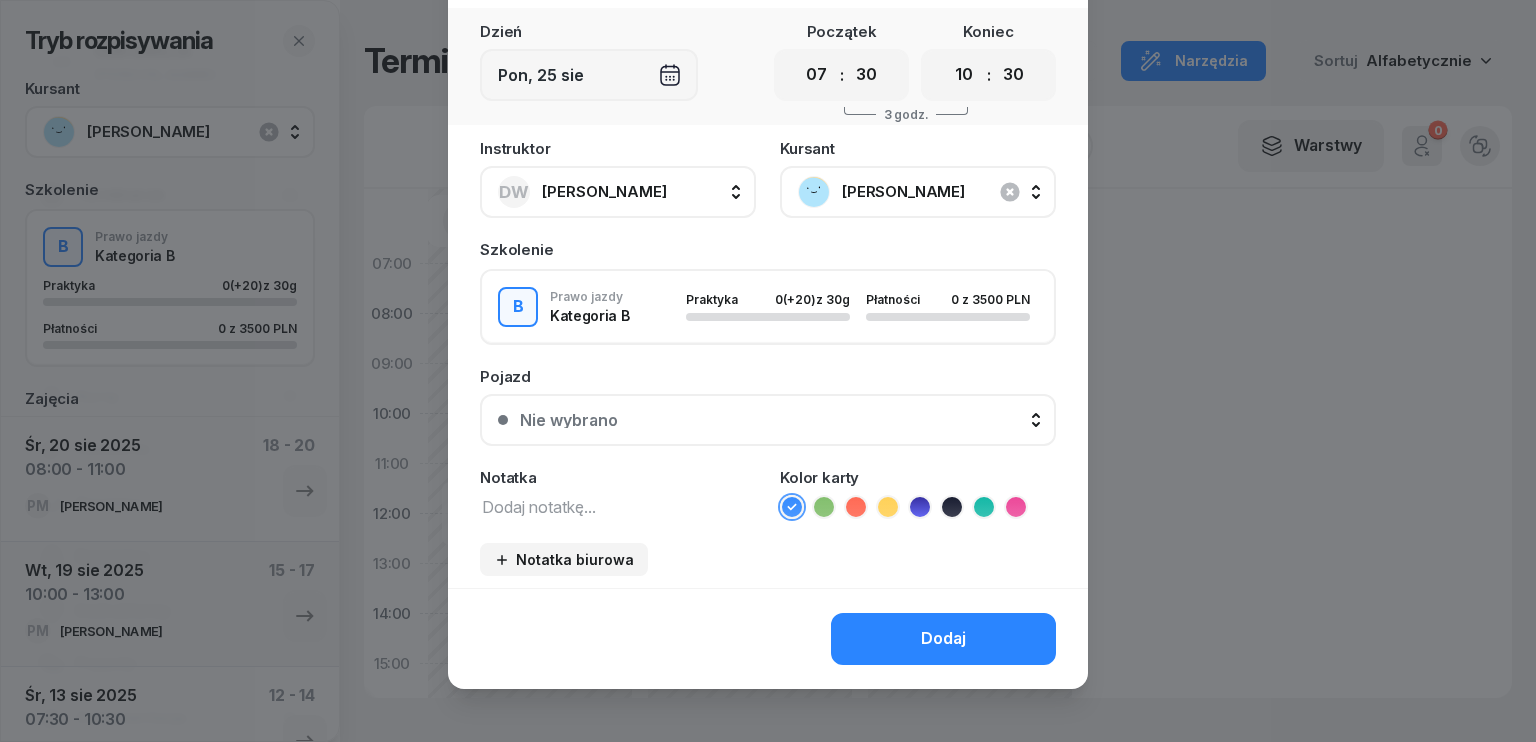 scroll, scrollTop: 112, scrollLeft: 0, axis: vertical 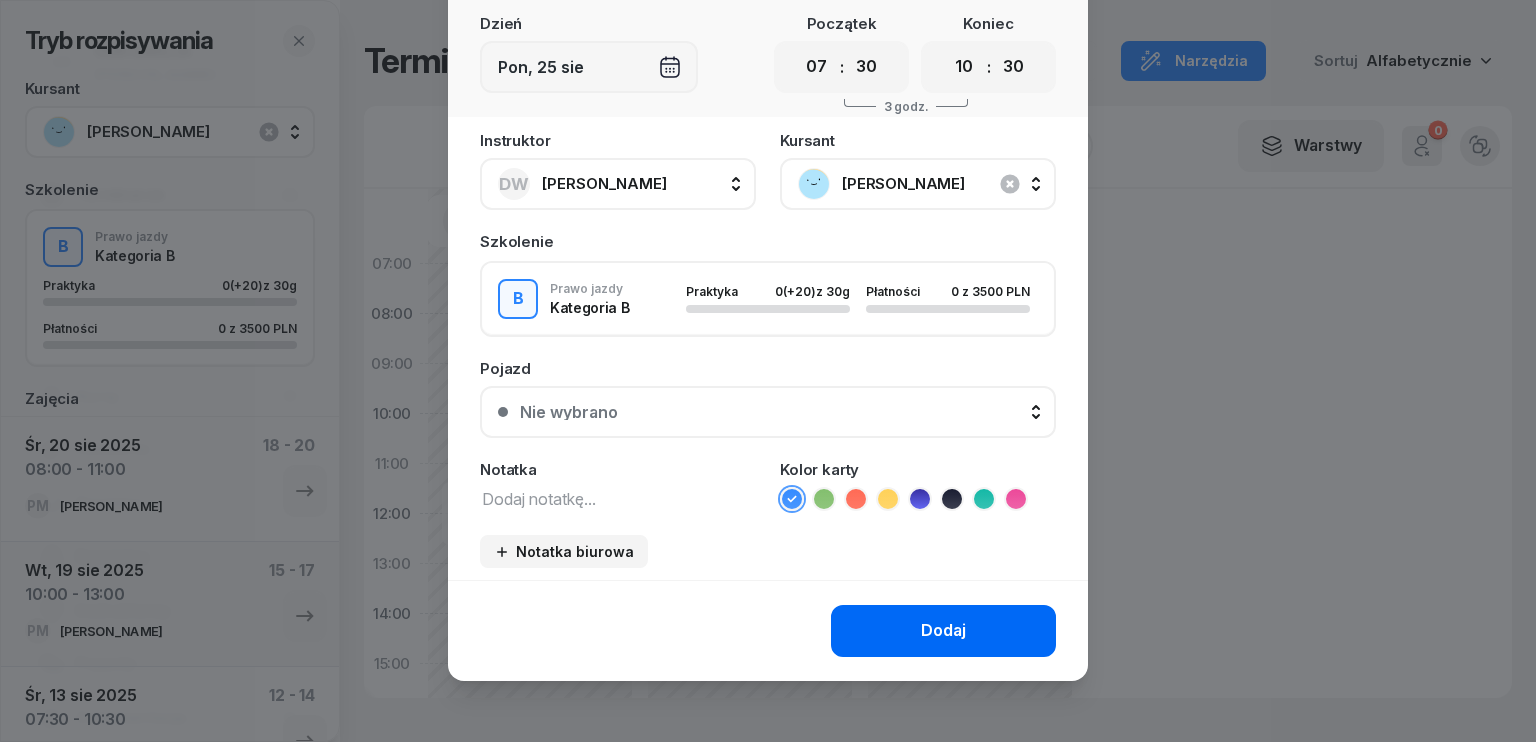 click on "Dodaj" at bounding box center (943, 631) 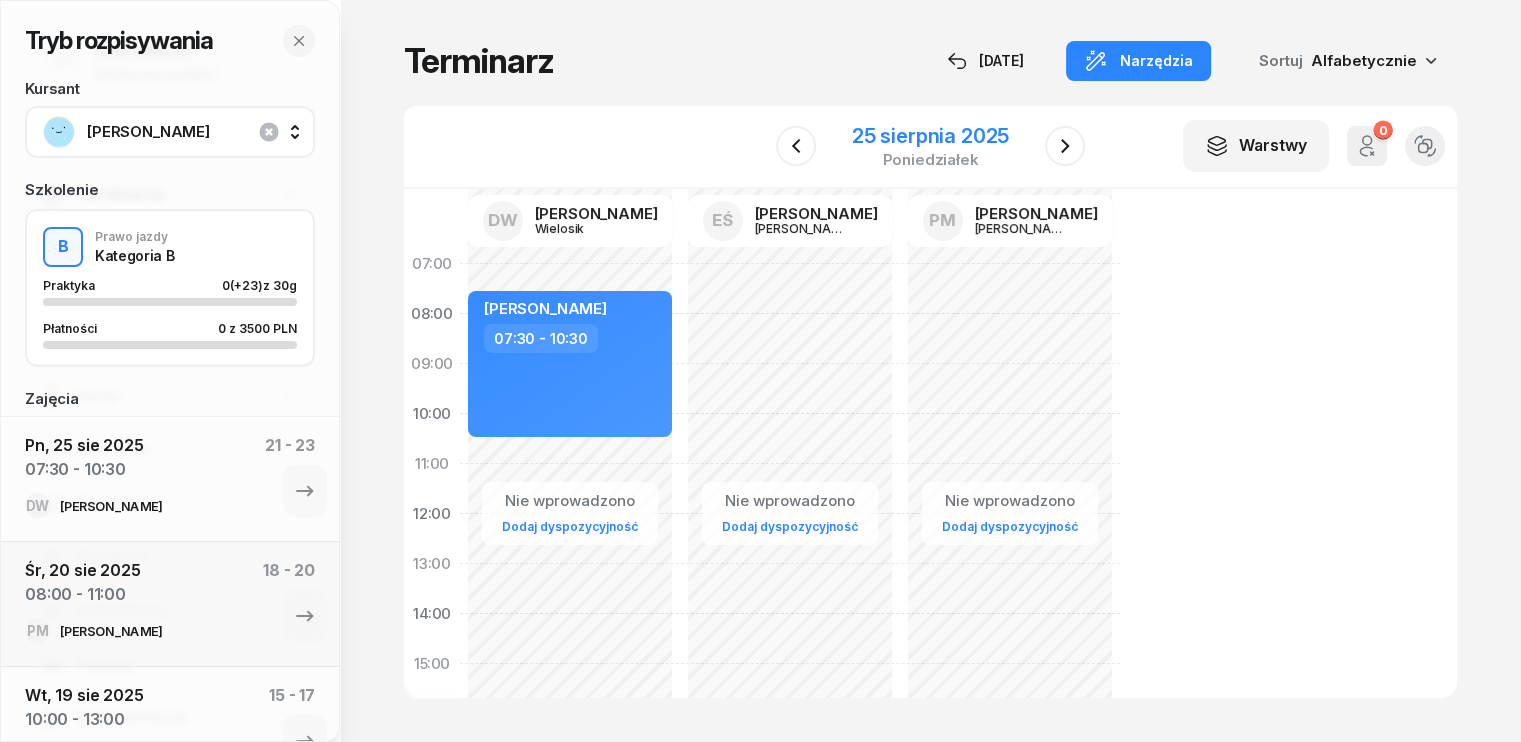 click on "25 sierpnia 2025" at bounding box center (930, 136) 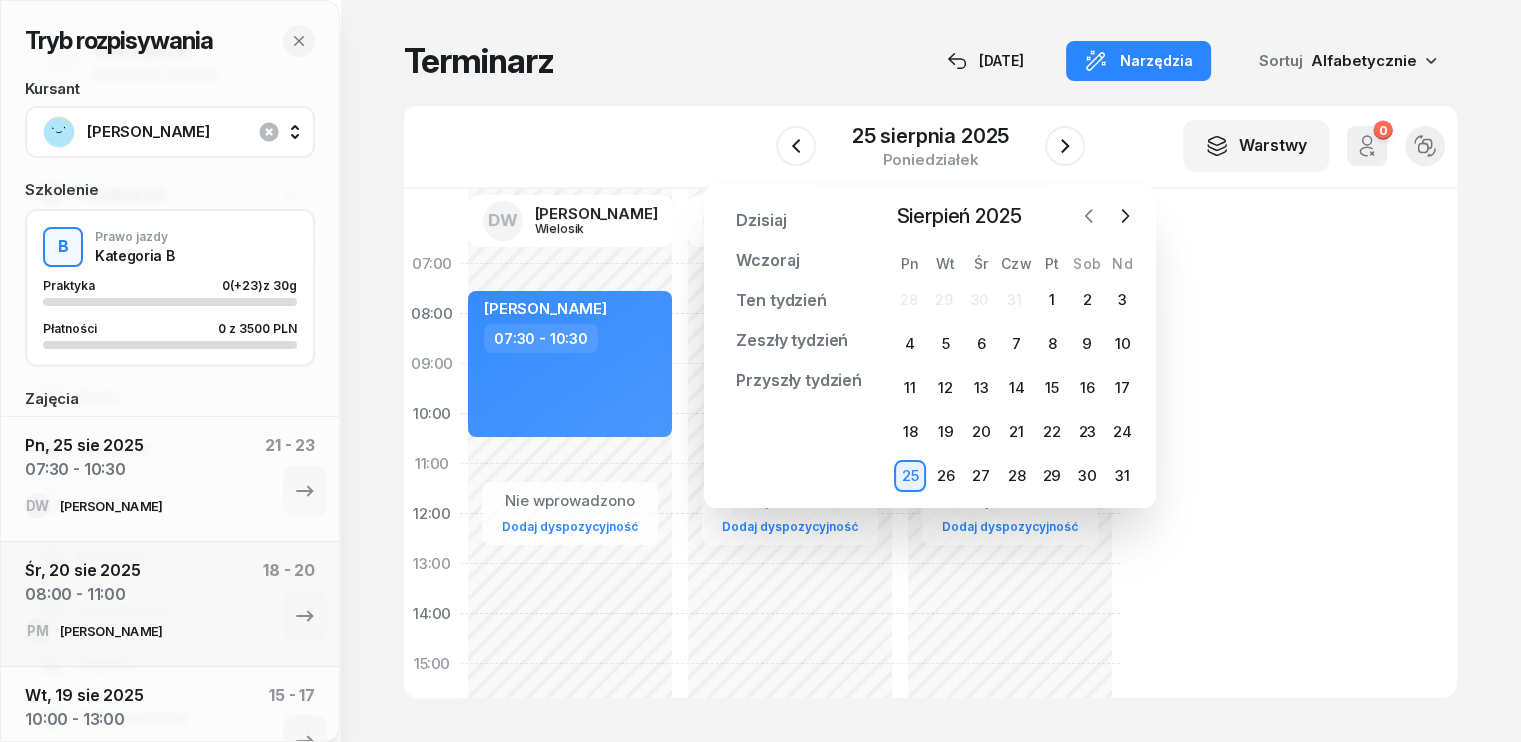 click 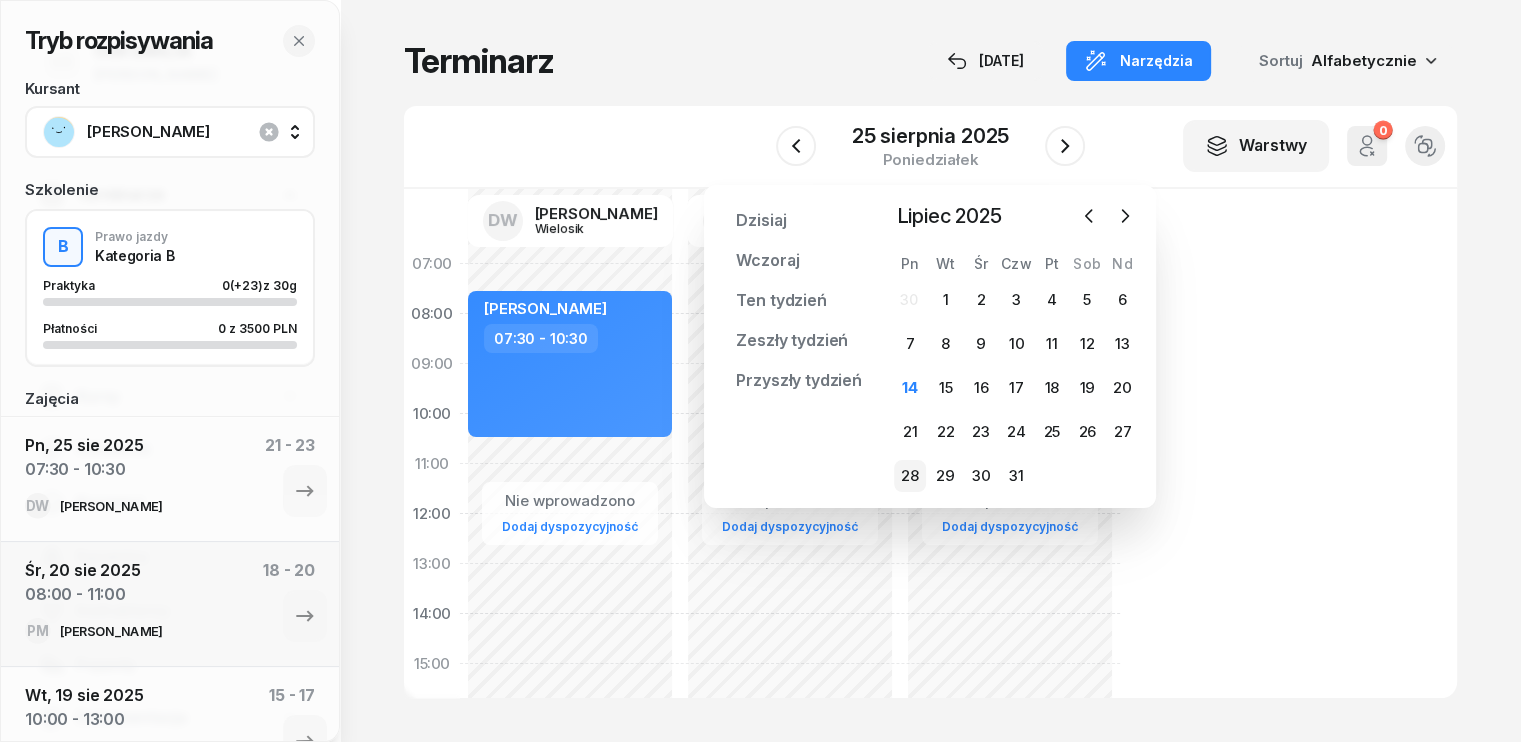 click on "28" at bounding box center (910, 476) 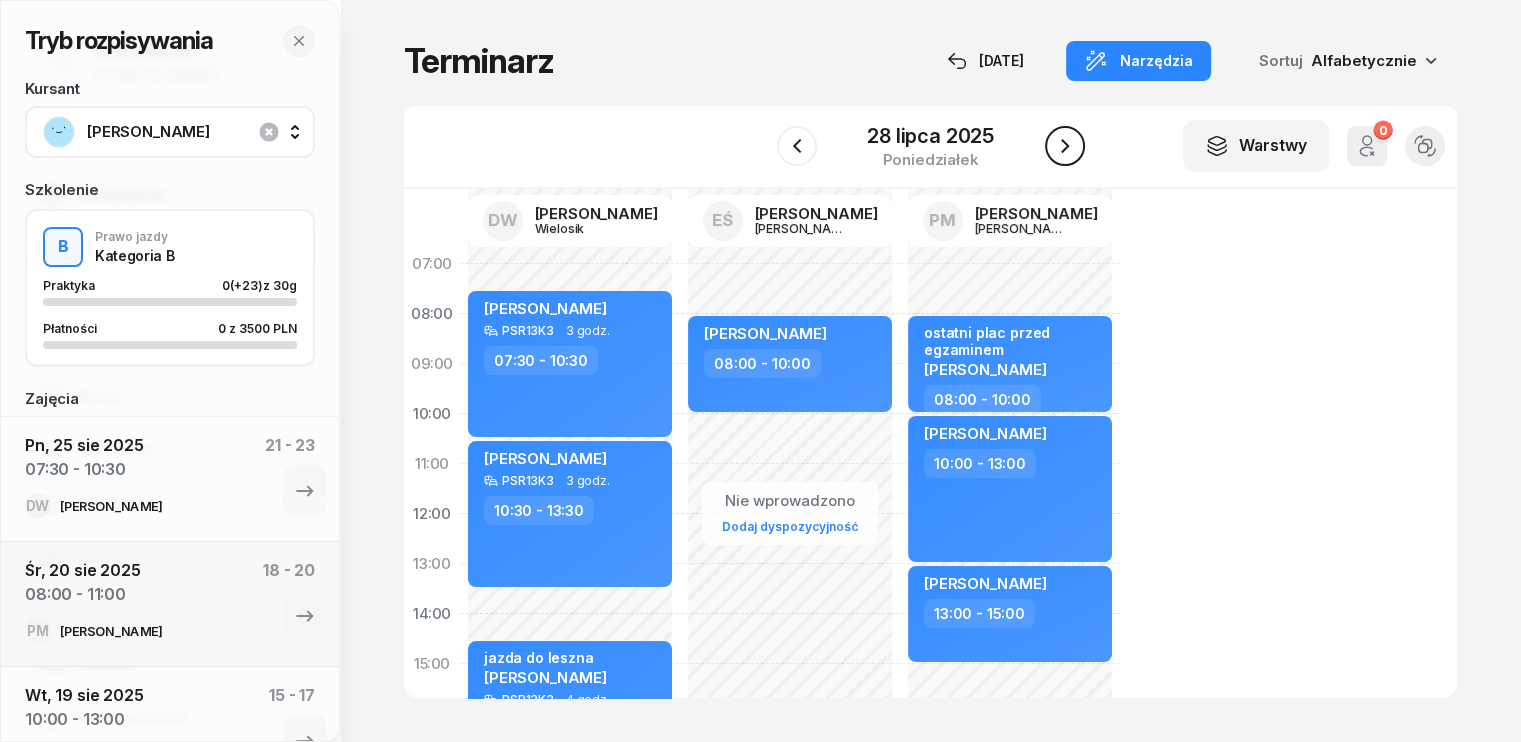 click 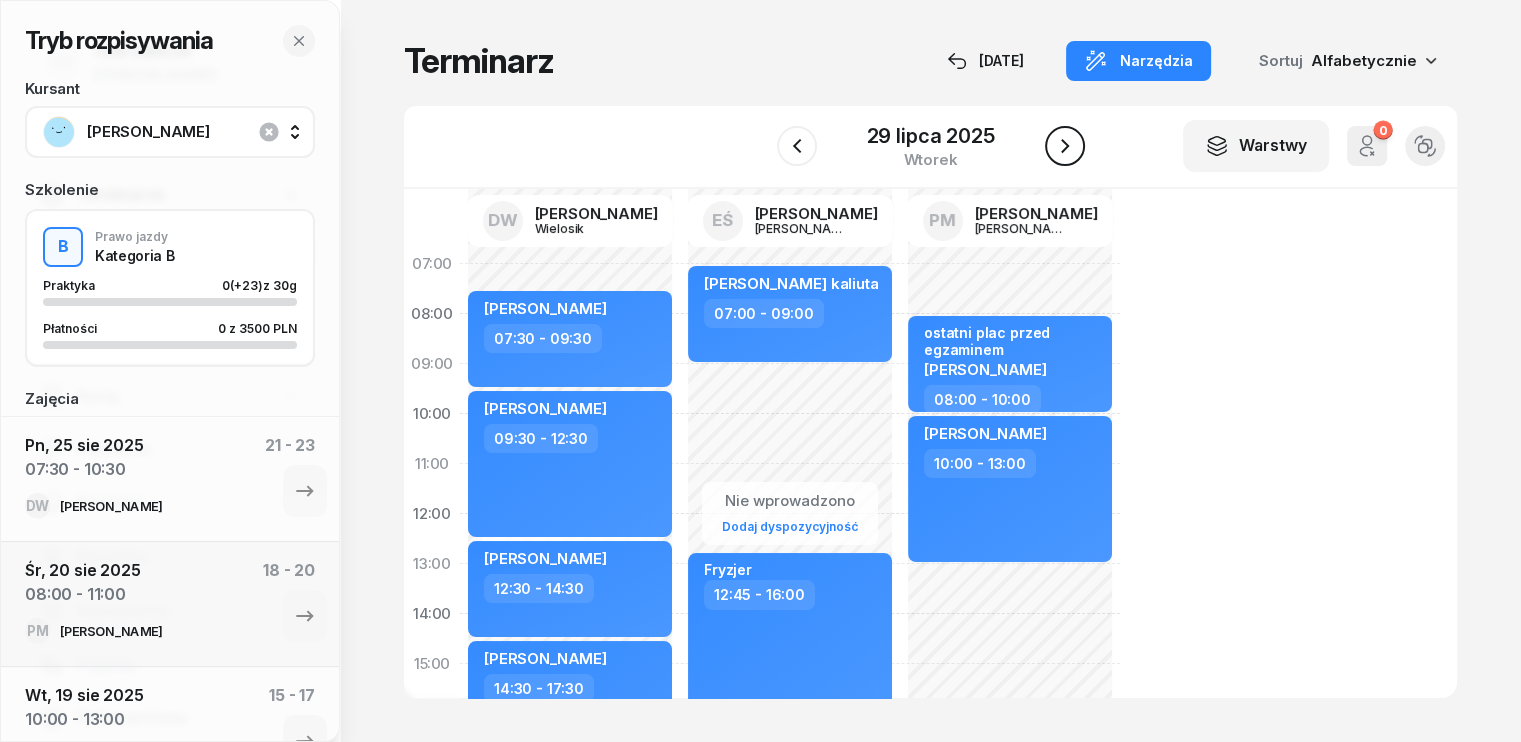click 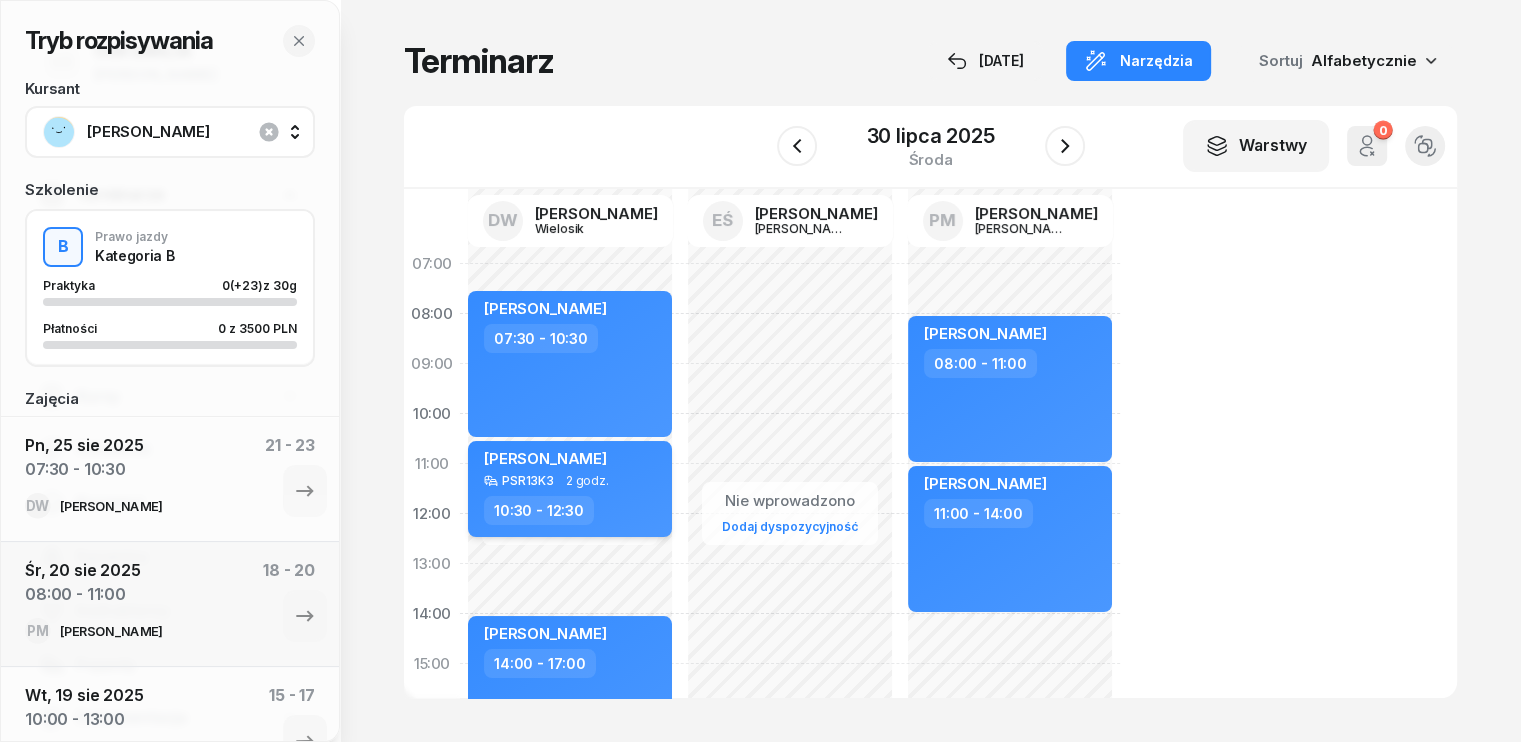 click on "[PERSON_NAME]" at bounding box center (572, 461) 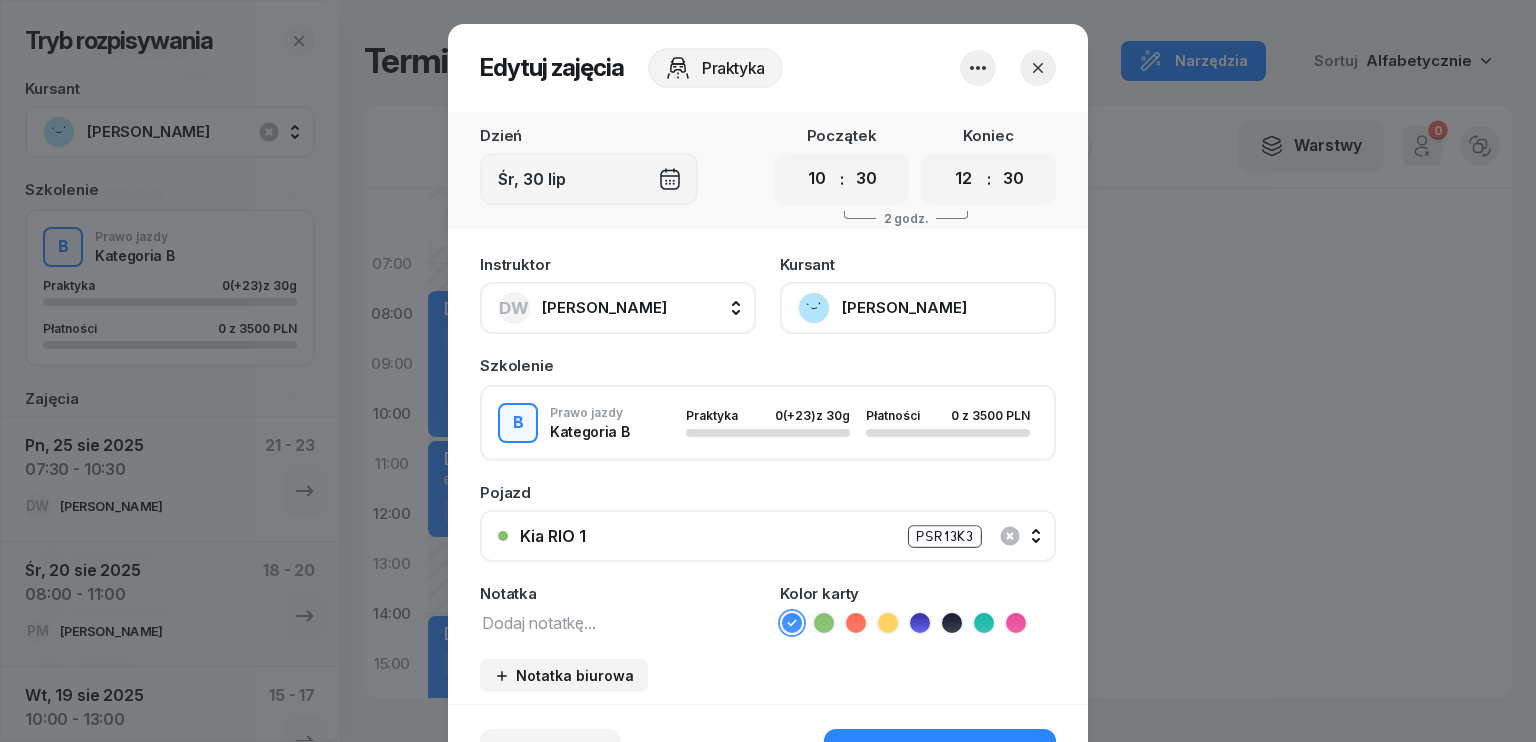 click at bounding box center (618, 622) 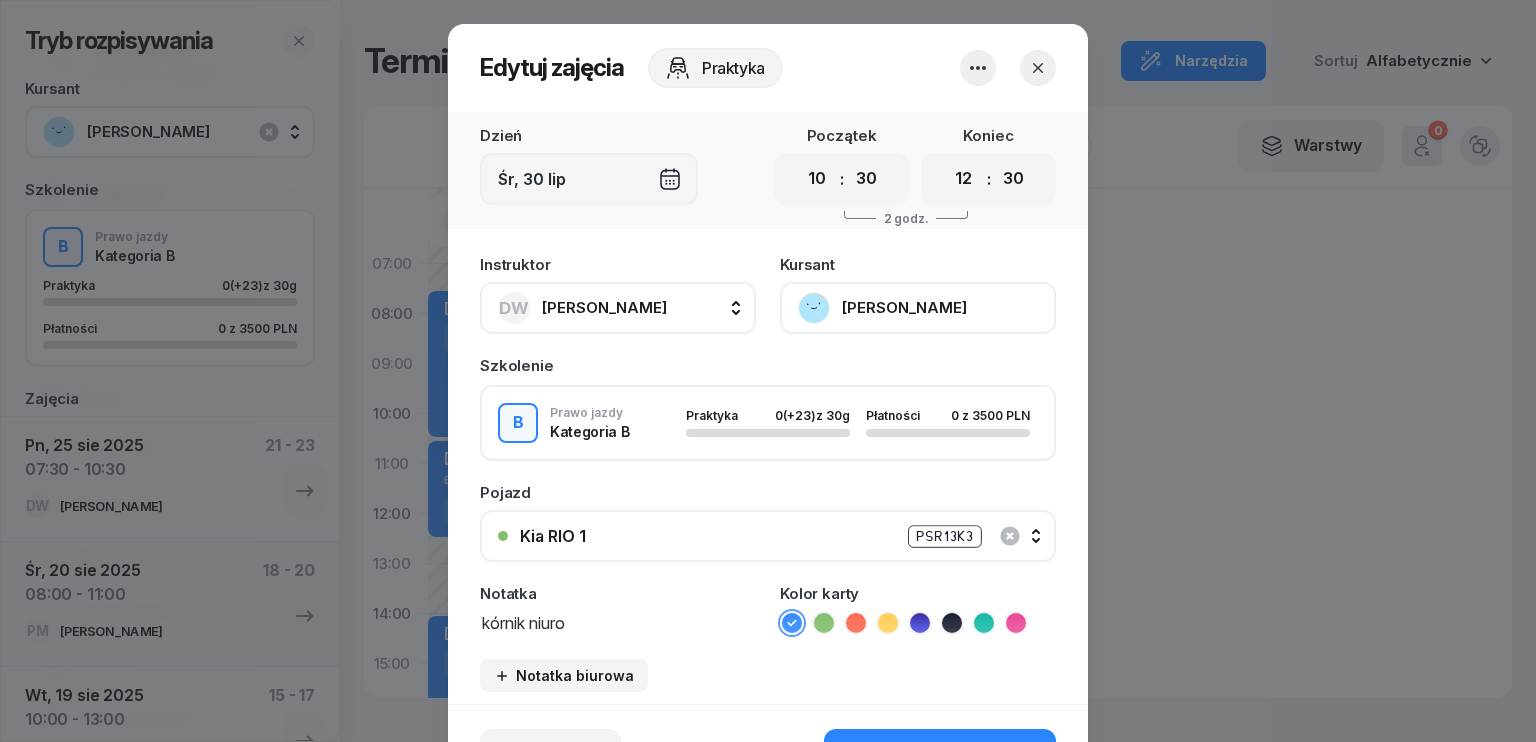 click on "kórnik niuro" at bounding box center [618, 622] 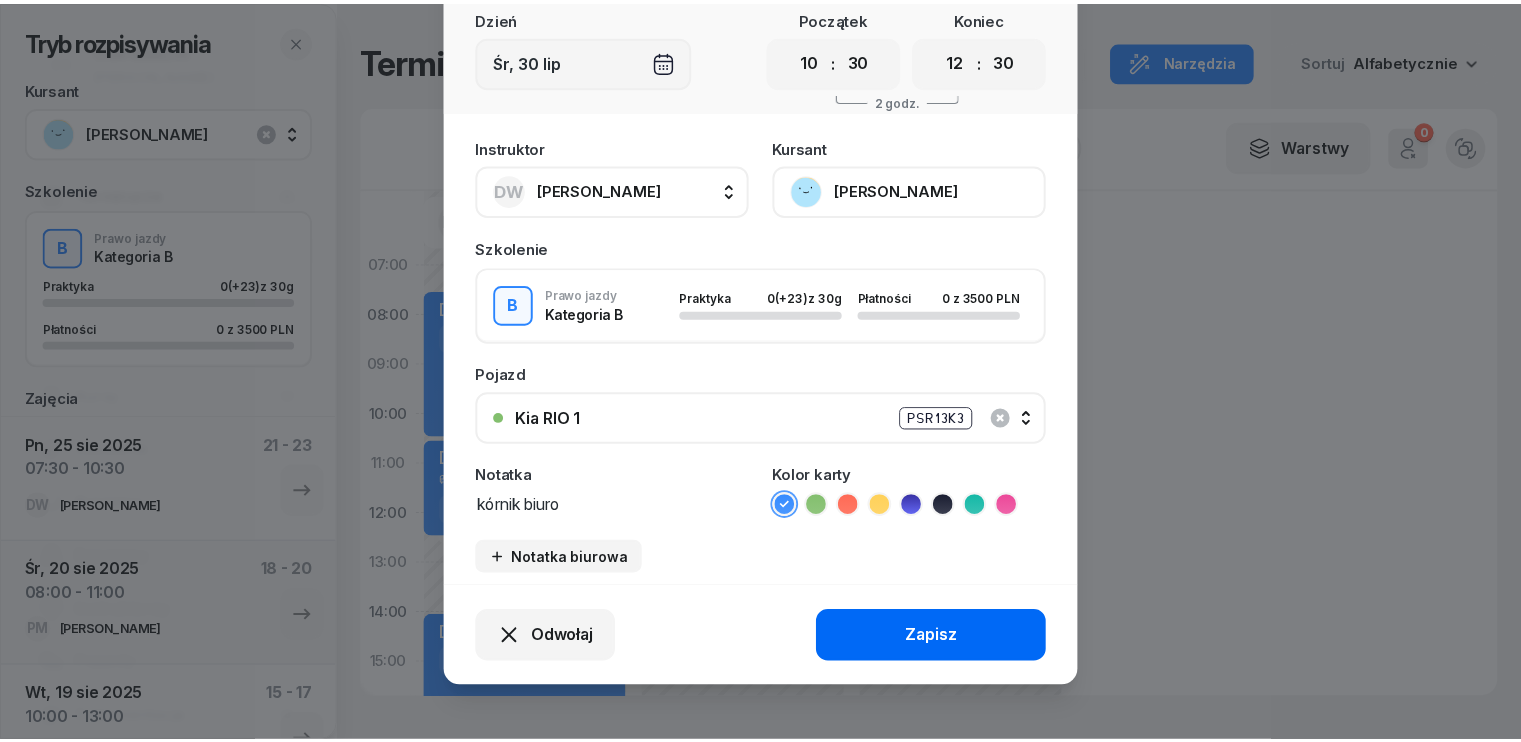 scroll, scrollTop: 124, scrollLeft: 0, axis: vertical 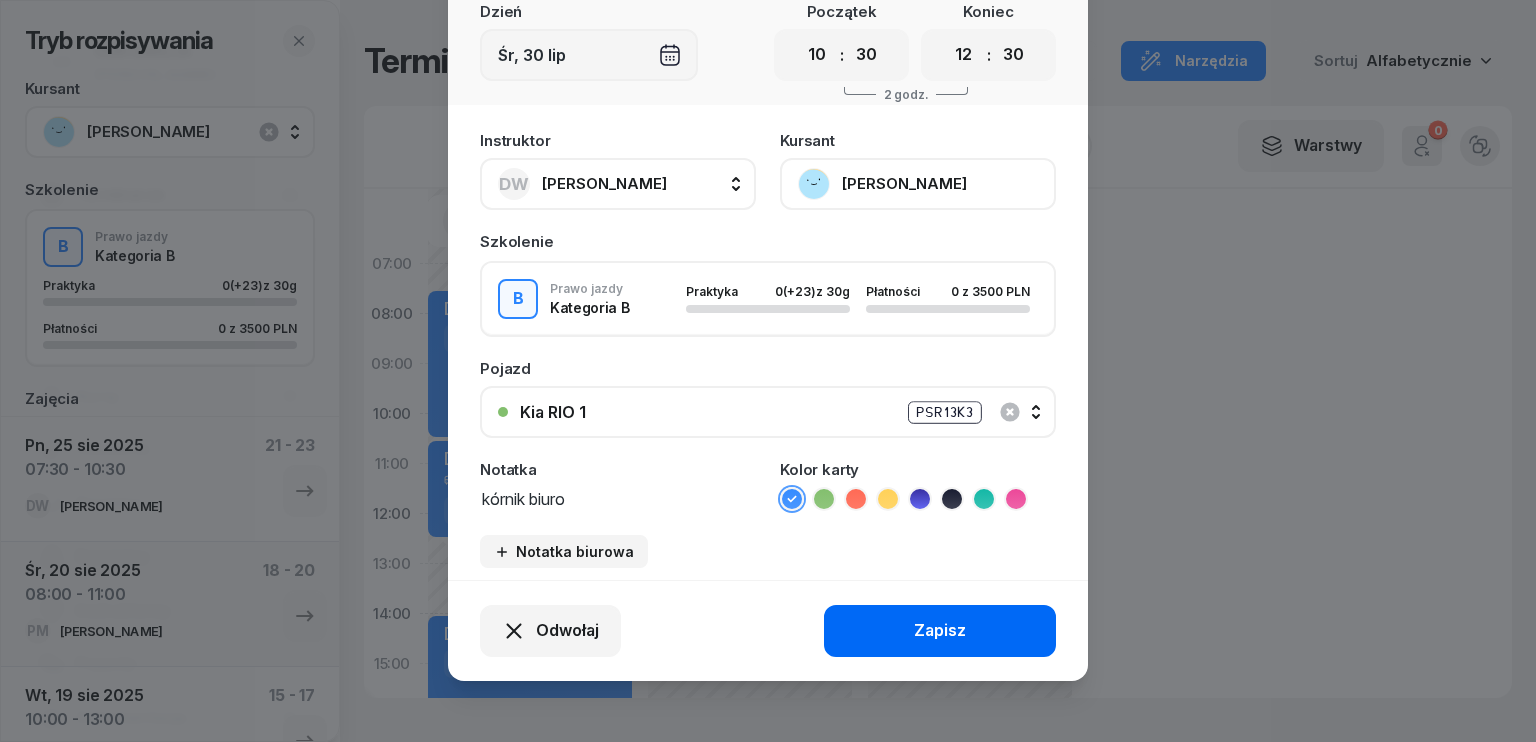 type on "kórnik biuro" 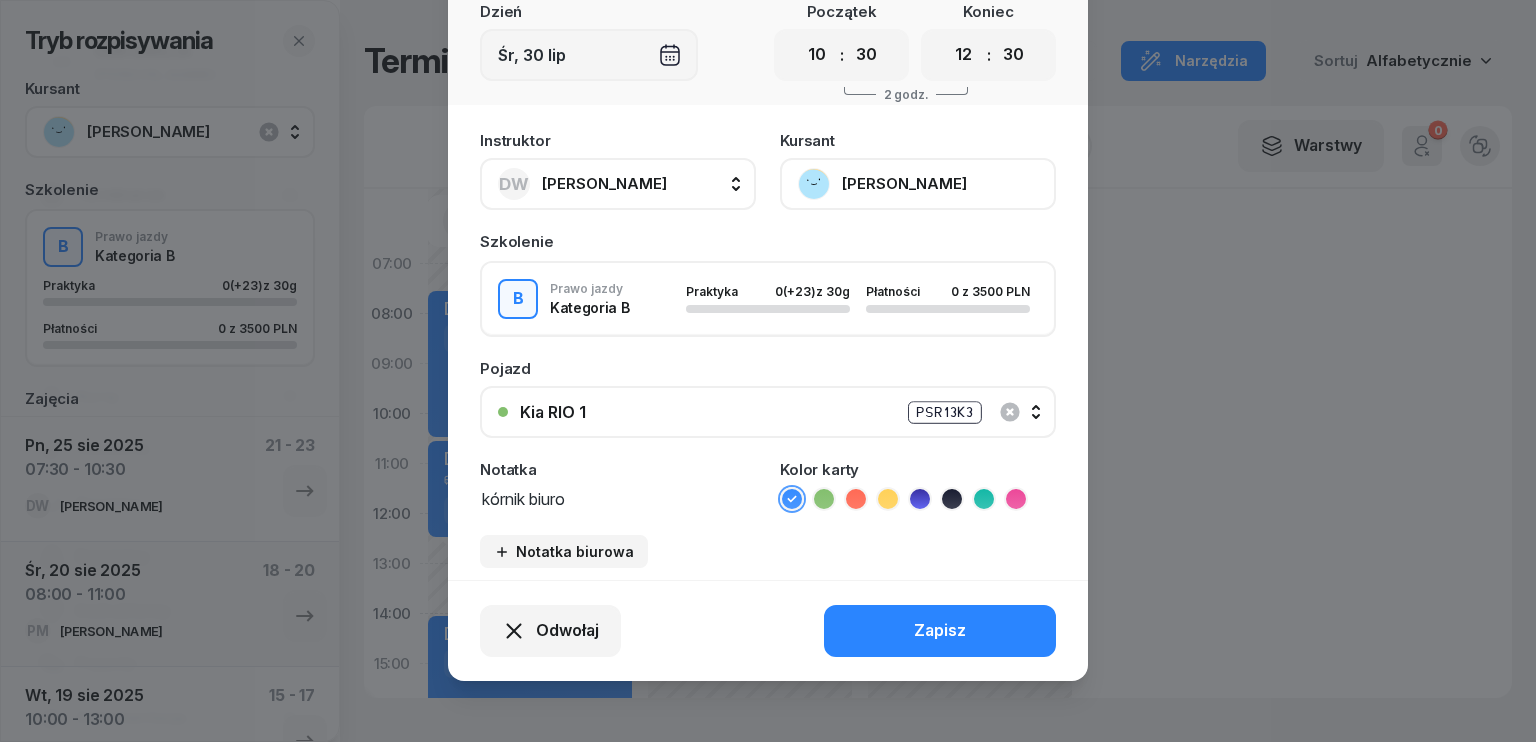 drag, startPoint x: 943, startPoint y: 643, endPoint x: 954, endPoint y: 631, distance: 16.27882 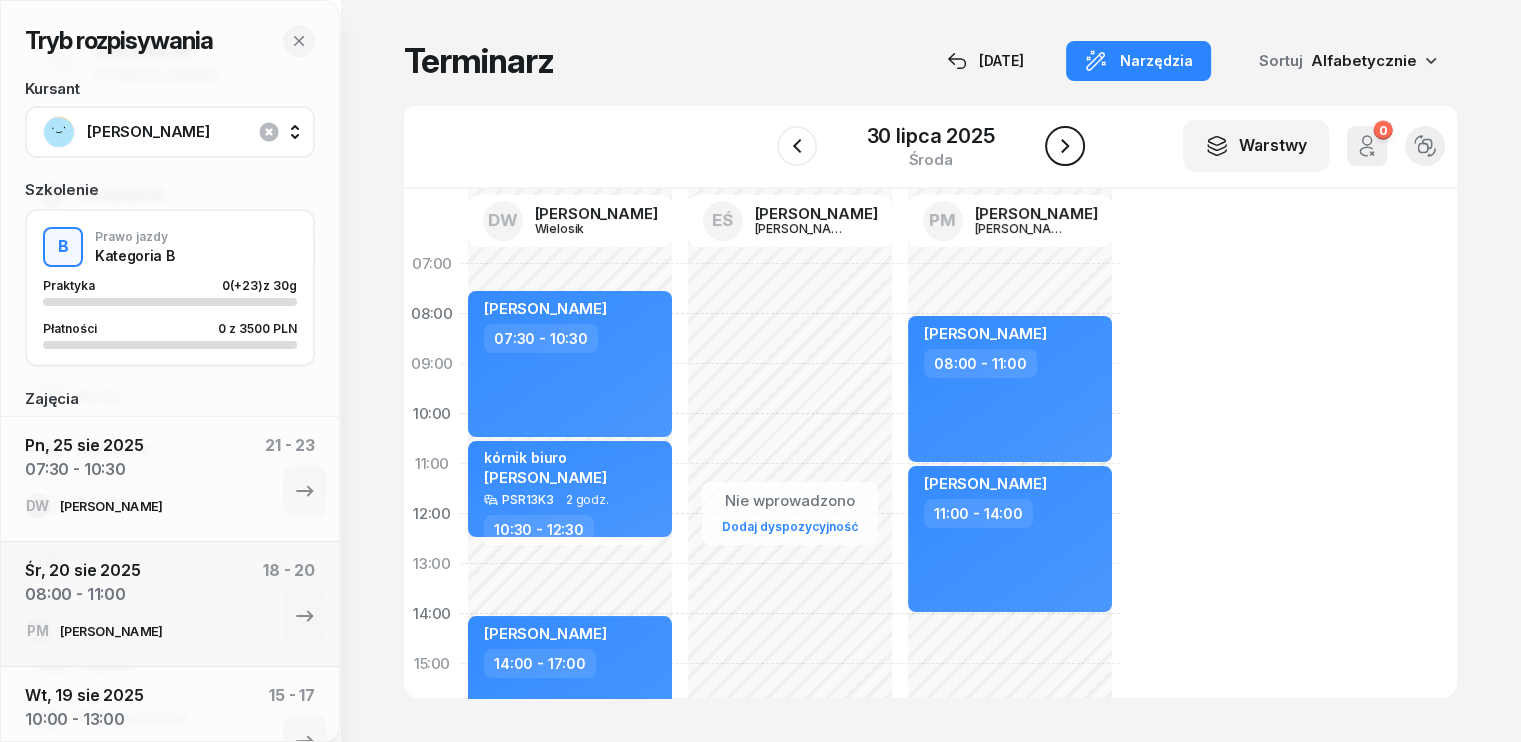 click 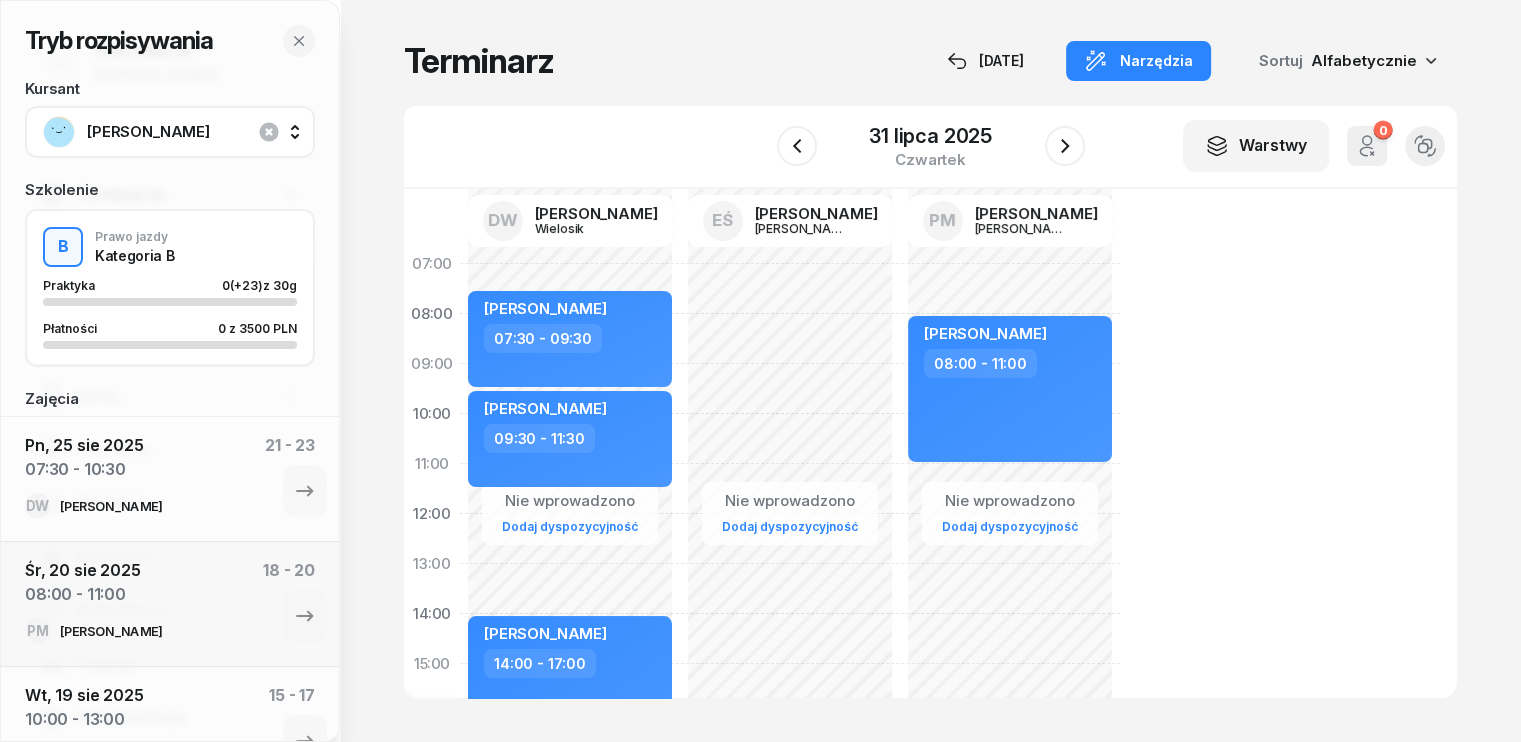 click on "[PERSON_NAME]" at bounding box center (192, 132) 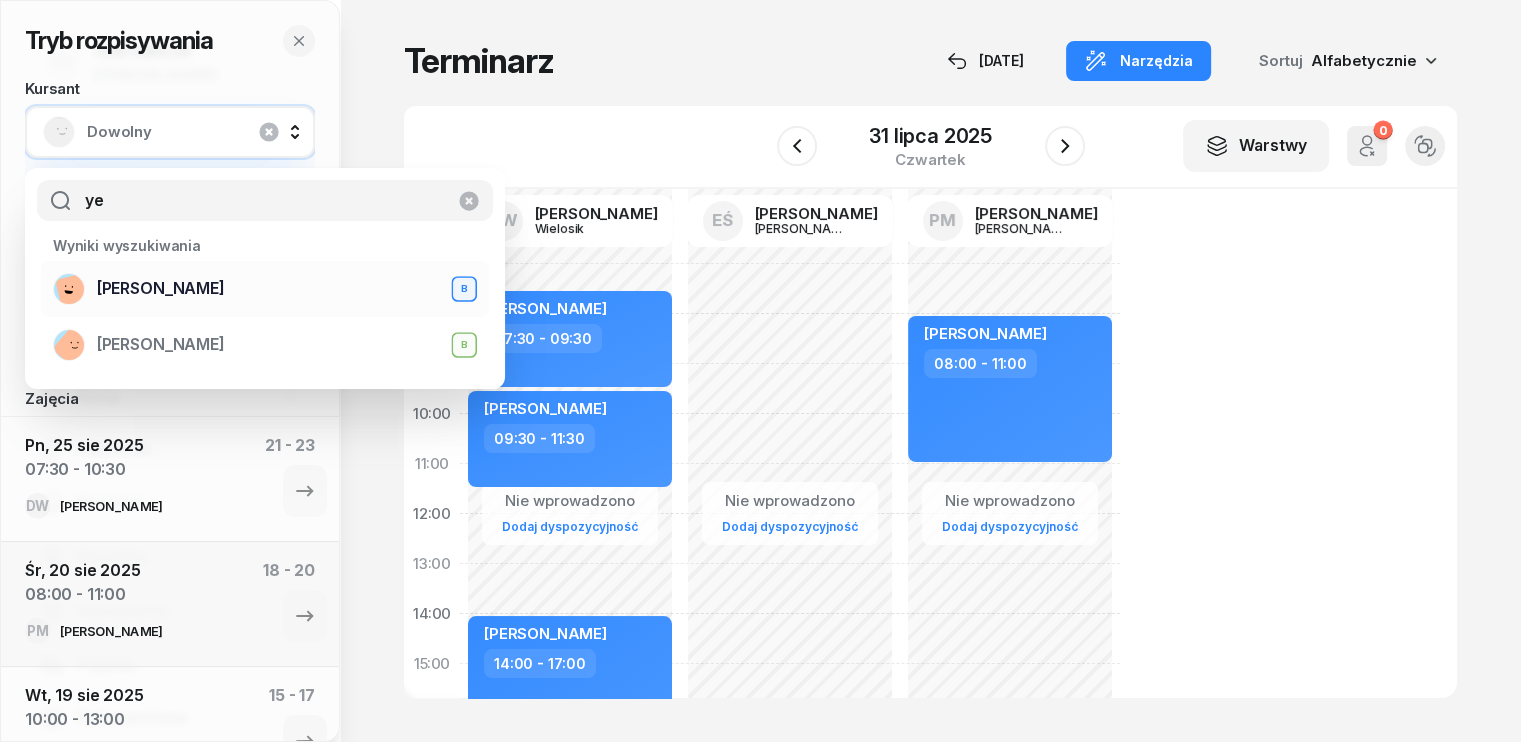 type on "ye" 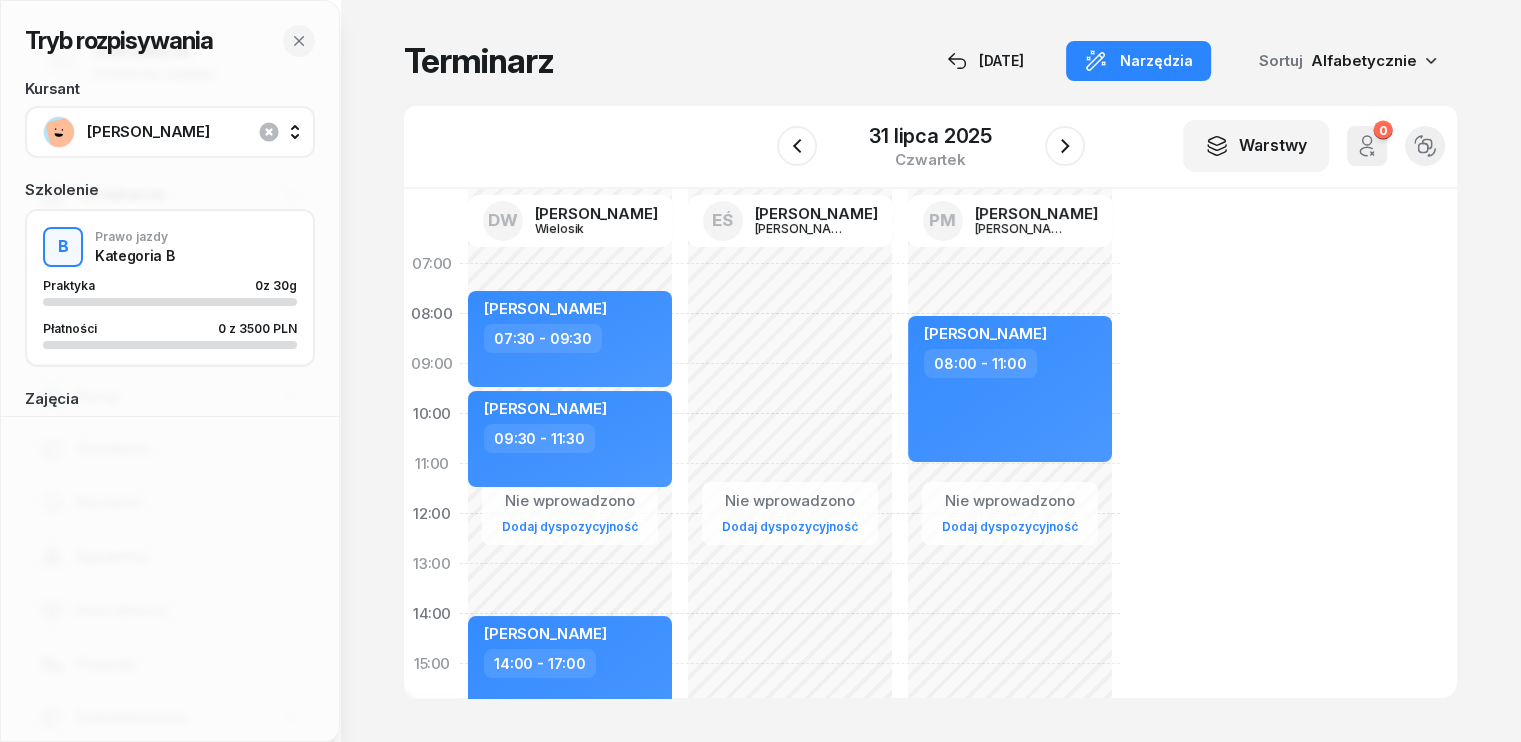 click on "W Wybierz  DW [PERSON_NAME]  EŚ [PERSON_NAME]  PM [PERSON_NAME]  [DATE]  Warstwy  0 Odwołane zajęcia Widok alternatywny" at bounding box center (930, 147) 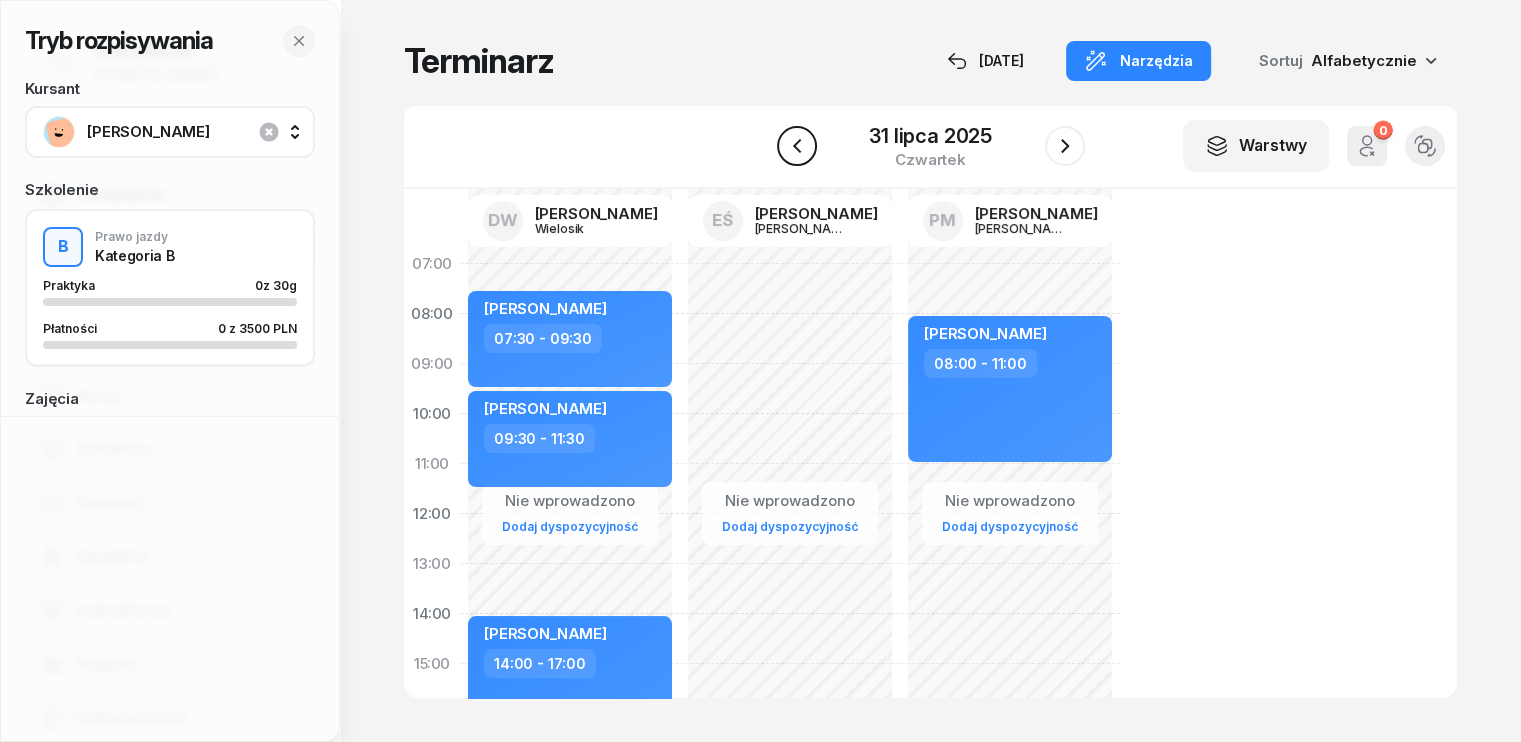 click 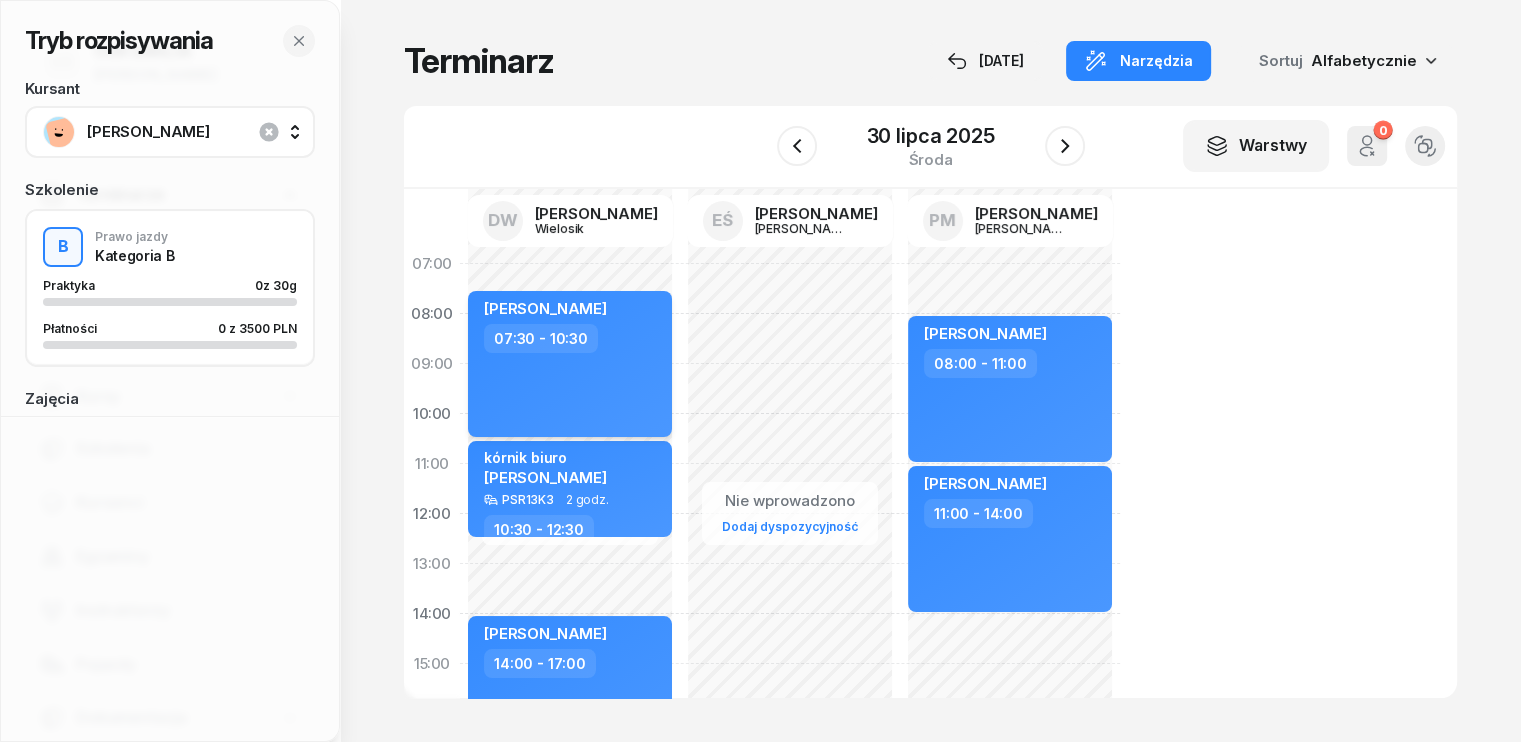scroll, scrollTop: 200, scrollLeft: 0, axis: vertical 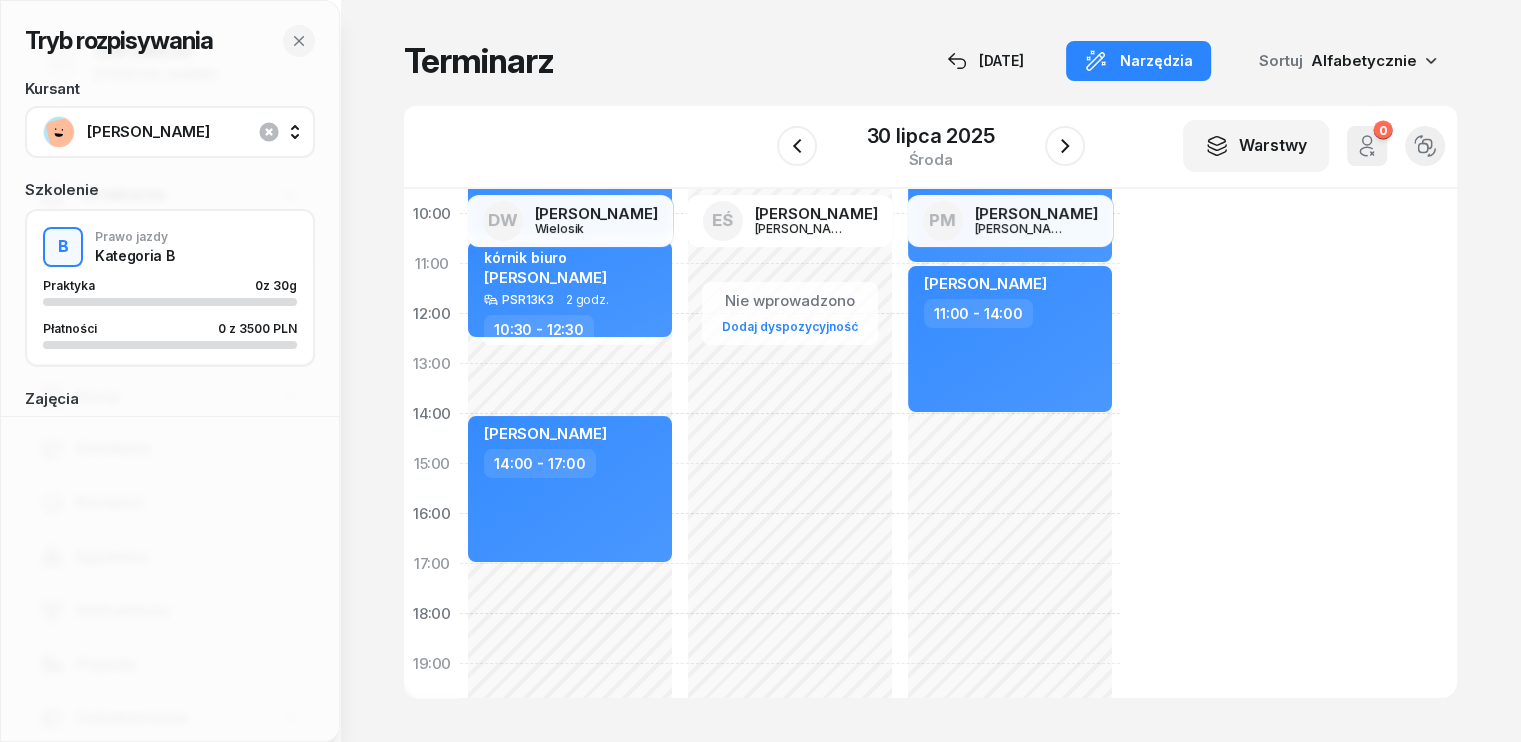 click on "[PERSON_NAME]" at bounding box center [192, 132] 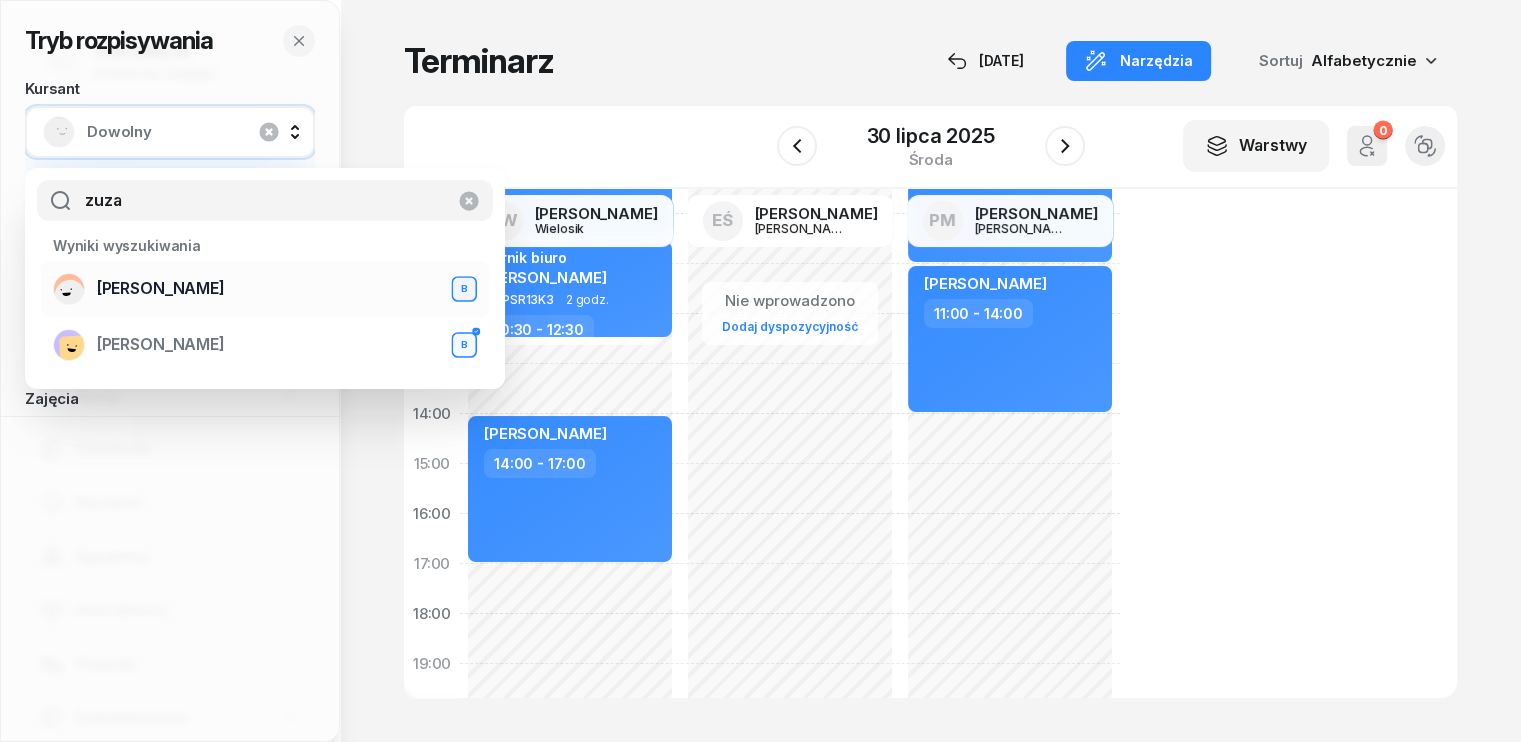 type on "zuza" 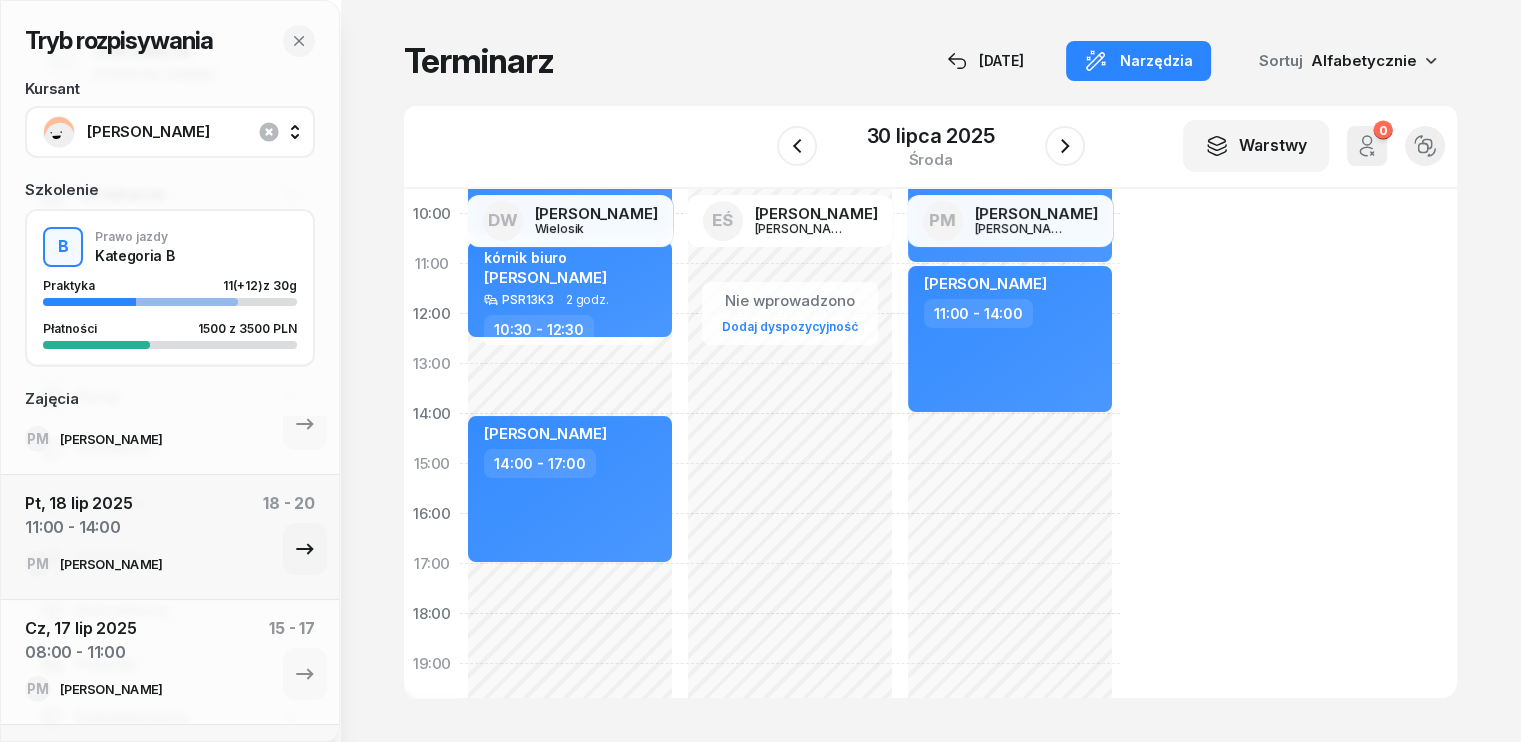 scroll, scrollTop: 100, scrollLeft: 0, axis: vertical 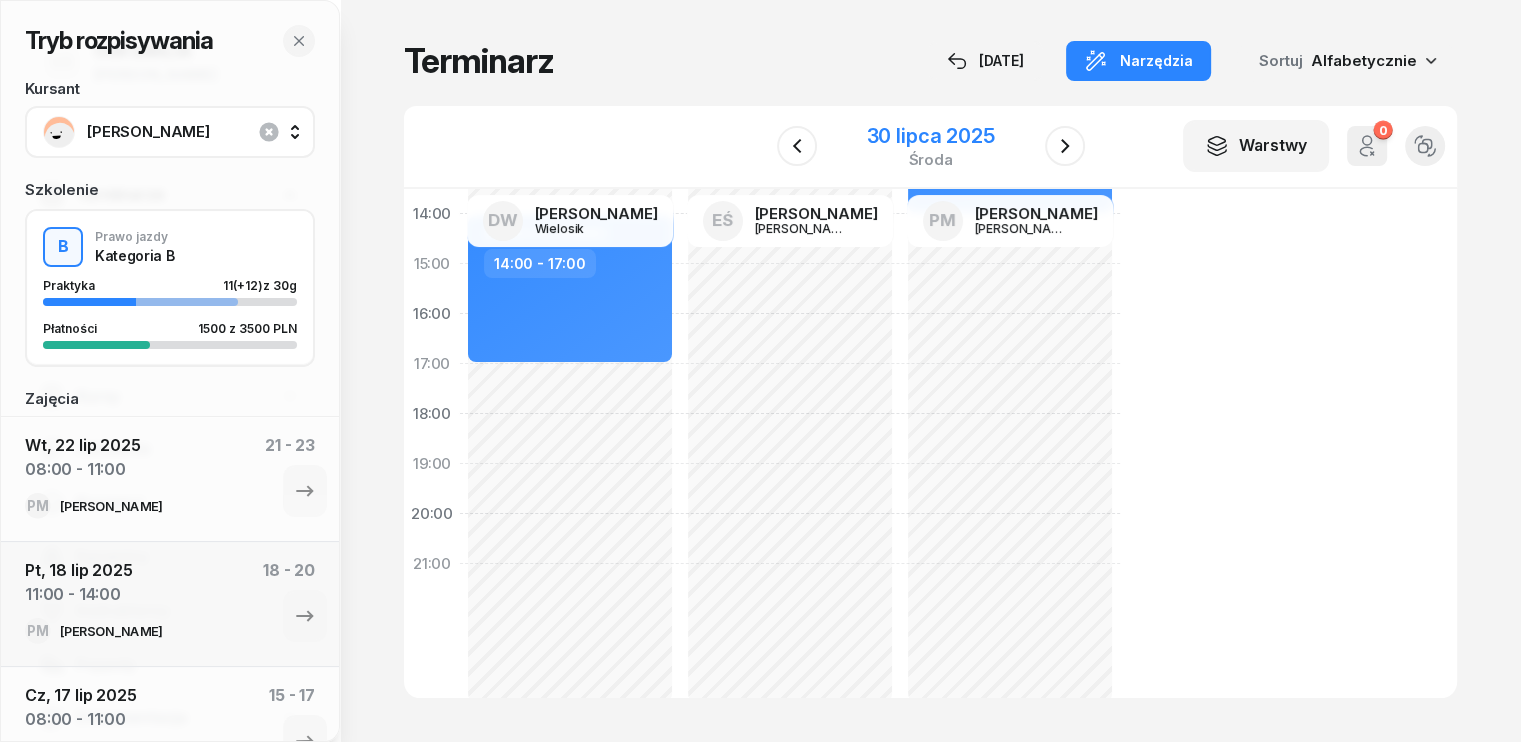 click on "30 lipca 2025" at bounding box center [931, 136] 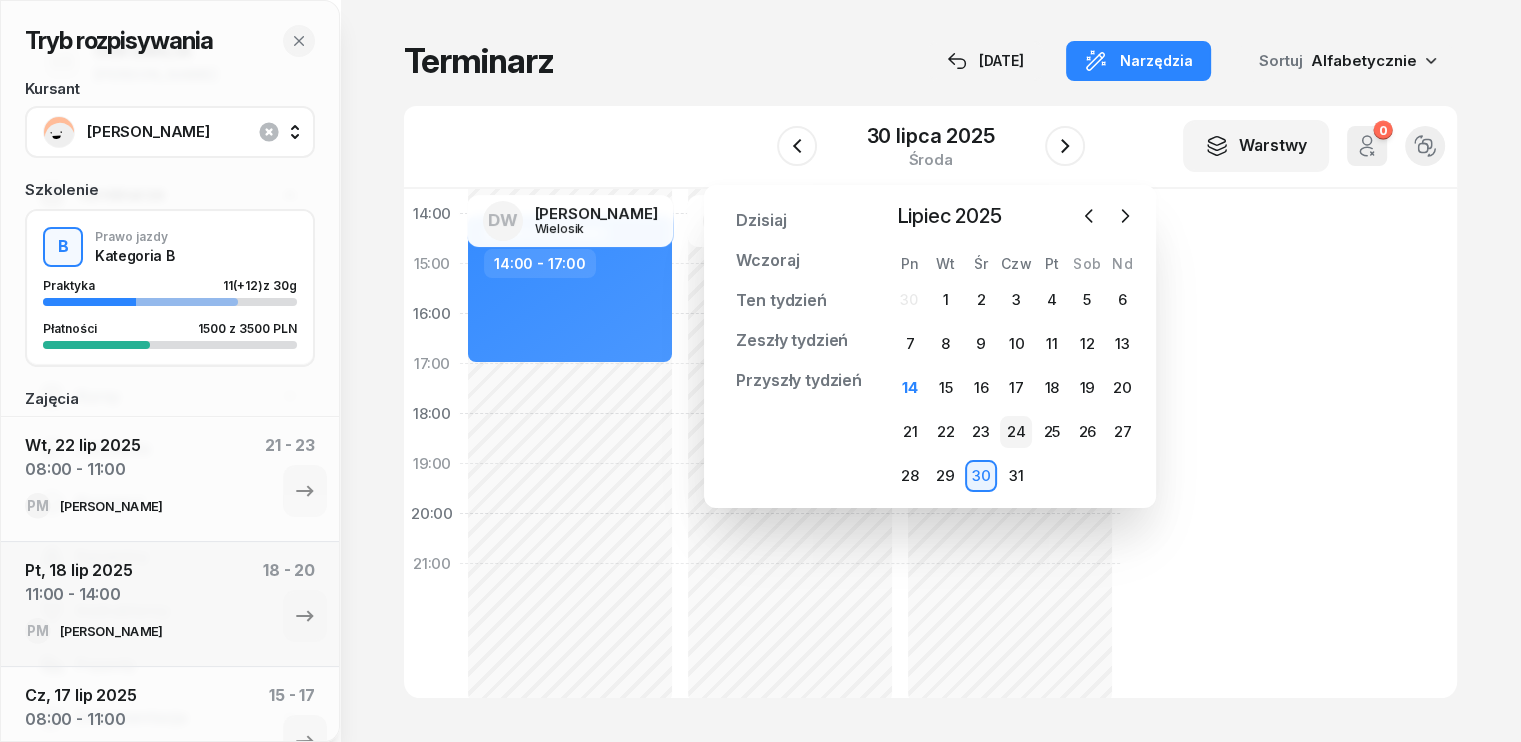 click on "24" at bounding box center (1016, 432) 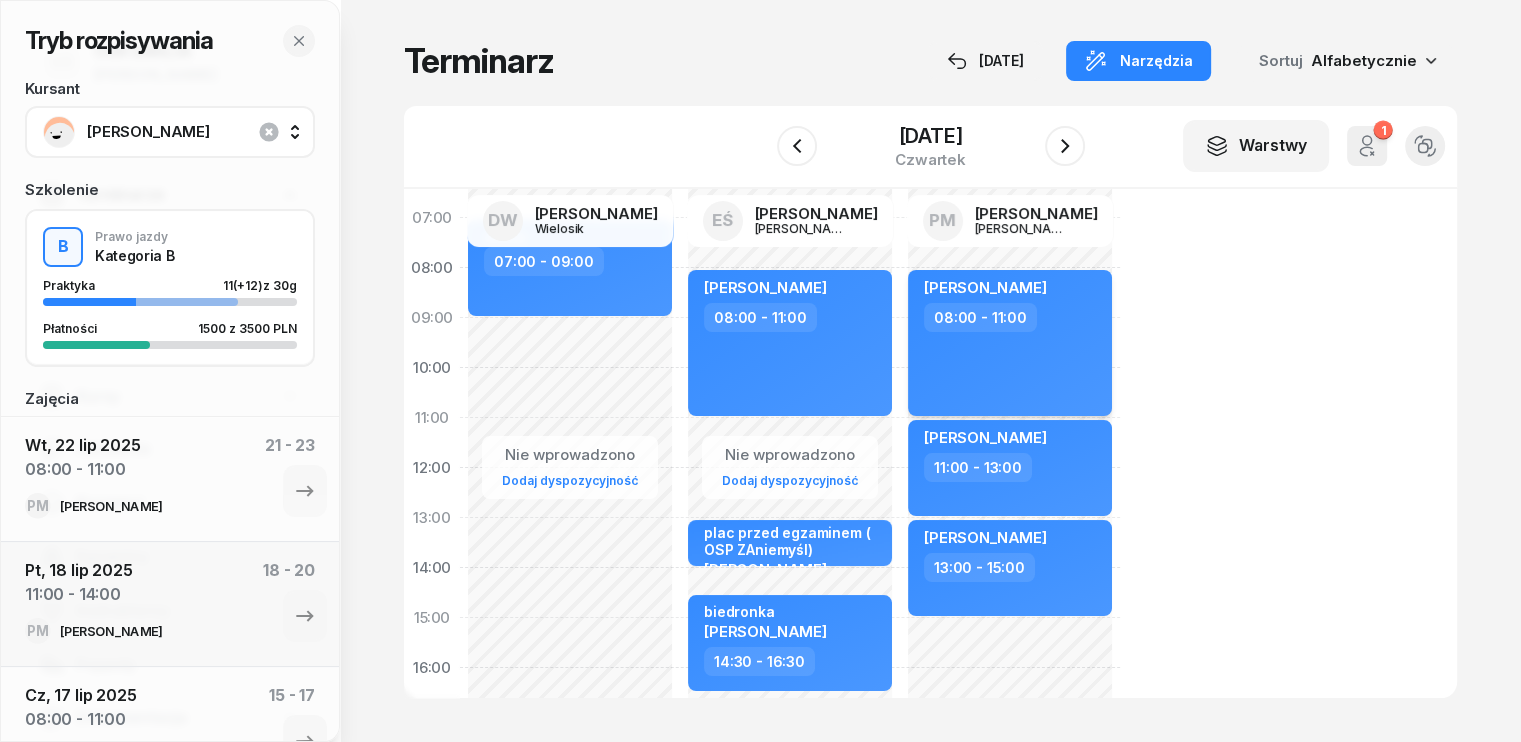 scroll, scrollTop: 0, scrollLeft: 0, axis: both 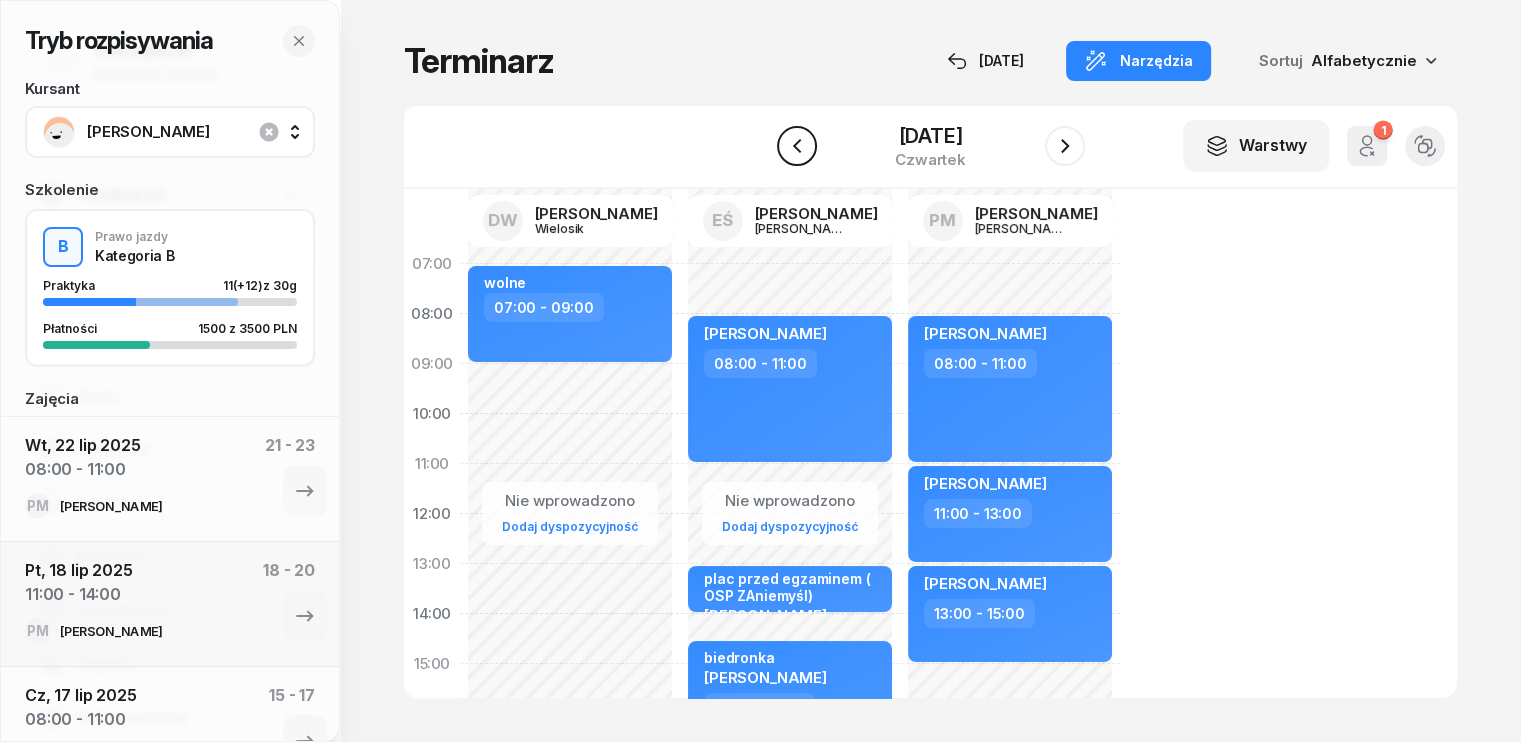 click 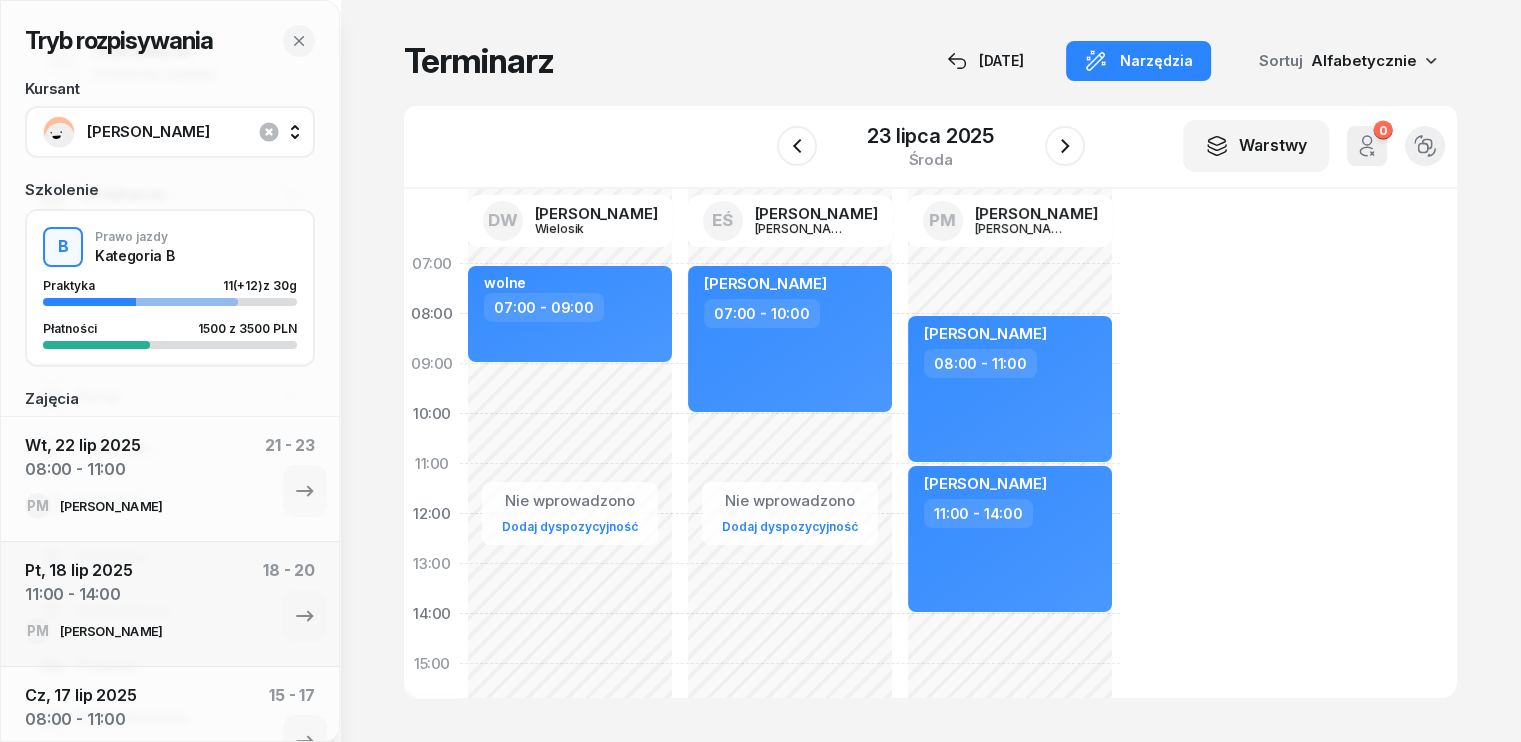 click on "[PERSON_NAME]" at bounding box center (192, 132) 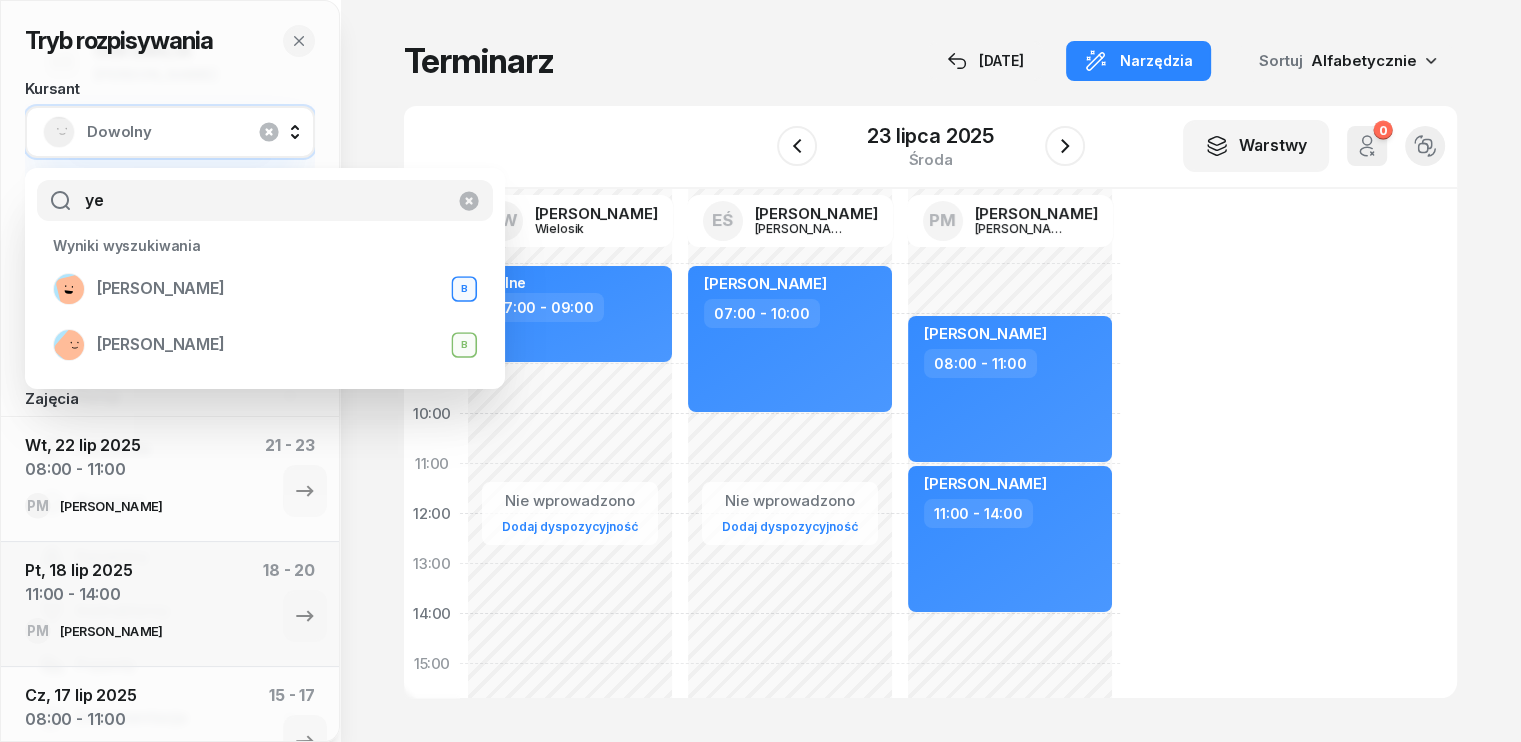 type on "ye" 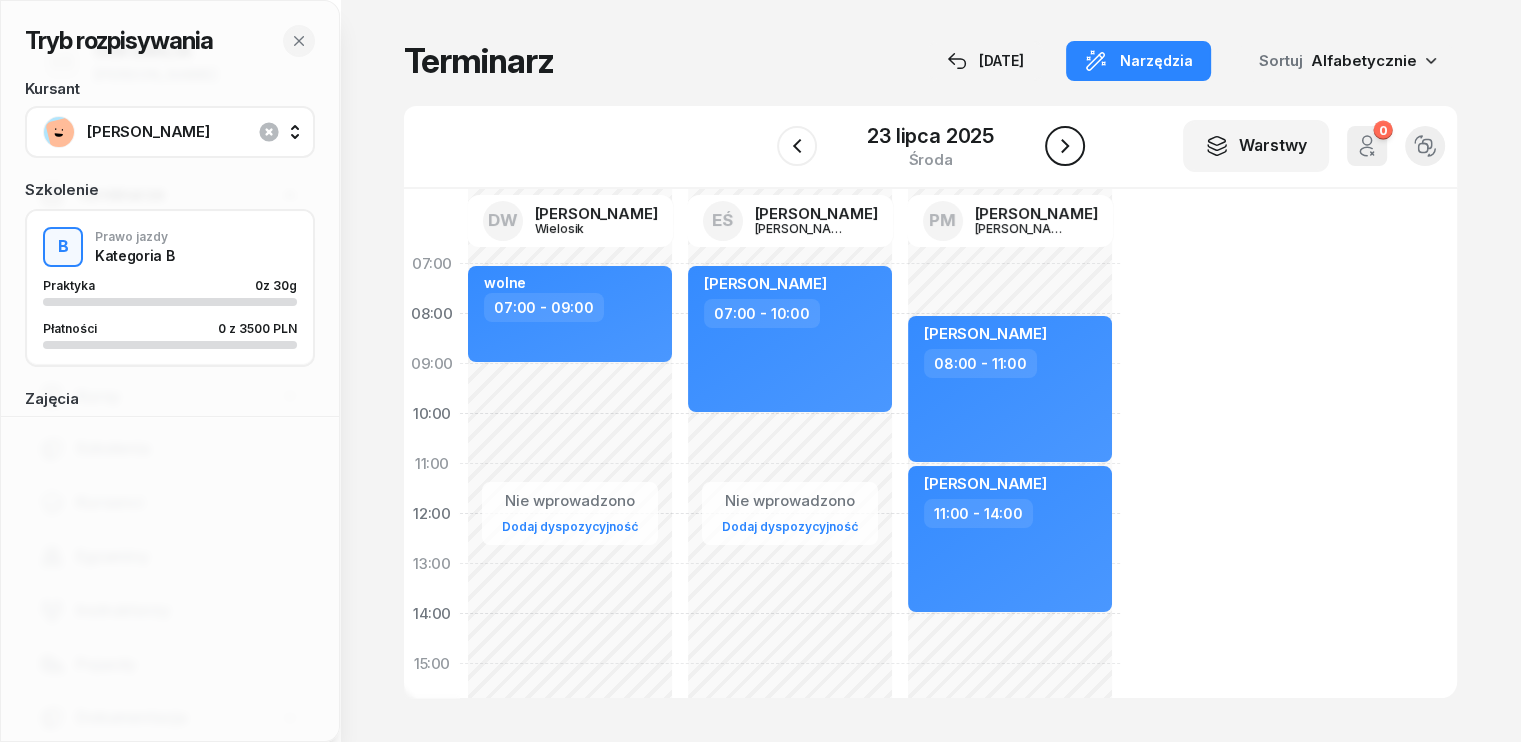 click 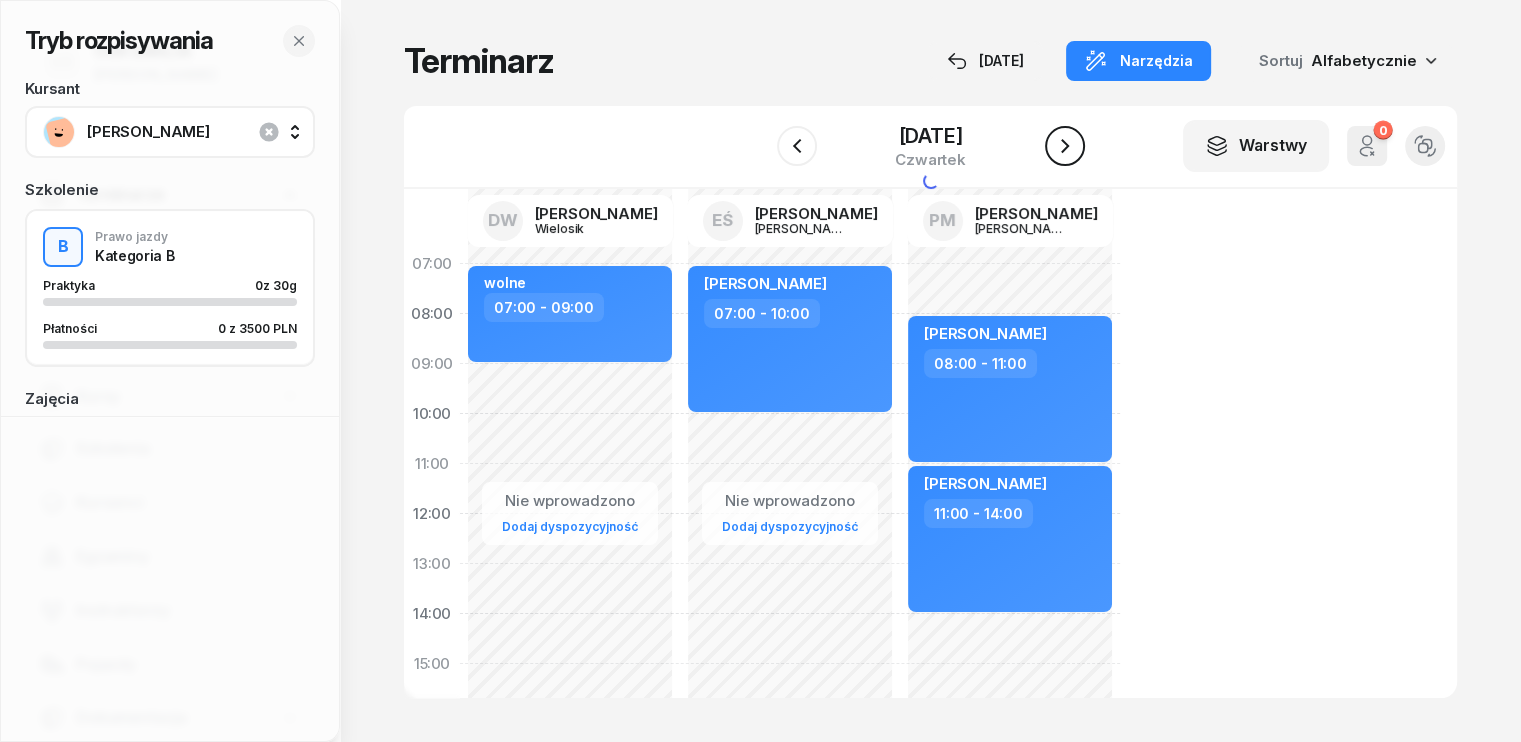 click 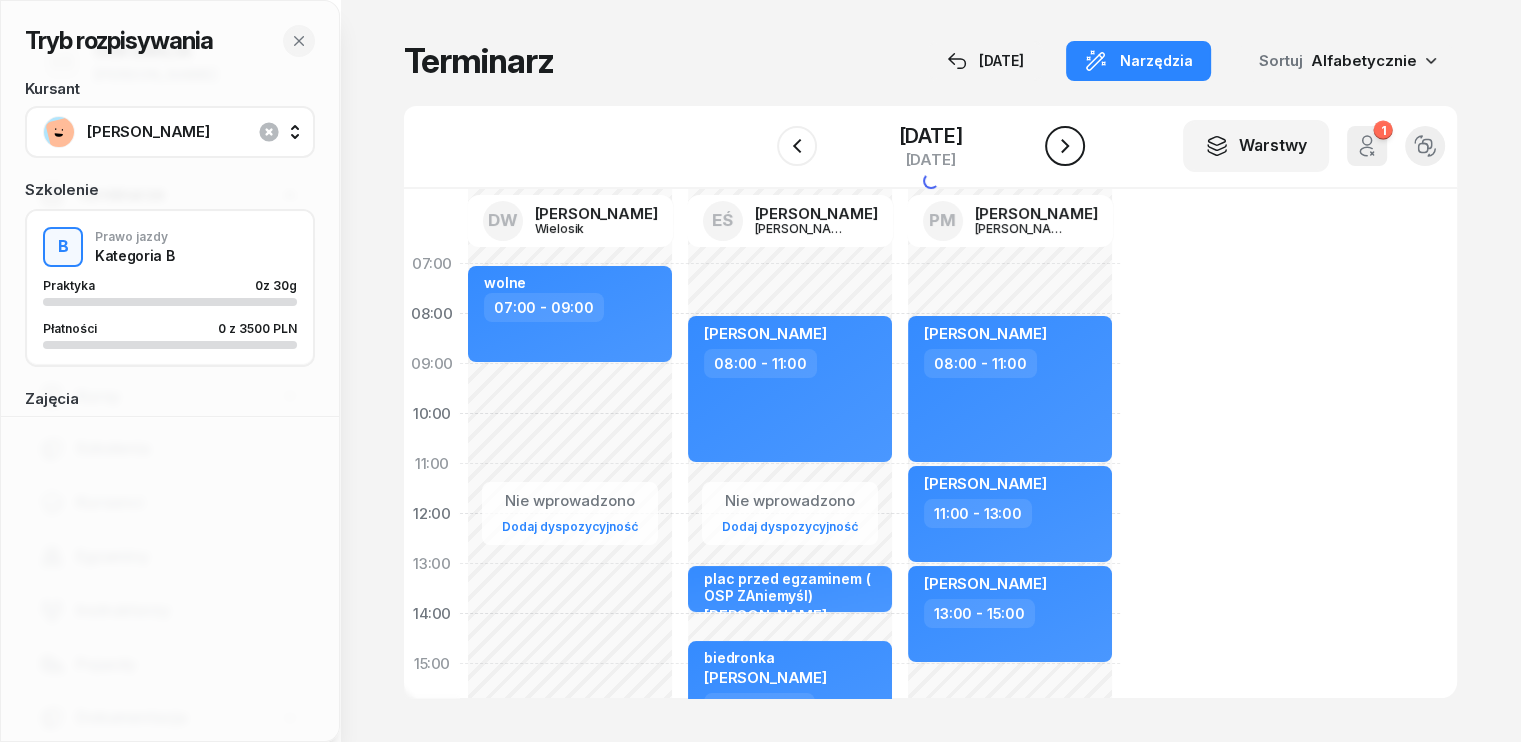 click 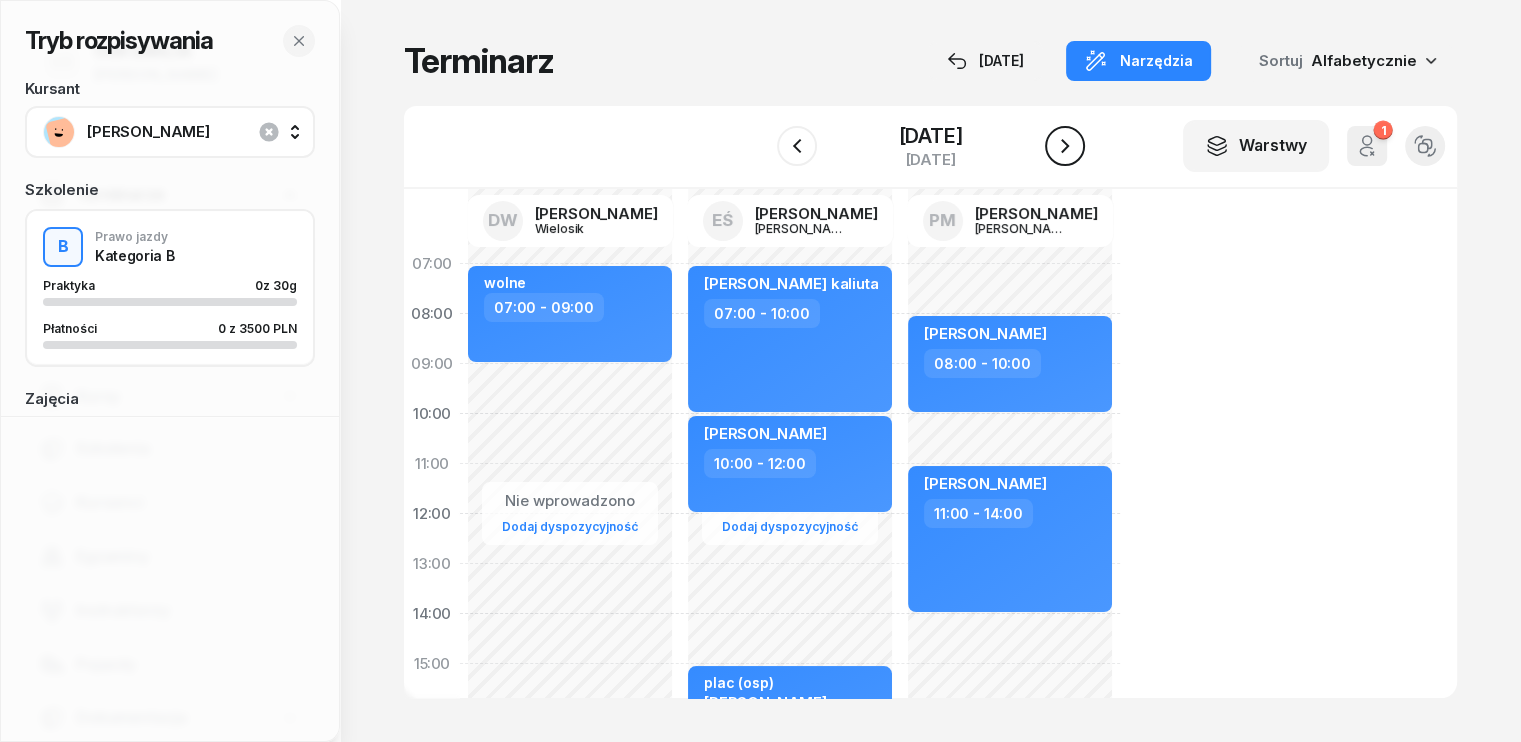 click 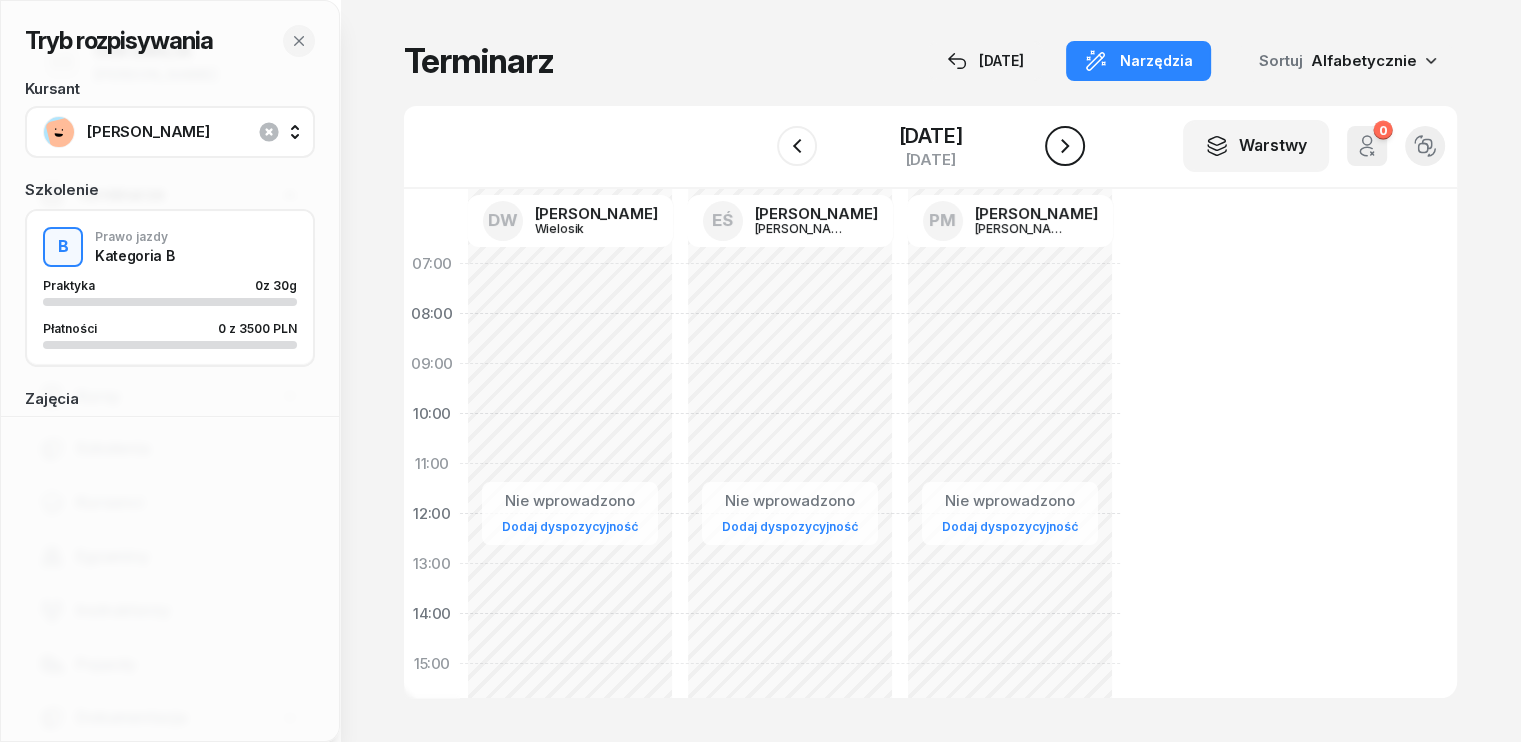 click 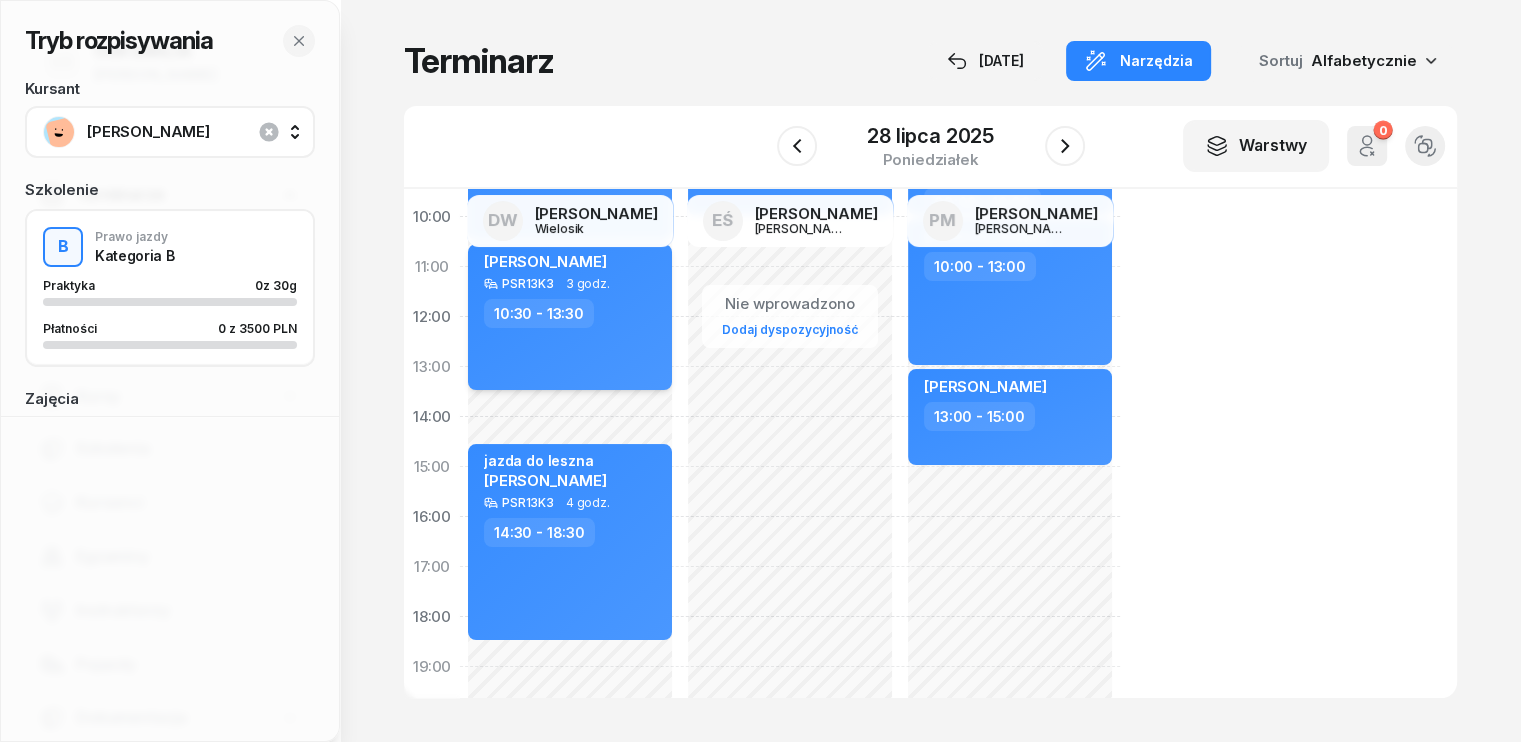 scroll, scrollTop: 200, scrollLeft: 0, axis: vertical 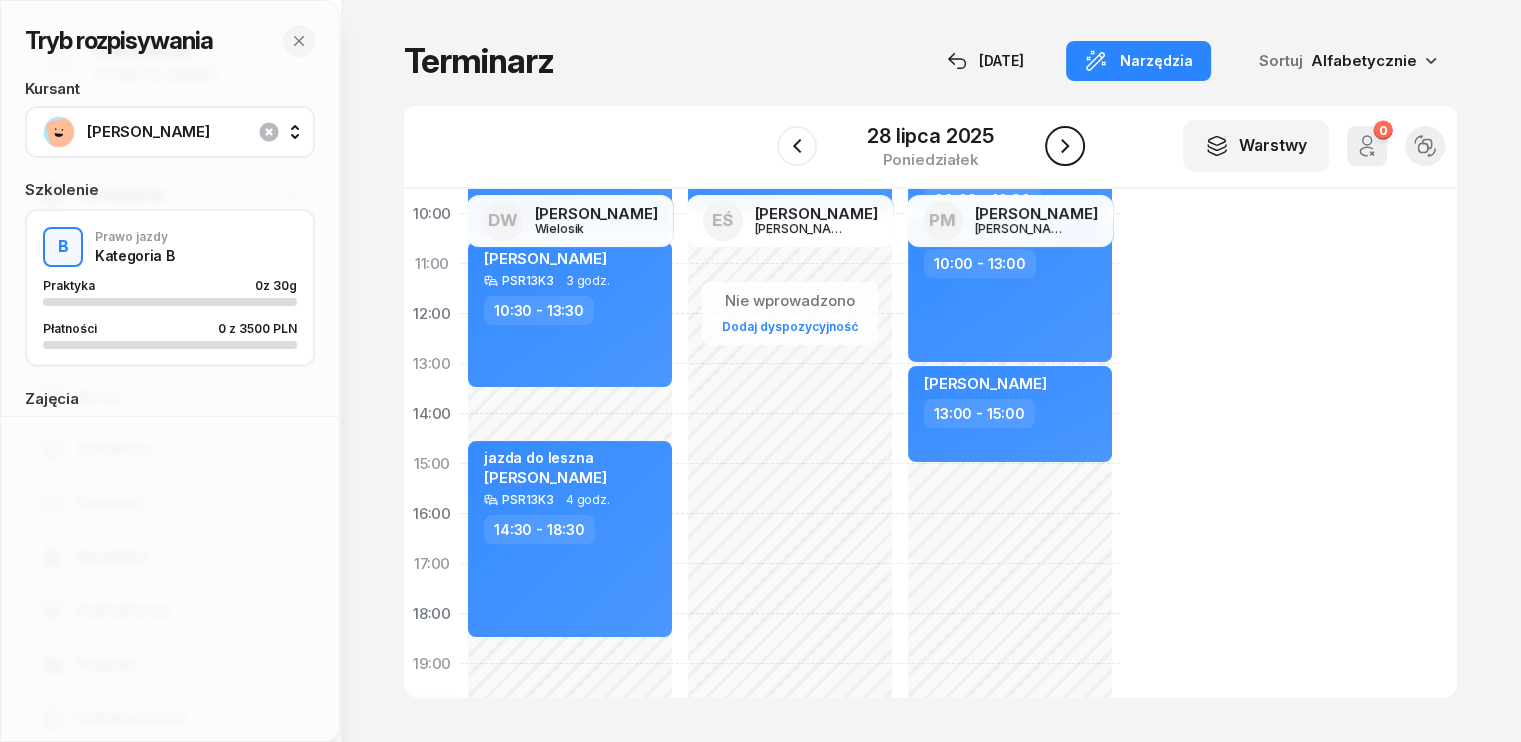 click 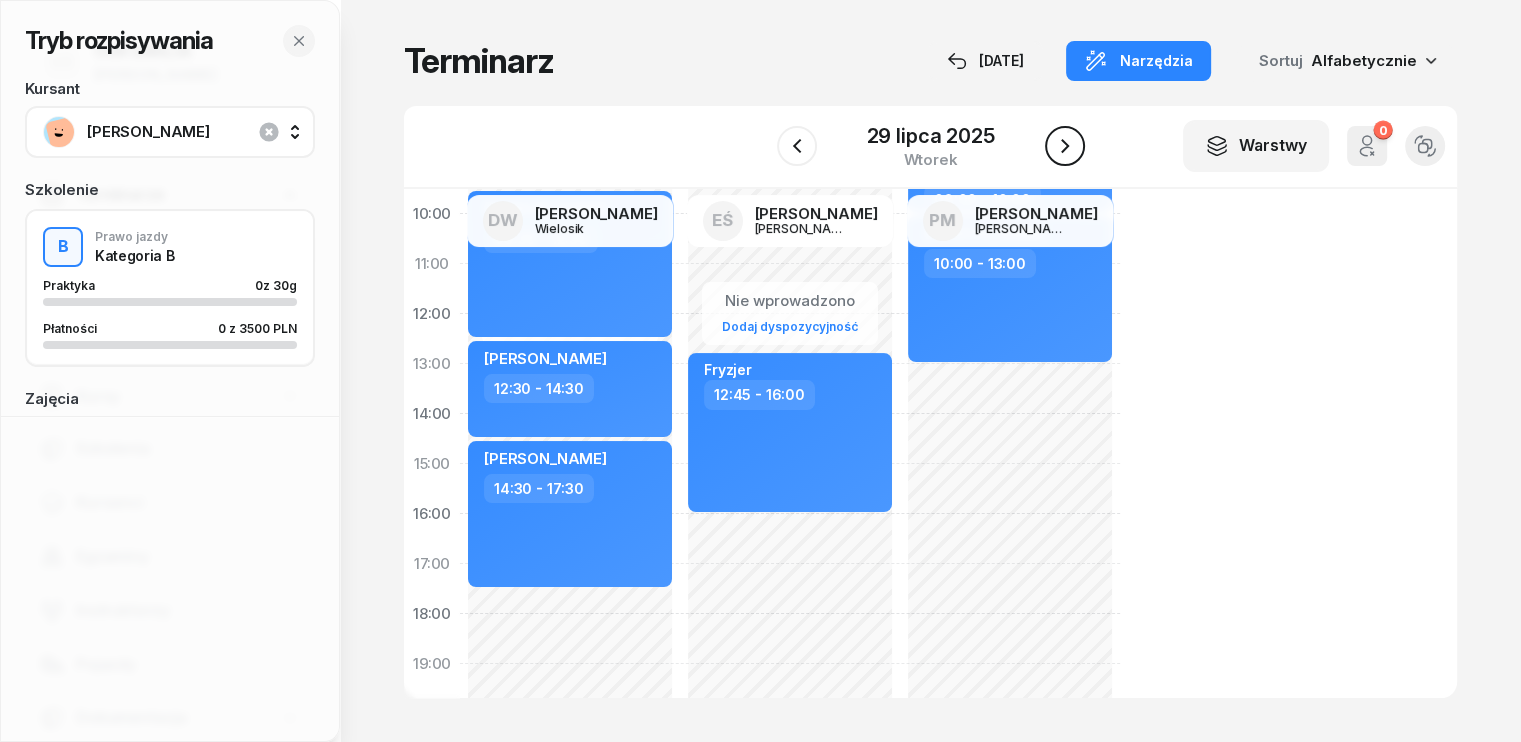 click 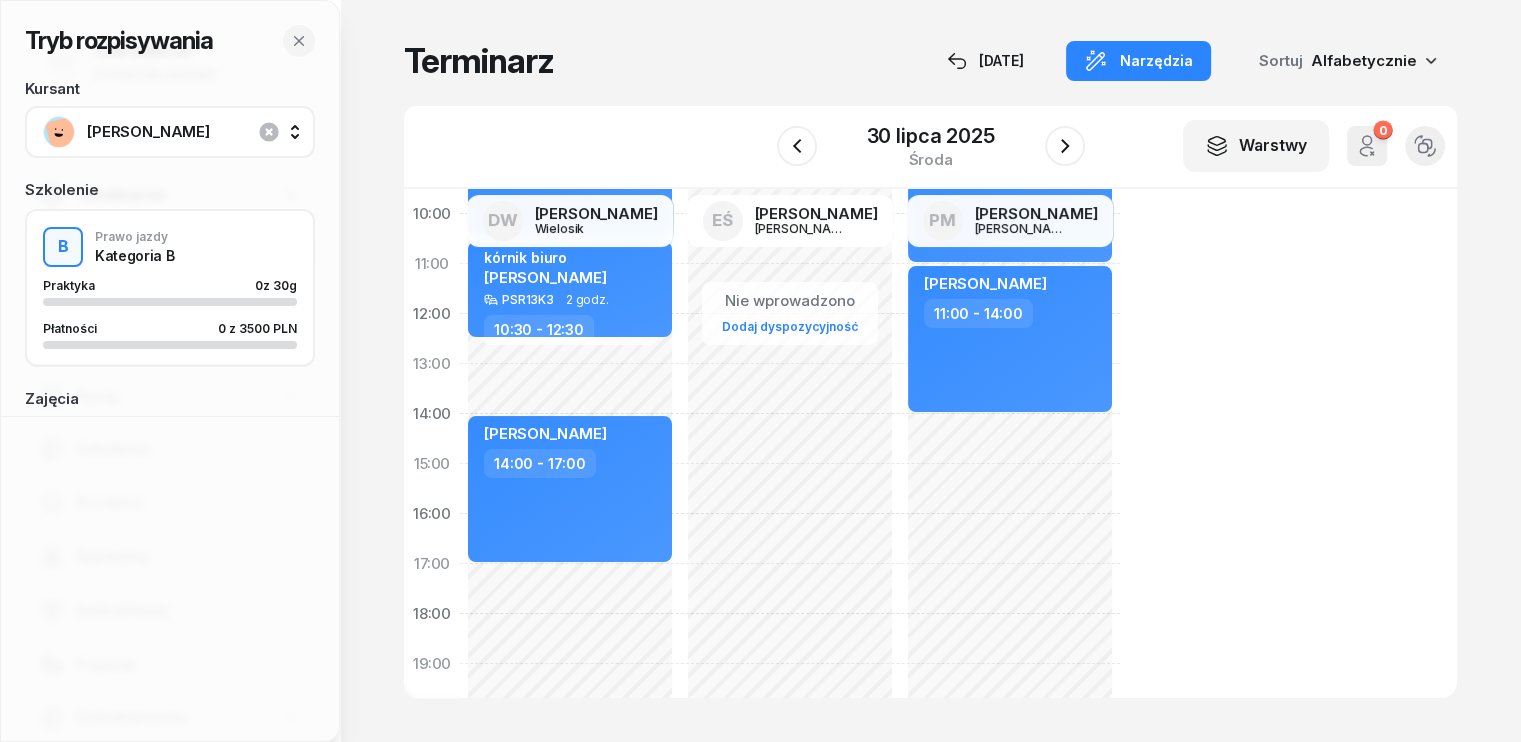 click on "[PERSON_NAME]" at bounding box center (192, 132) 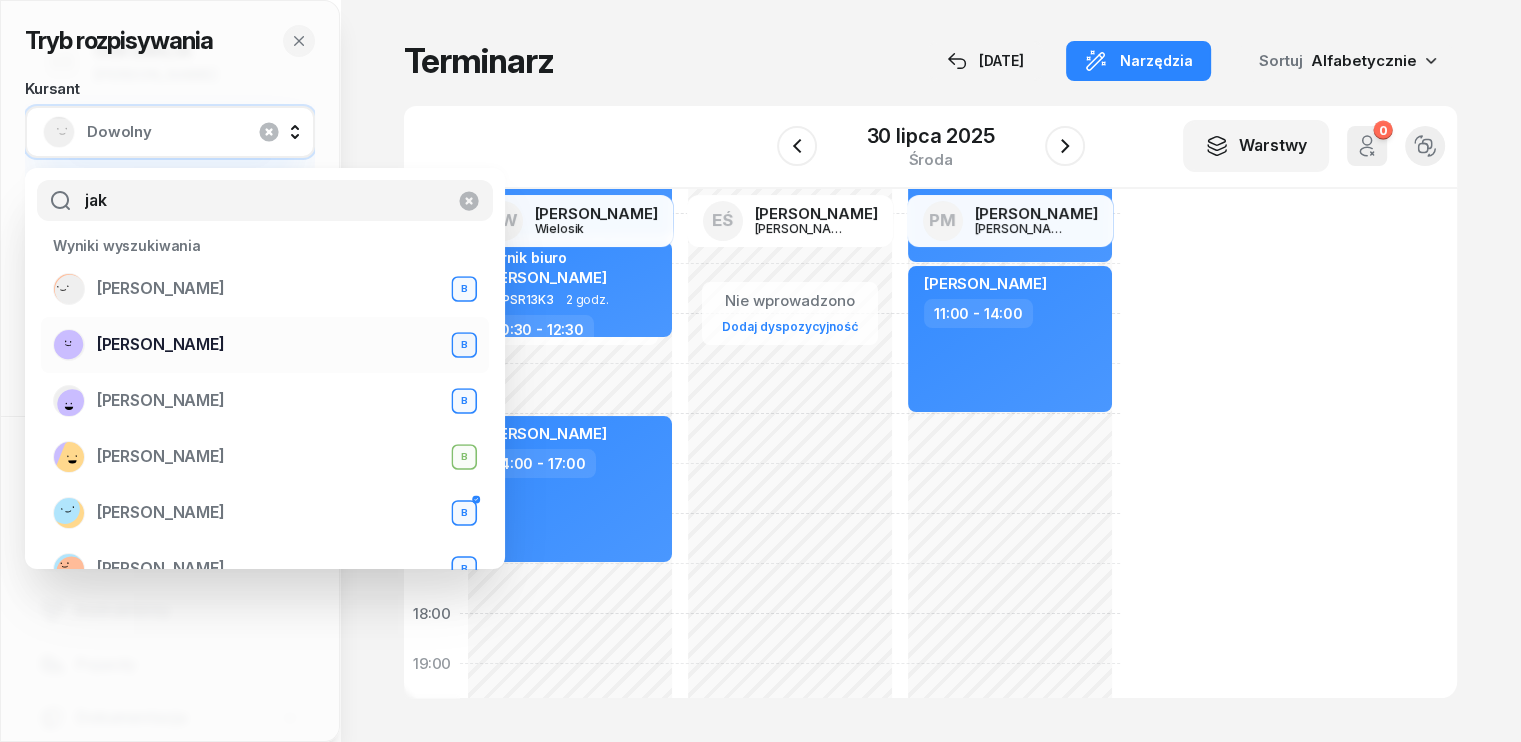 type on "jak" 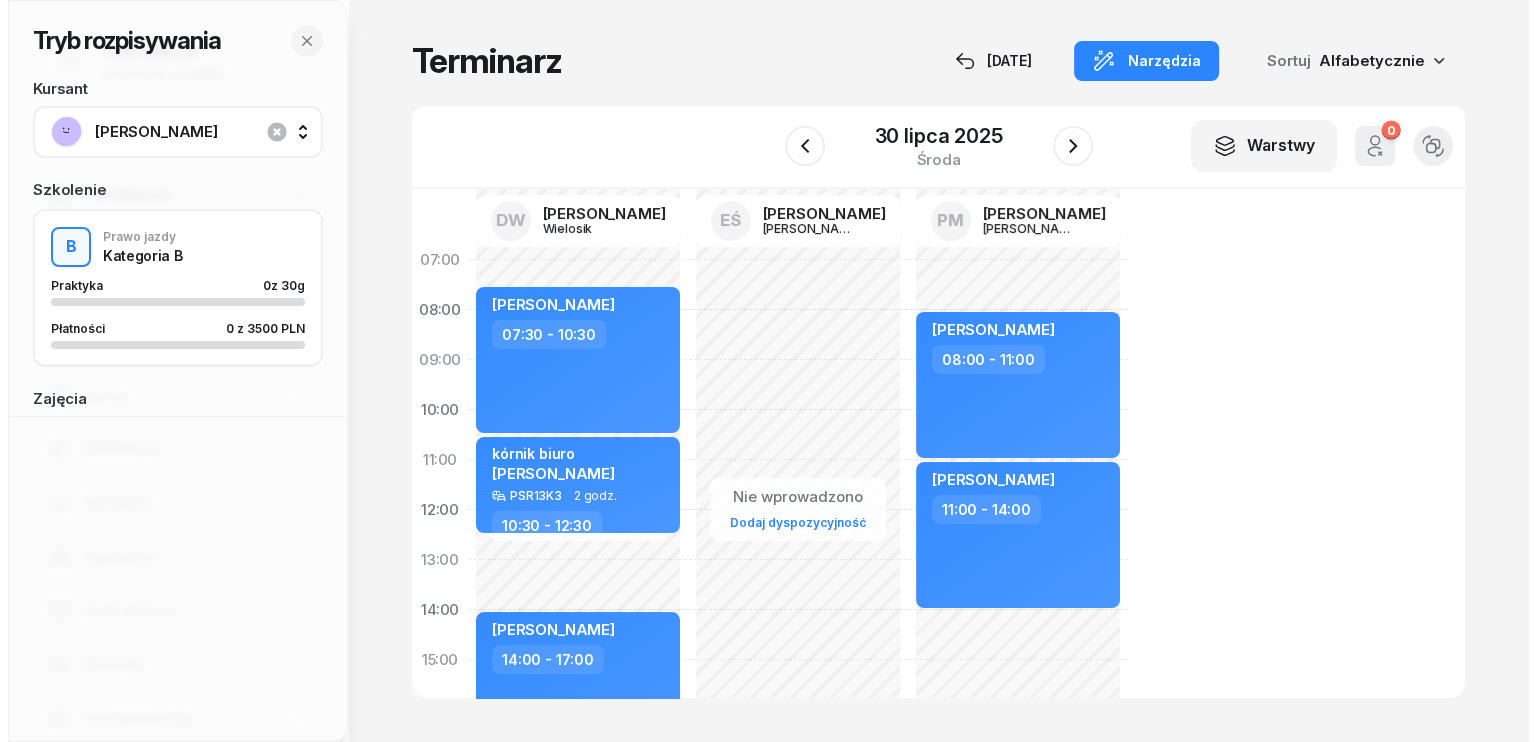 scroll, scrollTop: 0, scrollLeft: 0, axis: both 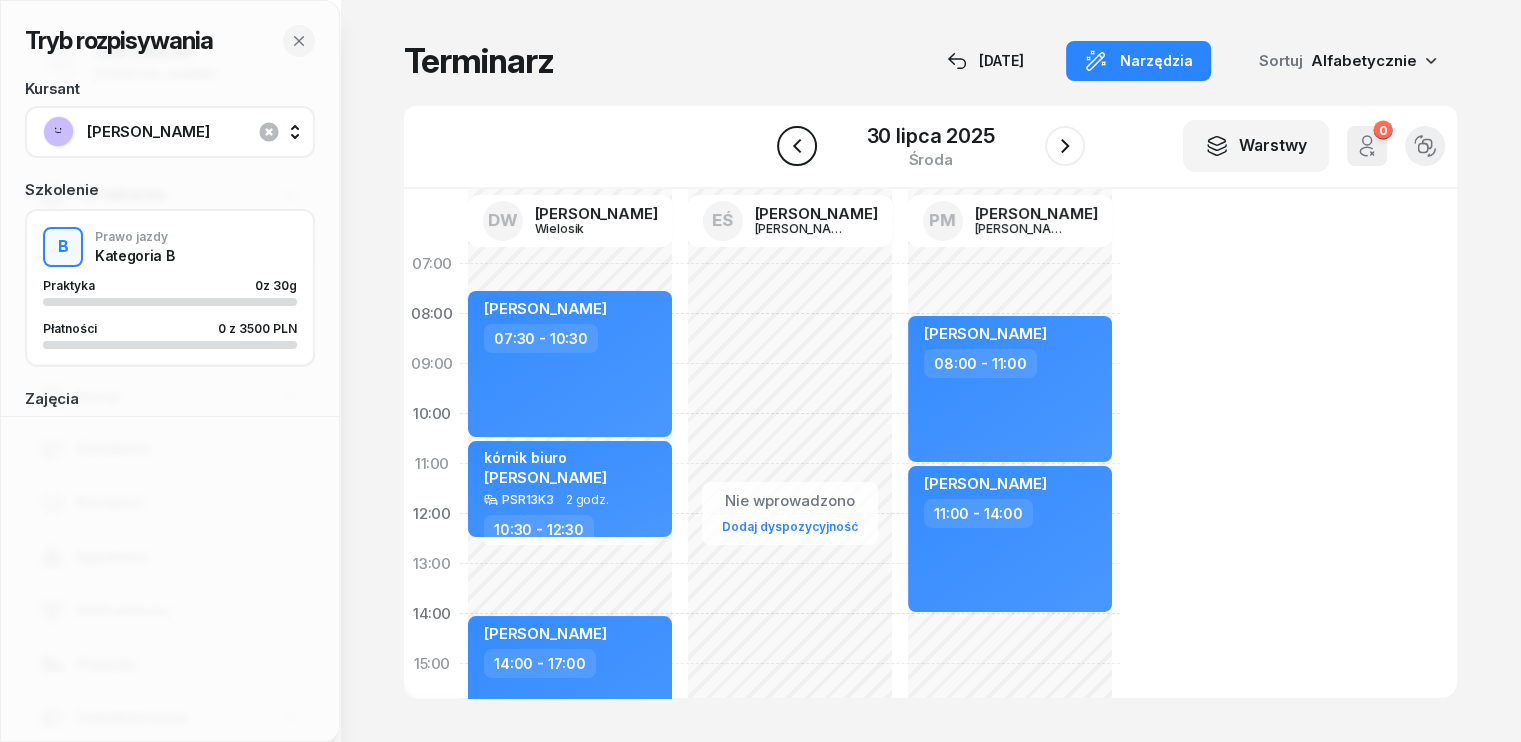 click 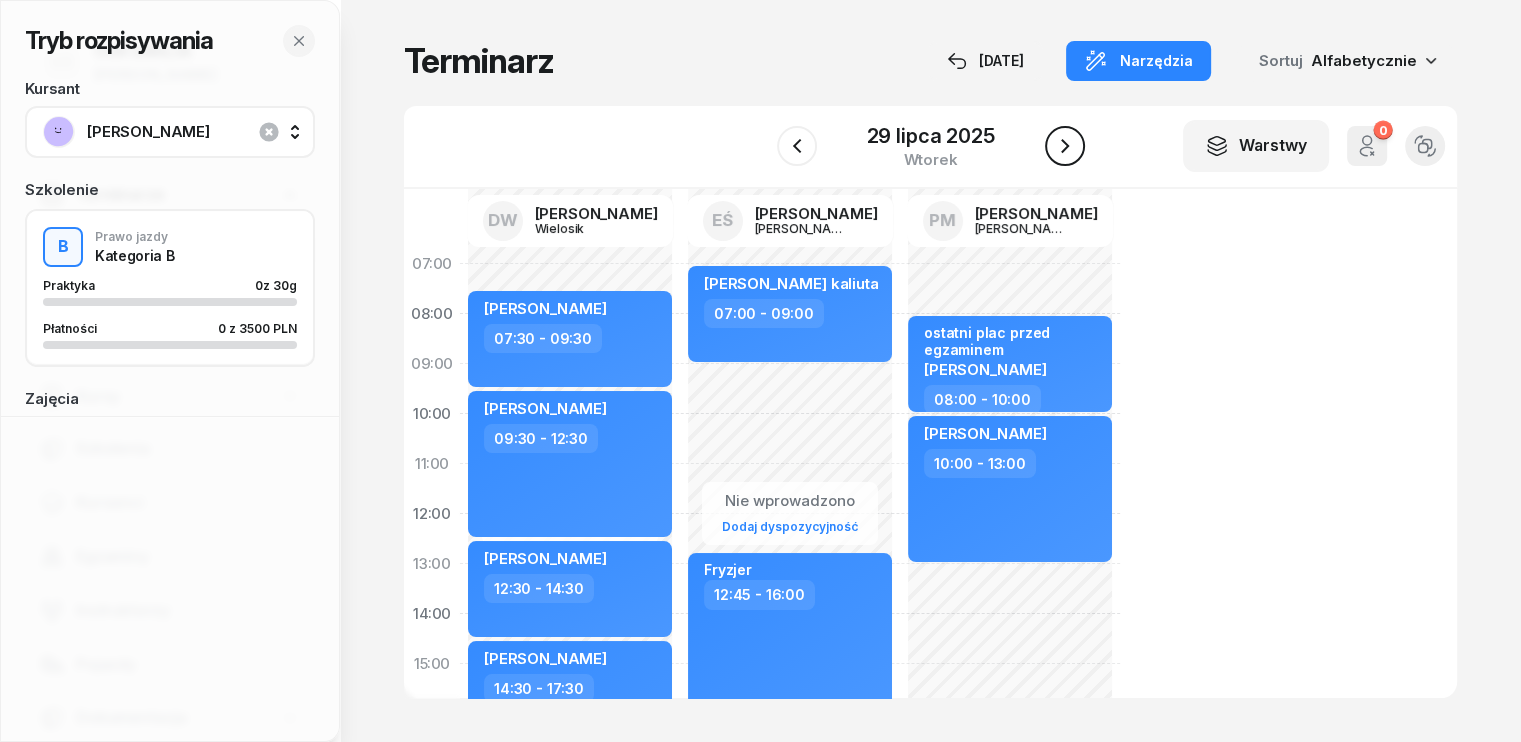 click 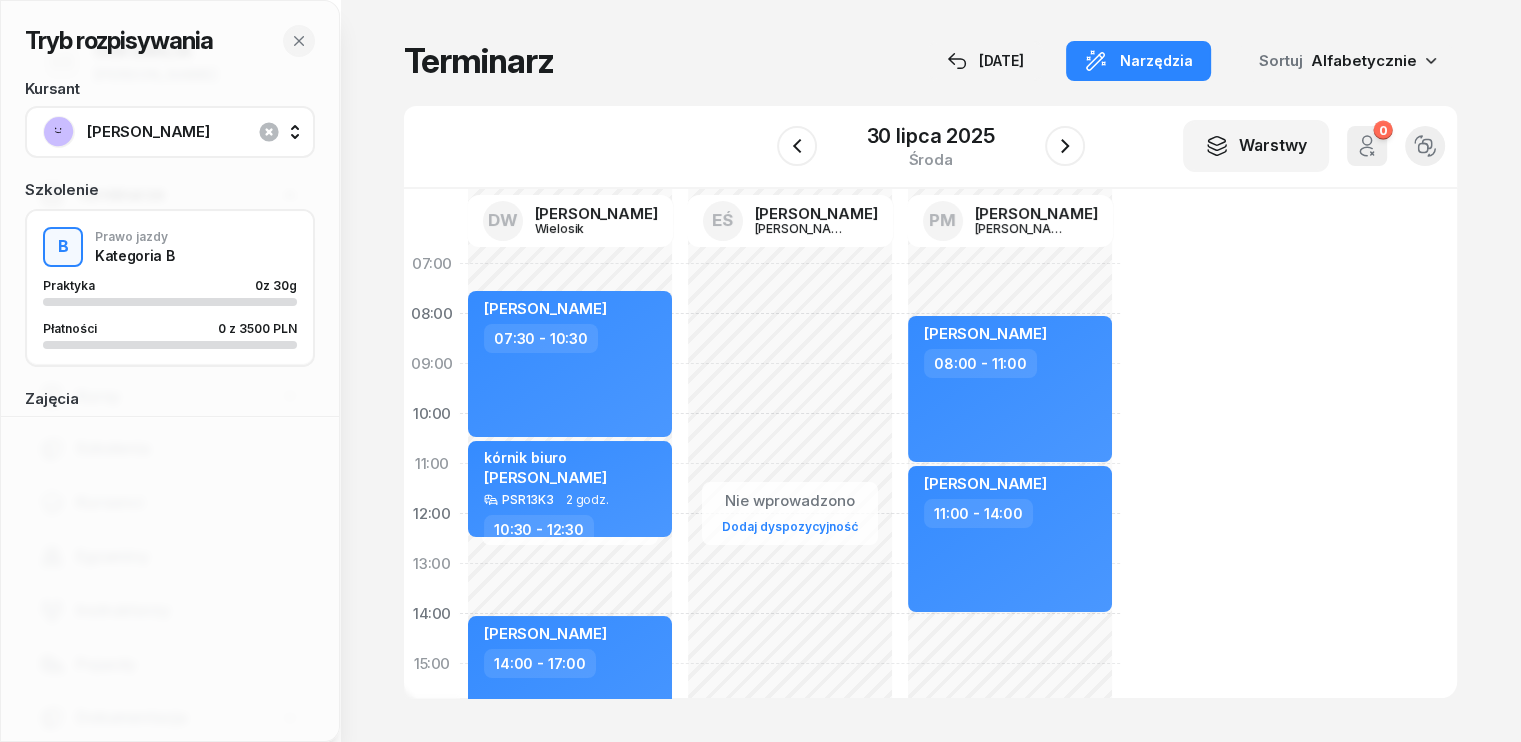 click on "Nie wprowadzono Dodaj dyspozycyjność" 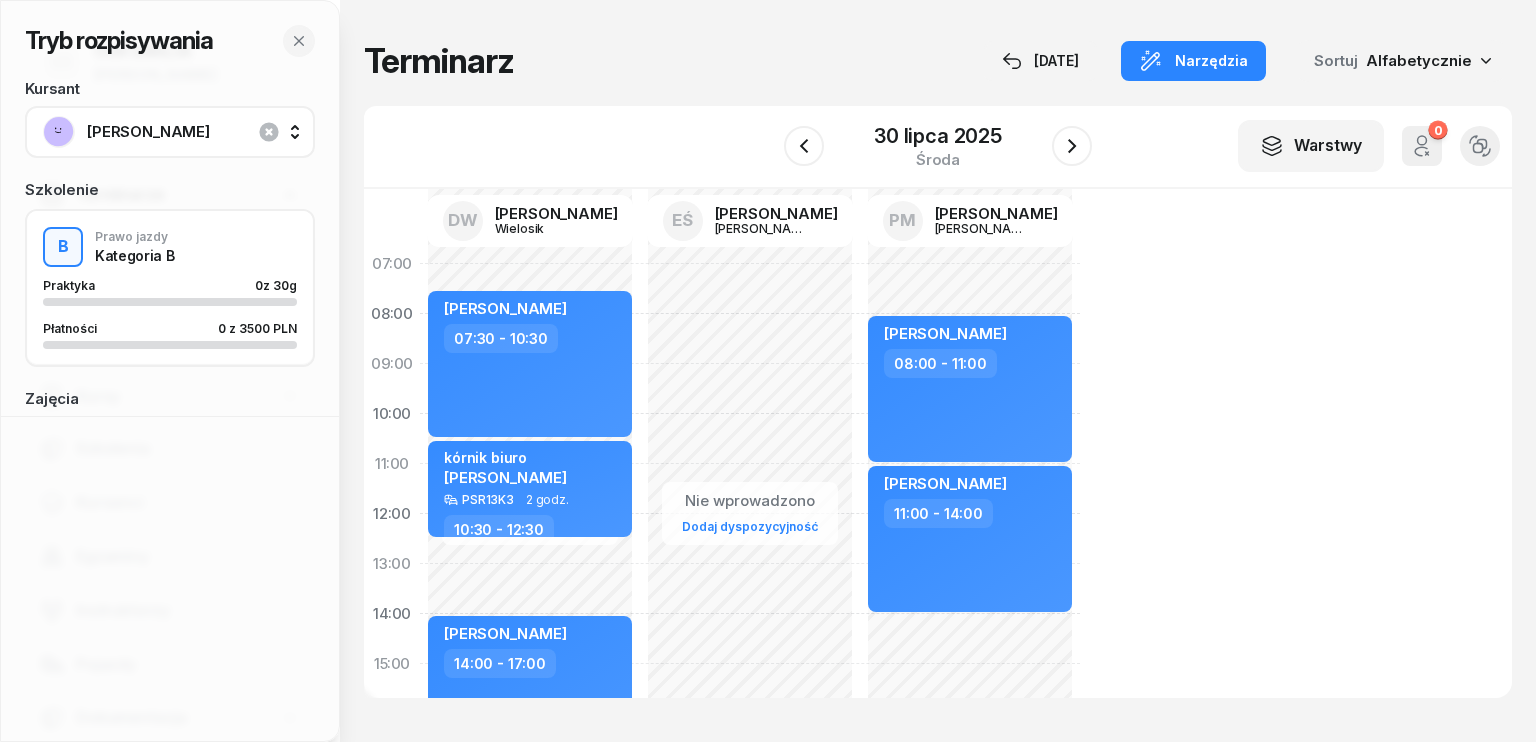 select on "08" 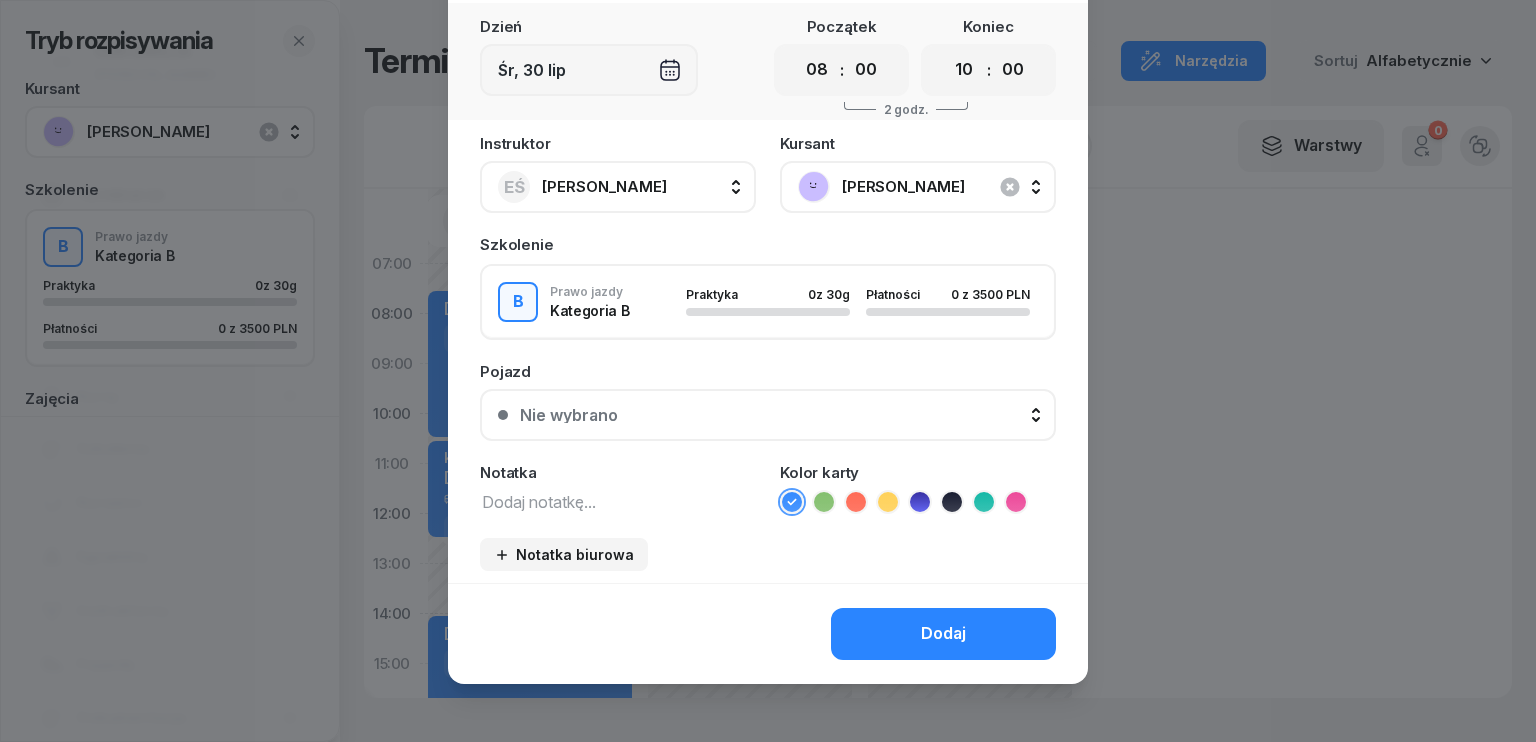 scroll, scrollTop: 112, scrollLeft: 0, axis: vertical 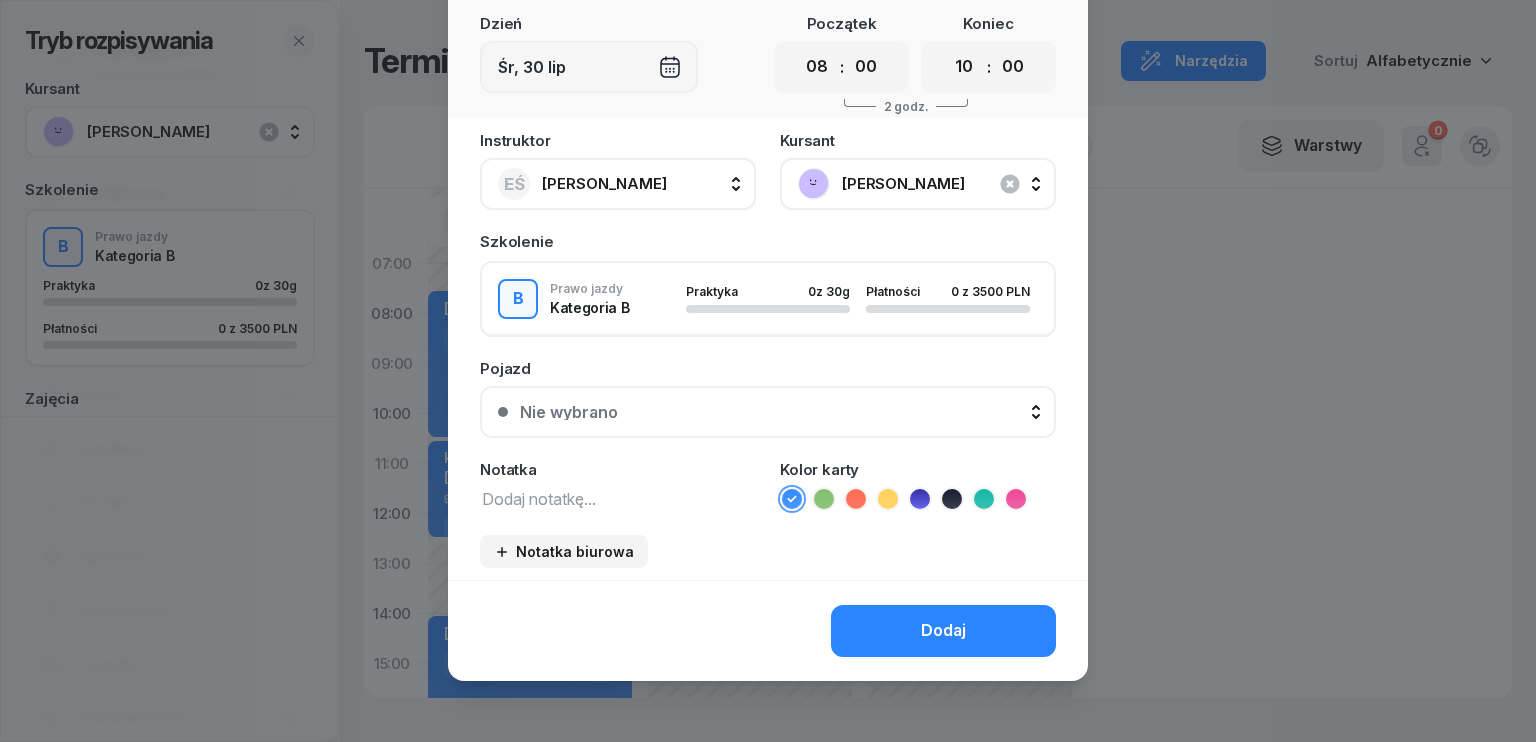 drag, startPoint x: 943, startPoint y: 626, endPoint x: 961, endPoint y: 603, distance: 29.206163 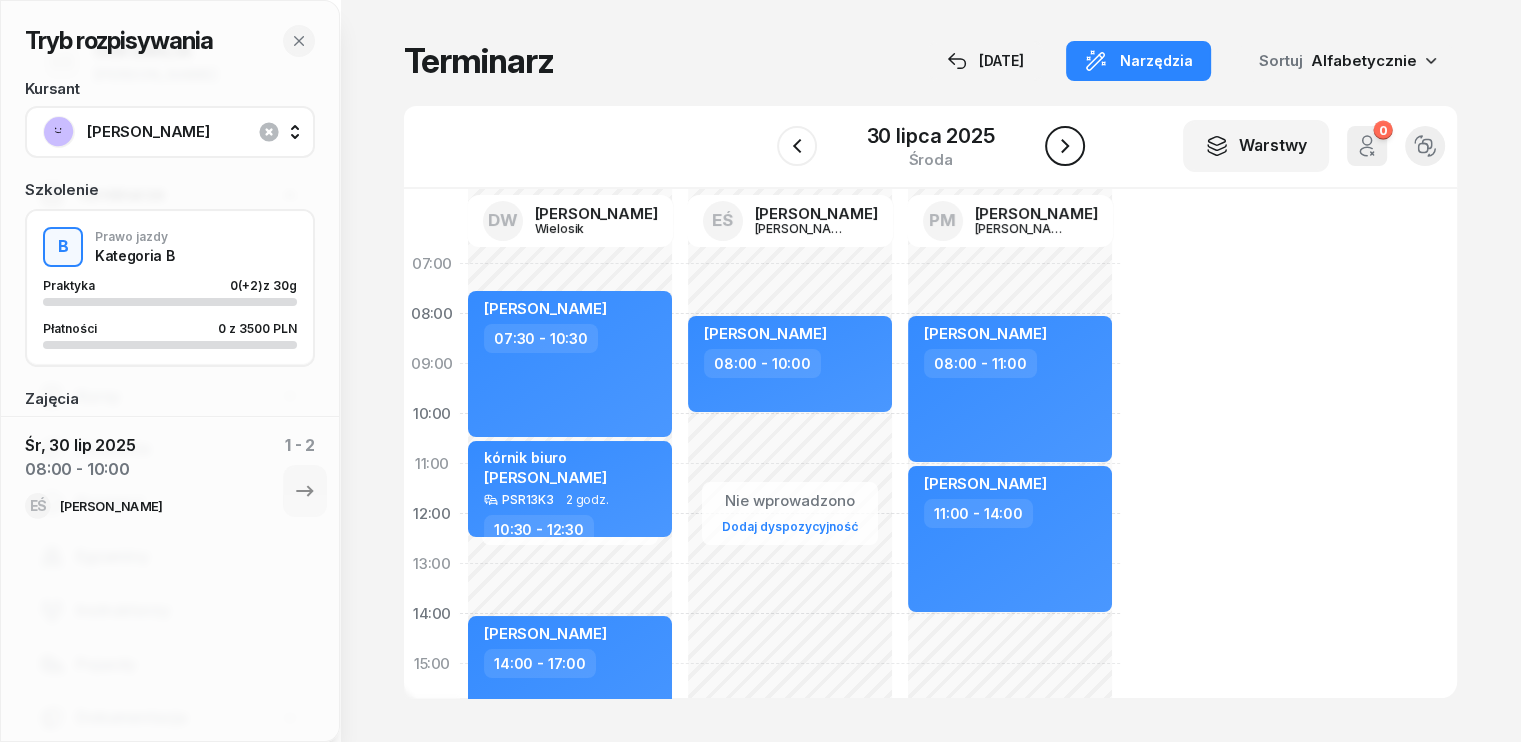 click 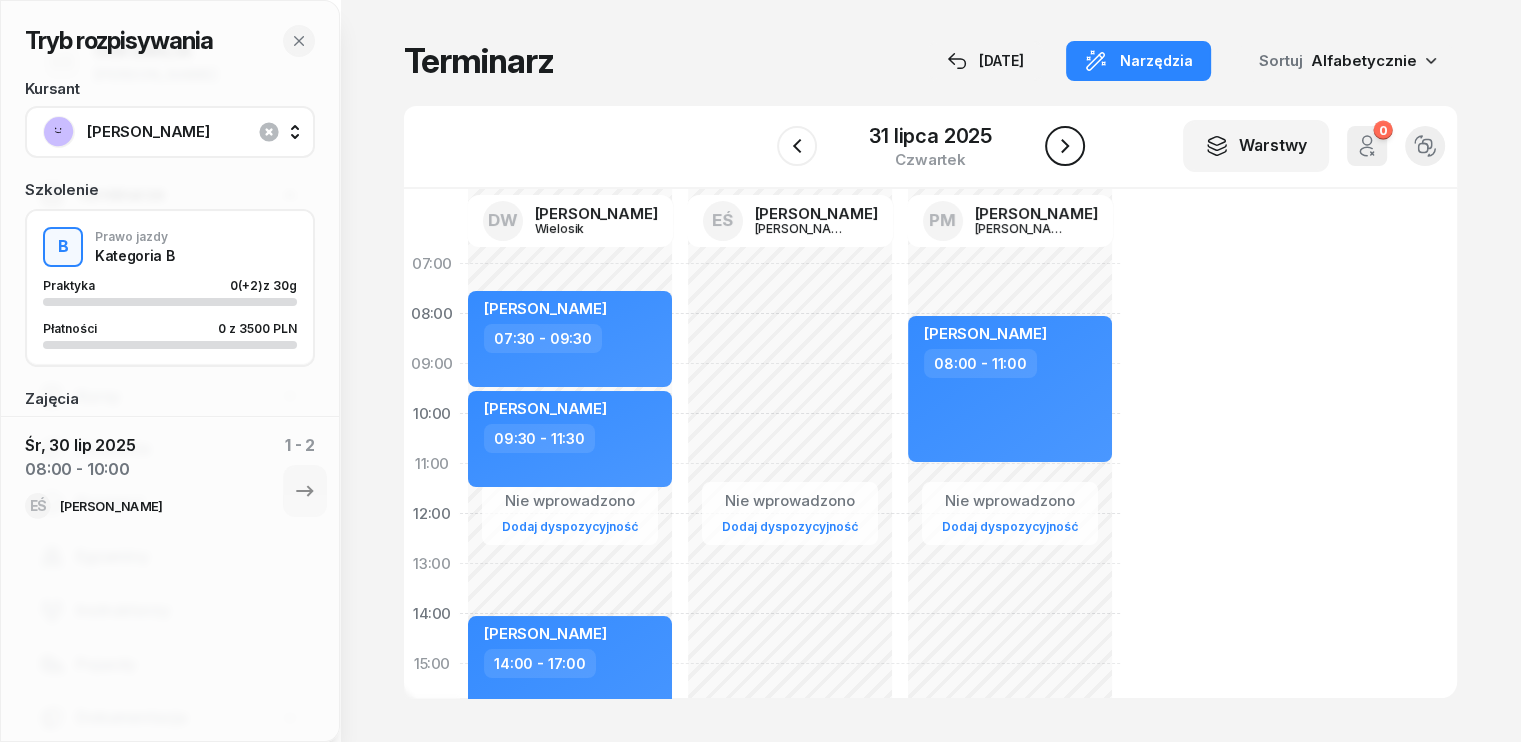 click 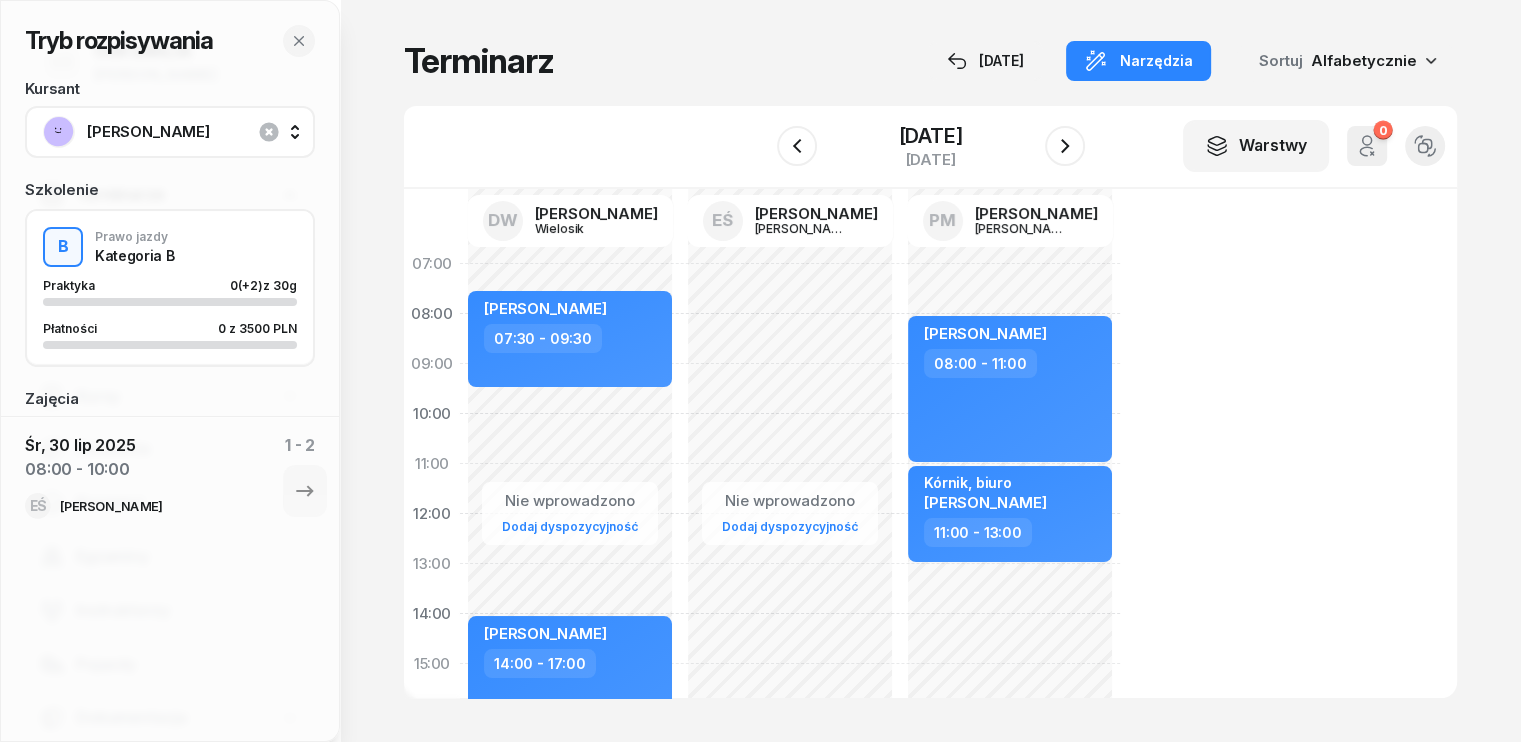 click on "Nie wprowadzono Dodaj dyspozycyjność" 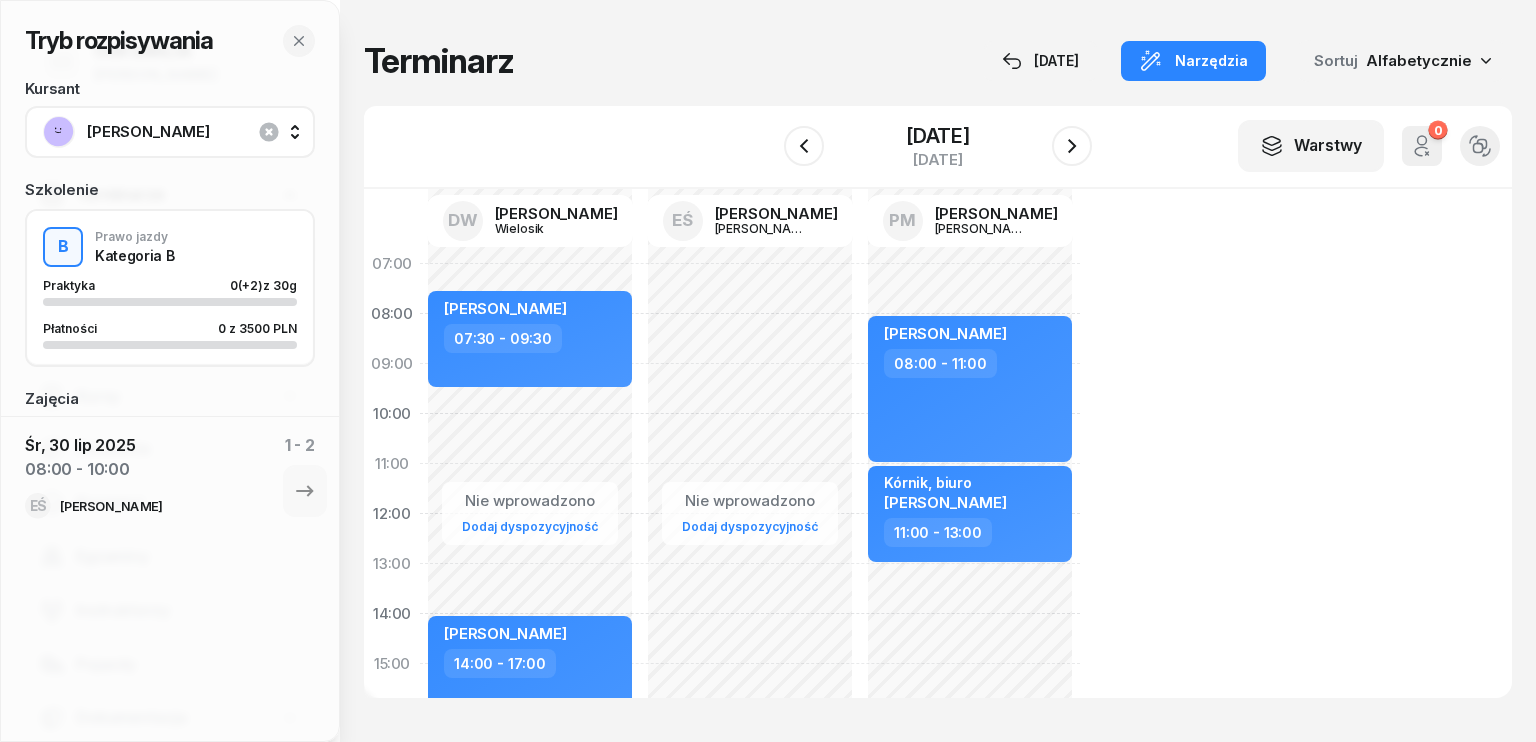 select on "08" 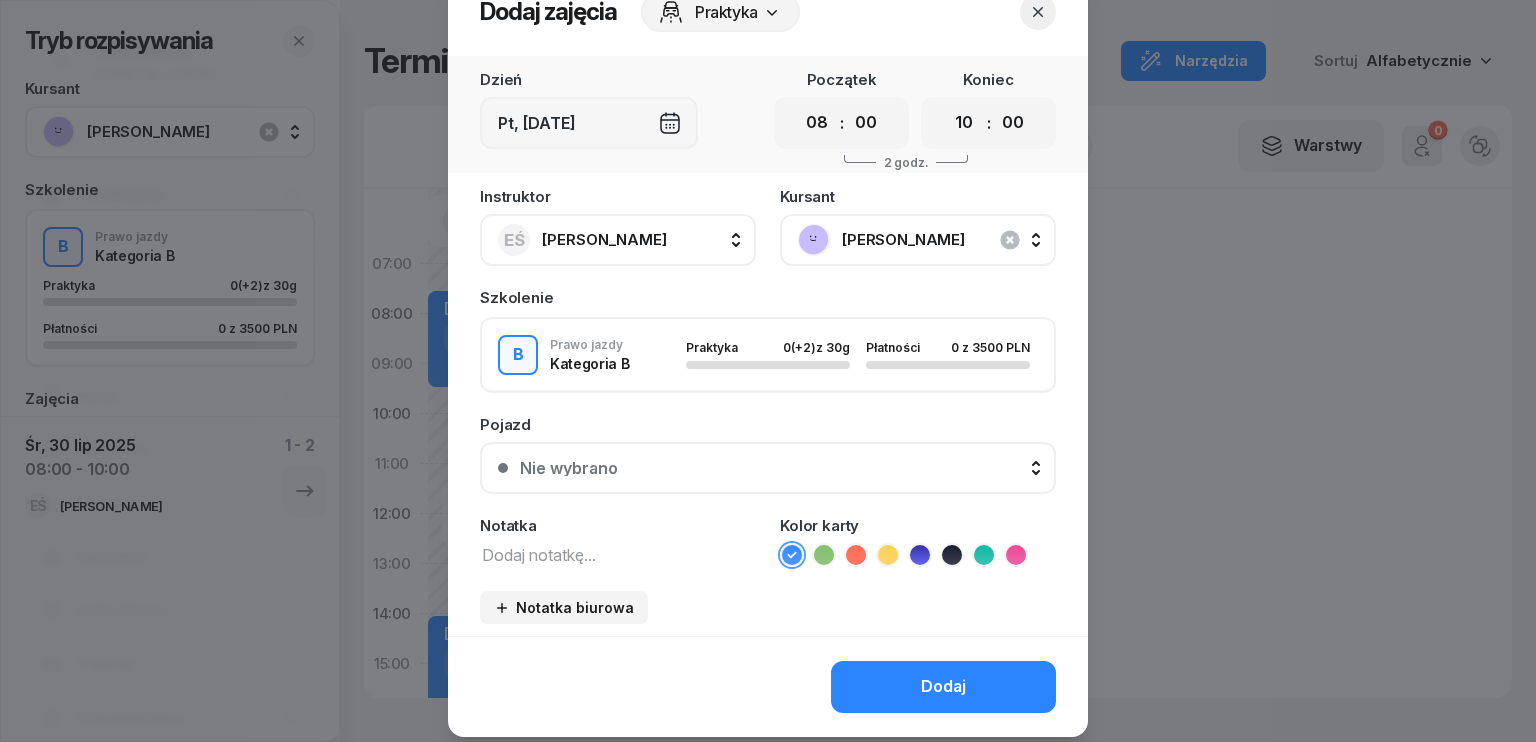 scroll, scrollTop: 112, scrollLeft: 0, axis: vertical 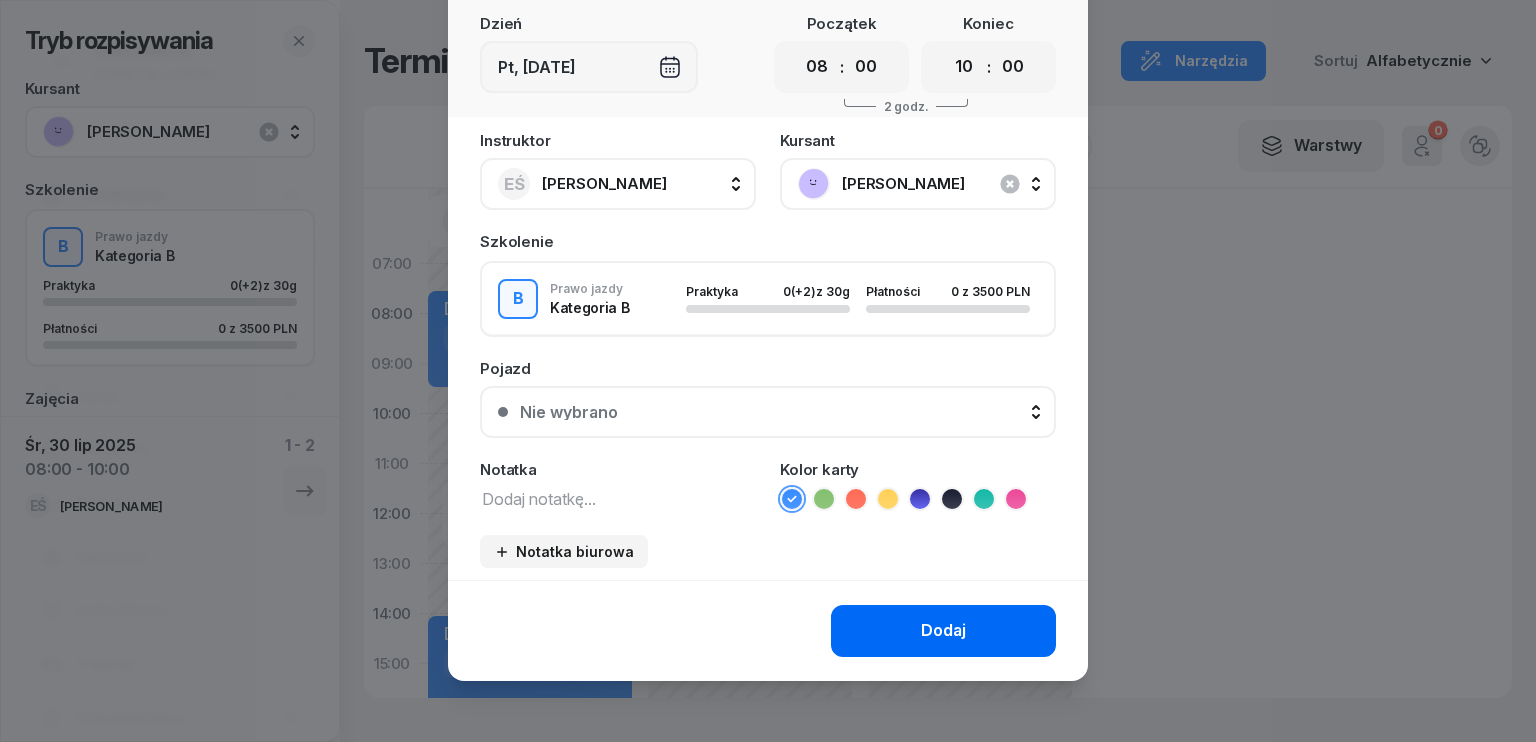 click on "Dodaj" at bounding box center (943, 631) 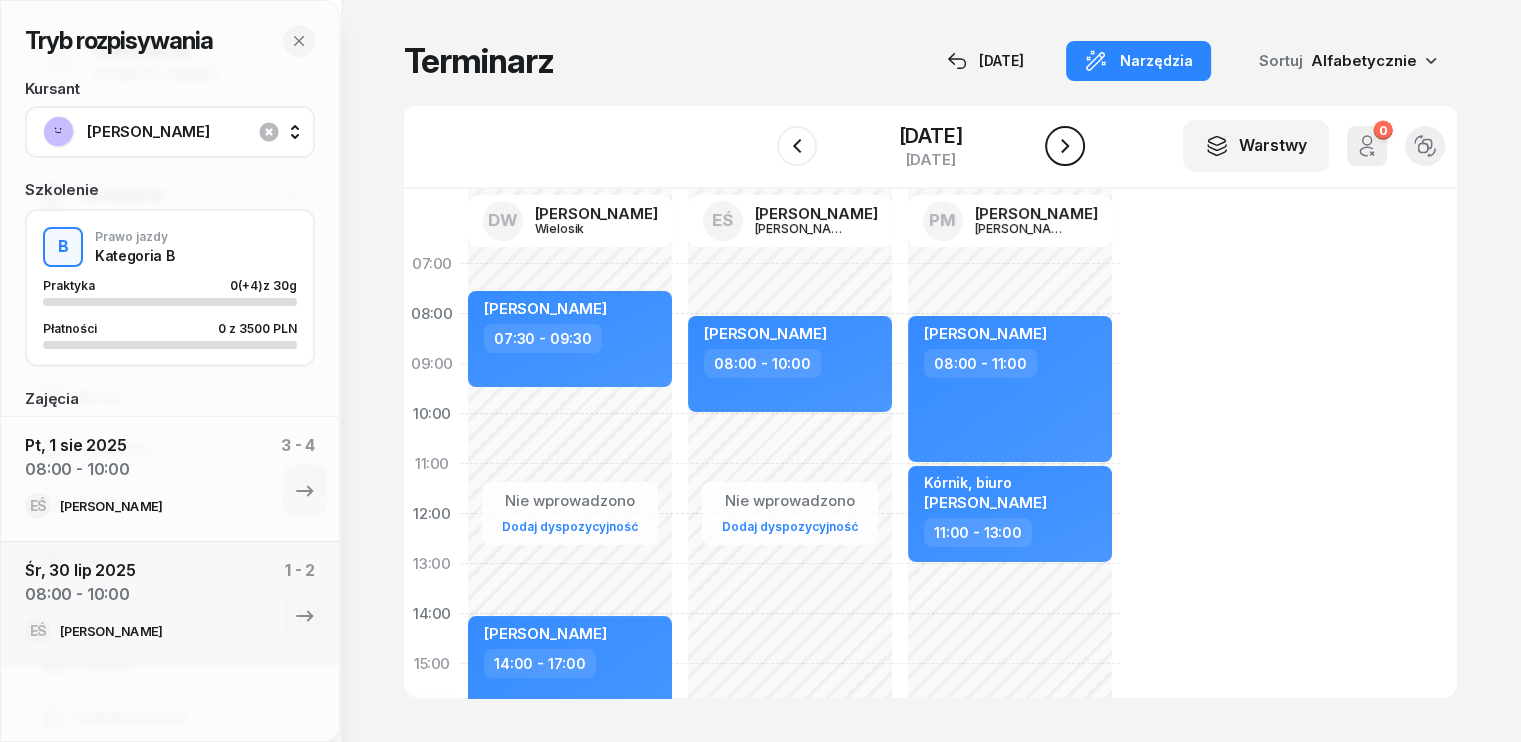 click 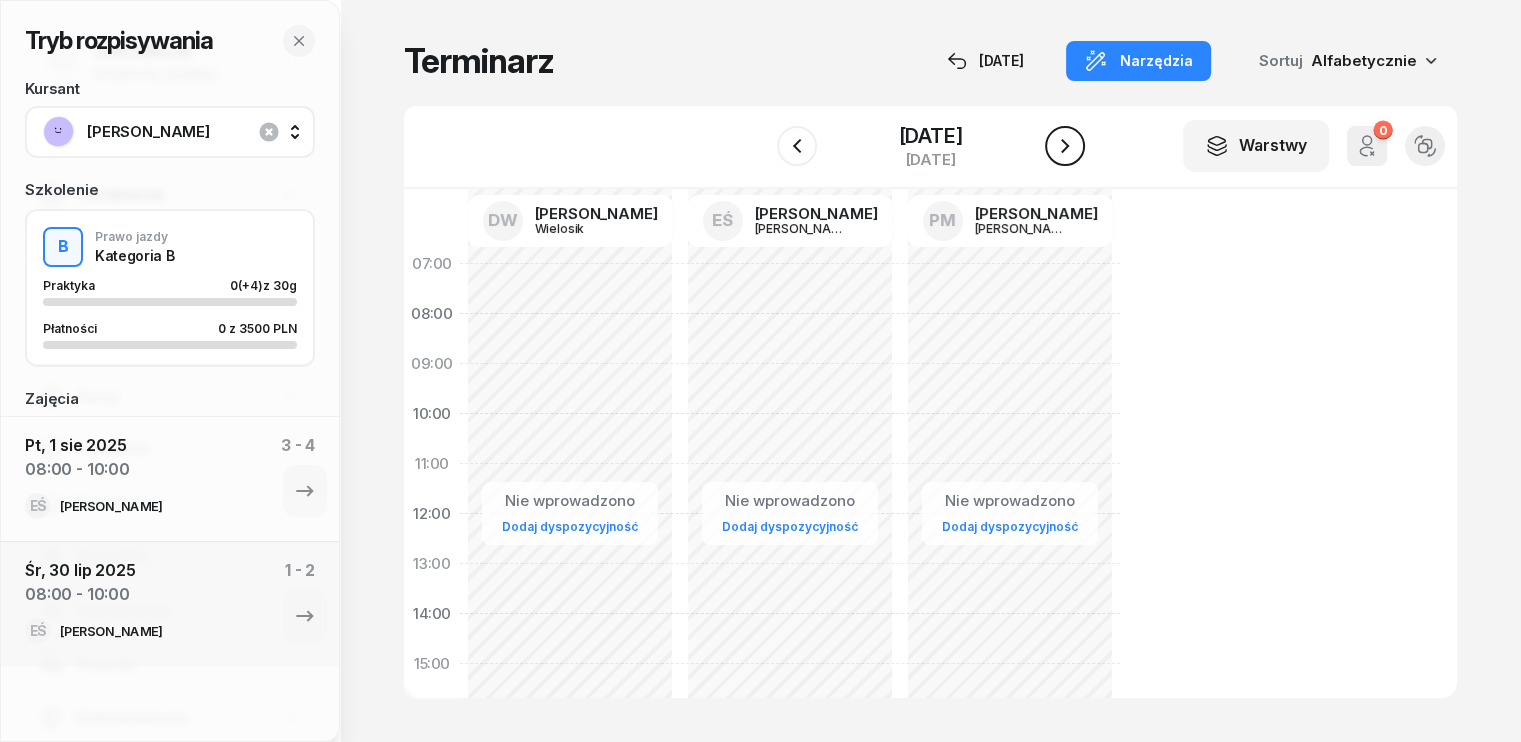 click 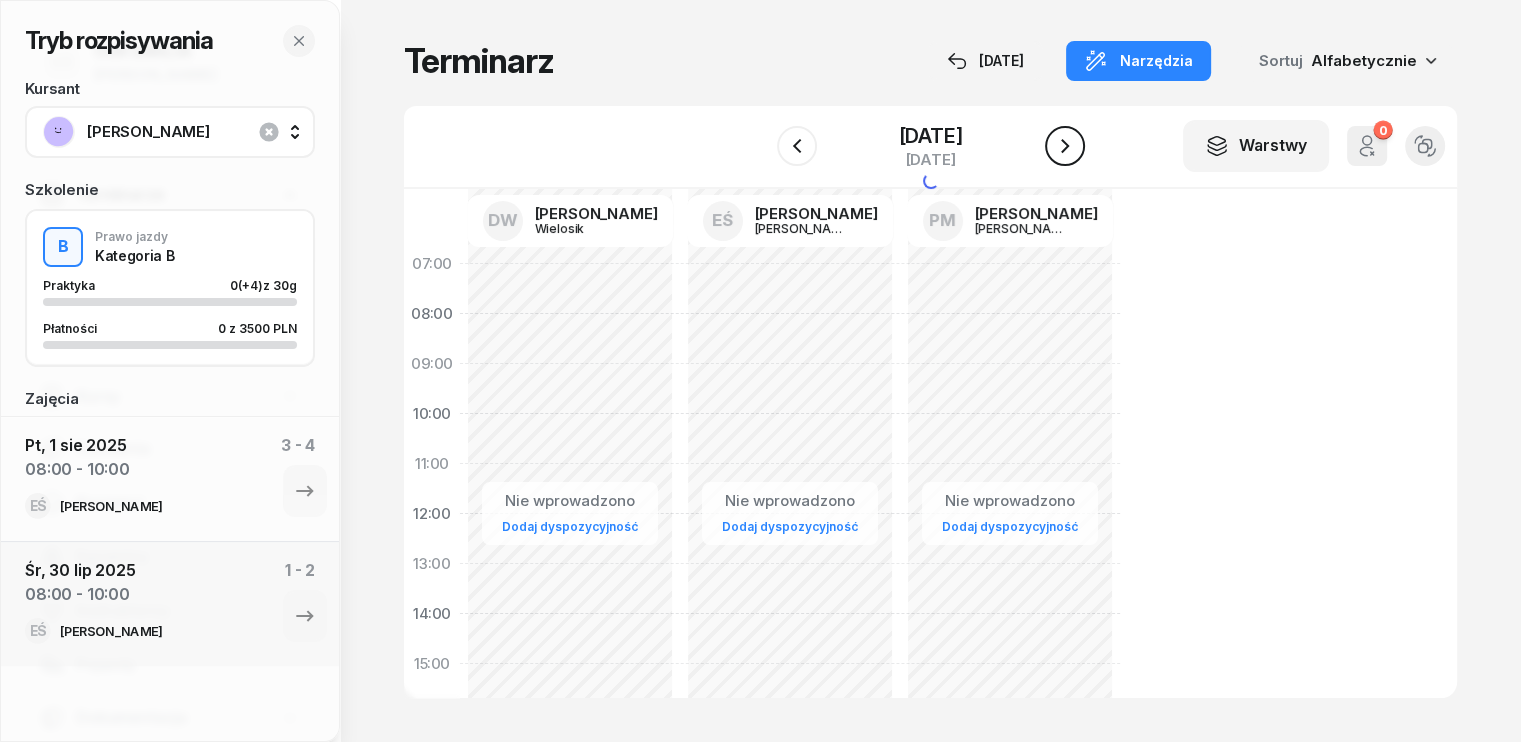 click 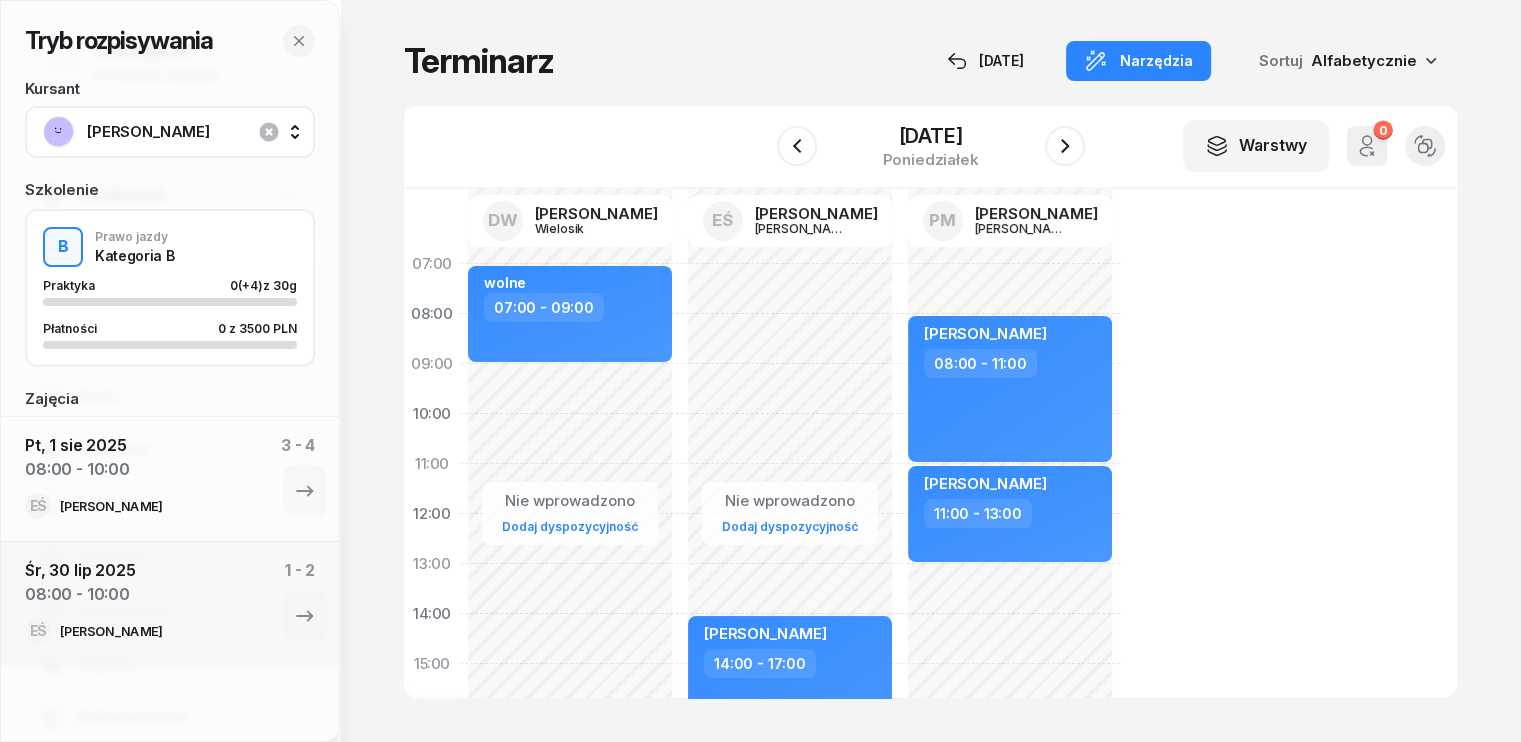 click on "Nie wprowadzono Dodaj dyspozycyjność [PERSON_NAME]  14:00 - 17:00" 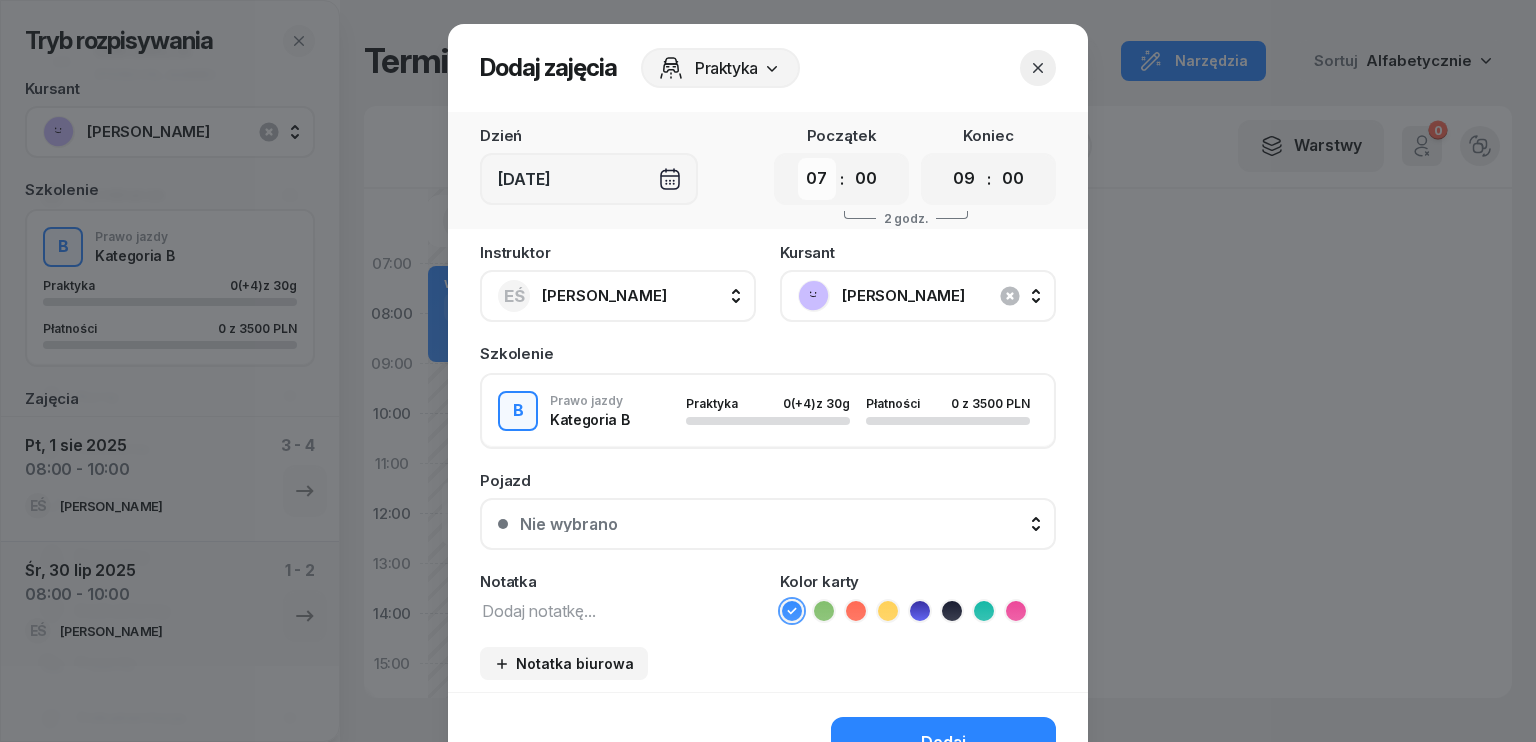 drag, startPoint x: 818, startPoint y: 174, endPoint x: 817, endPoint y: 198, distance: 24.020824 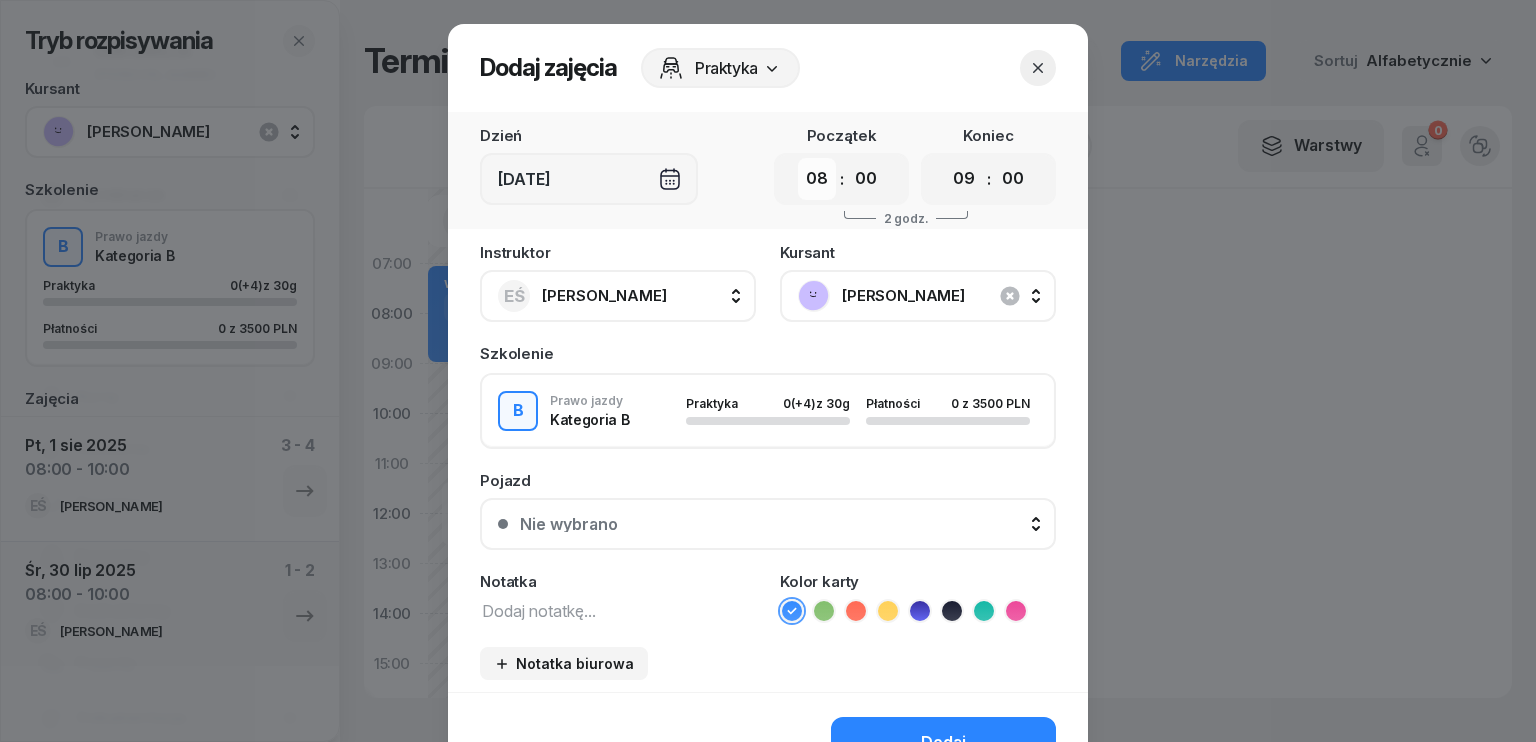click on "00 01 02 03 04 05 06 07 08 09 10 11 12 13 14 15 16 17 18 19 20 21 22 23" at bounding box center (817, 179) 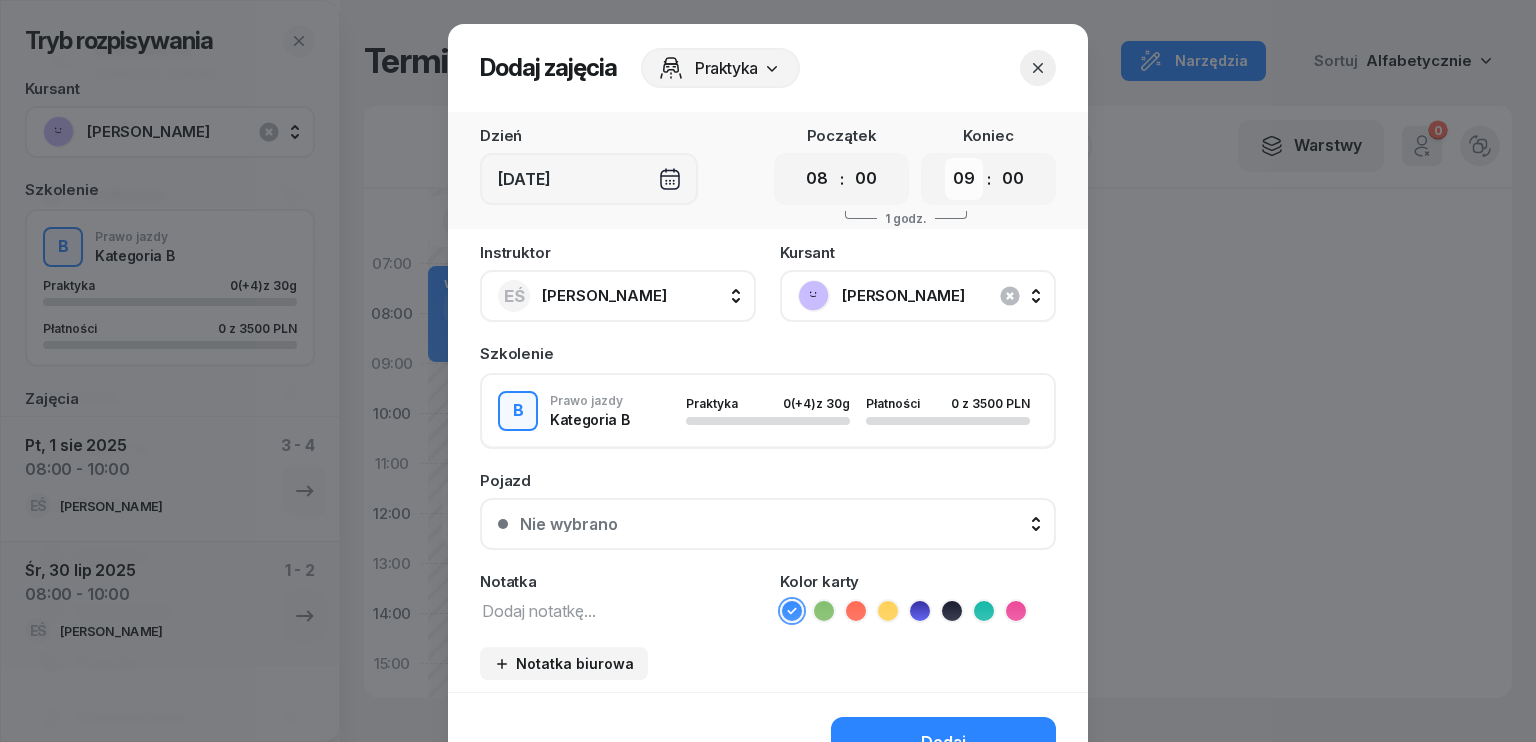 drag, startPoint x: 951, startPoint y: 175, endPoint x: 963, endPoint y: 197, distance: 25.059929 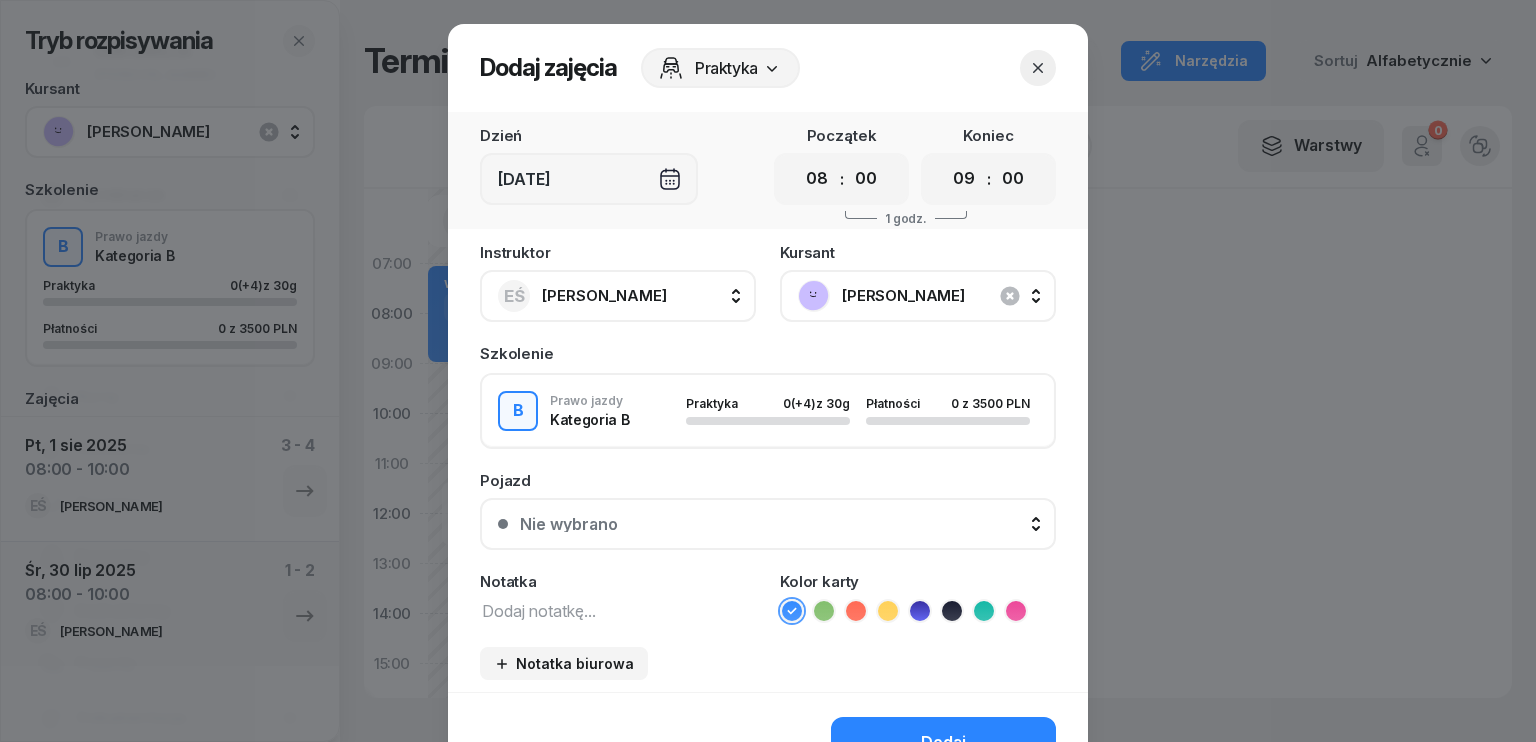 select on "10" 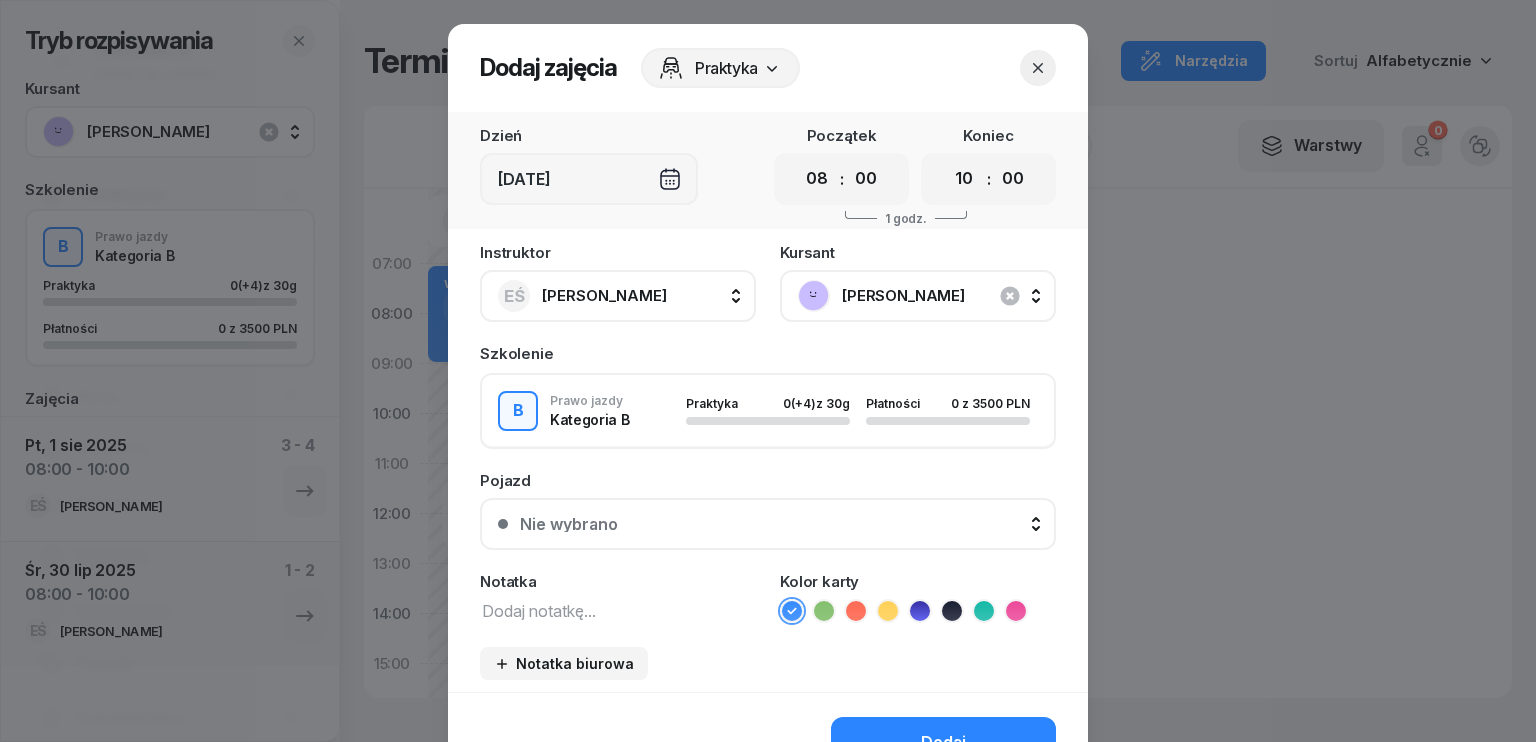 click on "00 01 02 03 04 05 06 07 08 09 10 11 12 13 14 15 16 17 18 19 20 21 22 23" at bounding box center (964, 179) 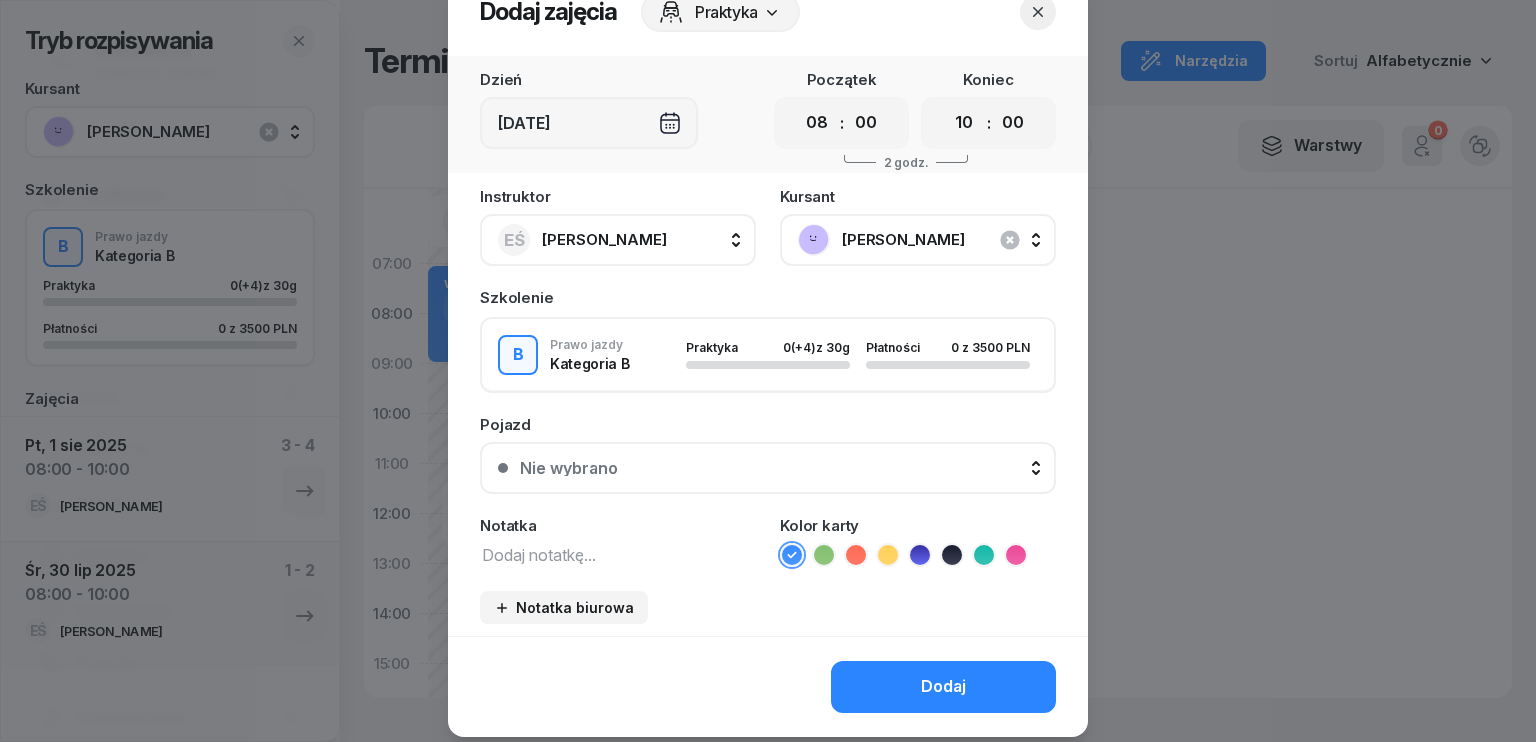 scroll, scrollTop: 112, scrollLeft: 0, axis: vertical 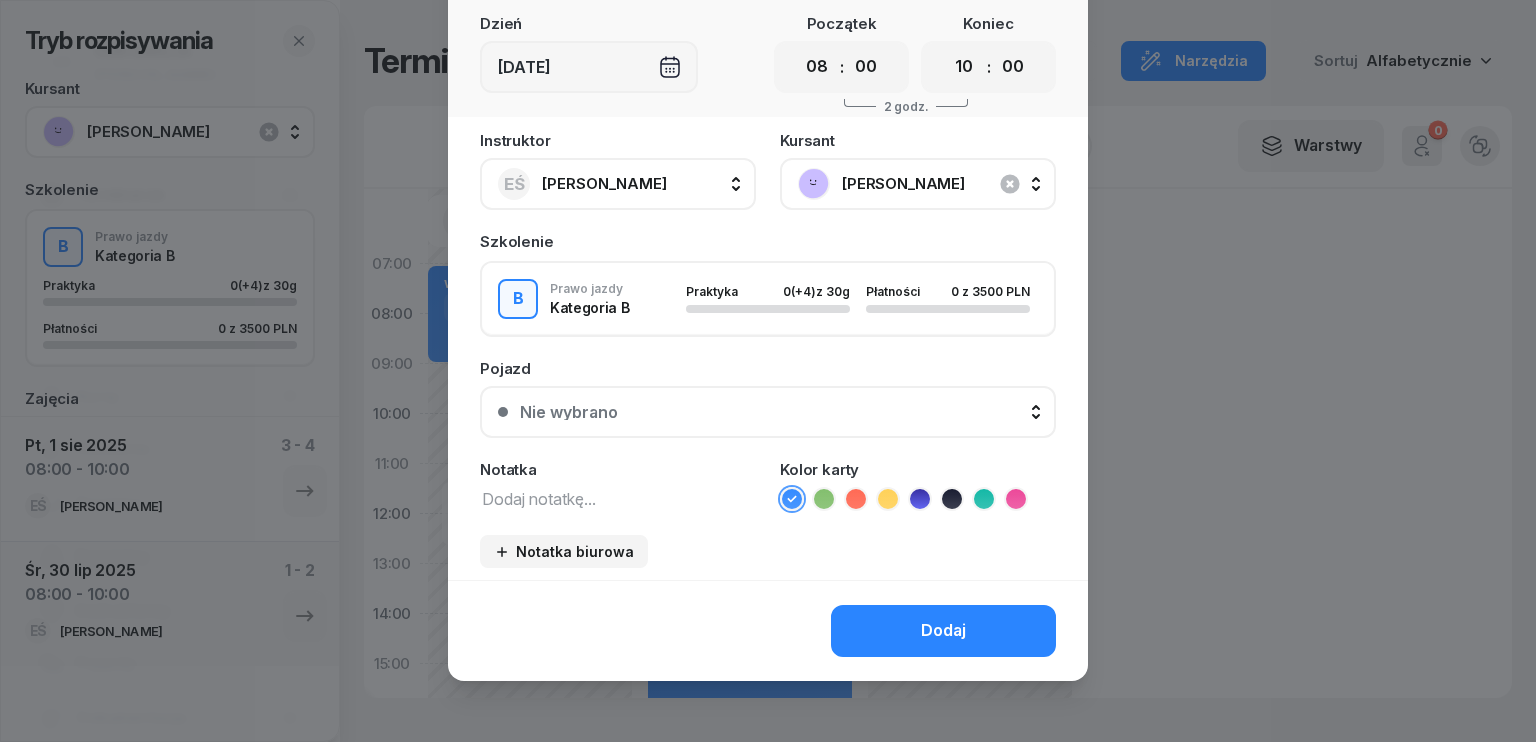 click on "Dodaj" 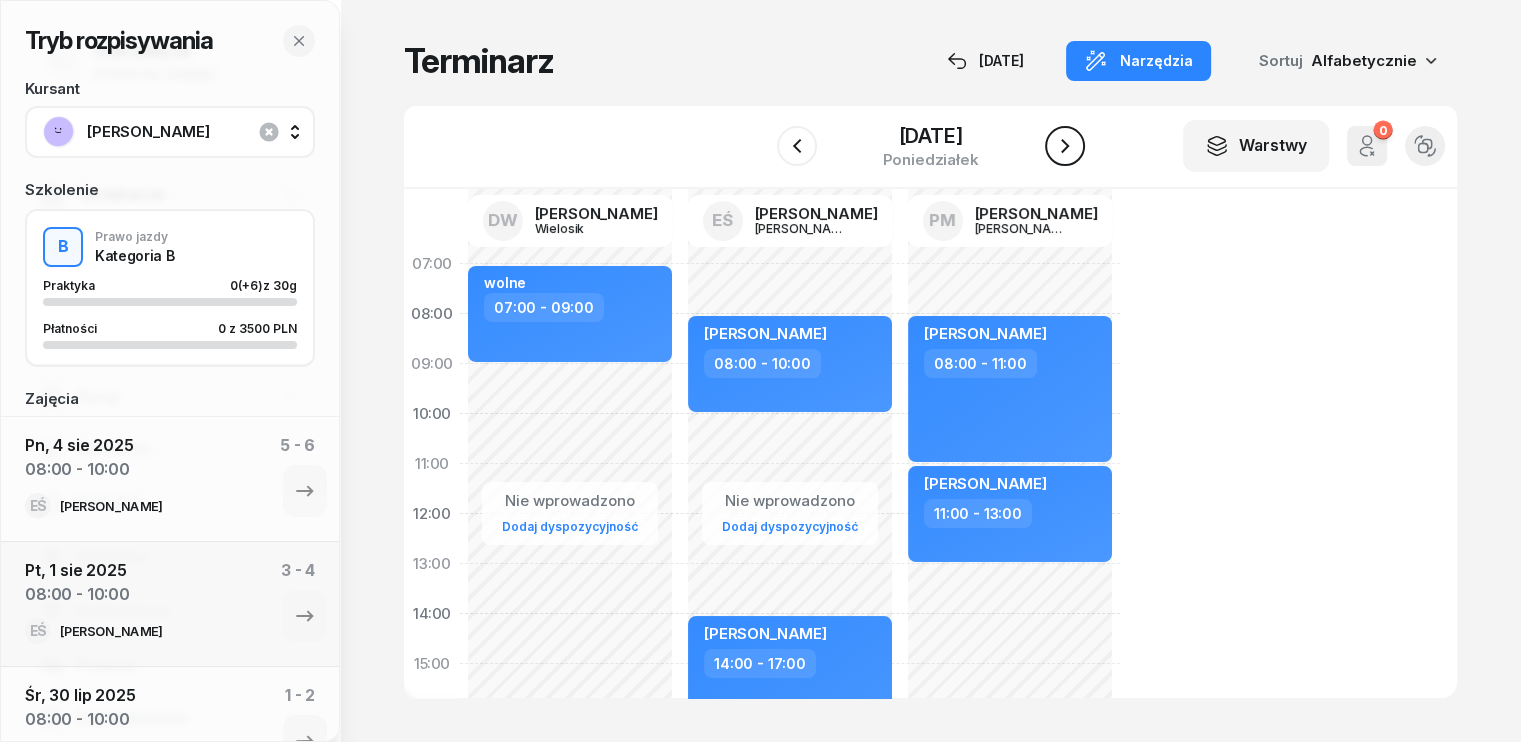 click at bounding box center (1065, 146) 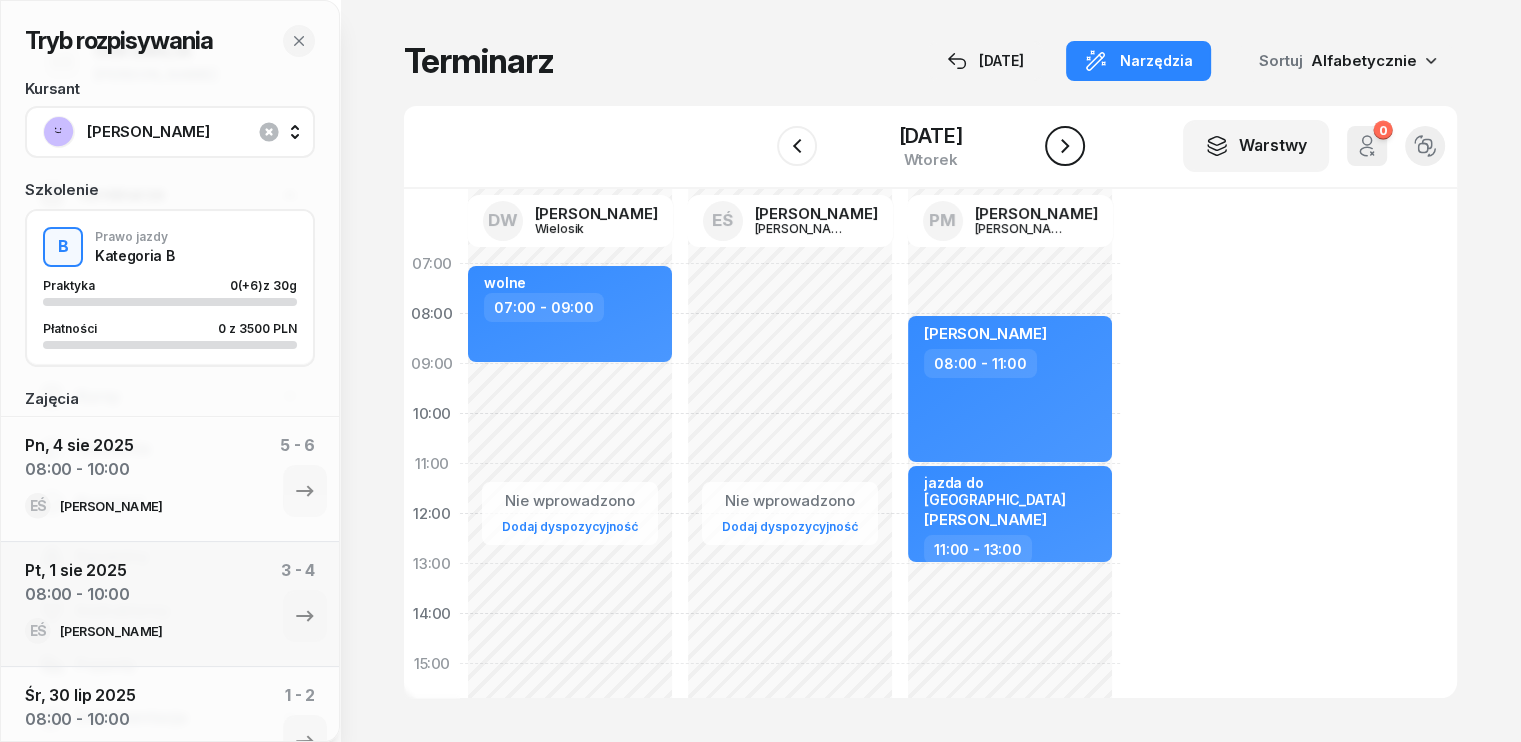 click at bounding box center (1065, 146) 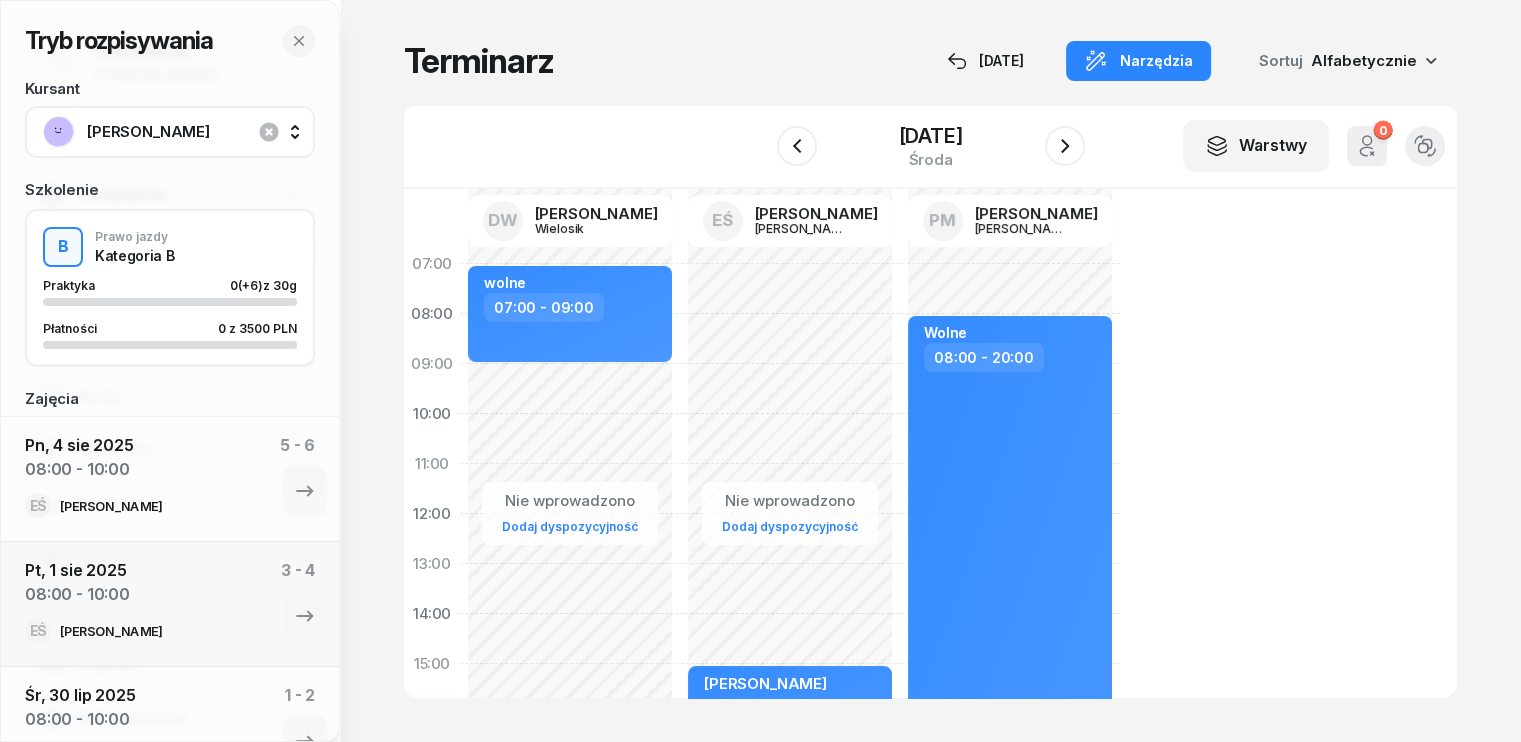 click on "Nie wprowadzono Dodaj dyspozycyjność [PERSON_NAME]  15:00 - 17:00" 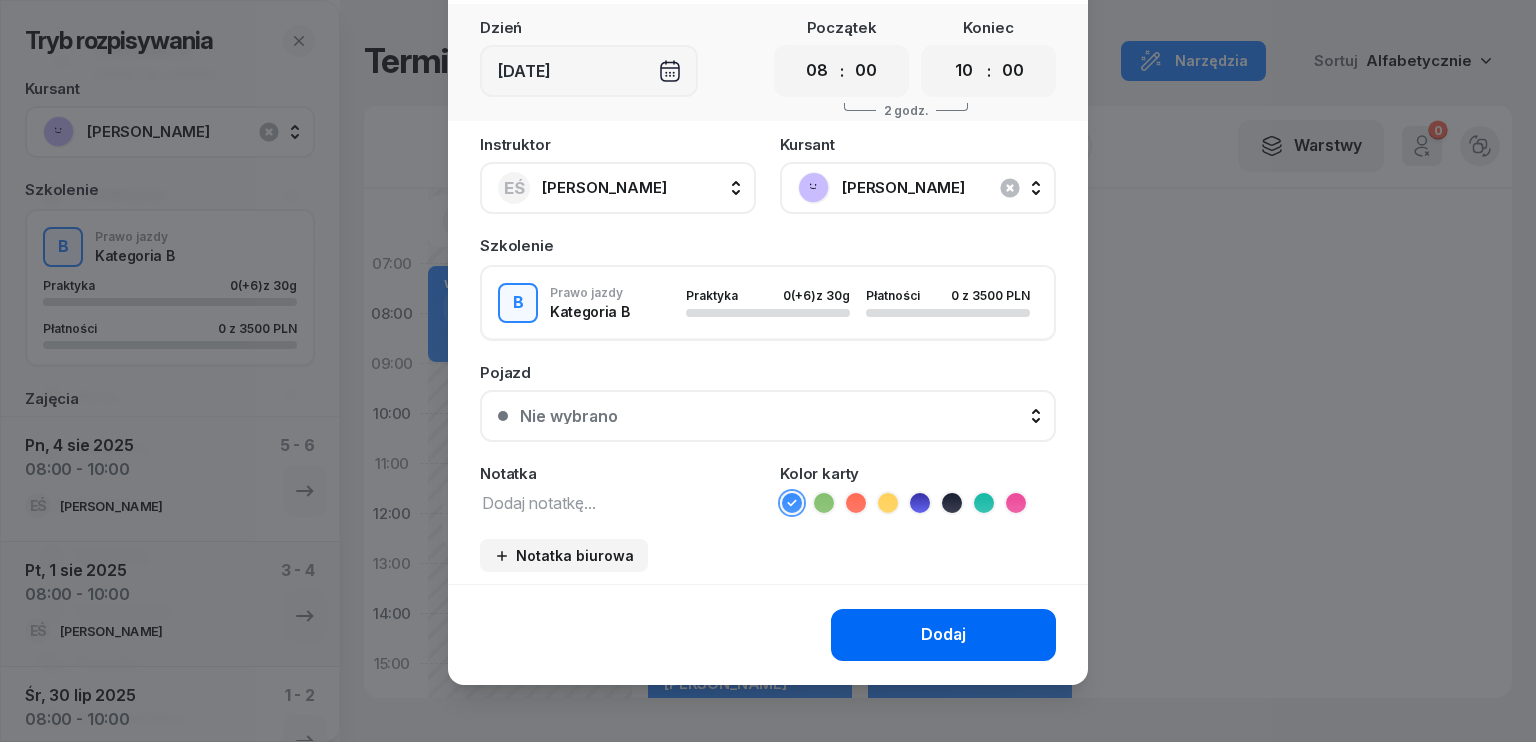 scroll, scrollTop: 112, scrollLeft: 0, axis: vertical 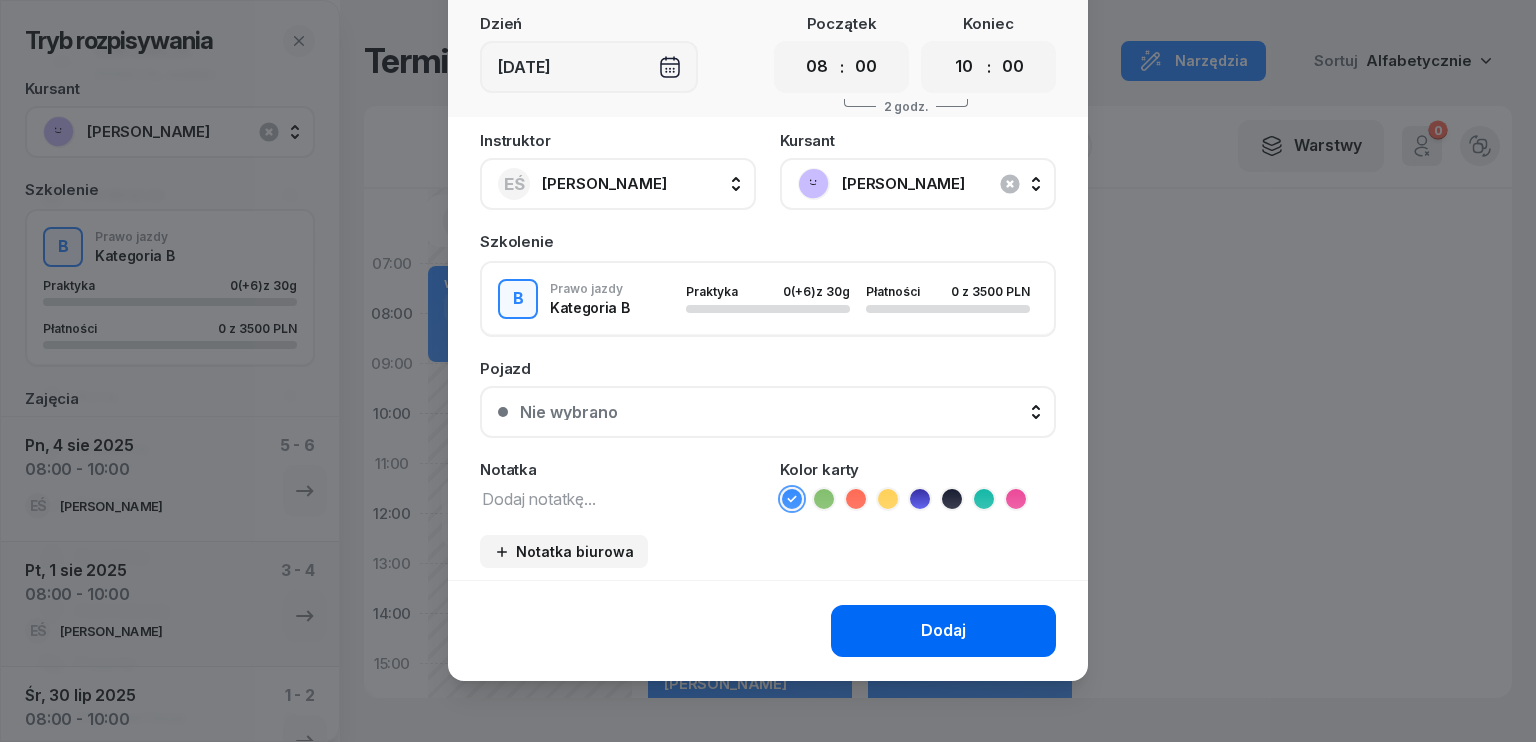 click on "Dodaj" 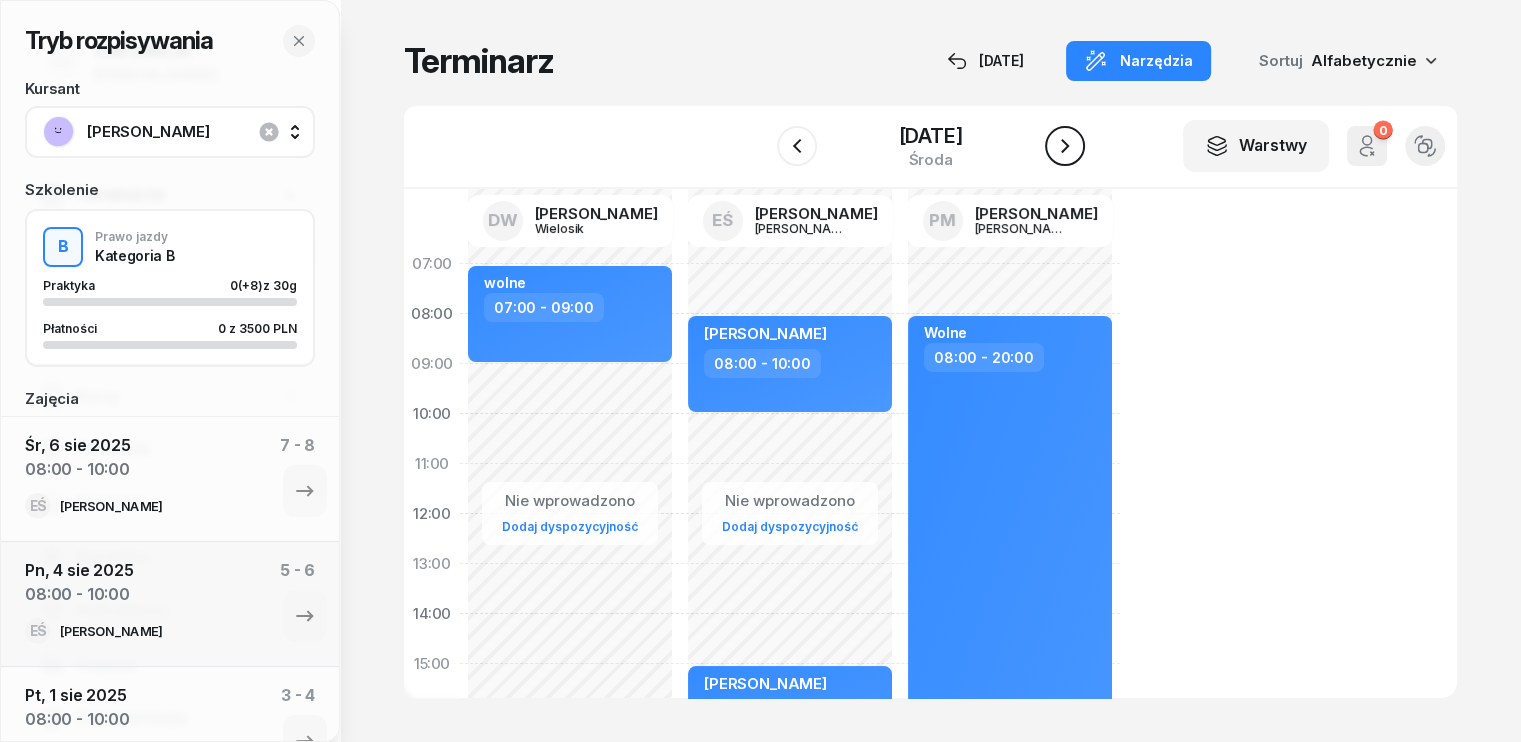 click 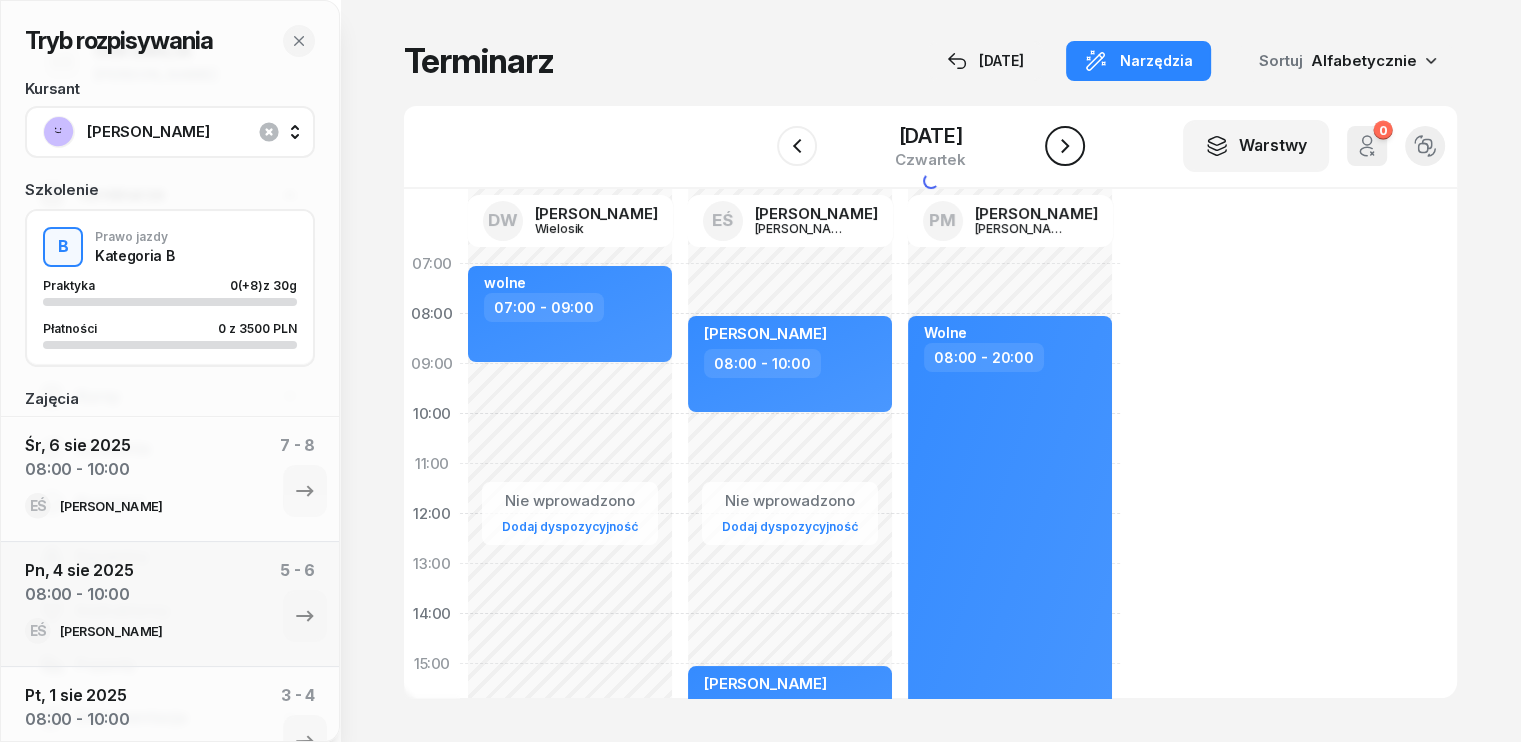 click 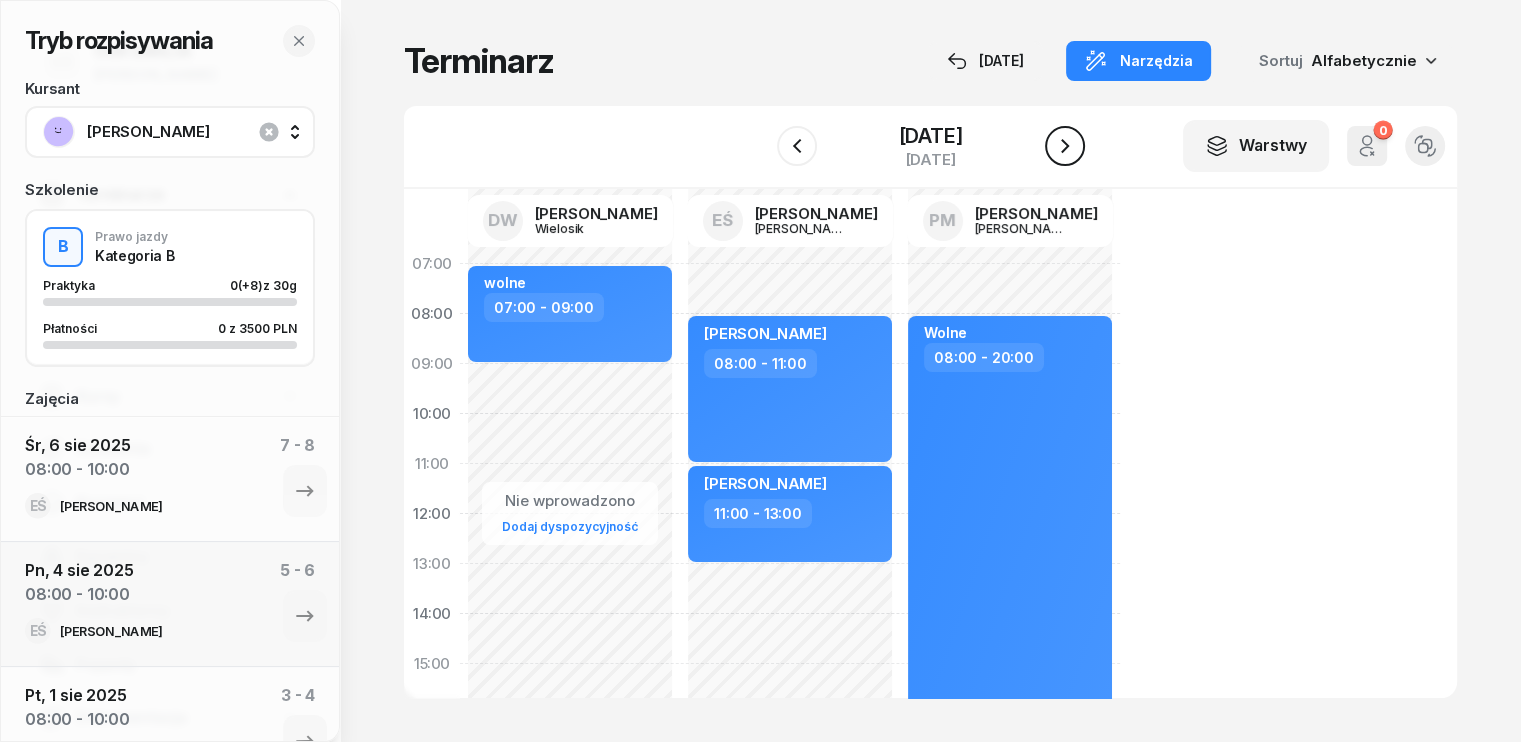click 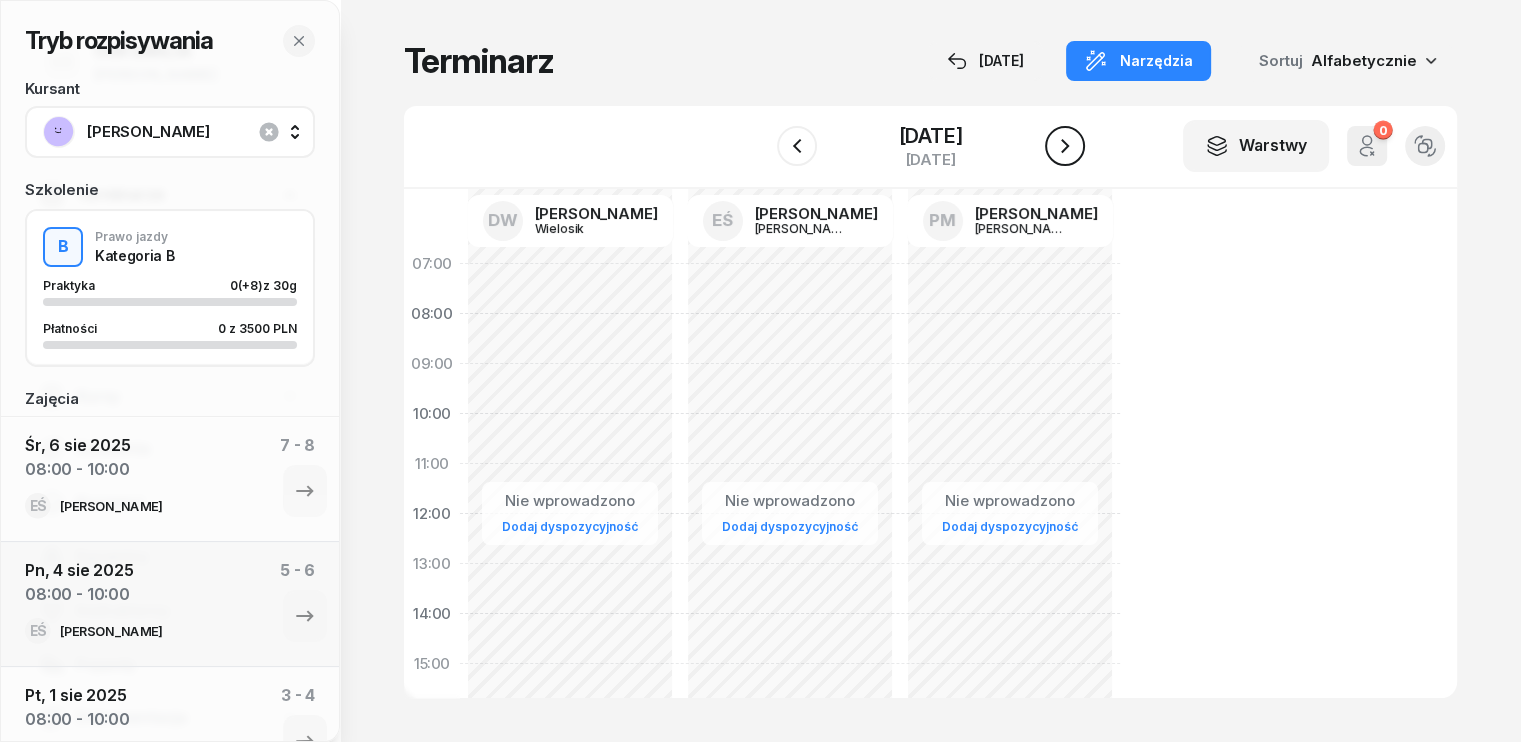 click 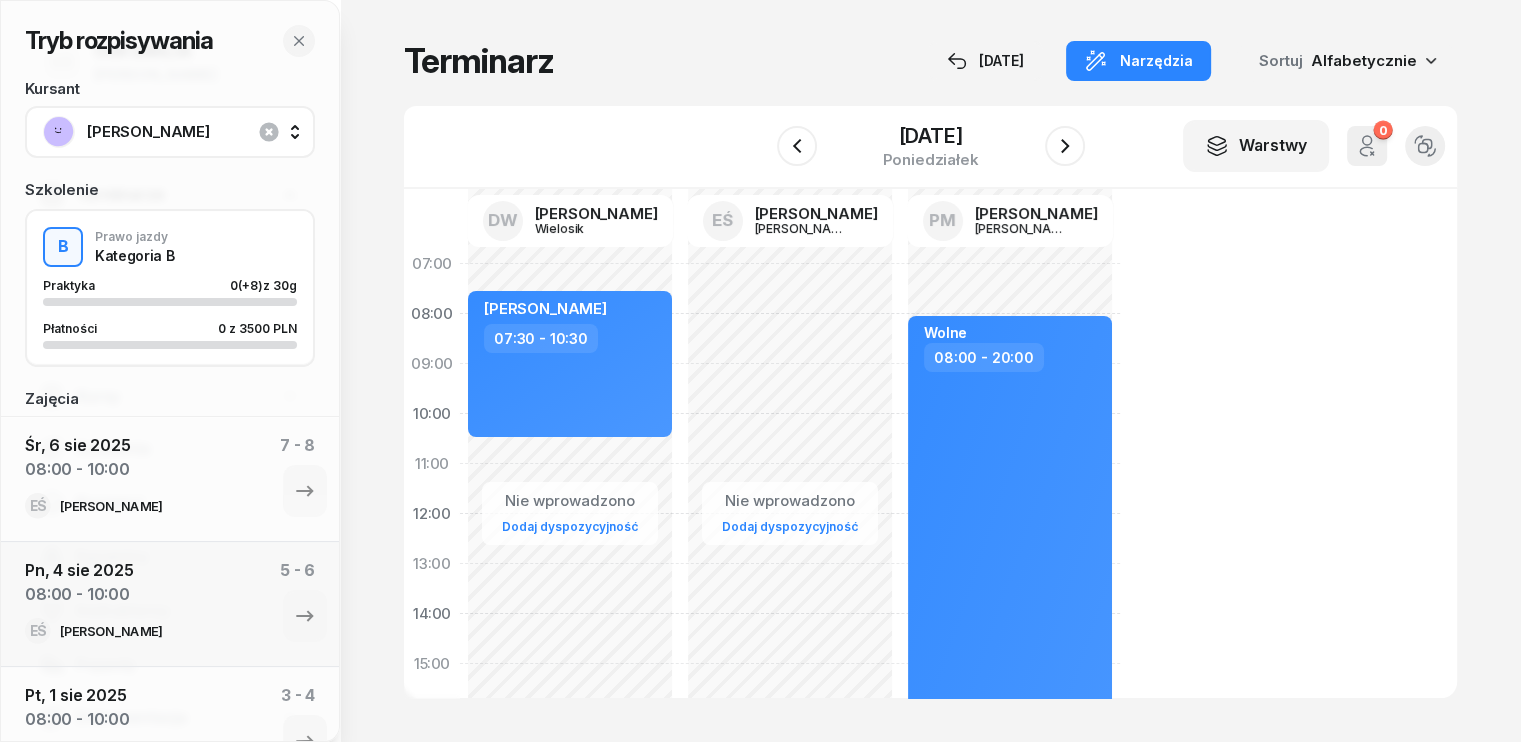 click on "Nie wprowadzono Dodaj dyspozycyjność" 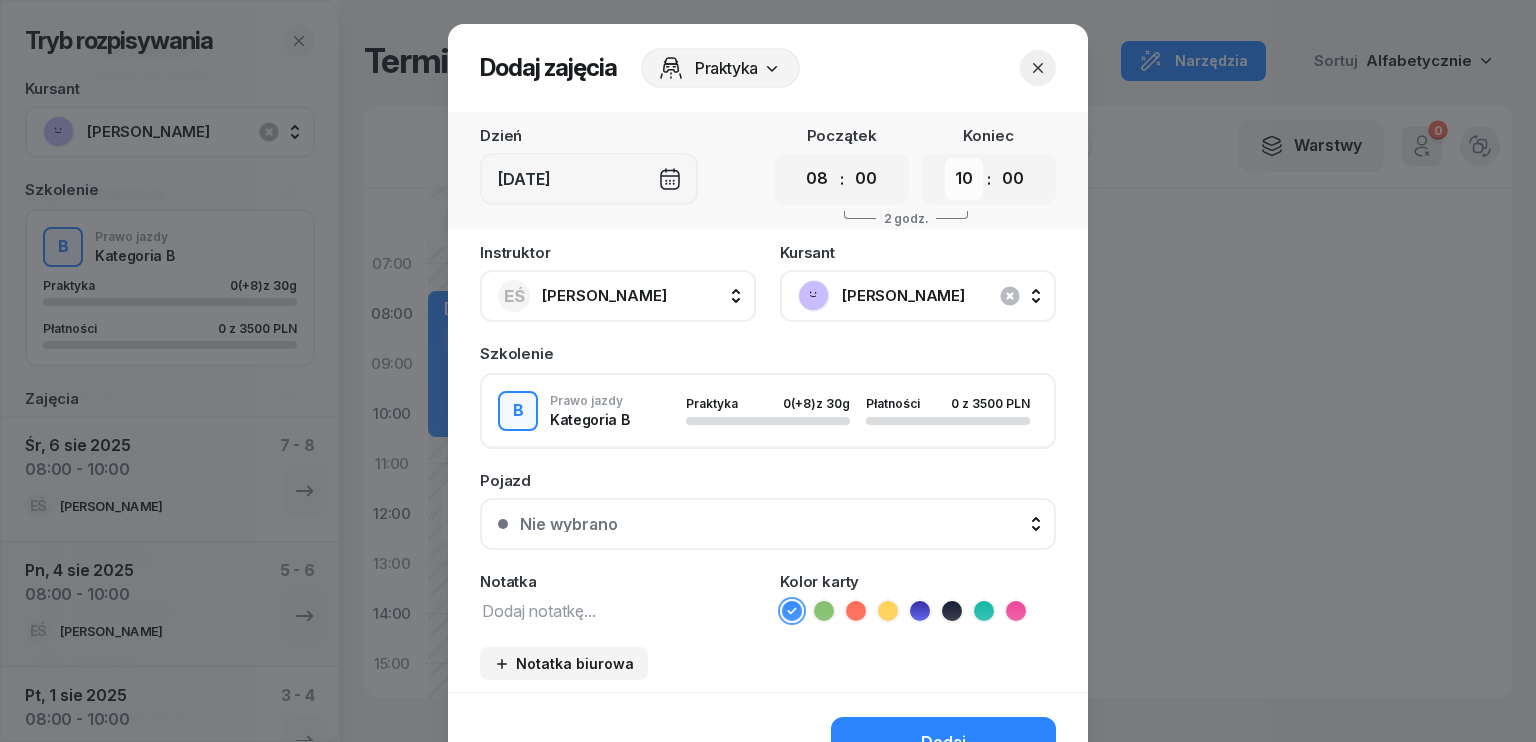 click on "00 01 02 03 04 05 06 07 08 09 10 11 12 13 14 15 16 17 18 19 20 21 22 23" at bounding box center [964, 179] 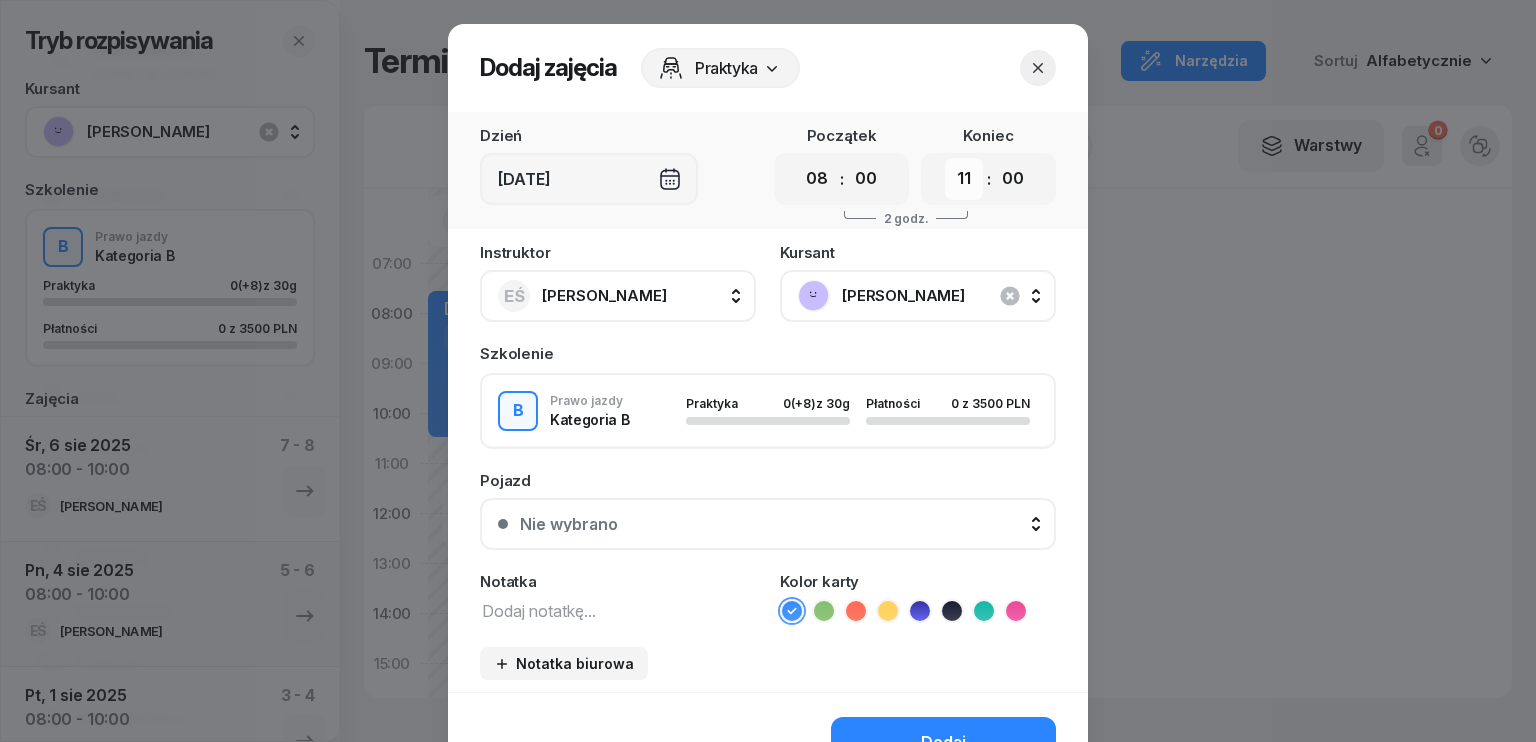 click on "00 01 02 03 04 05 06 07 08 09 10 11 12 13 14 15 16 17 18 19 20 21 22 23" at bounding box center [964, 179] 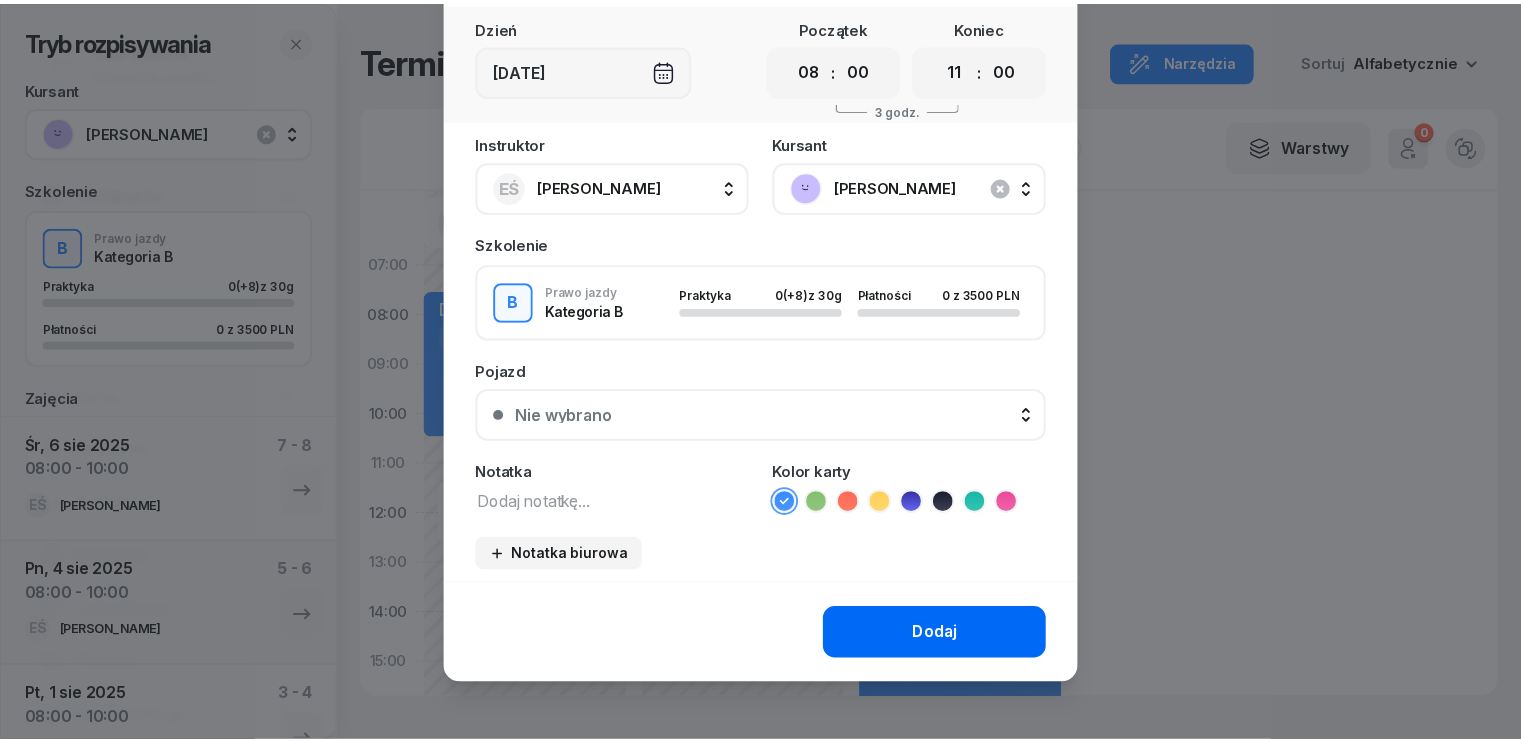 scroll, scrollTop: 112, scrollLeft: 0, axis: vertical 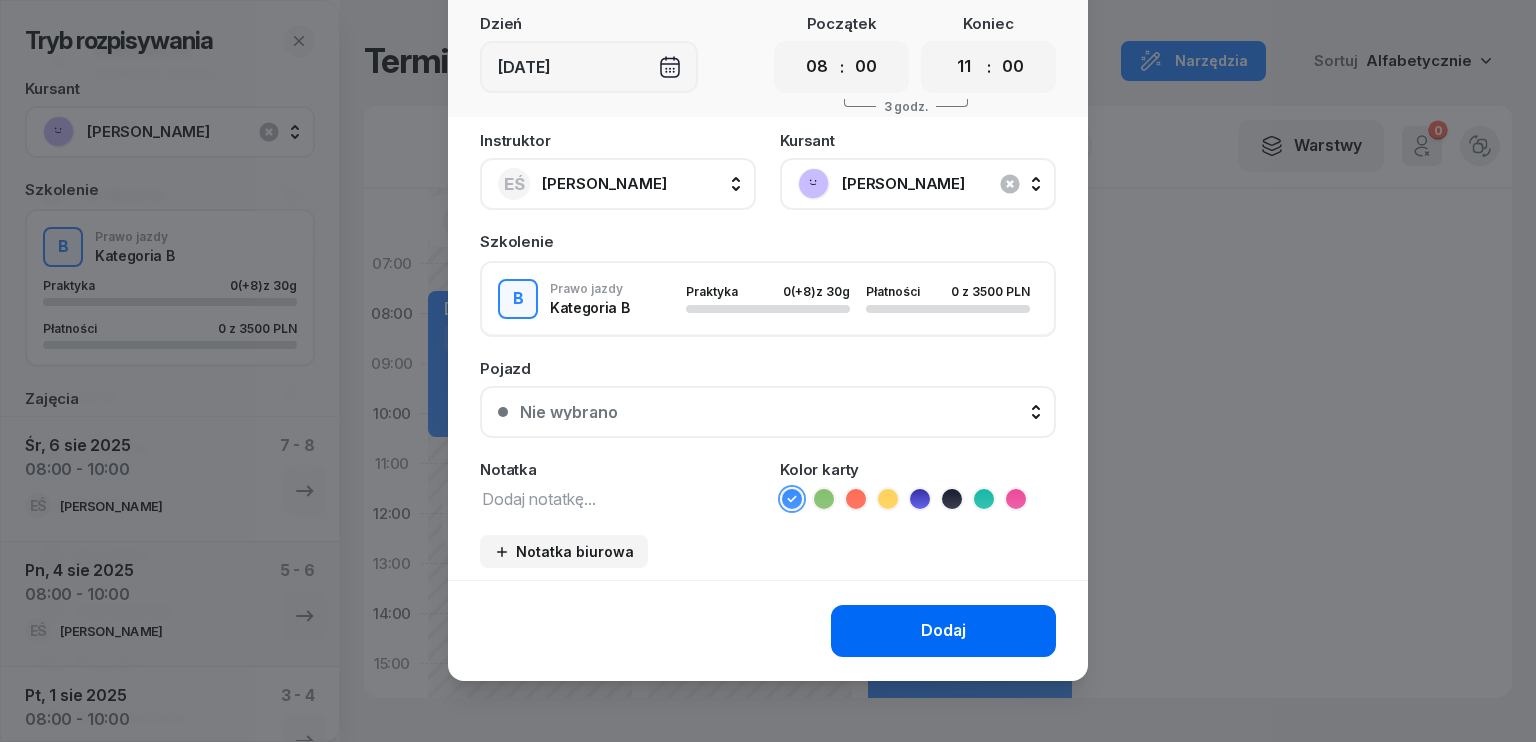 click on "Dodaj" at bounding box center (943, 631) 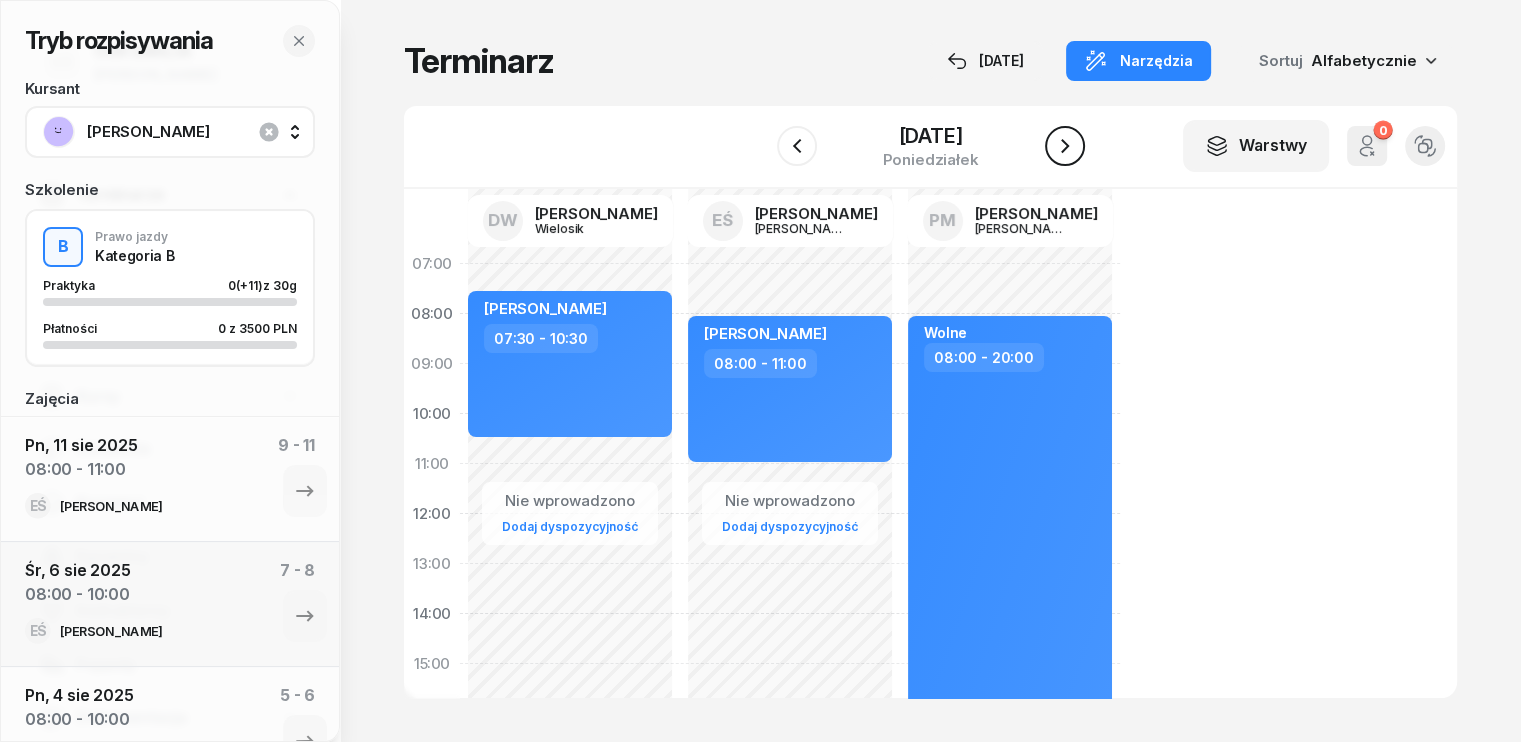 click 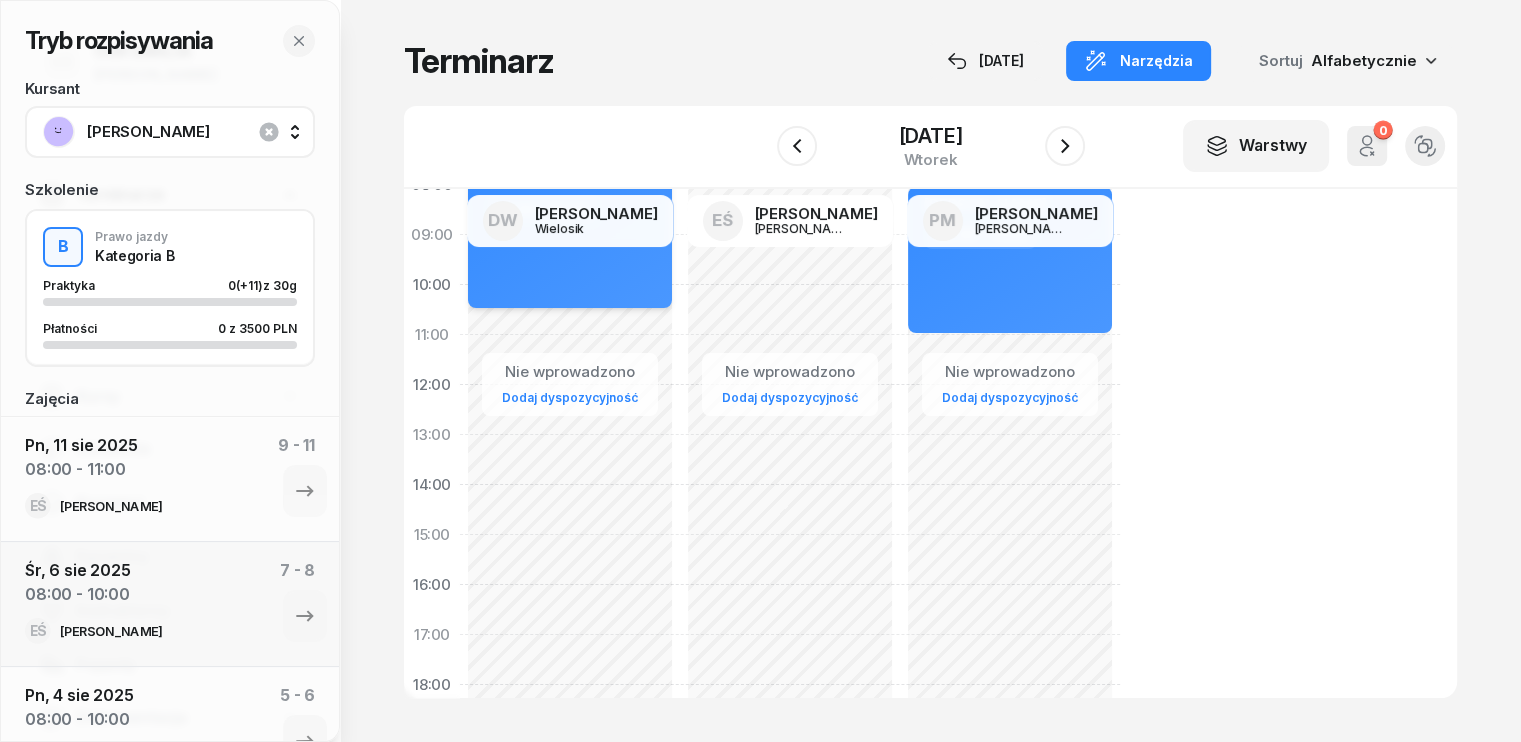 scroll, scrollTop: 100, scrollLeft: 0, axis: vertical 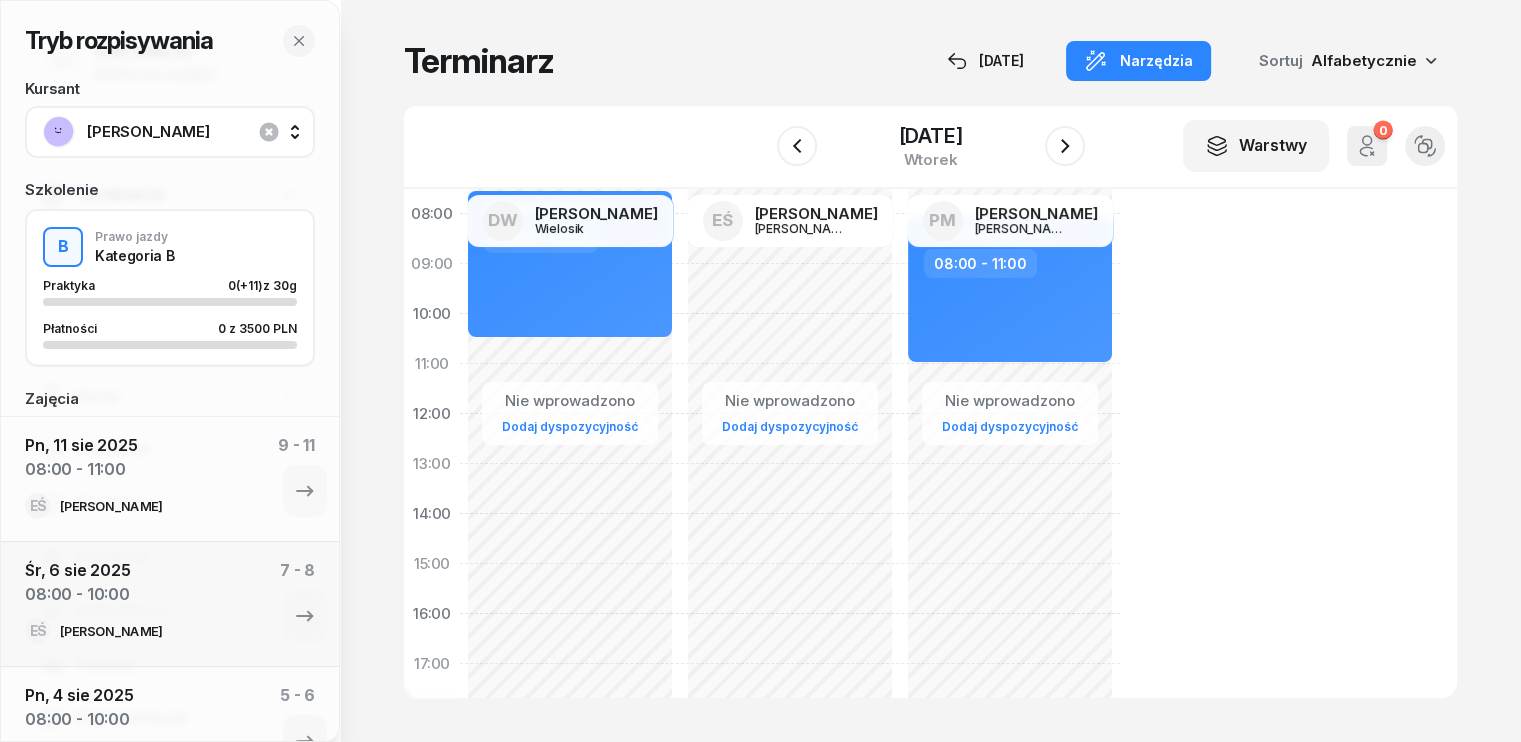 click on "Nie wprowadzono Dodaj dyspozycyjność [PERSON_NAME]  07:30 - 10:30" 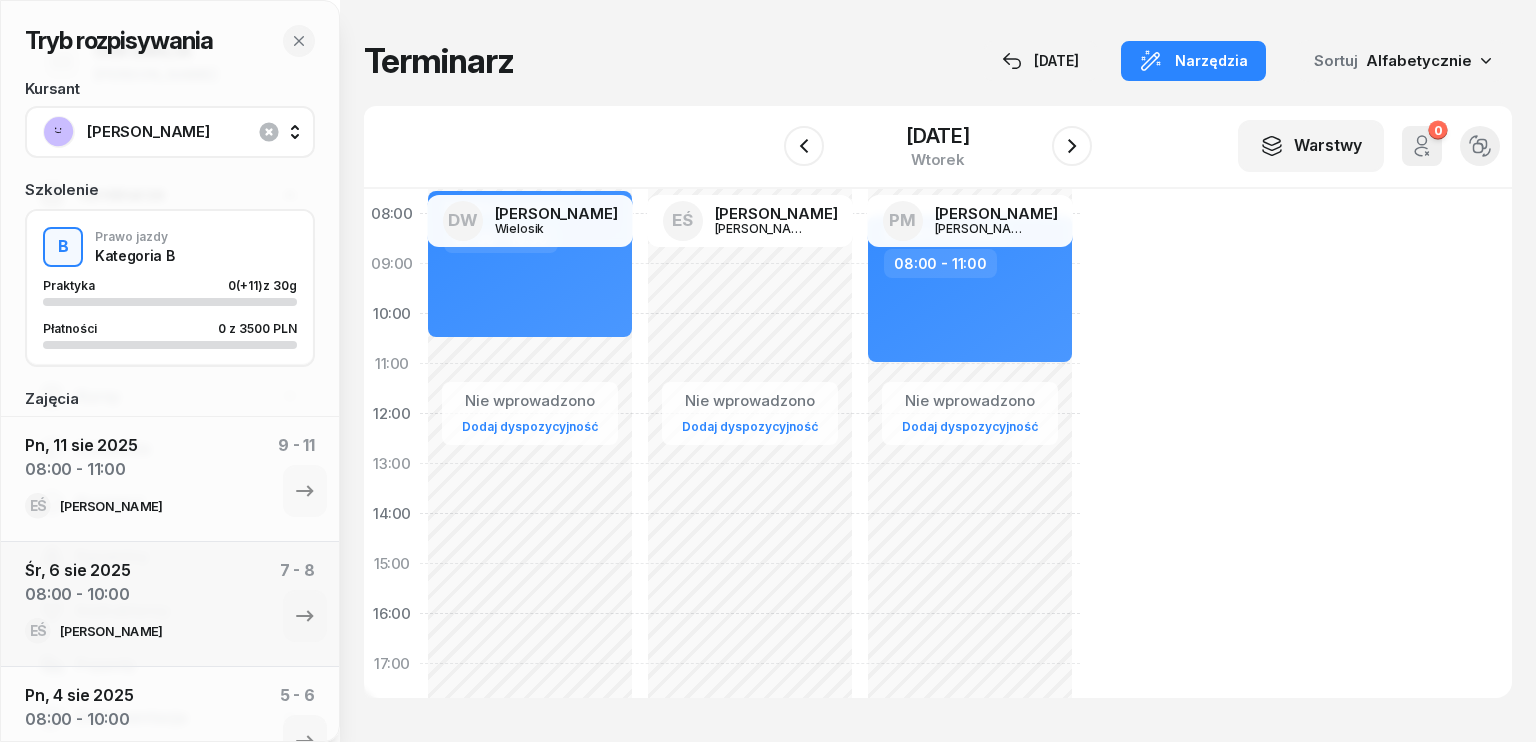 select on "10" 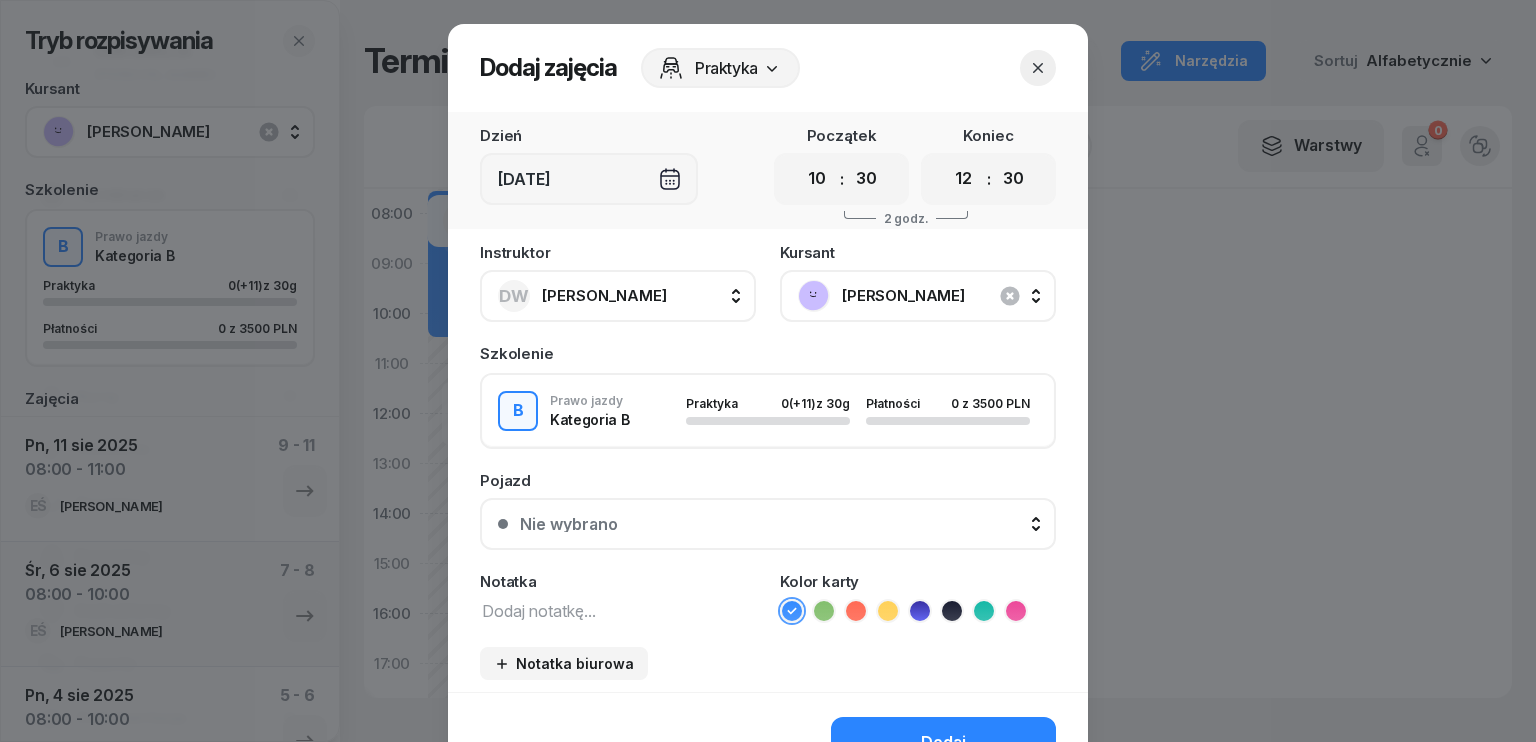 click 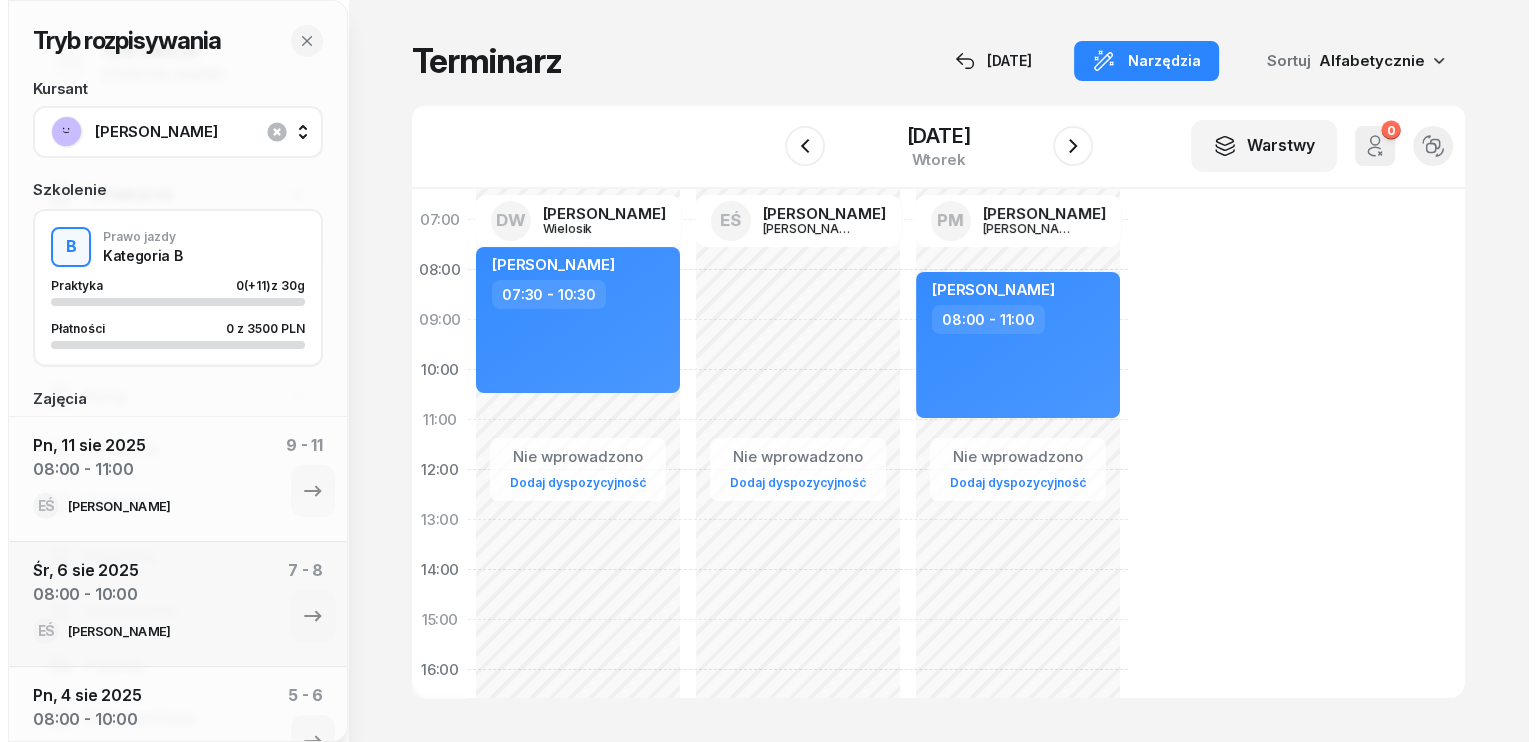 scroll, scrollTop: 0, scrollLeft: 0, axis: both 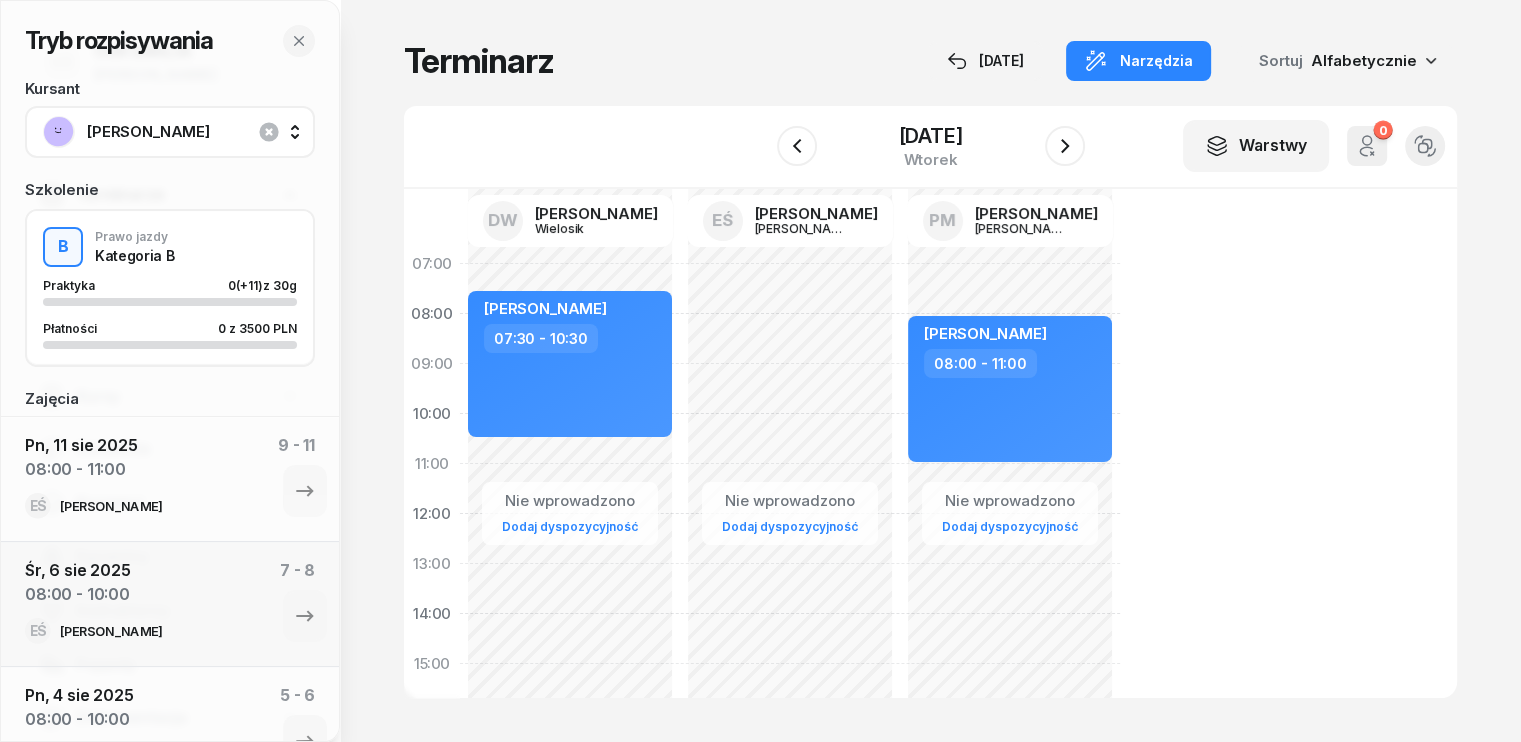 click on "[PERSON_NAME]  07:30 - 10:30" 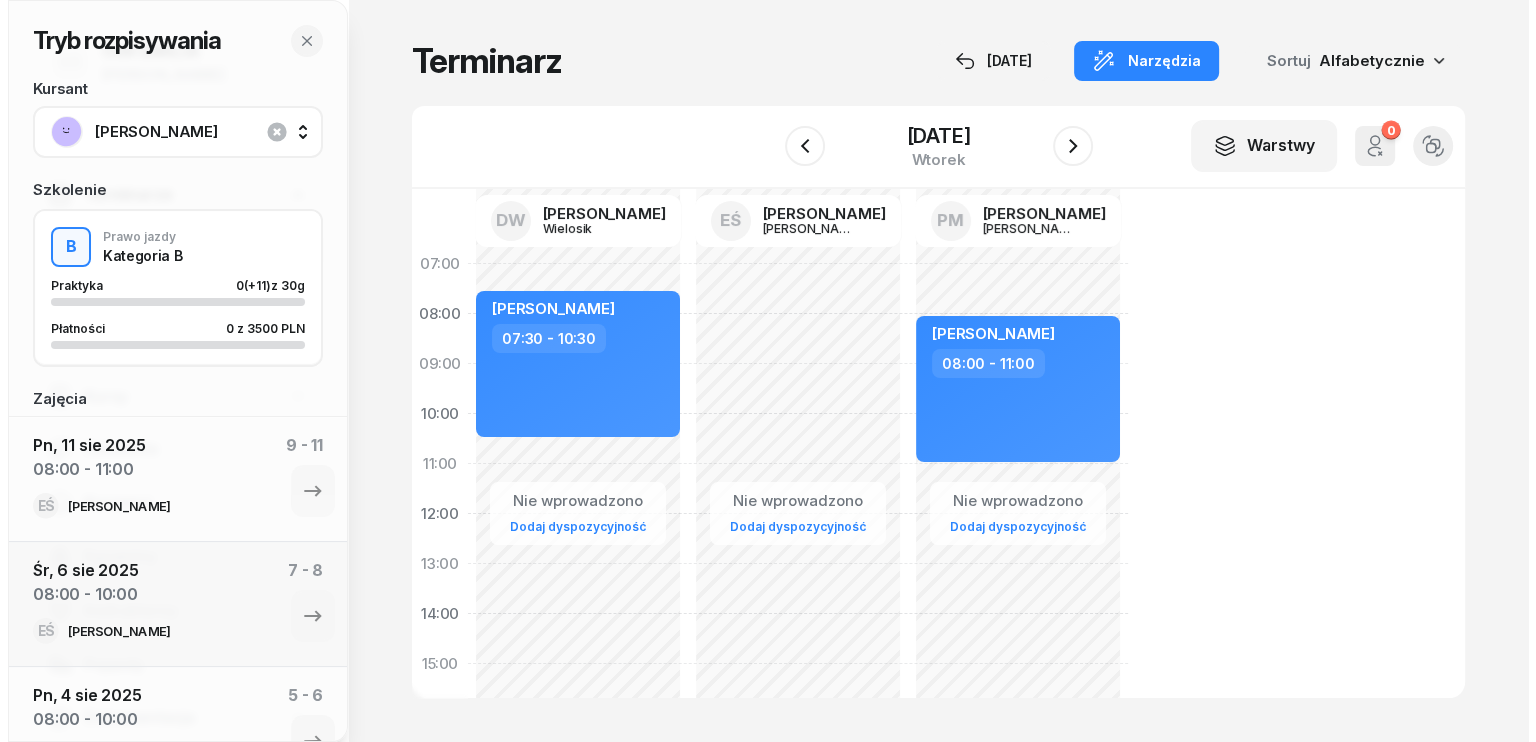 select on "07" 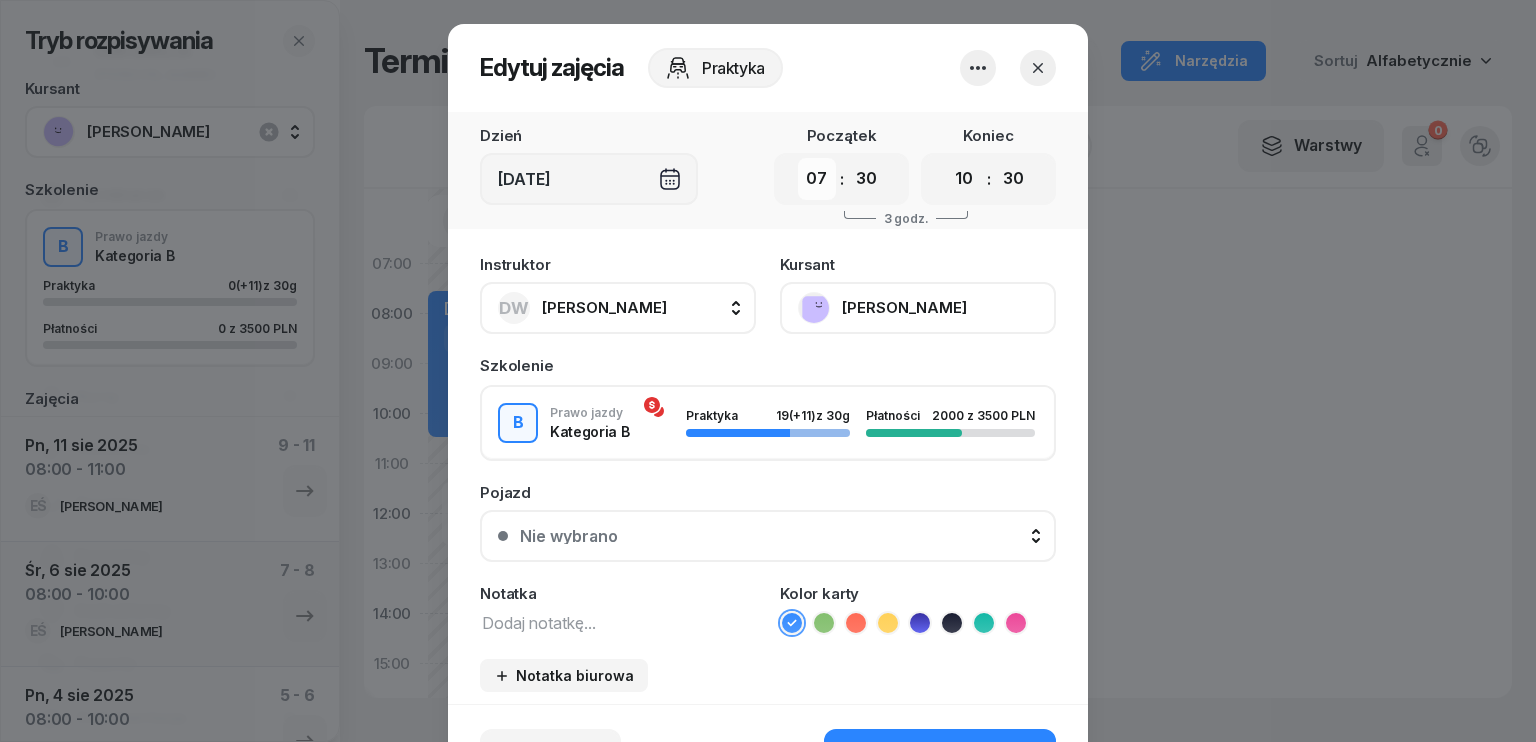 click on "00 01 02 03 04 05 06 07 08 09 10 11 12 13 14 15 16 17 18 19 20 21 22 23" at bounding box center [817, 179] 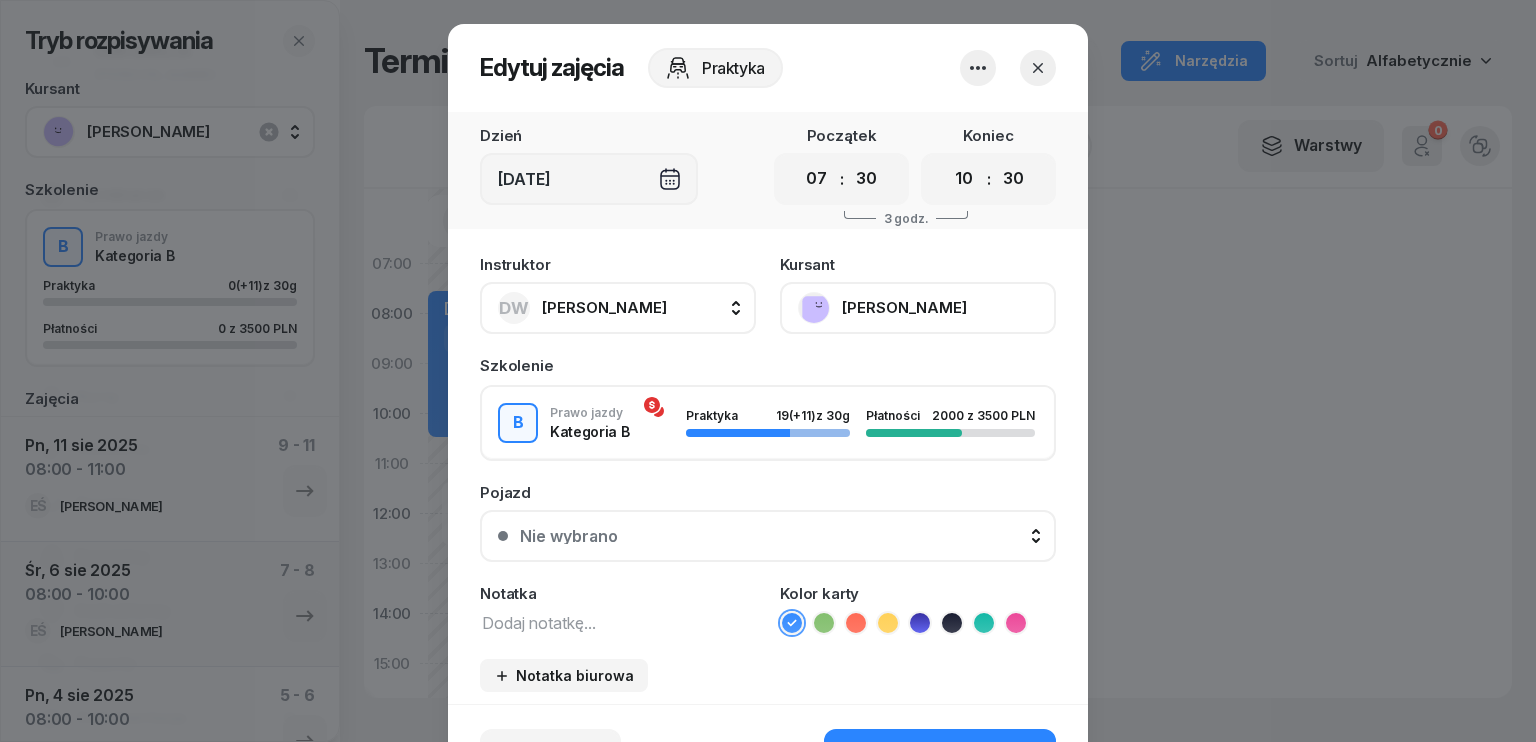 select on "10" 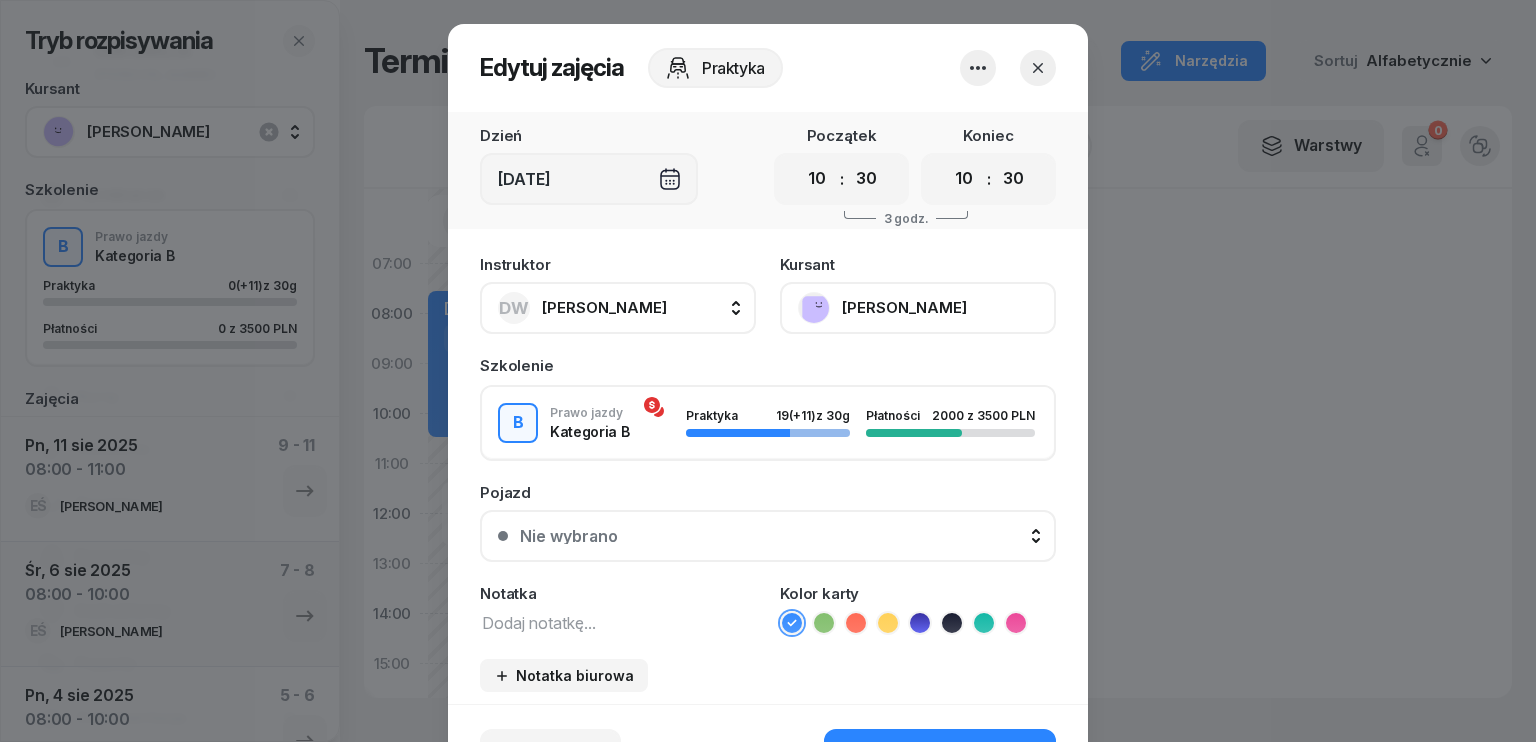click on "00 01 02 03 04 05 06 07 08 09 10 11 12 13 14 15 16 17 18 19 20 21 22 23" at bounding box center (817, 179) 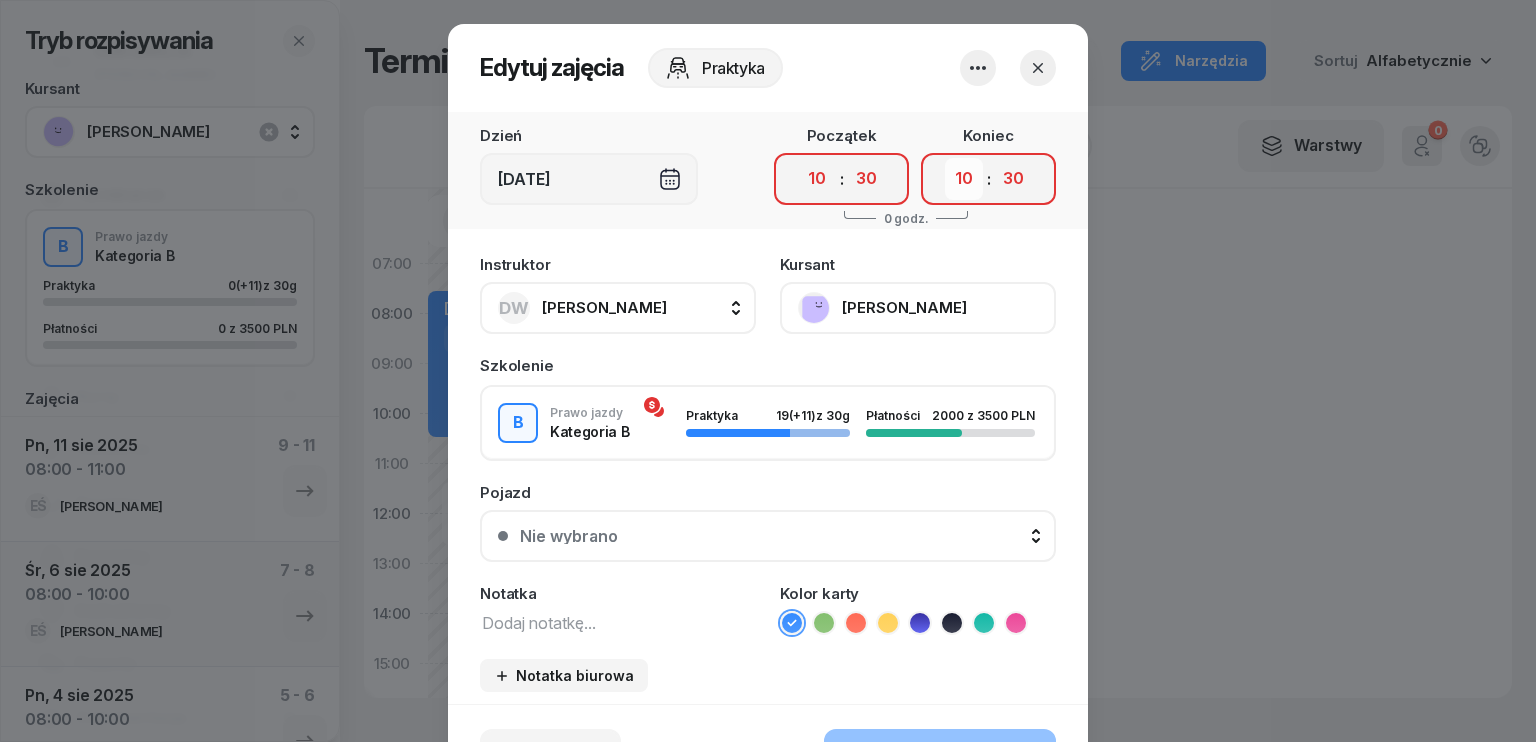 click on "00 01 02 03 04 05 06 07 08 09 10 11 12 13 14 15 16 17 18 19 20 21 22 23" at bounding box center (964, 179) 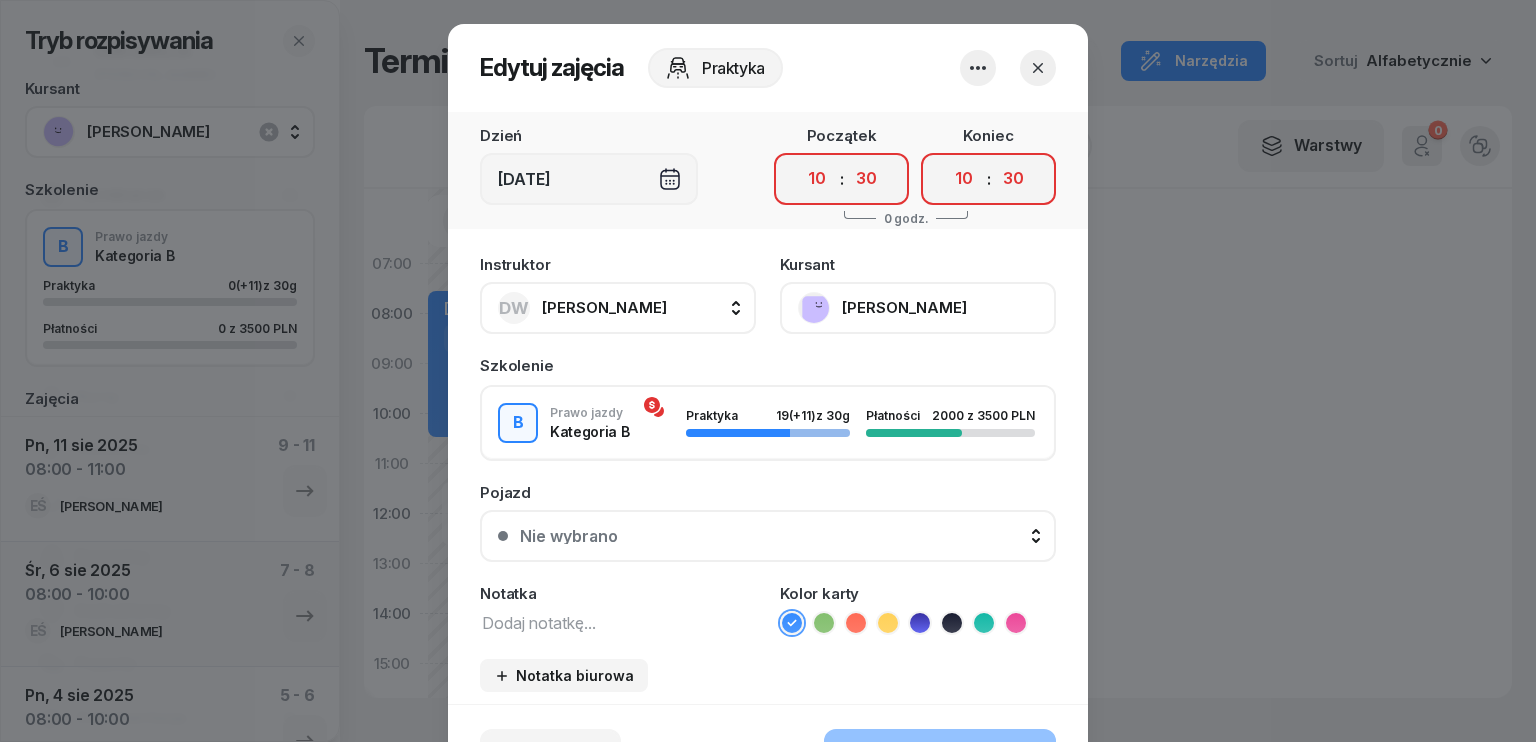 select on "13" 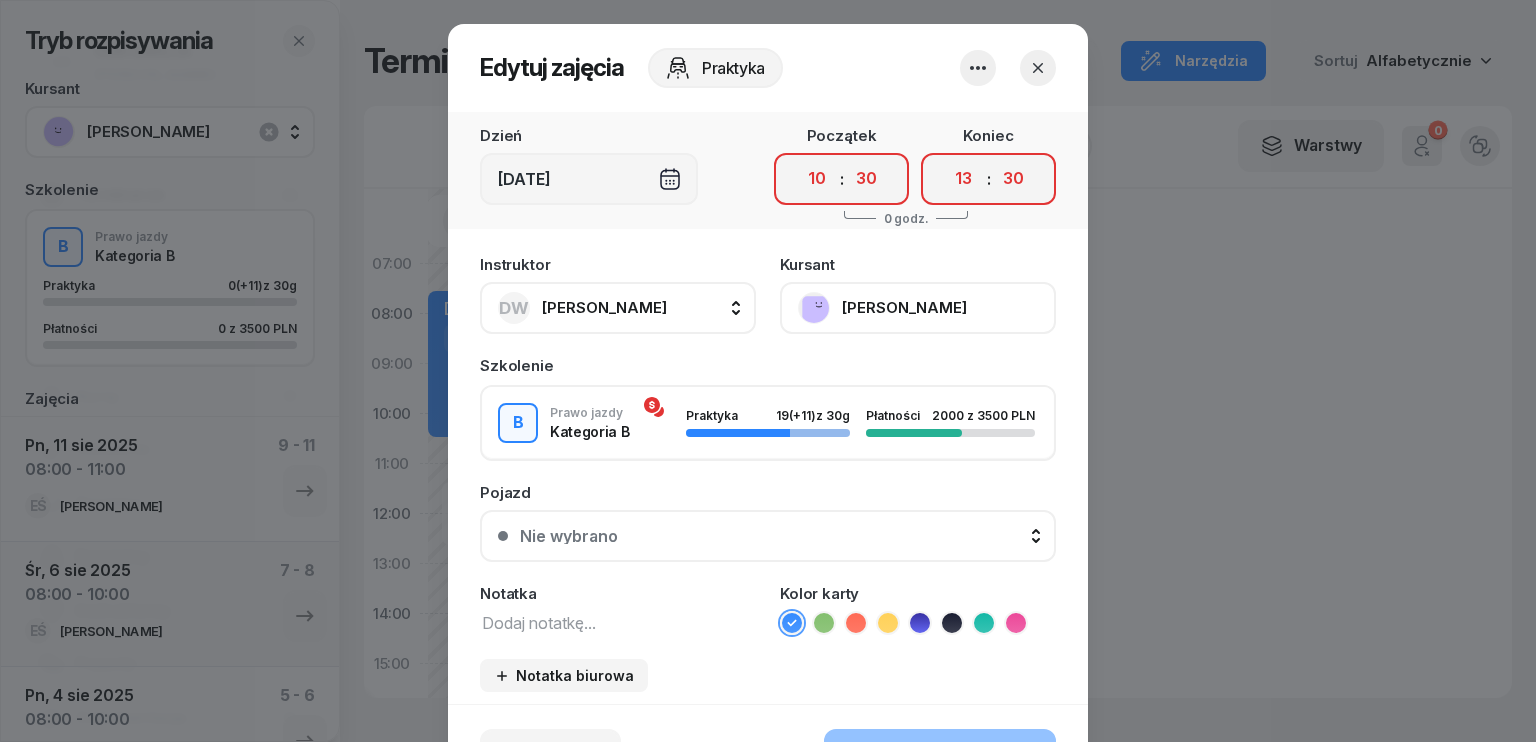 click on "00 01 02 03 04 05 06 07 08 09 10 11 12 13 14 15 16 17 18 19 20 21 22 23" at bounding box center (964, 179) 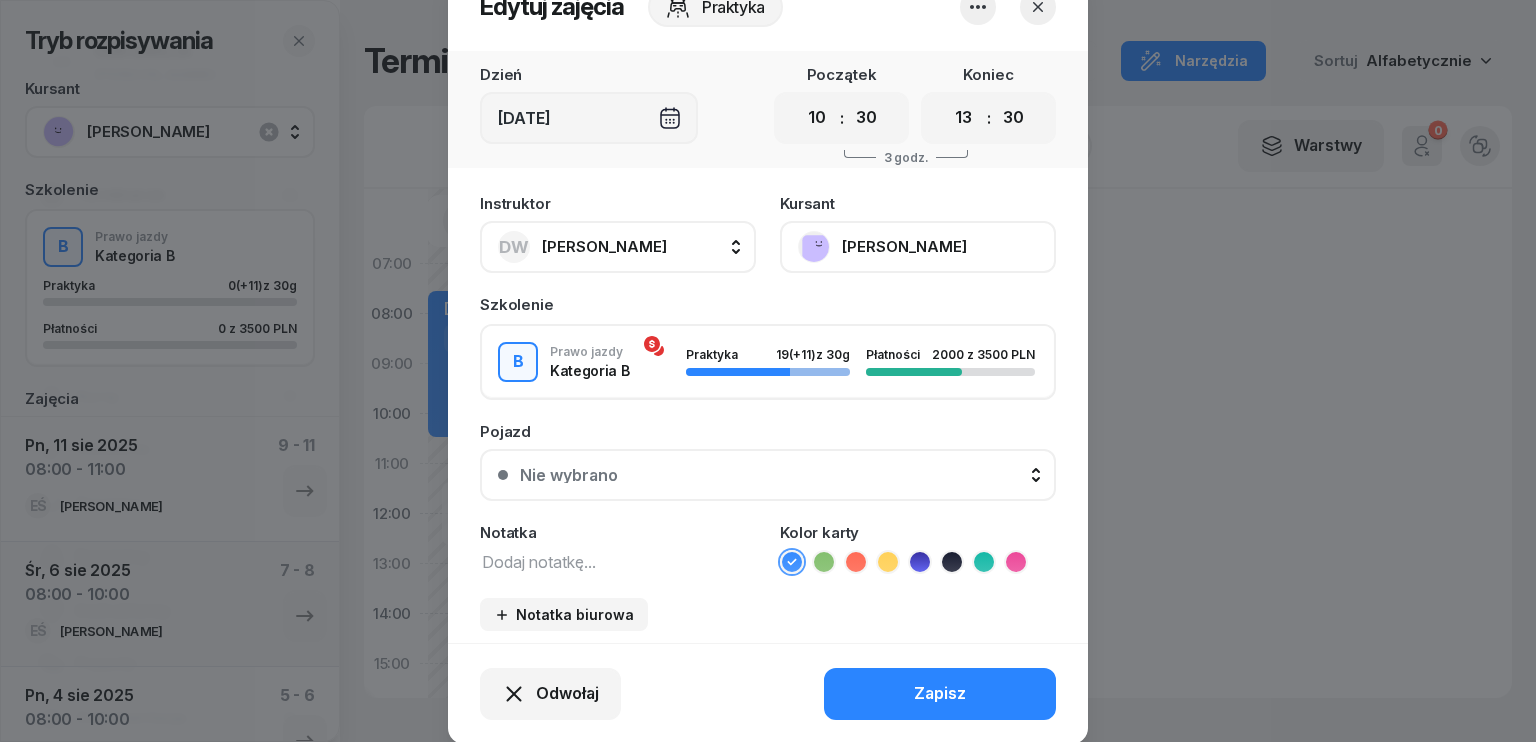 scroll, scrollTop: 124, scrollLeft: 0, axis: vertical 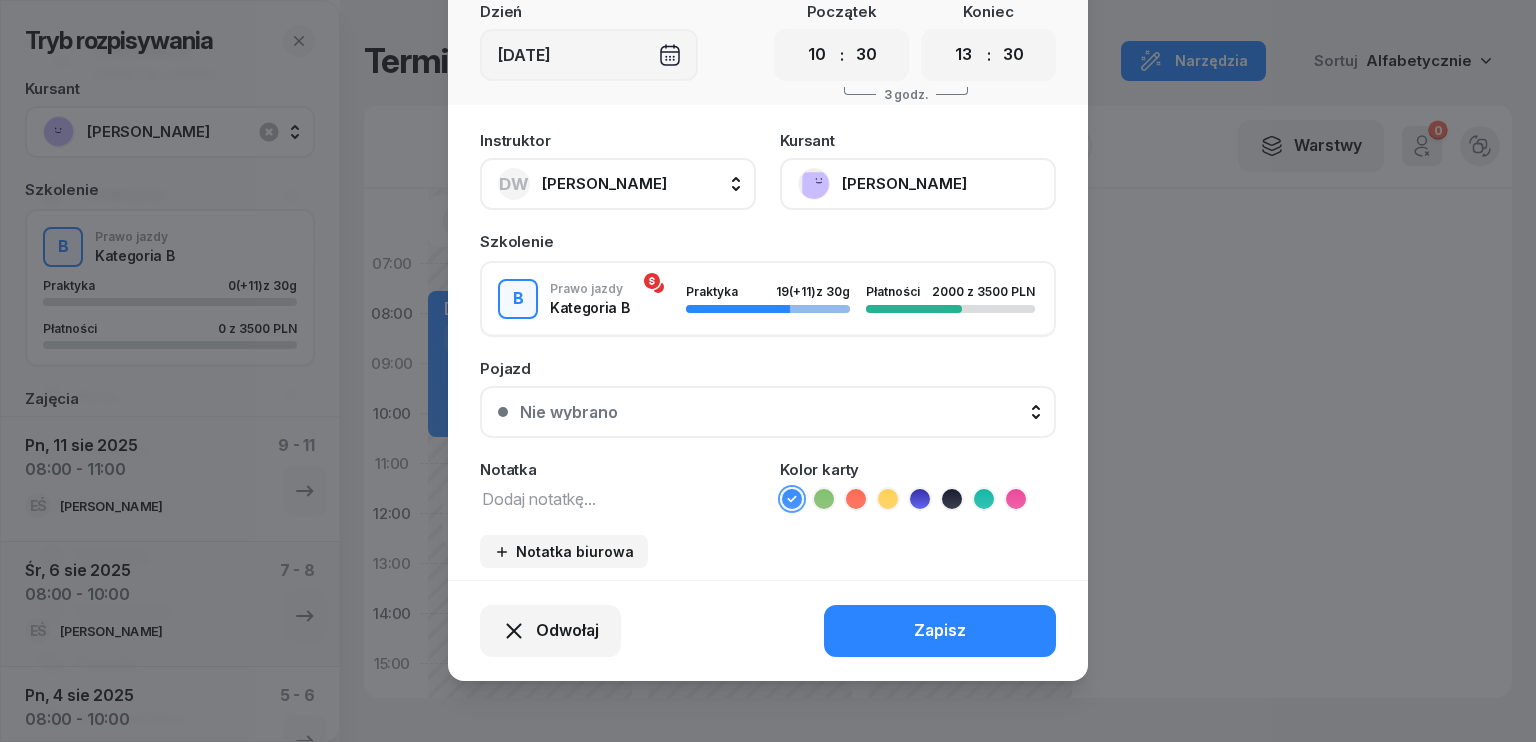 click on "[PERSON_NAME]" 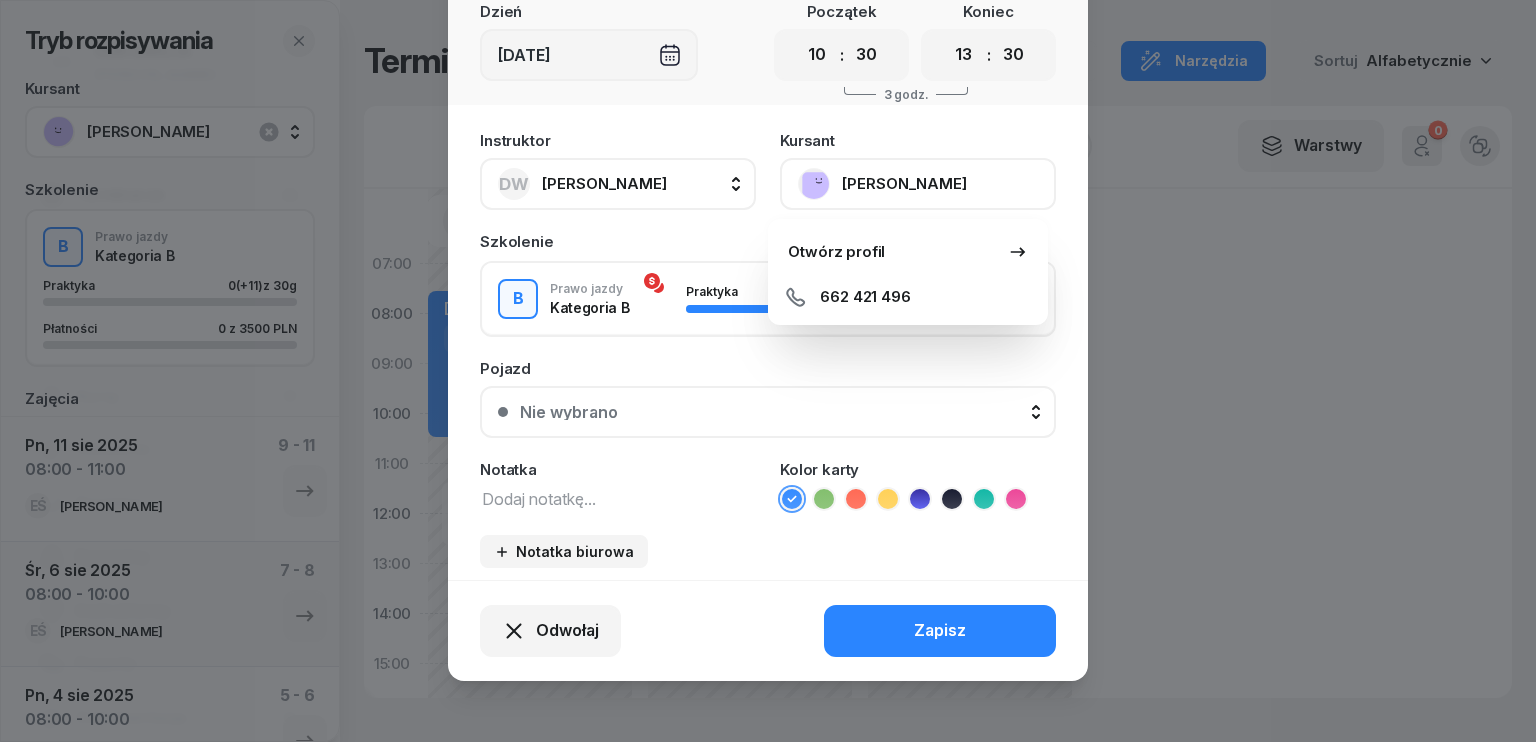 click at bounding box center (768, 371) 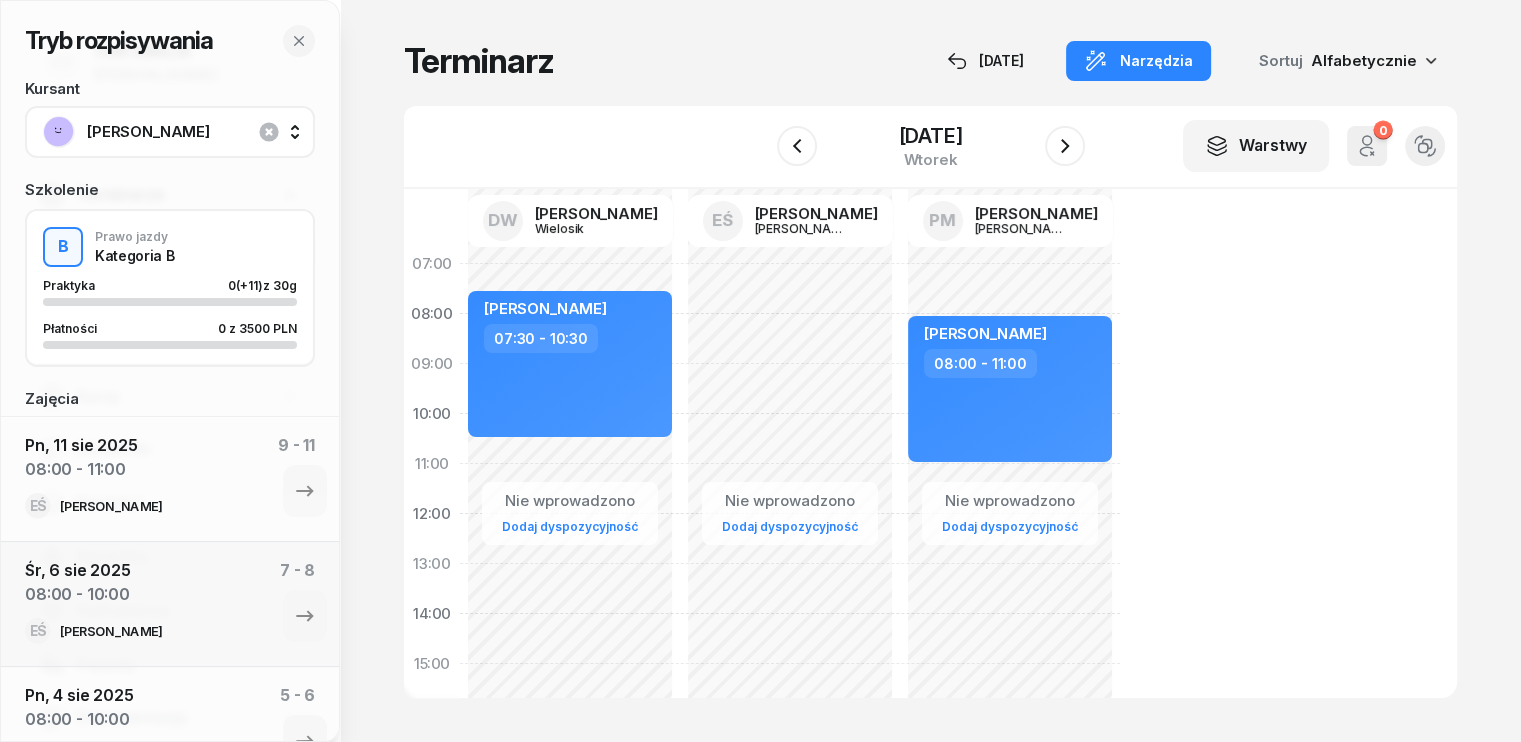 click on "Nie wprowadzono Dodaj dyspozycyjność [PERSON_NAME]  07:30 - 10:30" 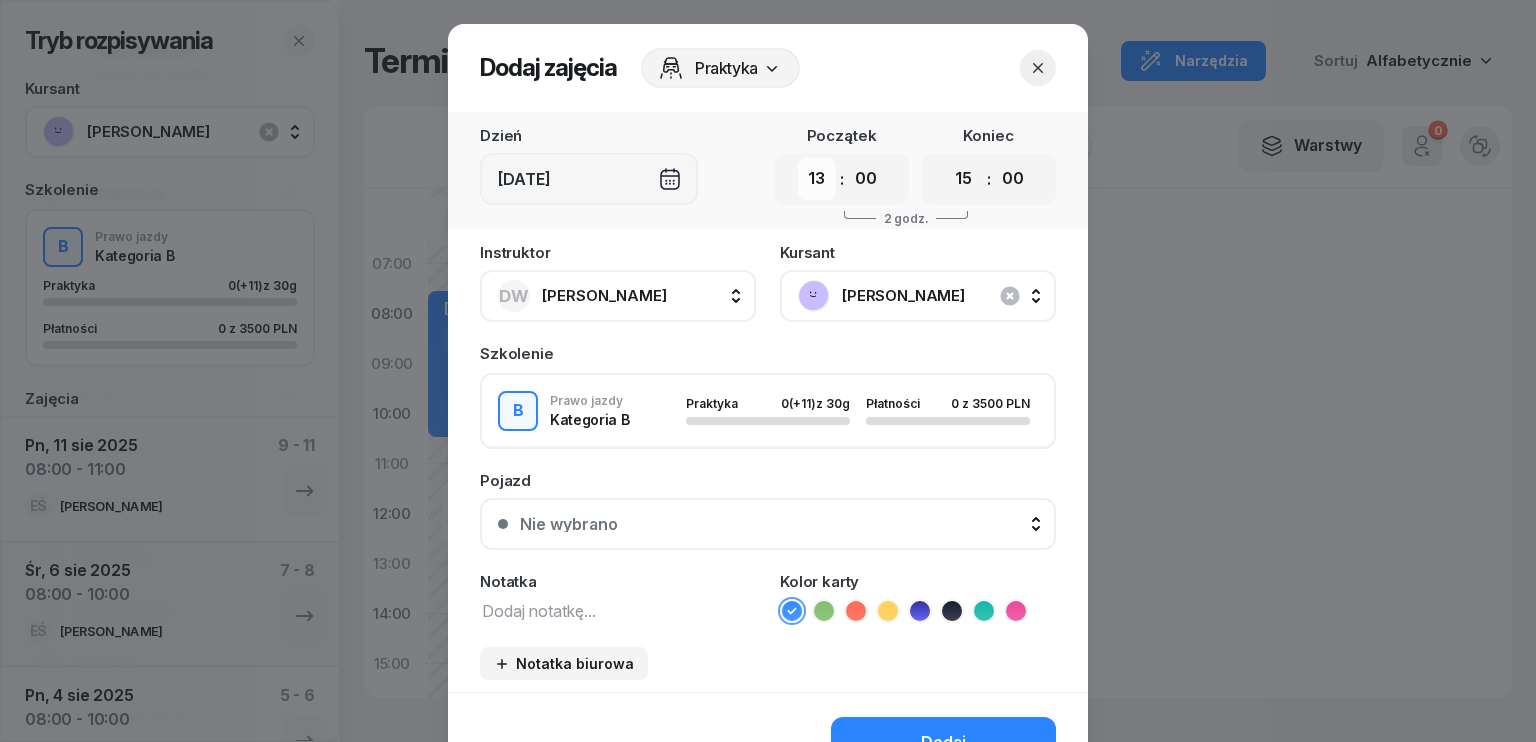 drag, startPoint x: 818, startPoint y: 178, endPoint x: 821, endPoint y: 197, distance: 19.235384 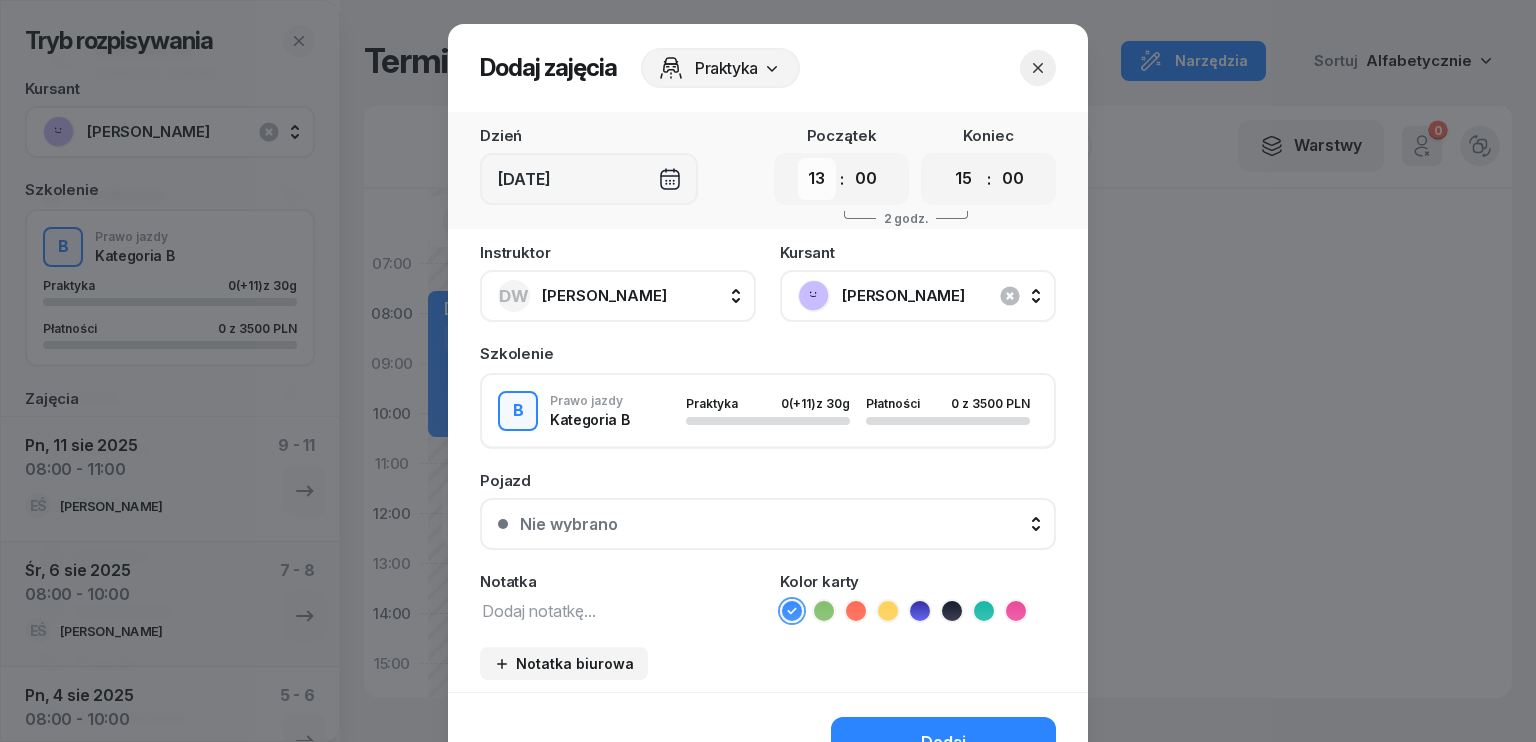 select on "10" 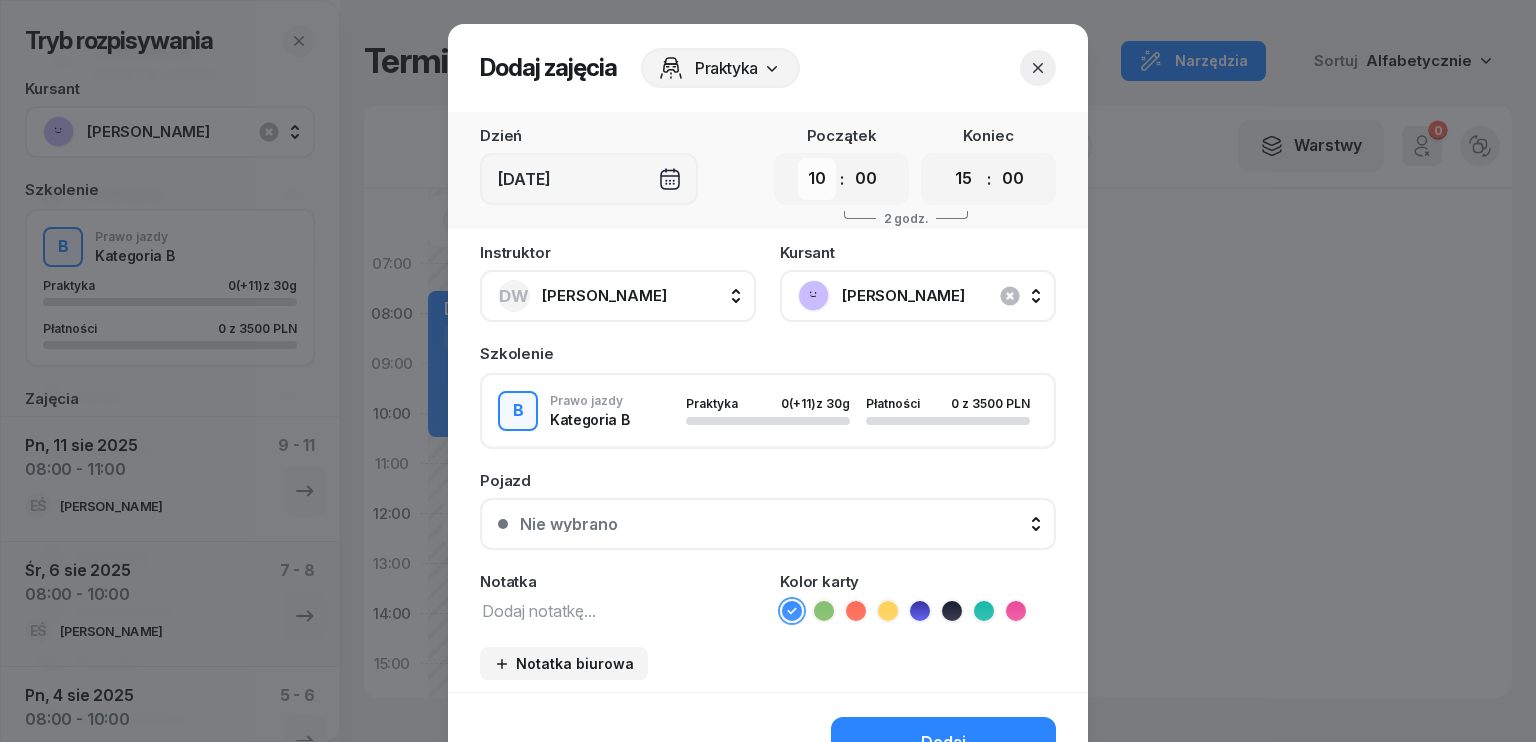 click on "00 01 02 03 04 05 06 07 08 09 10 11 12 13 14 15 16 17 18 19 20 21 22 23" at bounding box center [817, 179] 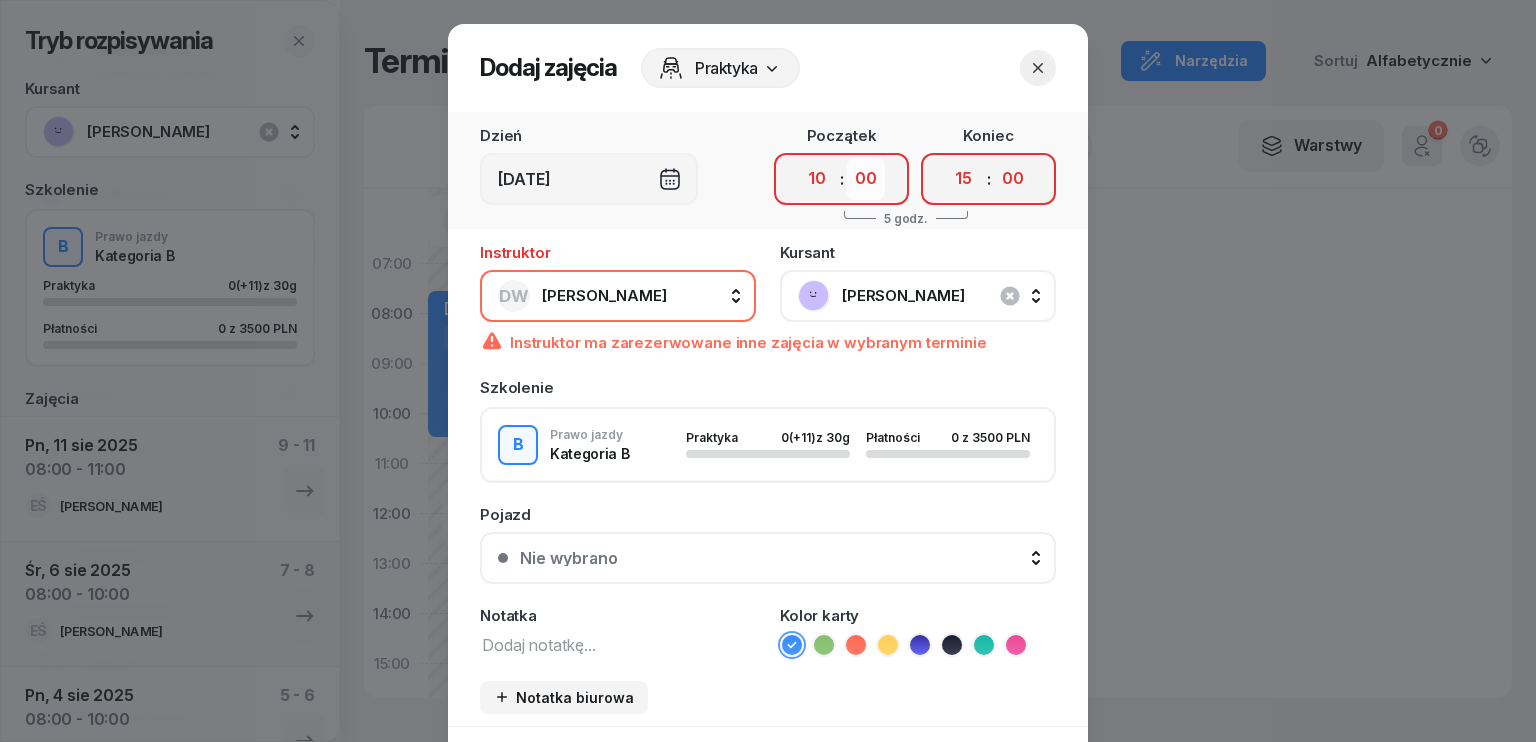 click on "00 05 10 15 20 25 30 35 40 45 50 55" at bounding box center (866, 179) 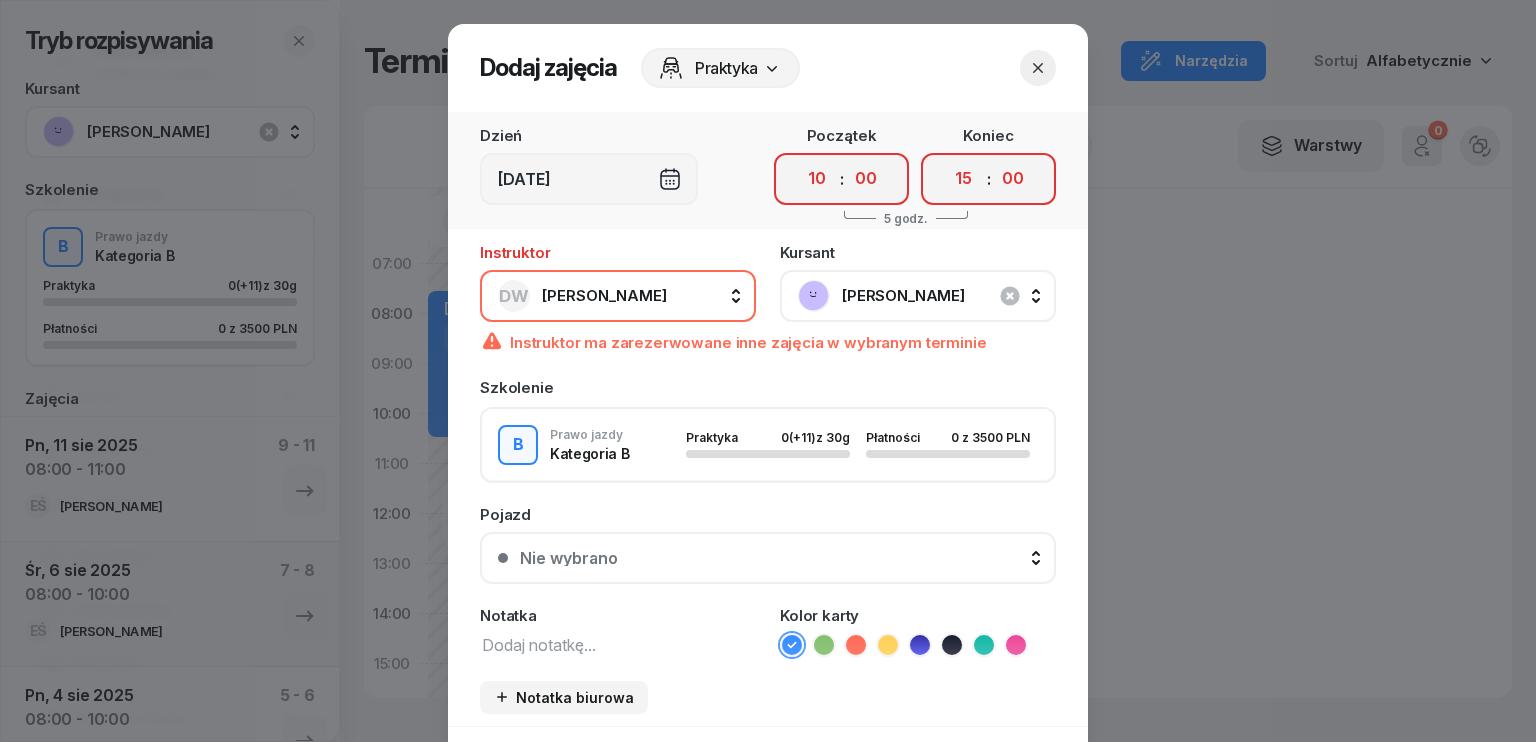 select on "30" 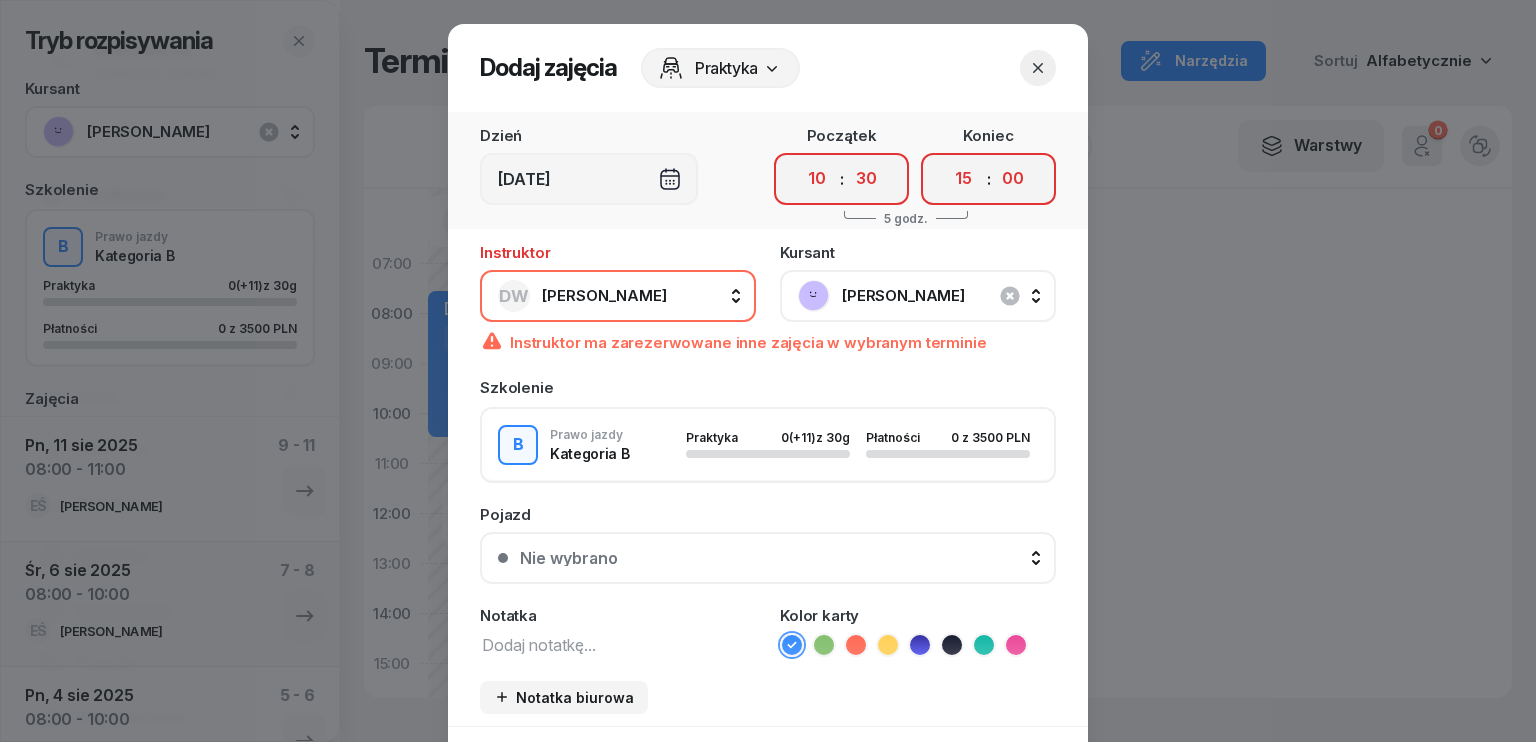 click on "00 05 10 15 20 25 30 35 40 45 50 55" at bounding box center [866, 179] 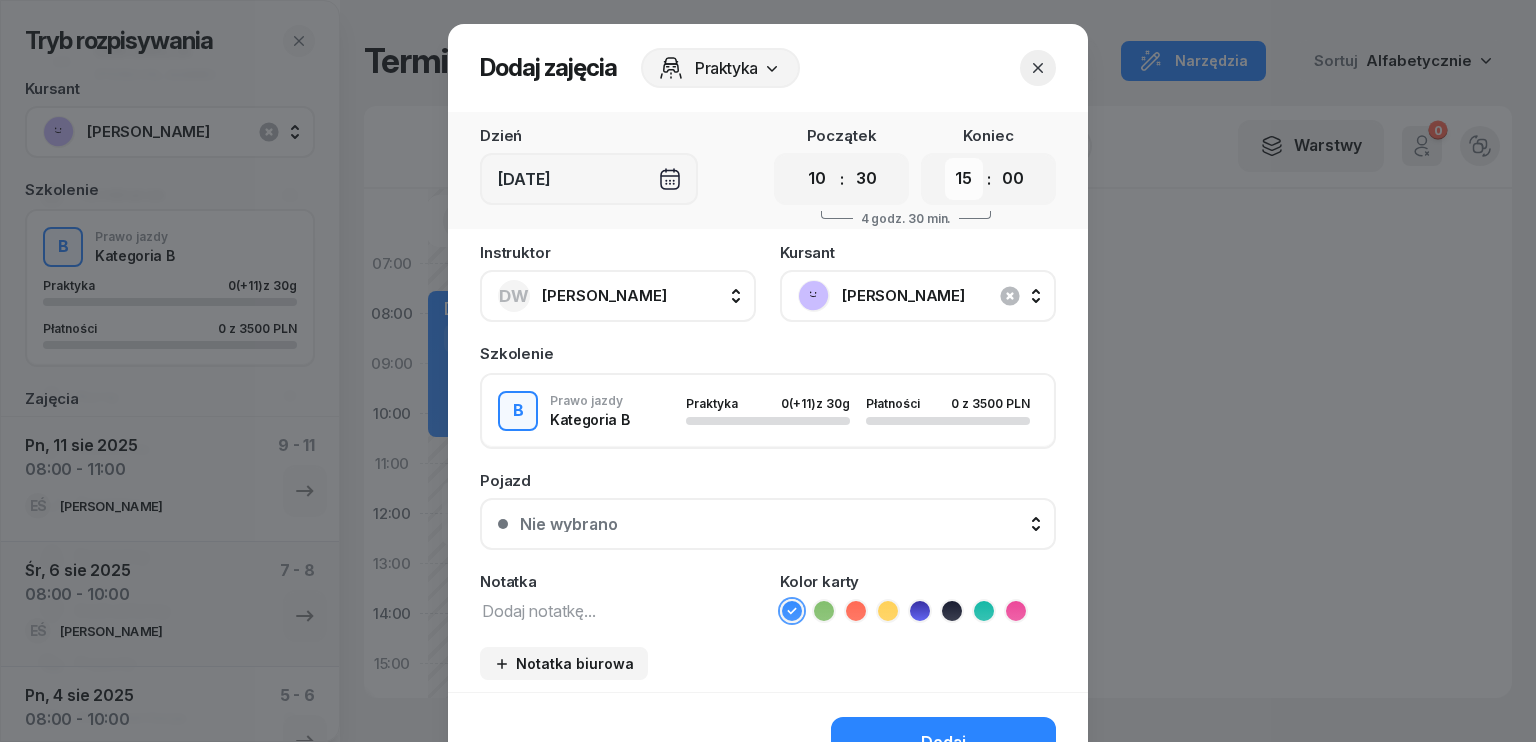 click on "00 01 02 03 04 05 06 07 08 09 10 11 12 13 14 15 16 17 18 19 20 21 22 23" at bounding box center (964, 179) 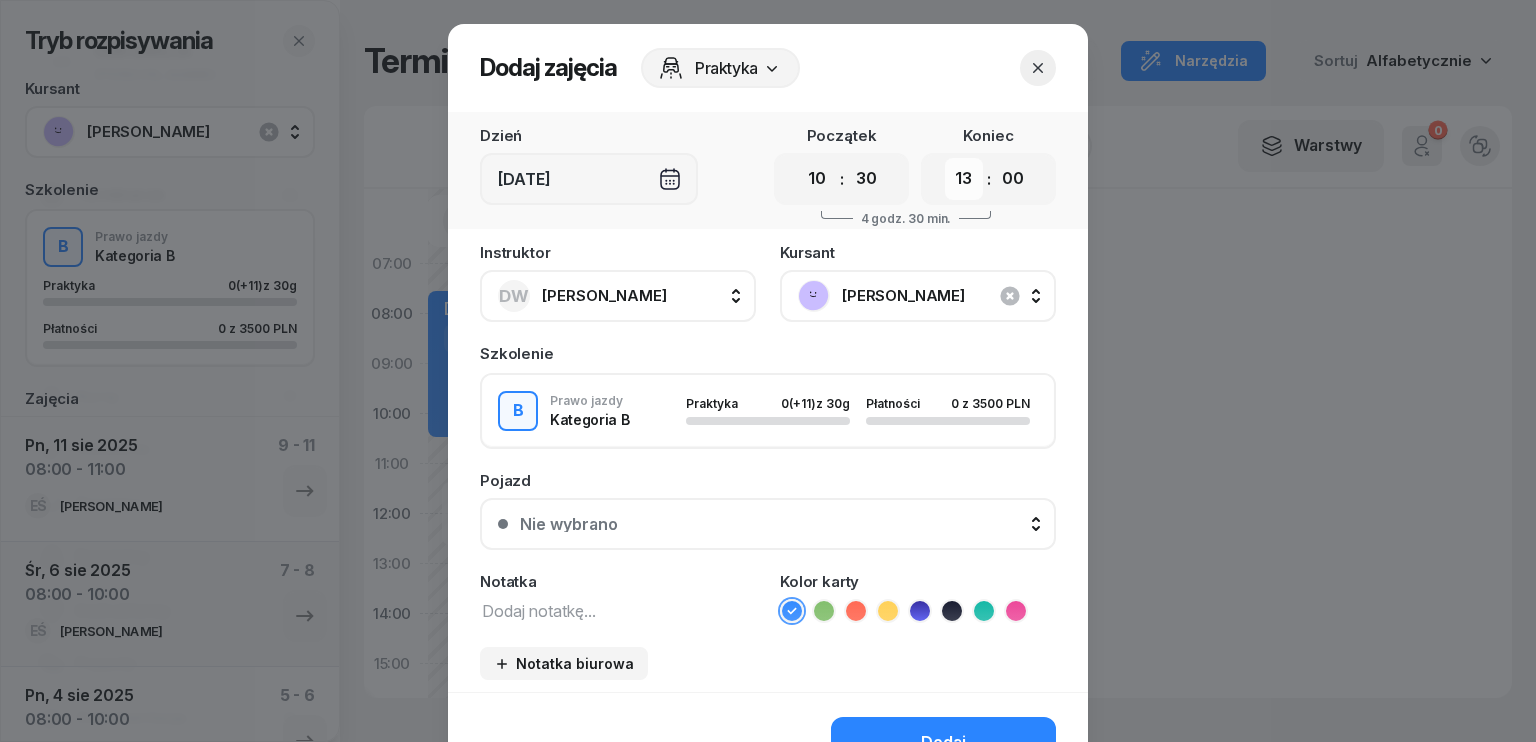 click on "00 01 02 03 04 05 06 07 08 09 10 11 12 13 14 15 16 17 18 19 20 21 22 23" at bounding box center [964, 179] 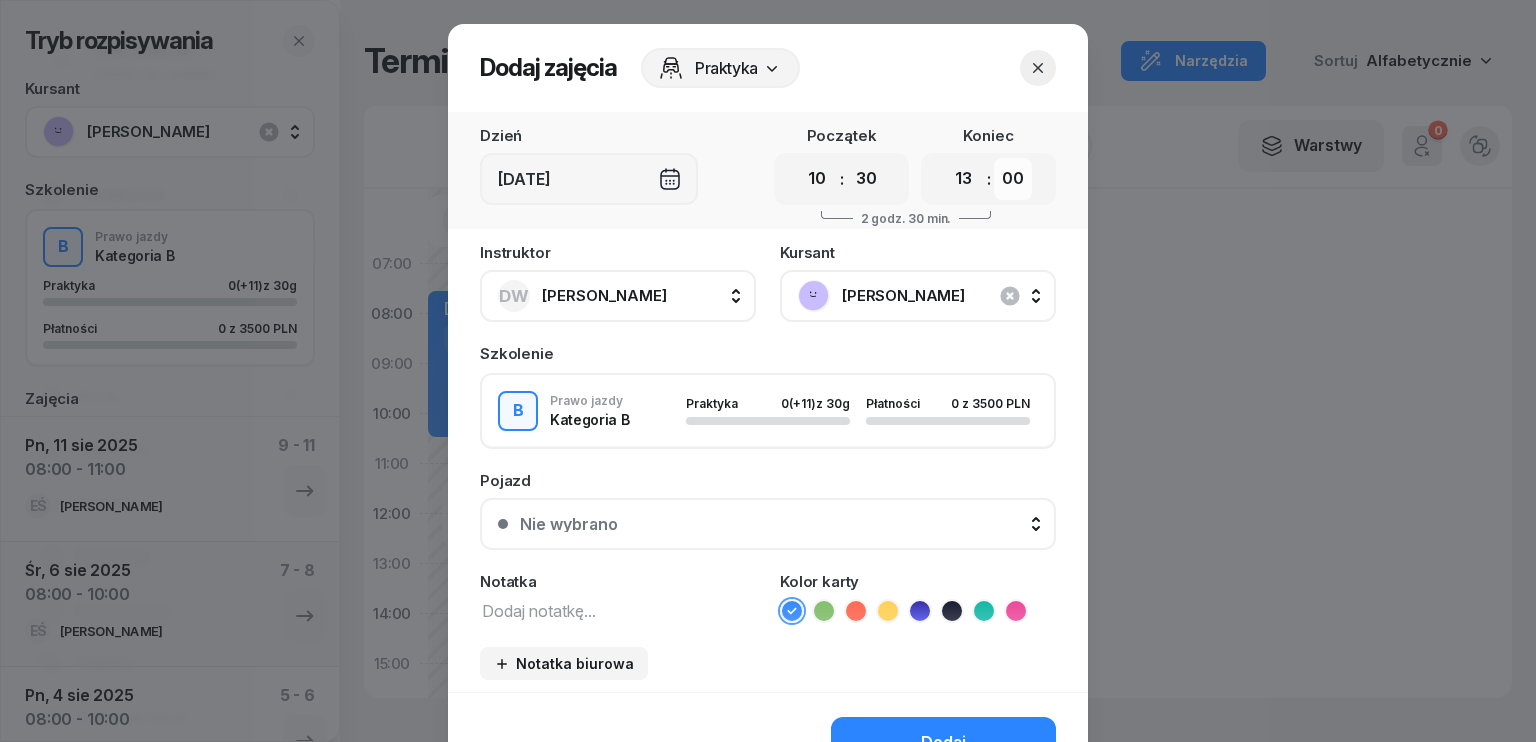 drag, startPoint x: 997, startPoint y: 177, endPoint x: 1000, endPoint y: 197, distance: 20.22375 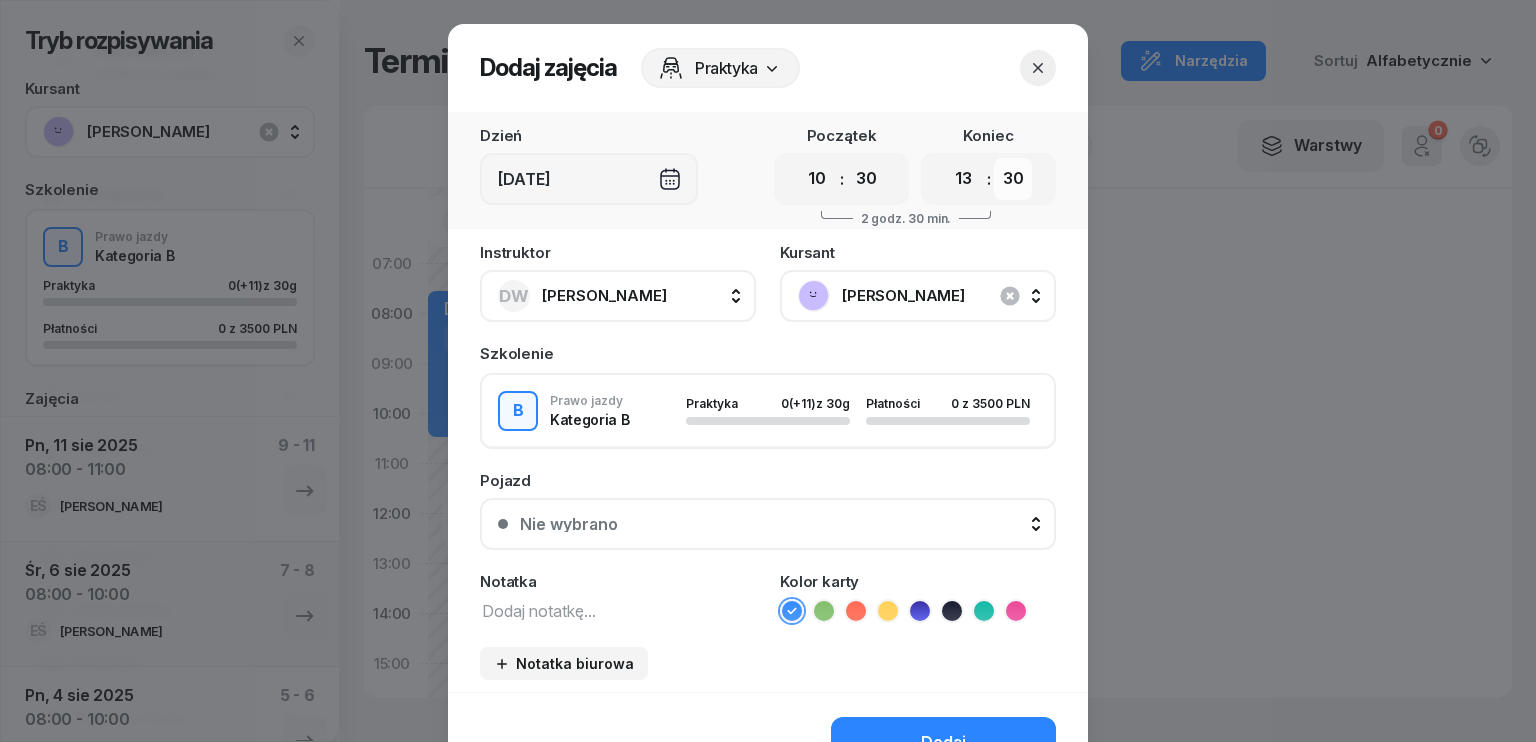 click on "00 05 10 15 20 25 30 35 40 45 50 55" at bounding box center [1013, 179] 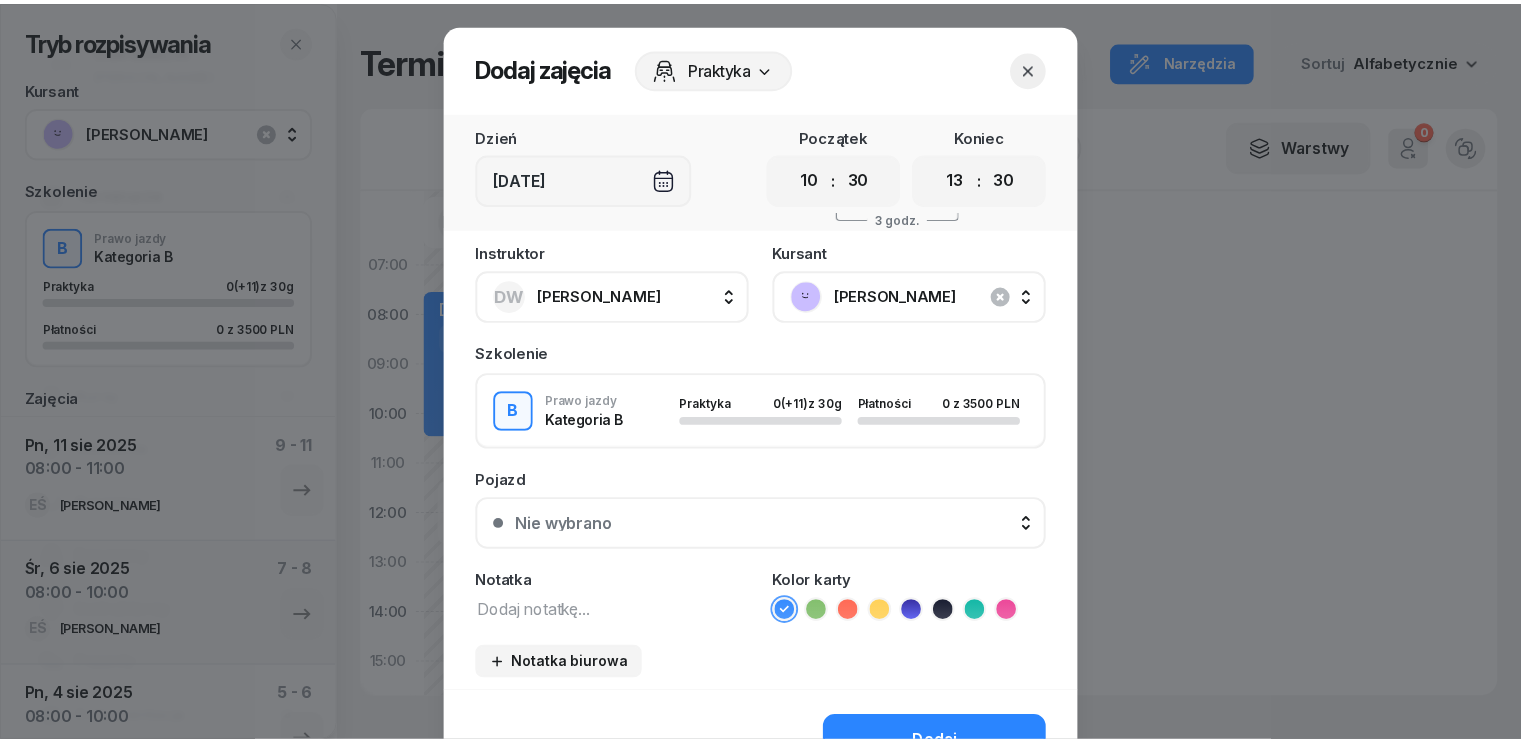 scroll, scrollTop: 112, scrollLeft: 0, axis: vertical 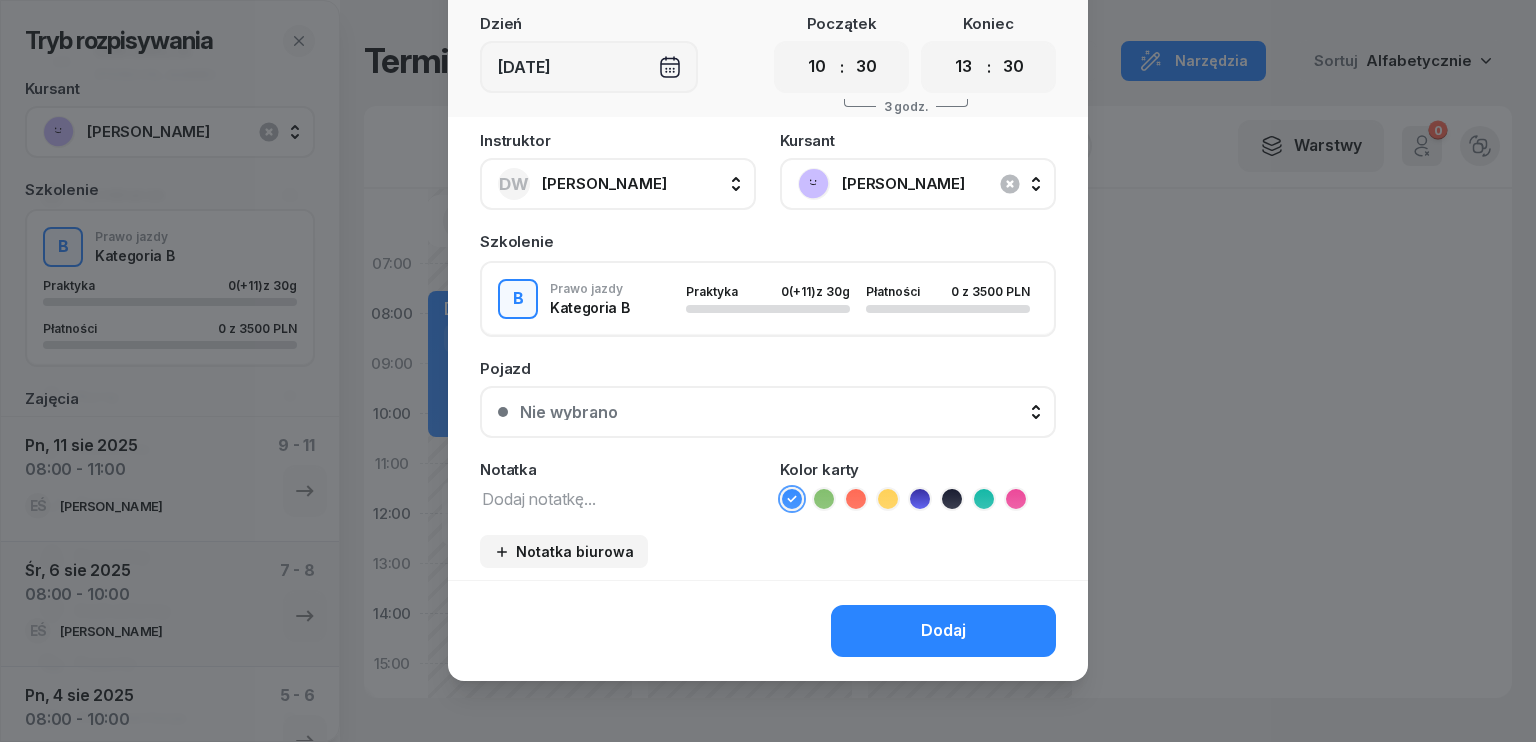 click at bounding box center (618, 498) 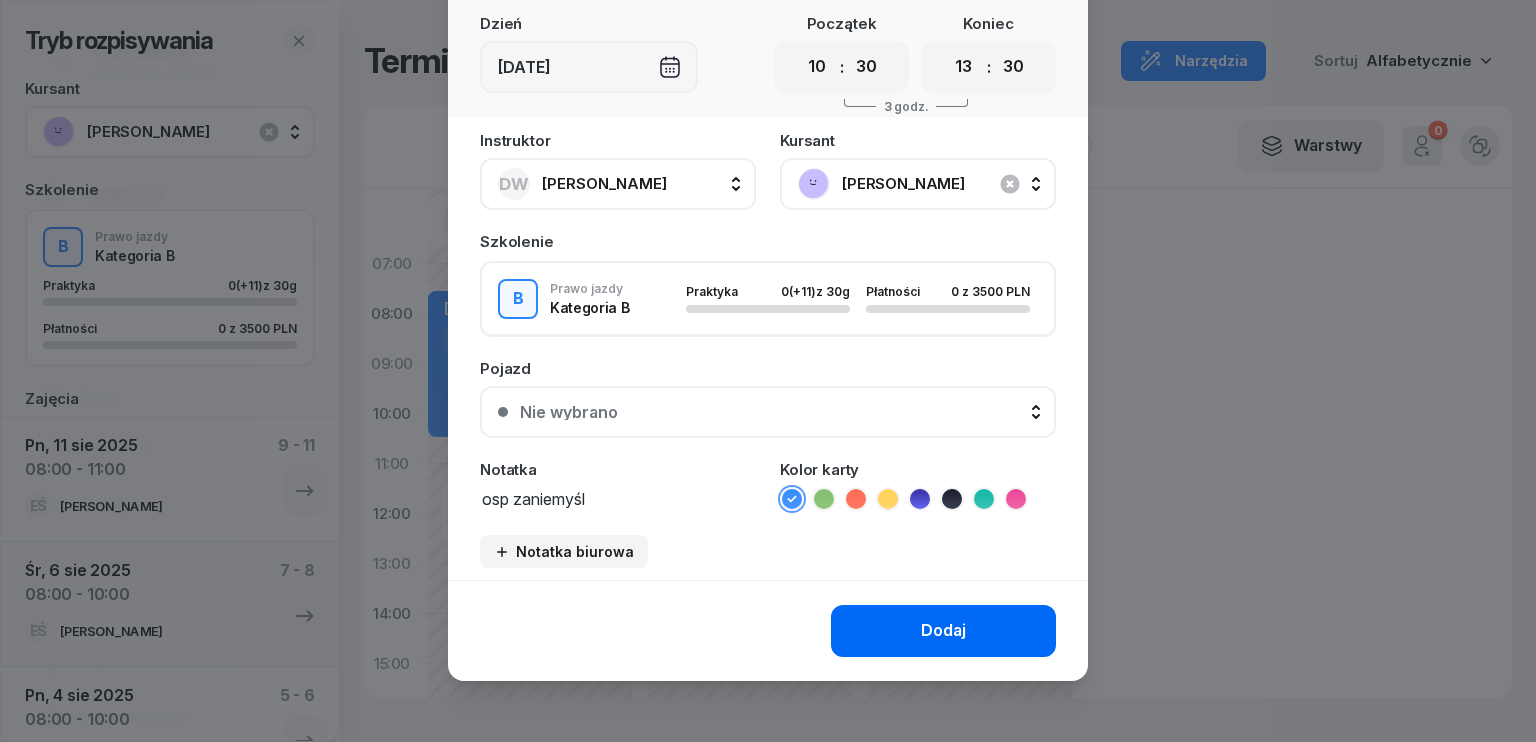 type on "osp zaniemyśl" 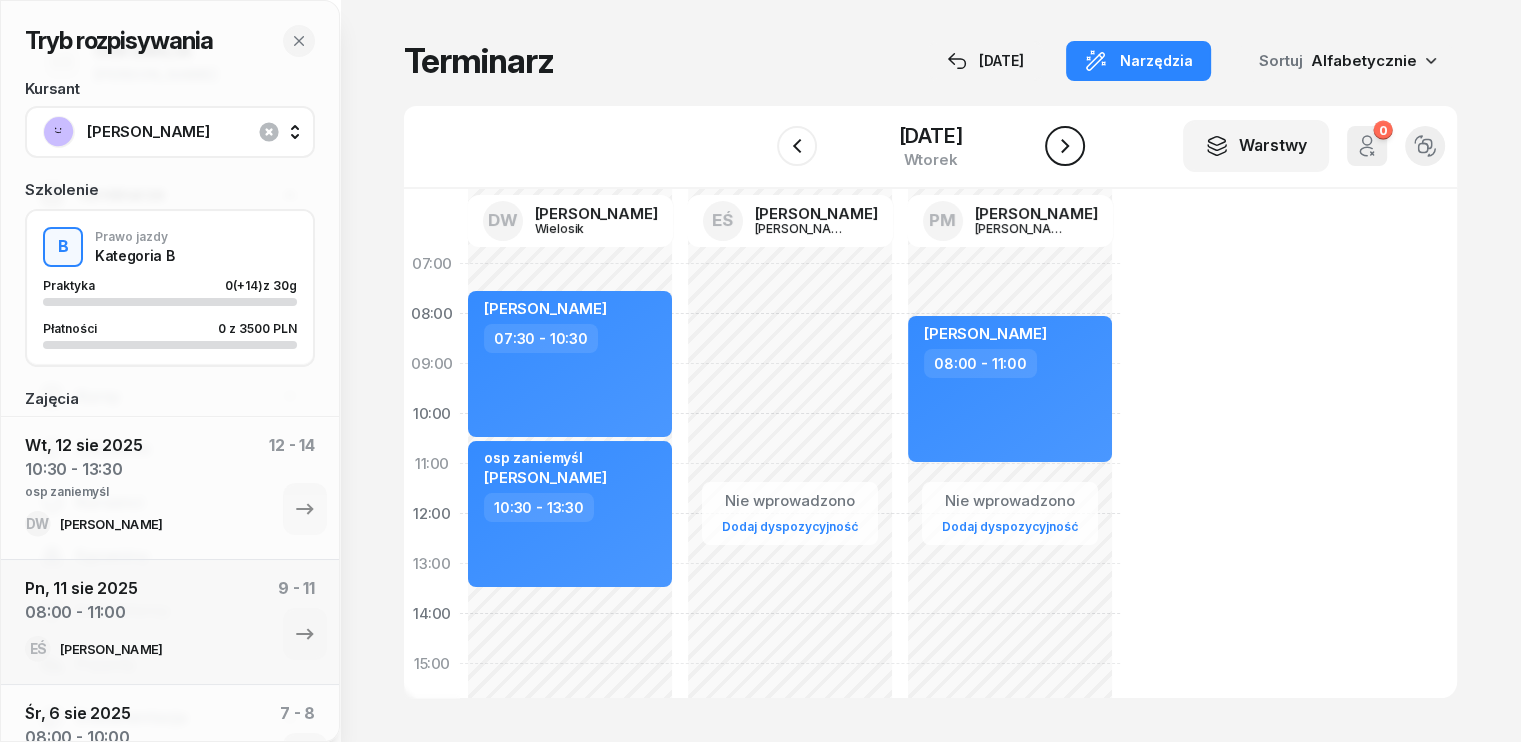 click 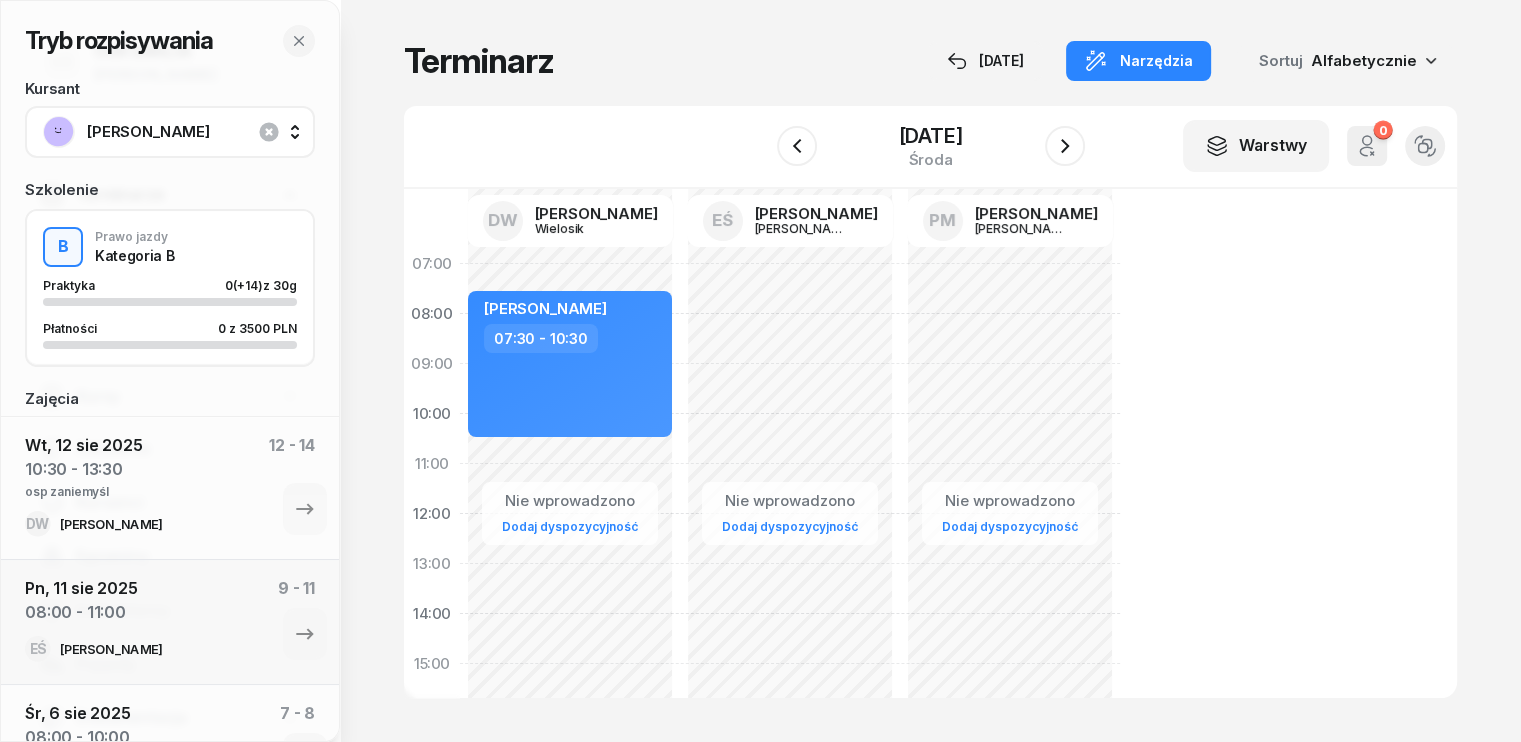 click on "Nie wprowadzono Dodaj dyspozycyjność" 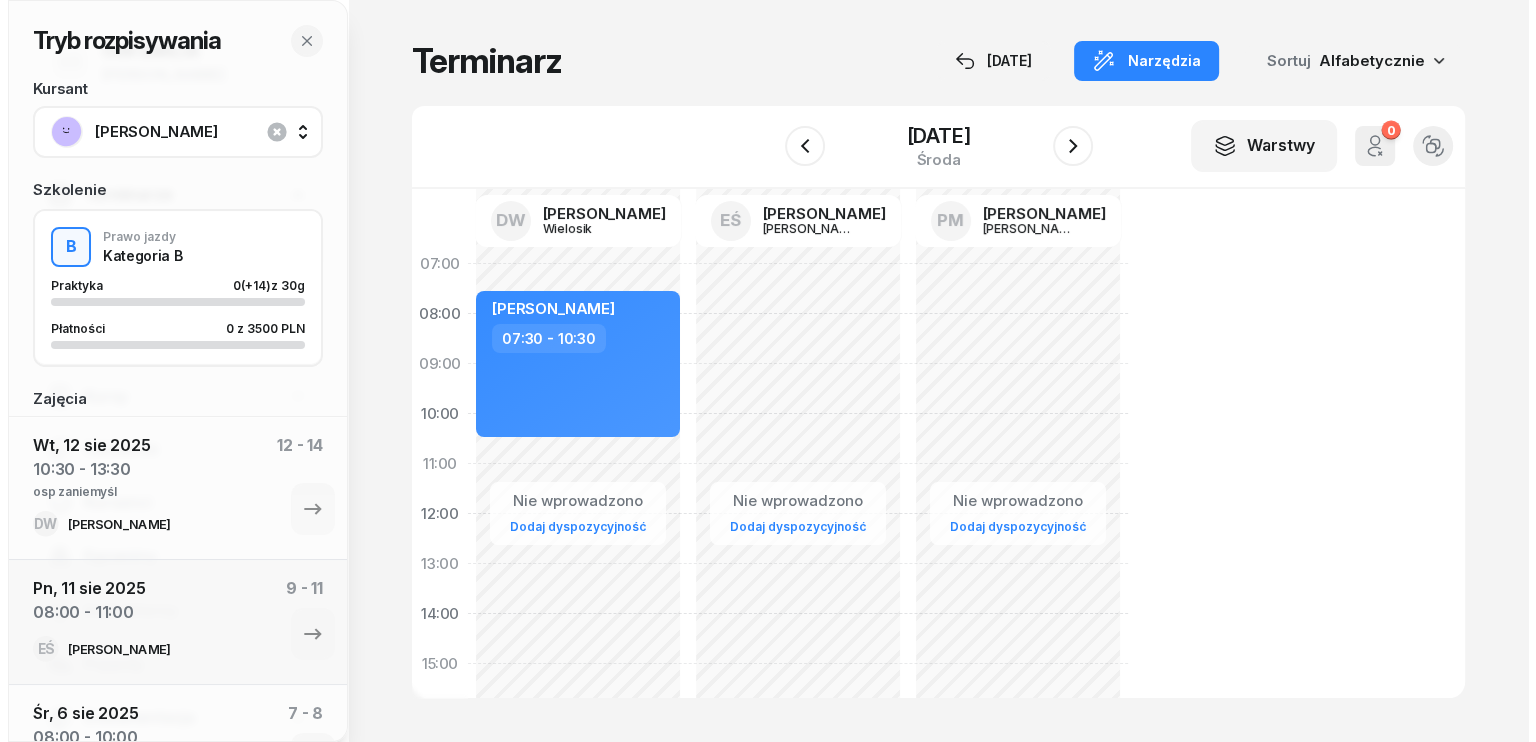 scroll, scrollTop: 0, scrollLeft: 0, axis: both 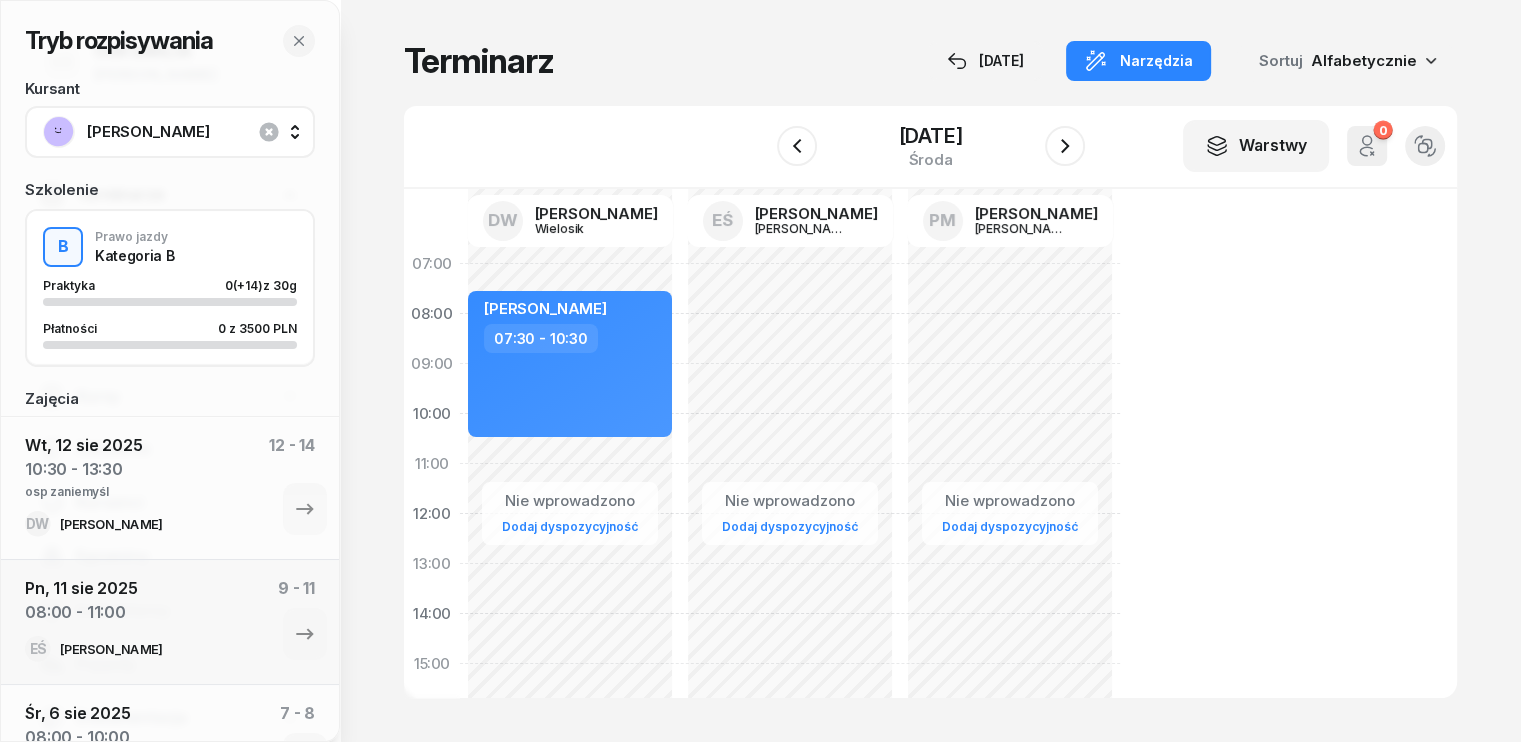 select on "07" 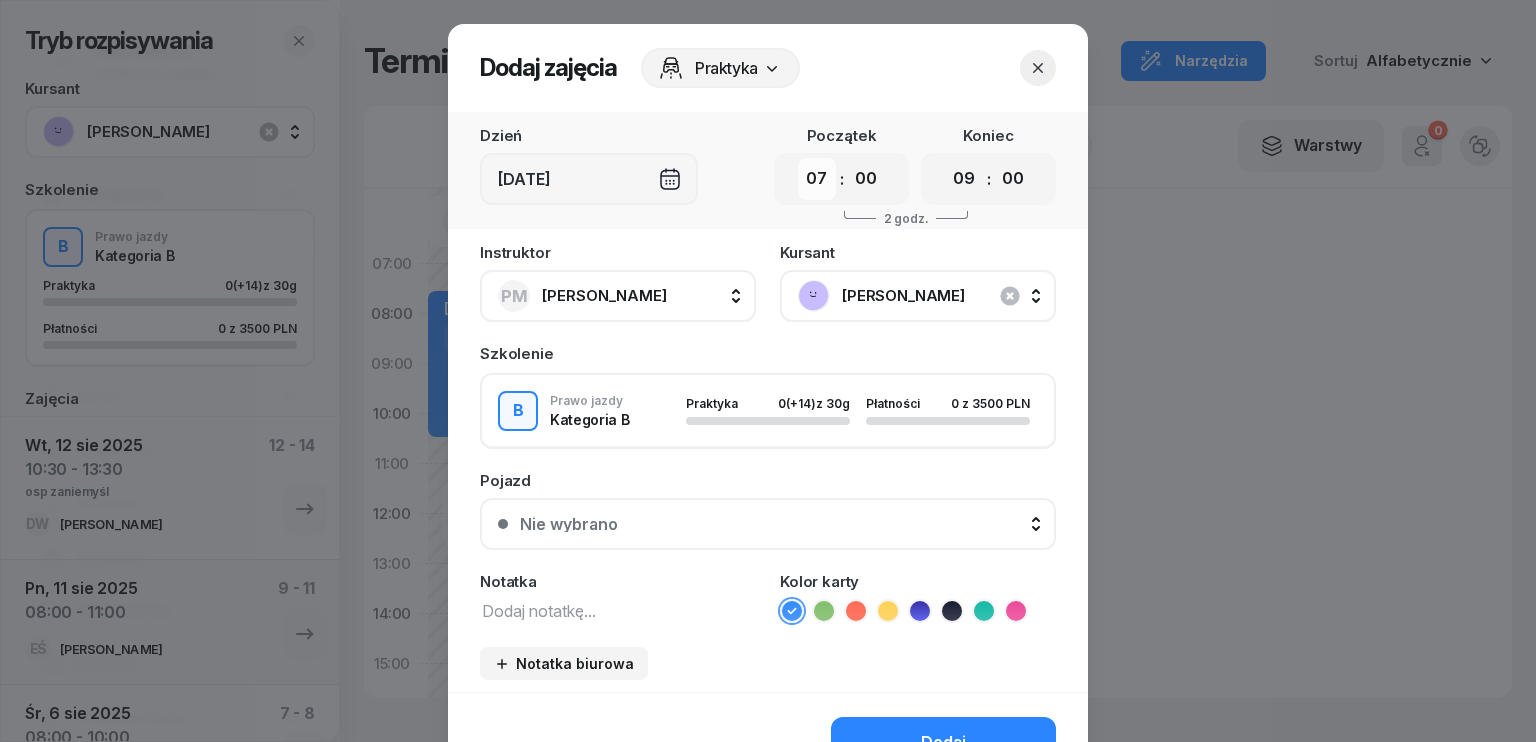 drag, startPoint x: 811, startPoint y: 177, endPoint x: 812, endPoint y: 195, distance: 18.027756 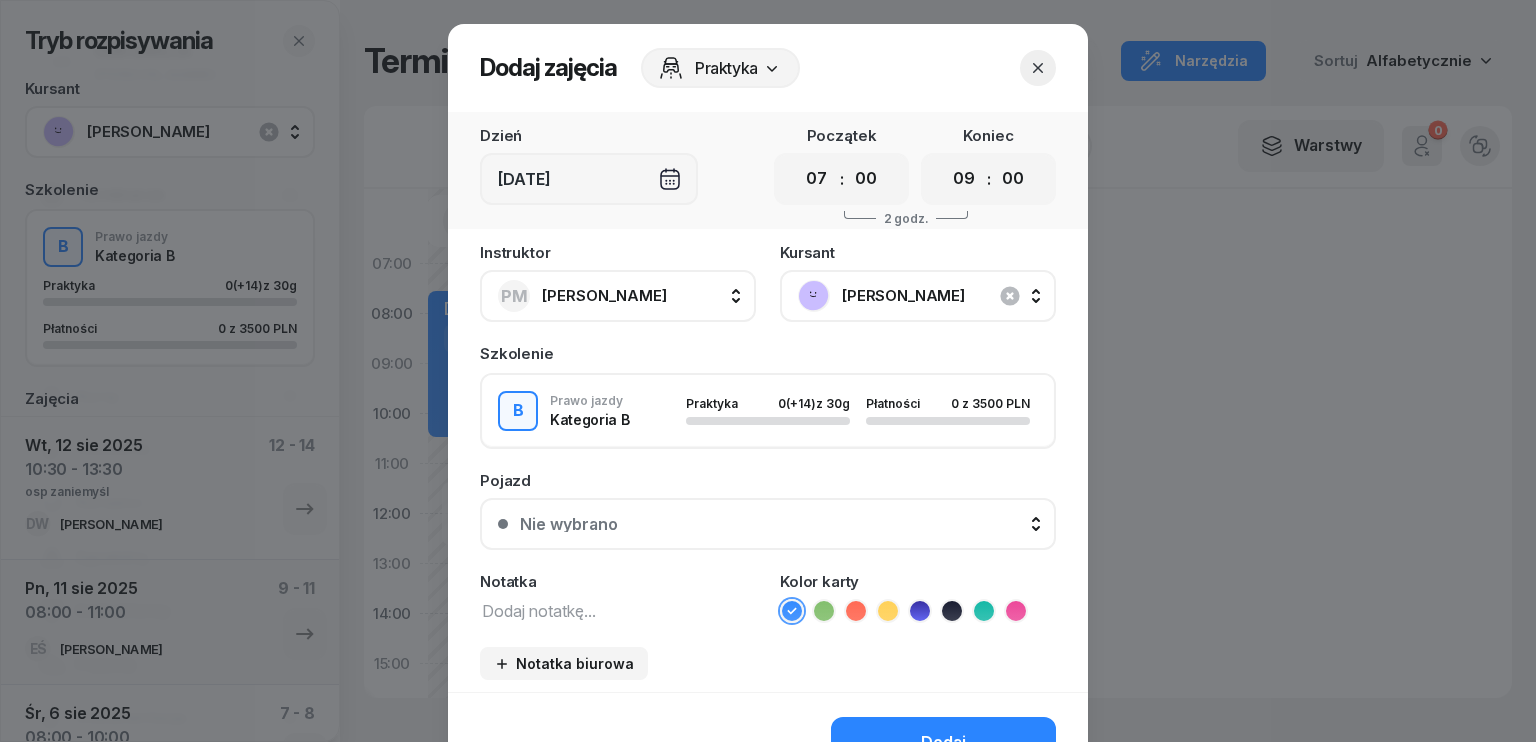 select on "08" 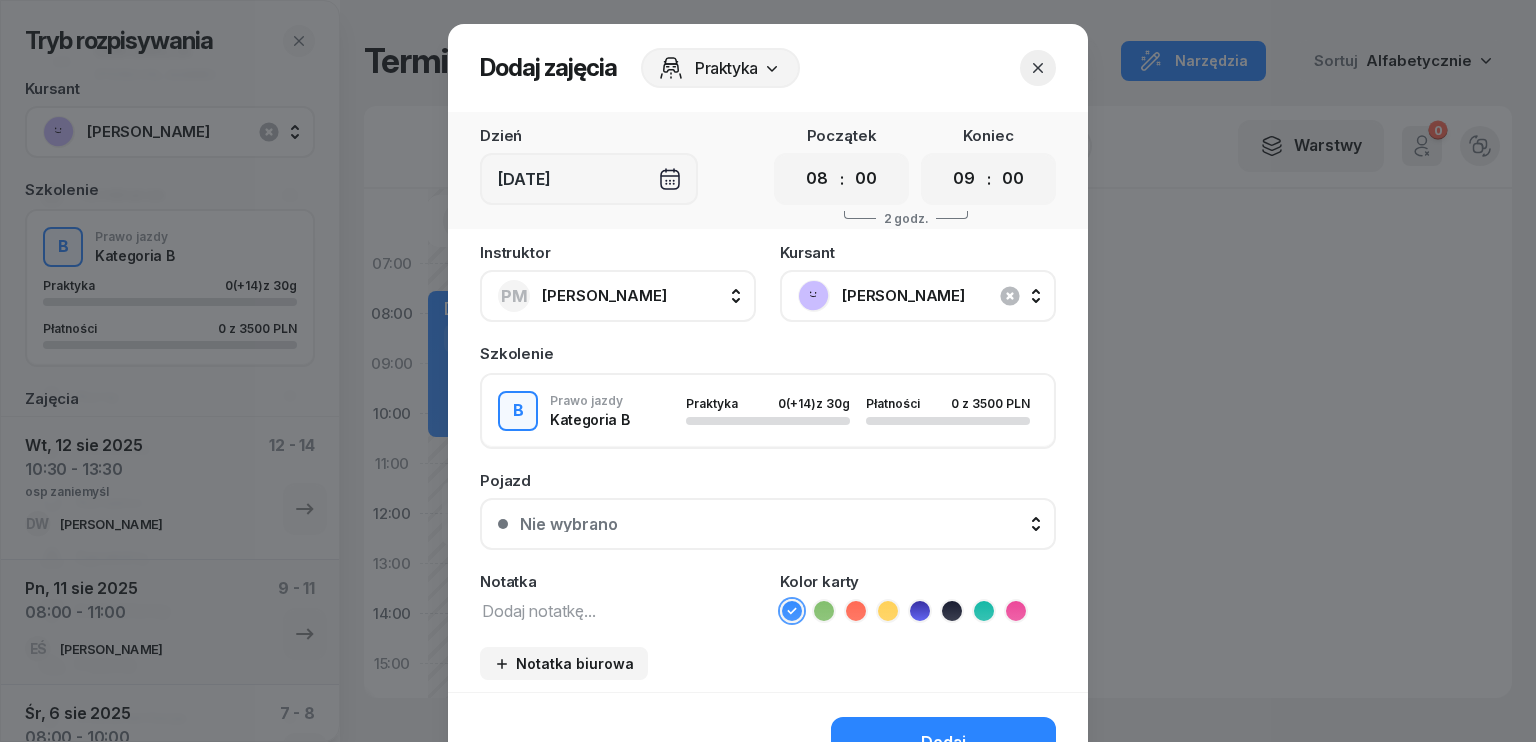 click on "00 01 02 03 04 05 06 07 08 09 10 11 12 13 14 15 16 17 18 19 20 21 22 23" at bounding box center (817, 179) 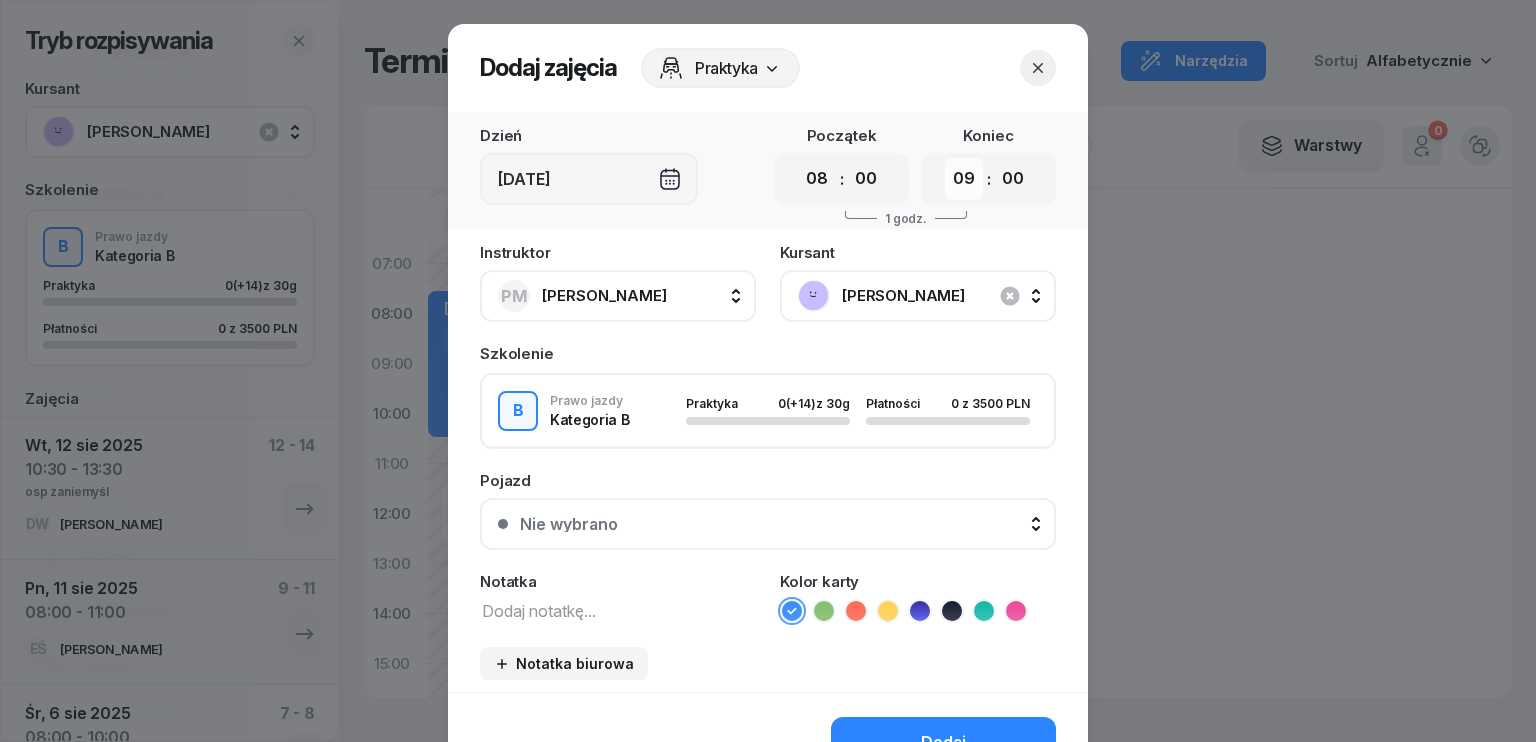 click on "00 01 02 03 04 05 06 07 08 09 10 11 12 13 14 15 16 17 18 19 20 21 22 23" at bounding box center [964, 179] 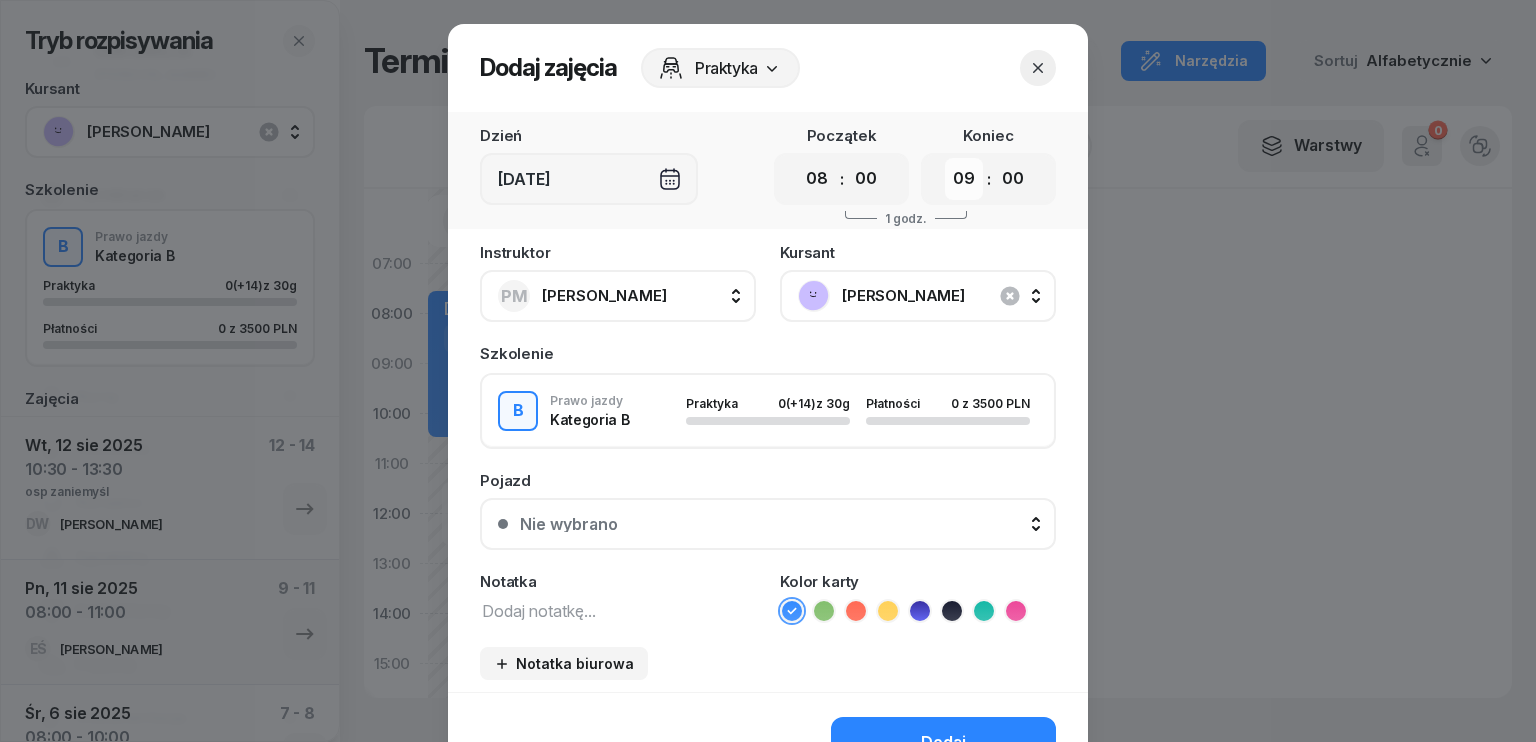 select on "11" 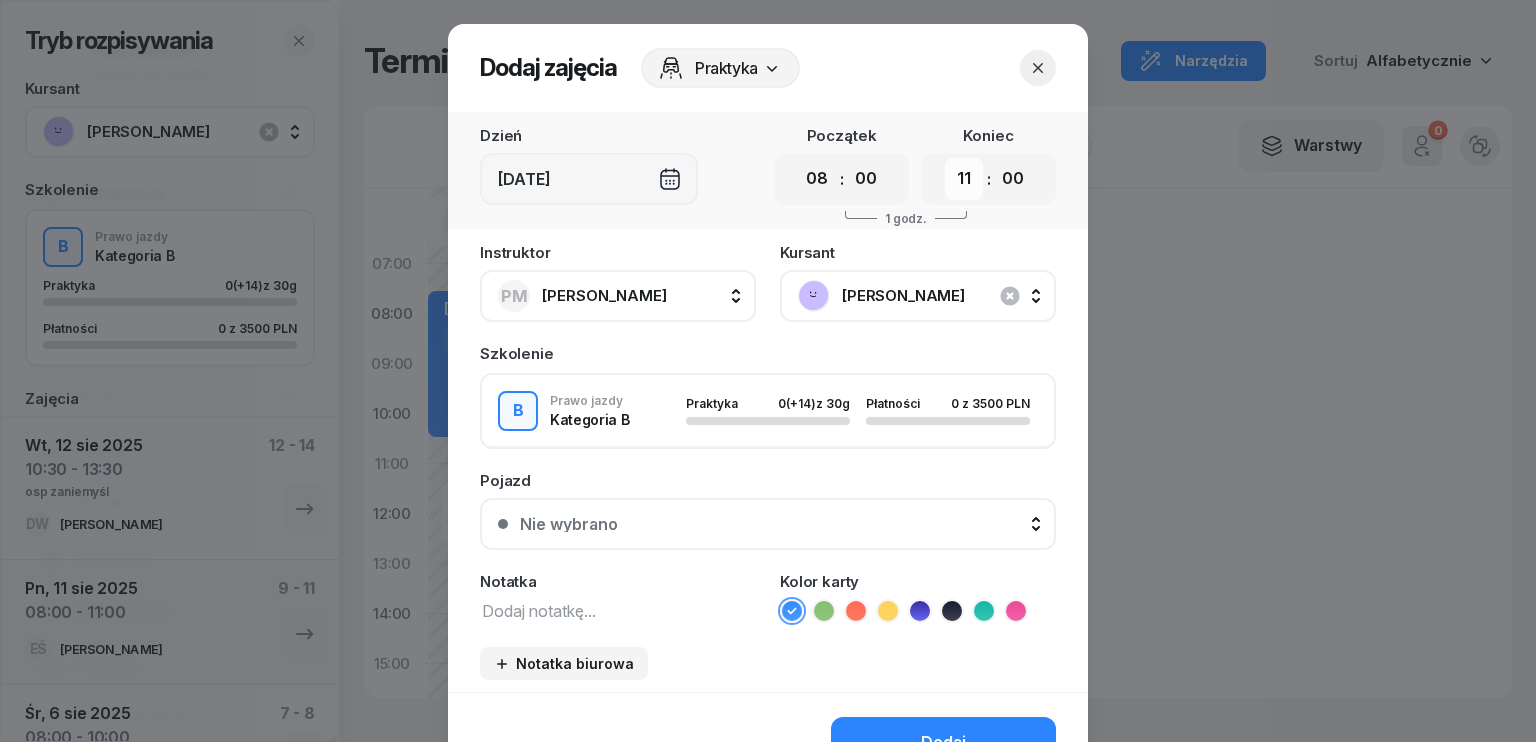 click on "00 01 02 03 04 05 06 07 08 09 10 11 12 13 14 15 16 17 18 19 20 21 22 23" at bounding box center (964, 179) 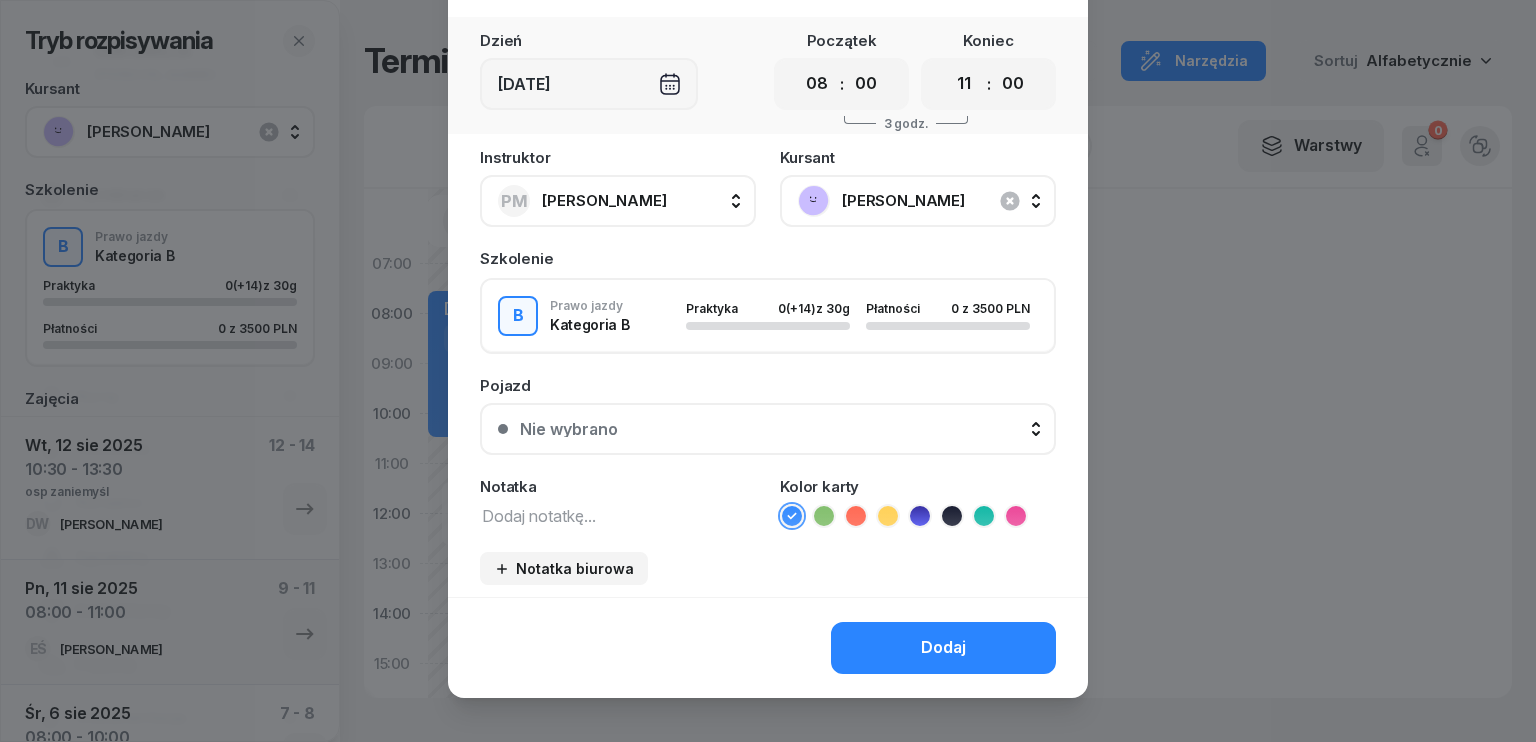 scroll, scrollTop: 112, scrollLeft: 0, axis: vertical 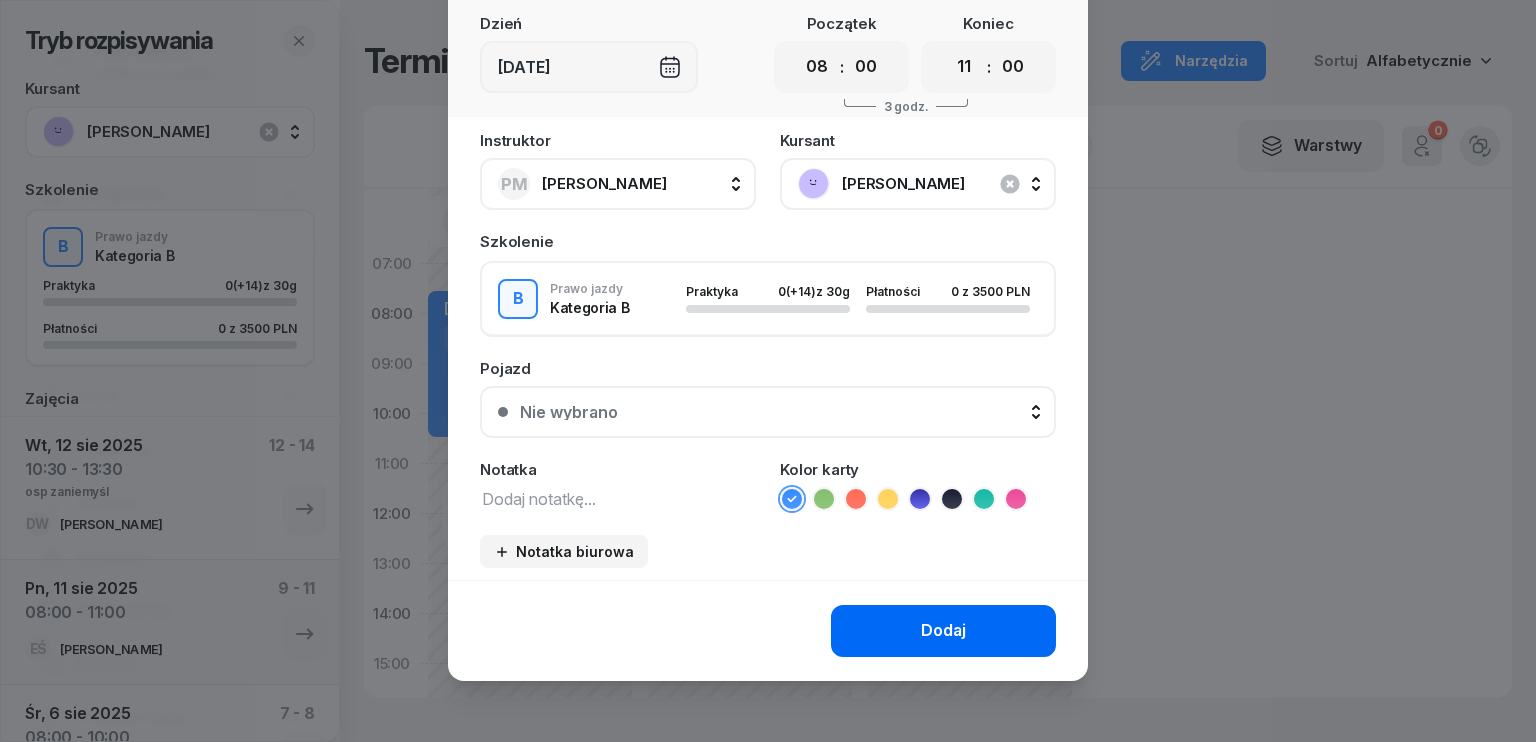 click on "Dodaj" 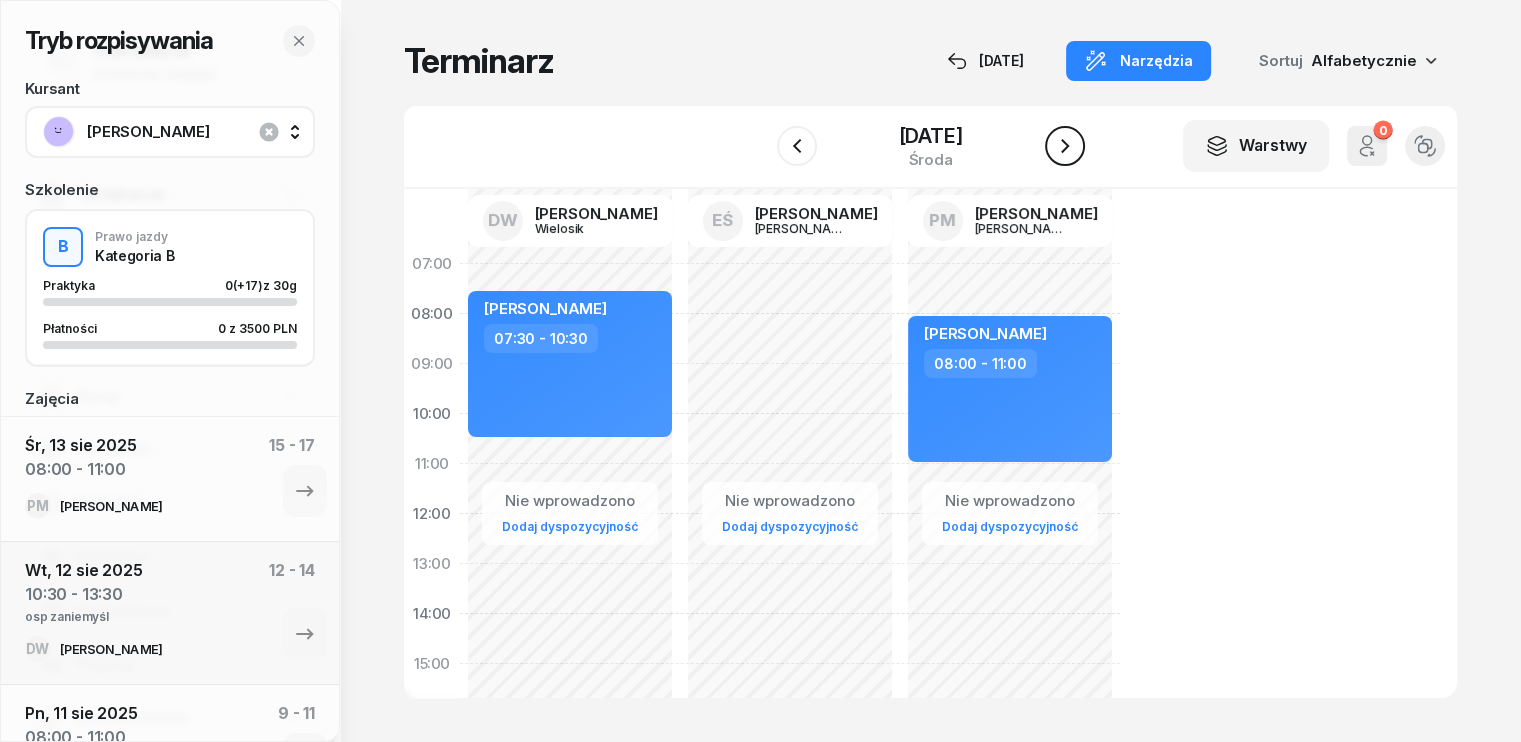 click 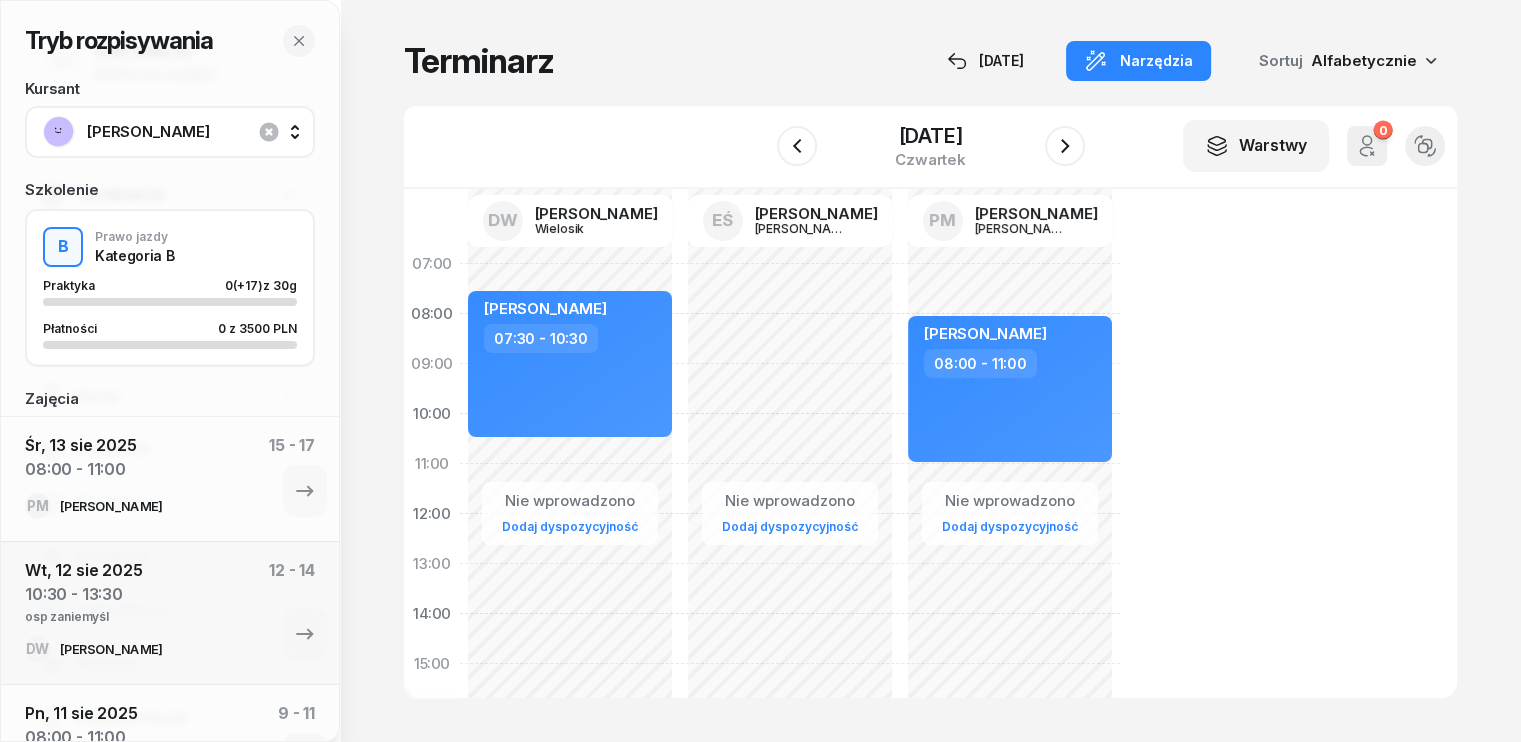 click on "Nie wprowadzono Dodaj dyspozycyjność [PERSON_NAME]  07:30 - 10:30" 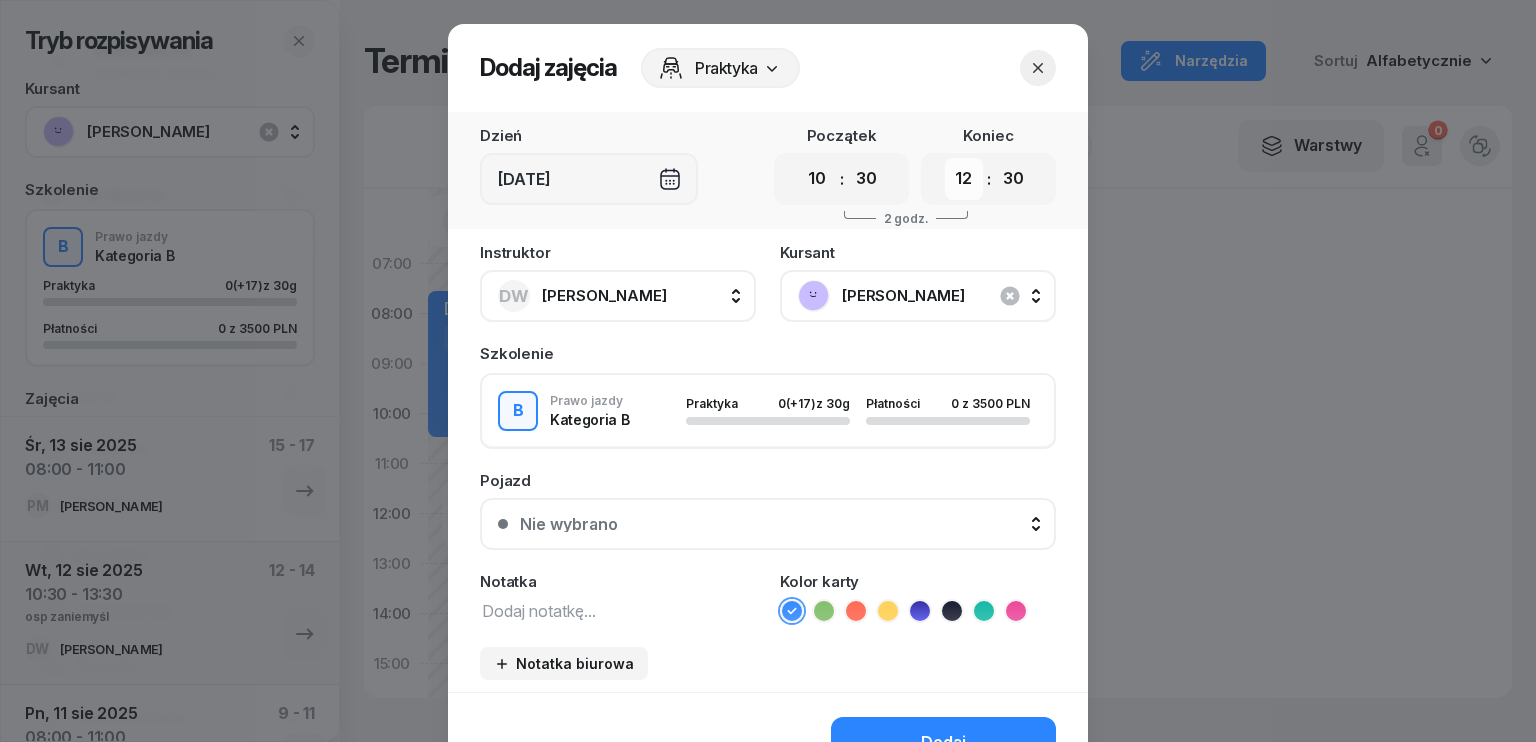 click on "00 01 02 03 04 05 06 07 08 09 10 11 12 13 14 15 16 17 18 19 20 21 22 23" at bounding box center (964, 179) 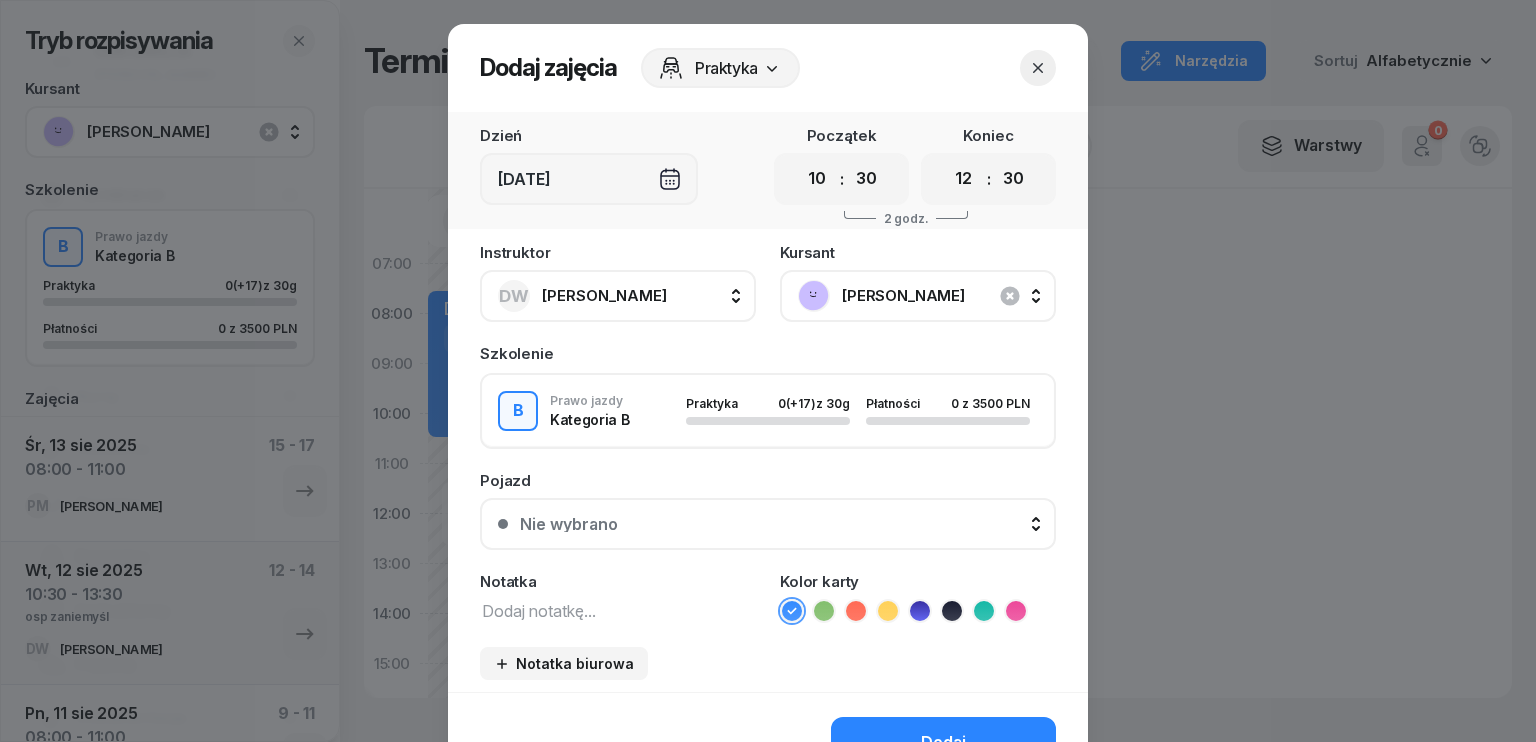 select on "13" 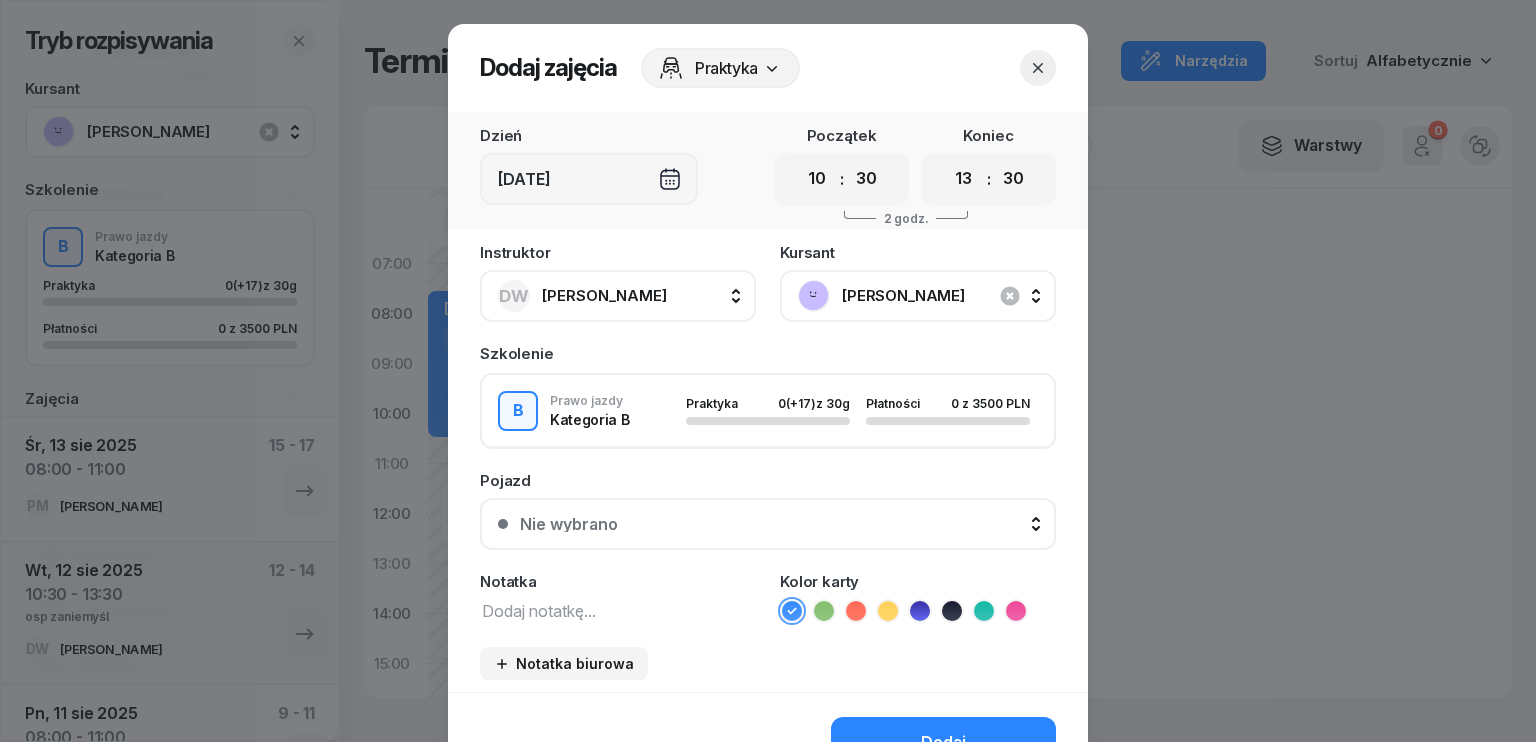 click on "00 01 02 03 04 05 06 07 08 09 10 11 12 13 14 15 16 17 18 19 20 21 22 23" at bounding box center (964, 179) 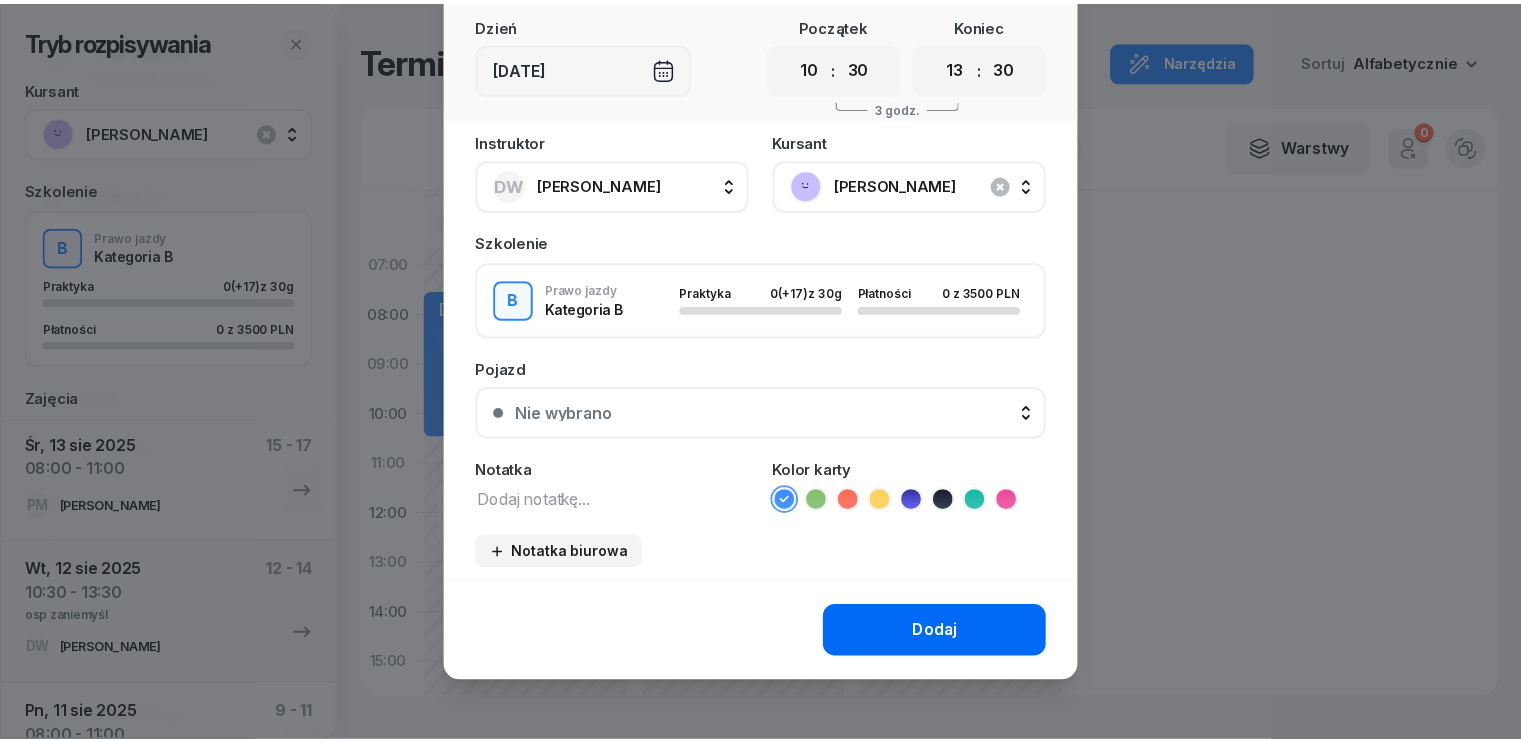 scroll, scrollTop: 112, scrollLeft: 0, axis: vertical 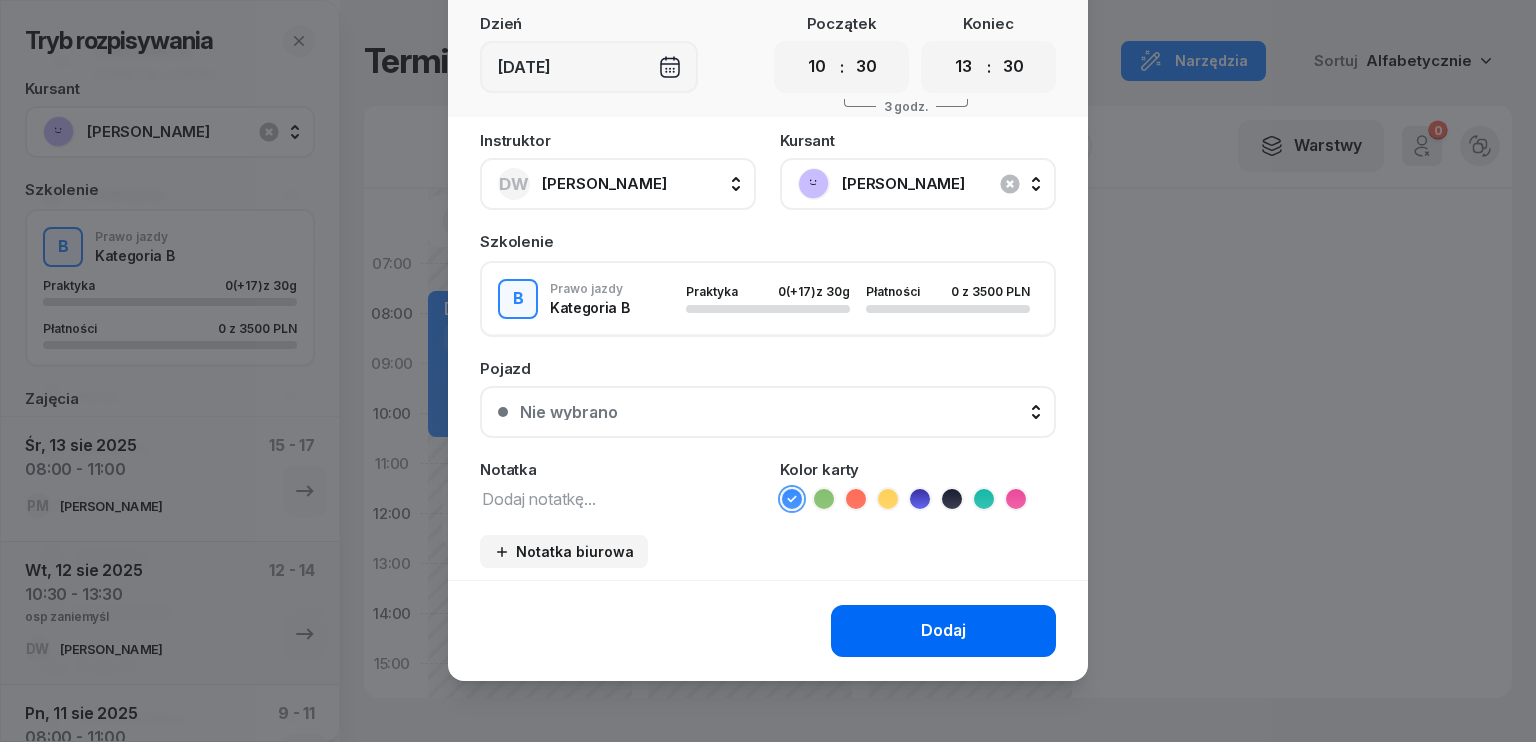 click on "Dodaj" at bounding box center [943, 631] 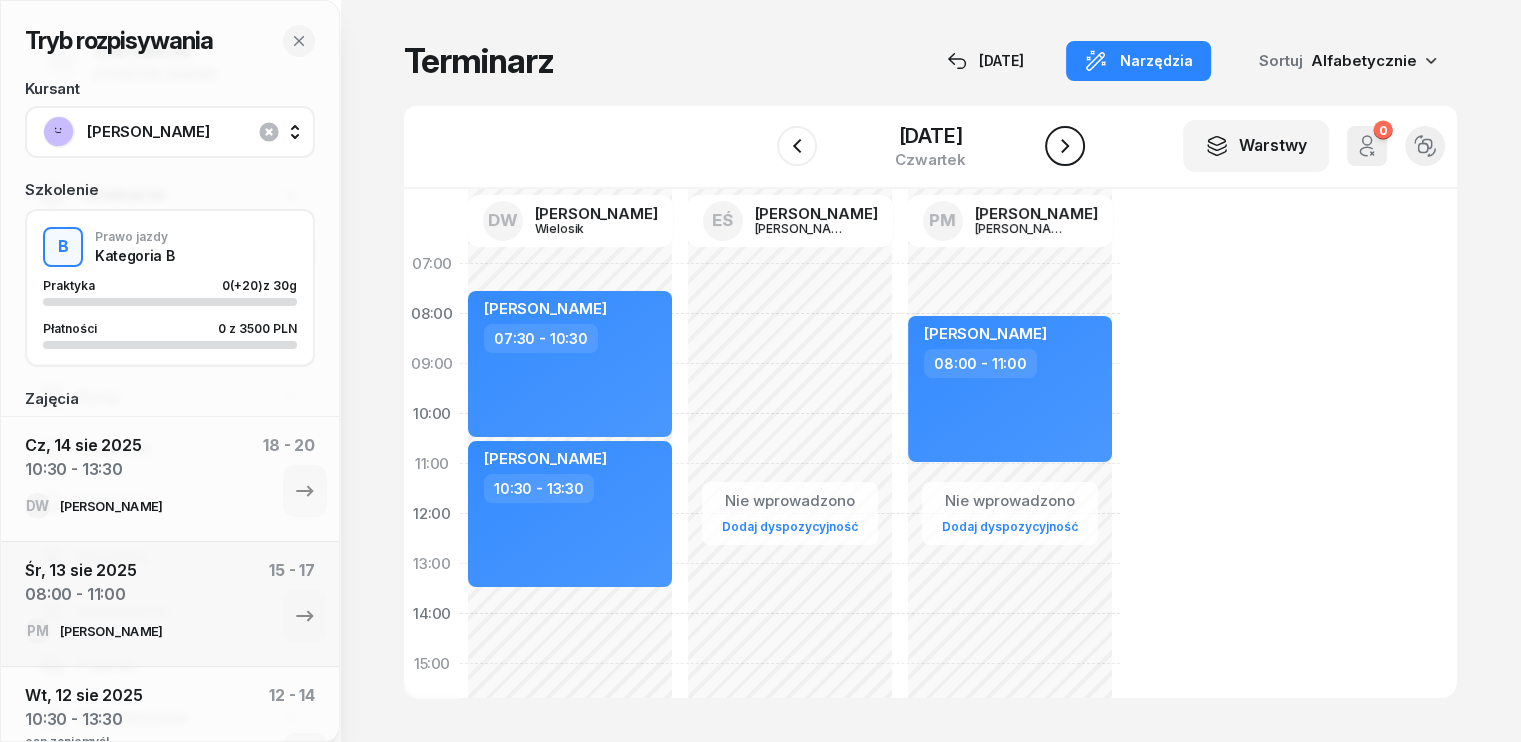 click 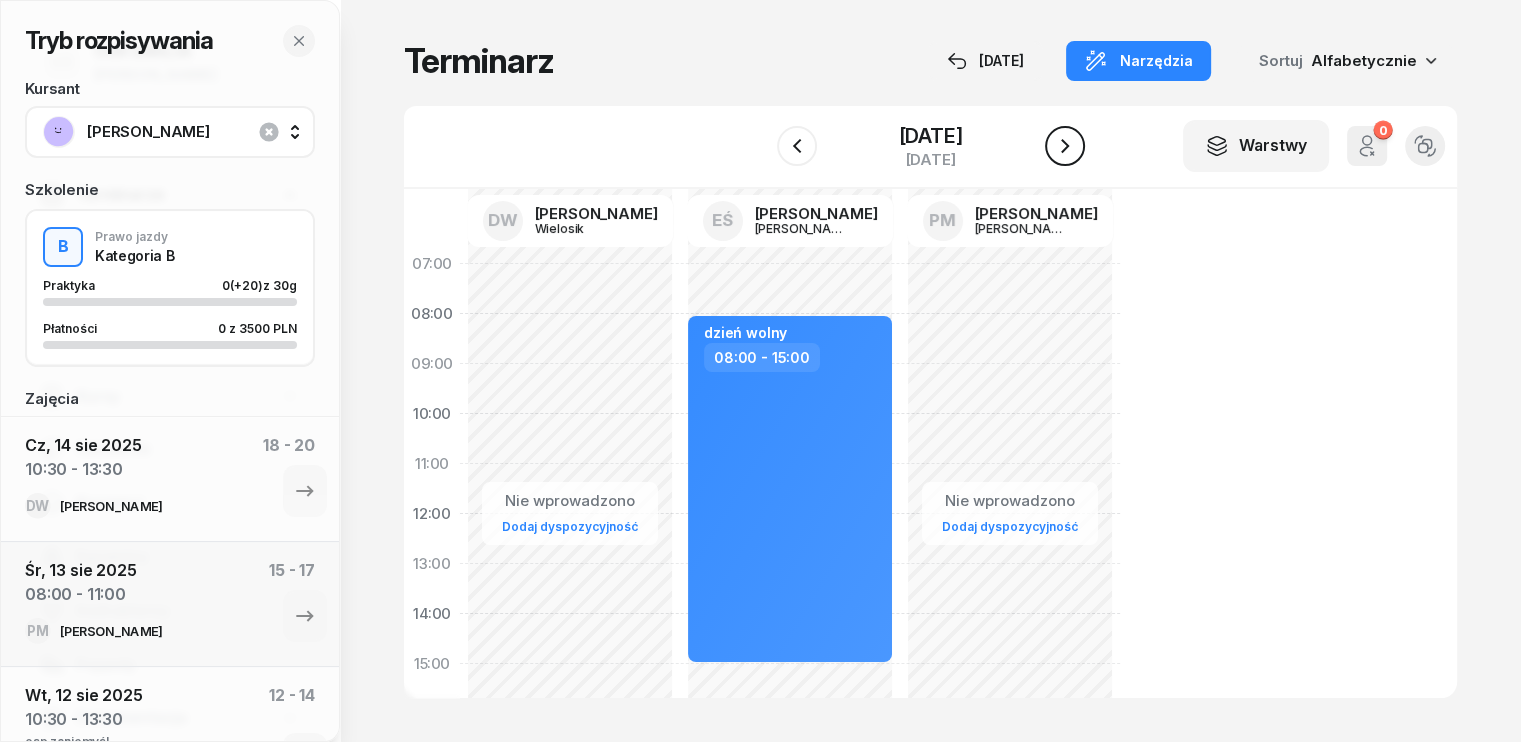 click 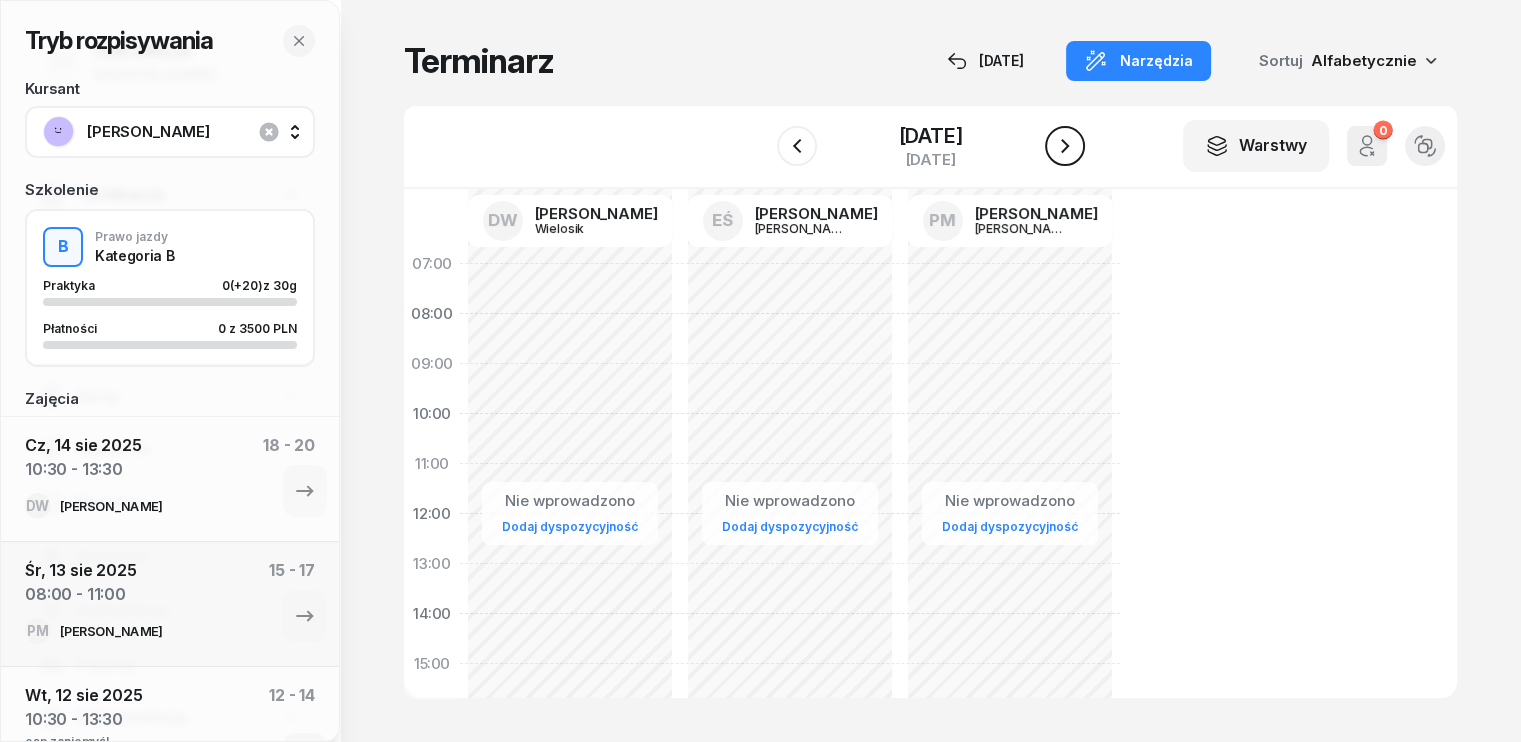 click 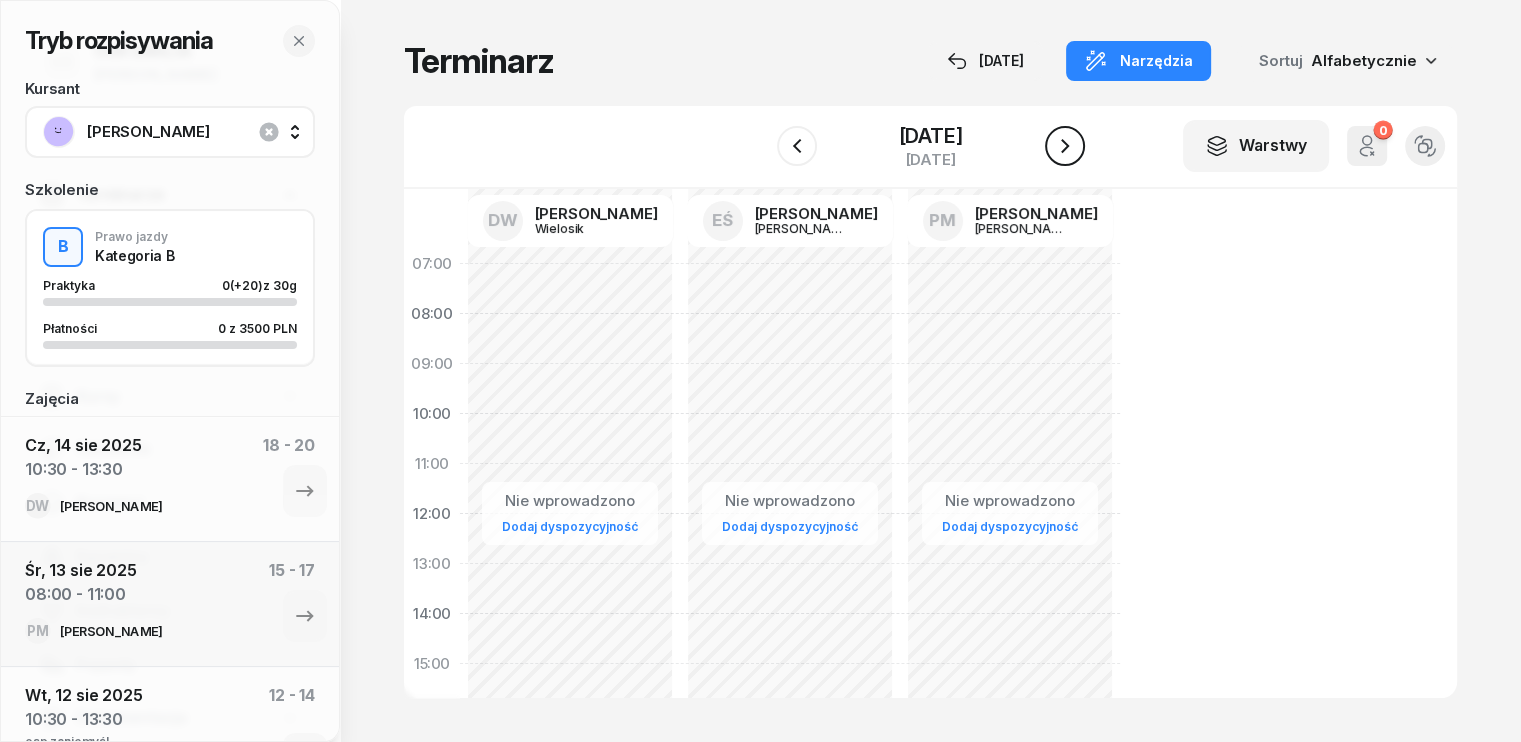 click 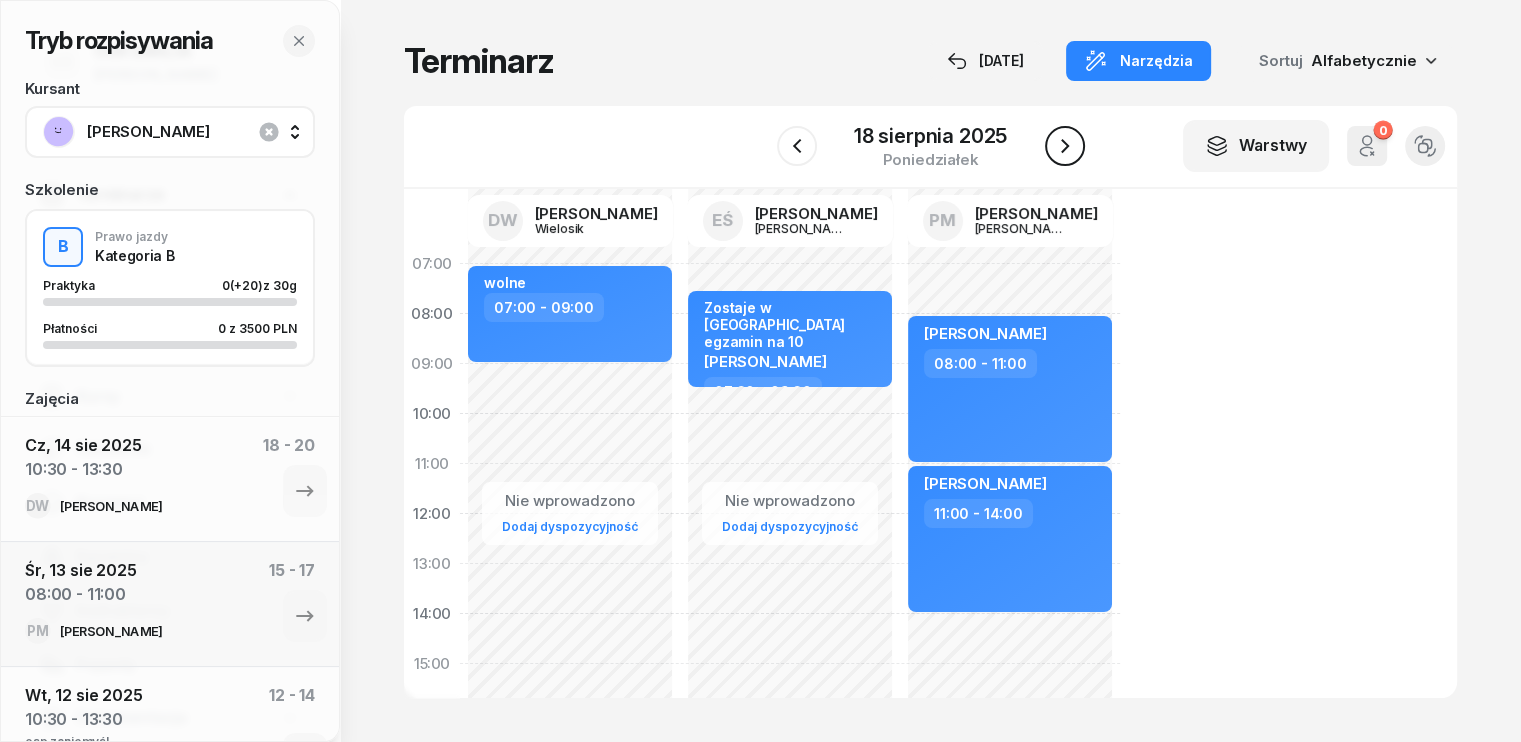 click 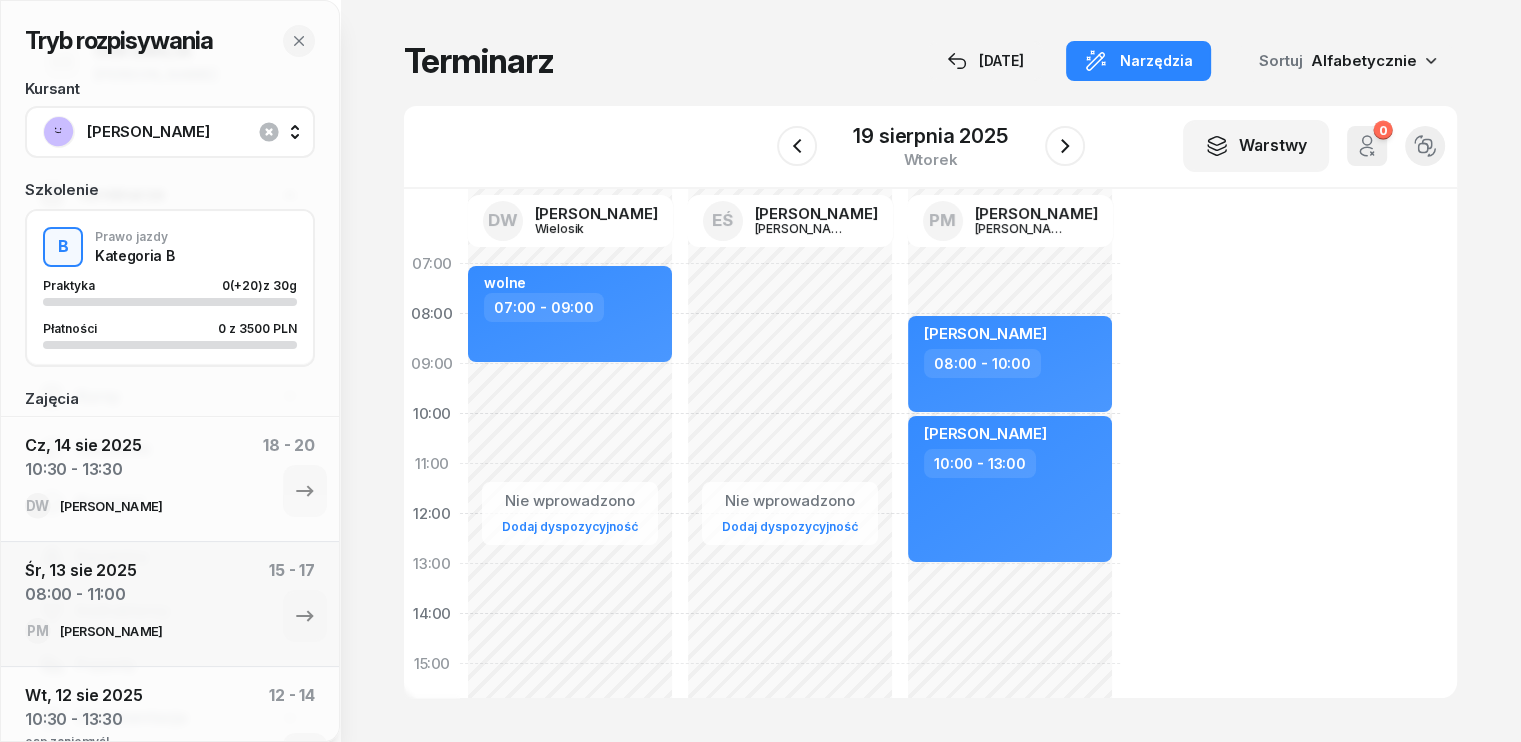 click on "Nie wprowadzono Dodaj dyspozycyjność" 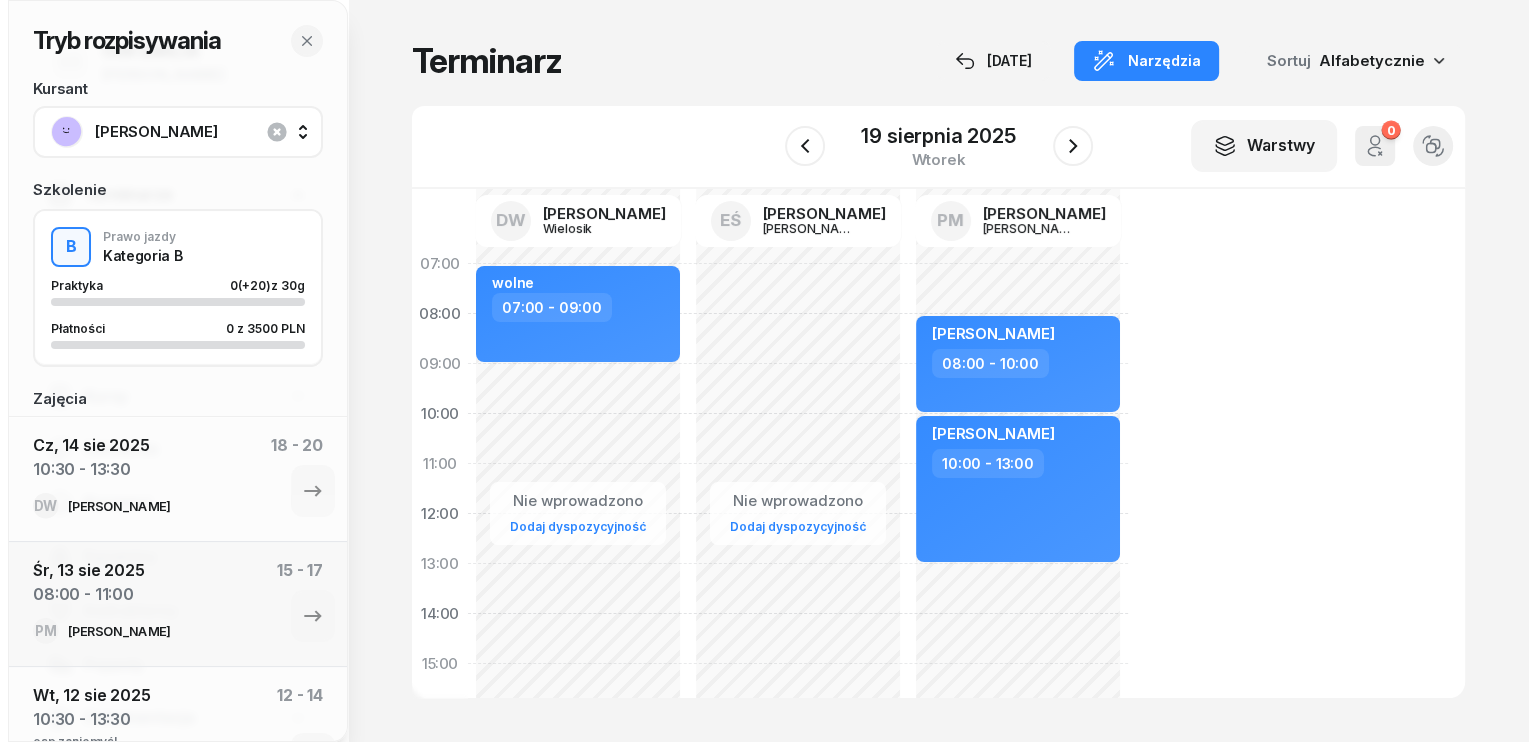 scroll, scrollTop: 1, scrollLeft: 0, axis: vertical 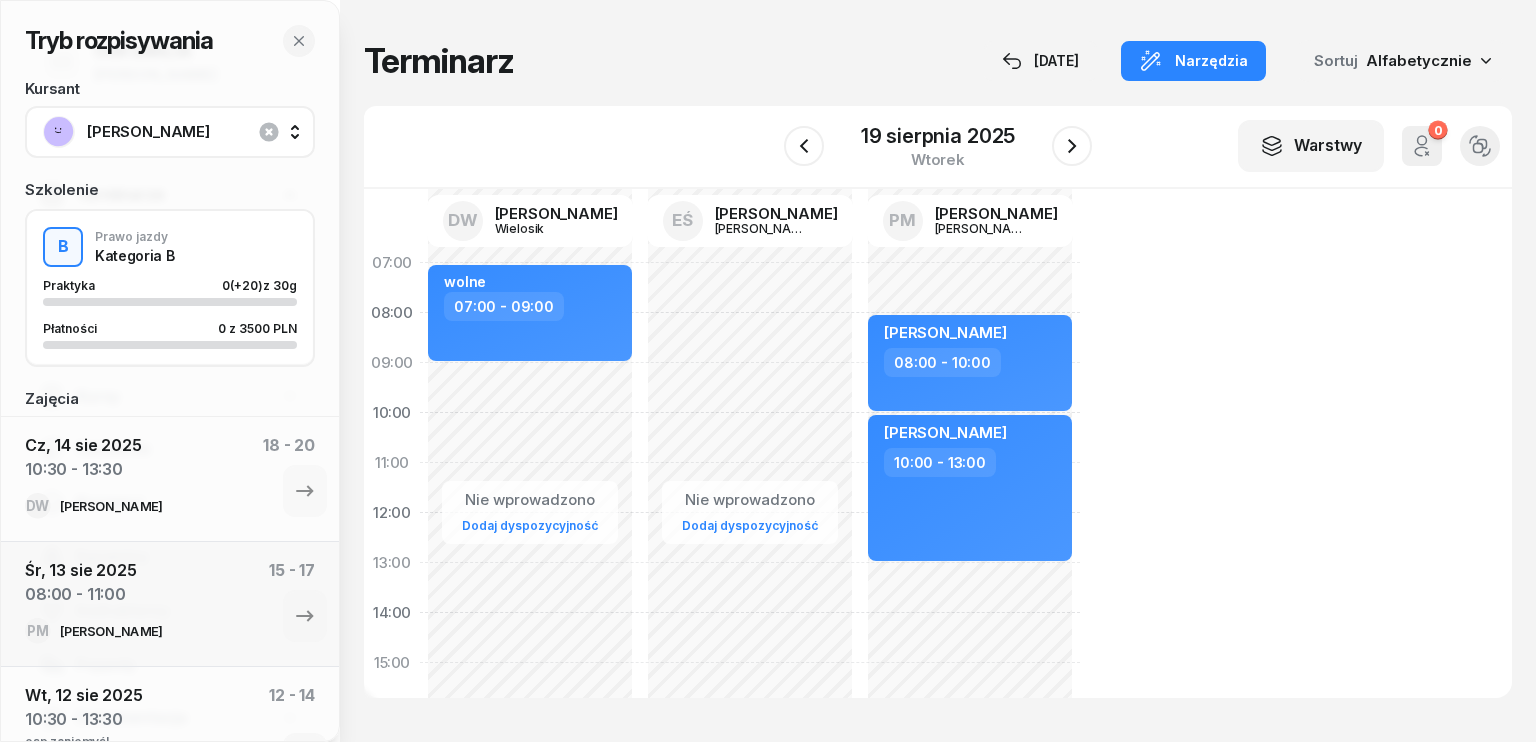 select on "07" 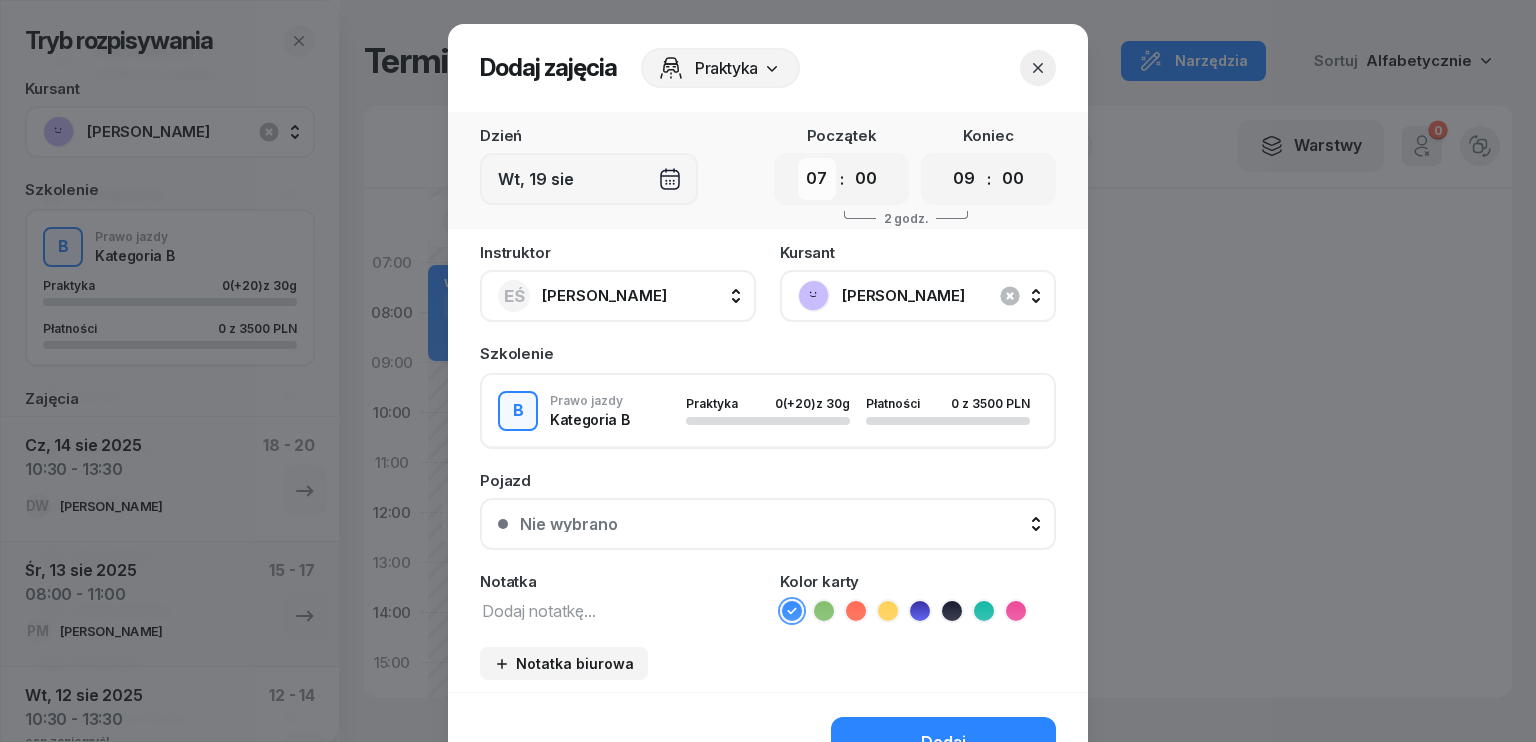 drag, startPoint x: 813, startPoint y: 174, endPoint x: 813, endPoint y: 191, distance: 17 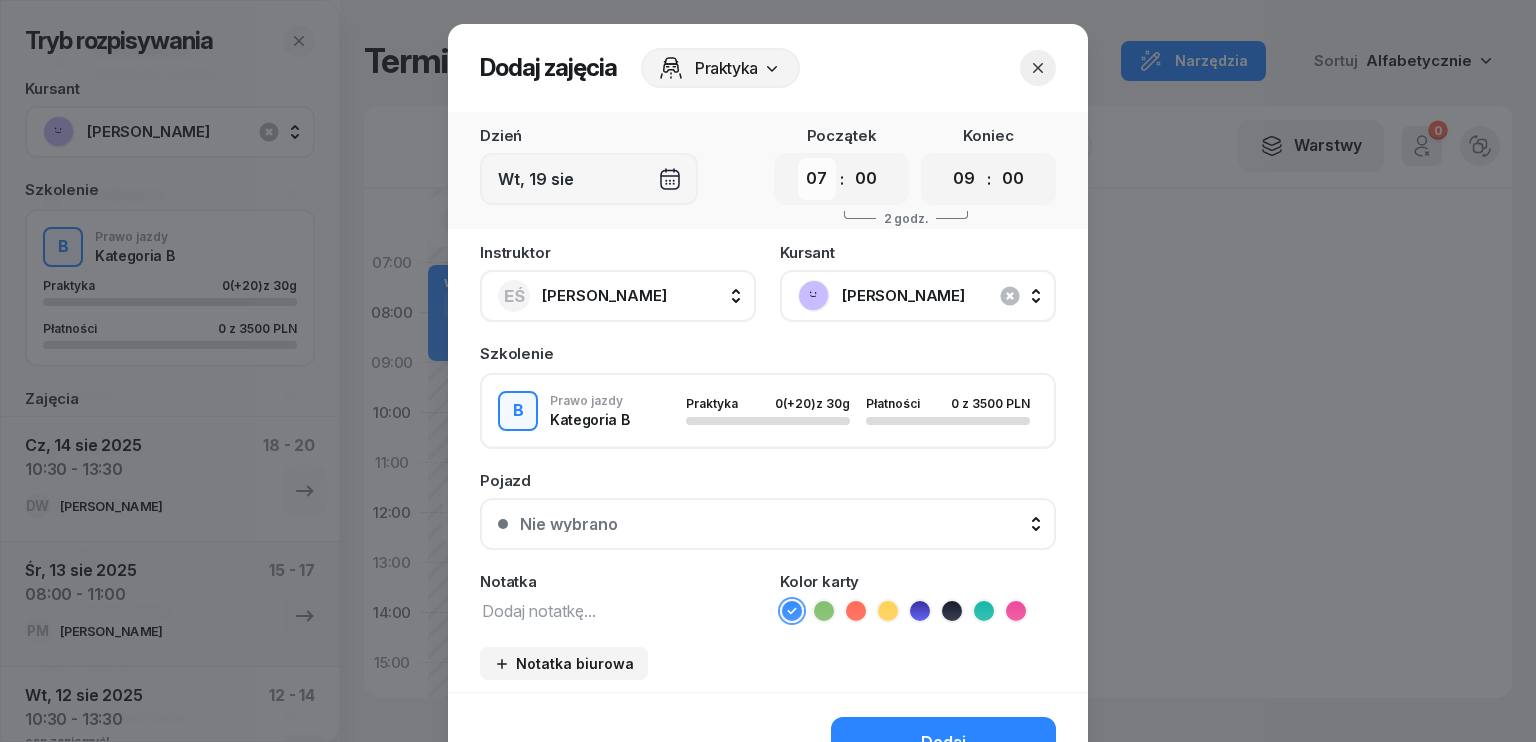 select on "08" 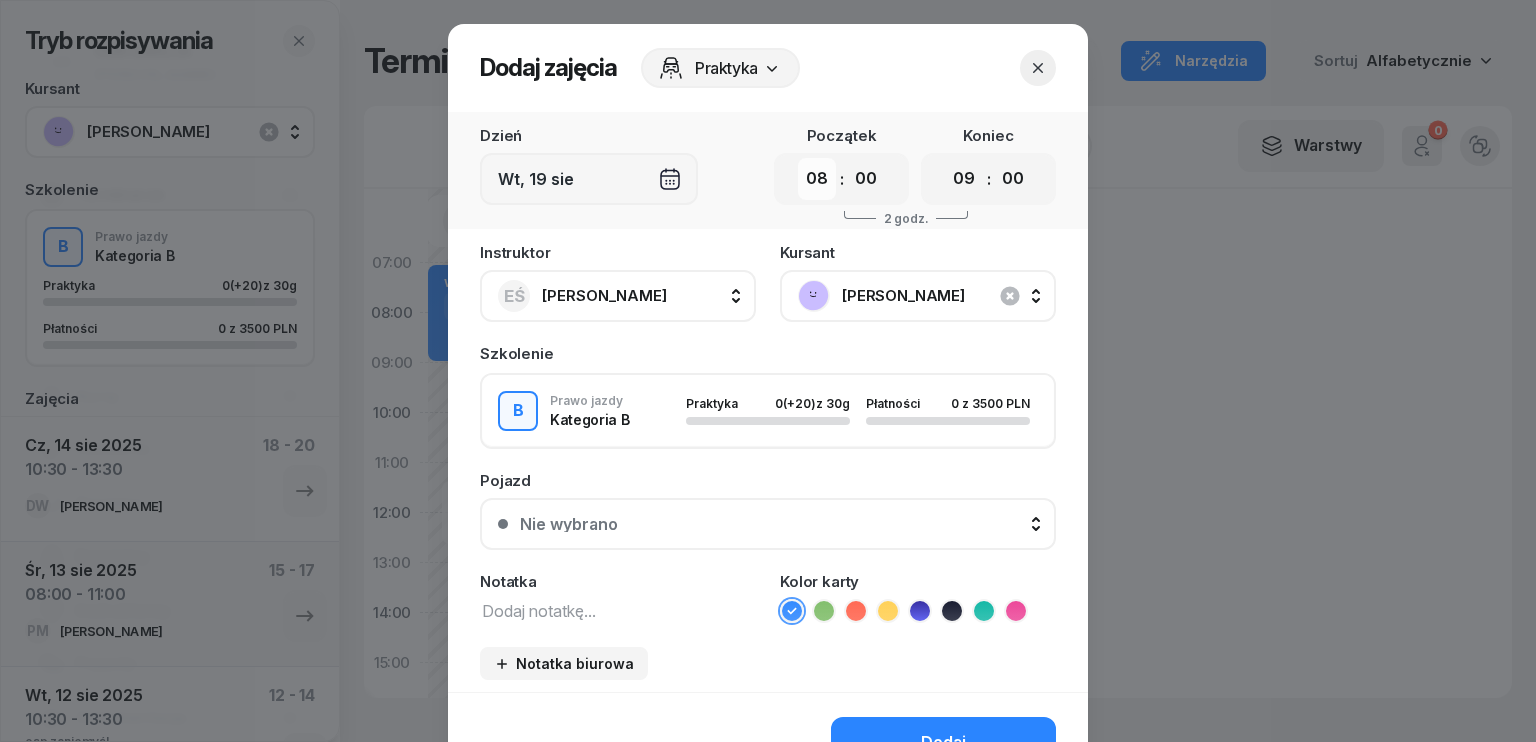 click on "00 01 02 03 04 05 06 07 08 09 10 11 12 13 14 15 16 17 18 19 20 21 22 23" at bounding box center [817, 179] 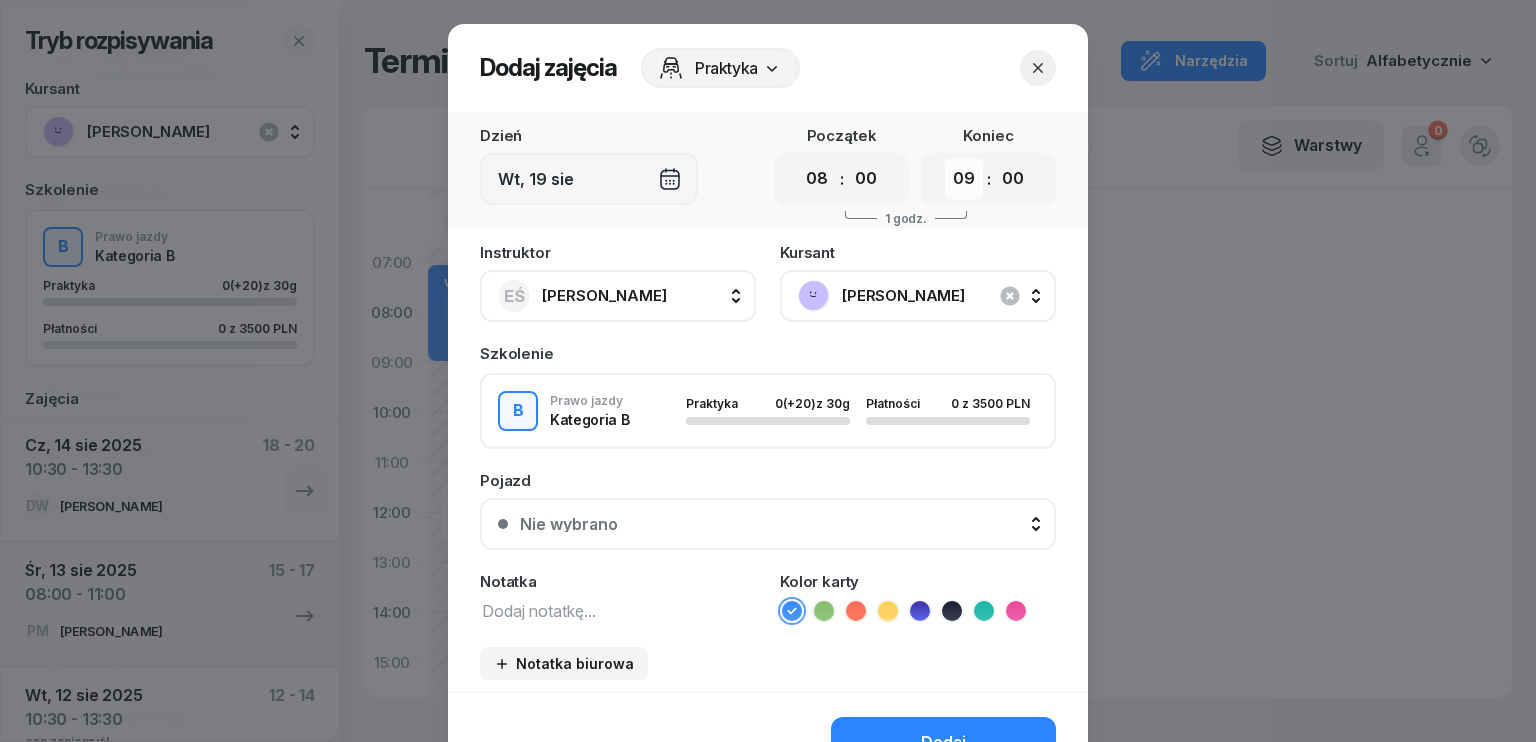click on "00 01 02 03 04 05 06 07 08 09 10 11 12 13 14 15 16 17 18 19 20 21 22 23" at bounding box center [964, 179] 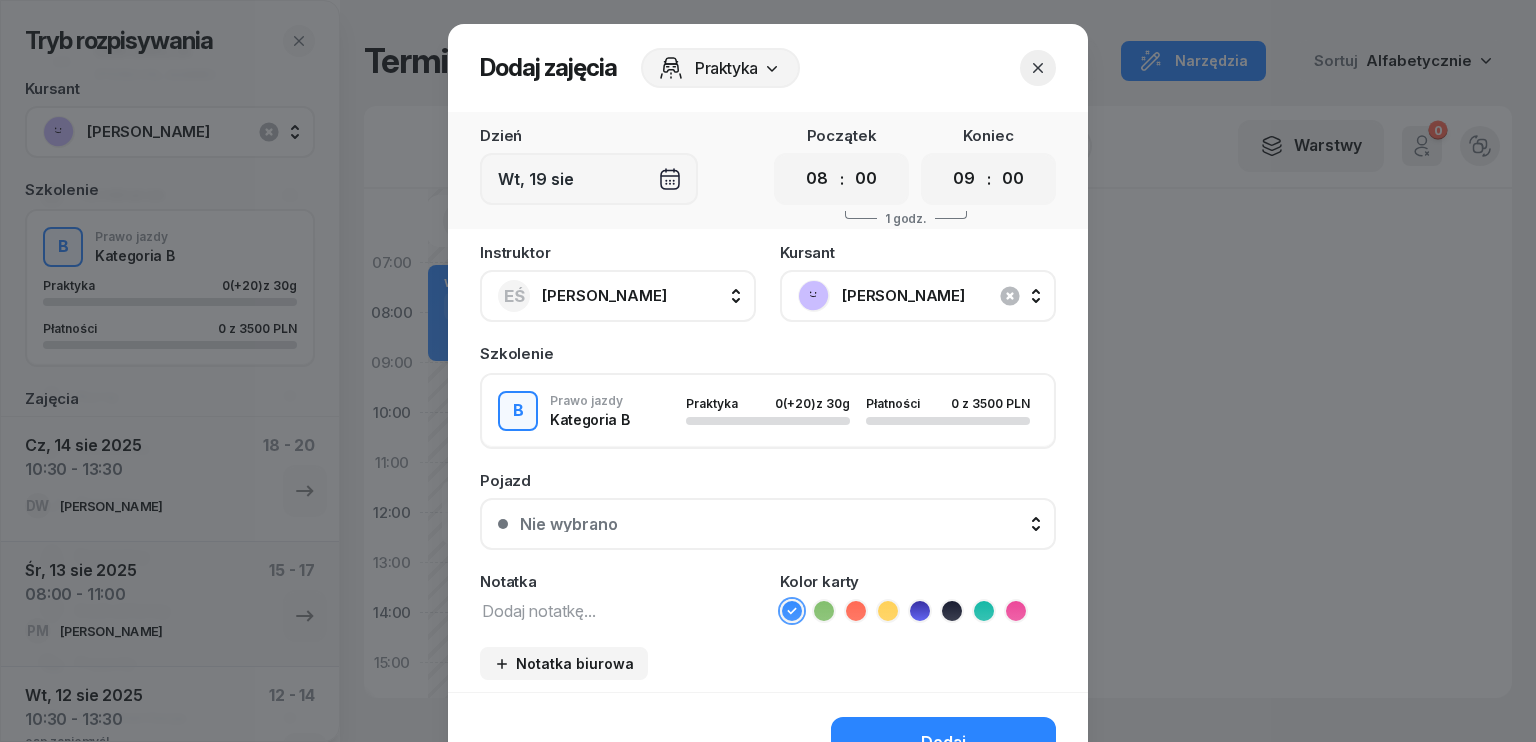 select on "11" 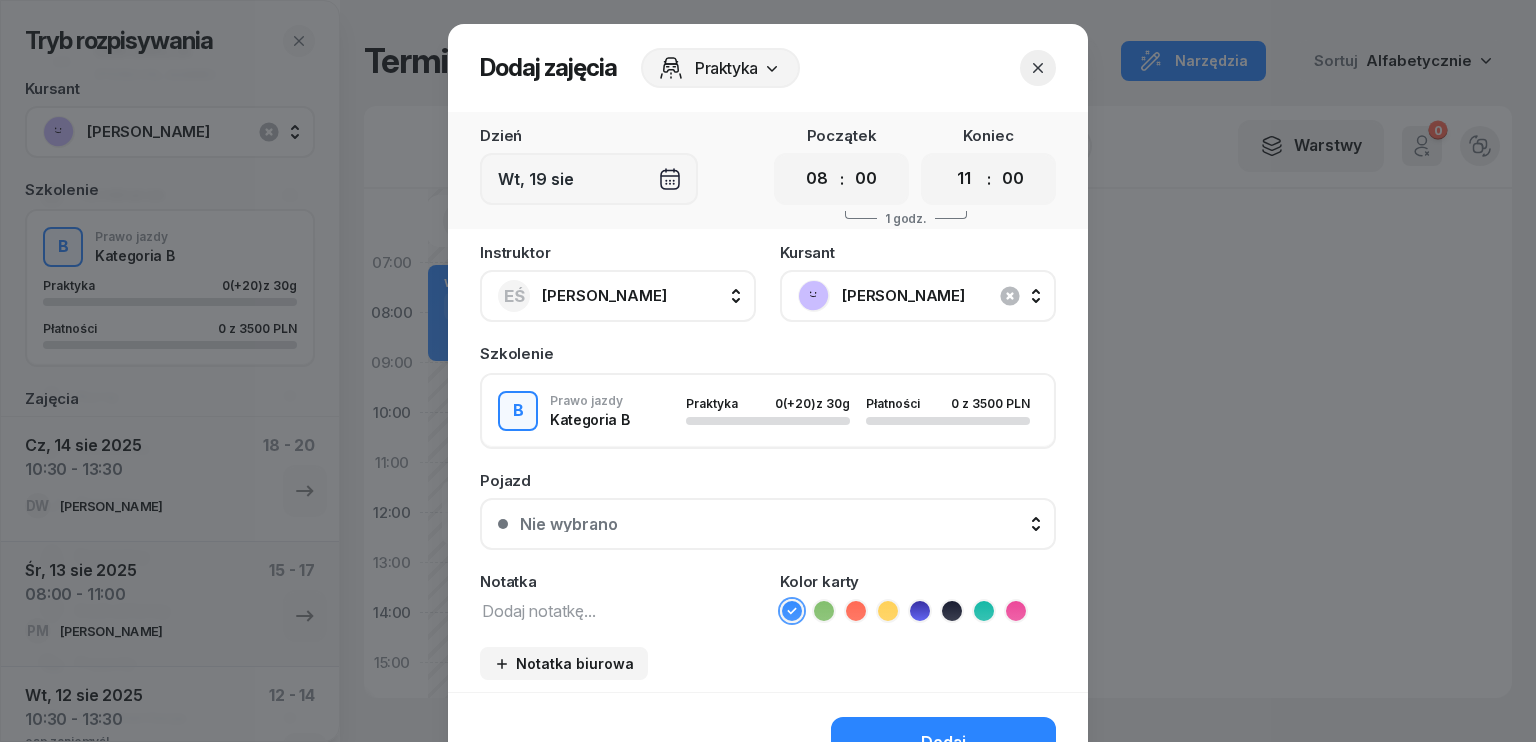 click on "00 01 02 03 04 05 06 07 08 09 10 11 12 13 14 15 16 17 18 19 20 21 22 23" at bounding box center [964, 179] 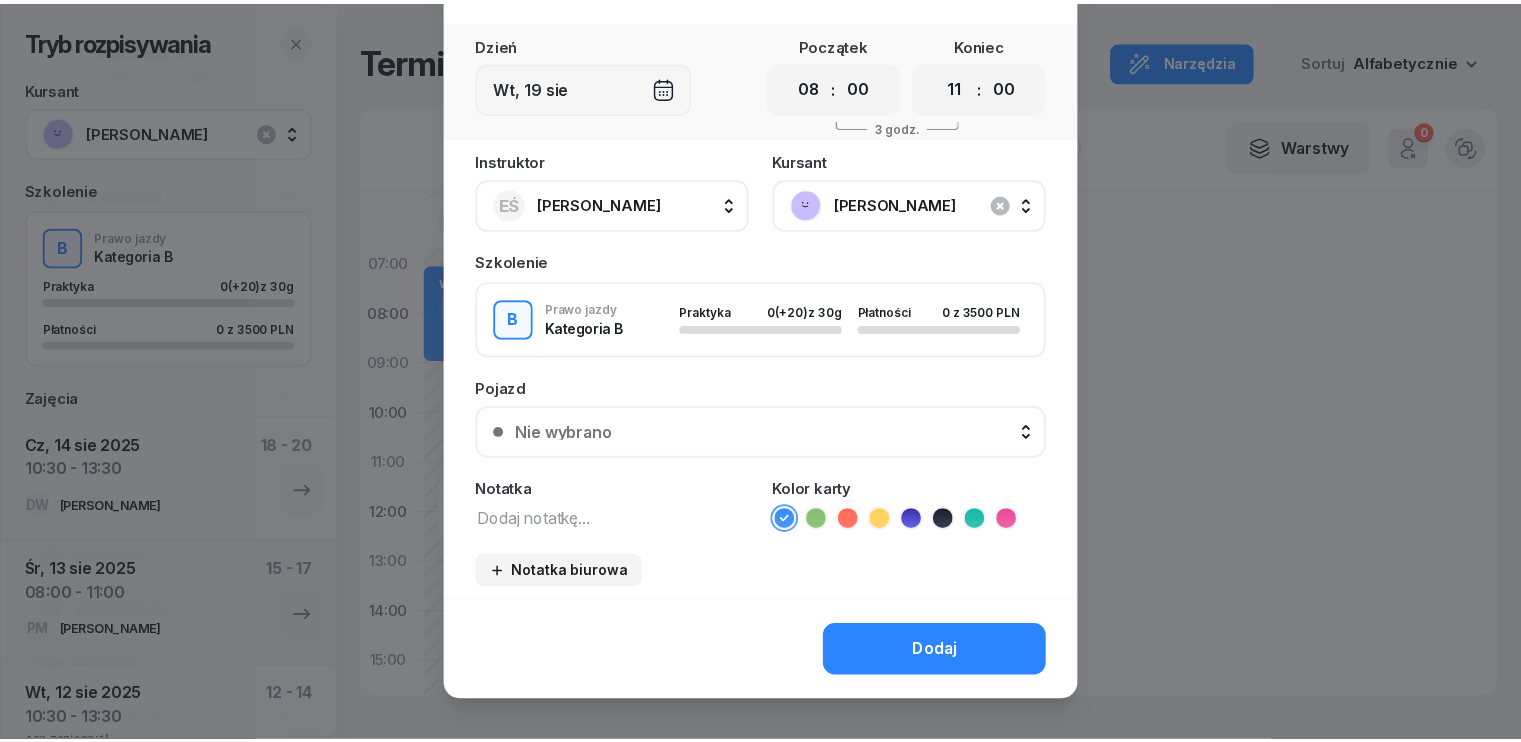 scroll, scrollTop: 112, scrollLeft: 0, axis: vertical 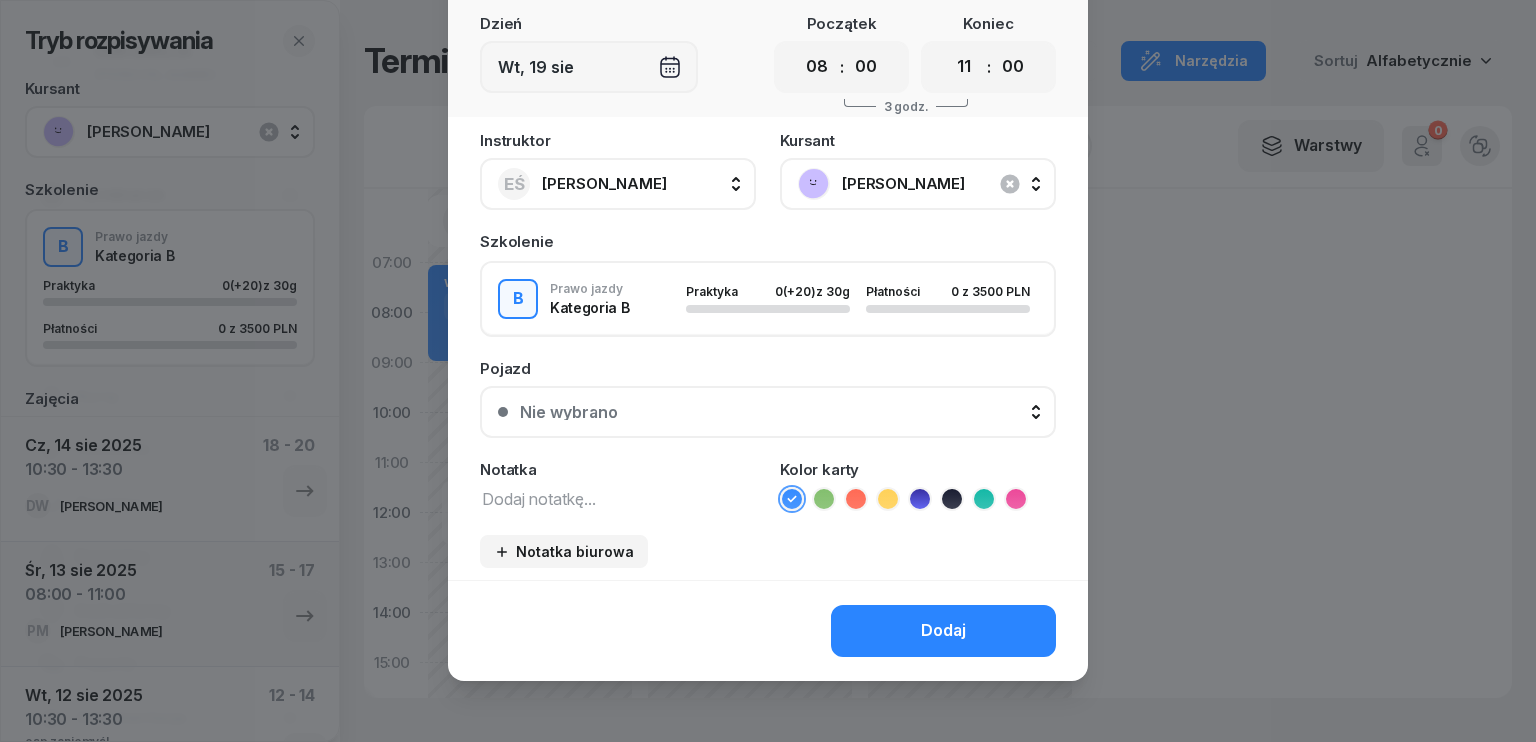 drag, startPoint x: 968, startPoint y: 625, endPoint x: 984, endPoint y: 634, distance: 18.35756 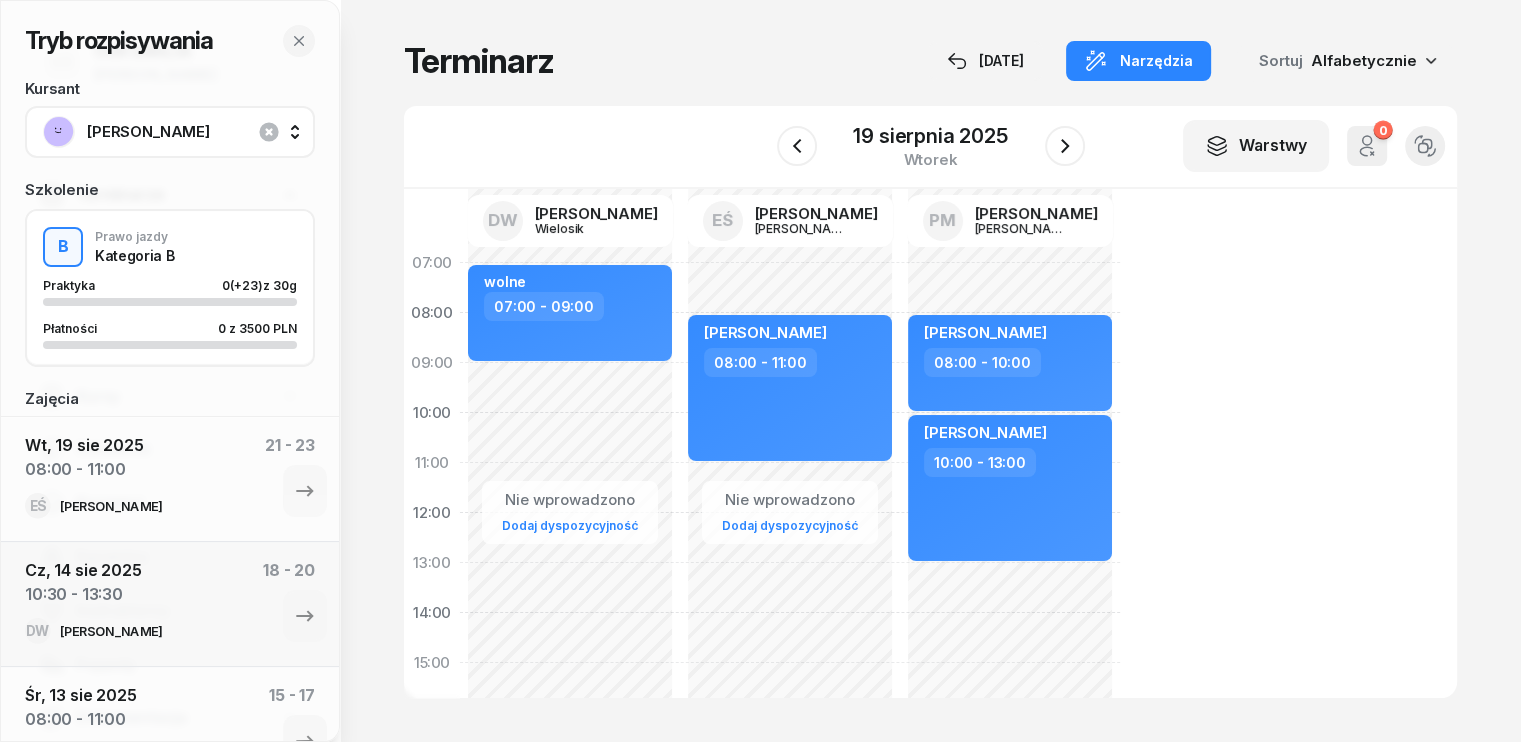 click on "[PERSON_NAME]" at bounding box center (192, 132) 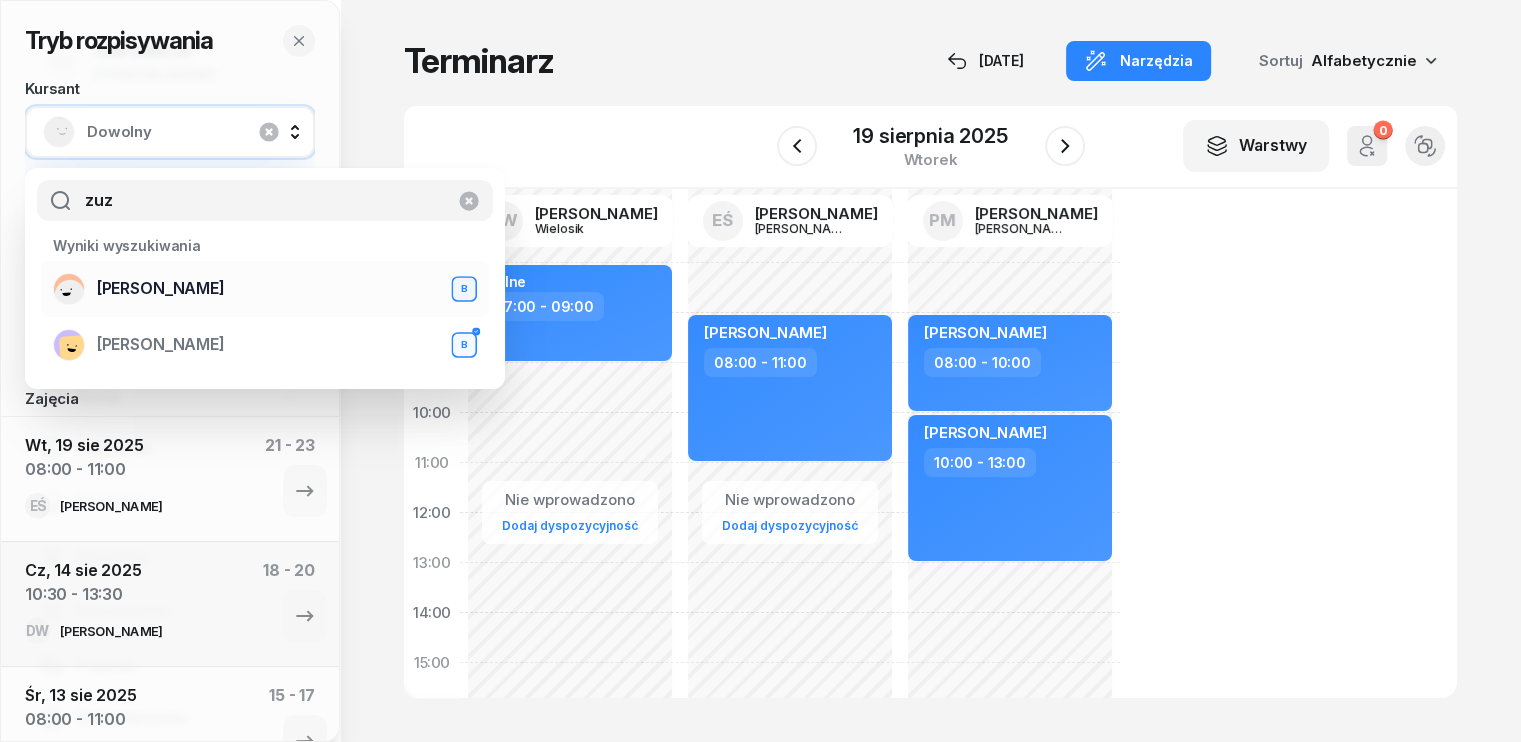 type on "zuz" 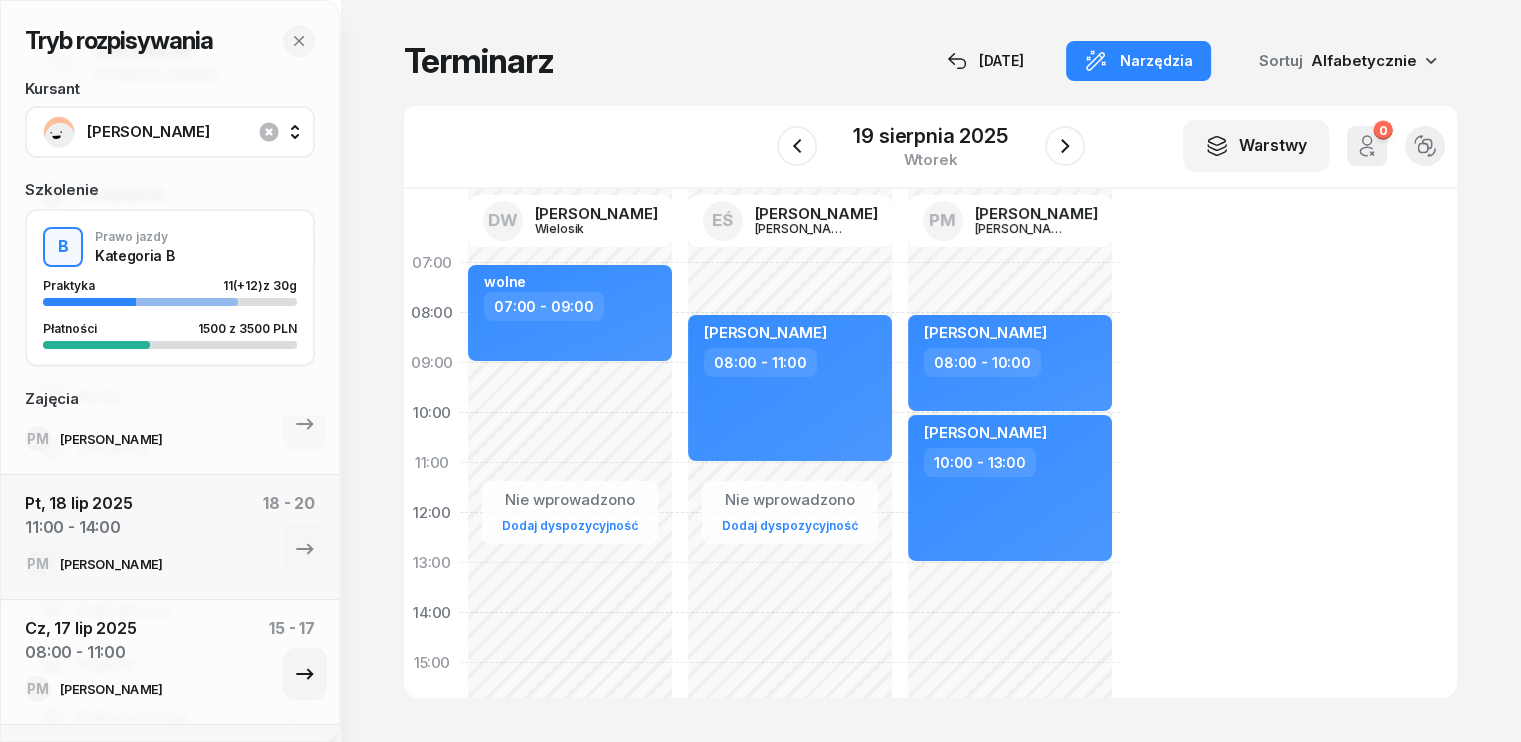 scroll, scrollTop: 0, scrollLeft: 0, axis: both 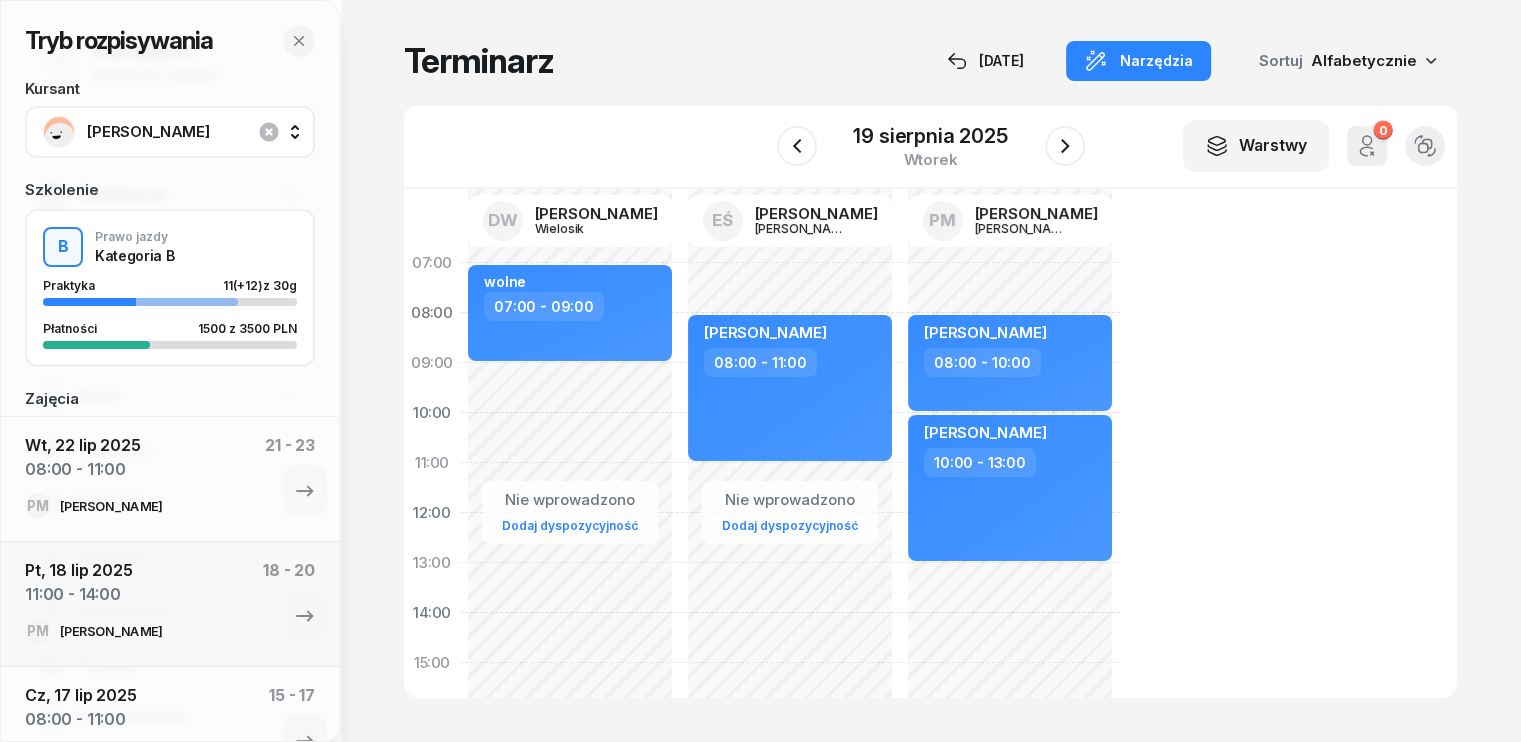 click on "[PERSON_NAME]" at bounding box center (192, 132) 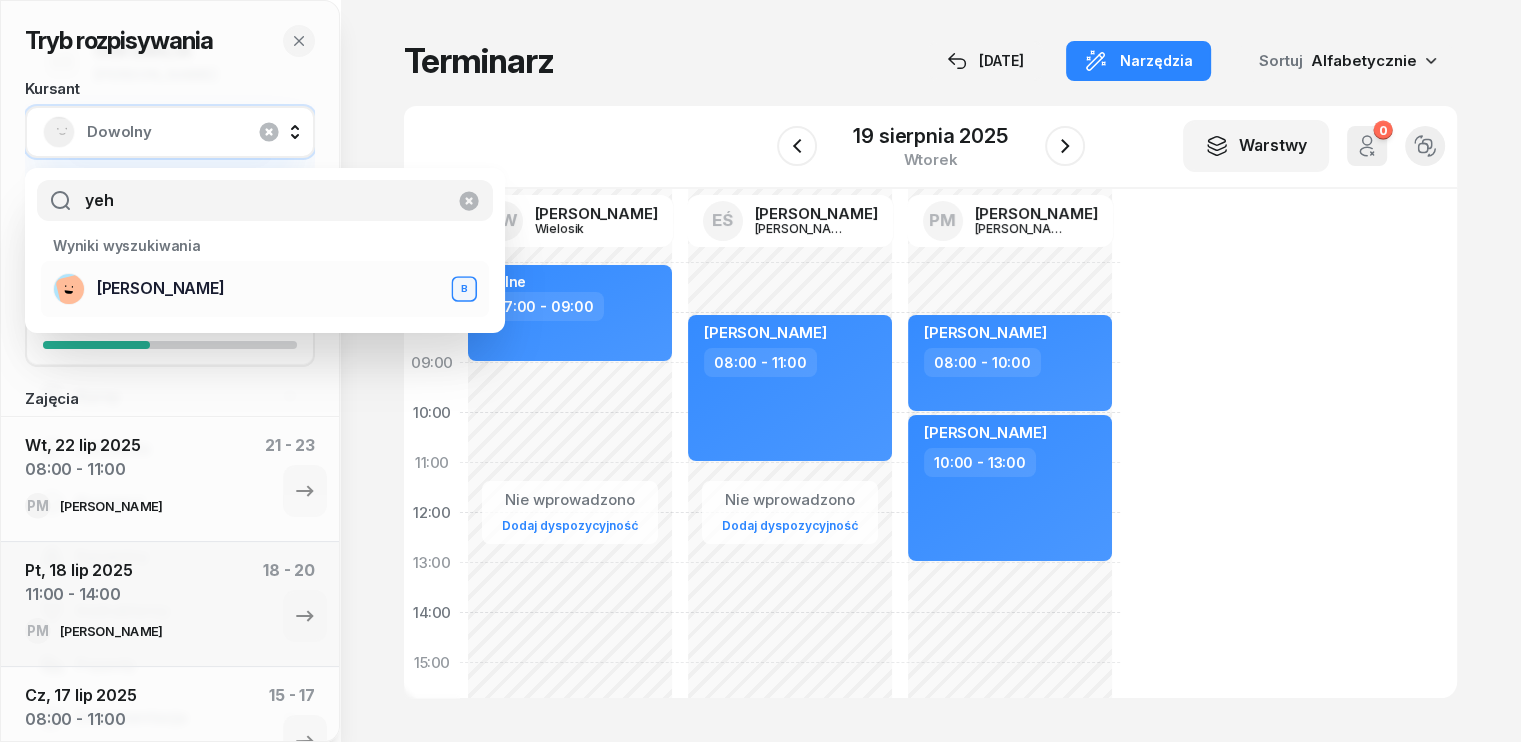 type on "yeh" 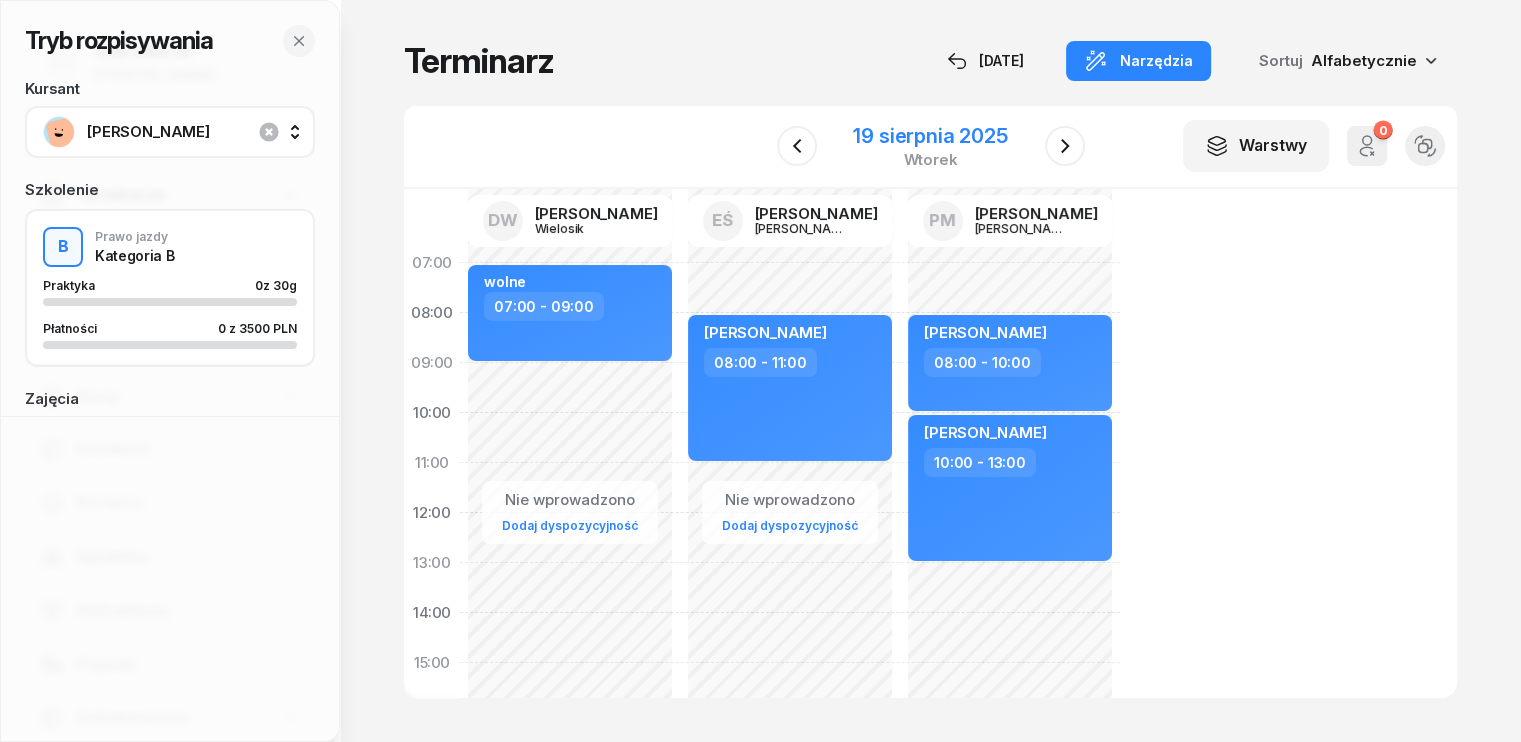click on "19 sierpnia 2025" at bounding box center [930, 136] 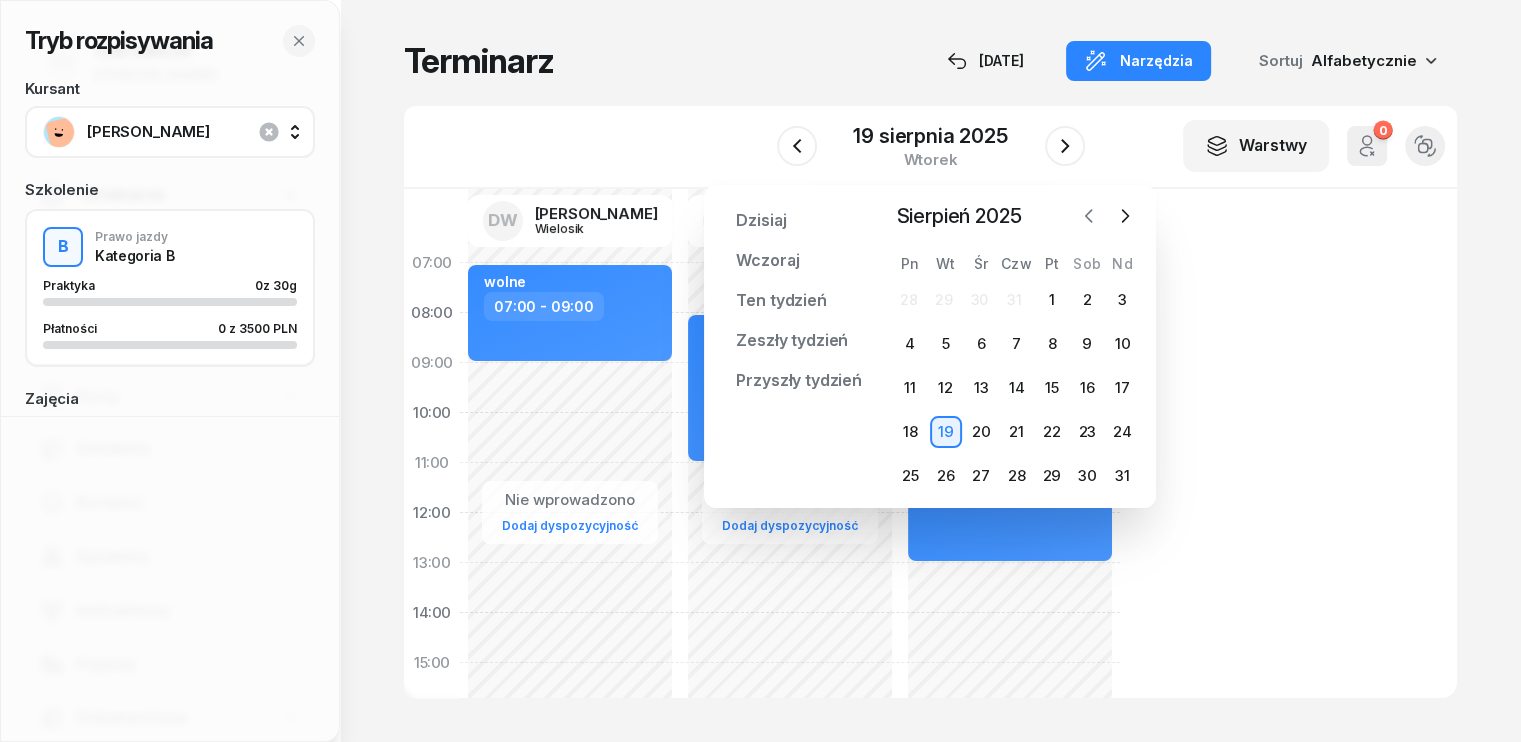 drag, startPoint x: 1074, startPoint y: 213, endPoint x: 1085, endPoint y: 214, distance: 11.045361 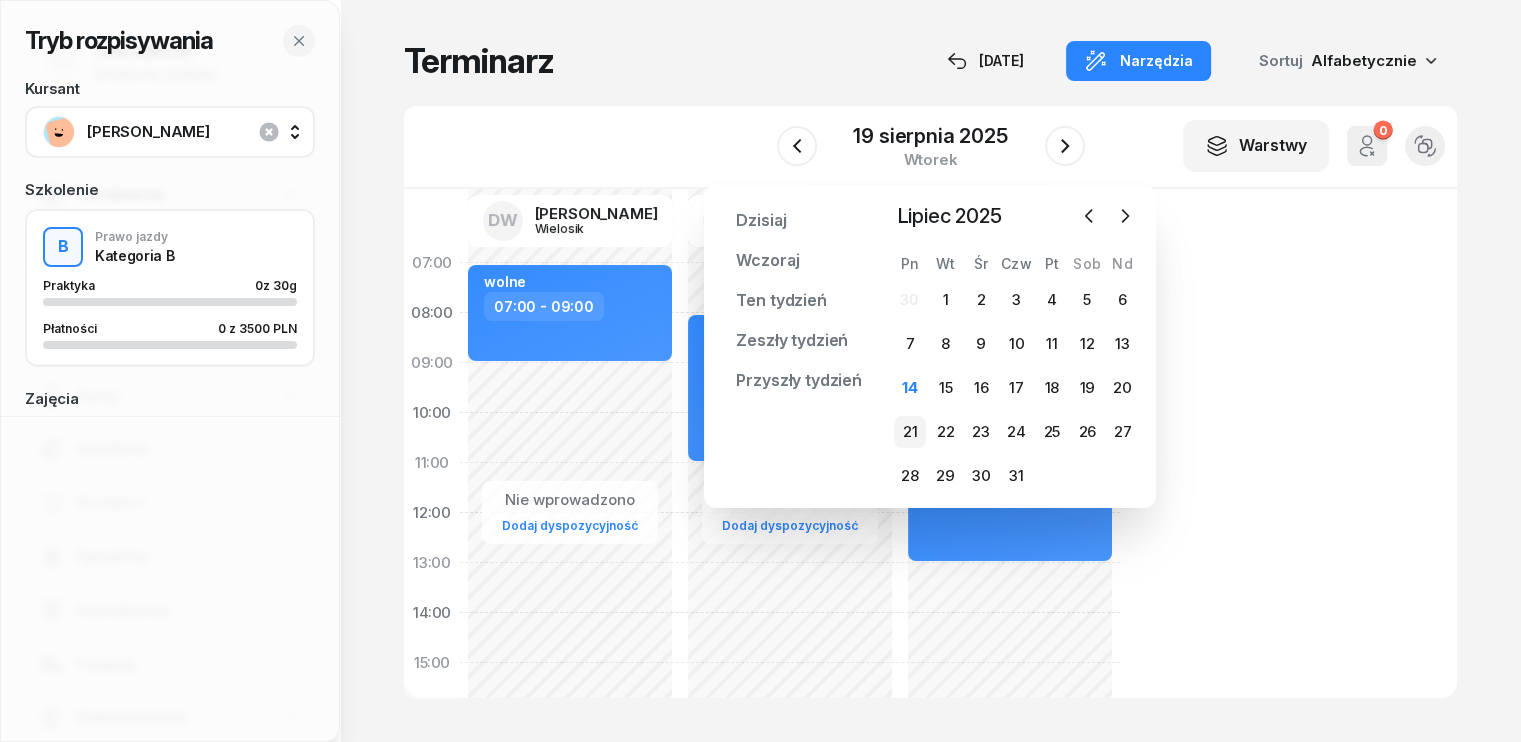 click on "21" at bounding box center [910, 432] 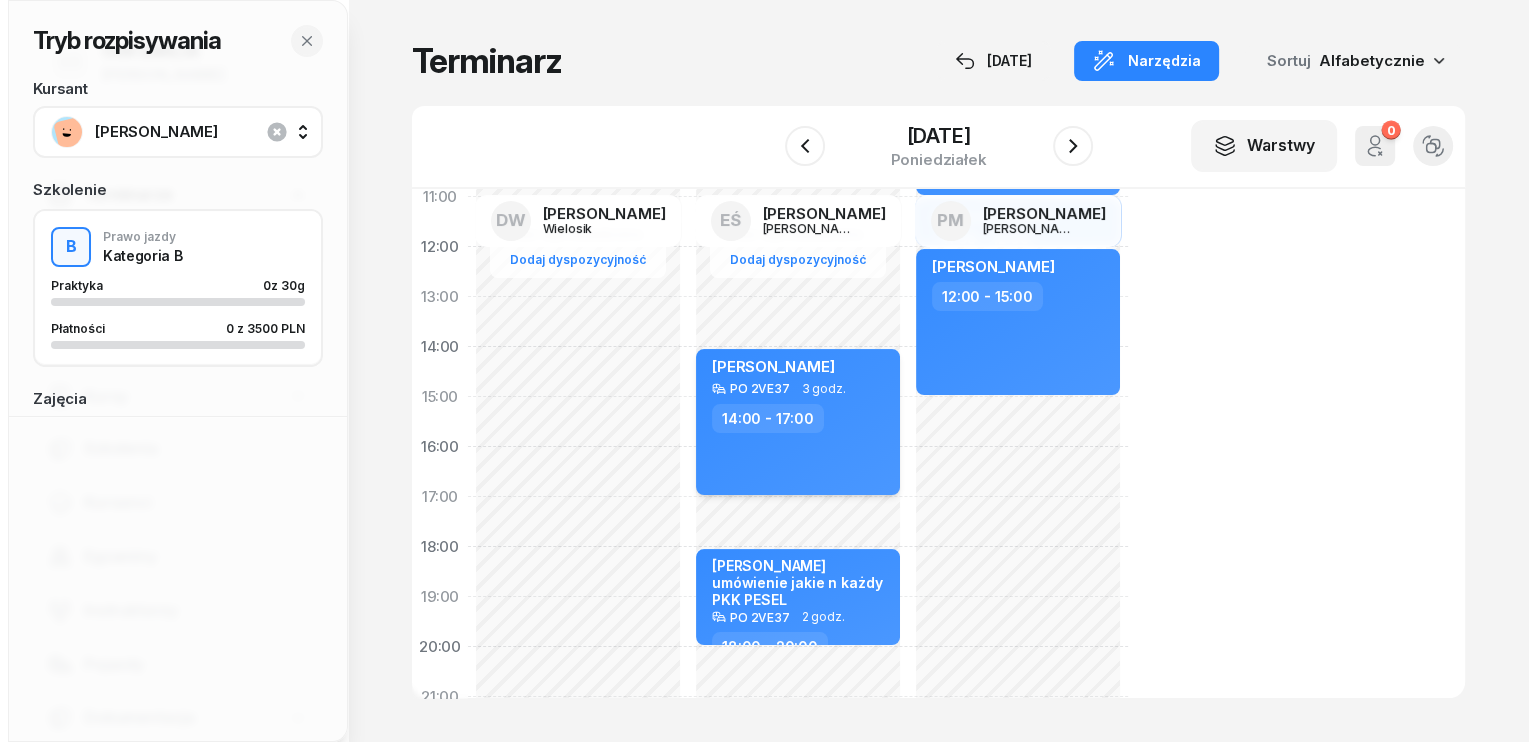 scroll, scrollTop: 301, scrollLeft: 0, axis: vertical 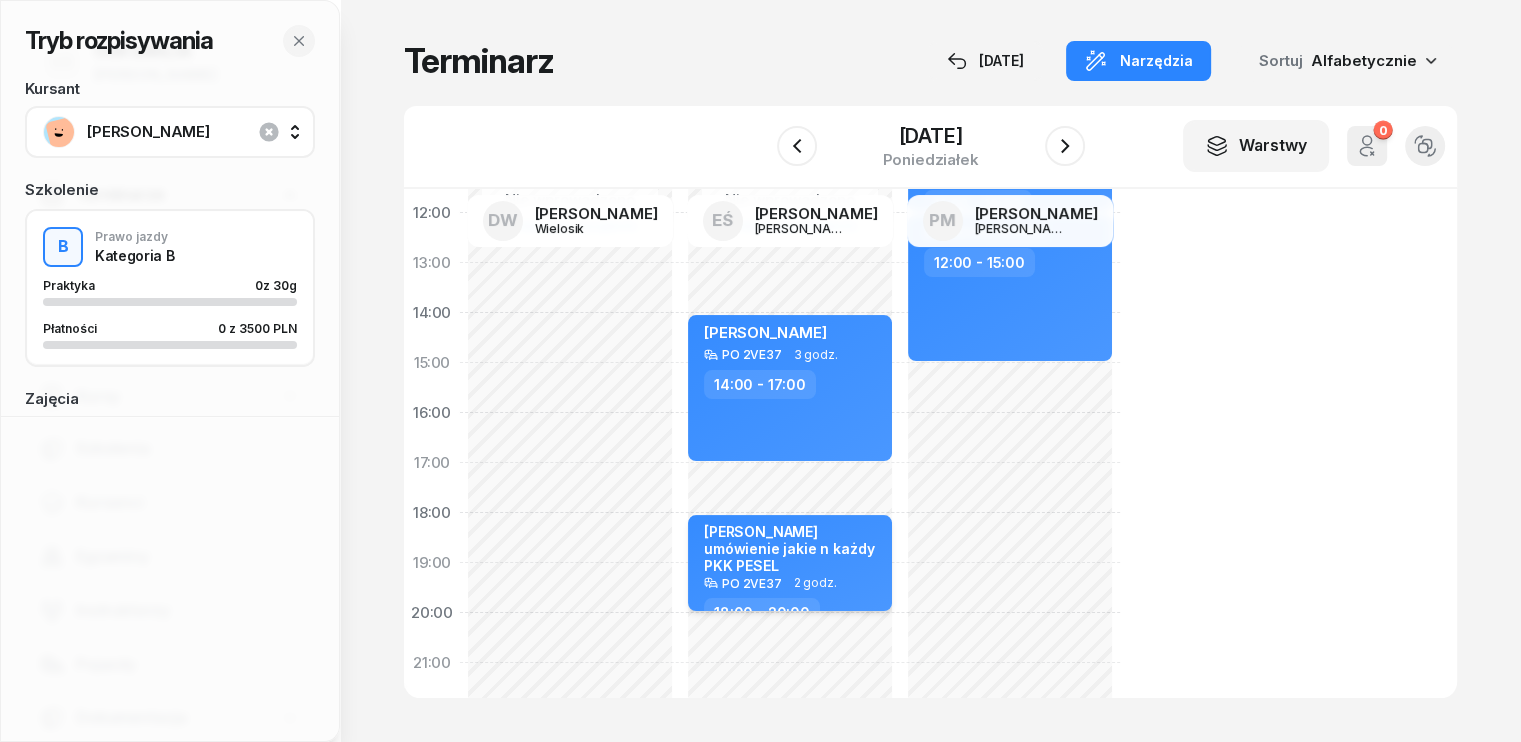 click on "[PERSON_NAME] umówienie jakie n każdy PKK PESEL" at bounding box center (792, 549) 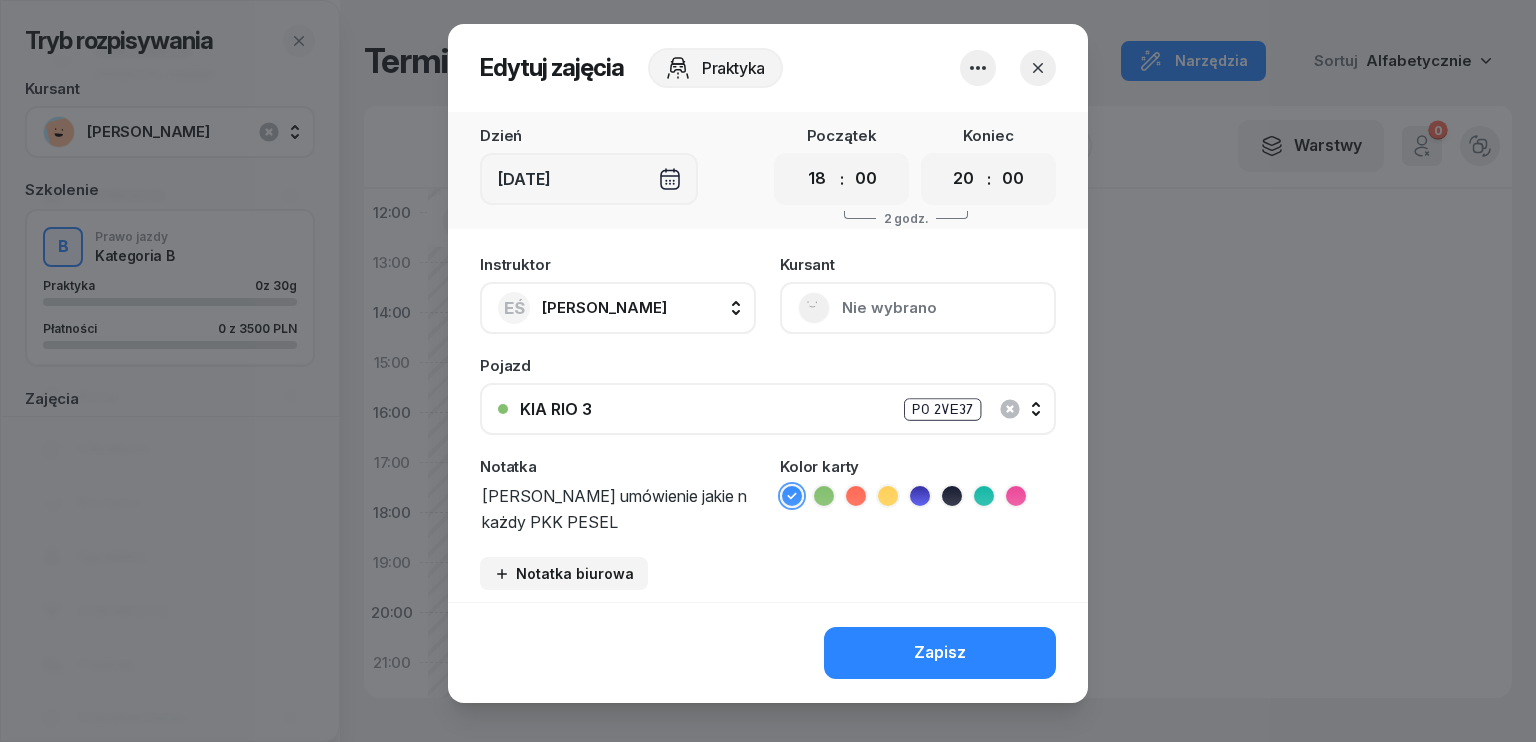 click on "[PERSON_NAME] umówienie jakie n każdy PKK PESEL" at bounding box center (618, 507) 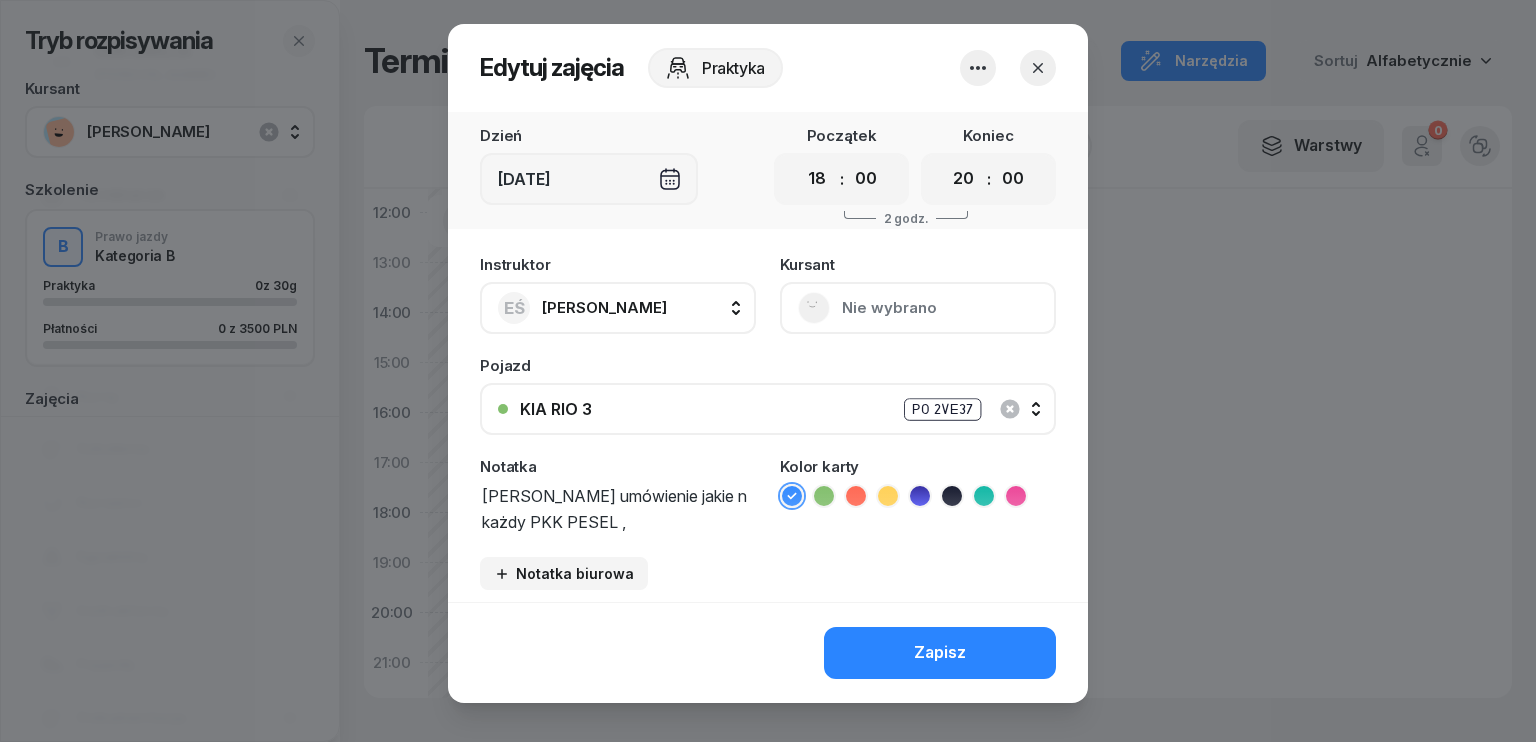 scroll, scrollTop: 0, scrollLeft: 0, axis: both 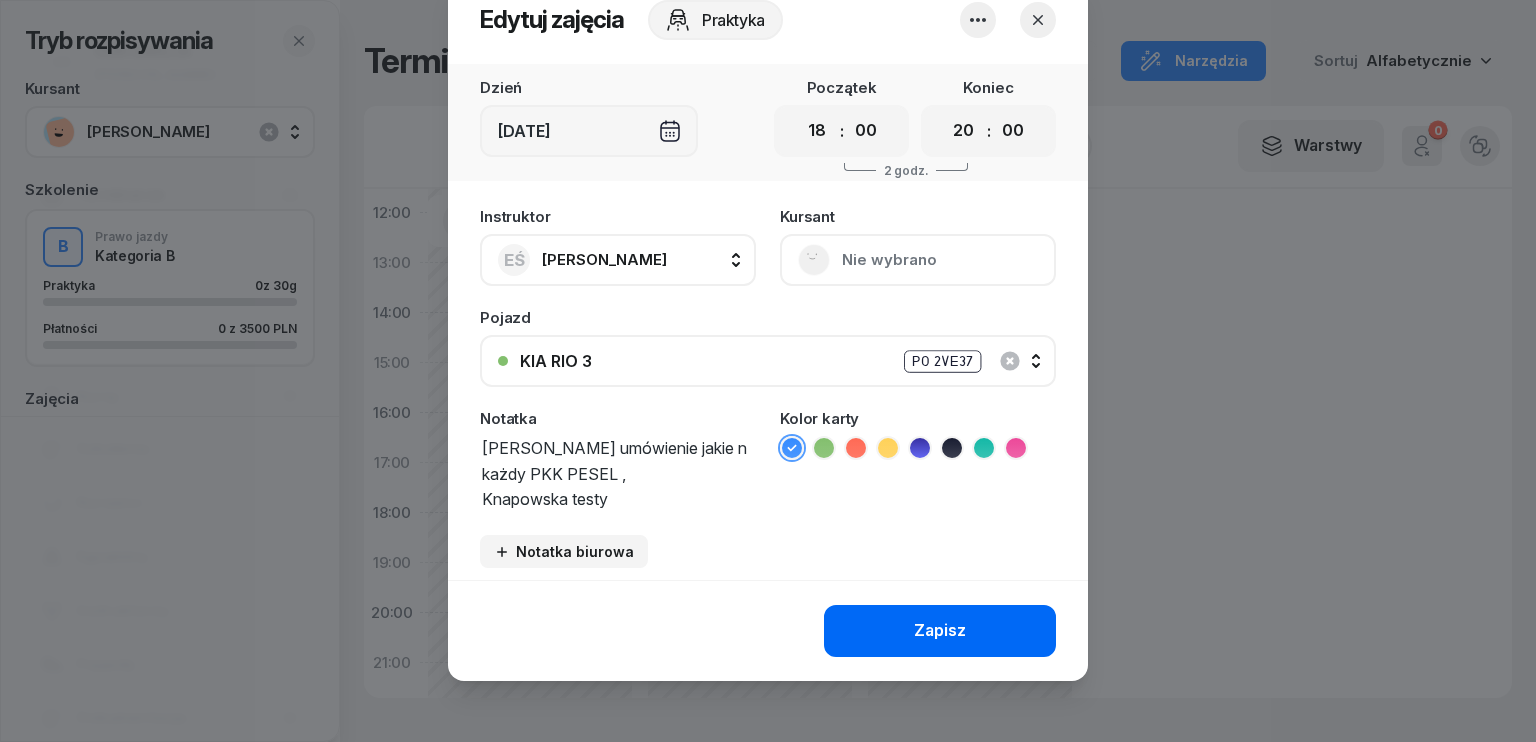 type on "[PERSON_NAME] umówienie jakie n każdy PKK PESEL ,
Knapowska testy" 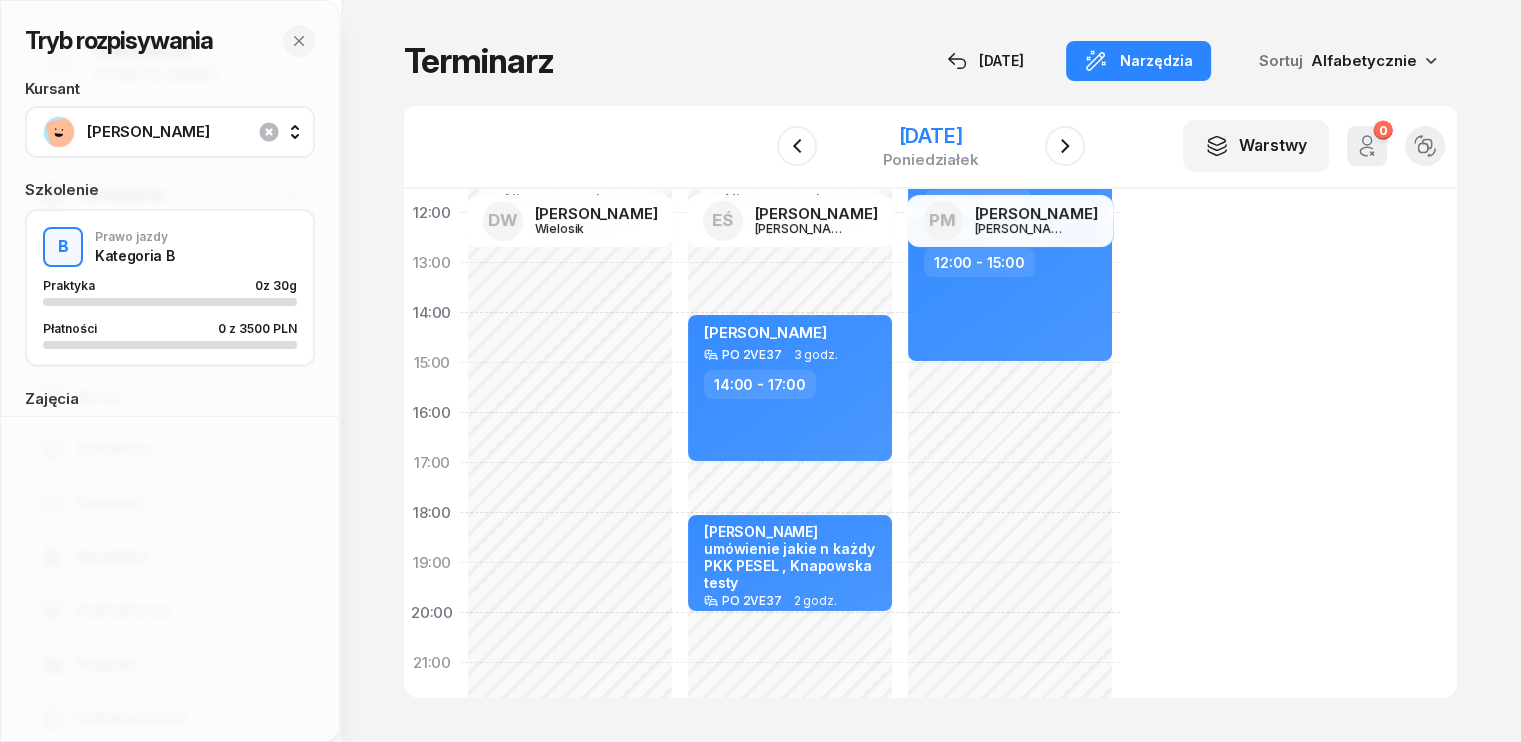 click on "[DATE]" at bounding box center (930, 136) 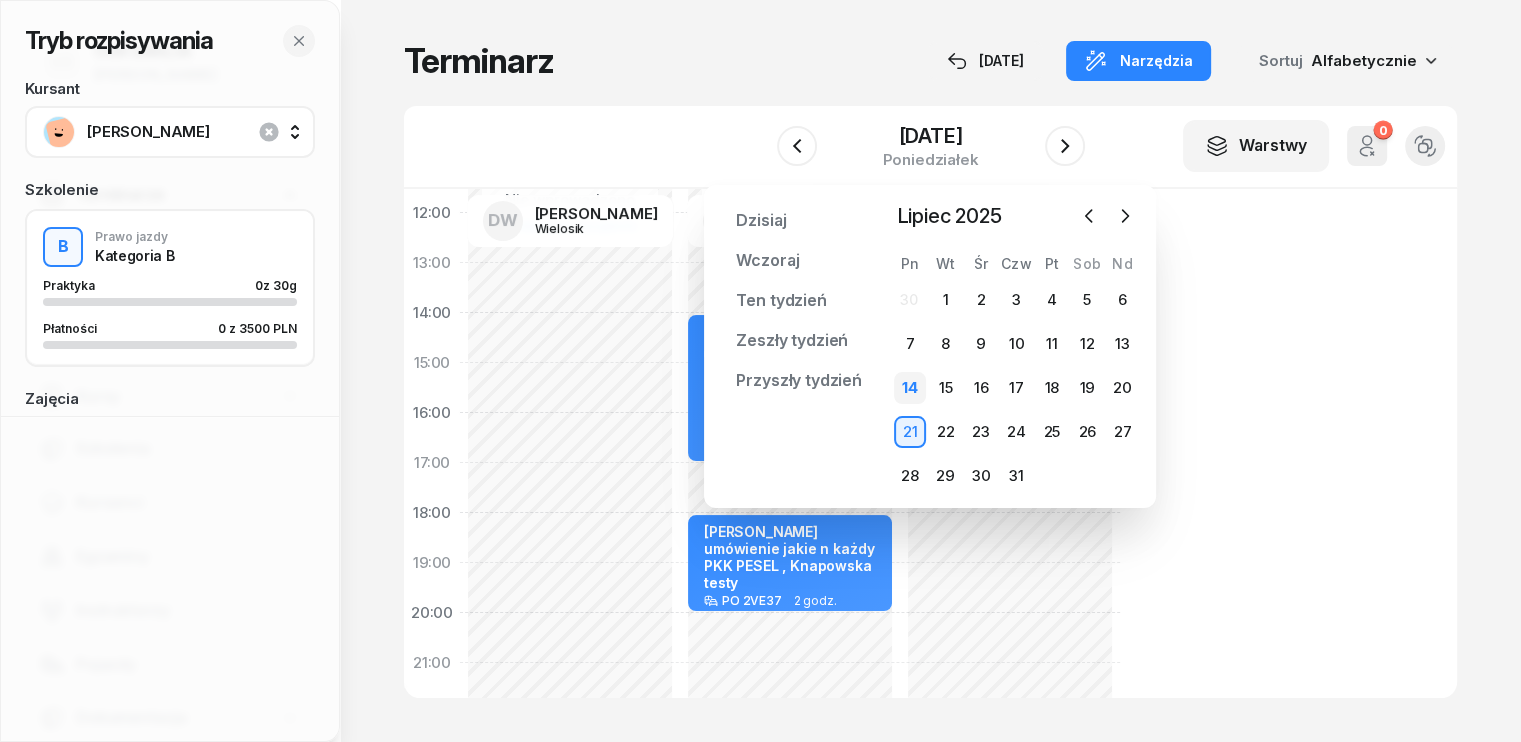 click on "14" at bounding box center [910, 388] 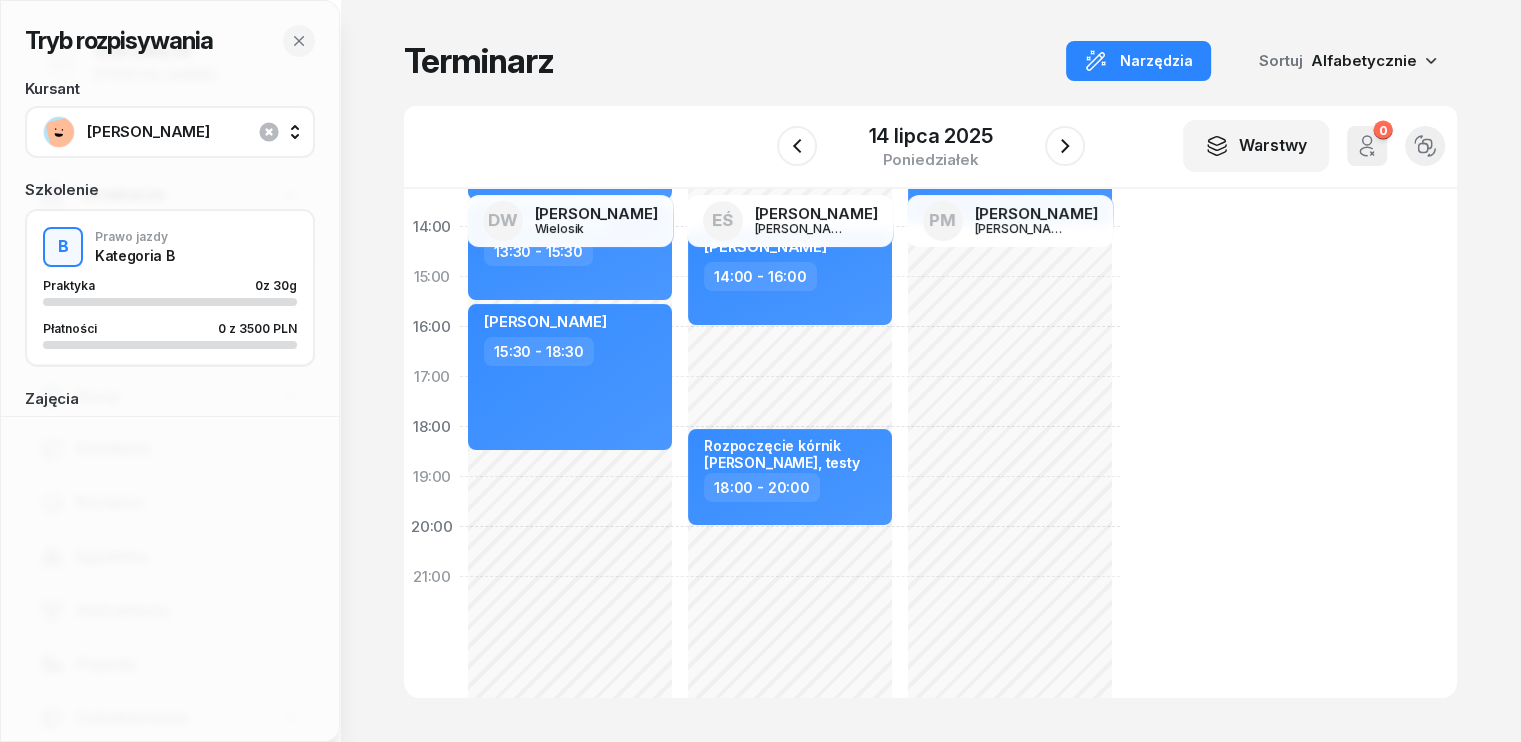 scroll, scrollTop: 401, scrollLeft: 0, axis: vertical 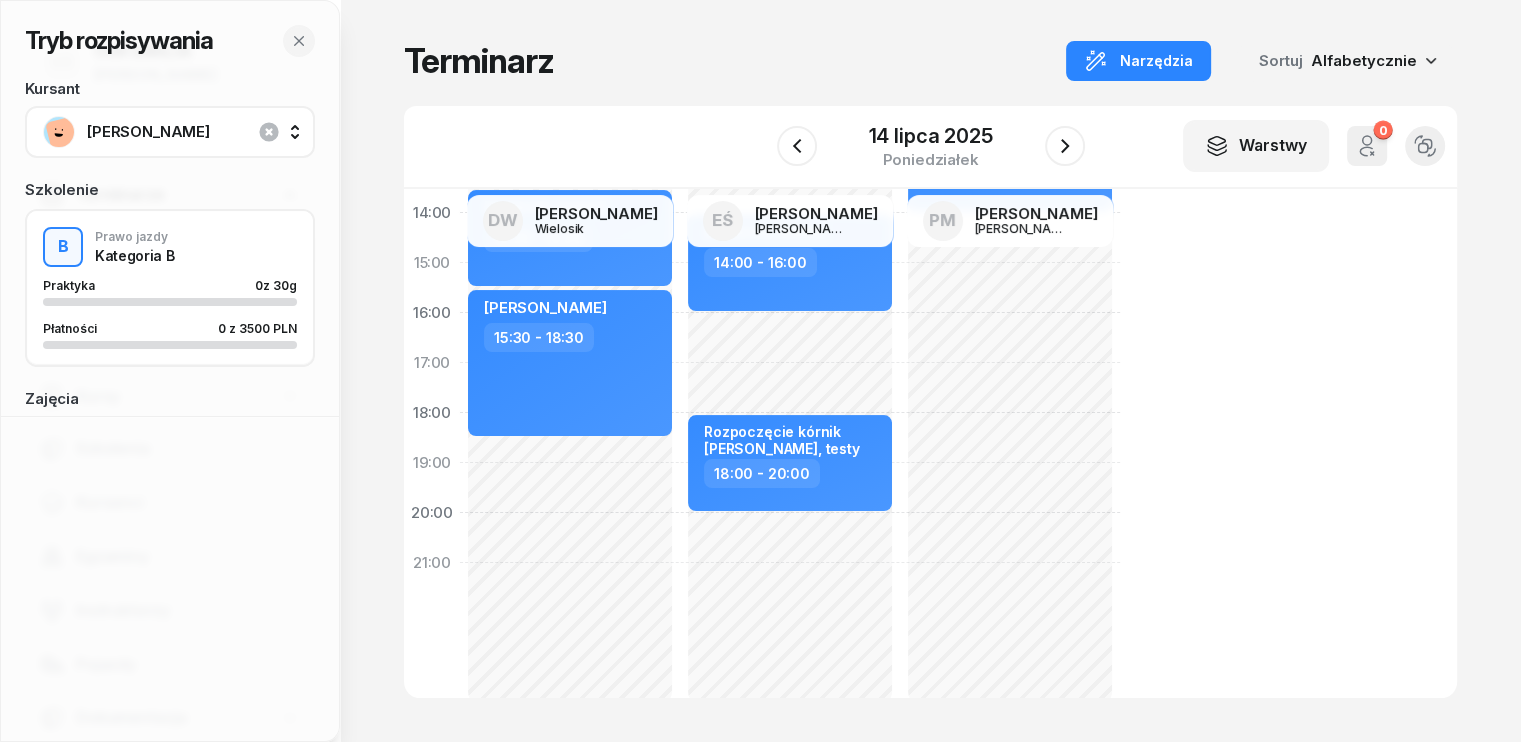 click on "[PERSON_NAME]" at bounding box center (192, 132) 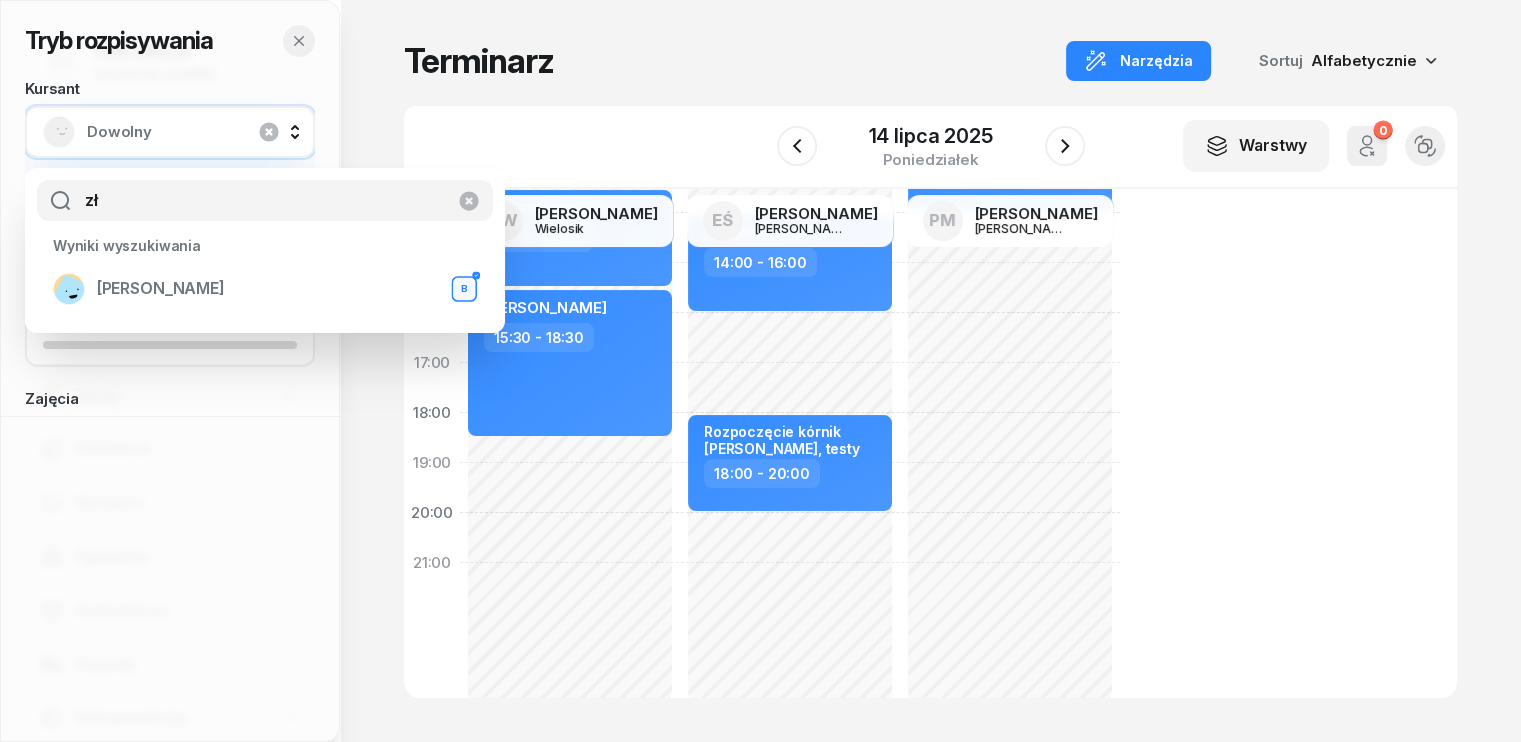 type on "zł" 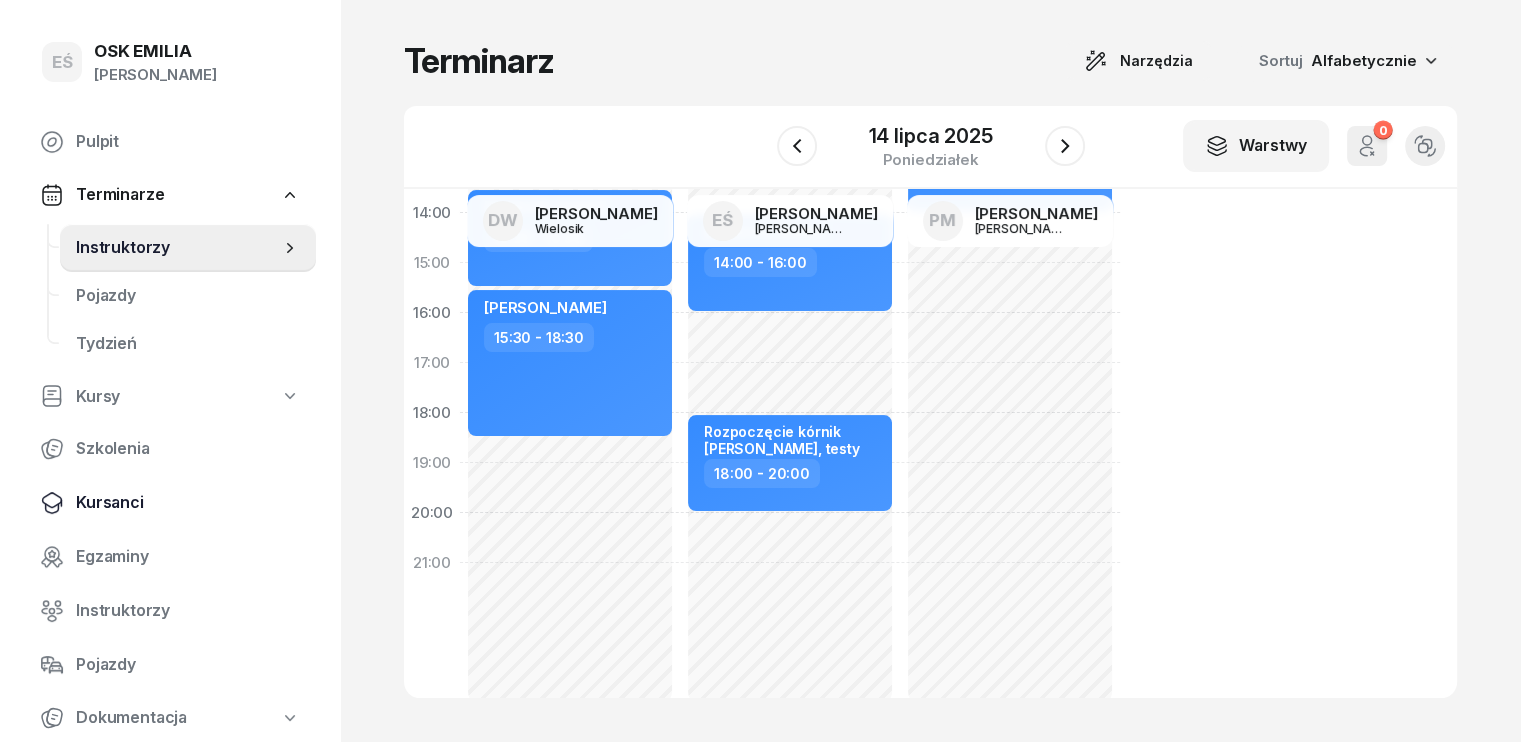 click on "Kursanci" at bounding box center [188, 503] 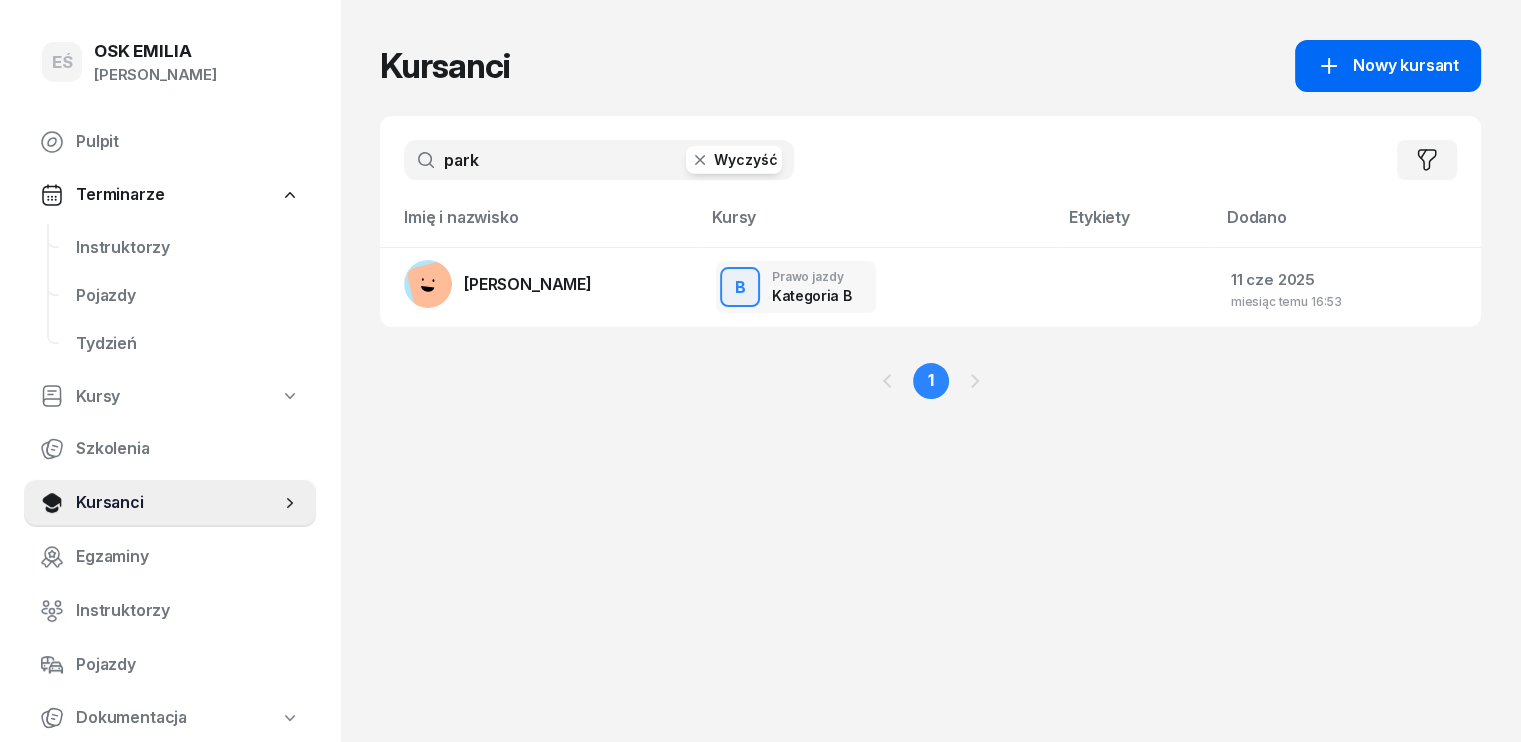 click on "Nowy kursant" 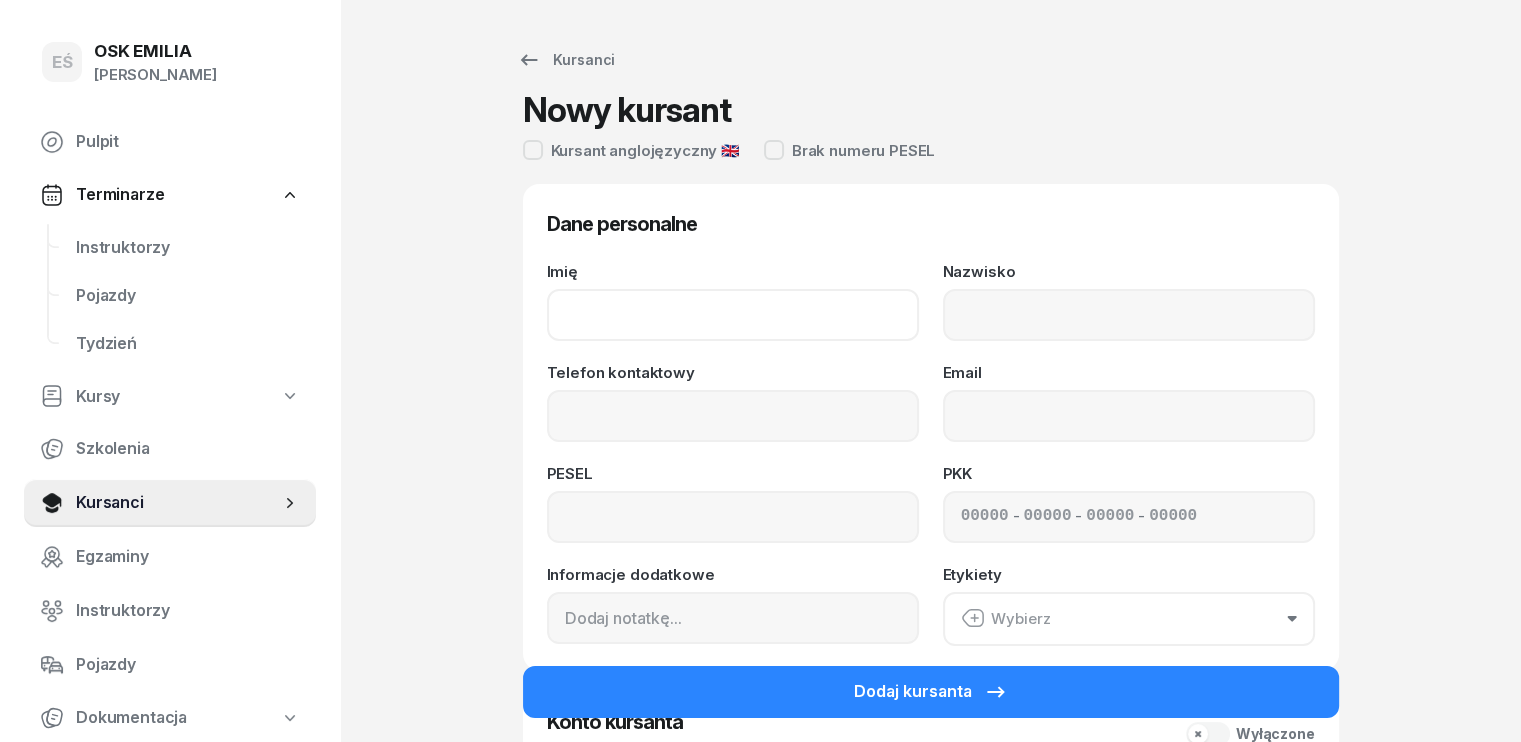drag, startPoint x: 655, startPoint y: 307, endPoint x: 676, endPoint y: 278, distance: 35.805027 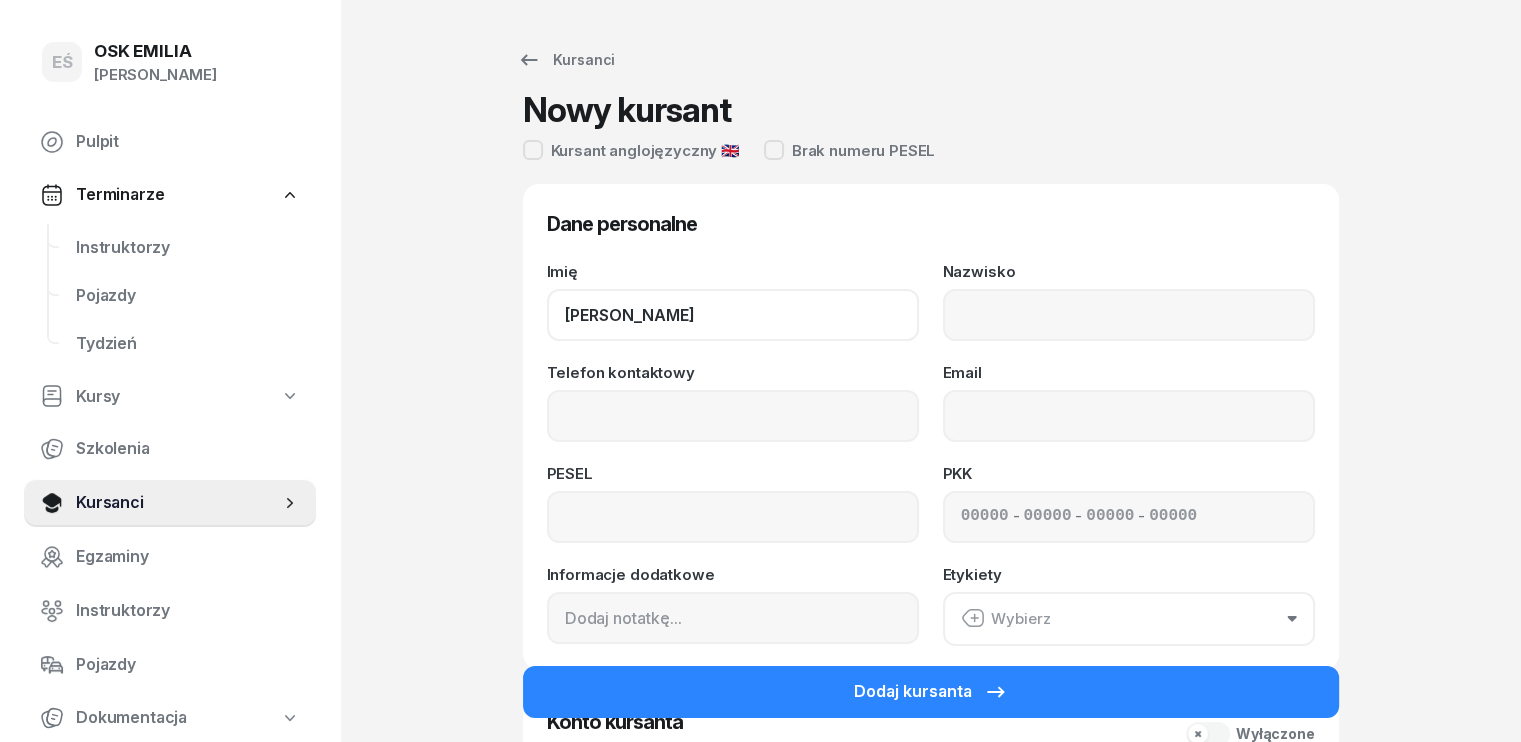 type on "[PERSON_NAME]" 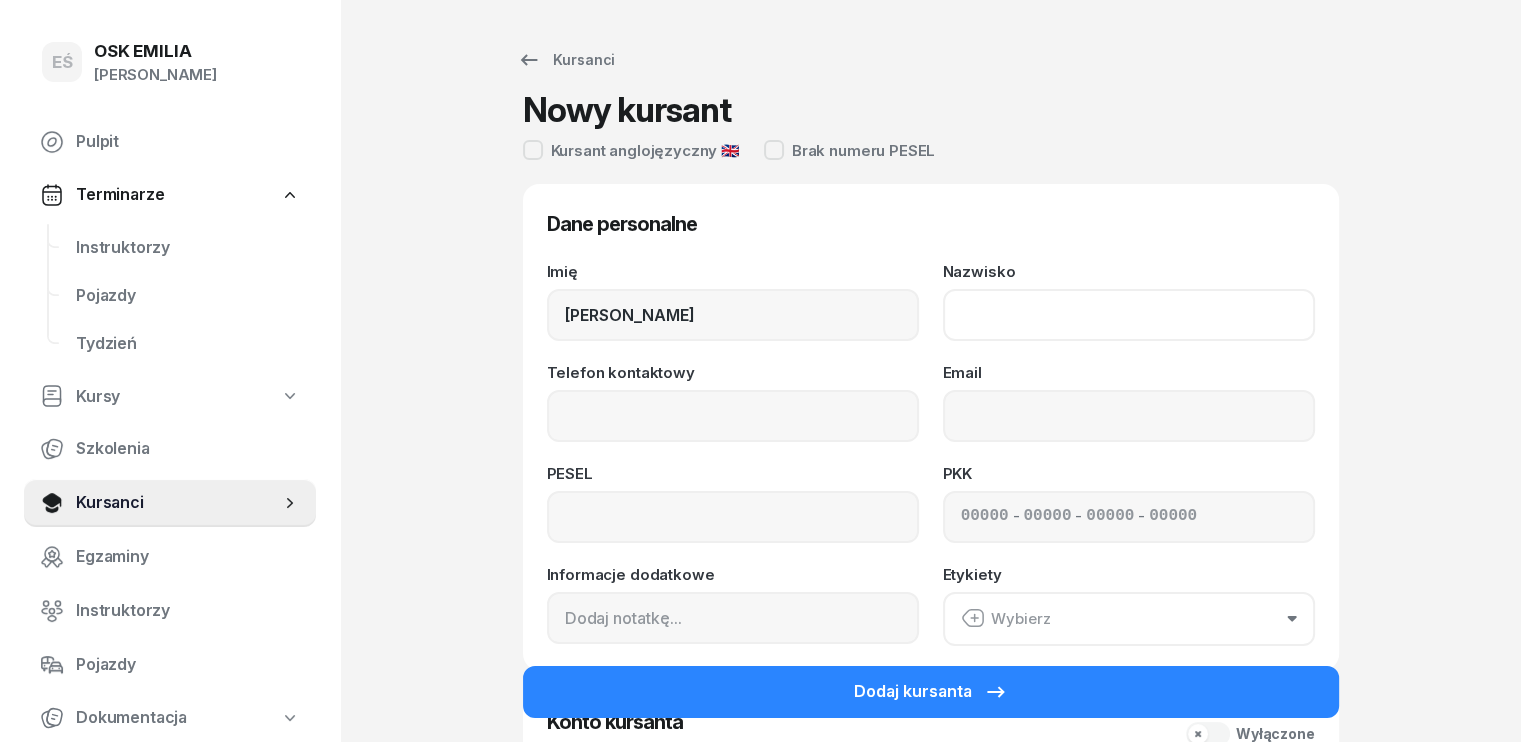 click on "Nazwisko" 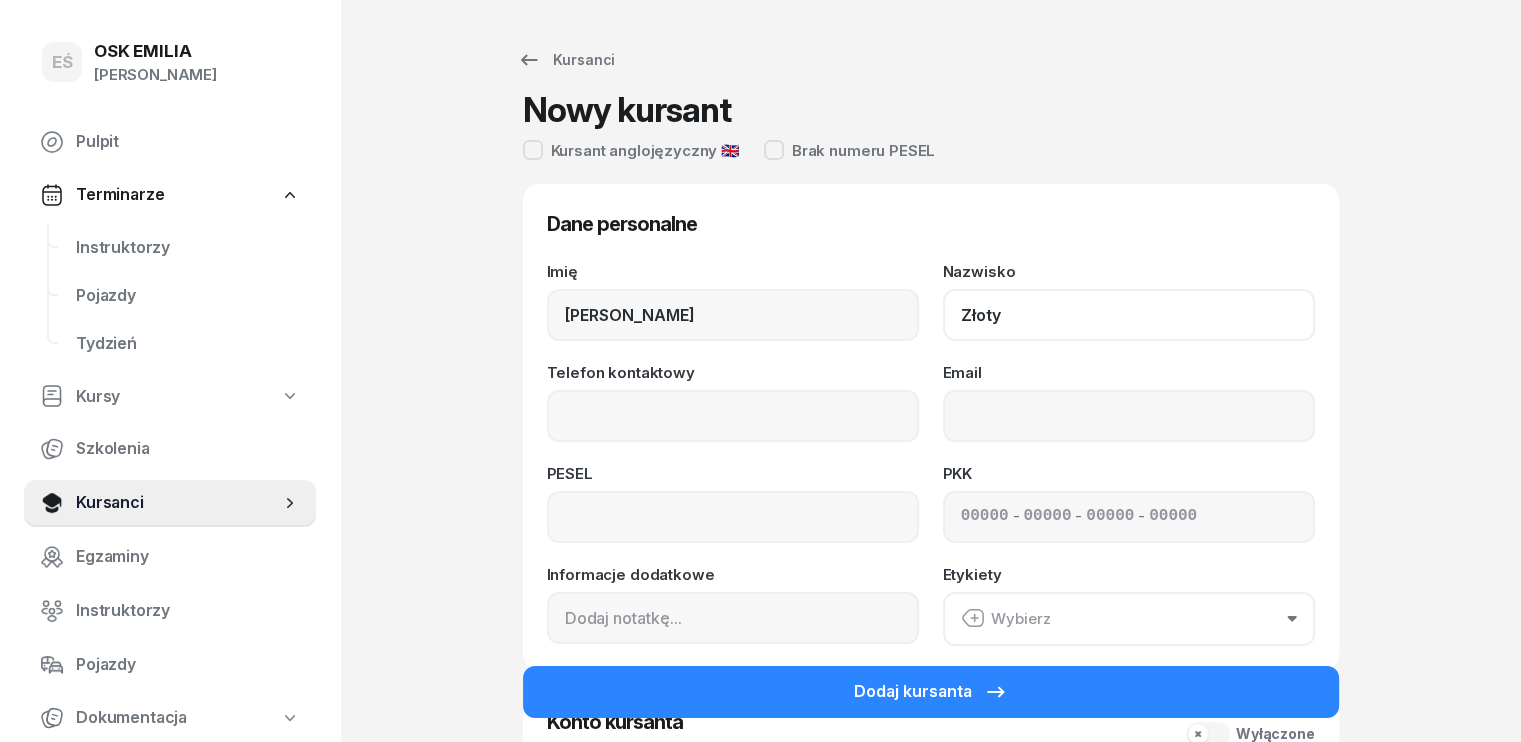type on "Złoty" 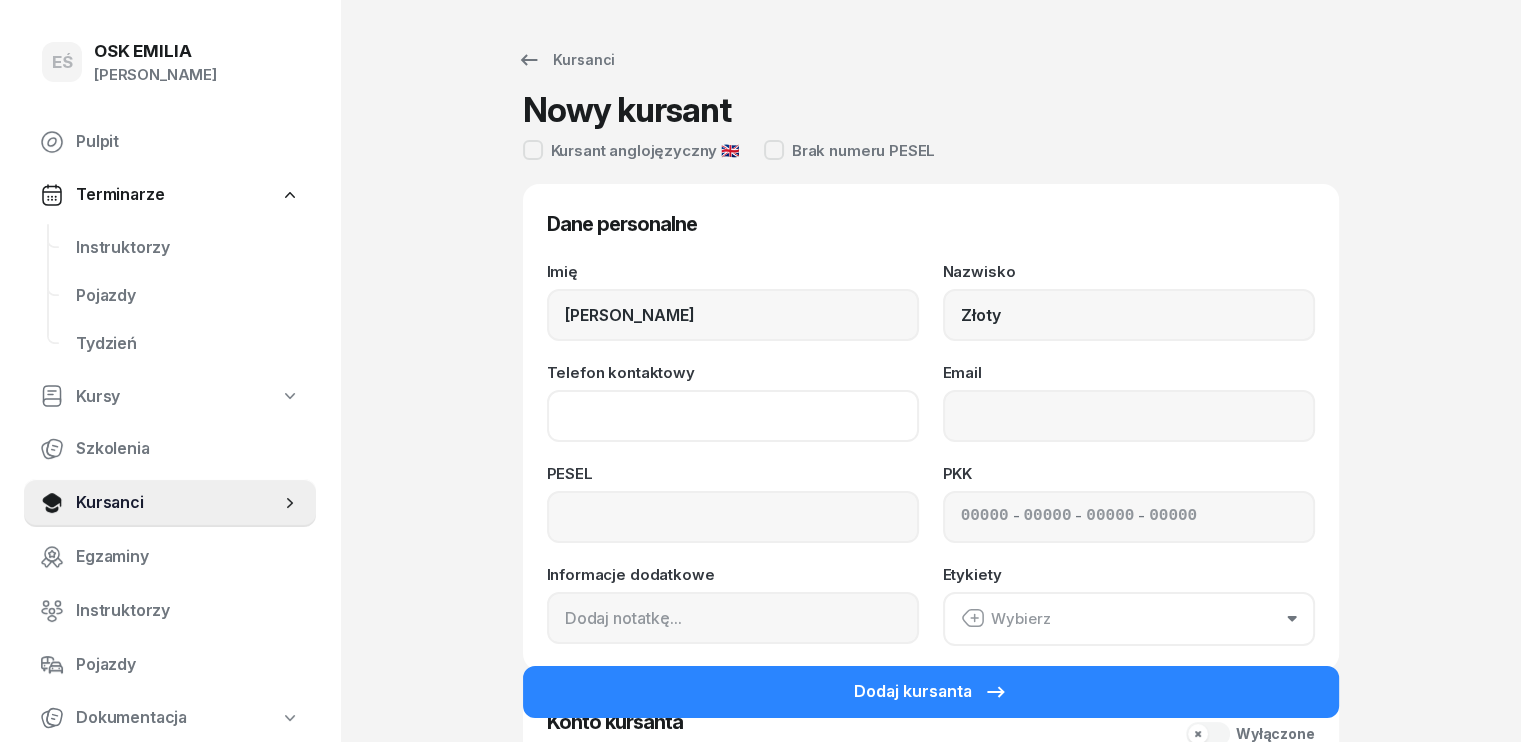 click on "Telefon kontaktowy" 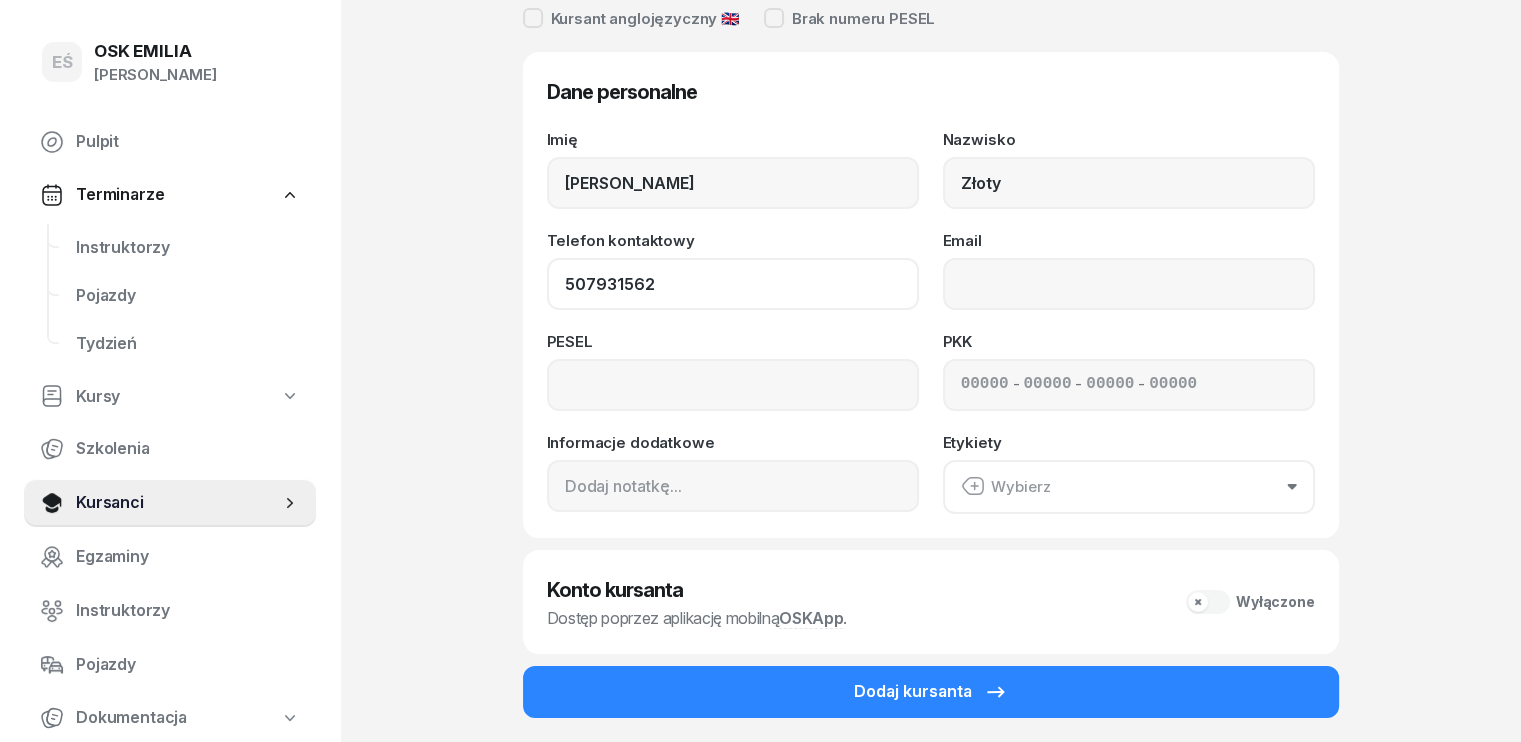 scroll, scrollTop: 200, scrollLeft: 0, axis: vertical 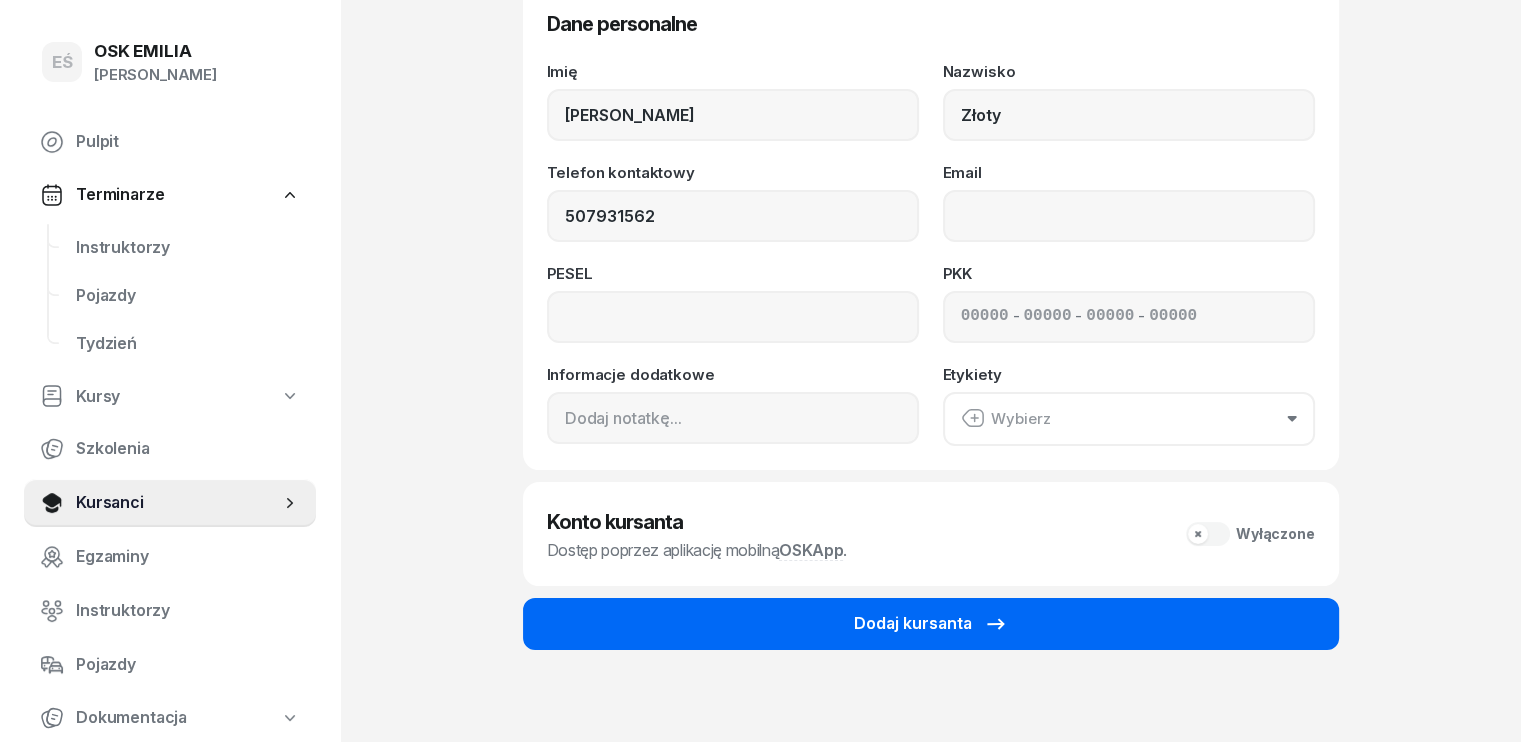 type on "507 931 562" 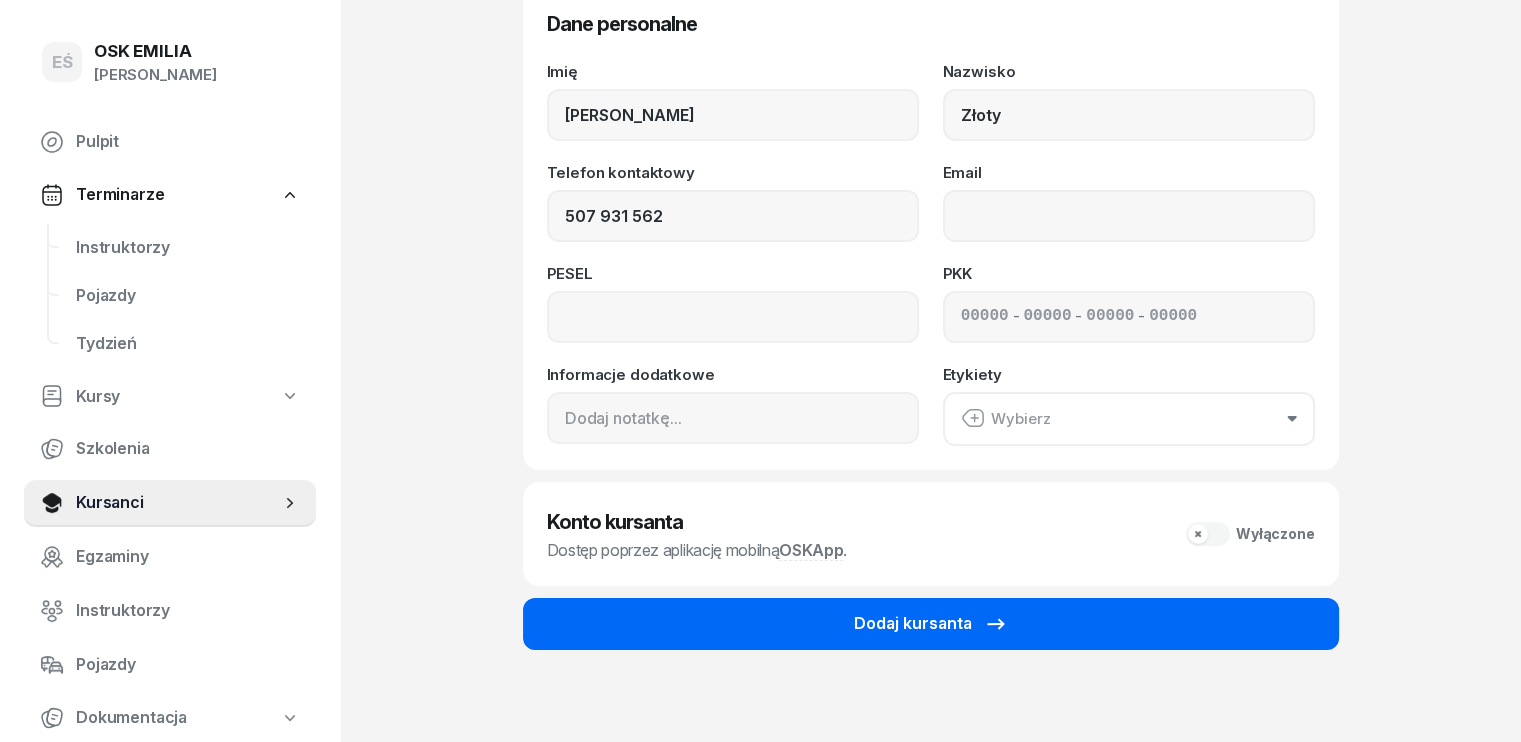 click on "Dodaj kursanta" at bounding box center (931, 624) 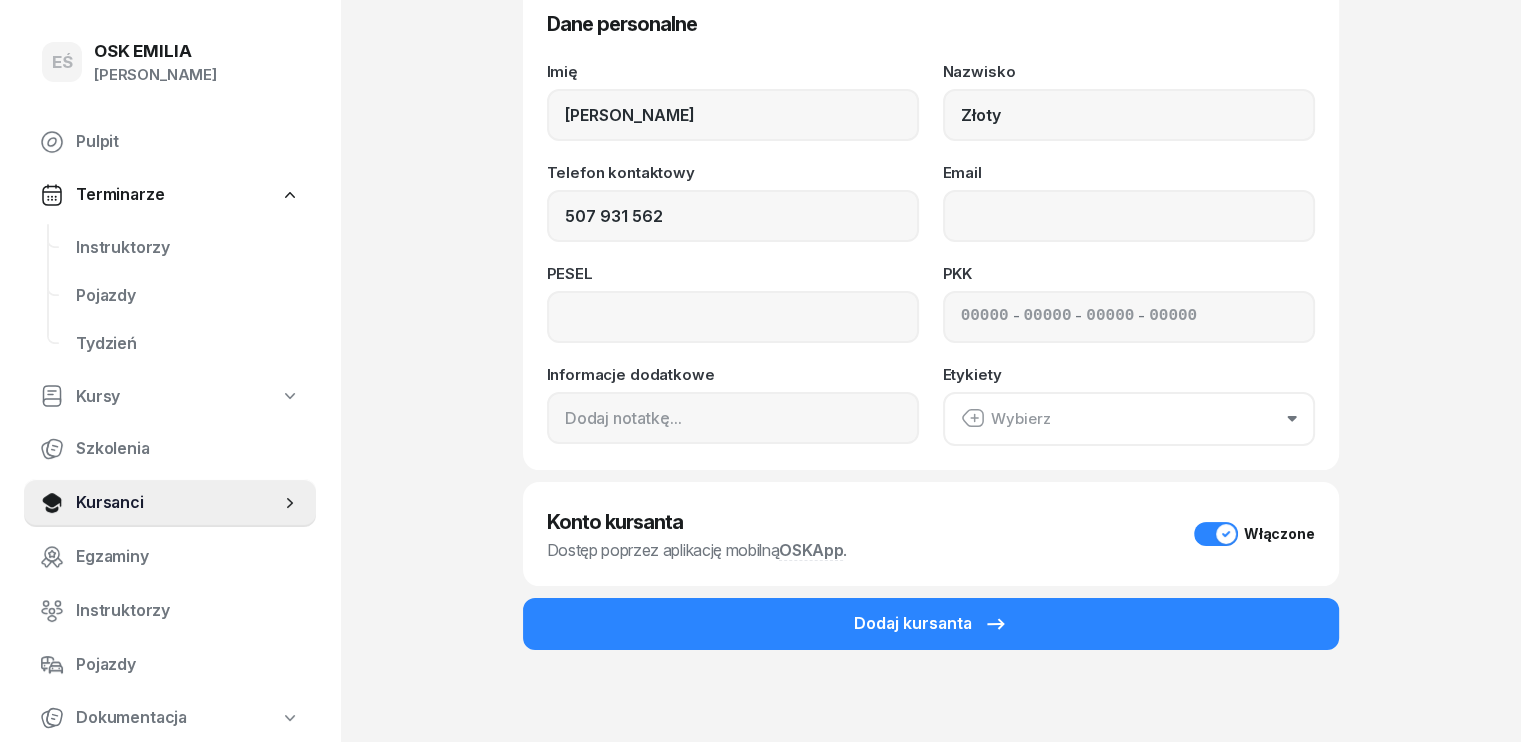 scroll, scrollTop: 0, scrollLeft: 0, axis: both 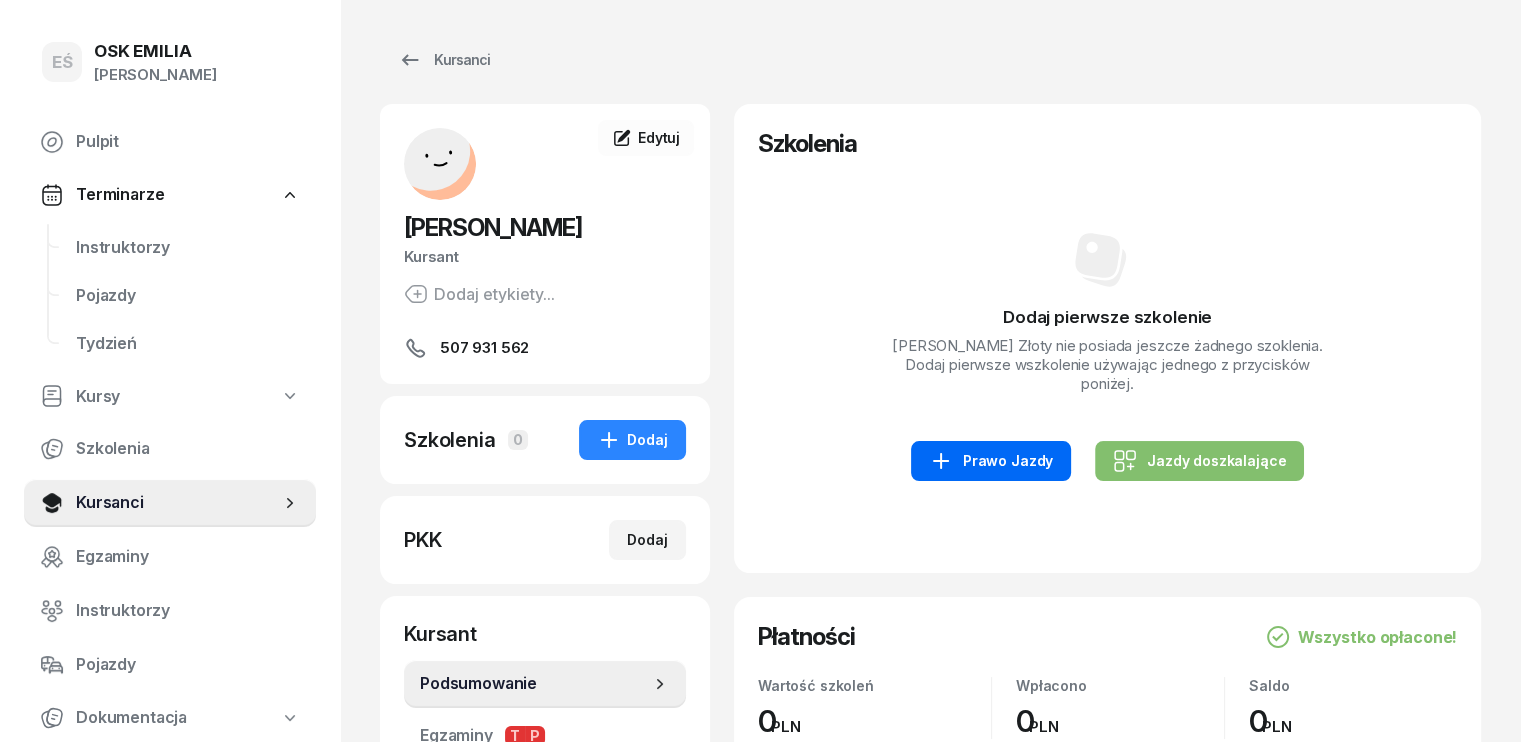 click on "Prawo Jazdy" at bounding box center [991, 461] 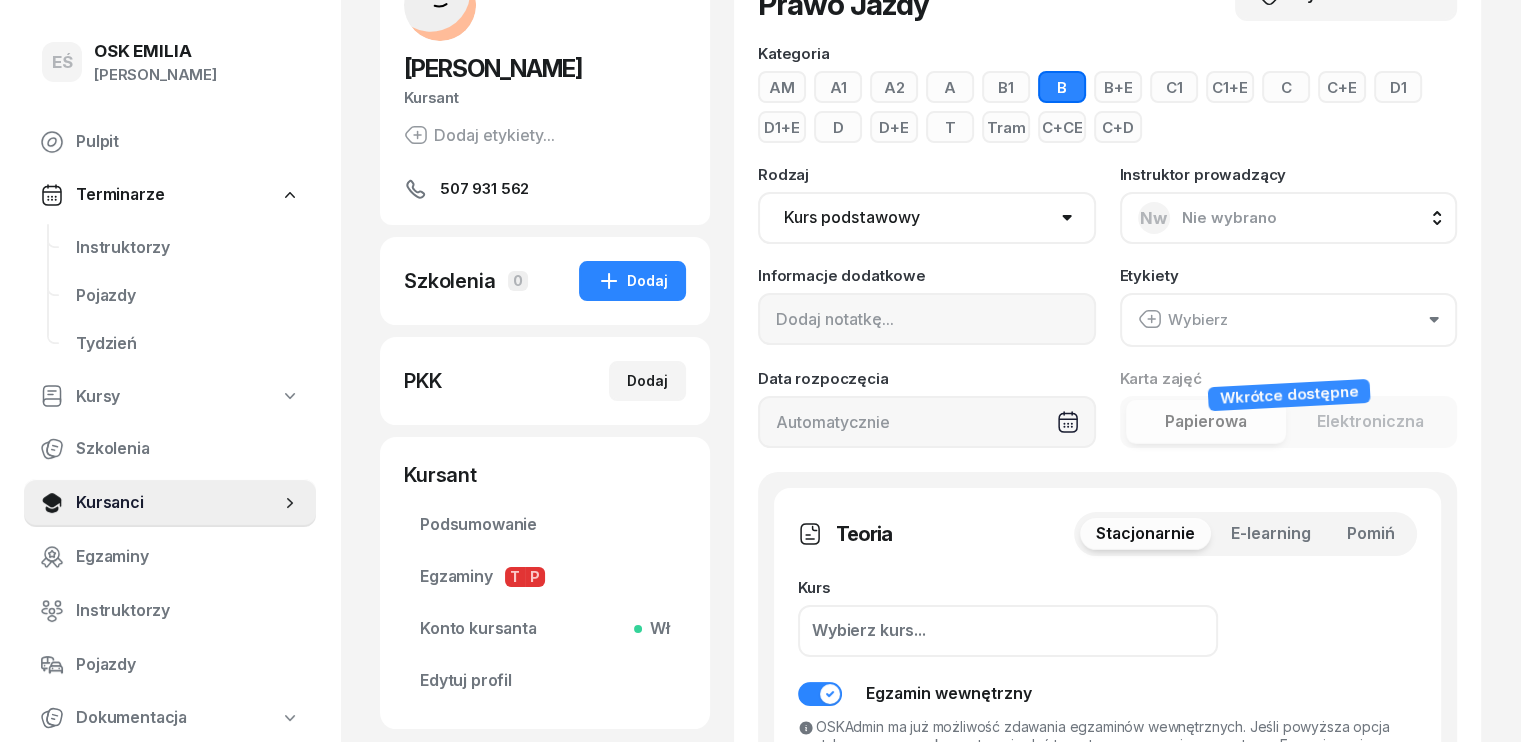 scroll, scrollTop: 200, scrollLeft: 0, axis: vertical 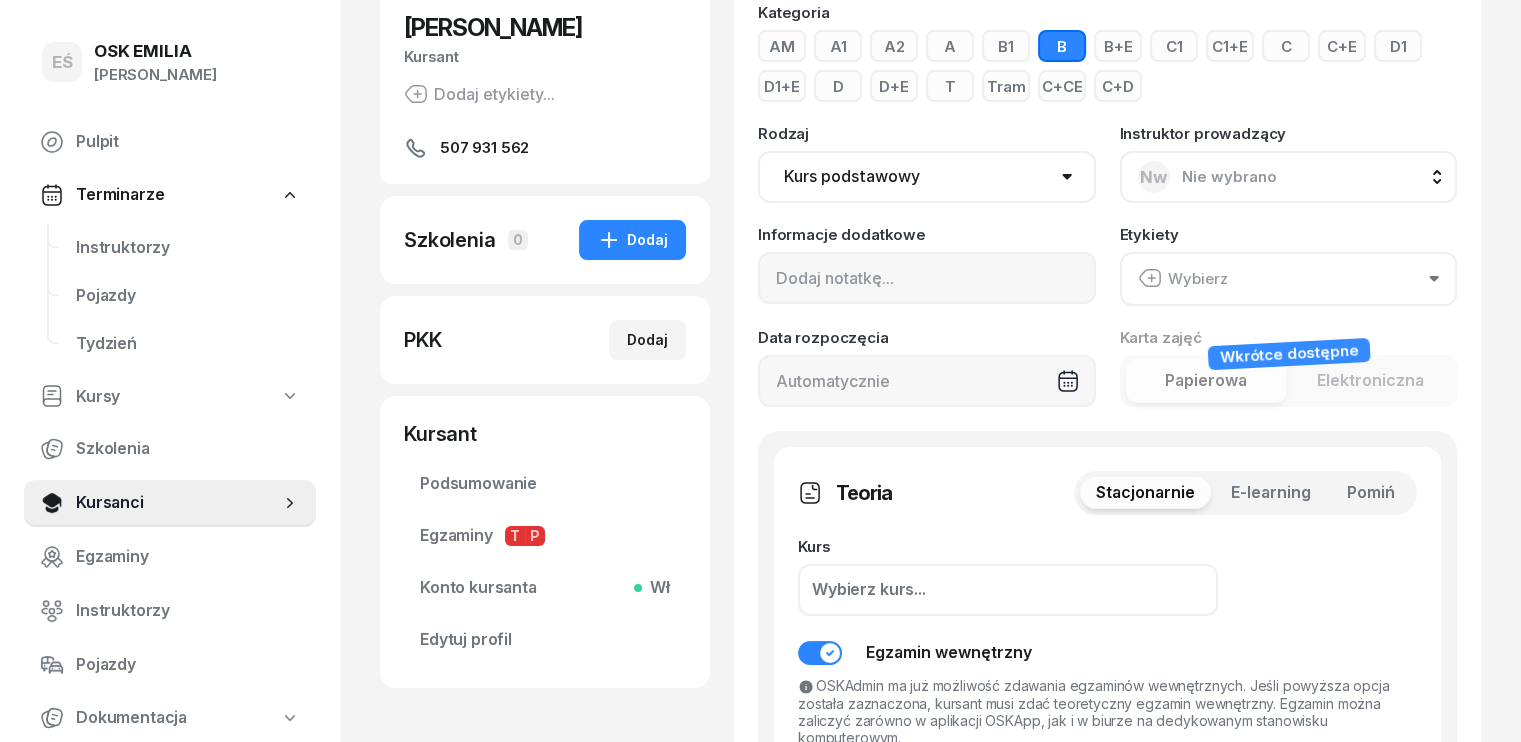 click on "Pomiń" at bounding box center (1371, 493) 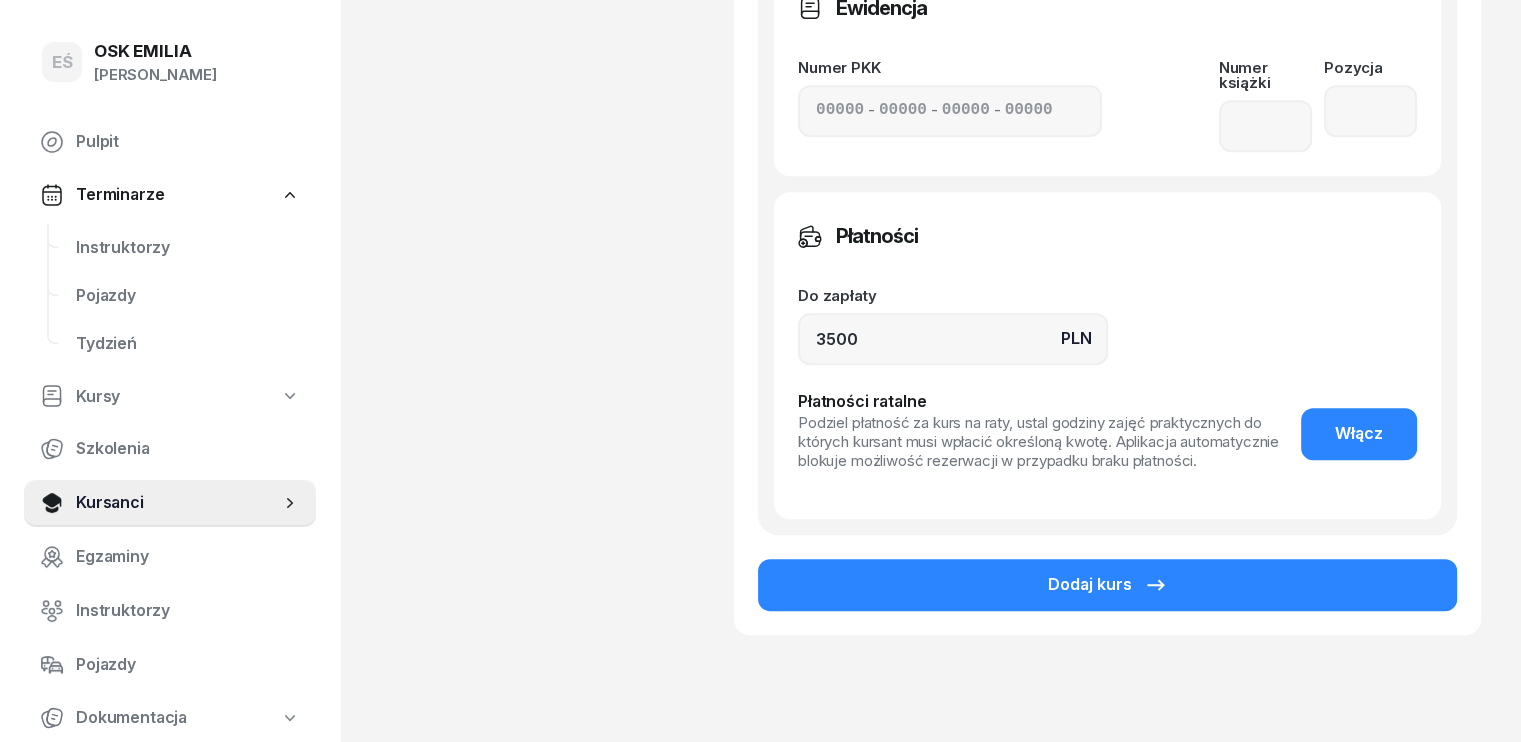 scroll, scrollTop: 1056, scrollLeft: 0, axis: vertical 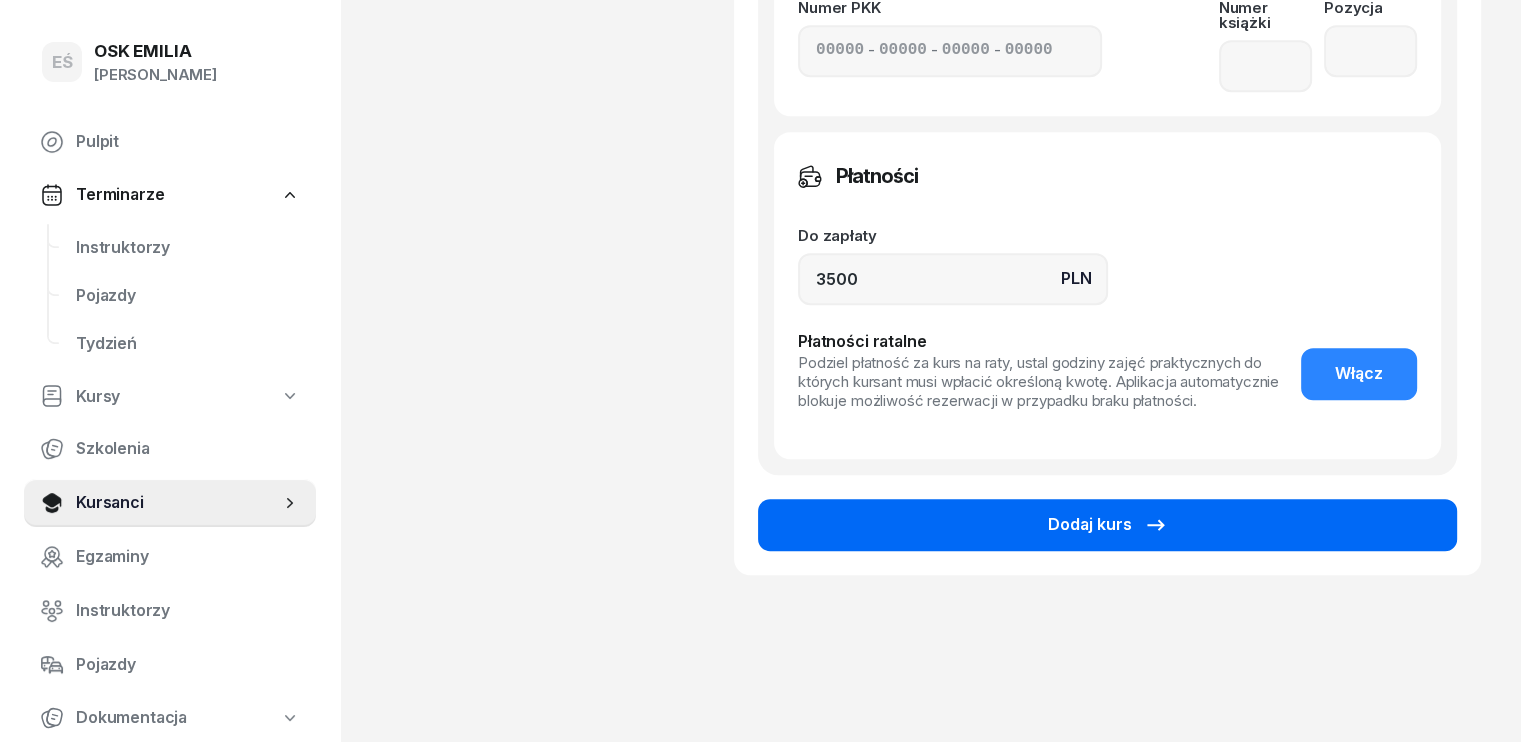 click on "Dodaj kurs" at bounding box center [1108, 525] 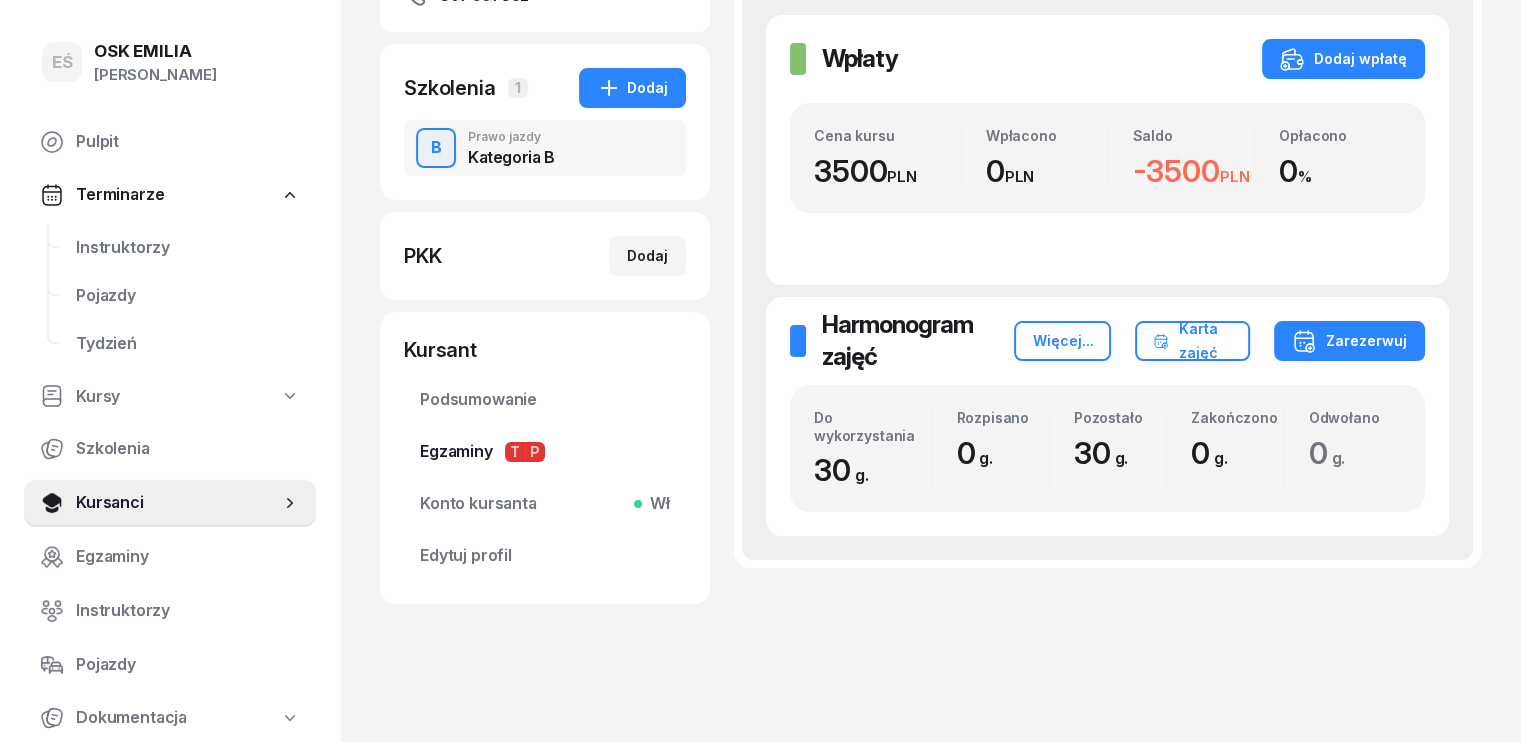 scroll, scrollTop: 356, scrollLeft: 0, axis: vertical 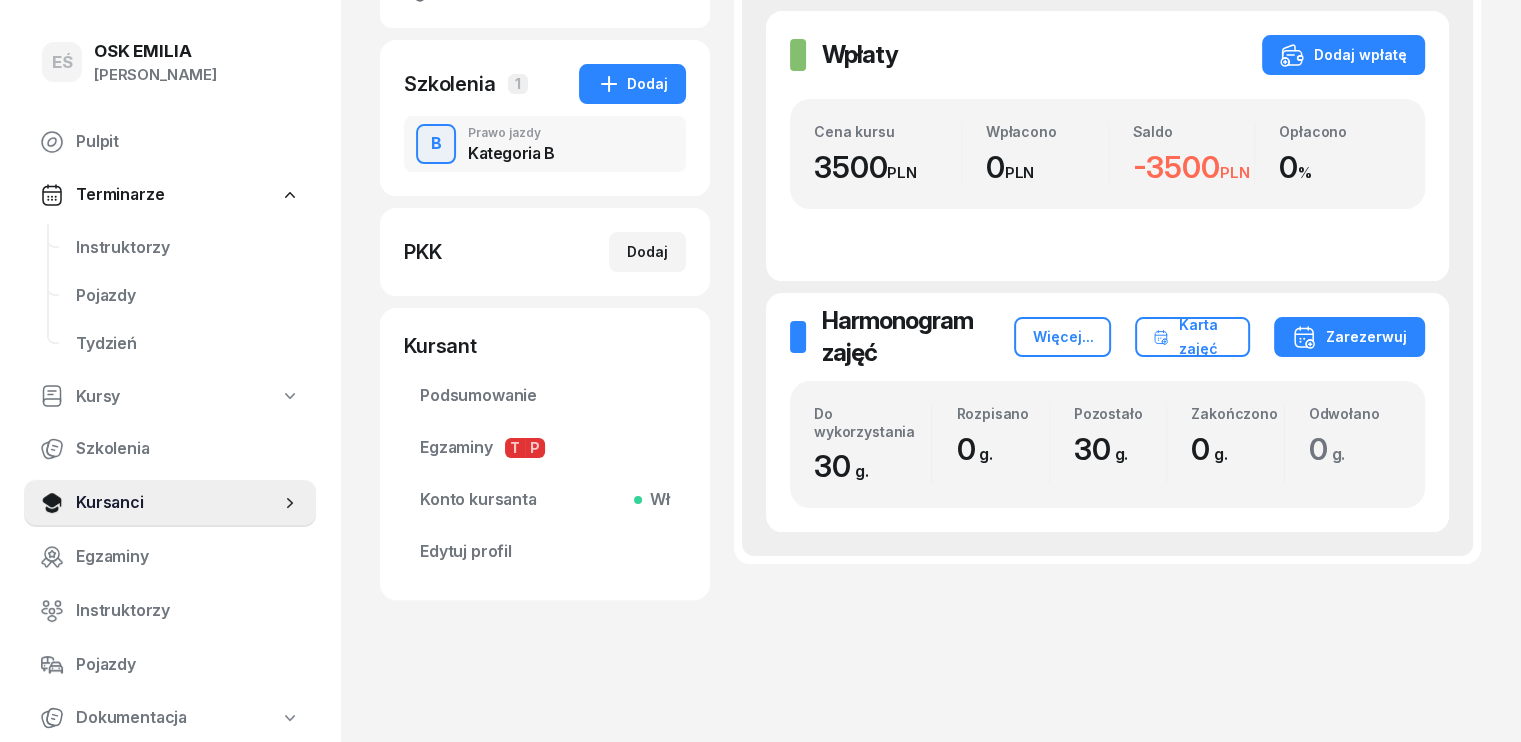 click on "Konto kursanta  Wł" at bounding box center [545, 500] 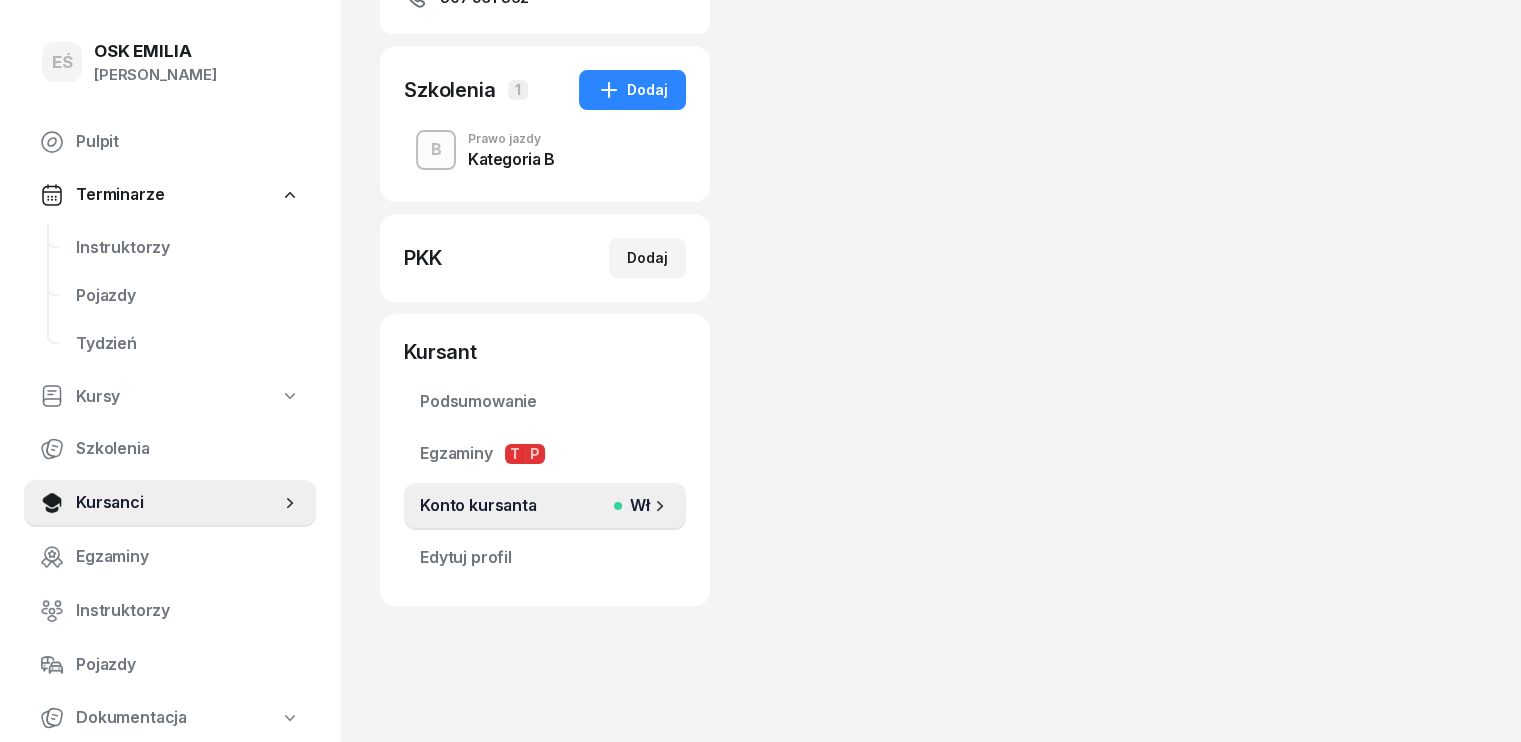 scroll, scrollTop: 0, scrollLeft: 0, axis: both 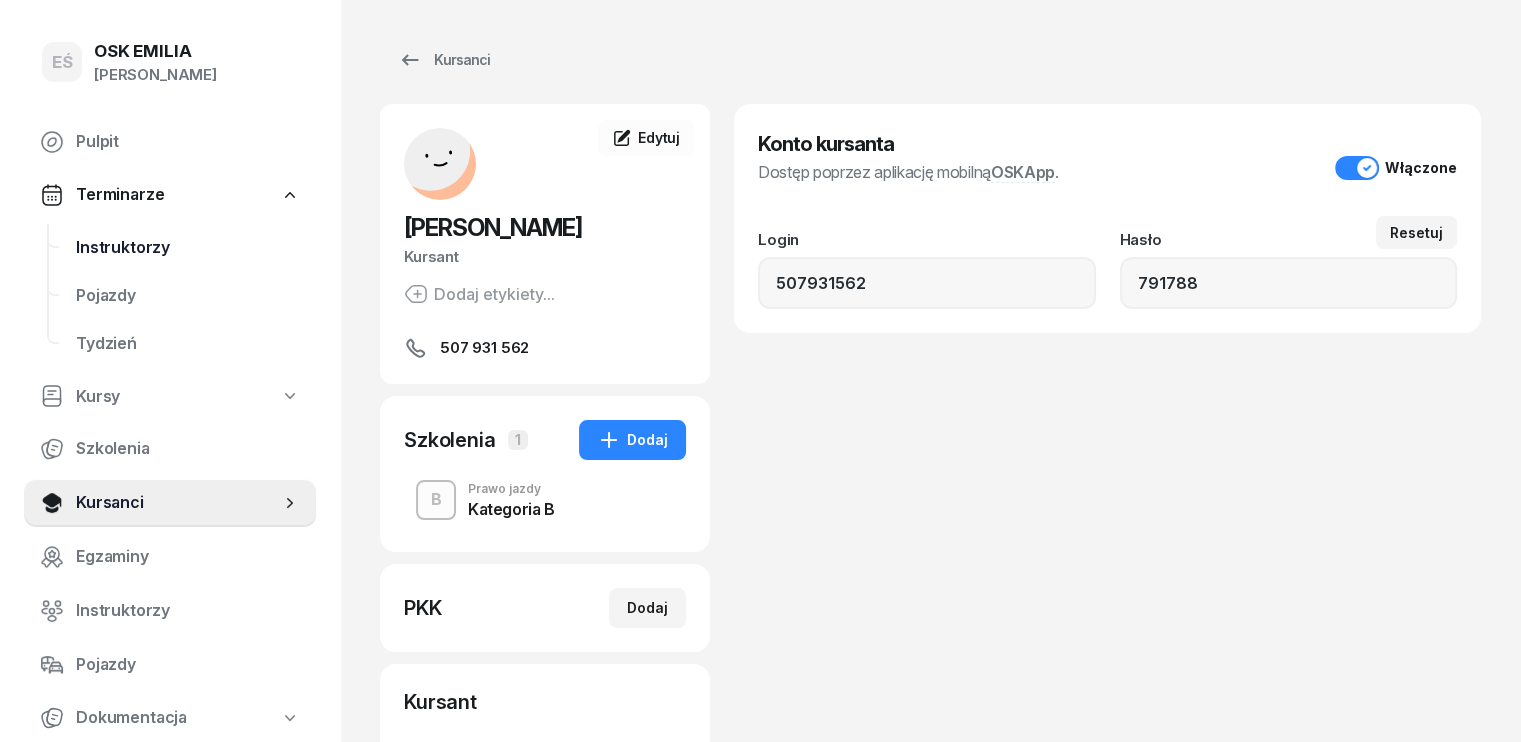click on "Instruktorzy" at bounding box center (188, 248) 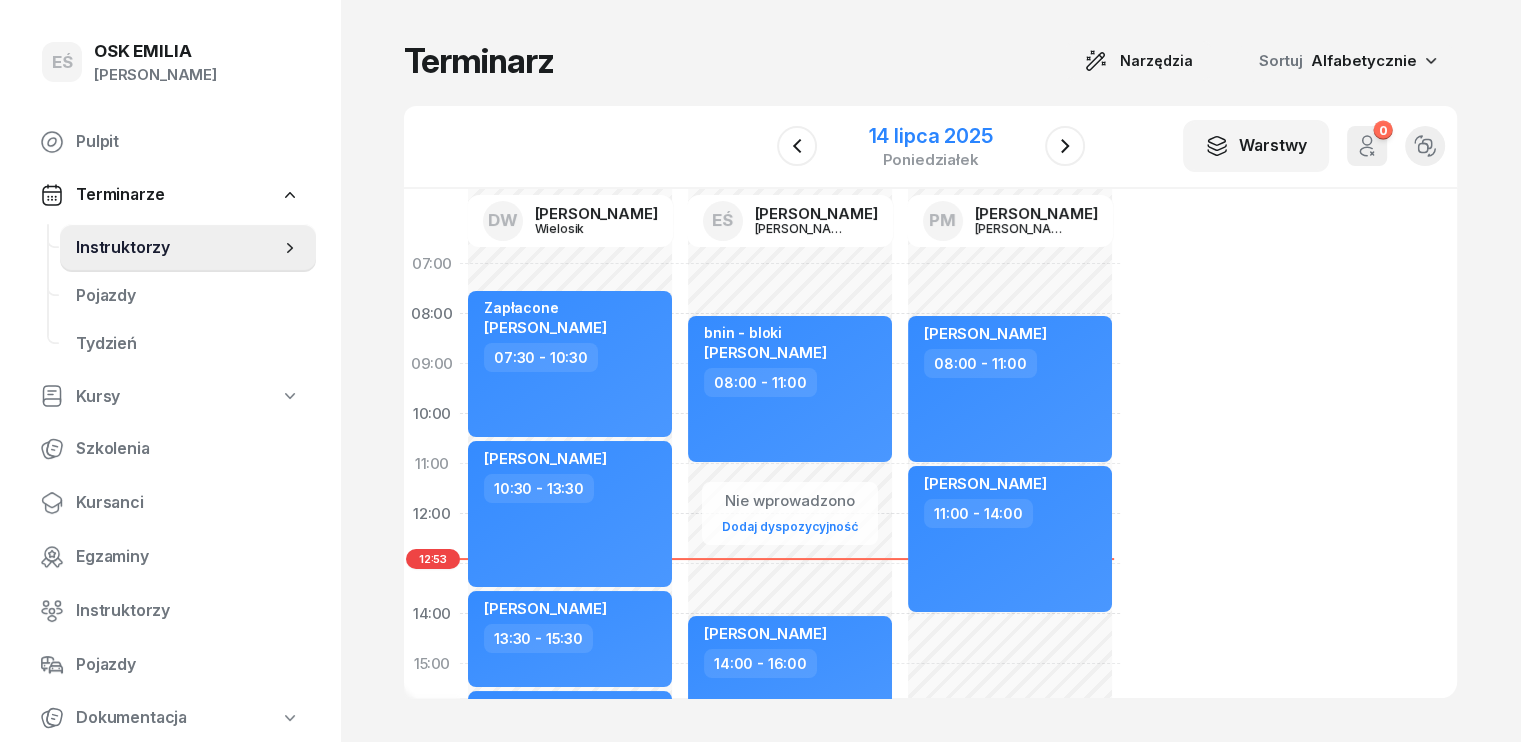 click on "14 lipca 2025" at bounding box center [931, 136] 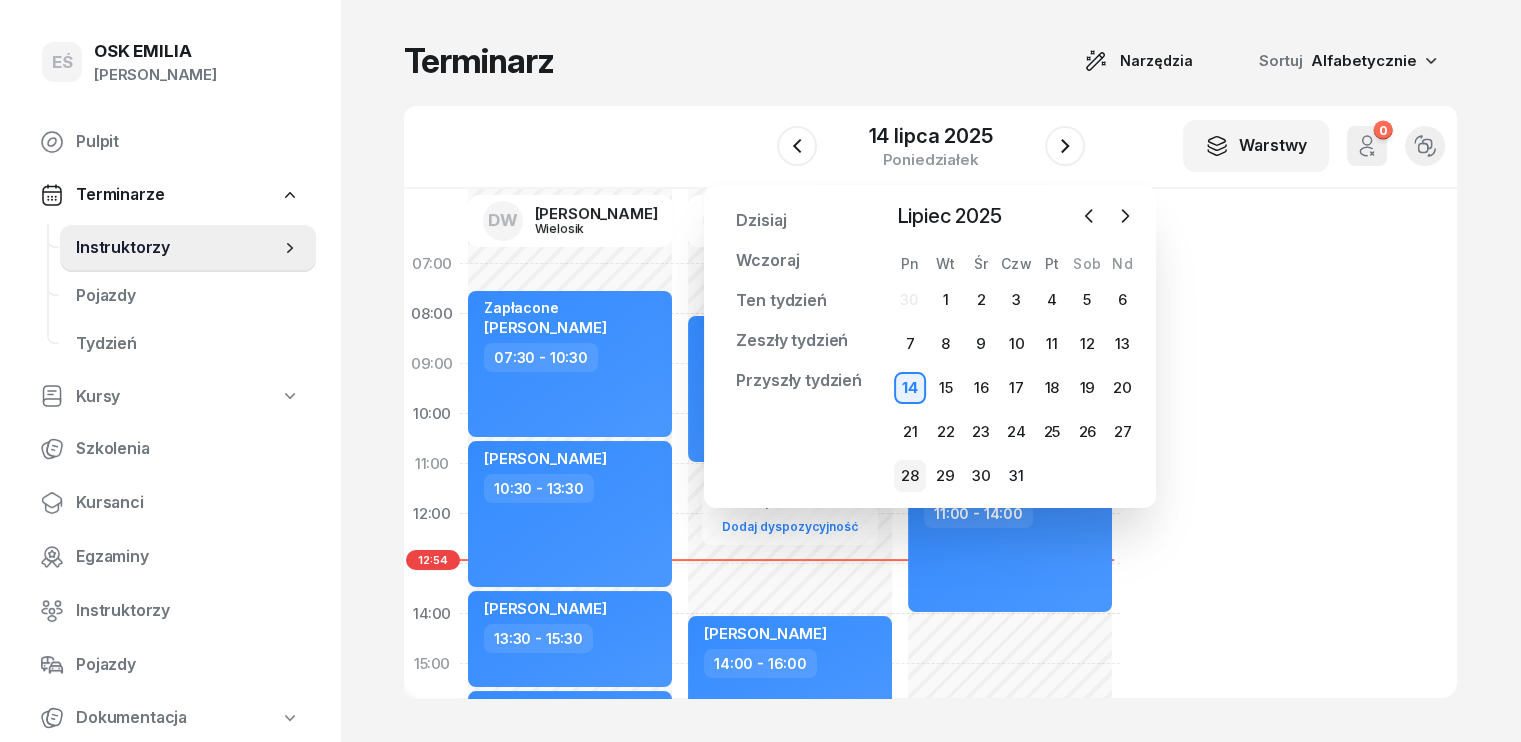 click on "28" at bounding box center [910, 476] 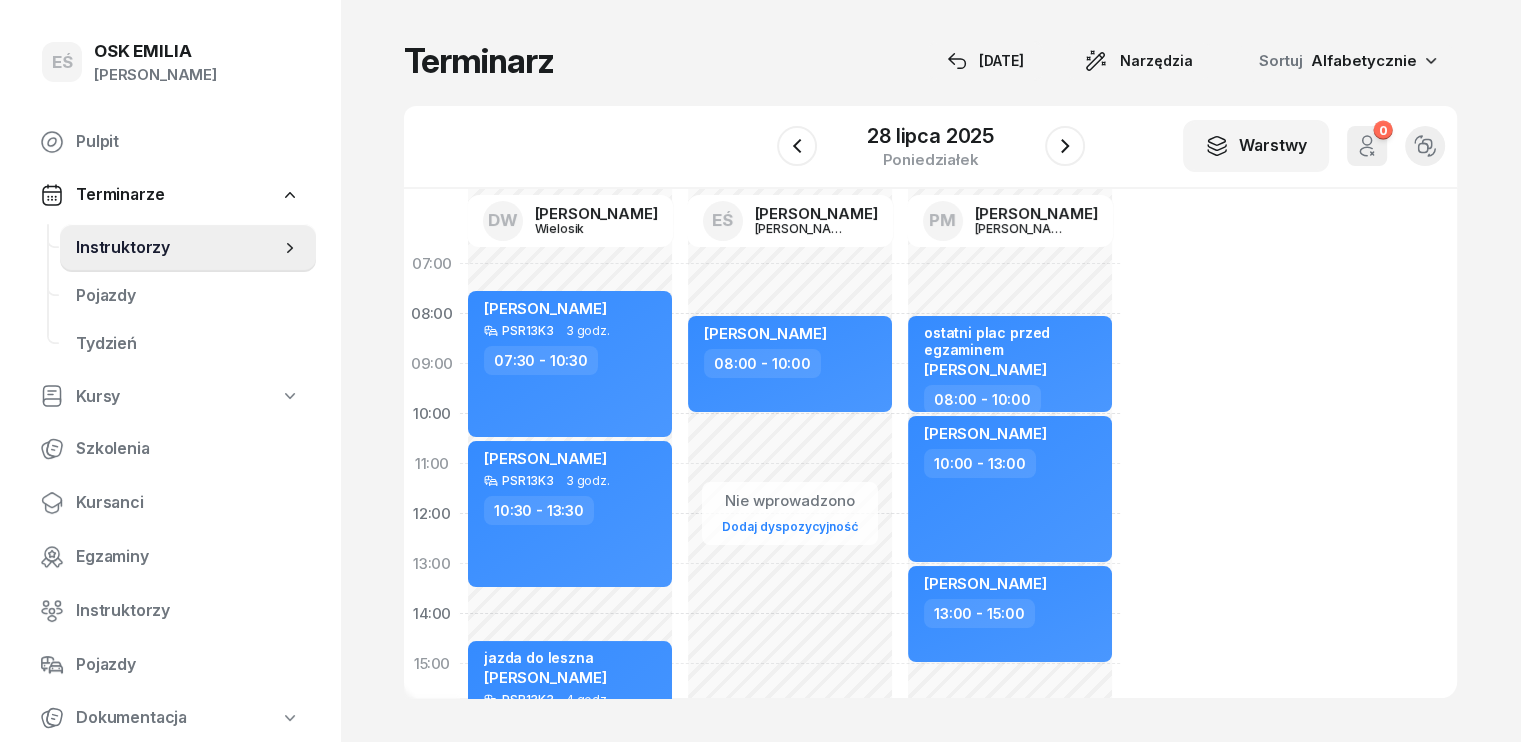 scroll, scrollTop: 200, scrollLeft: 0, axis: vertical 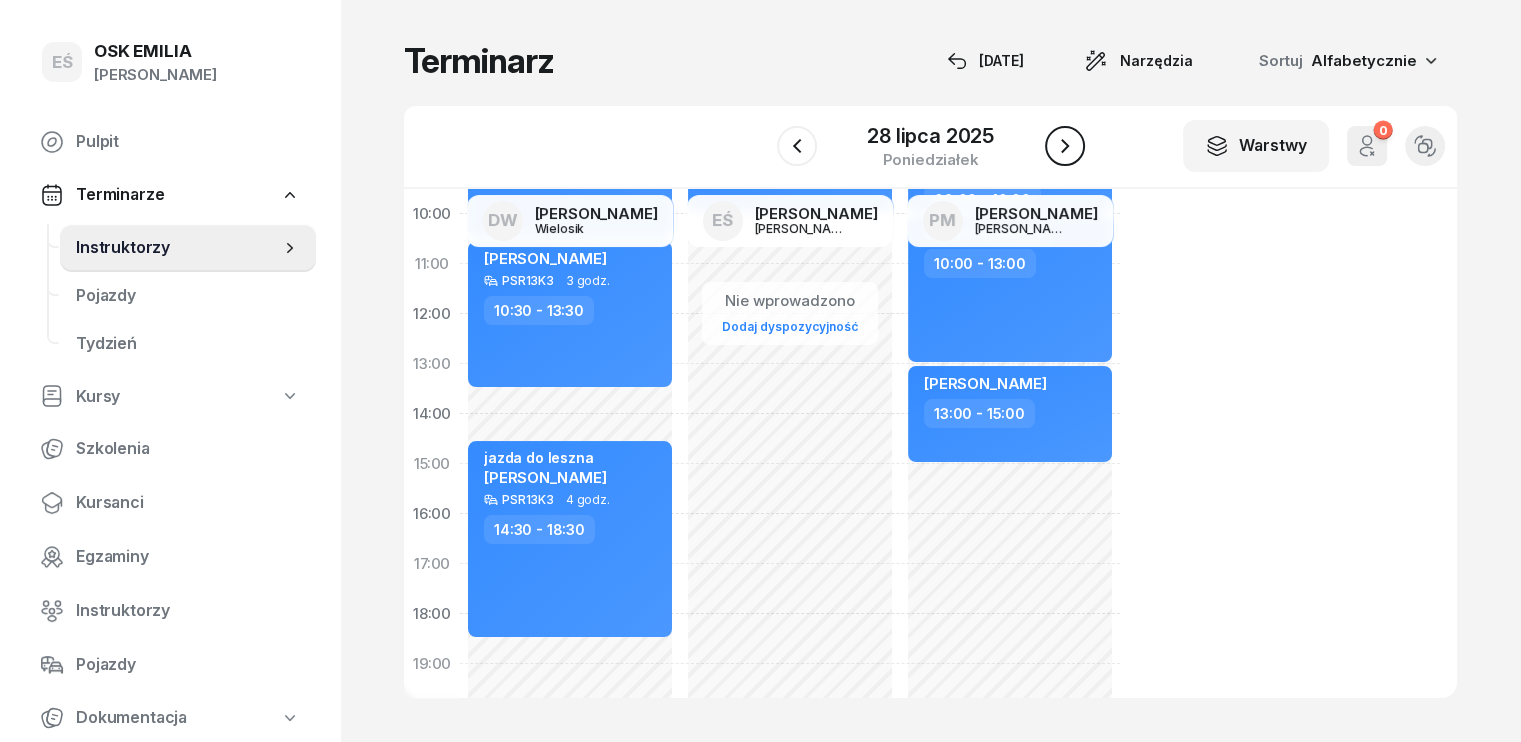 click 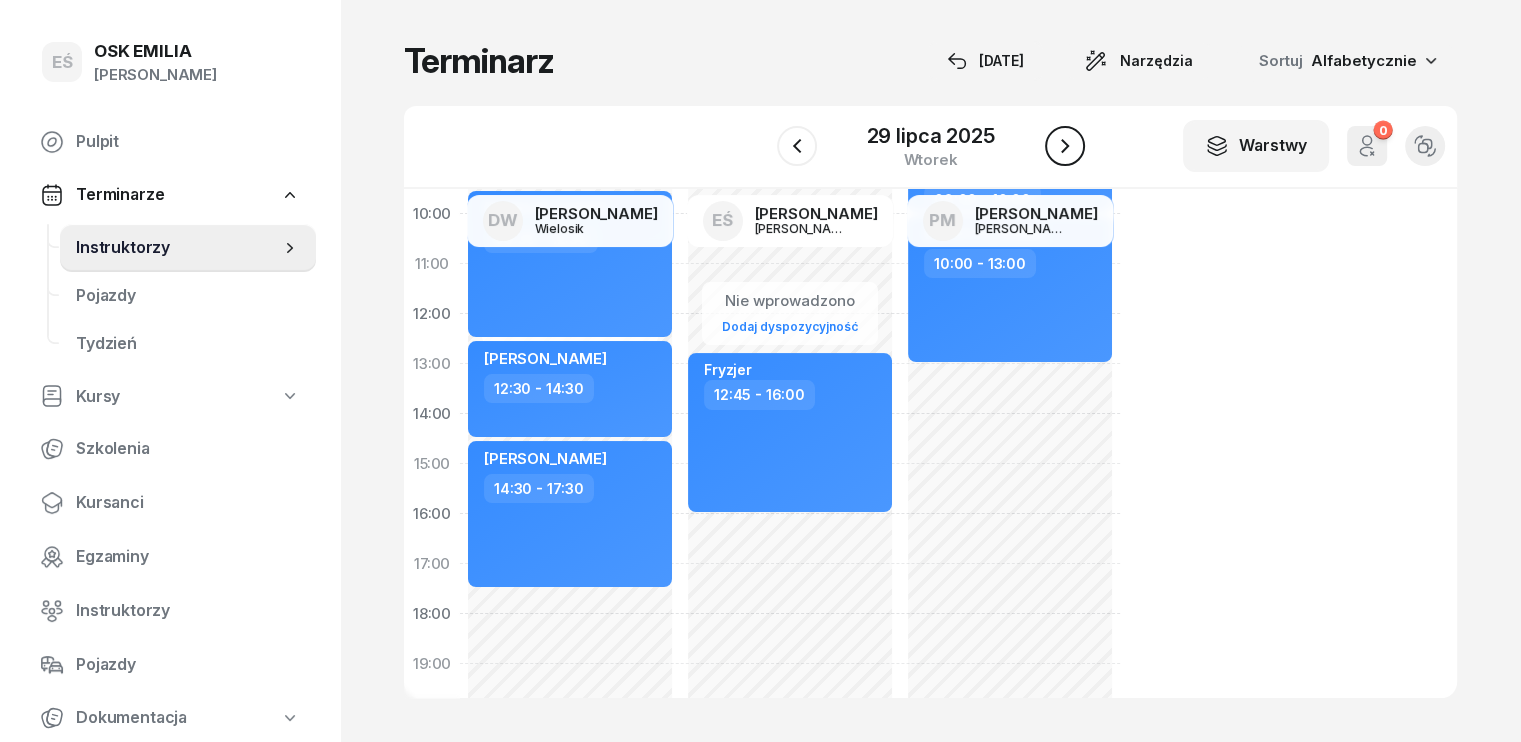 click 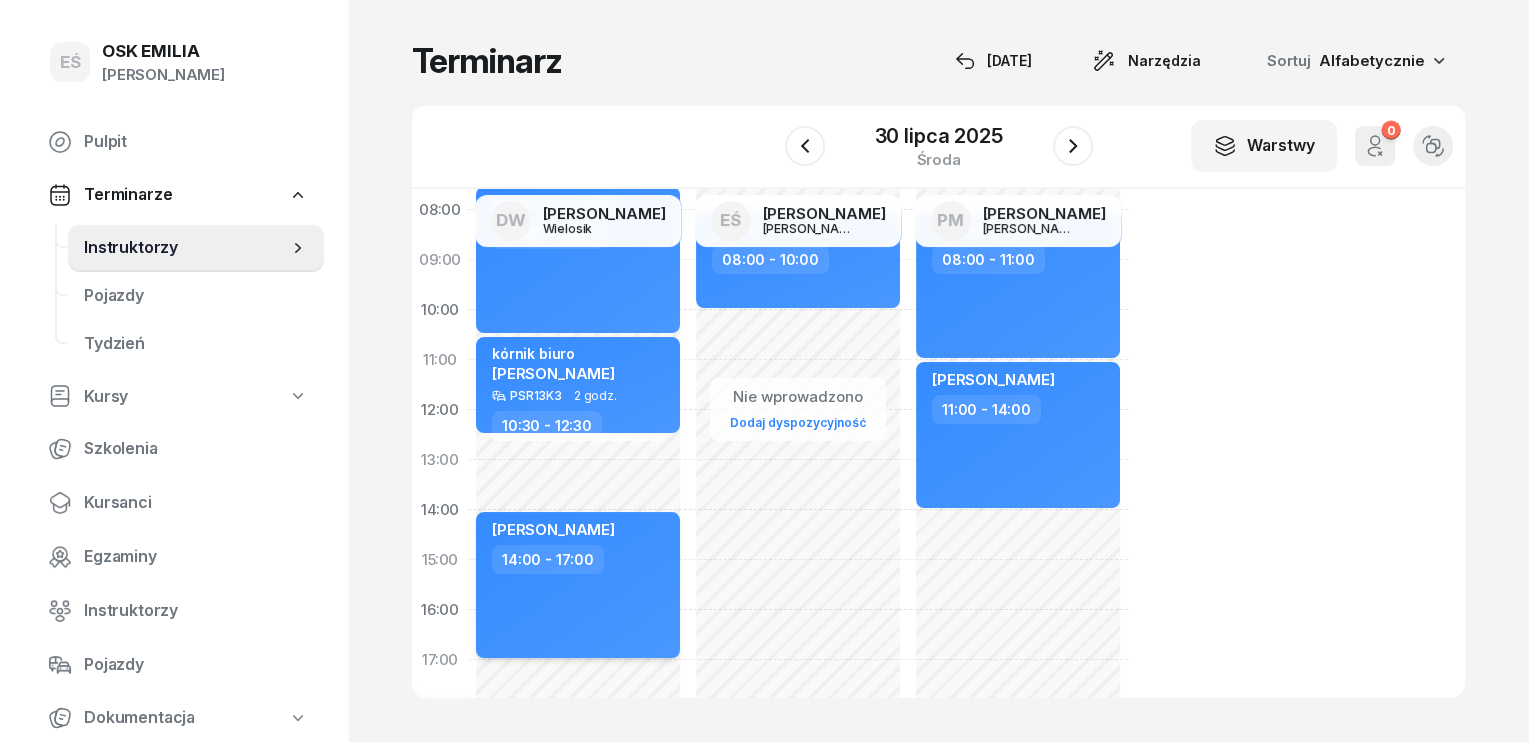 scroll, scrollTop: 100, scrollLeft: 0, axis: vertical 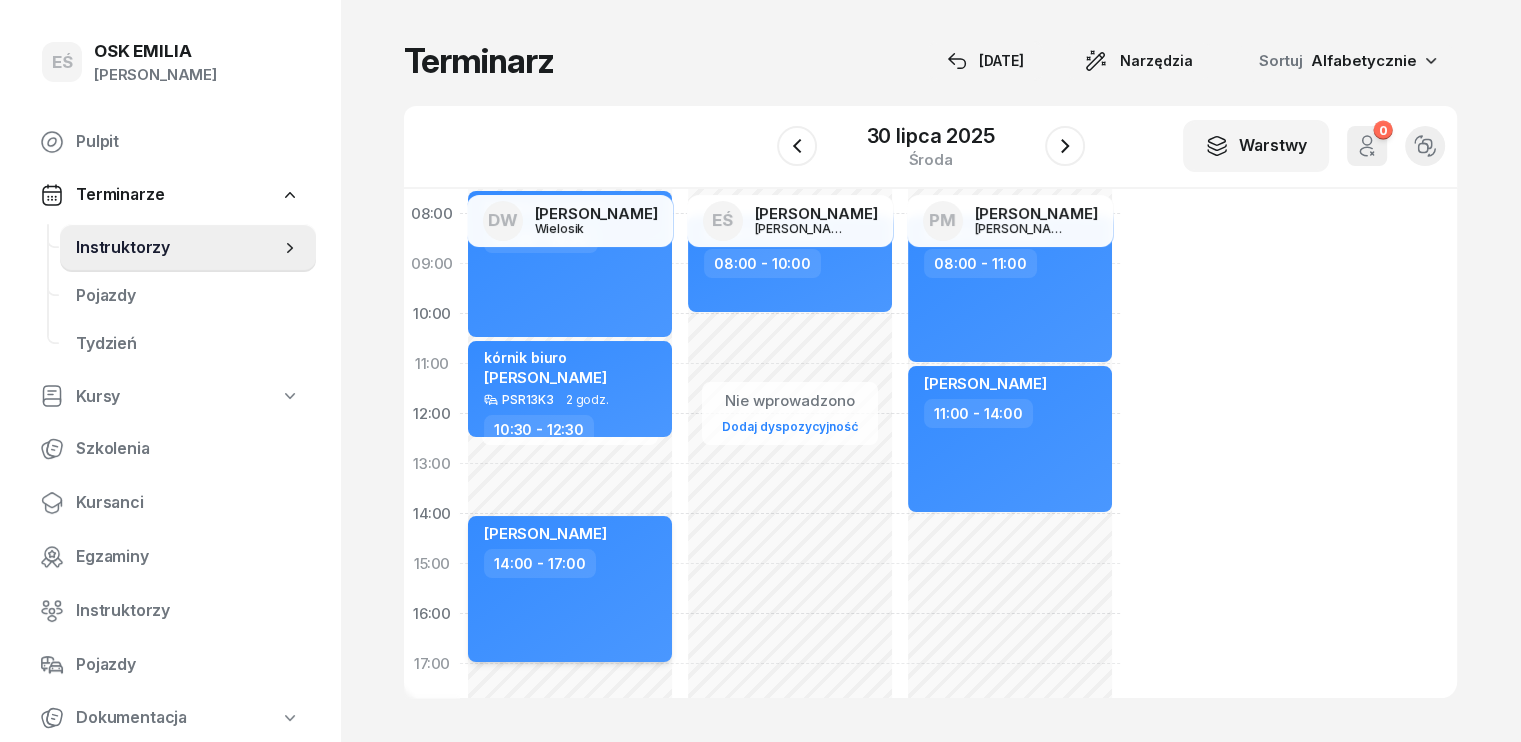 click on "[PERSON_NAME]  14:00 - 17:00" at bounding box center [570, 589] 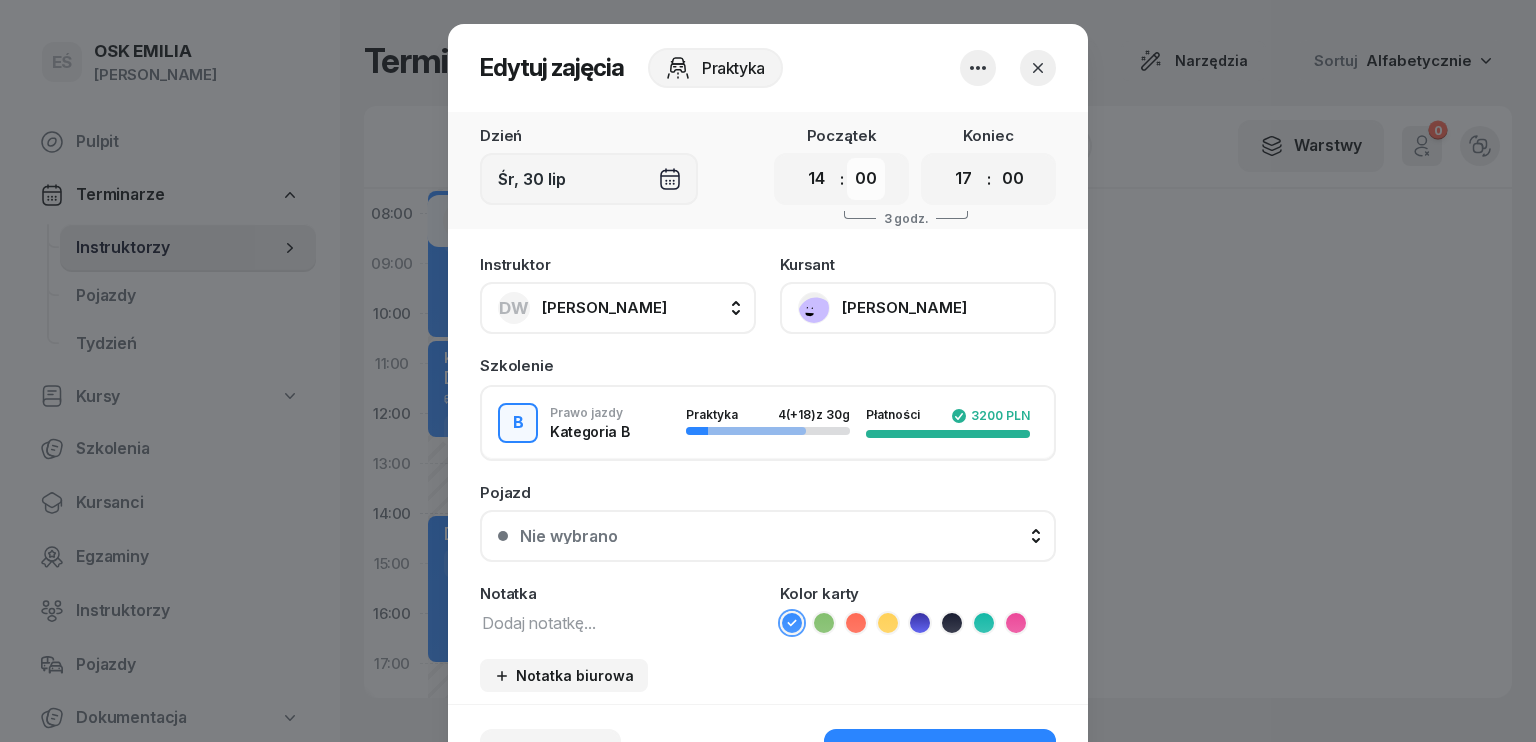 drag, startPoint x: 859, startPoint y: 175, endPoint x: 856, endPoint y: 197, distance: 22.203604 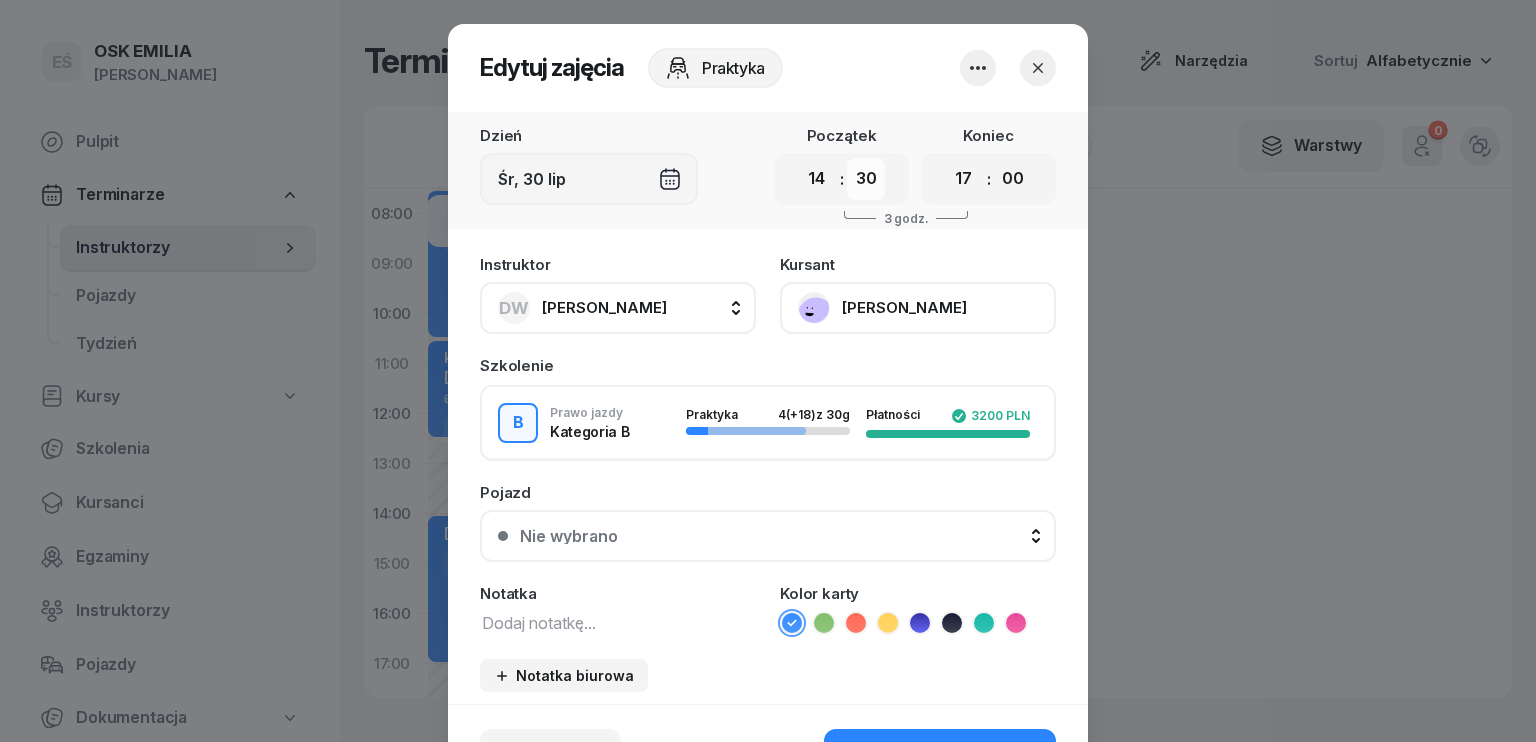 click on "00 05 10 15 20 25 30 35 40 45 50 55" at bounding box center [866, 179] 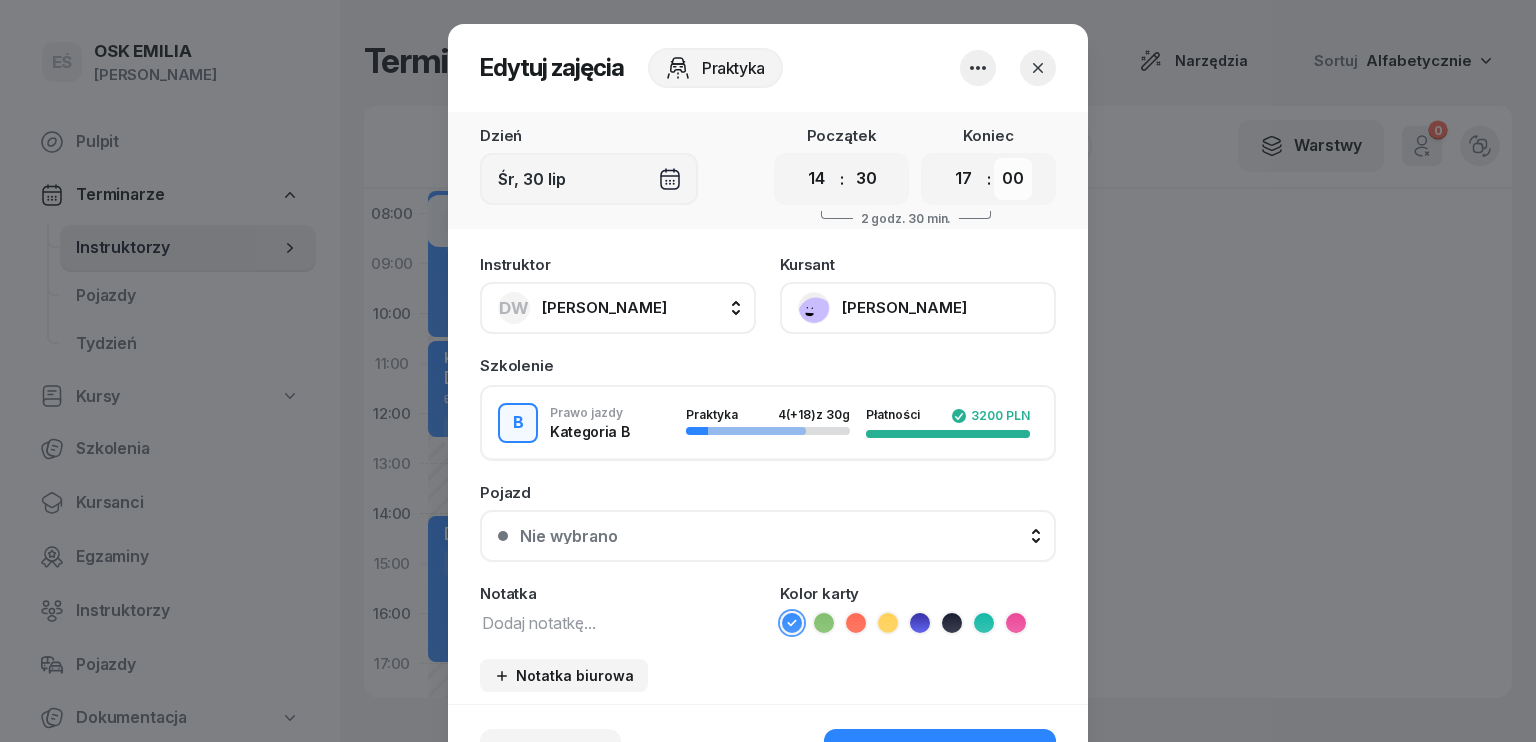 click on "00 05 10 15 20 25 30 35 40 45 50 55" at bounding box center [1013, 179] 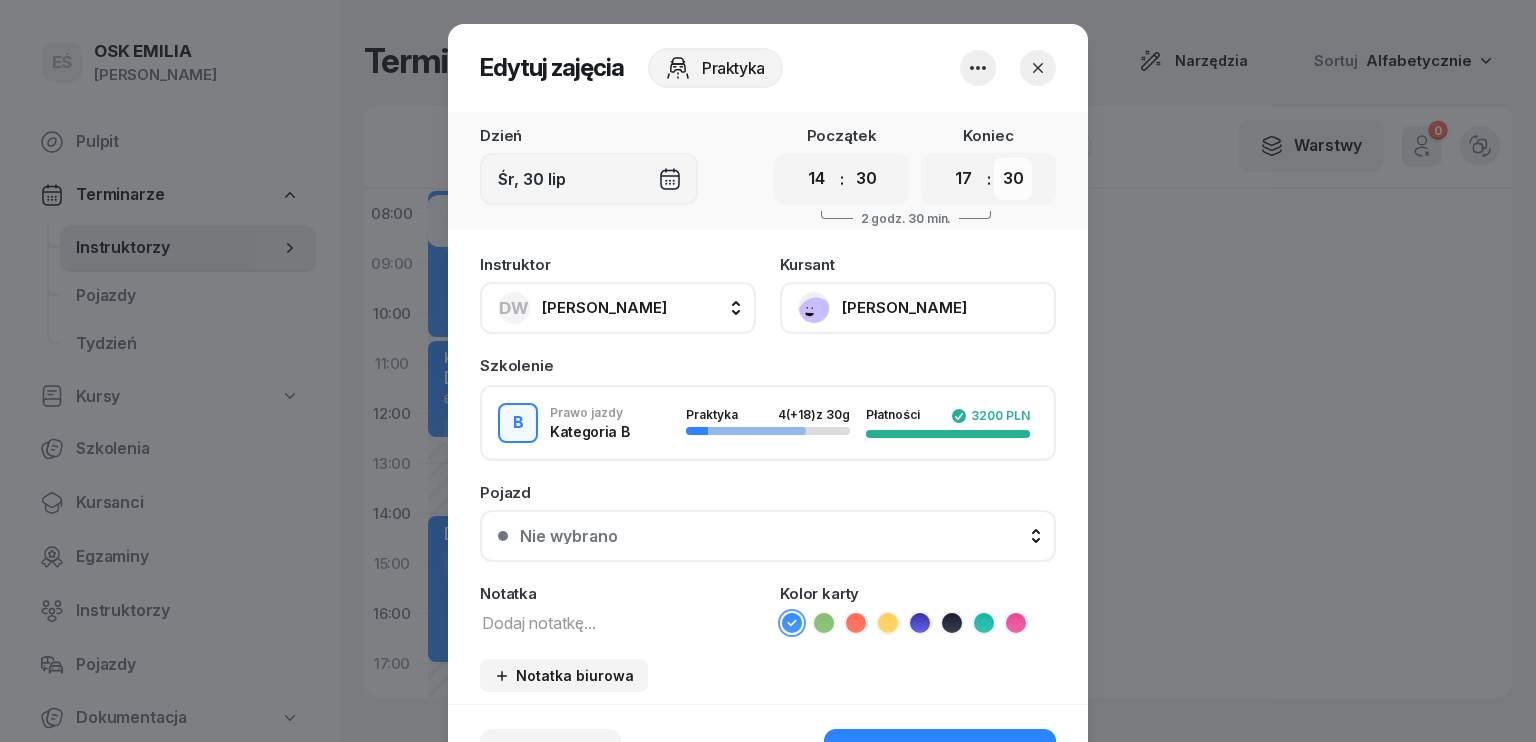 click on "00 05 10 15 20 25 30 35 40 45 50 55" at bounding box center [1013, 179] 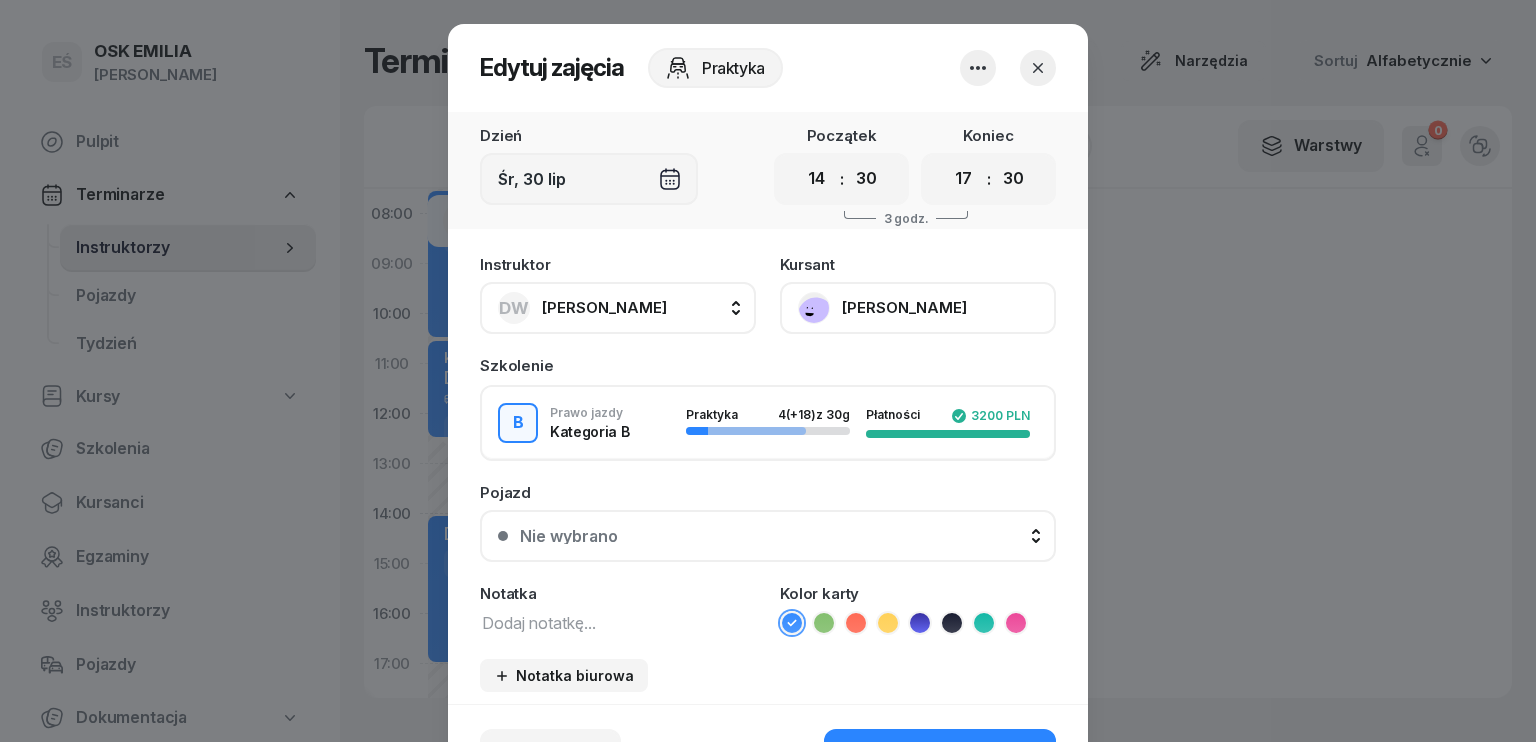 click on "Instruktor DW [PERSON_NAME]  DW [PERSON_NAME]  EŚ [PERSON_NAME]  PM [PERSON_NAME] [PERSON_NAME]  Szkolenie B  Prawo jazdy  Kategoria B  Praktyka  4  (+18)  z 30g Płatności   3200 PLN Pojazd Nie wybrano Nie wybrano Kia RIO 1 PSR13K3 KIA RIO 2 PSR4150 E KIA RIO 3 PO 2VE37  Notatka  Kolor karty  Notatka biurowa" at bounding box center [768, 474] 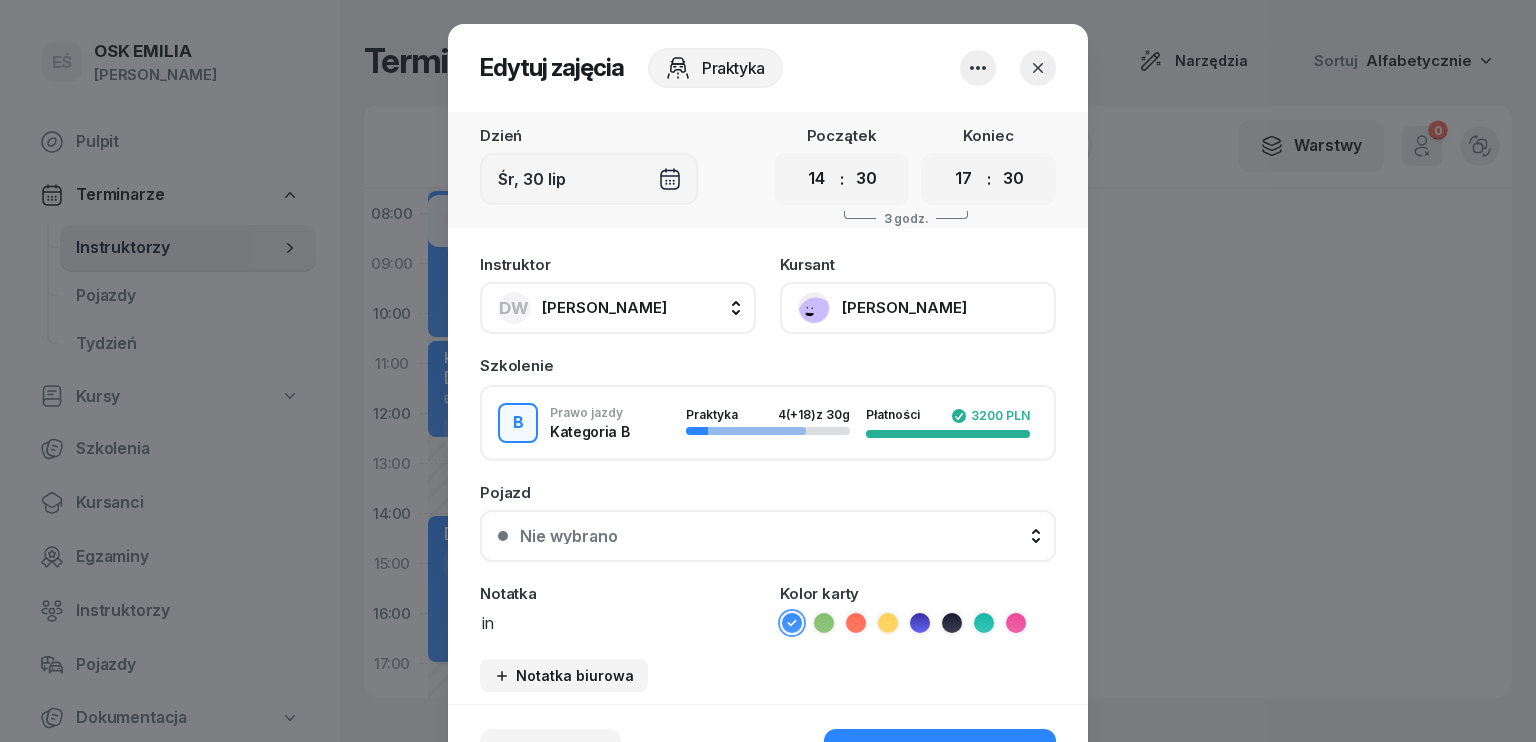 type on "i" 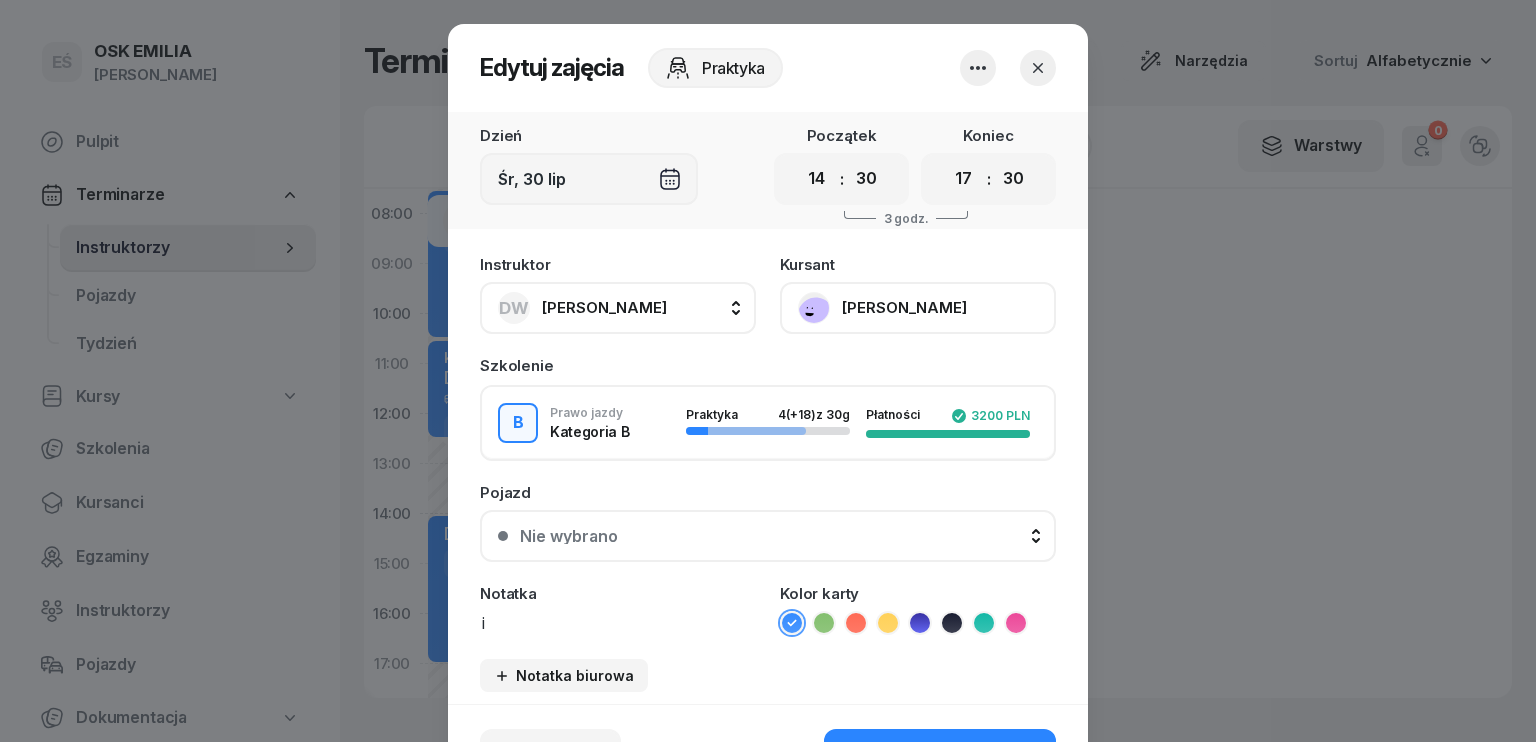 type 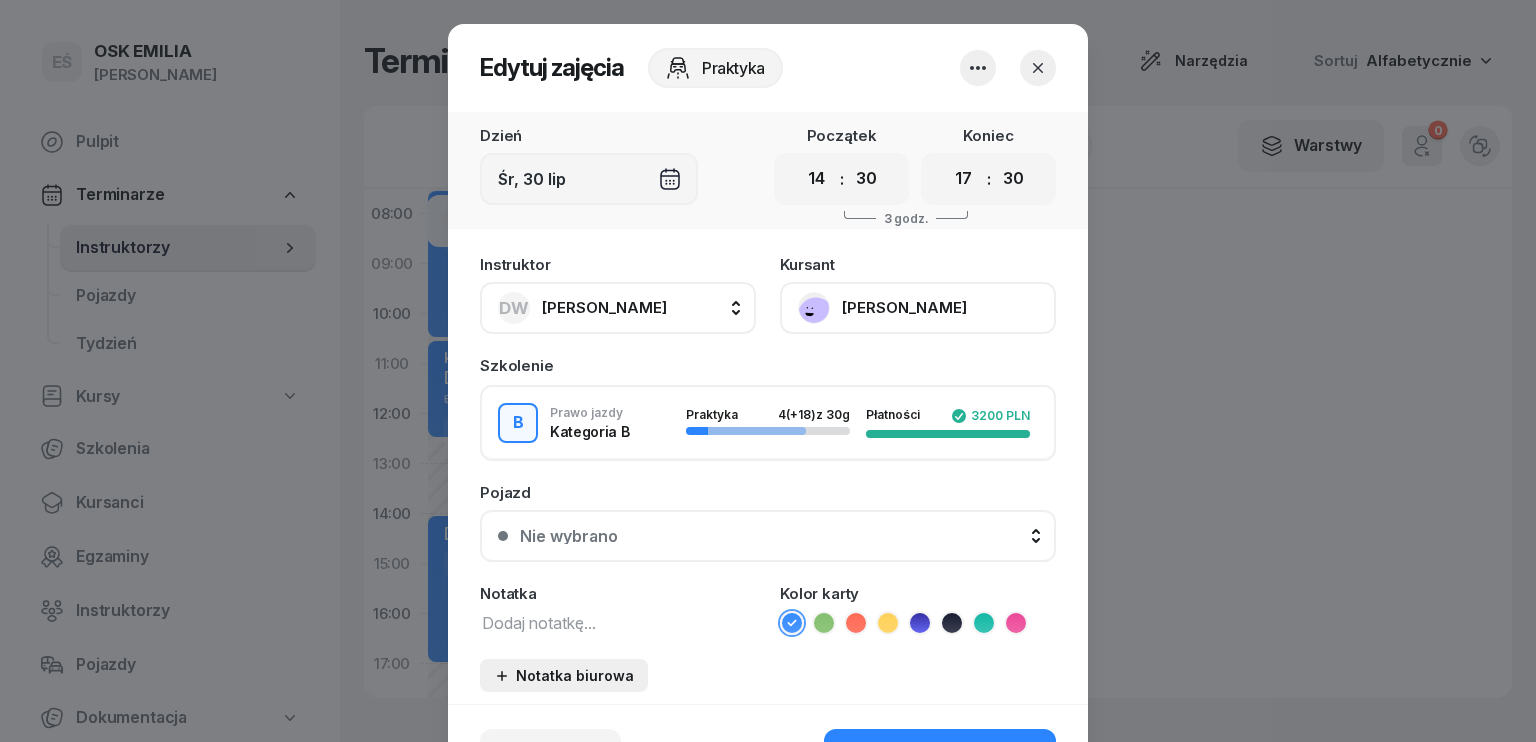 click on "Notatka biurowa" at bounding box center [564, 675] 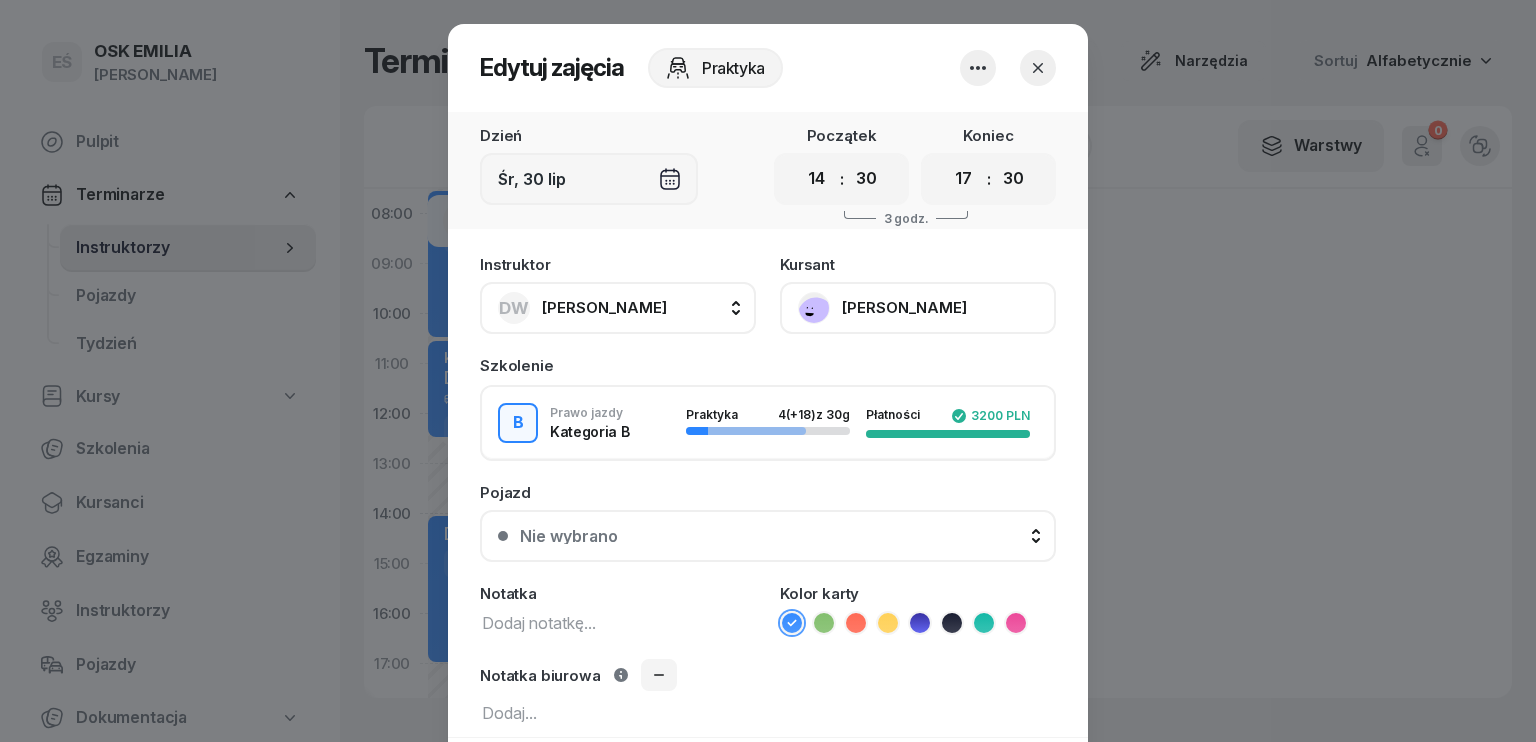 click at bounding box center (768, 712) 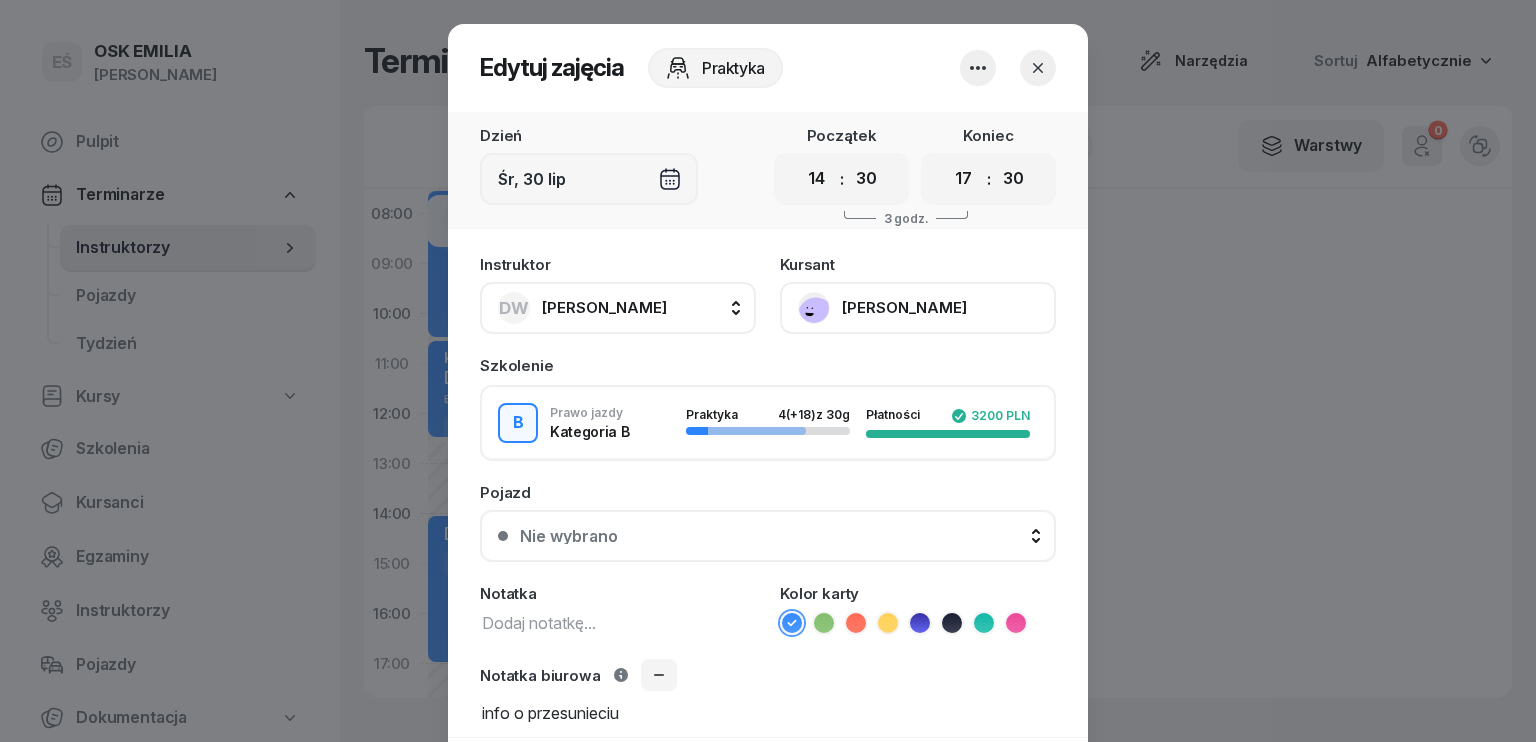 scroll, scrollTop: 100, scrollLeft: 0, axis: vertical 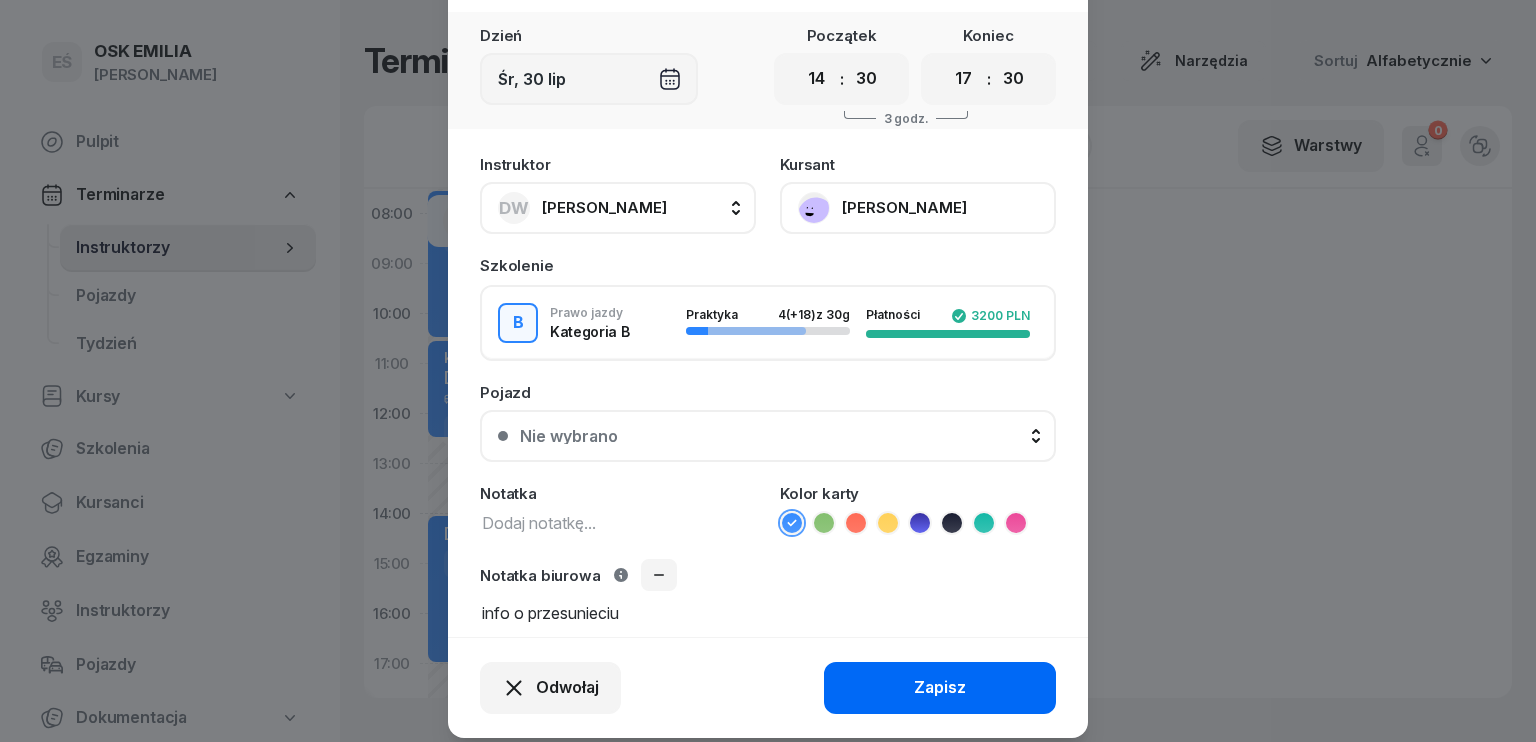 type on "info o przesunieciu" 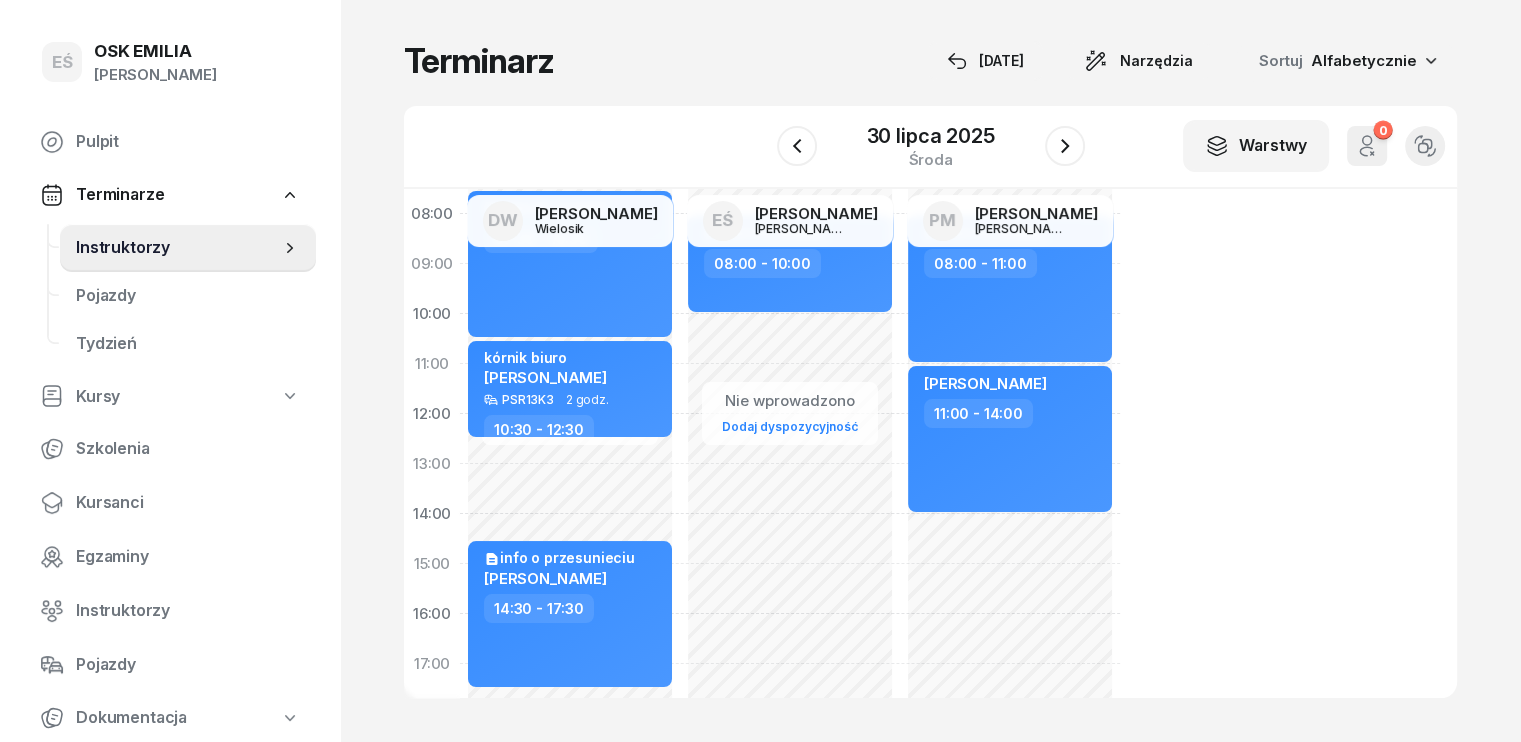 click on "Nie wprowadzono Dodaj dyspozycyjność [PERSON_NAME]  07:30 - 10:30 kórnik biuro [PERSON_NAME]  PSR13K3 2 godz. 10:30 - 12:30  info o przesunieciu [PERSON_NAME]  14:30 - 17:30" 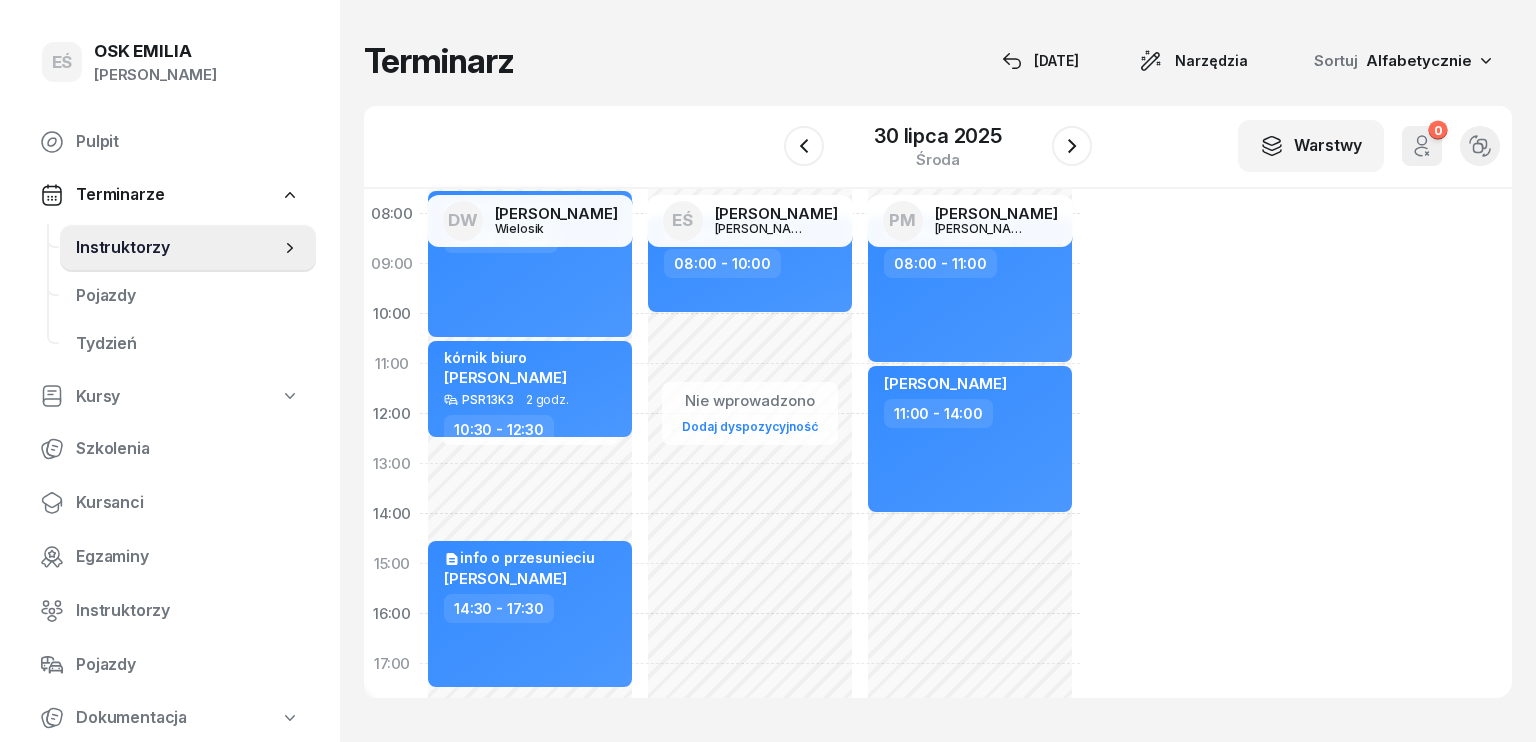 select on "12" 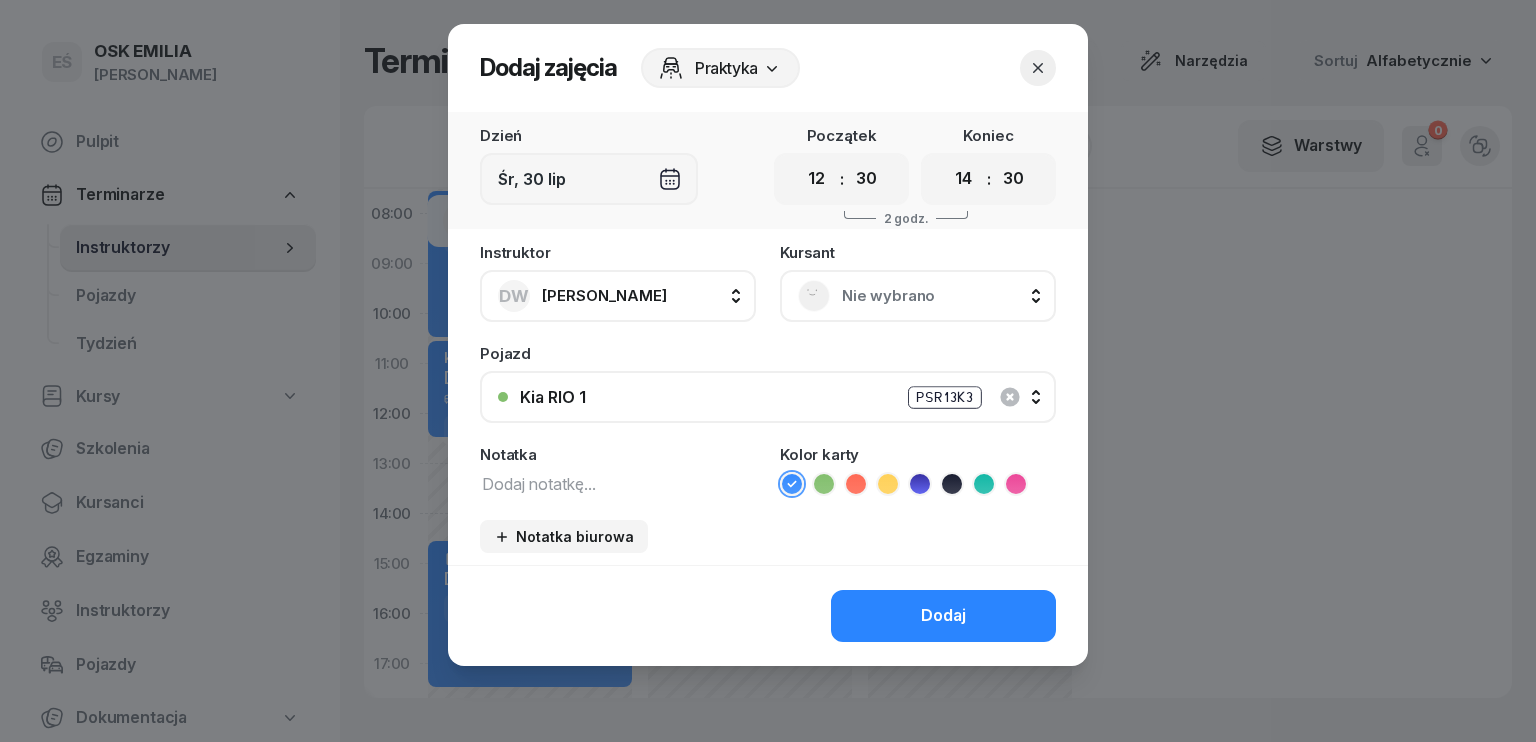 click on "Nie wybrano" at bounding box center (940, 296) 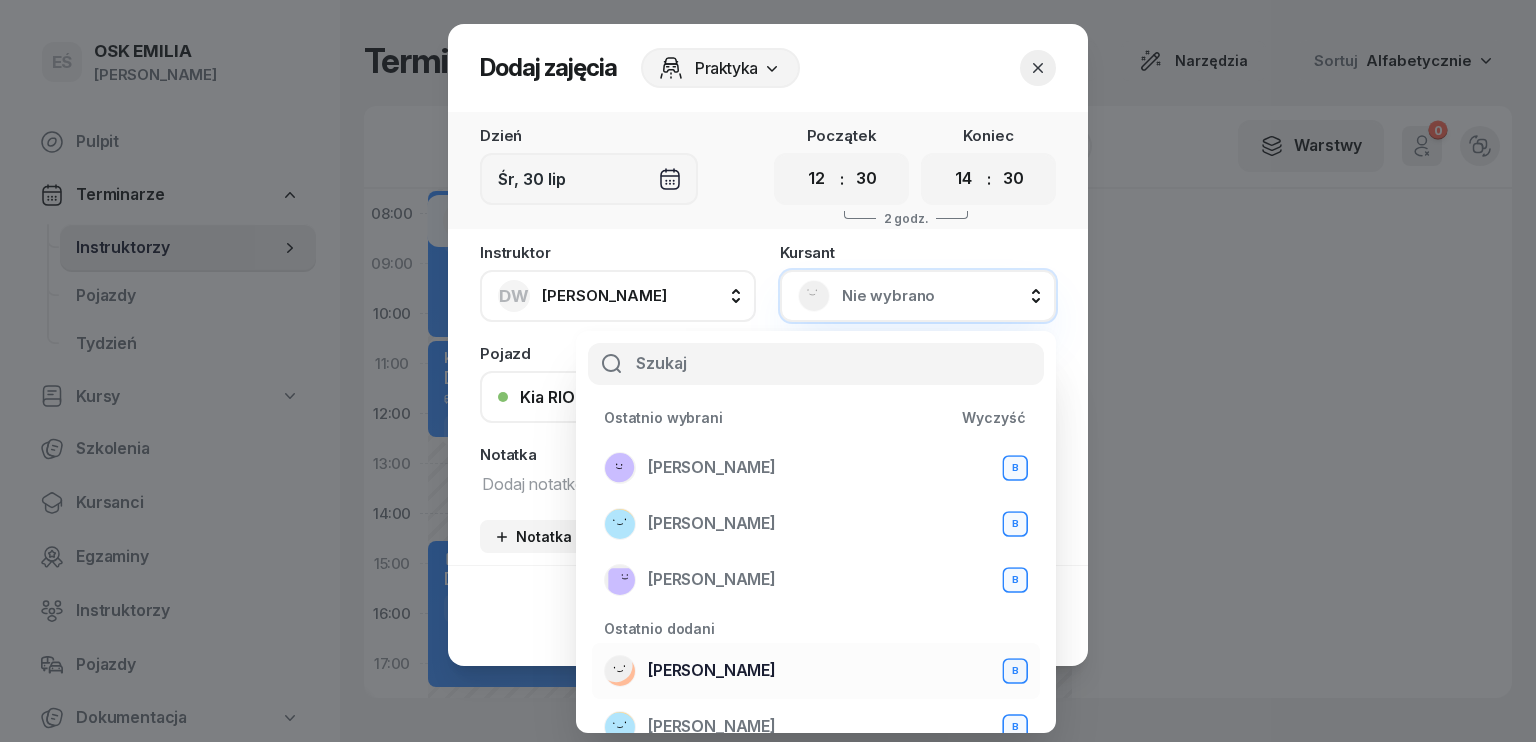 click on "[PERSON_NAME]" at bounding box center (712, 671) 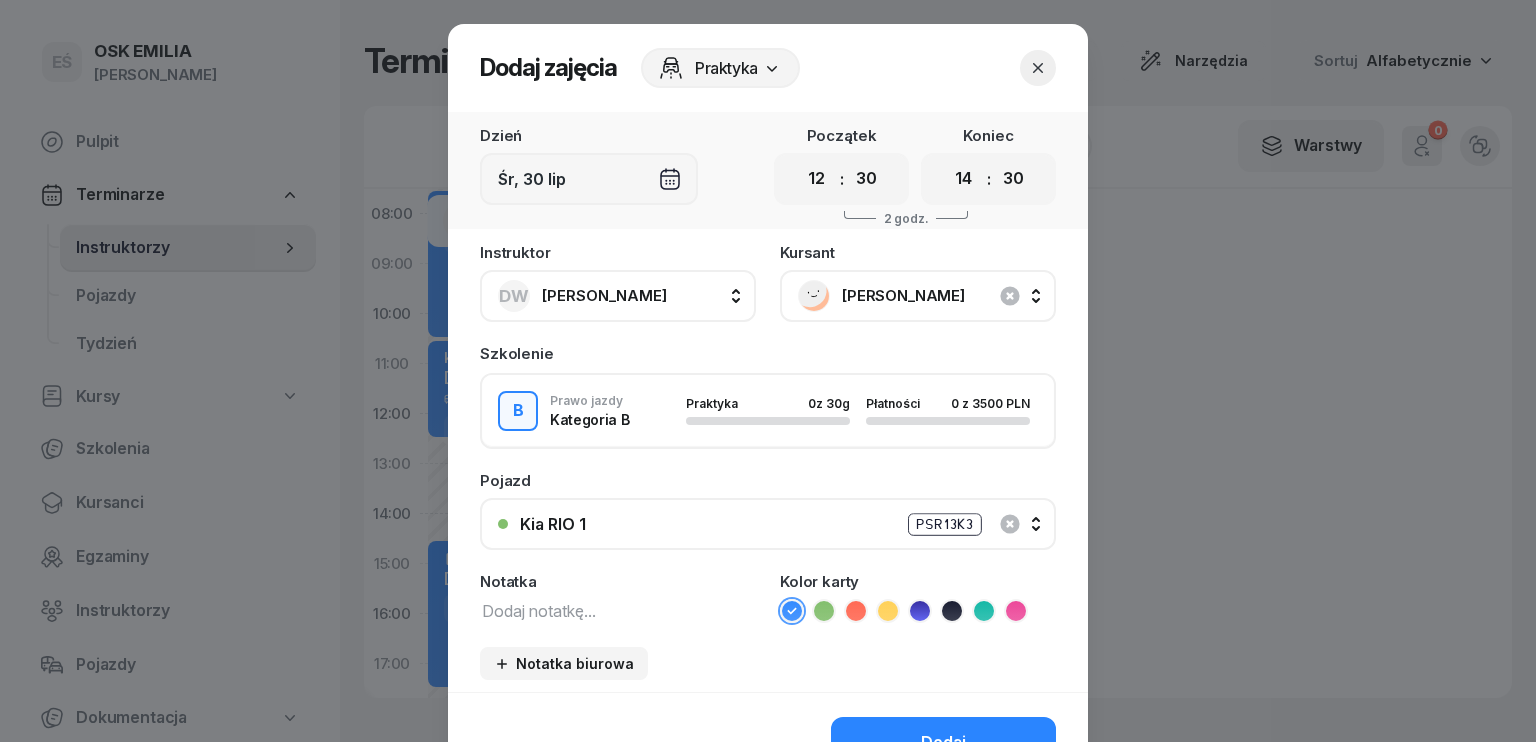 scroll, scrollTop: 100, scrollLeft: 0, axis: vertical 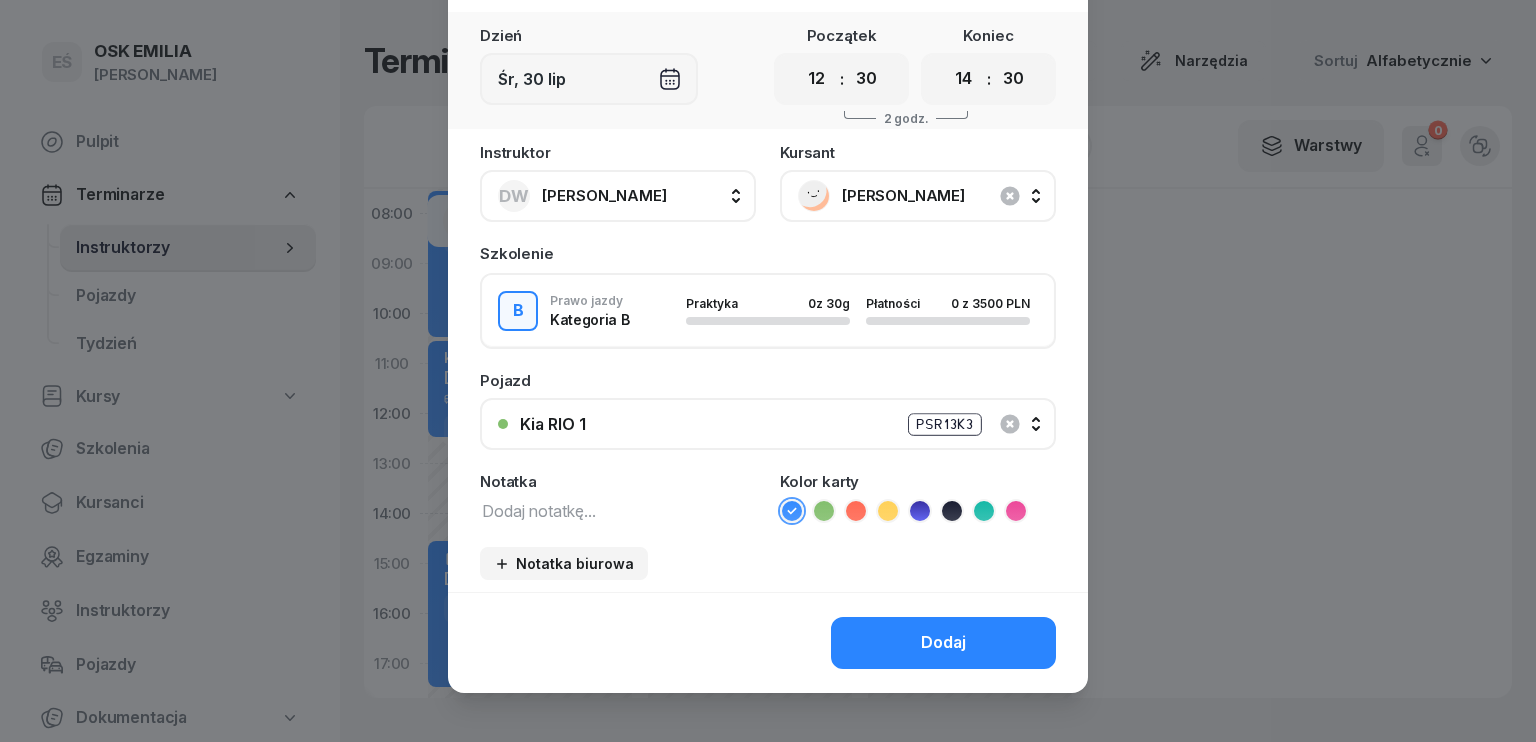click on "Dodaj" at bounding box center (943, 643) 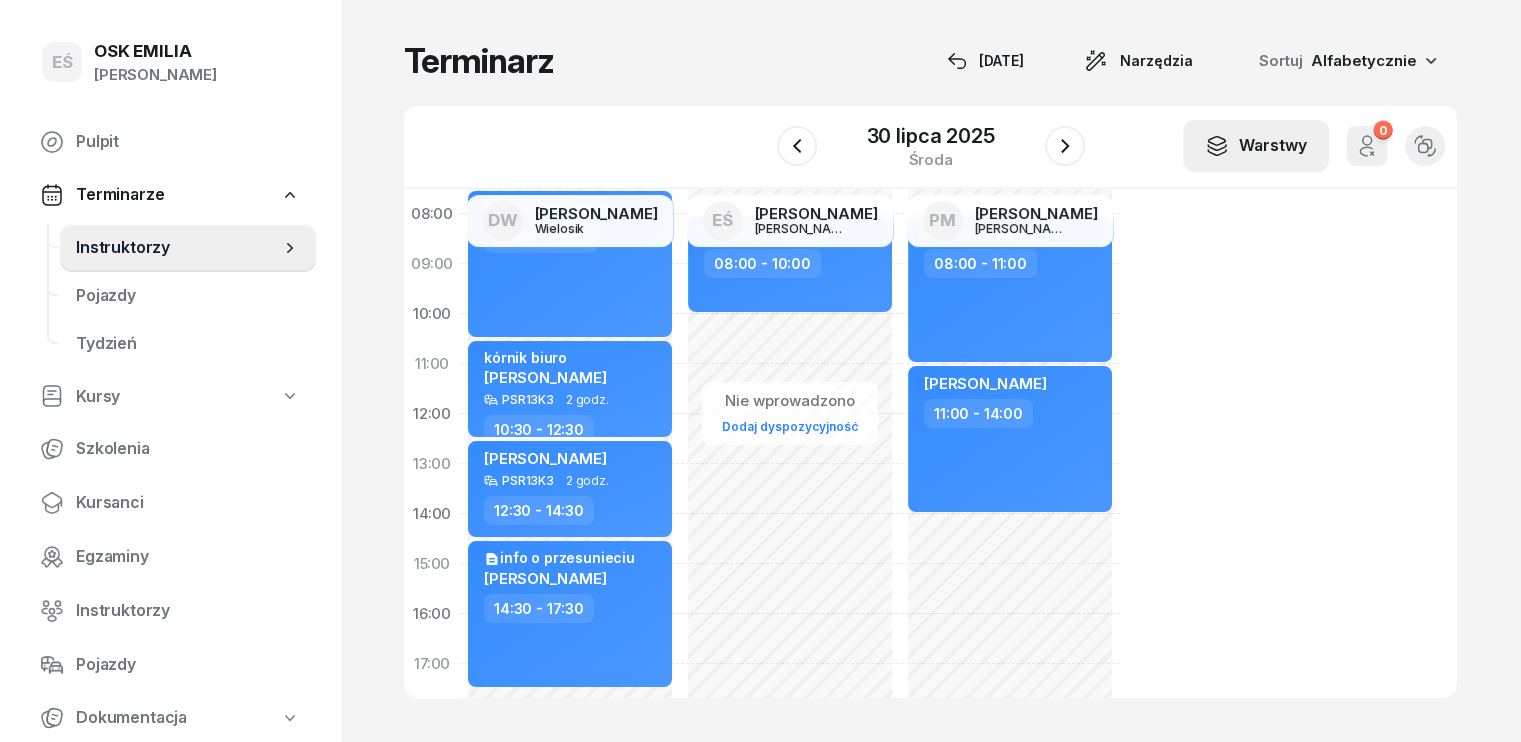click on "Warstwy" at bounding box center (1256, 146) 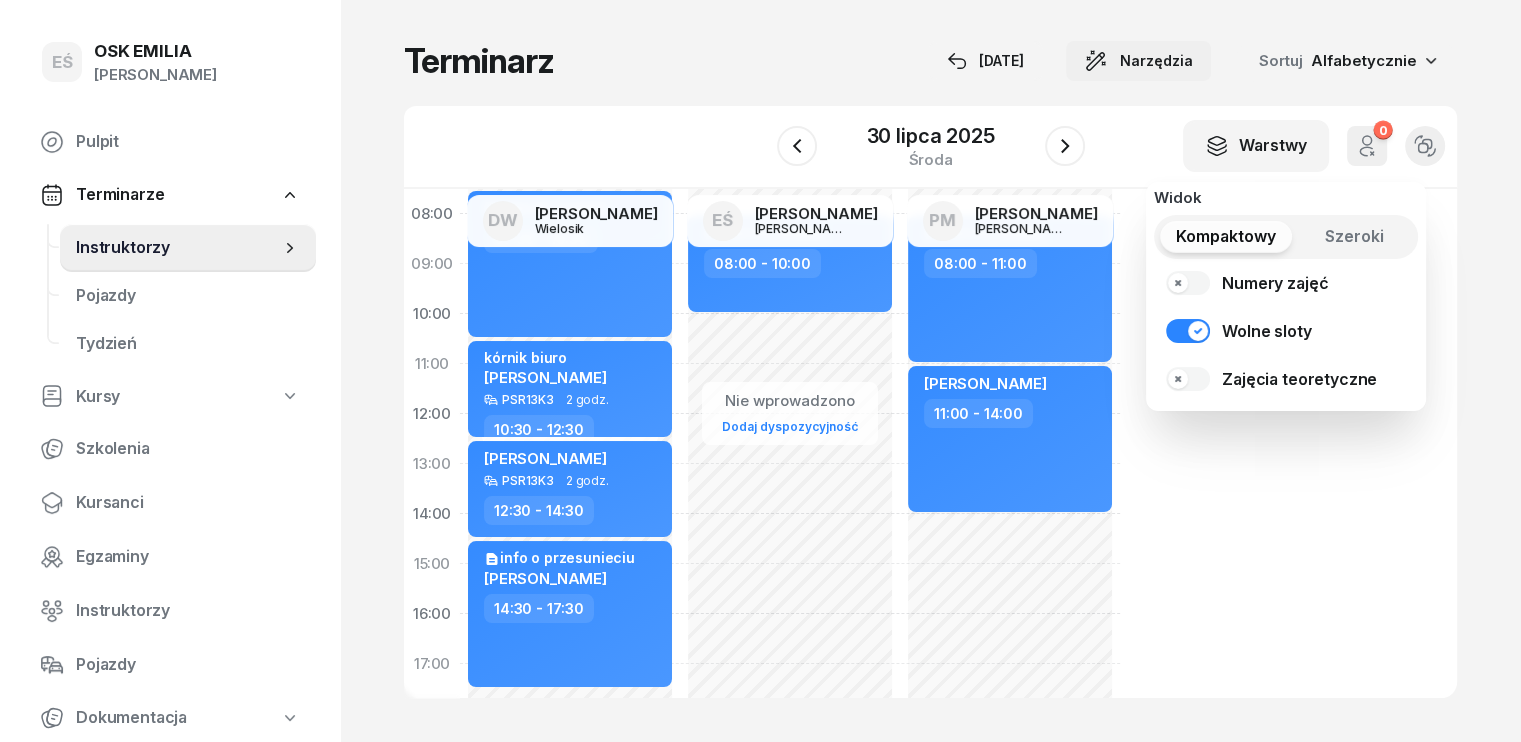 click on "Narzędzia" 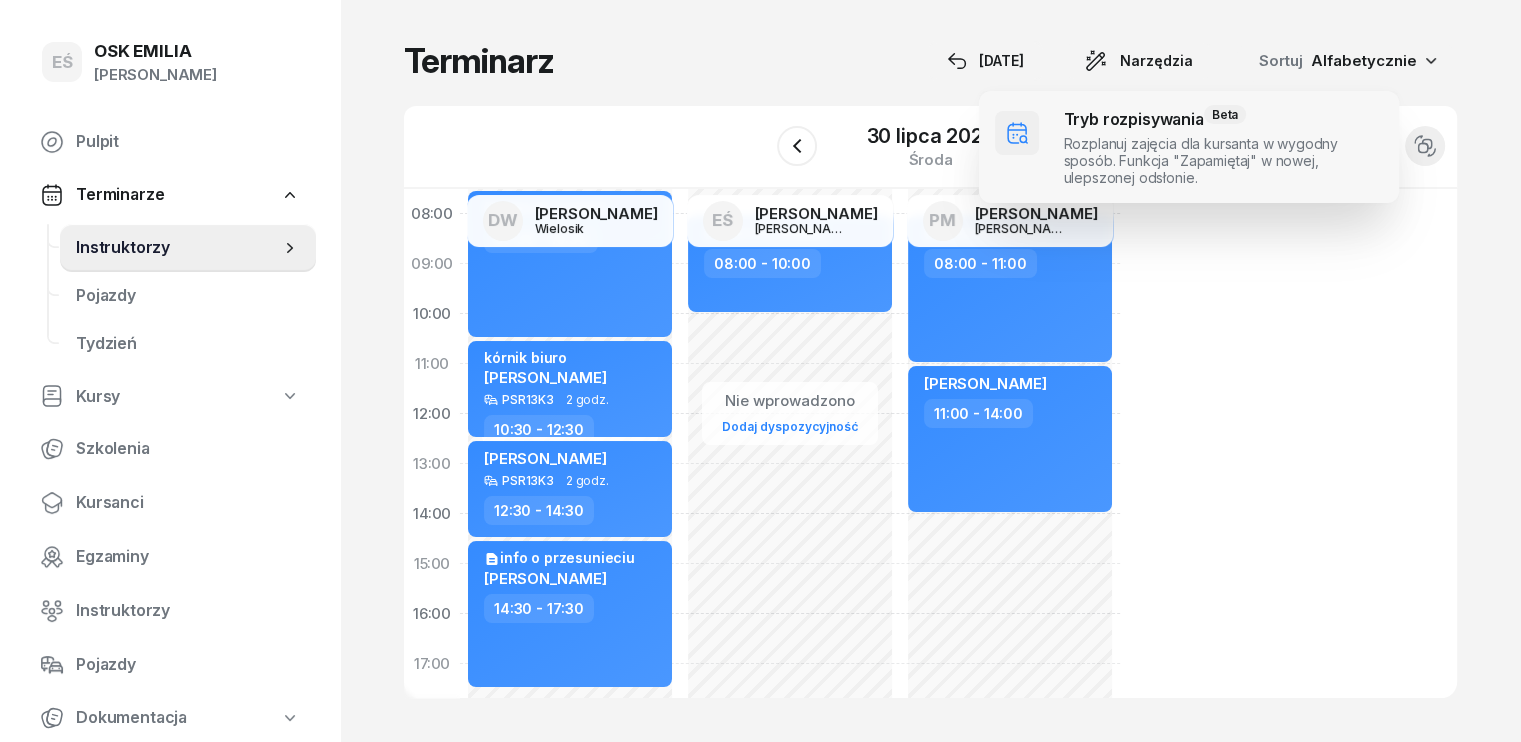 click at bounding box center (1189, 147) 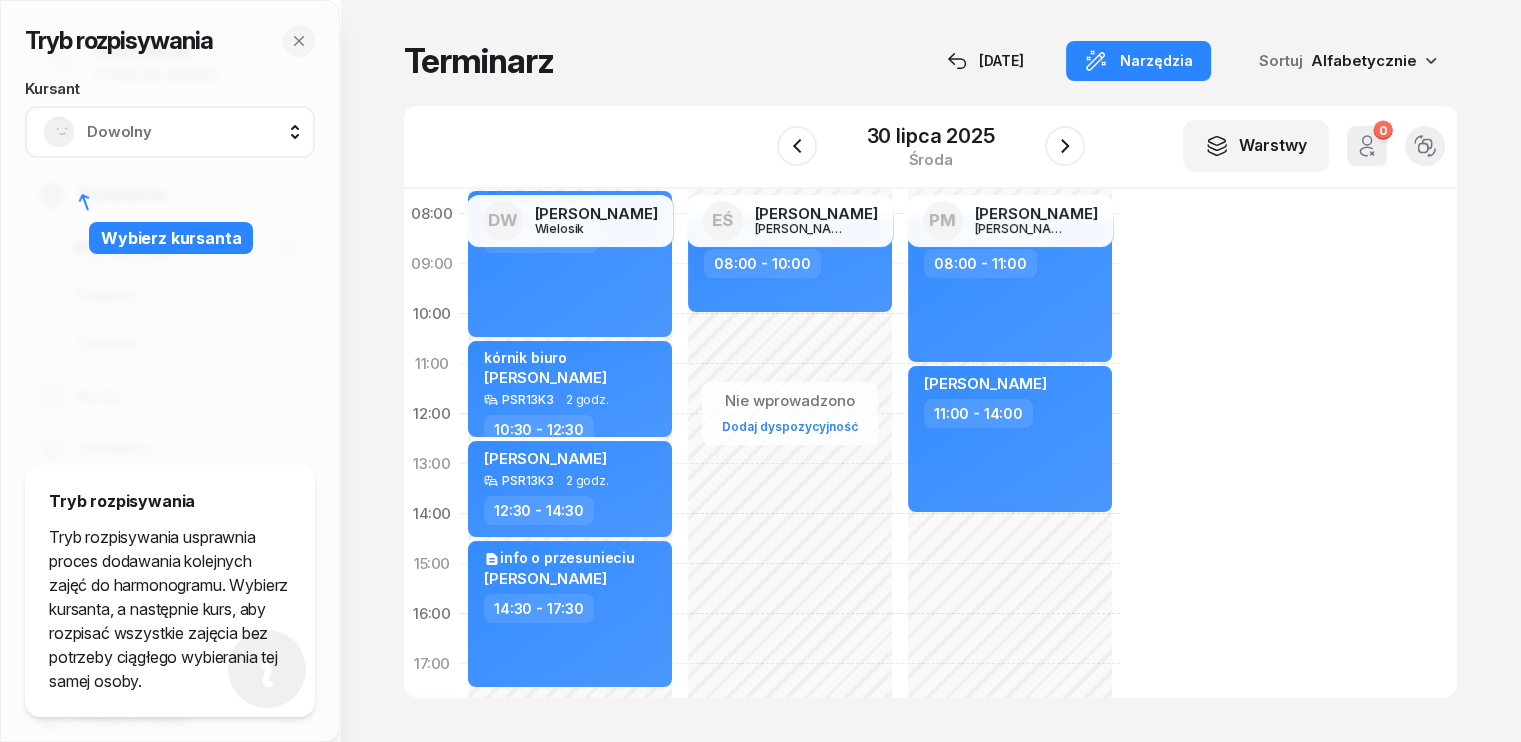 click on "Dowolny" at bounding box center (192, 132) 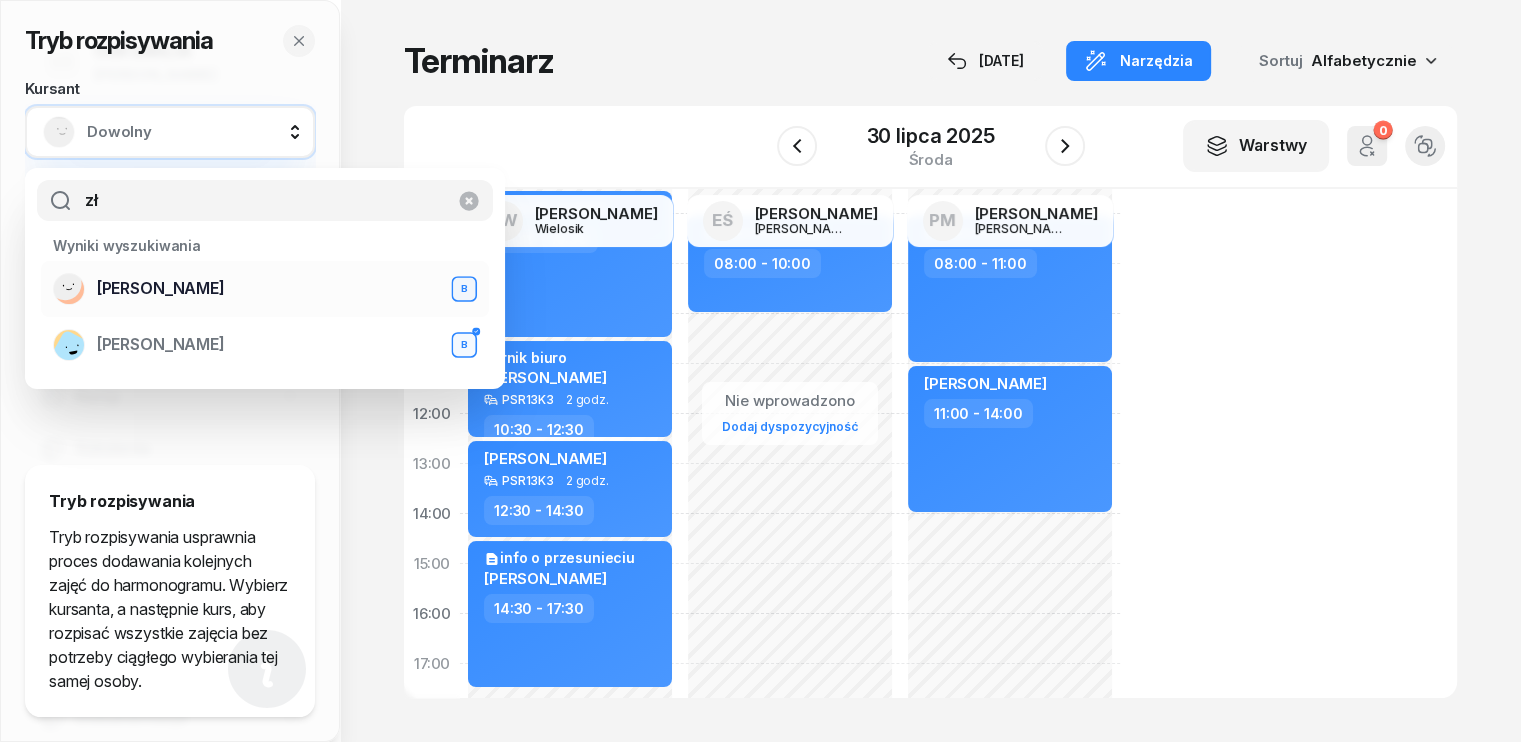type on "zł" 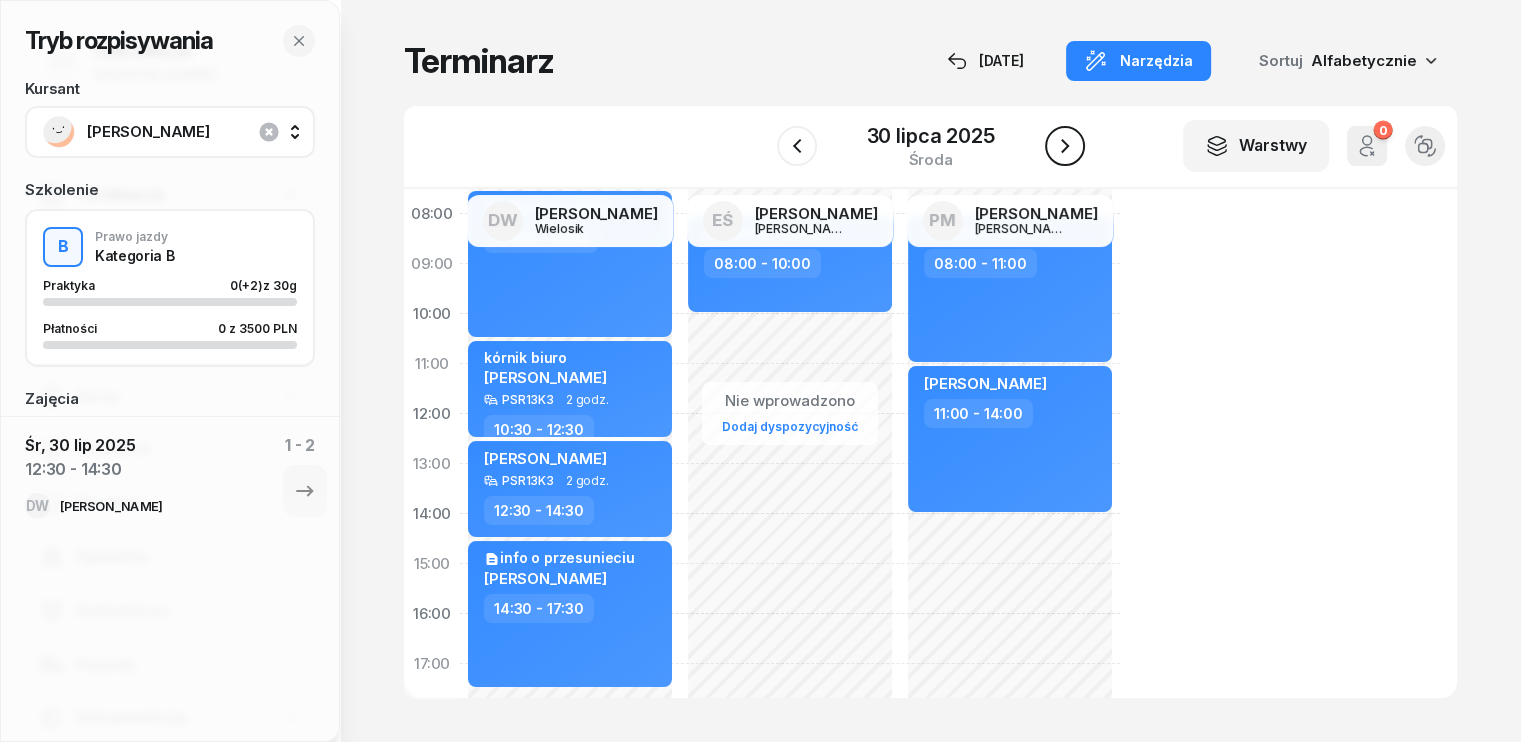 click 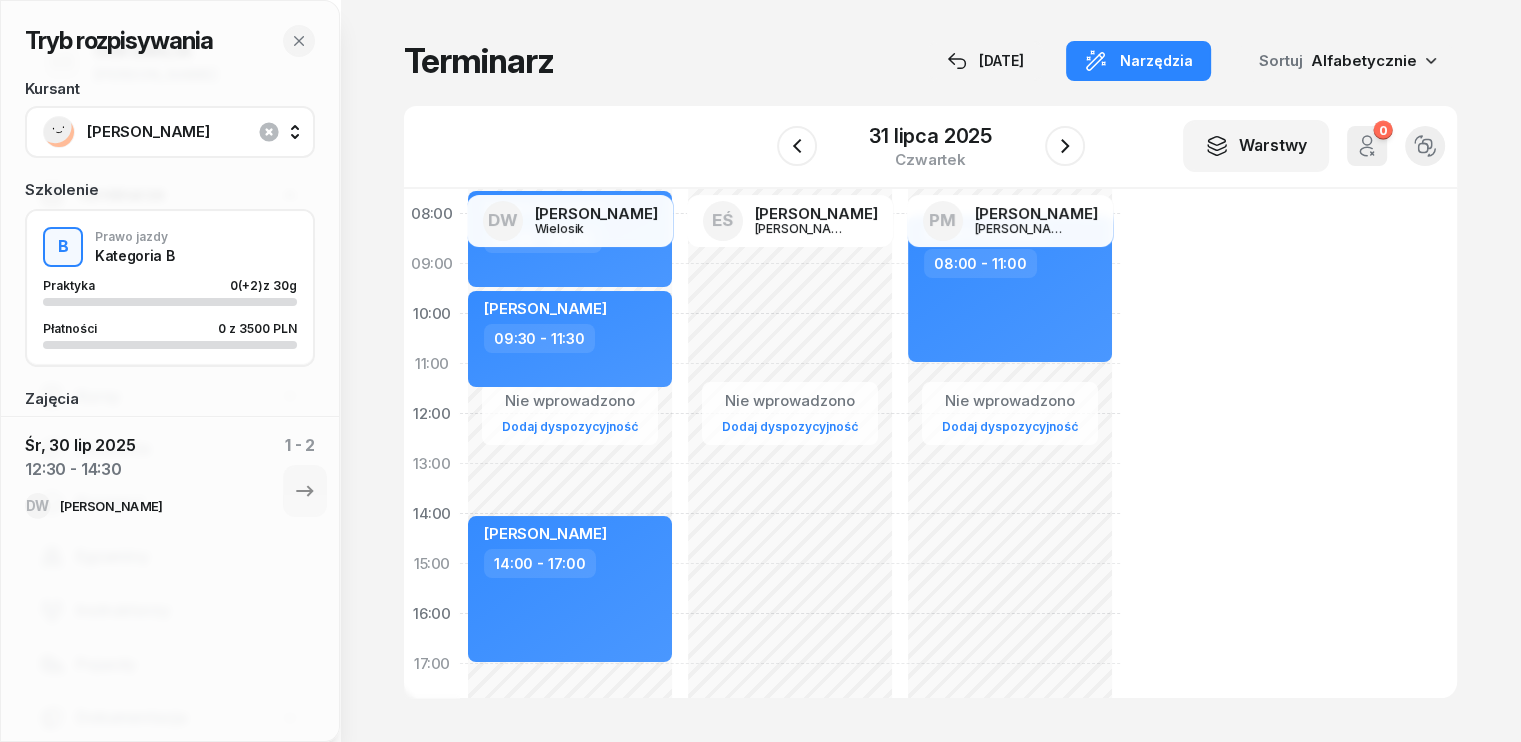 click on "Nie wprowadzono Dodaj dyspozycyjność [PERSON_NAME]  07:30 - 09:30 [PERSON_NAME]  09:30 - 11:30 [PERSON_NAME]  14:00 - 17:00" 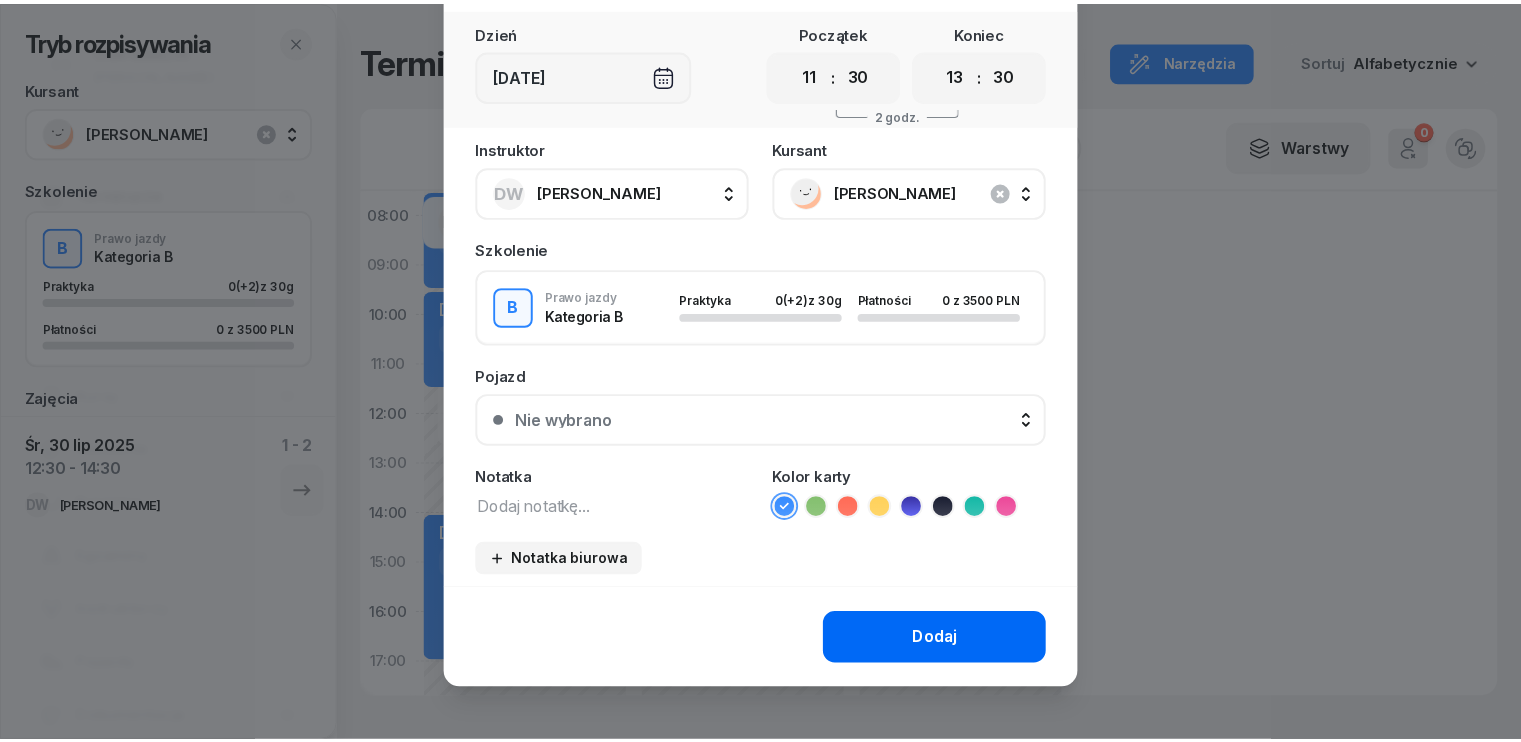 scroll, scrollTop: 112, scrollLeft: 0, axis: vertical 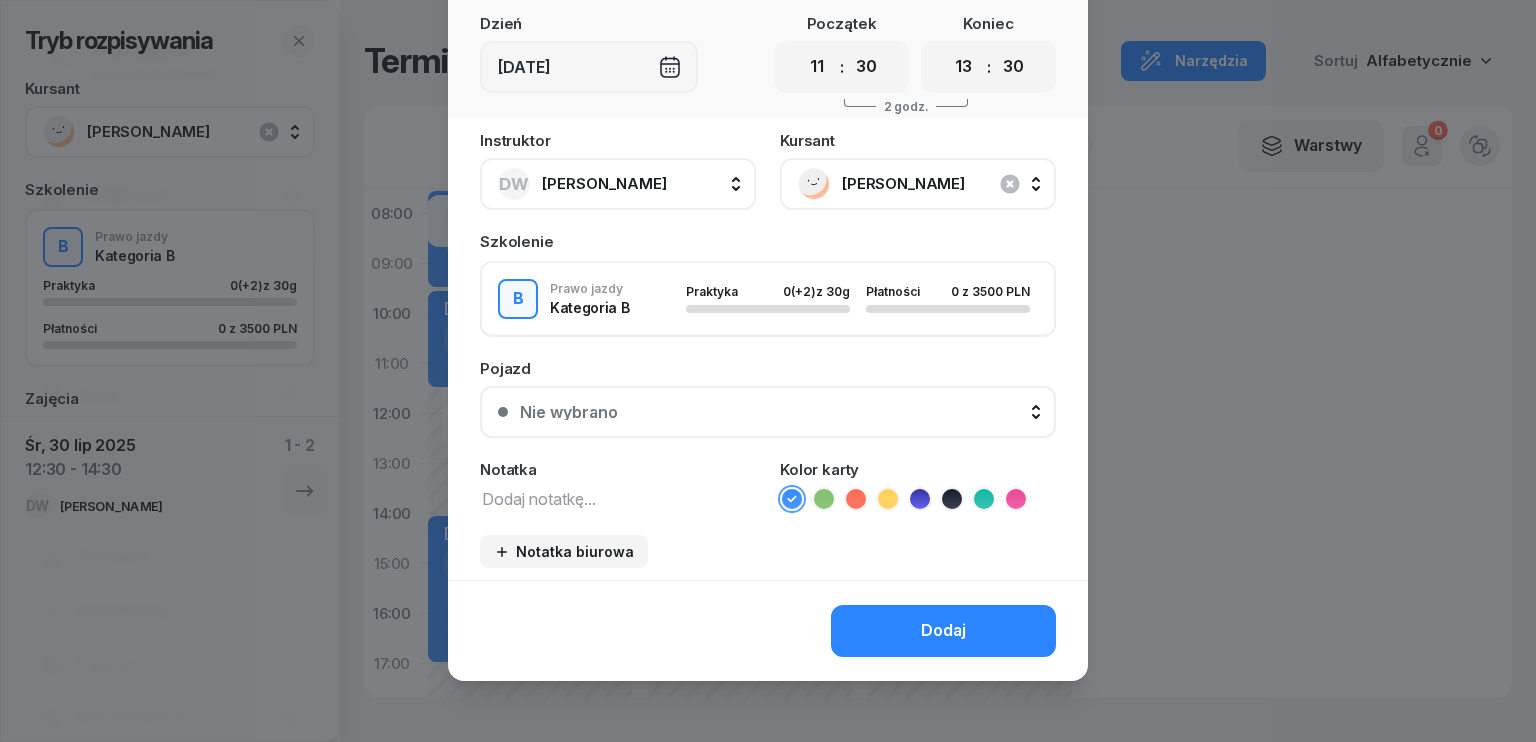click on "Dodaj" at bounding box center [943, 631] 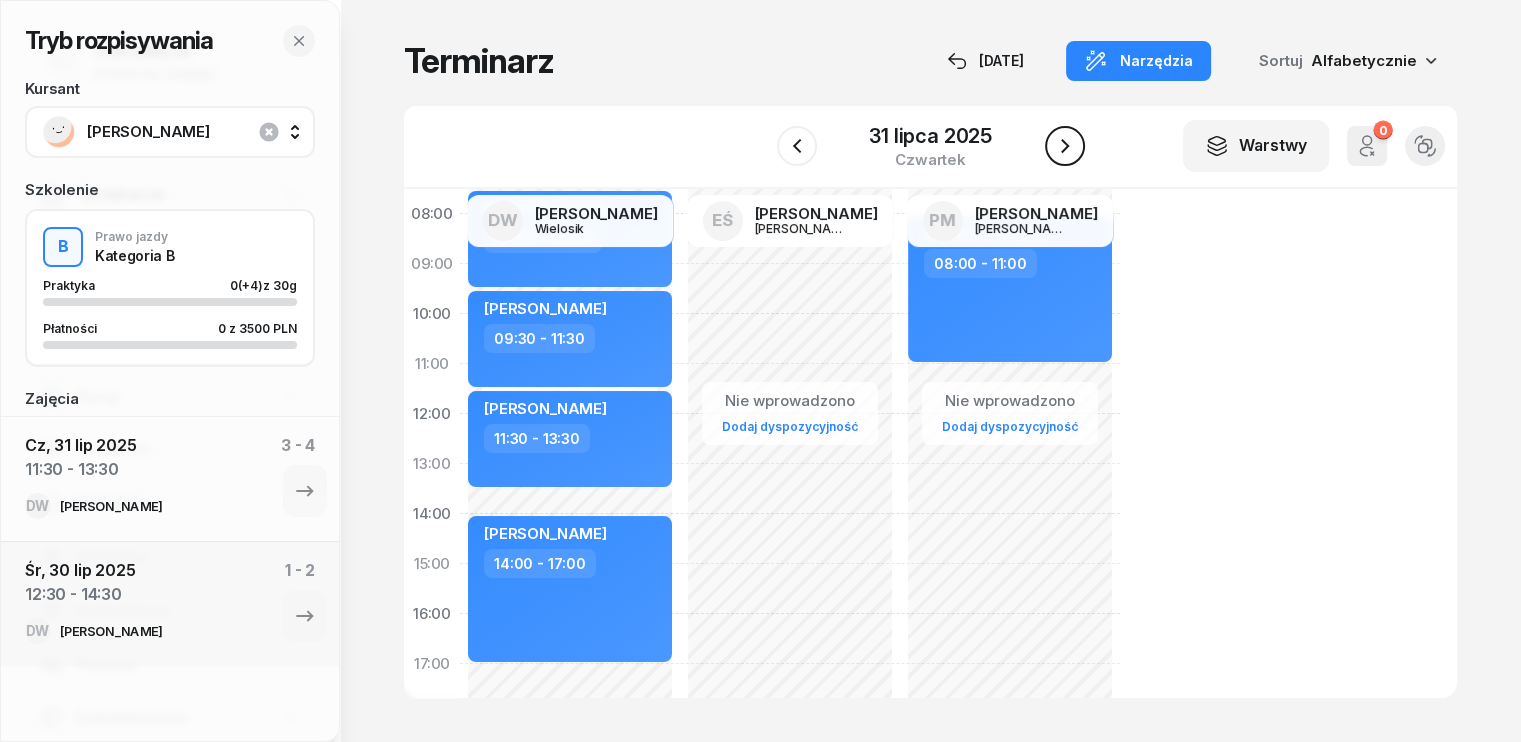 click 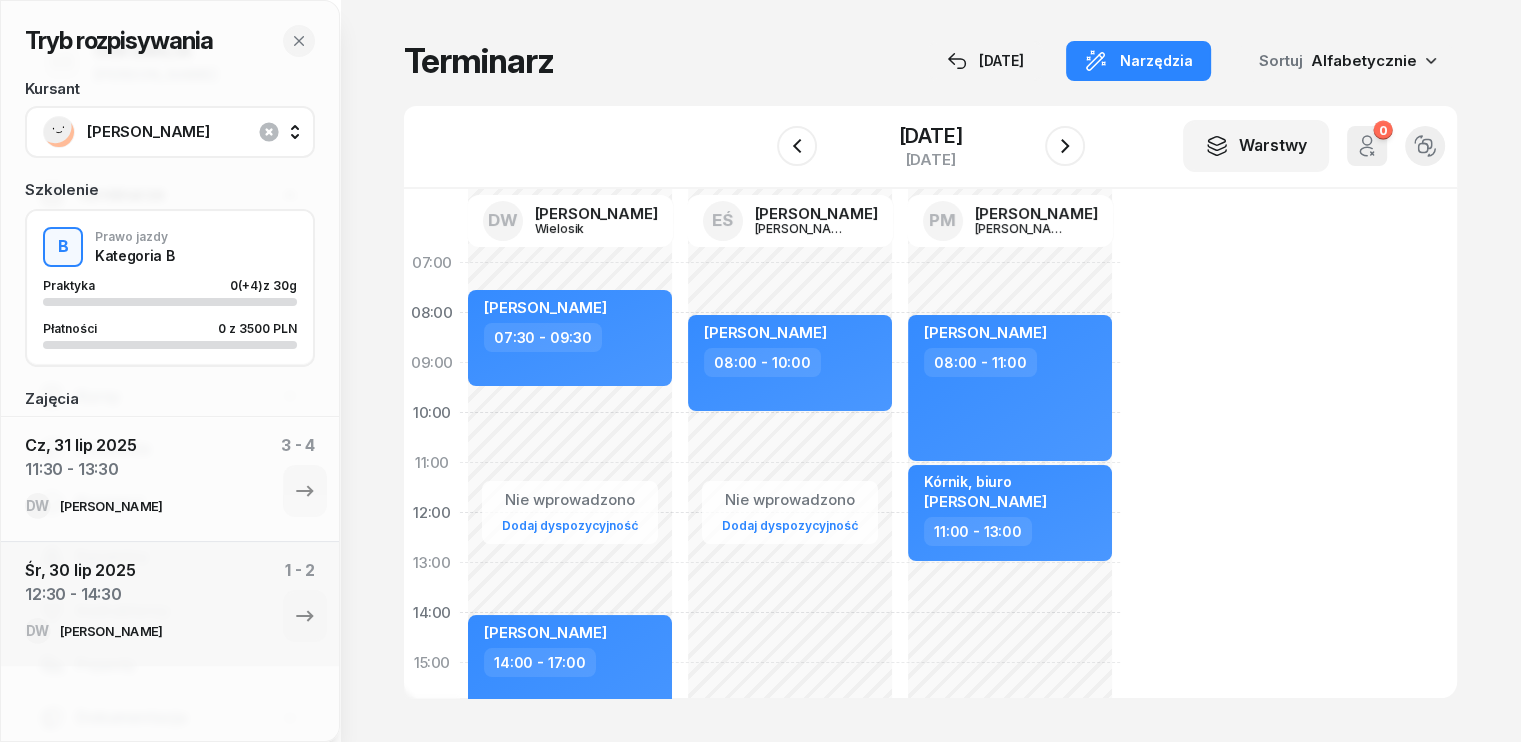 scroll, scrollTop: 0, scrollLeft: 0, axis: both 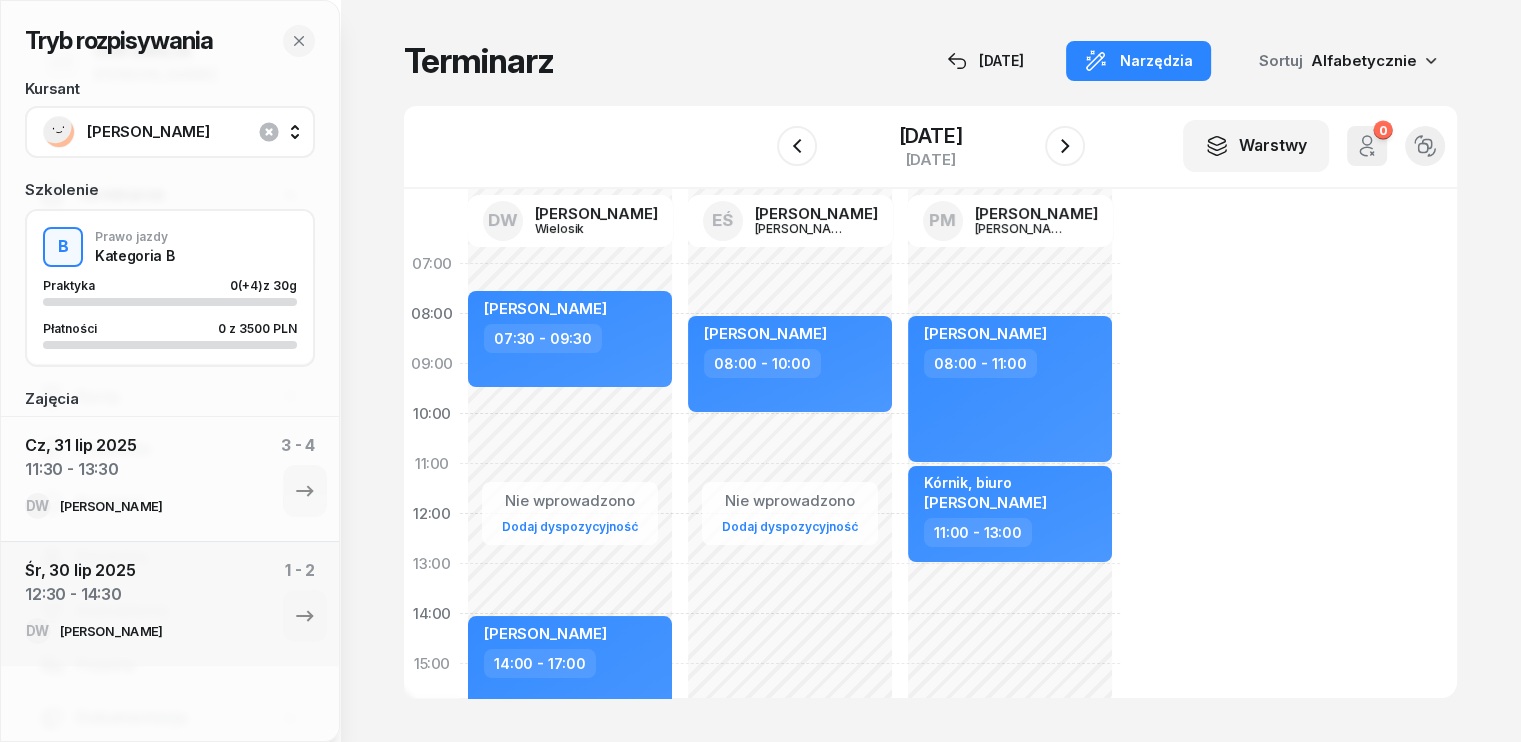 click on "Nie wprowadzono Dodaj dyspozycyjność [PERSON_NAME]  07:30 - 09:30 [PERSON_NAME]  14:00 - 17:00" 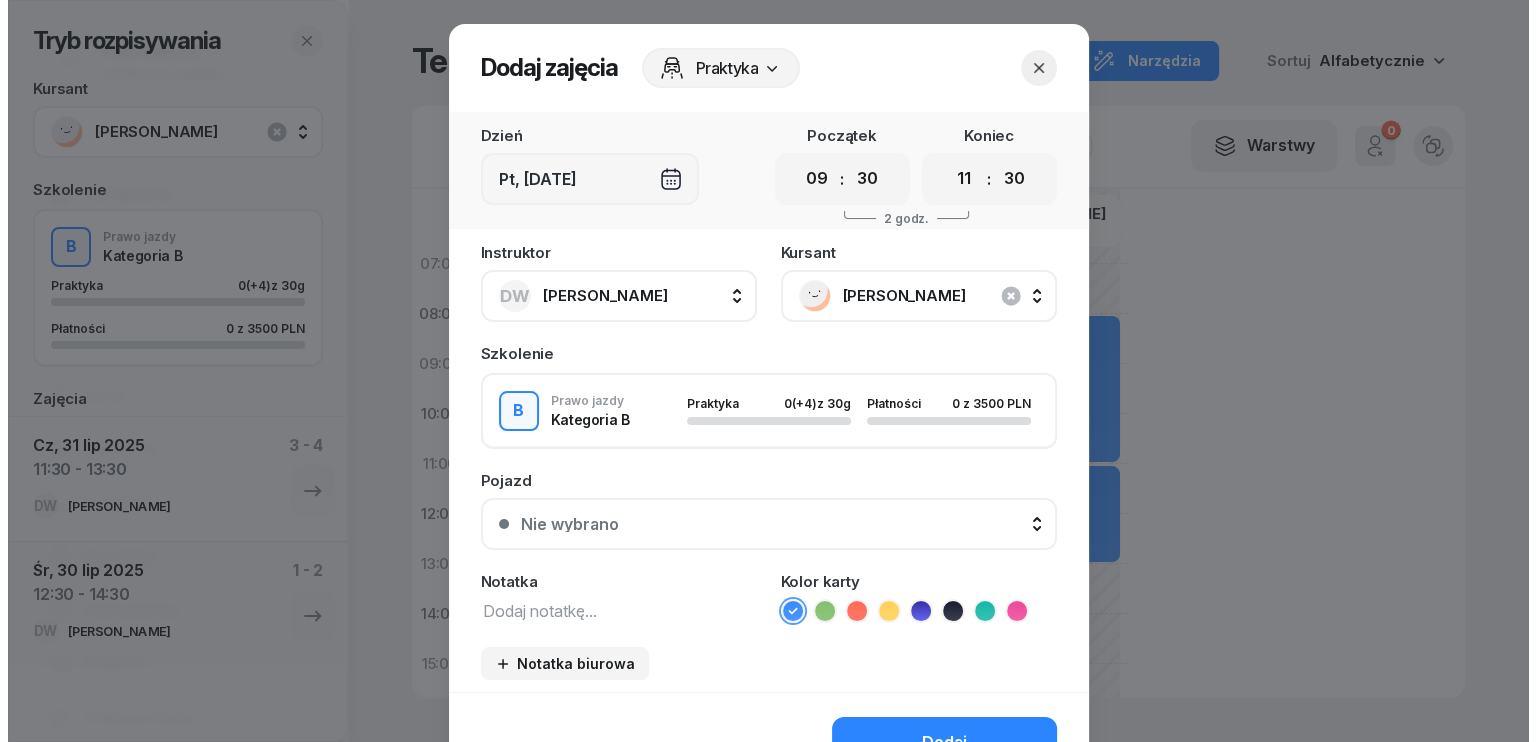 scroll, scrollTop: 0, scrollLeft: 0, axis: both 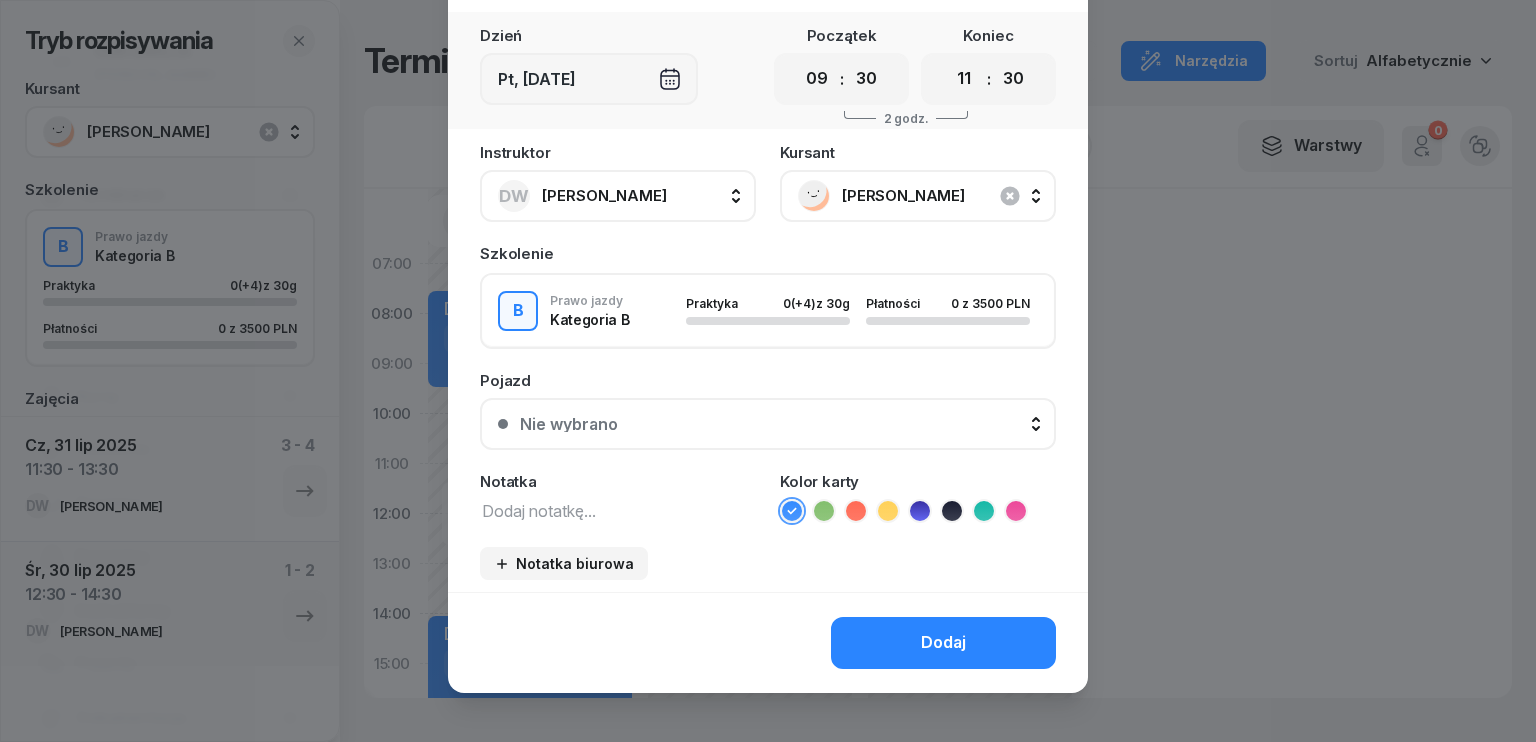 click on "Dodaj" 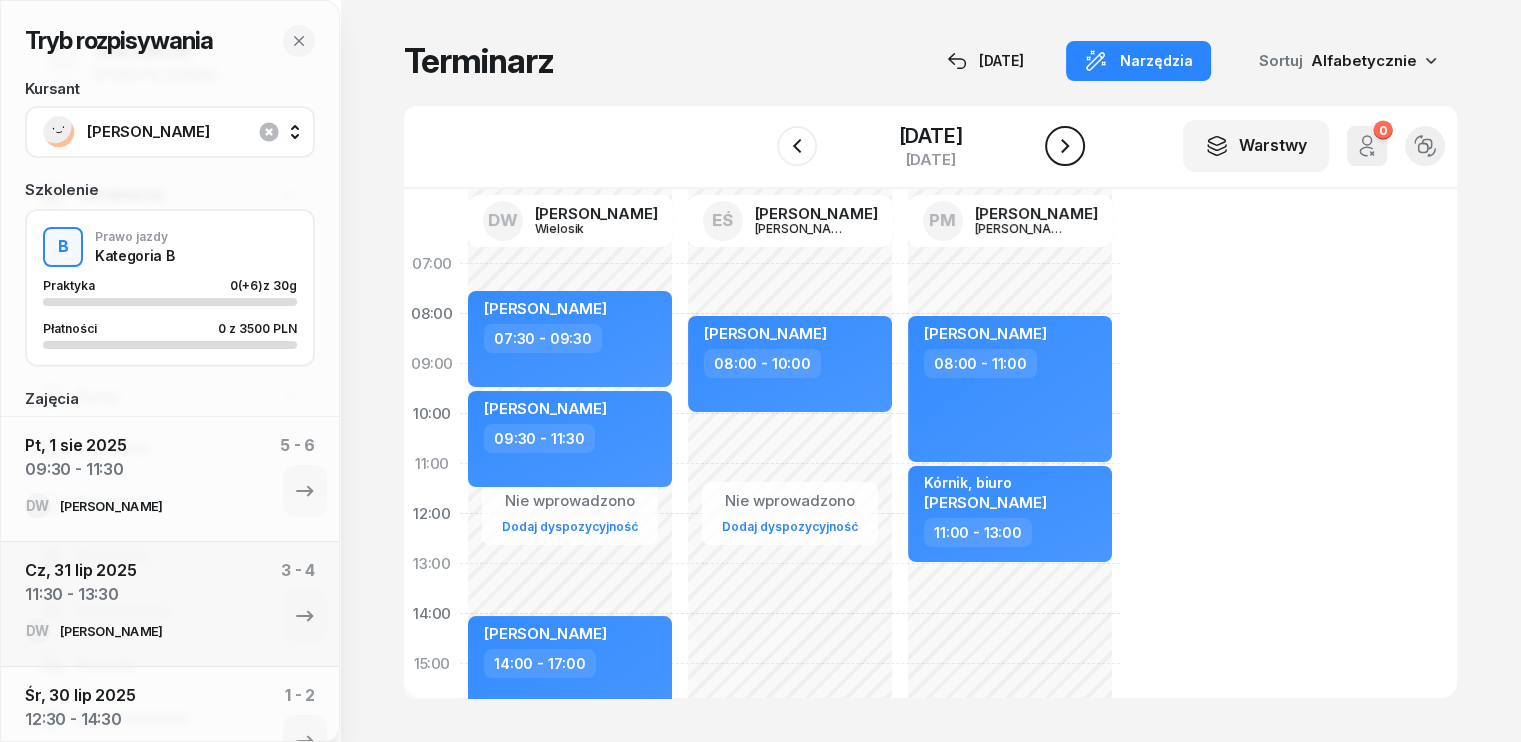 click 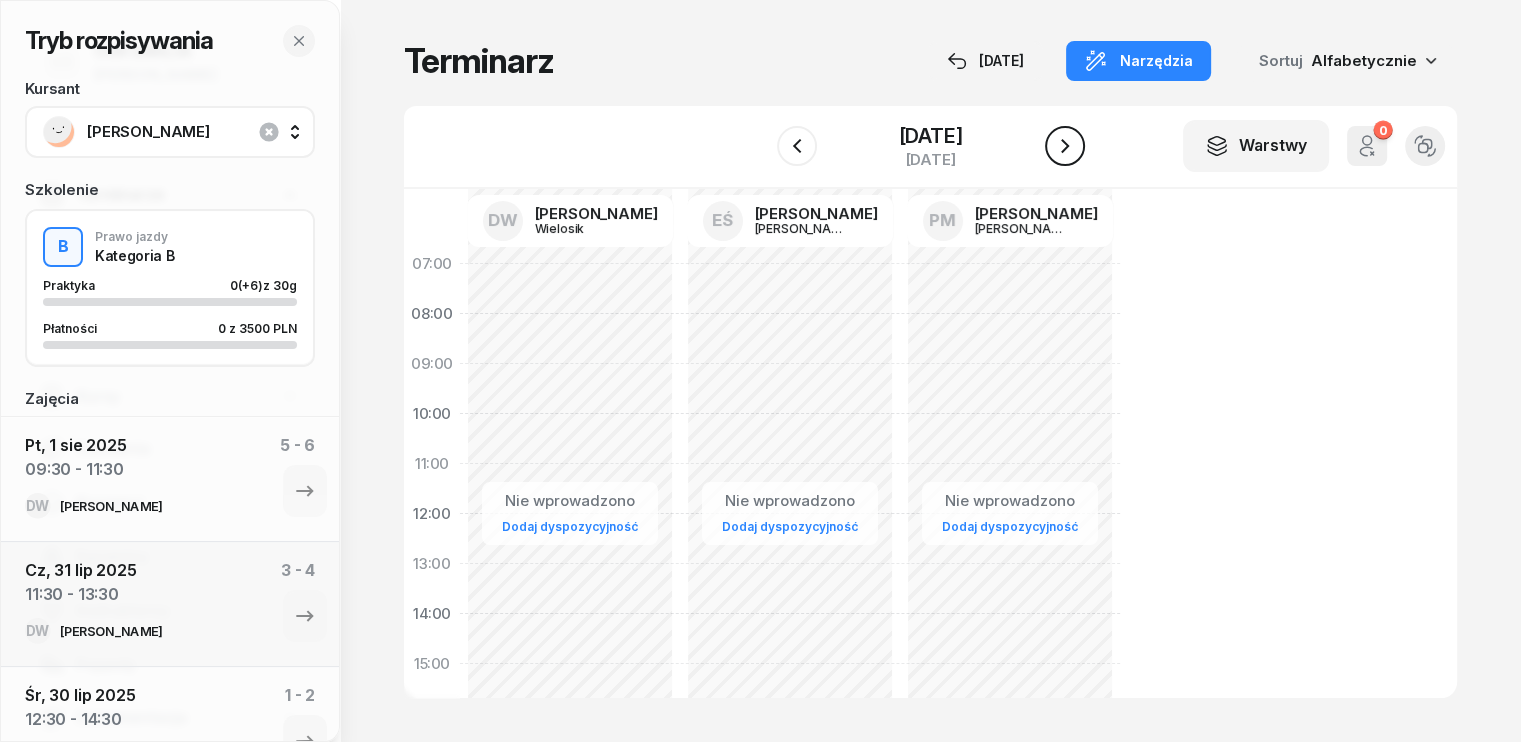 click 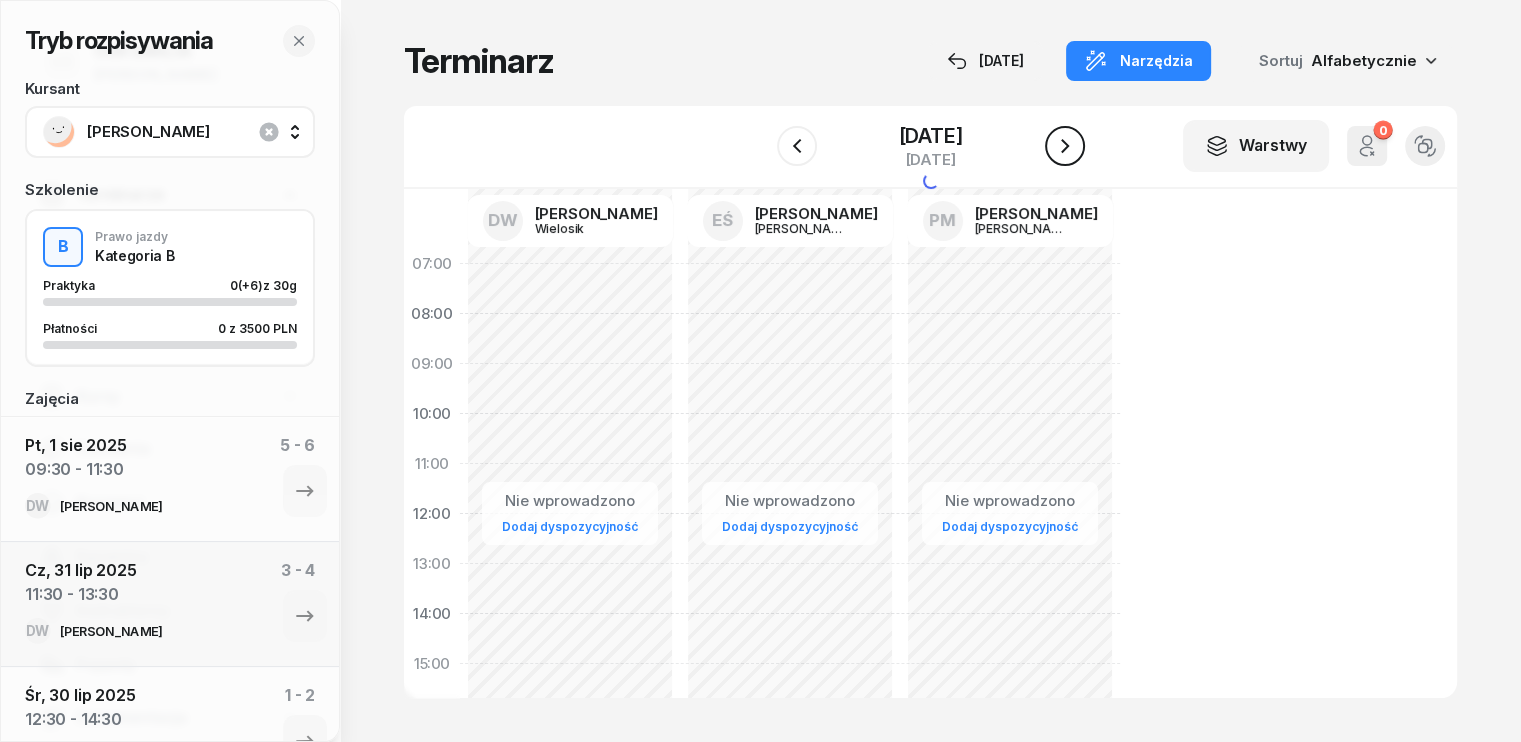 click 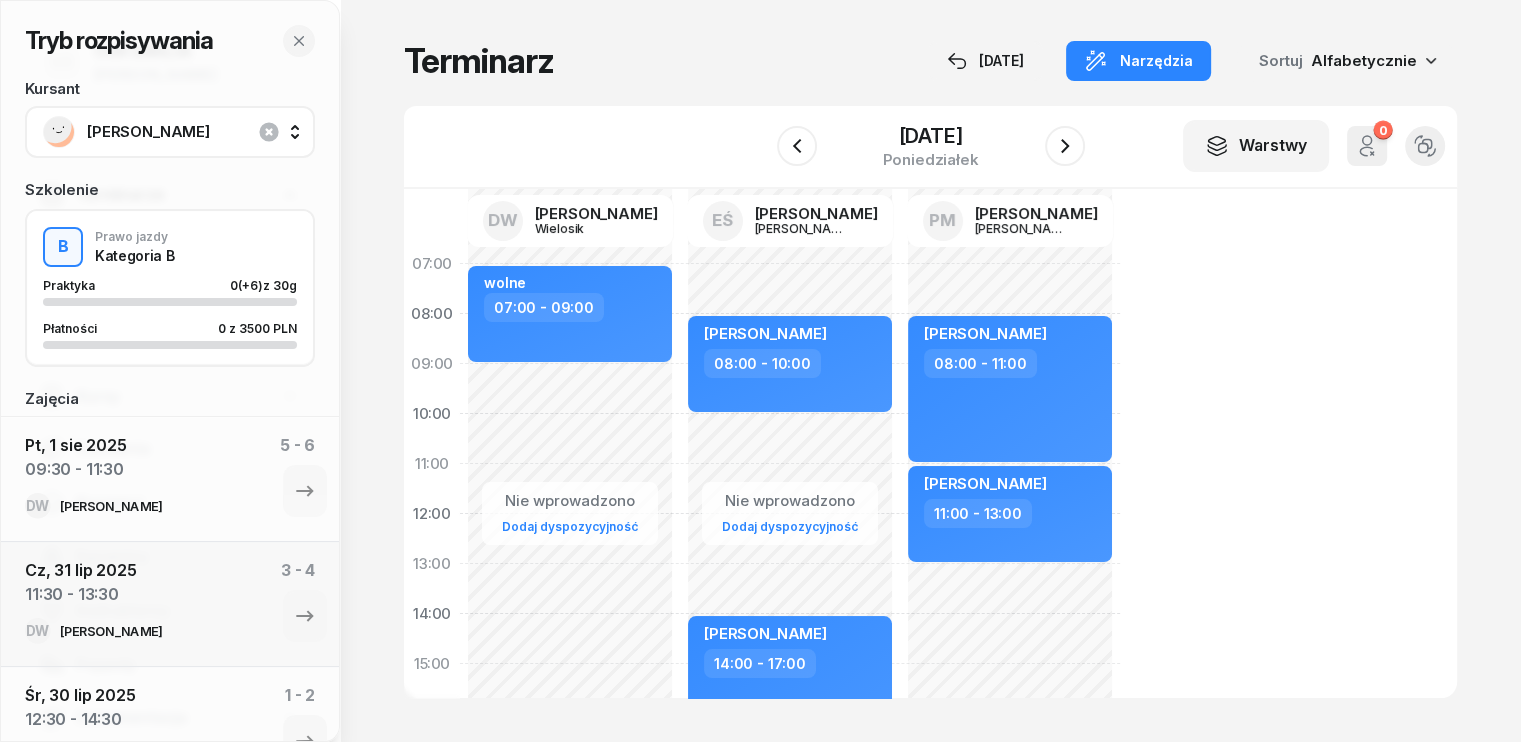 click on "Nie wprowadzono Dodaj dyspozycyjność [PERSON_NAME]  08:00 - 11:00 [PERSON_NAME]  11:00 - 13:00" 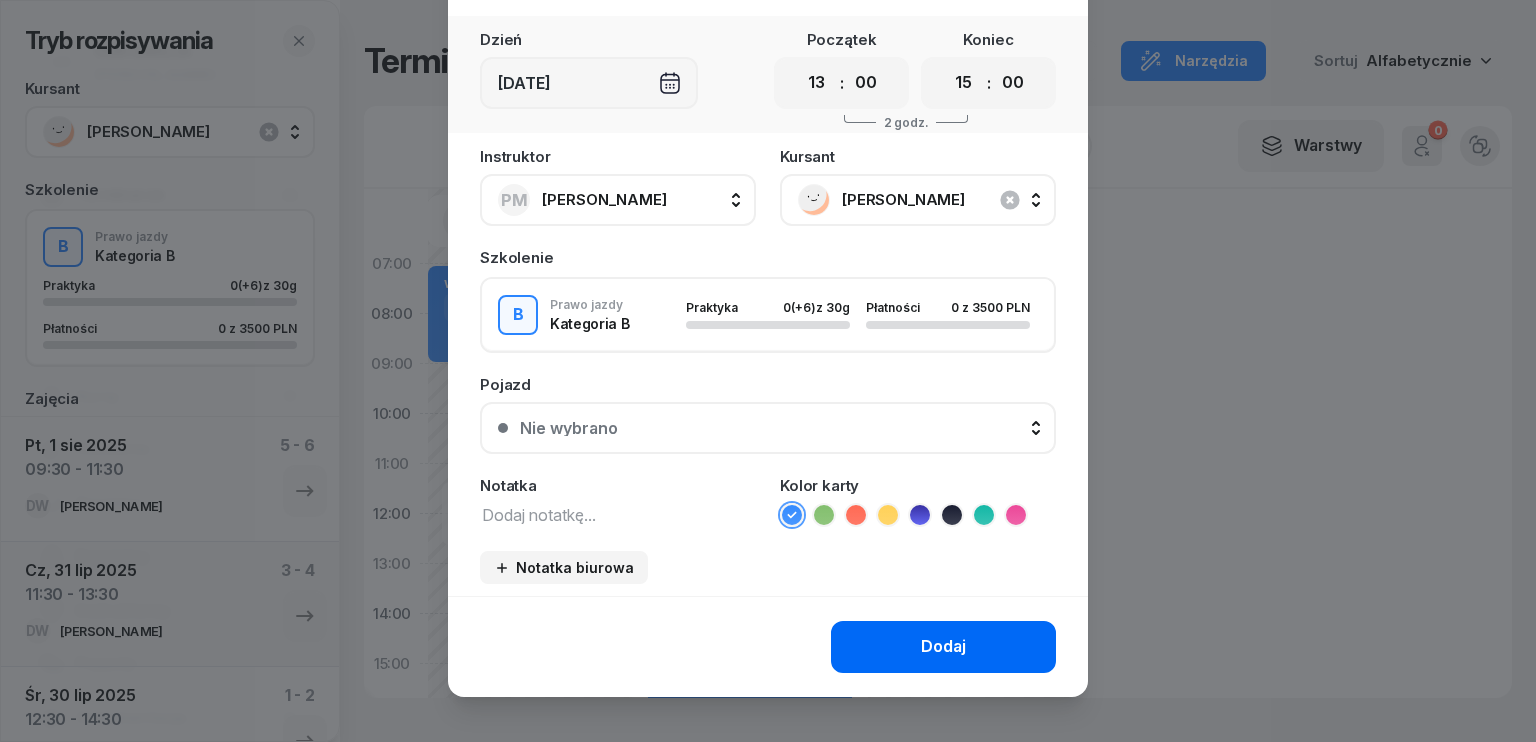 scroll, scrollTop: 100, scrollLeft: 0, axis: vertical 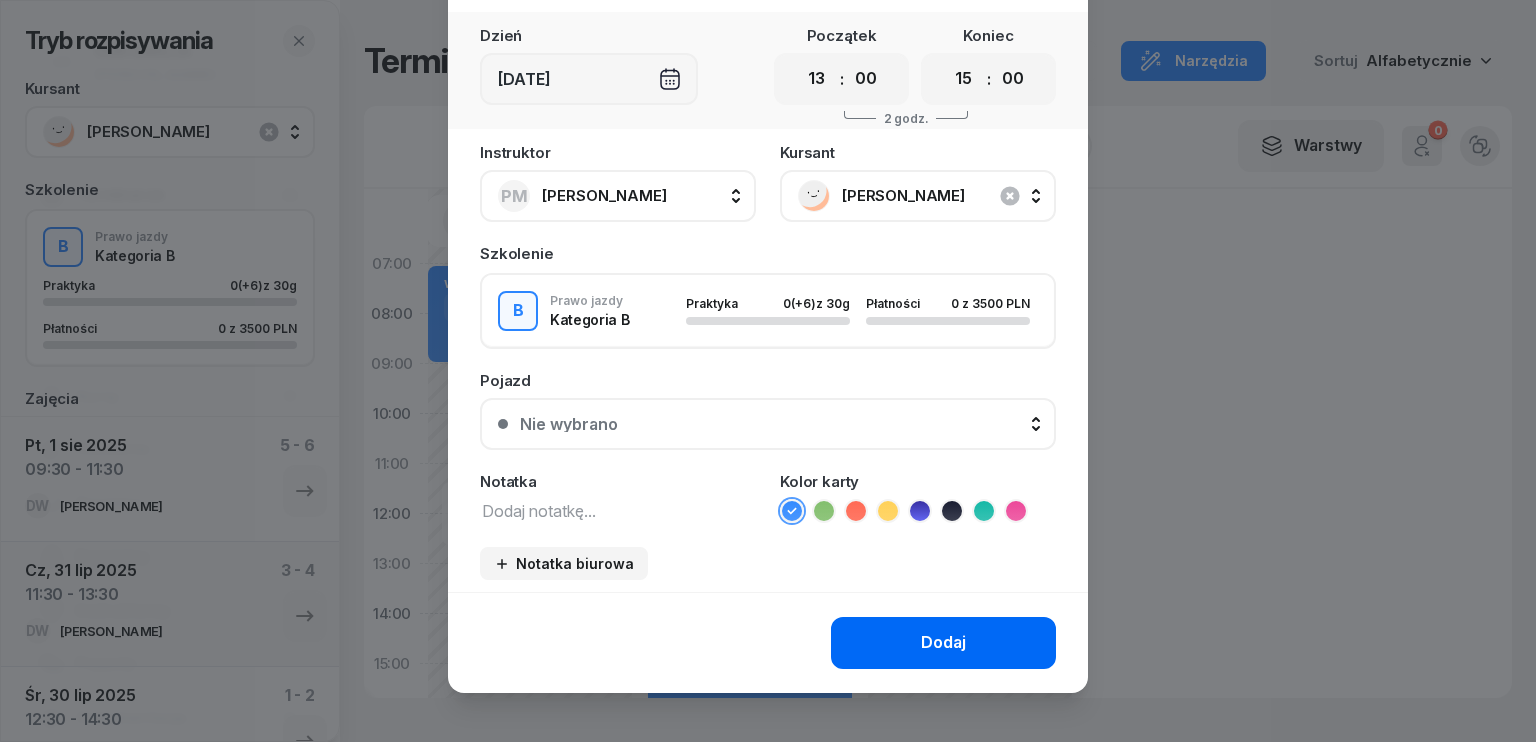 click on "Dodaj" at bounding box center [943, 643] 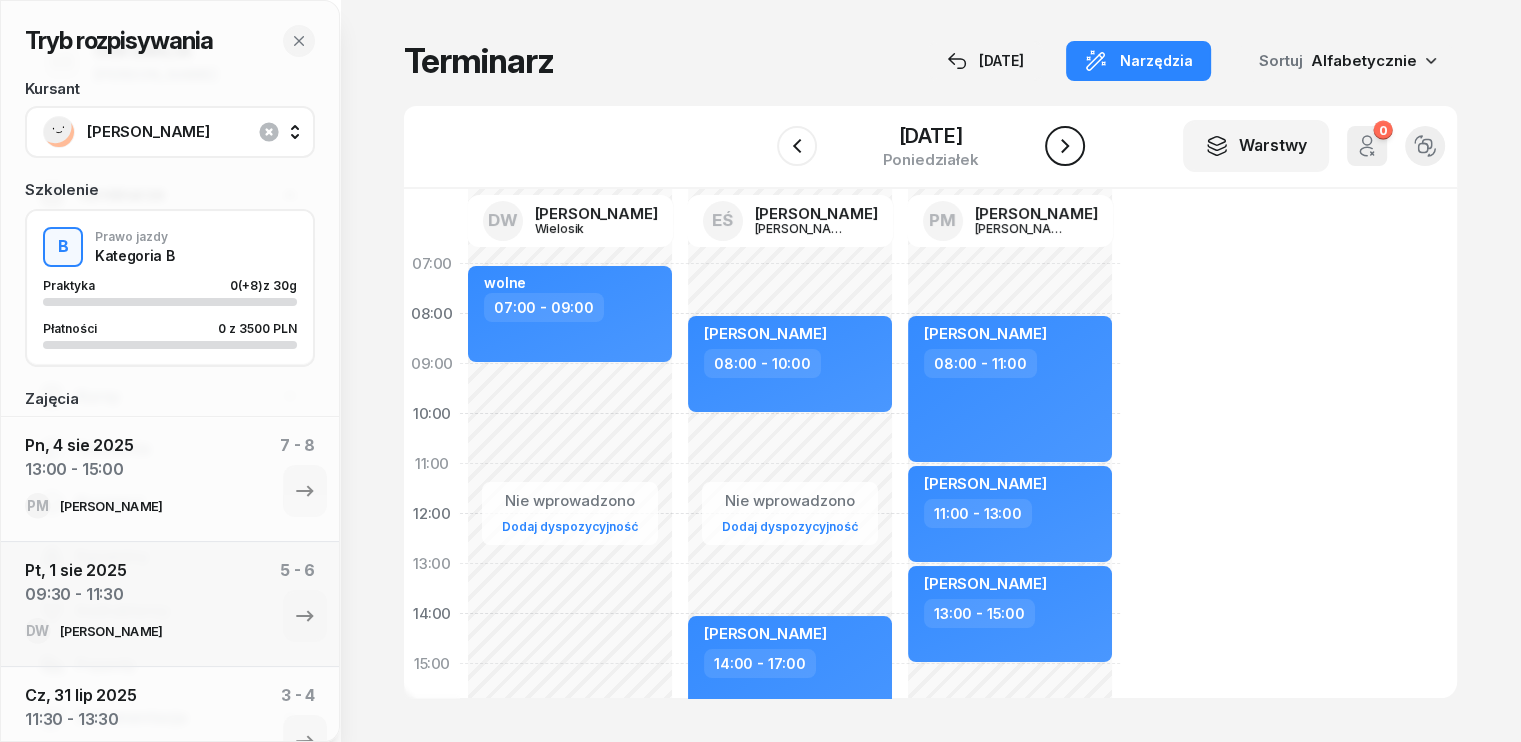 click at bounding box center [1065, 146] 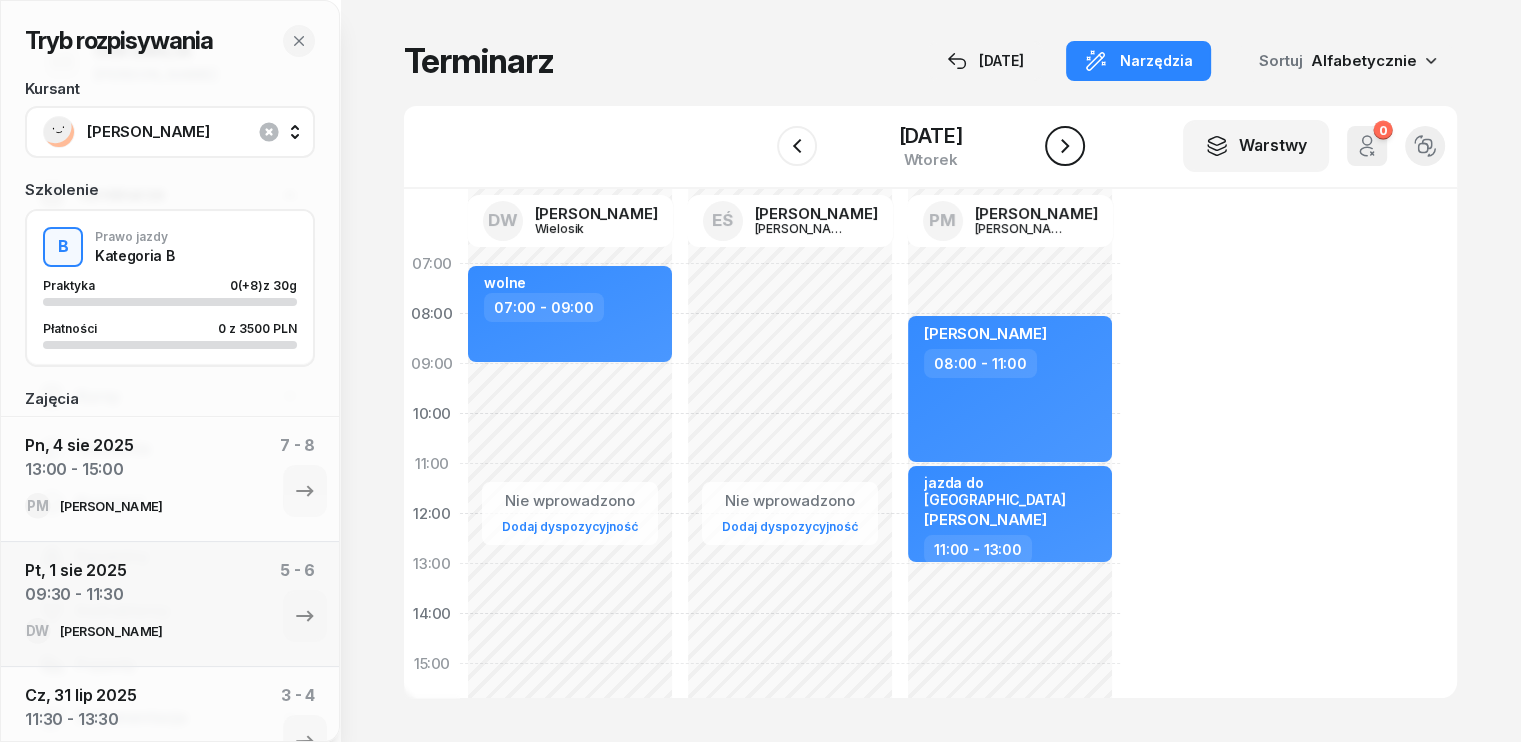 click 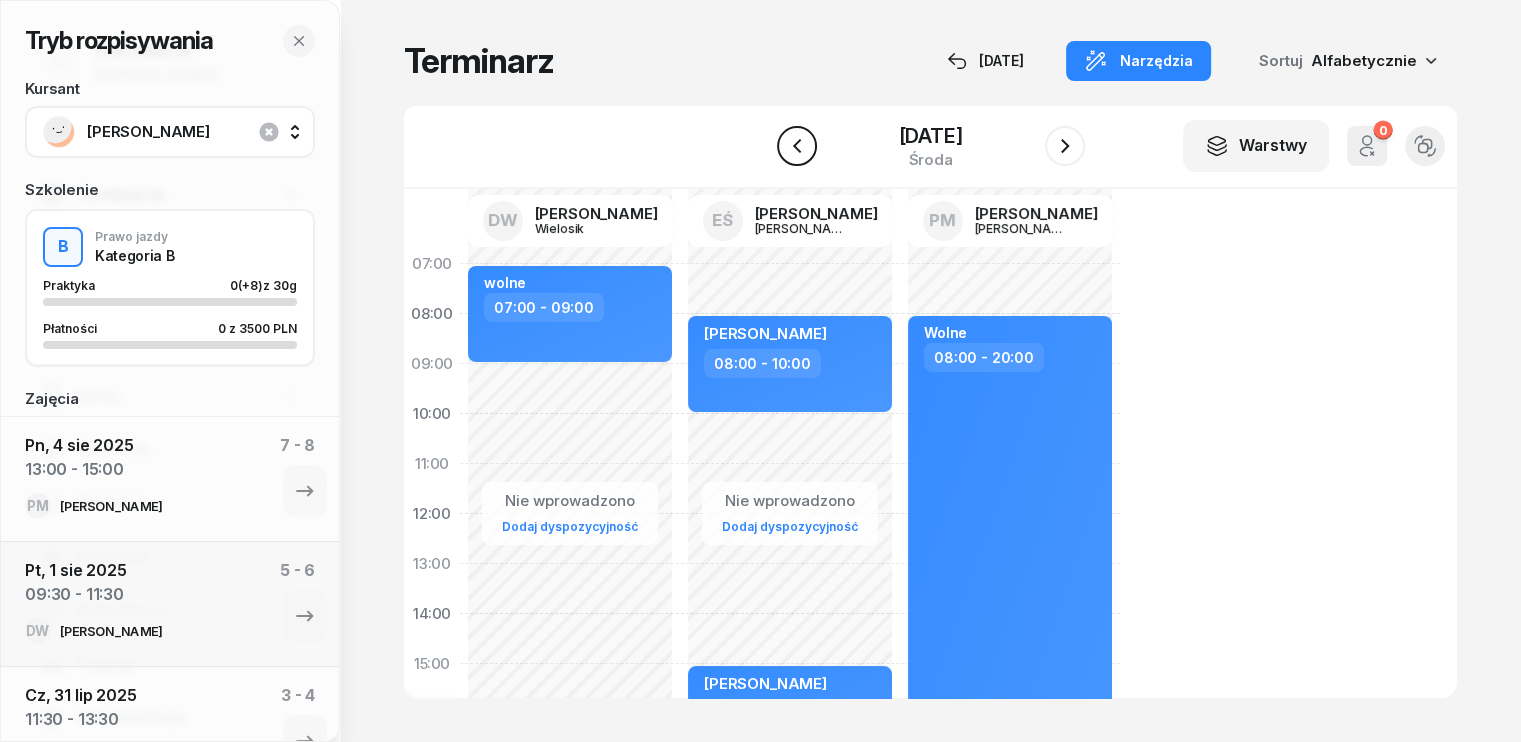 click 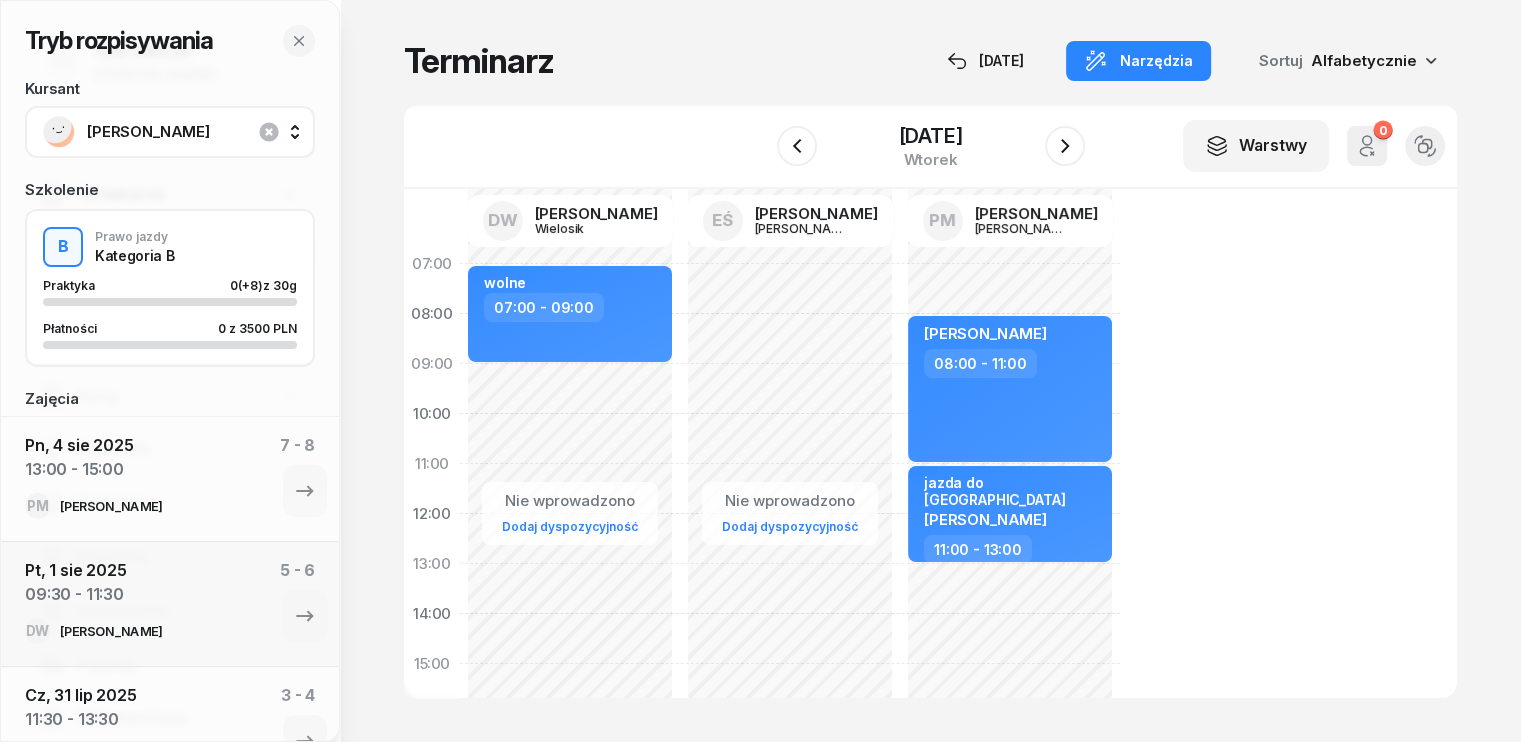 click on "Nie wprowadzono Dodaj dyspozycyjność" 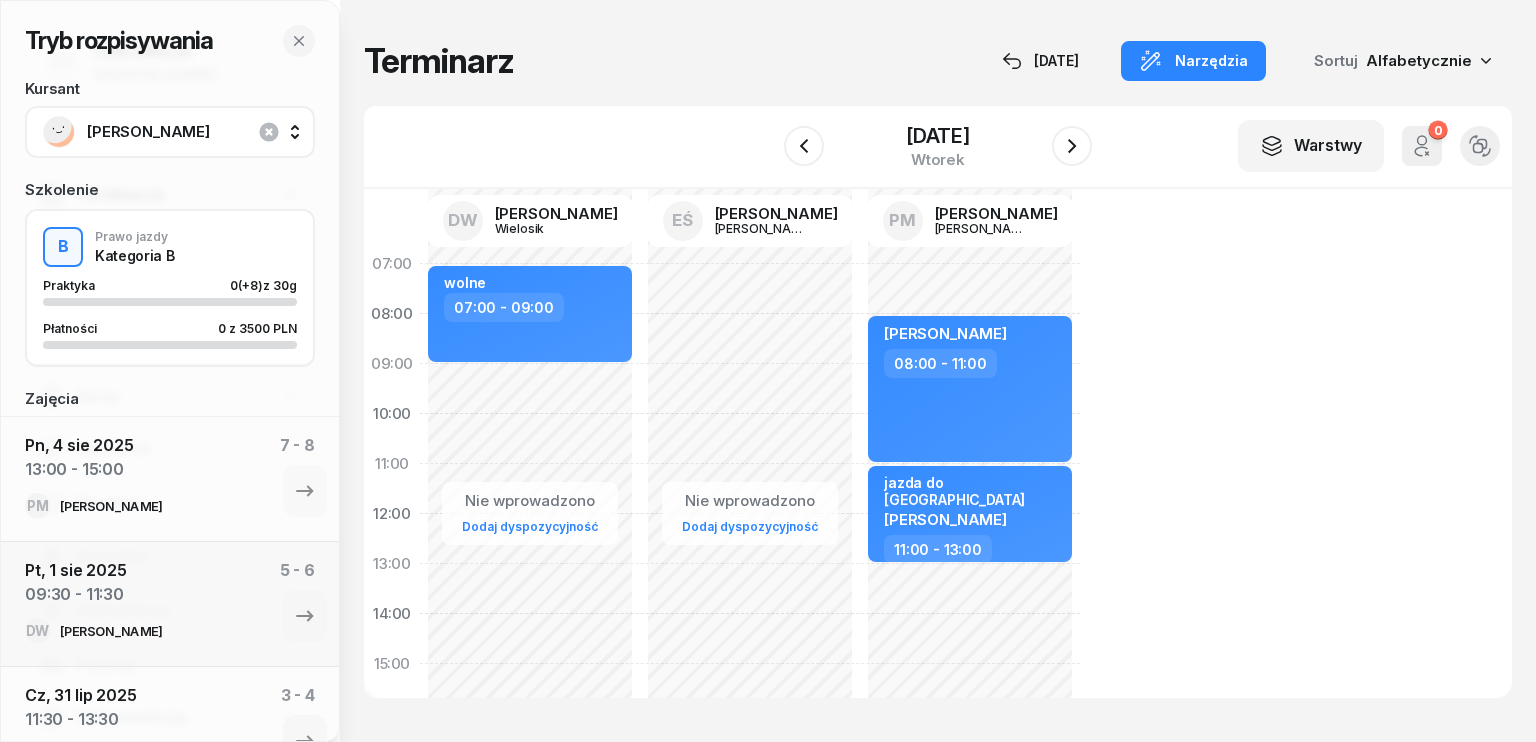 select on "07" 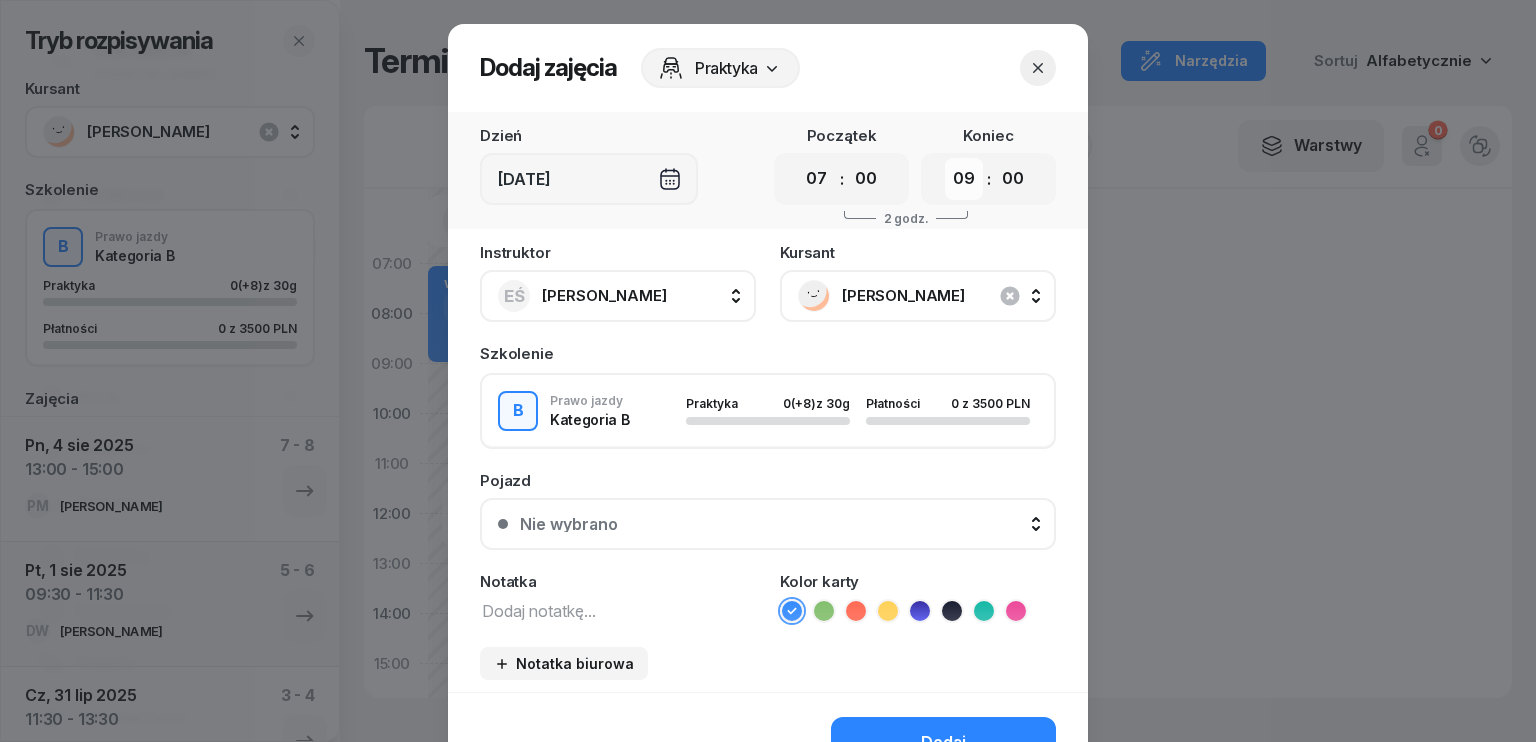 click on "00 01 02 03 04 05 06 07 08 09 10 11 12 13 14 15 16 17 18 19 20 21 22 23" at bounding box center [964, 179] 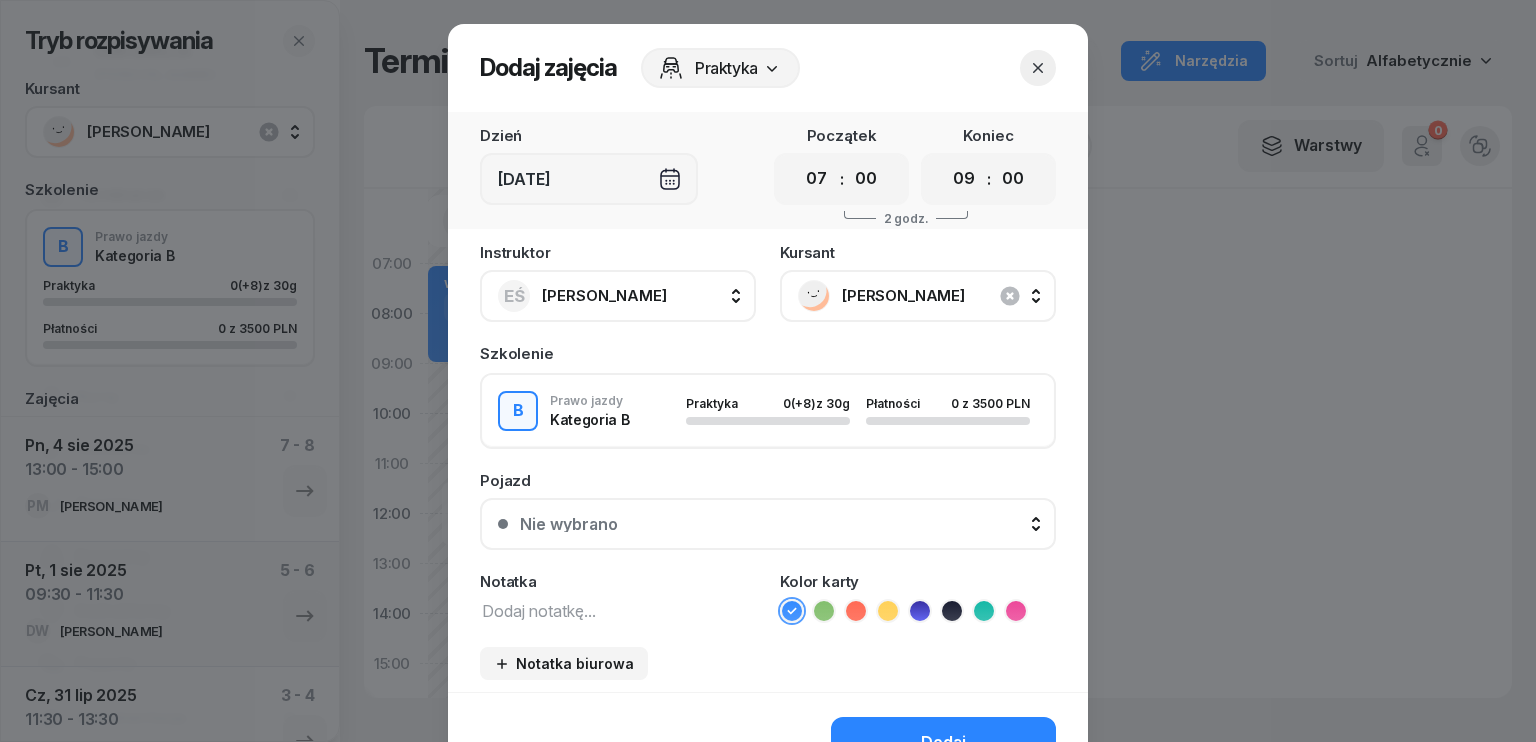 select on "10" 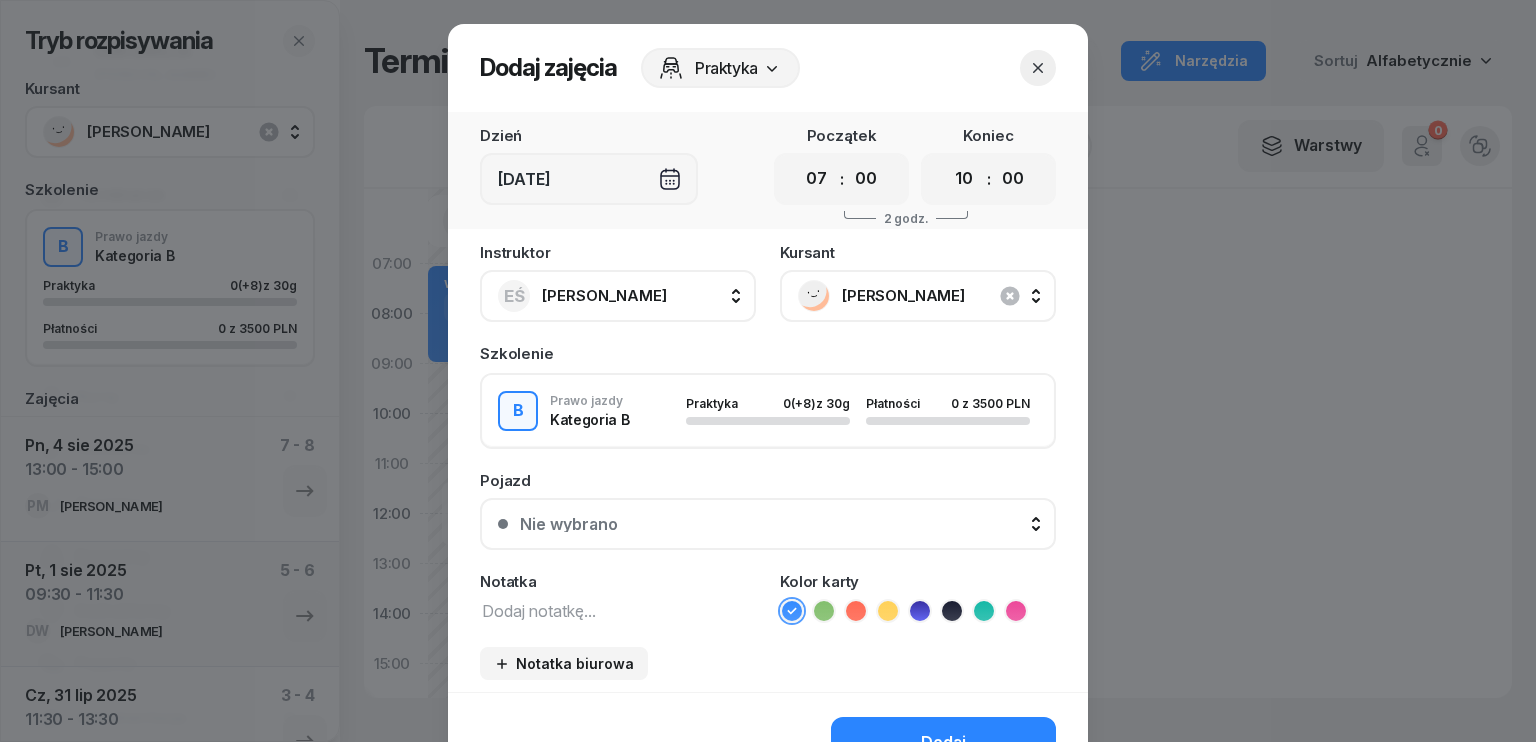 click on "00 01 02 03 04 05 06 07 08 09 10 11 12 13 14 15 16 17 18 19 20 21 22 23" at bounding box center (964, 179) 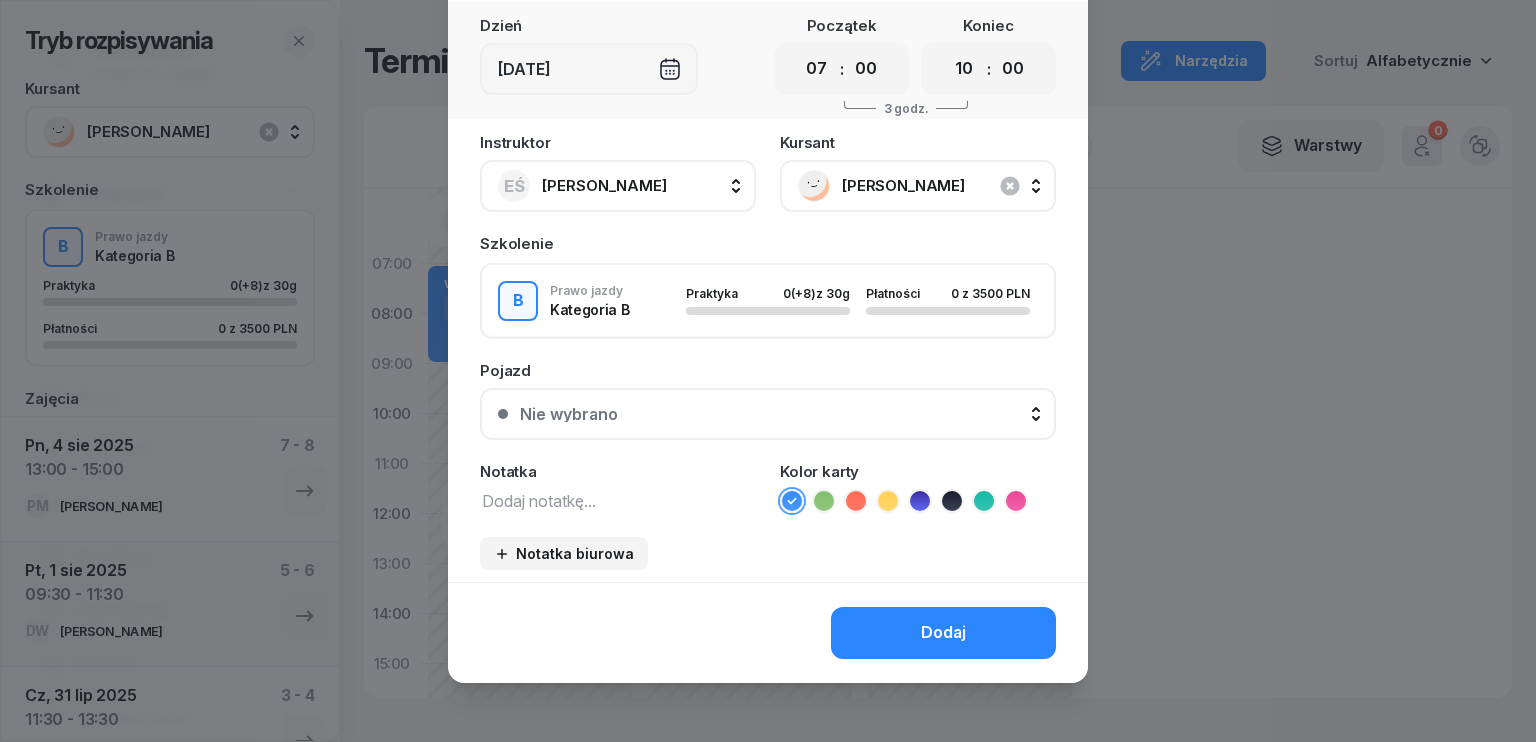 scroll, scrollTop: 112, scrollLeft: 0, axis: vertical 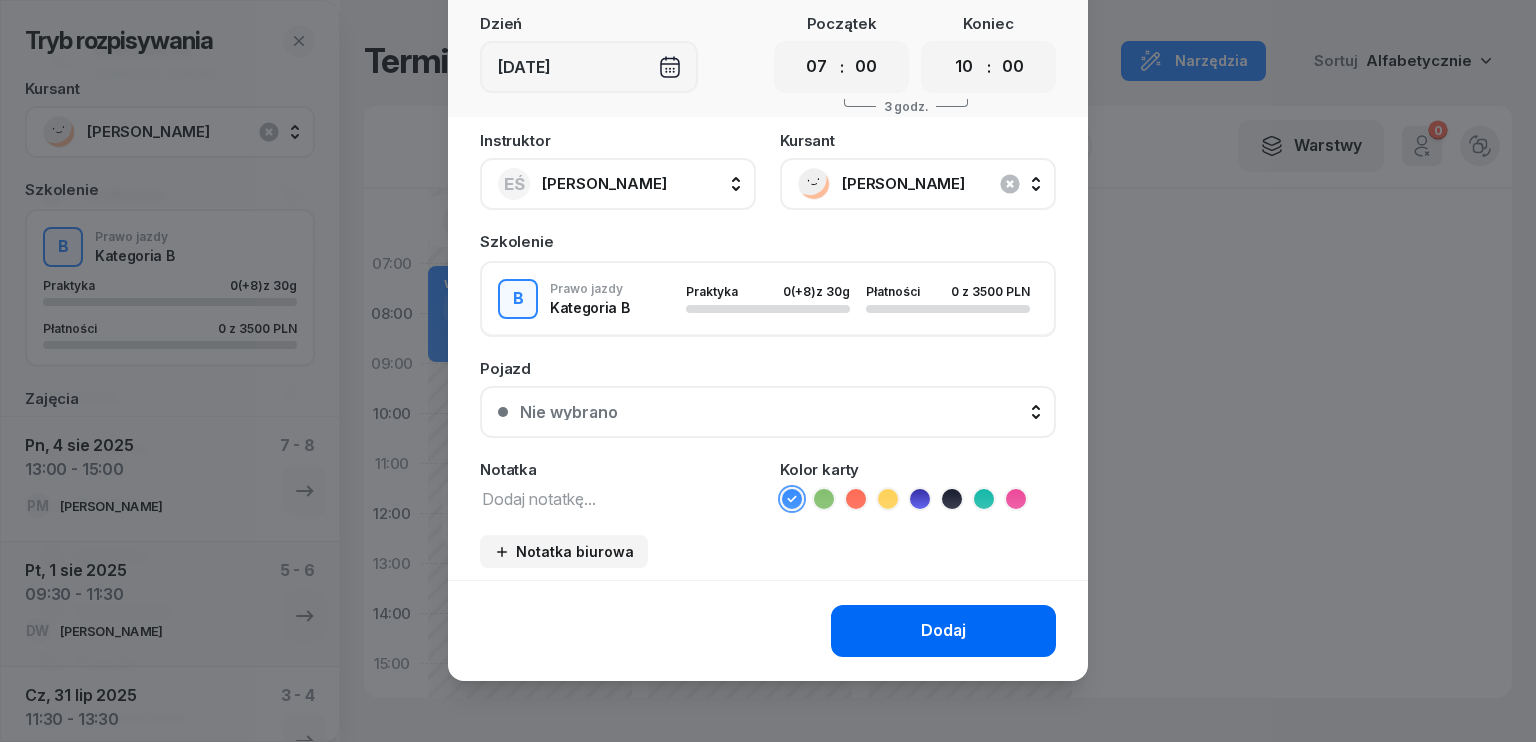 drag, startPoint x: 940, startPoint y: 631, endPoint x: 943, endPoint y: 619, distance: 12.369317 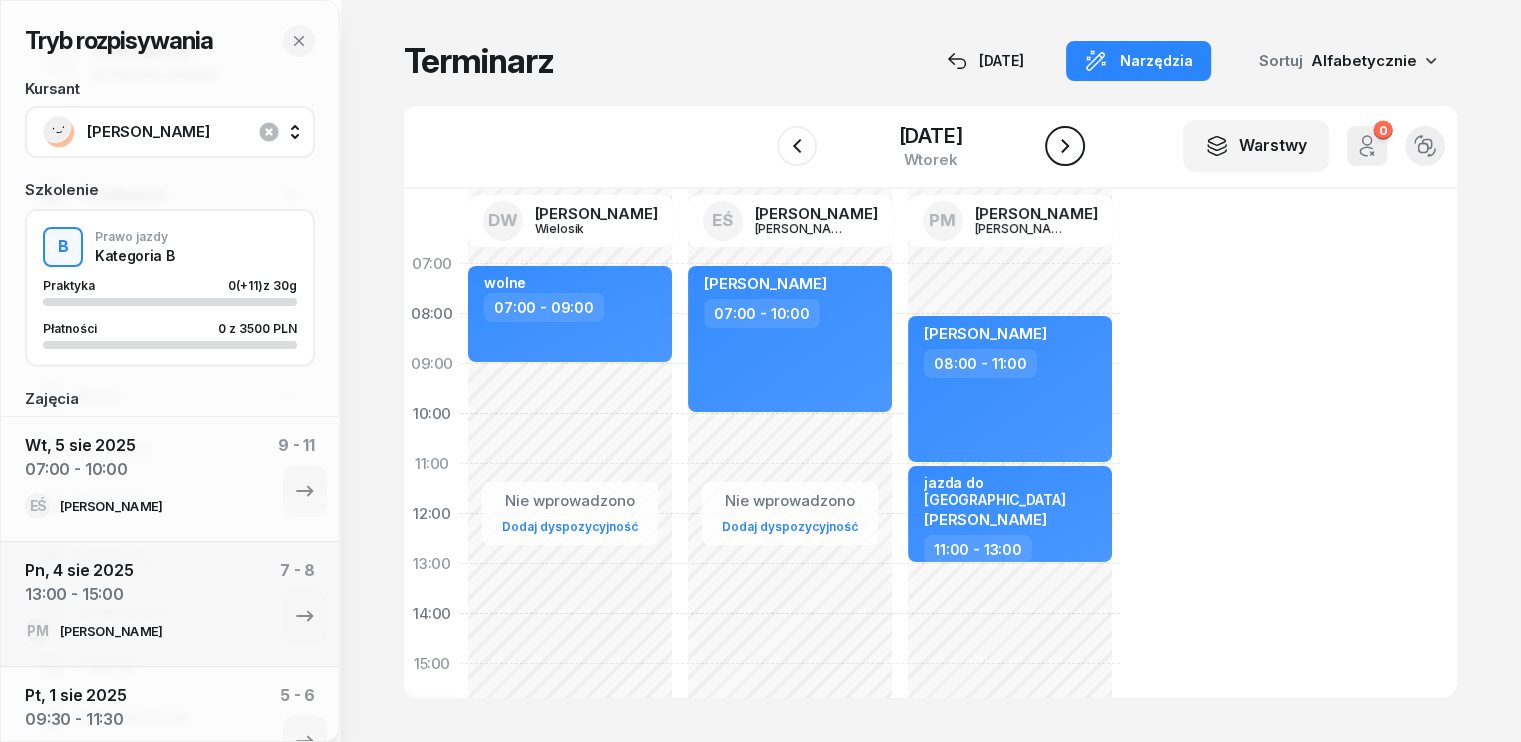 click 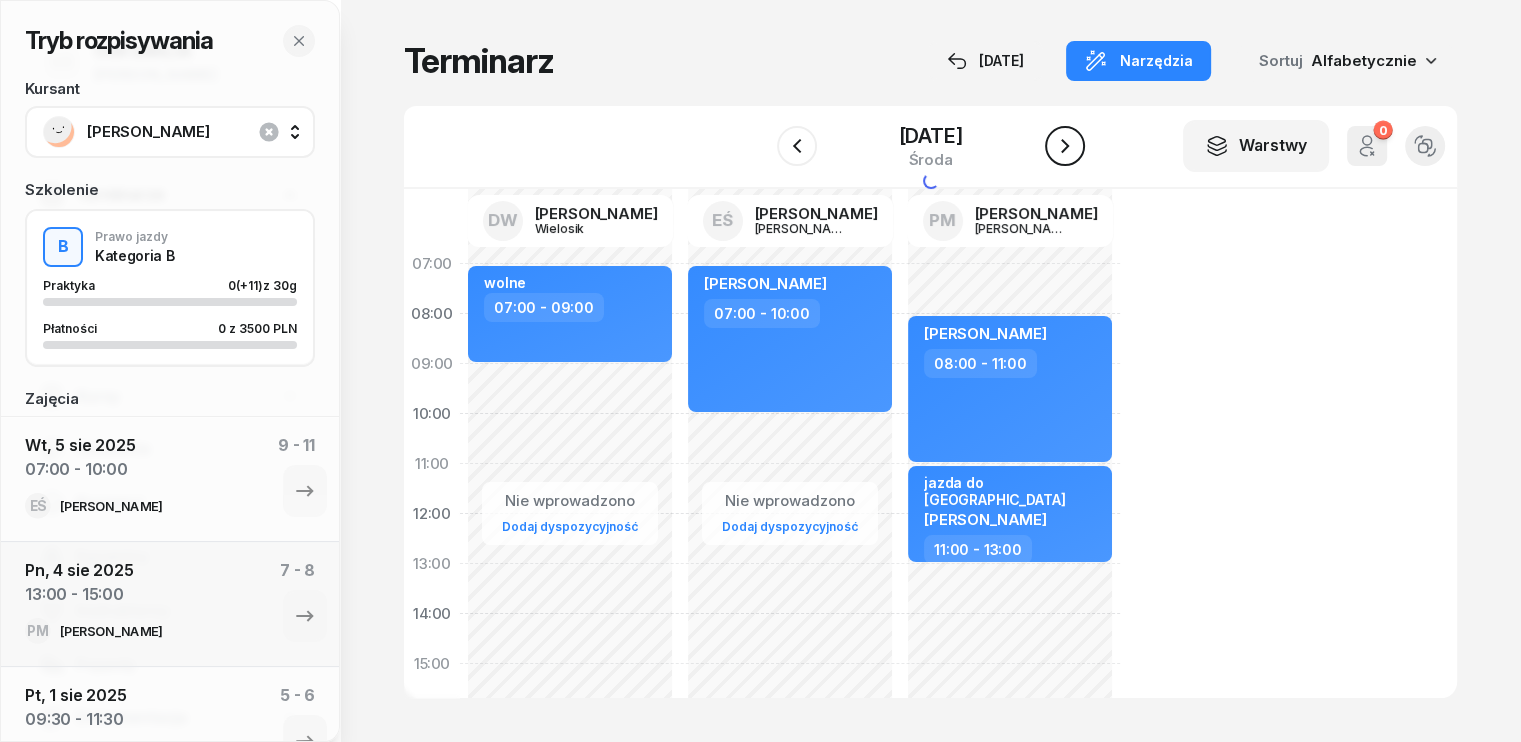 click 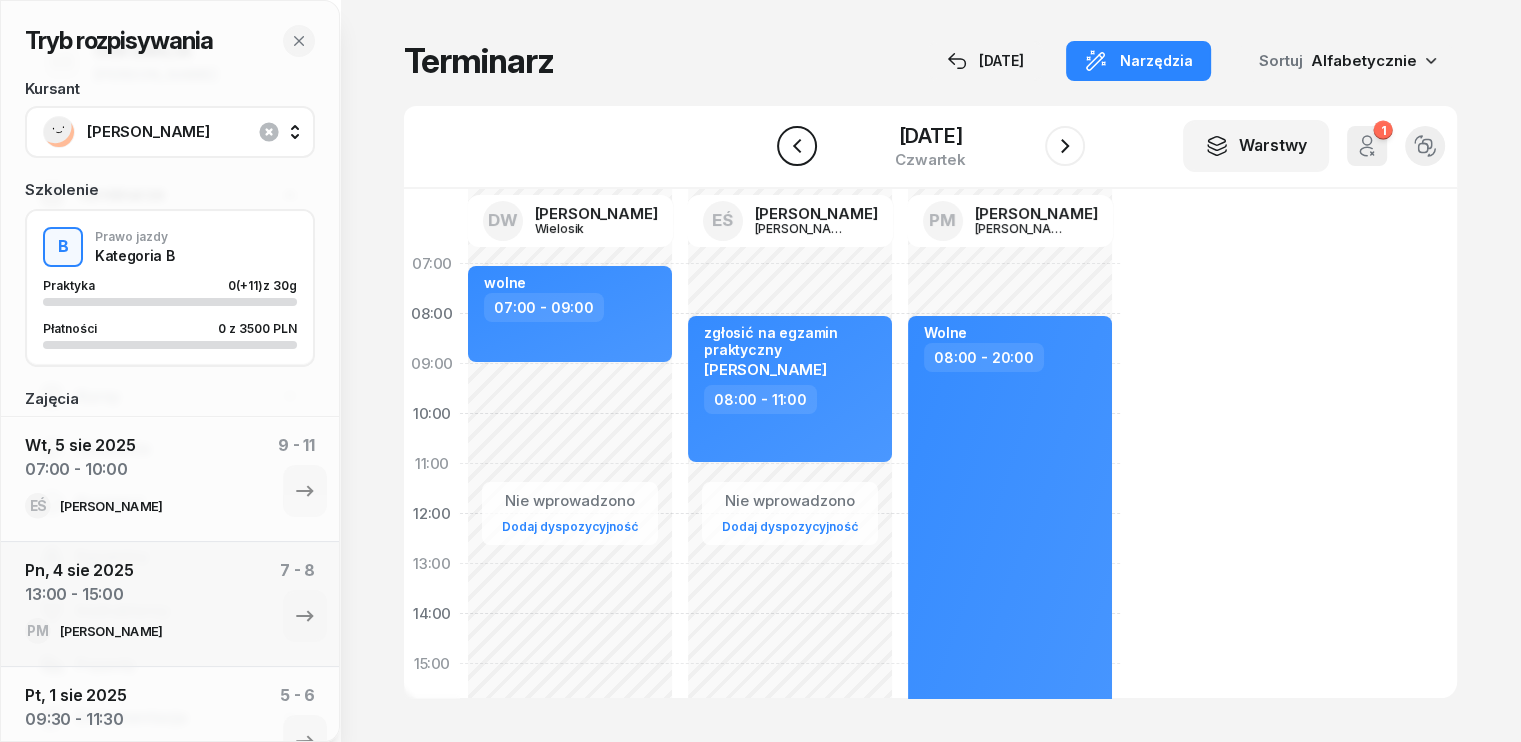 click at bounding box center (797, 146) 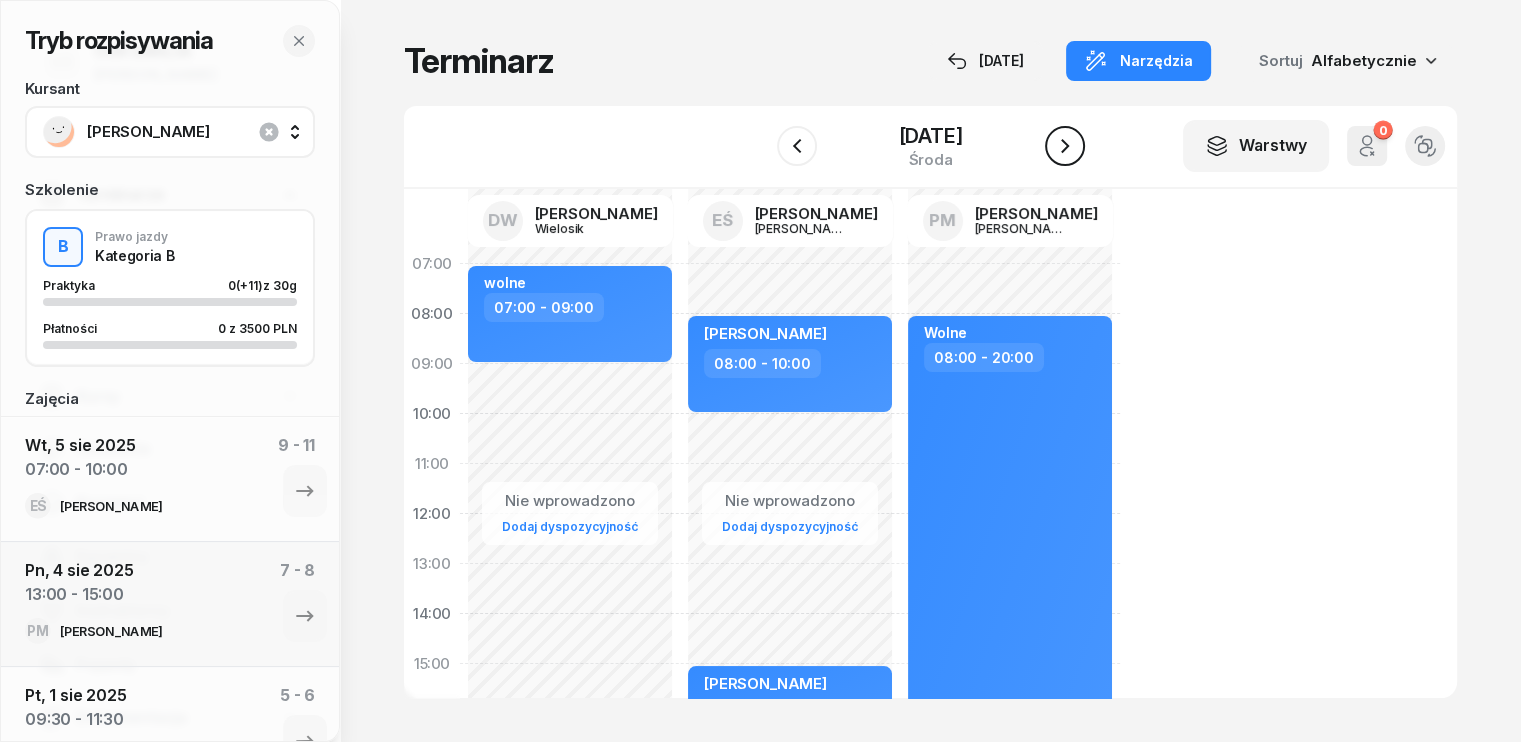 click 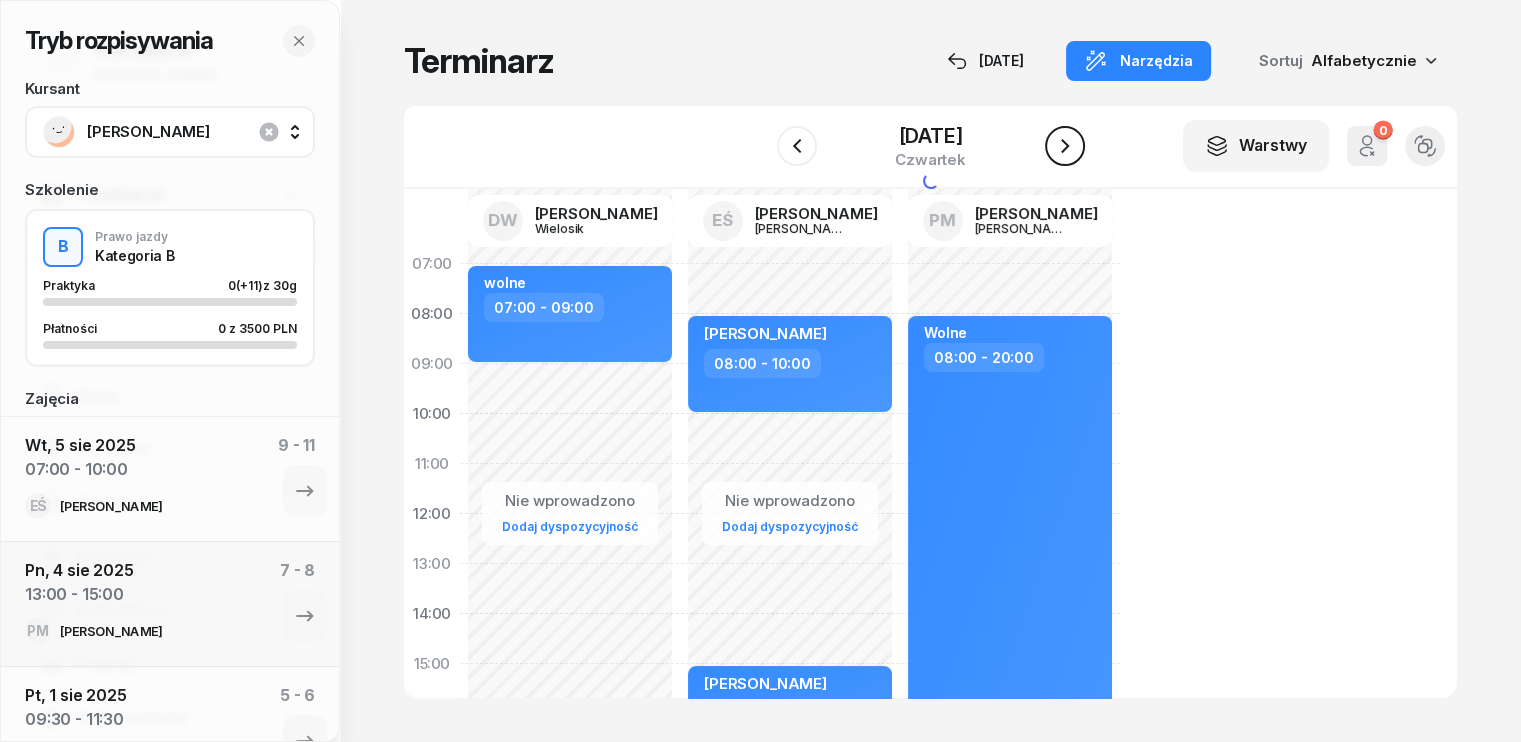 click 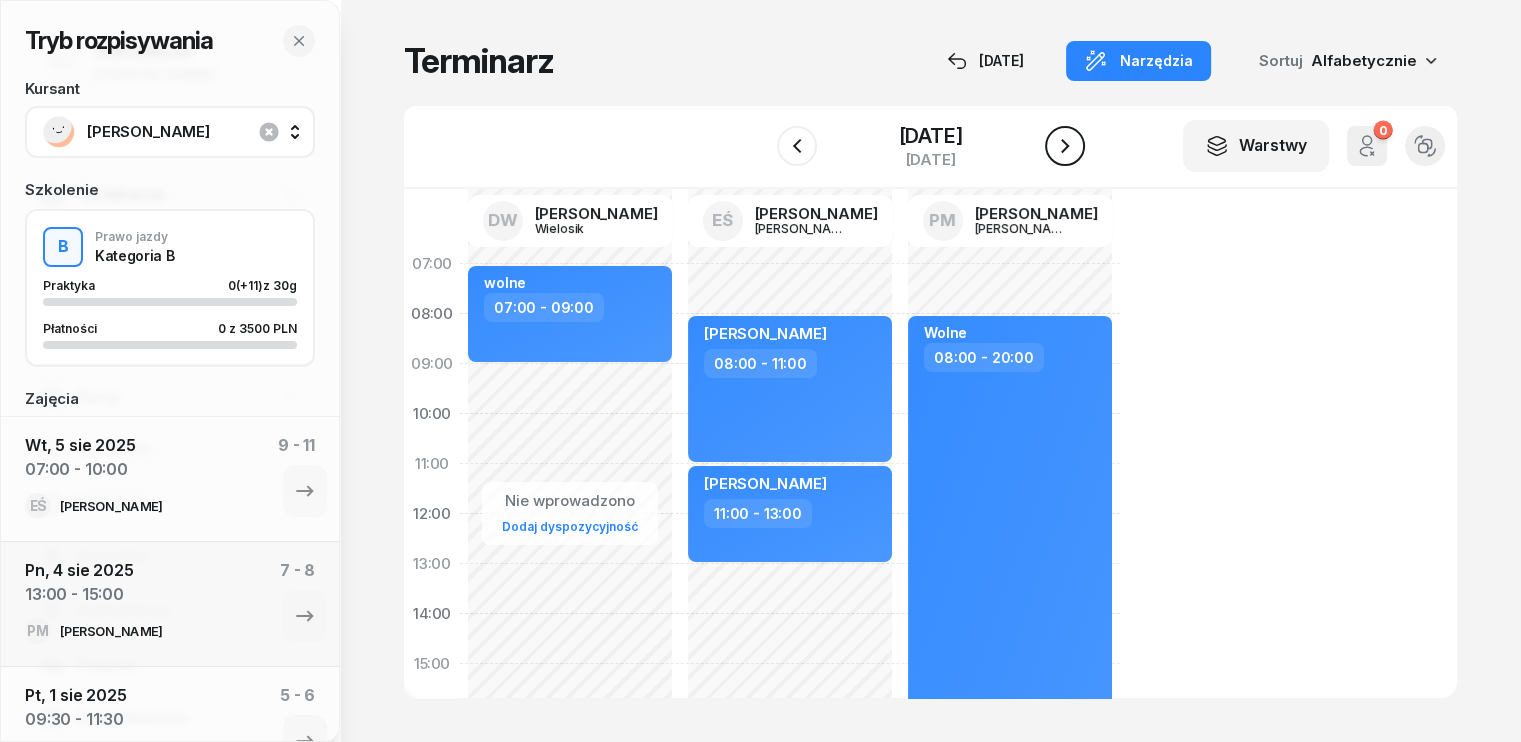 click 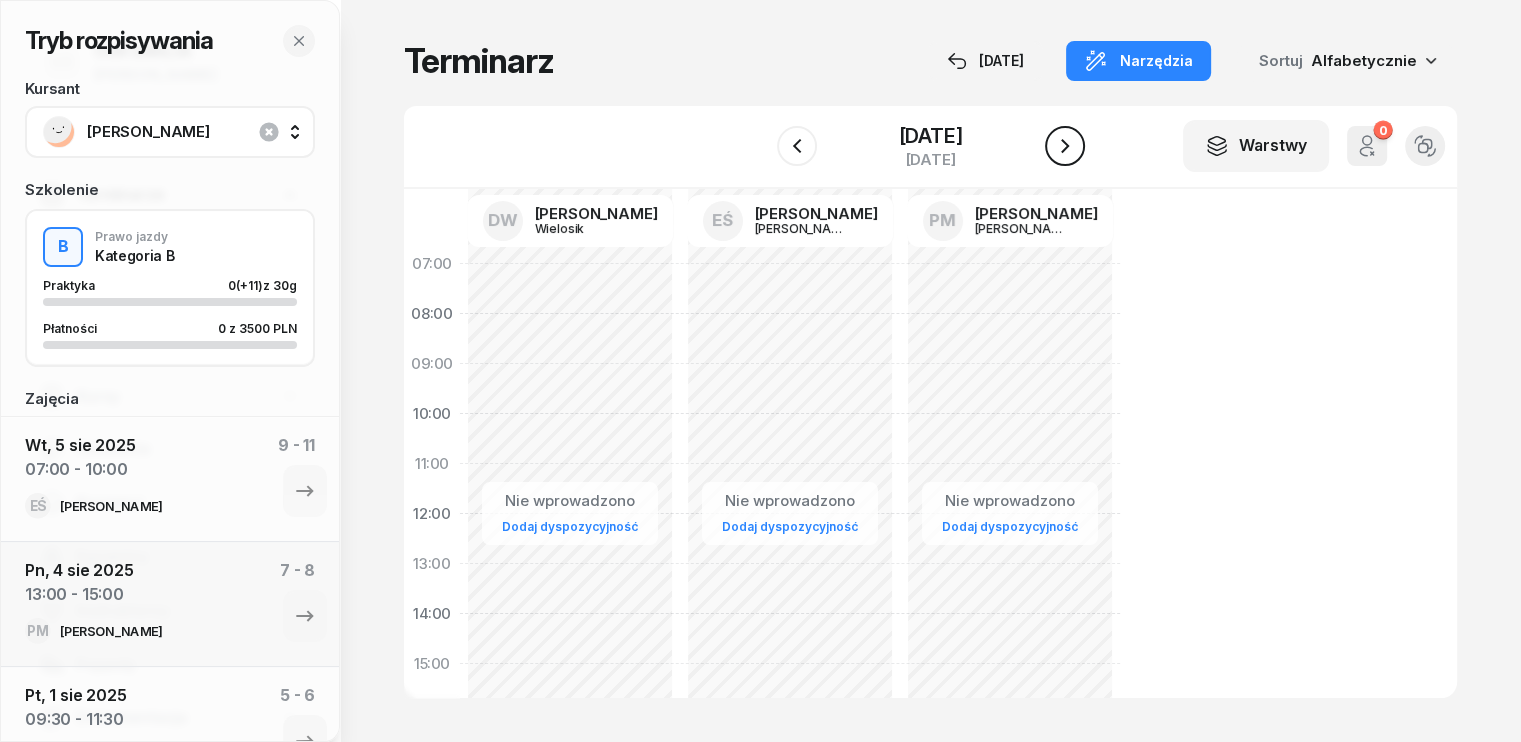 click 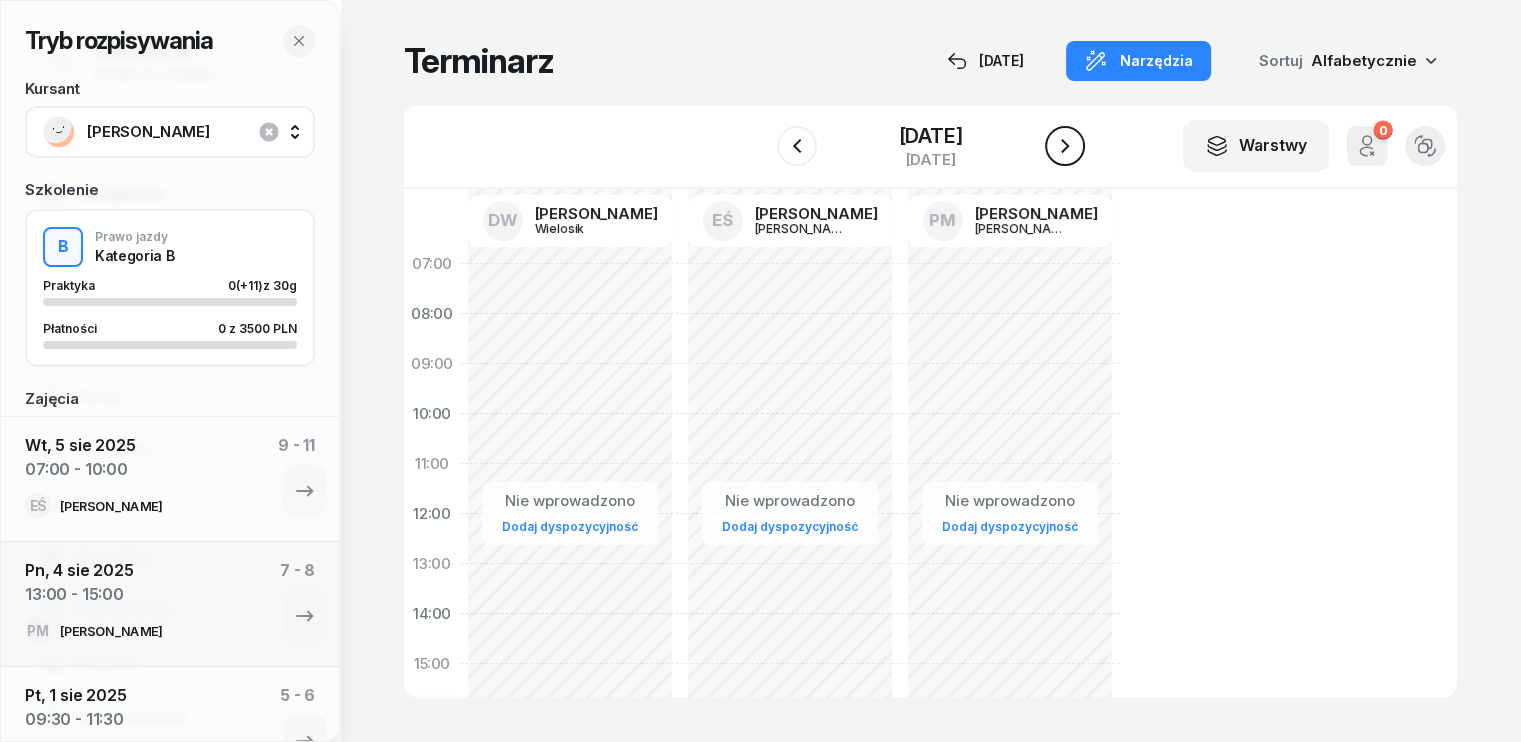 click 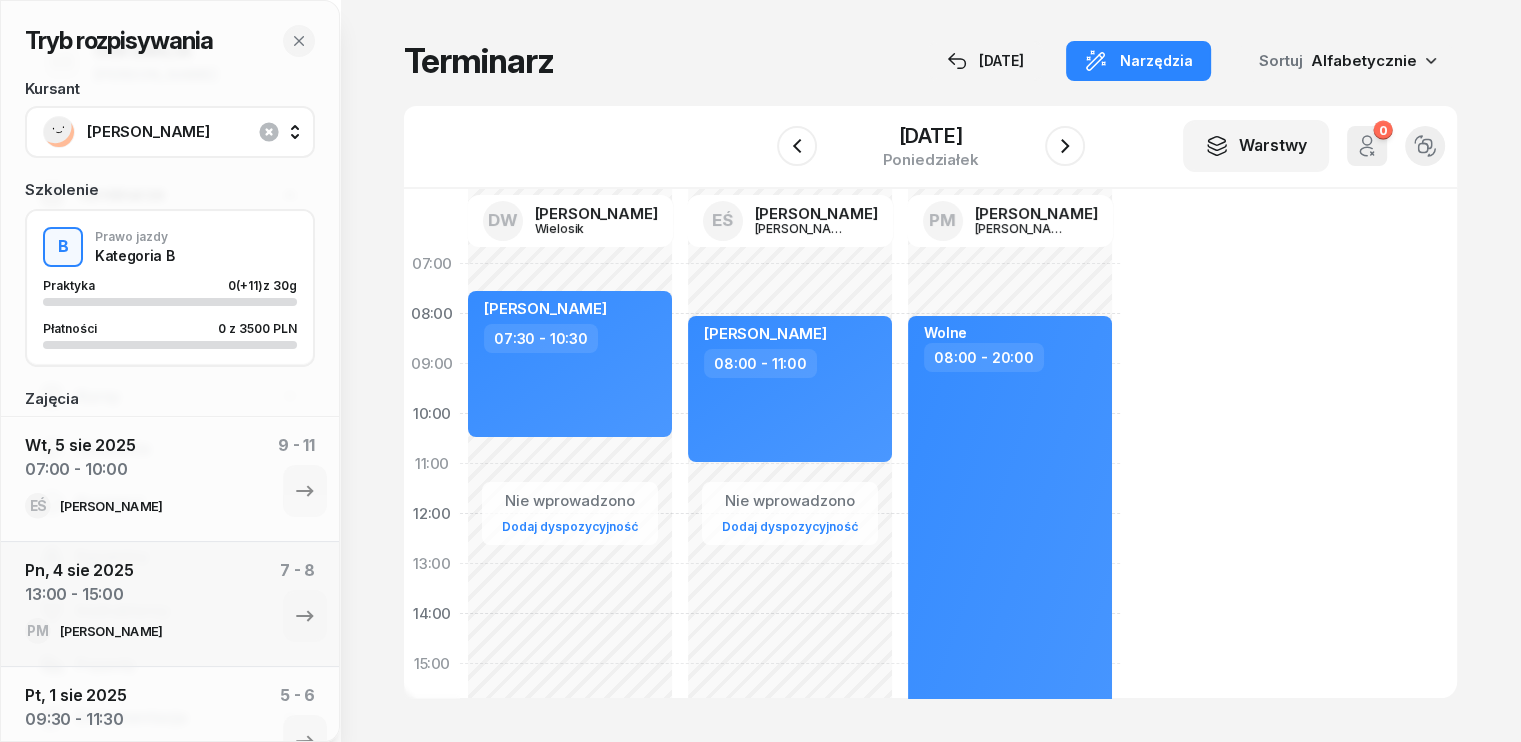 click on "Nie wprowadzono Dodaj dyspozycyjność [PERSON_NAME]  07:30 - 10:30" 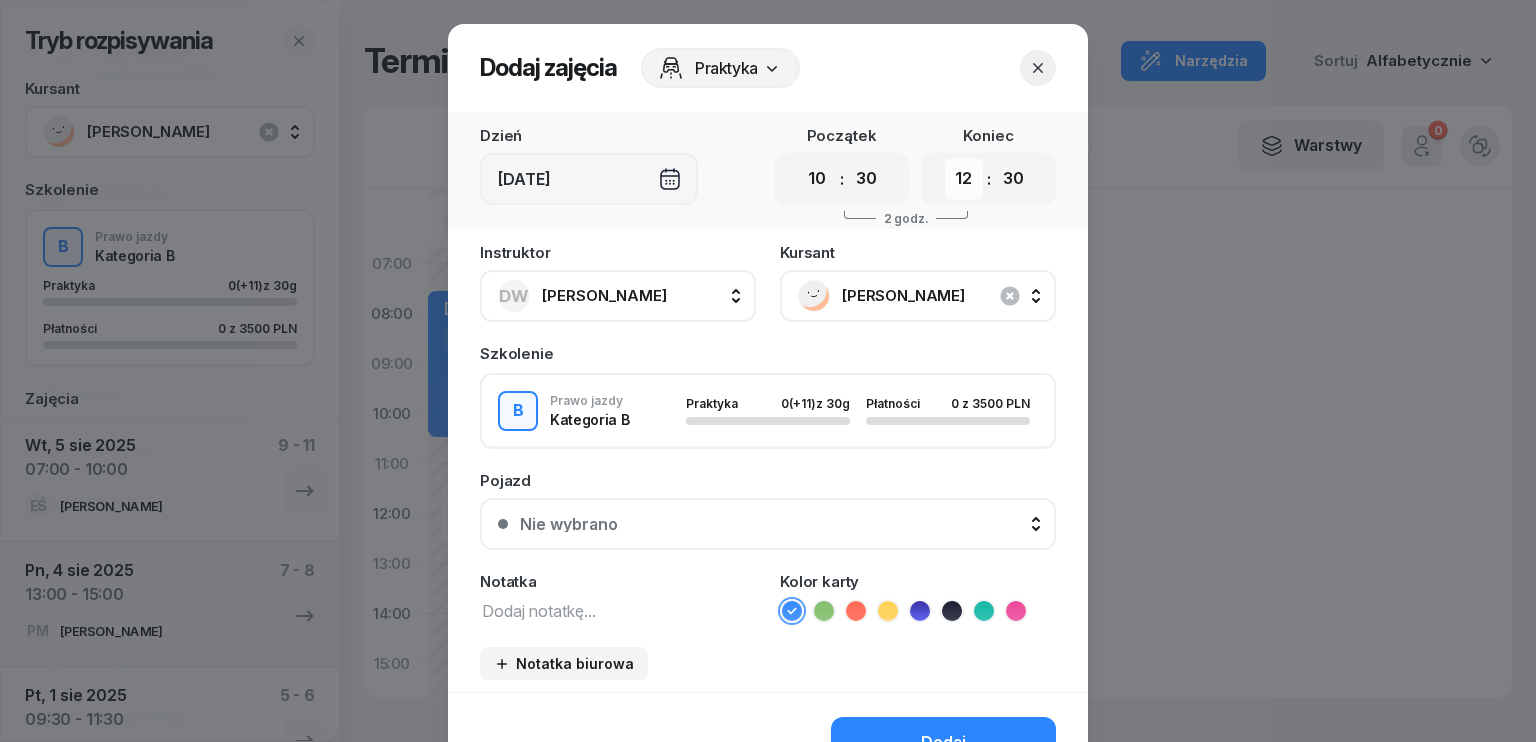 click on "00 01 02 03 04 05 06 07 08 09 10 11 12 13 14 15 16 17 18 19 20 21 22 23" at bounding box center (964, 179) 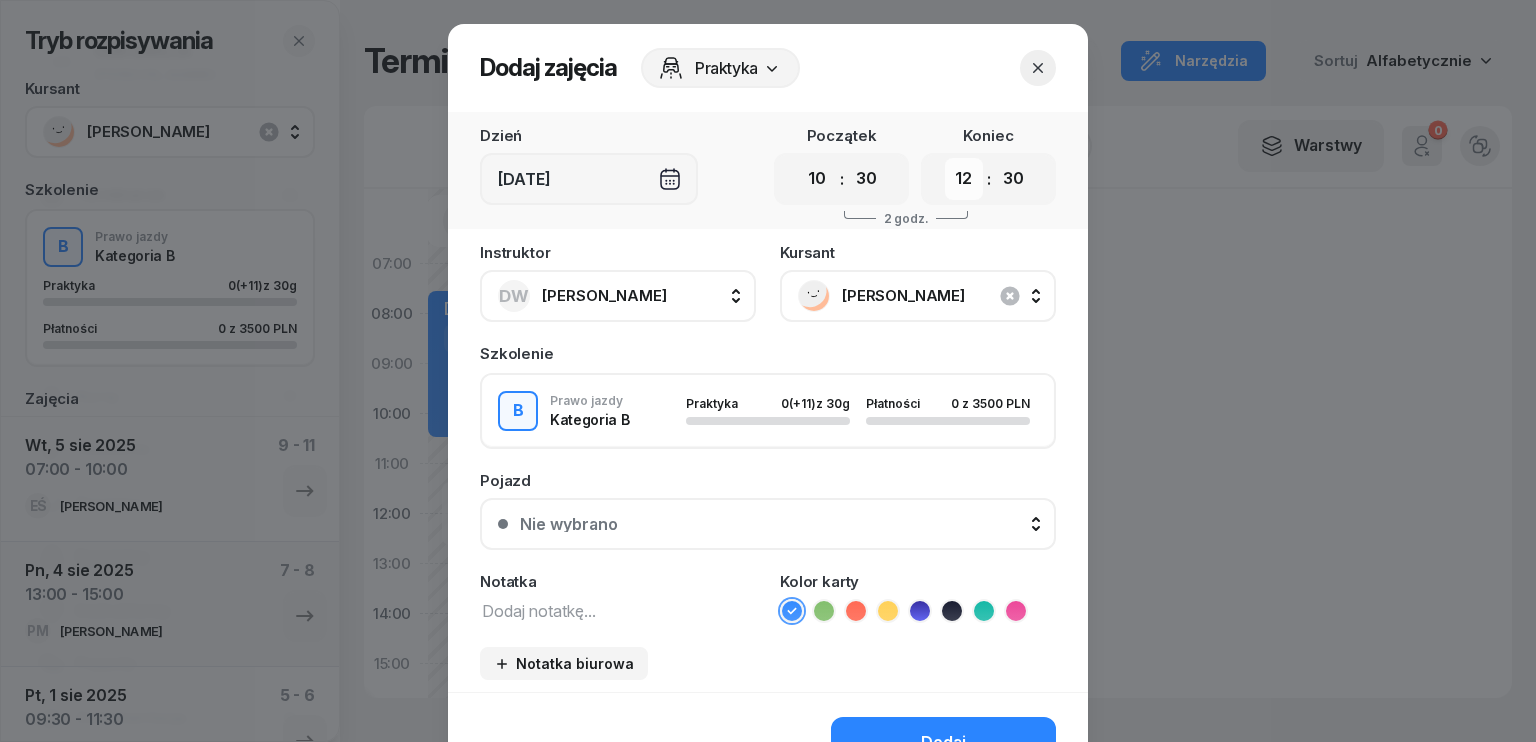 select on "13" 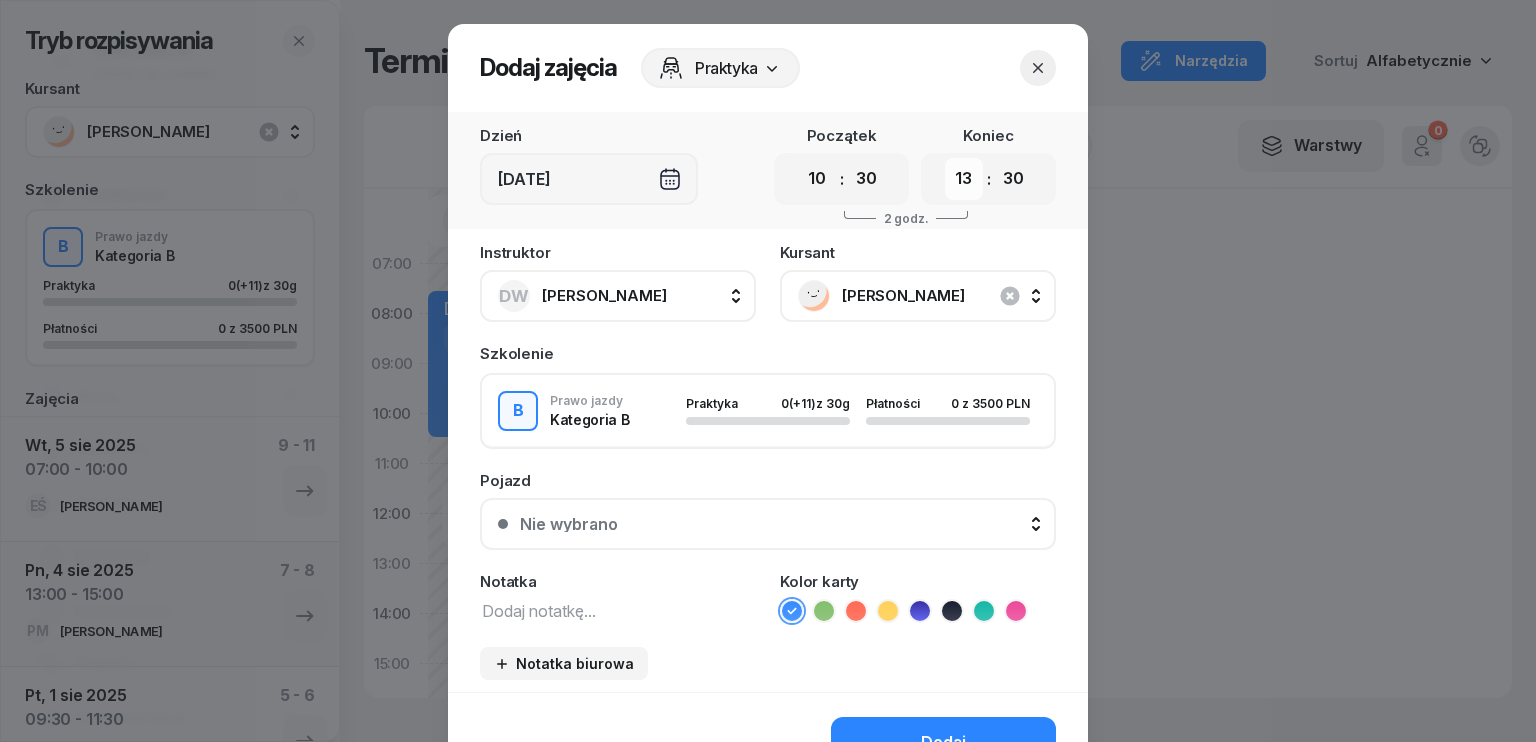 click on "00 01 02 03 04 05 06 07 08 09 10 11 12 13 14 15 16 17 18 19 20 21 22 23" at bounding box center (964, 179) 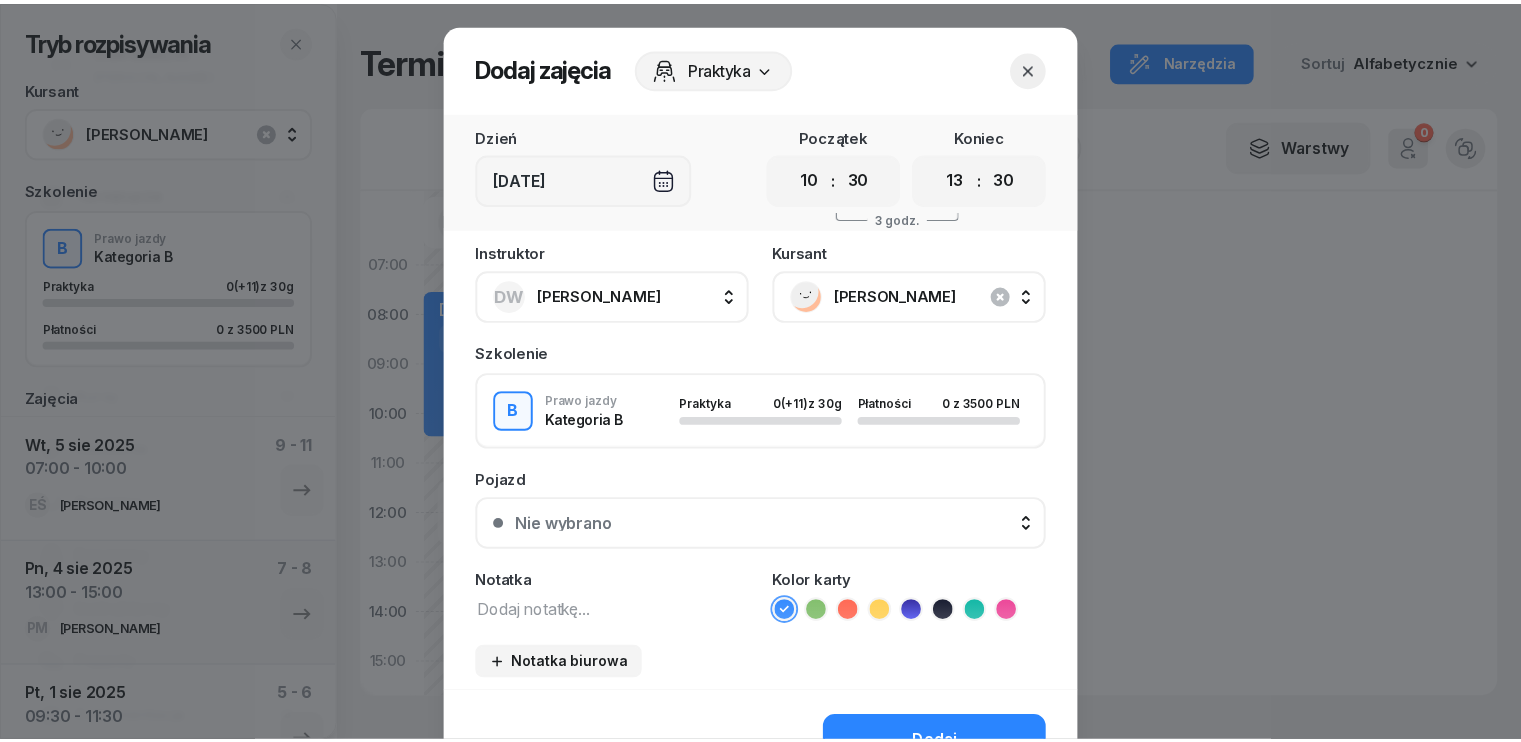 scroll, scrollTop: 112, scrollLeft: 0, axis: vertical 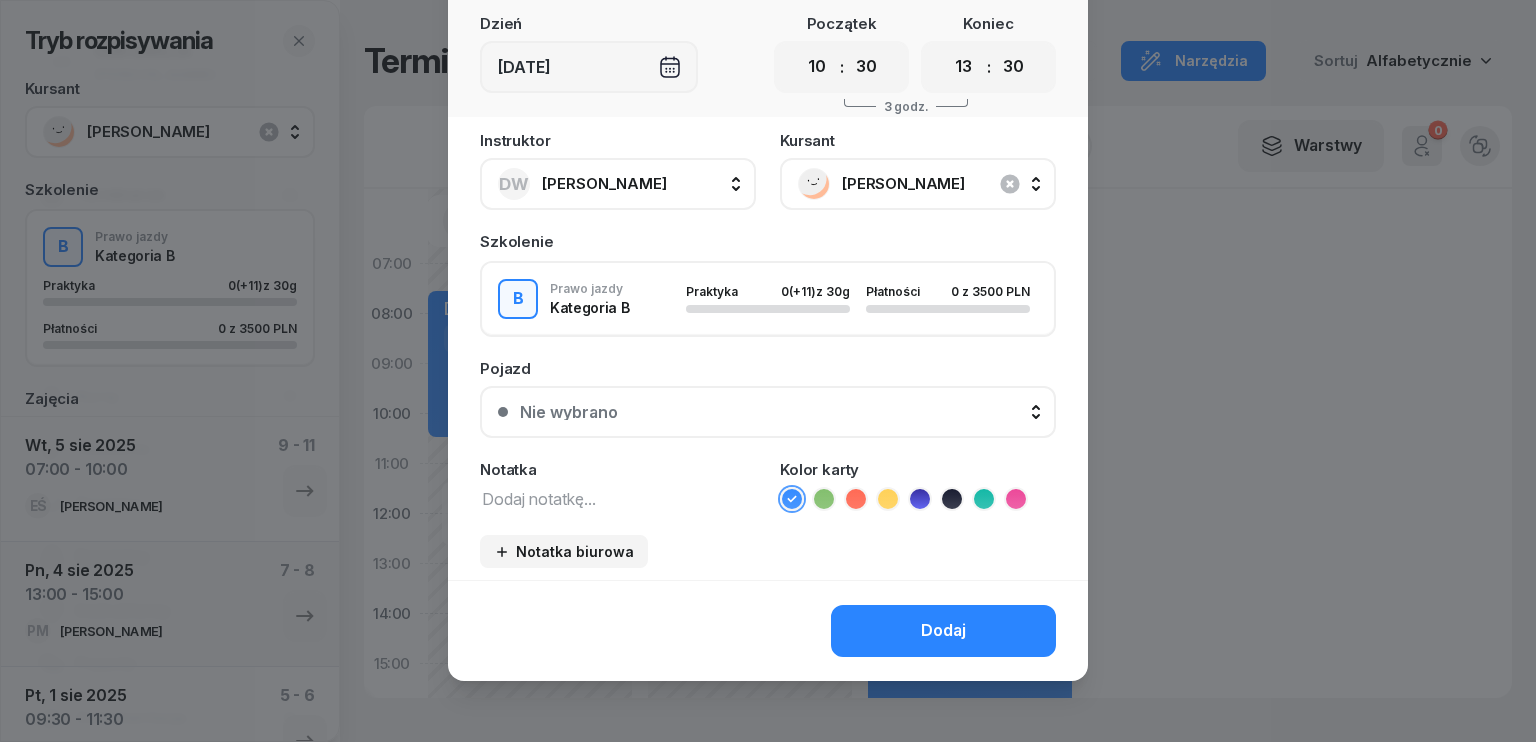 click on "Dodaj" 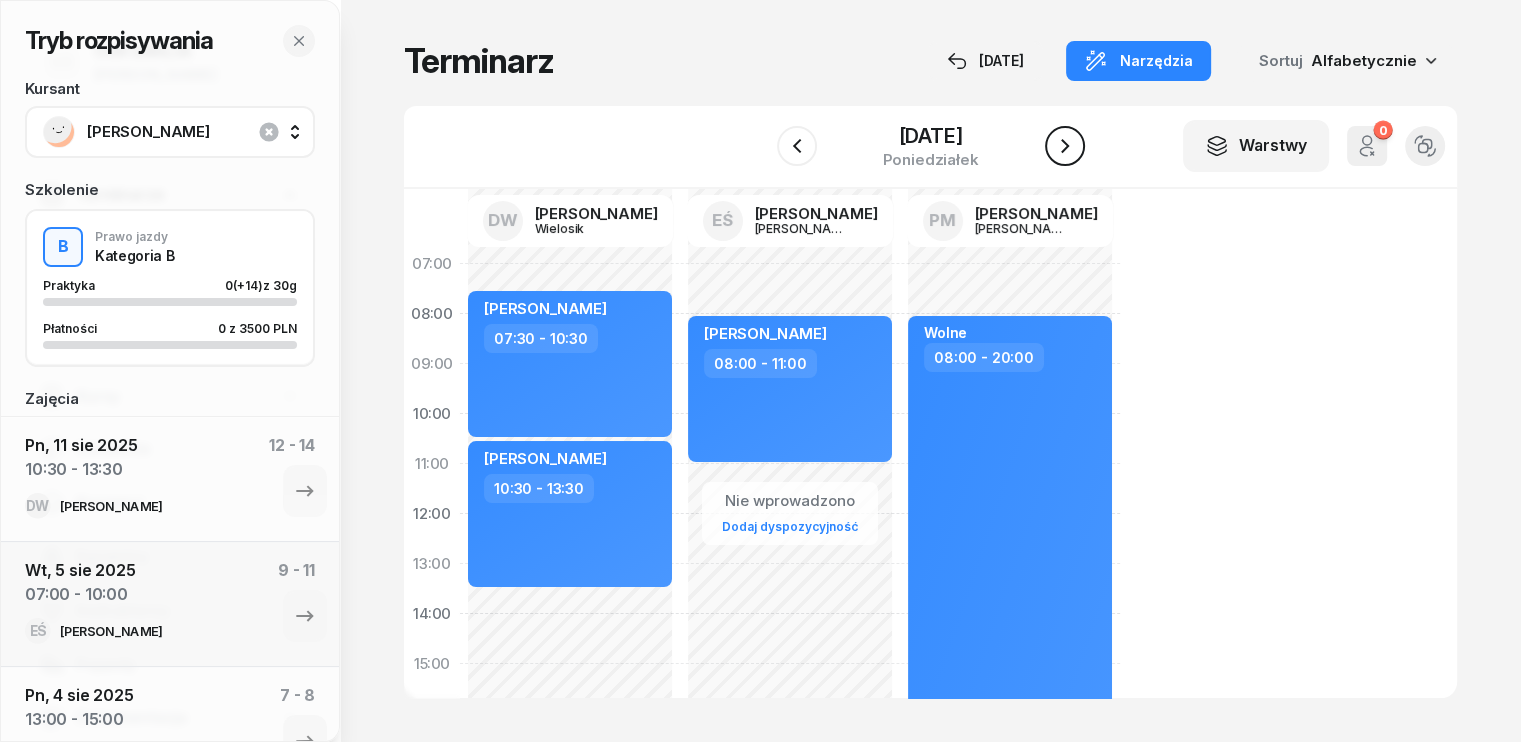 click 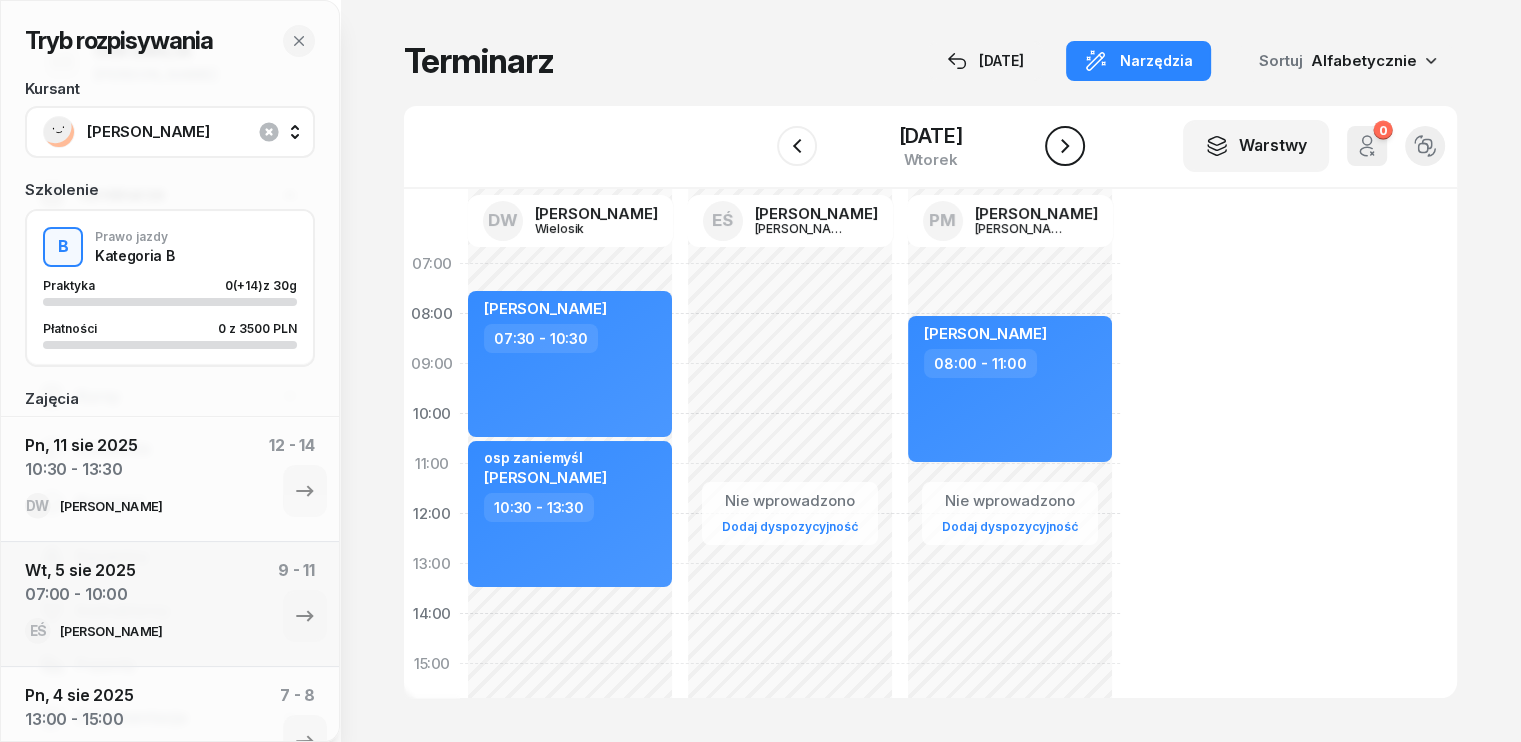 click 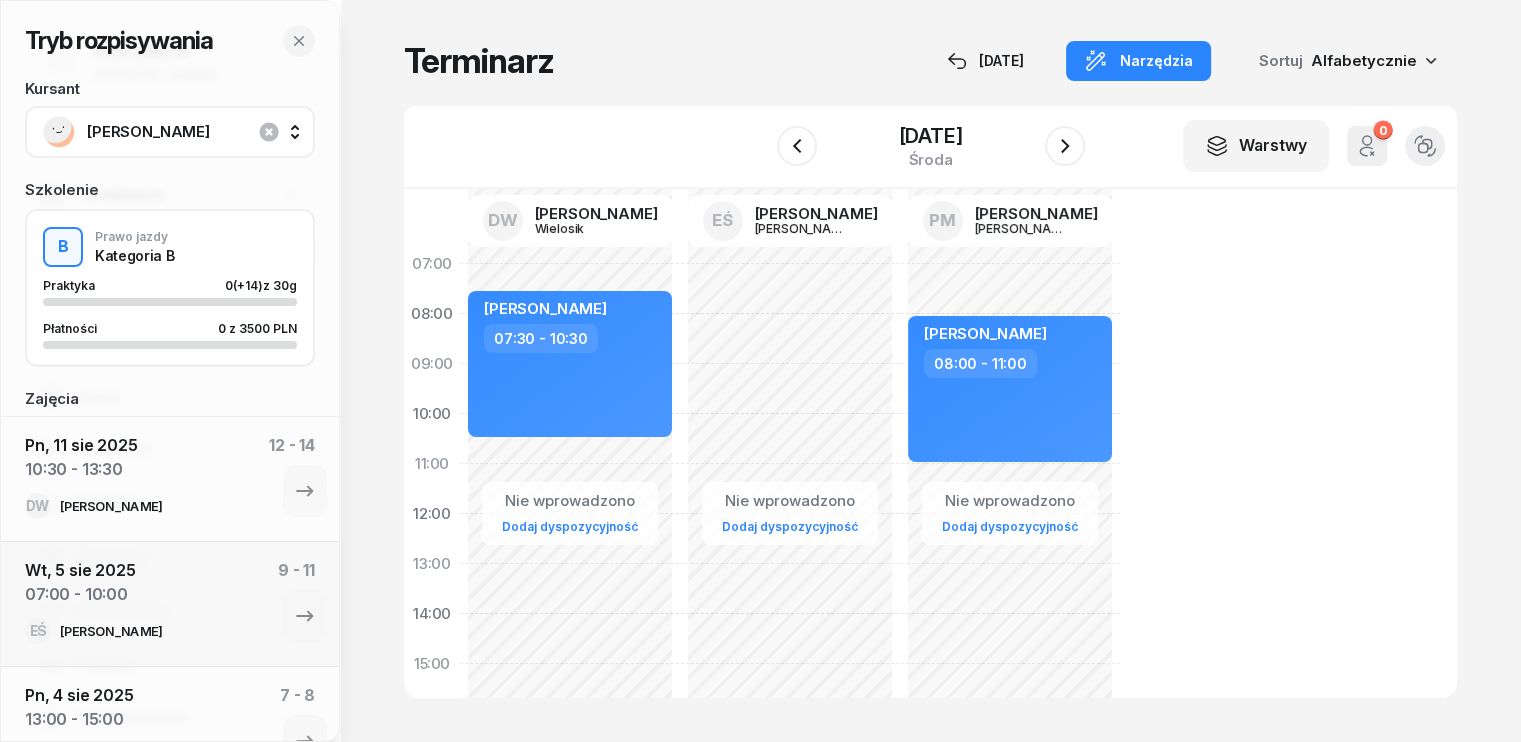 click on "Nie wprowadzono Dodaj dyspozycyjność [PERSON_NAME]  07:30 - 10:30" 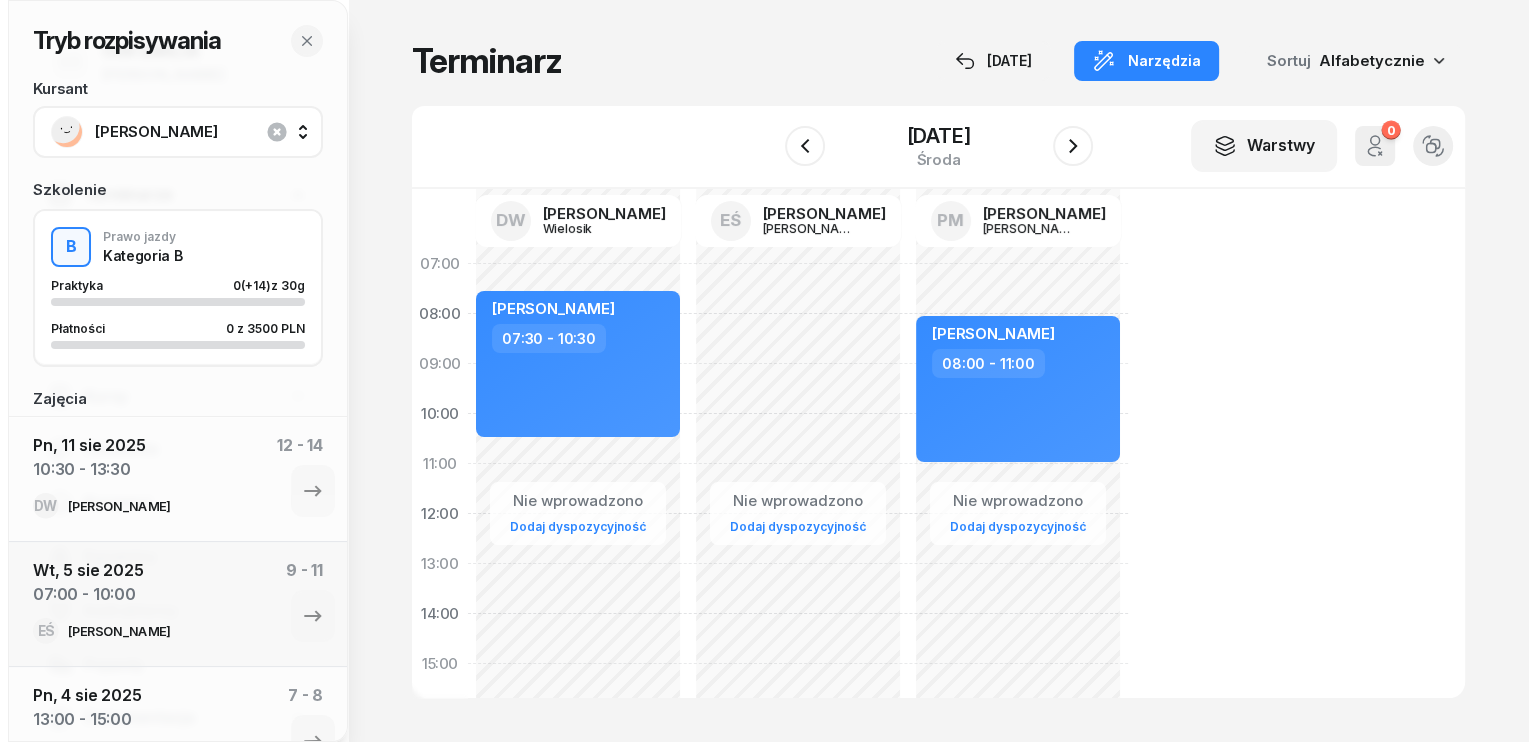 scroll, scrollTop: 2, scrollLeft: 0, axis: vertical 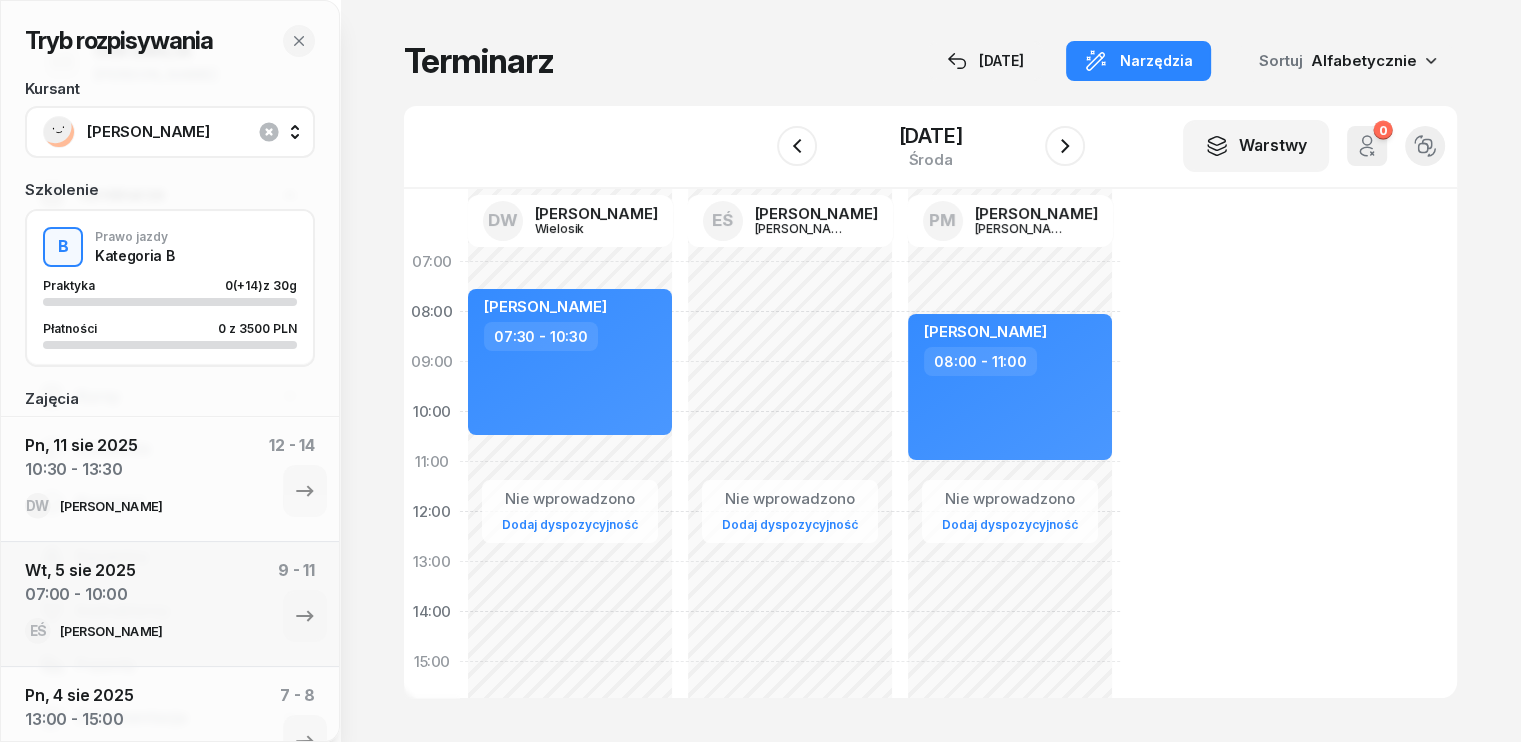 select on "10" 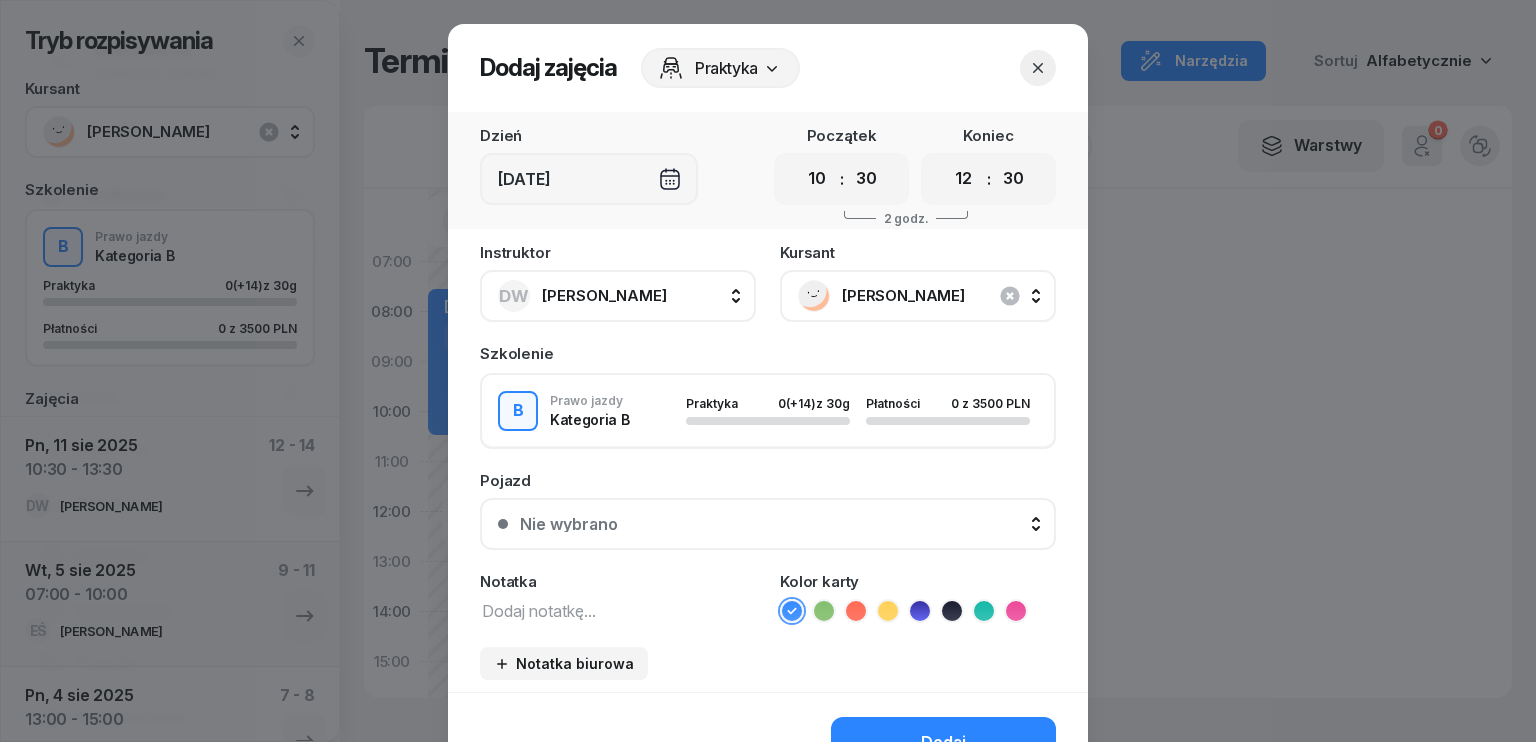 drag, startPoint x: 955, startPoint y: 187, endPoint x: 932, endPoint y: 298, distance: 113.35784 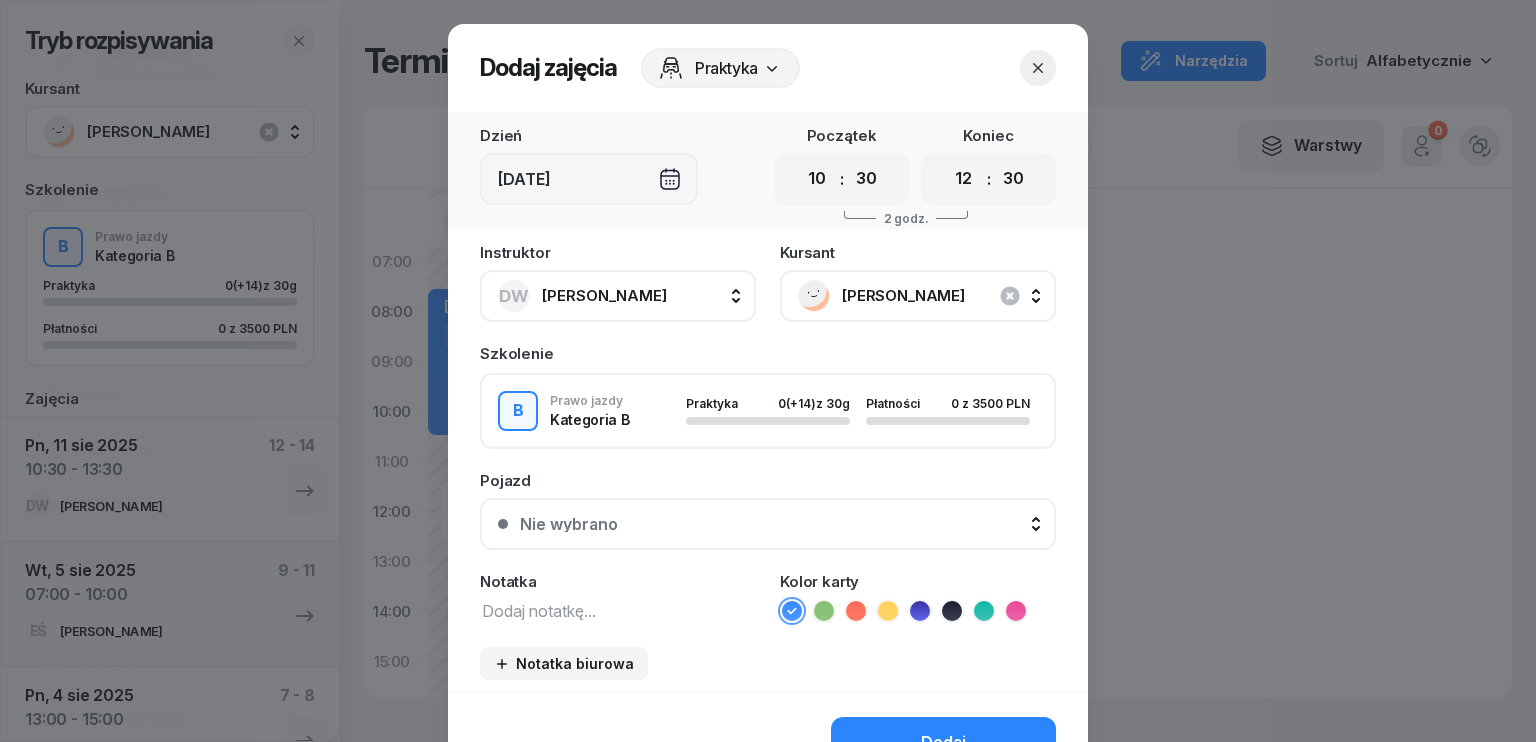 select on "13" 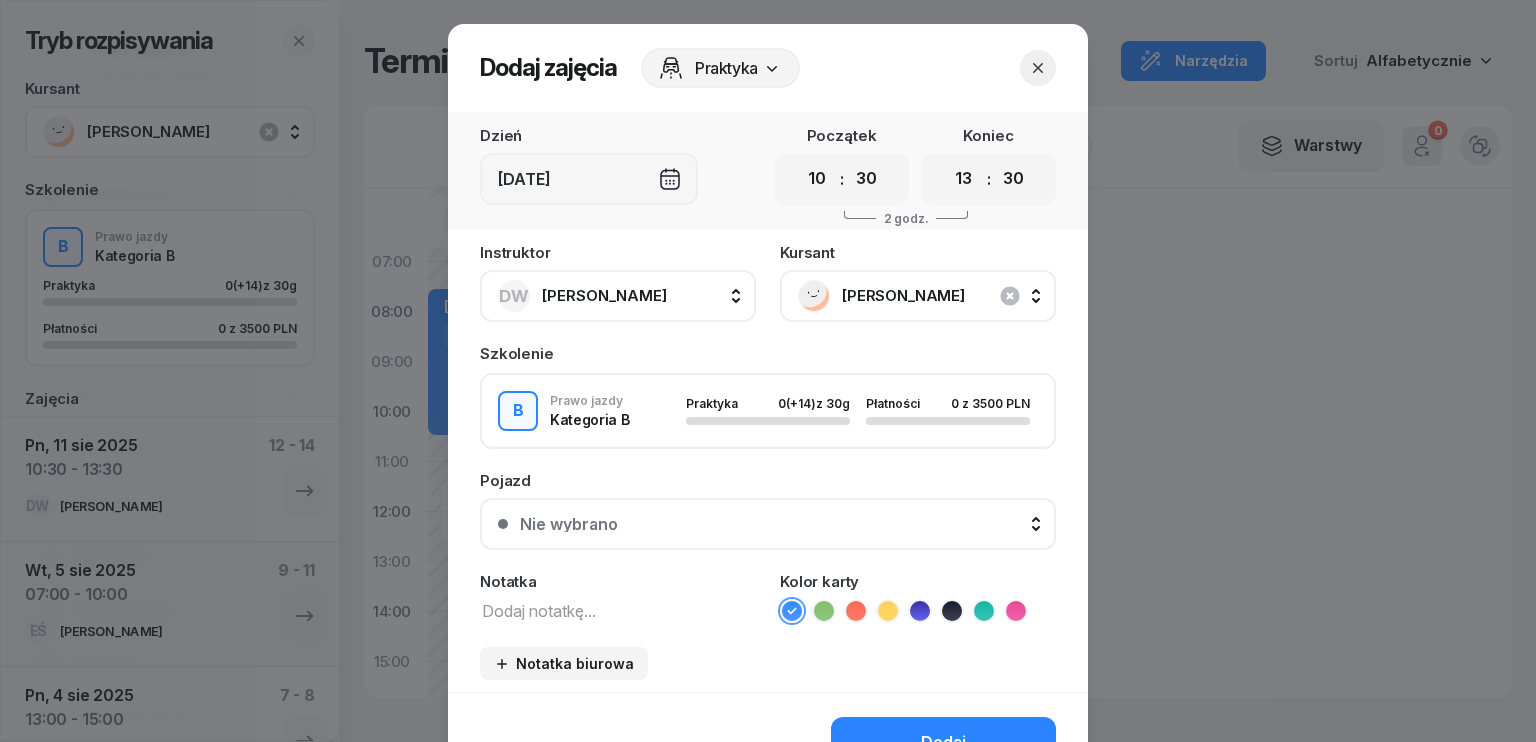 click on "00 01 02 03 04 05 06 07 08 09 10 11 12 13 14 15 16 17 18 19 20 21 22 23" at bounding box center [964, 179] 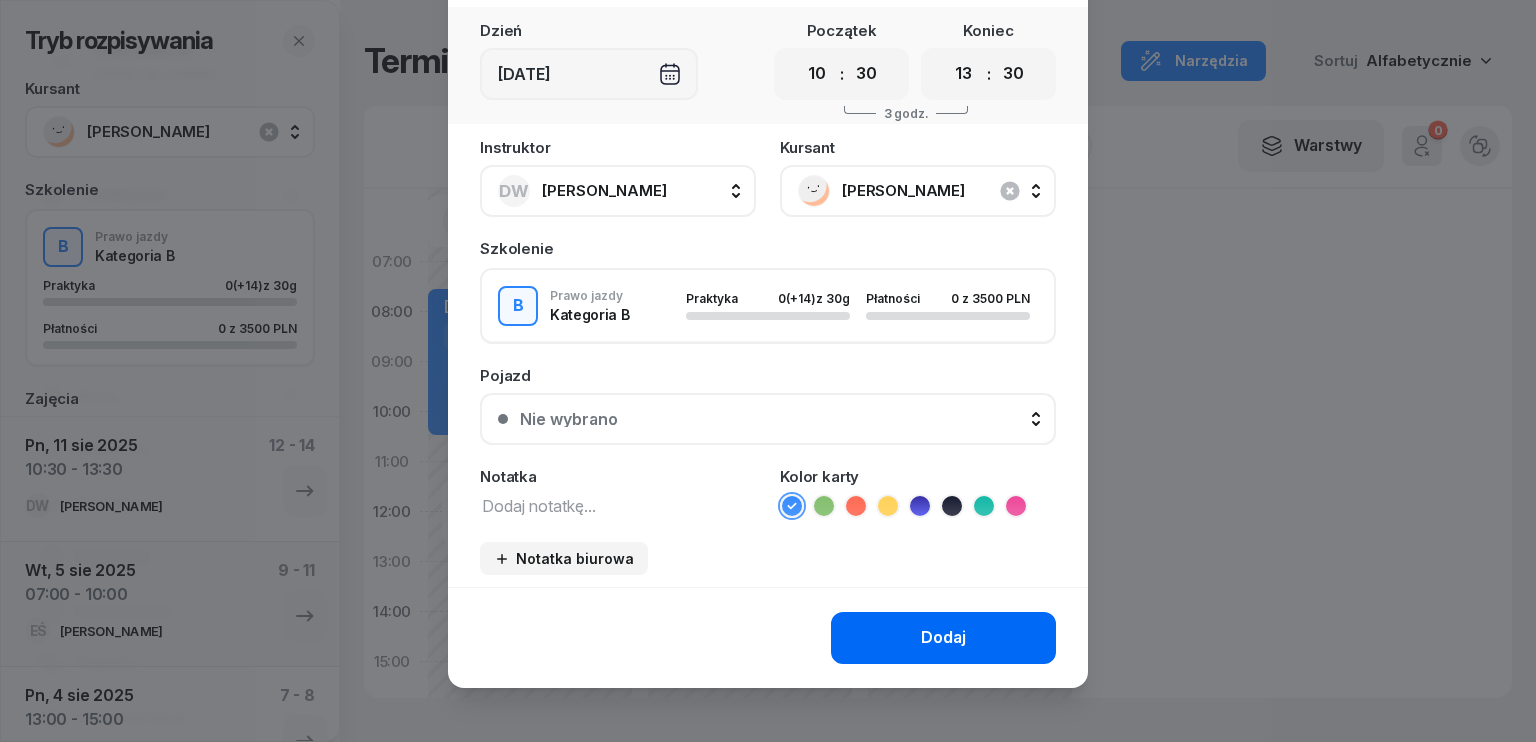 scroll, scrollTop: 112, scrollLeft: 0, axis: vertical 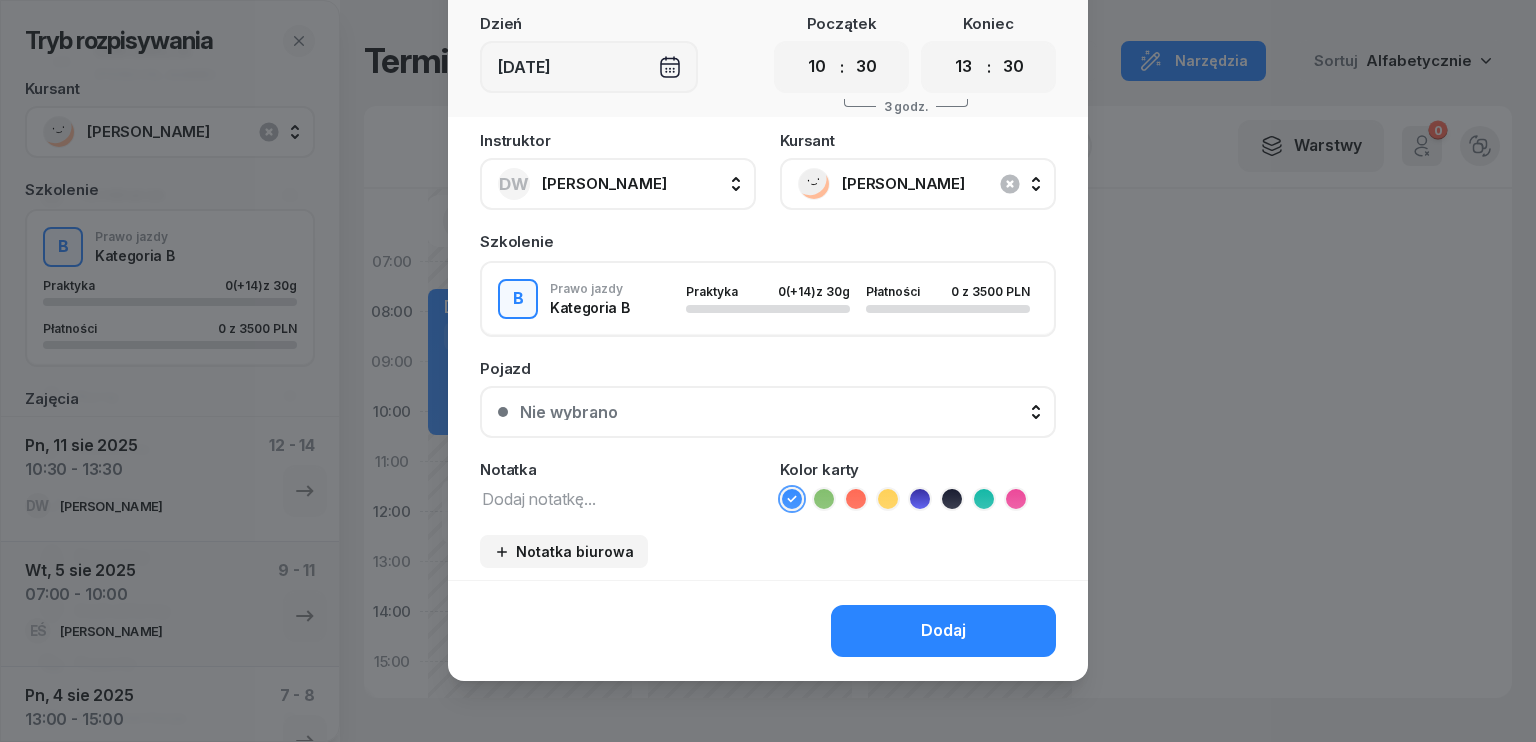 click on "Dodaj" at bounding box center [943, 631] 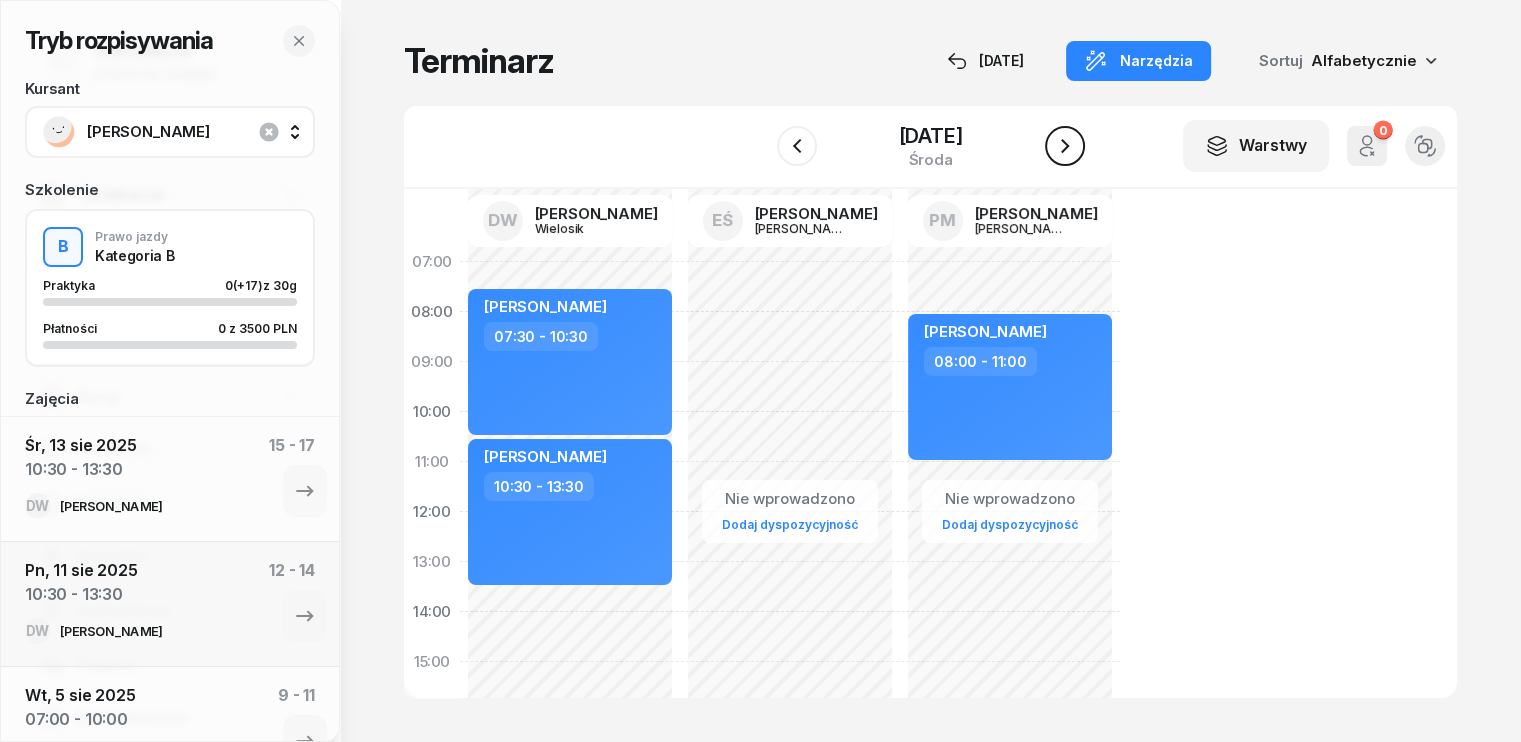 click 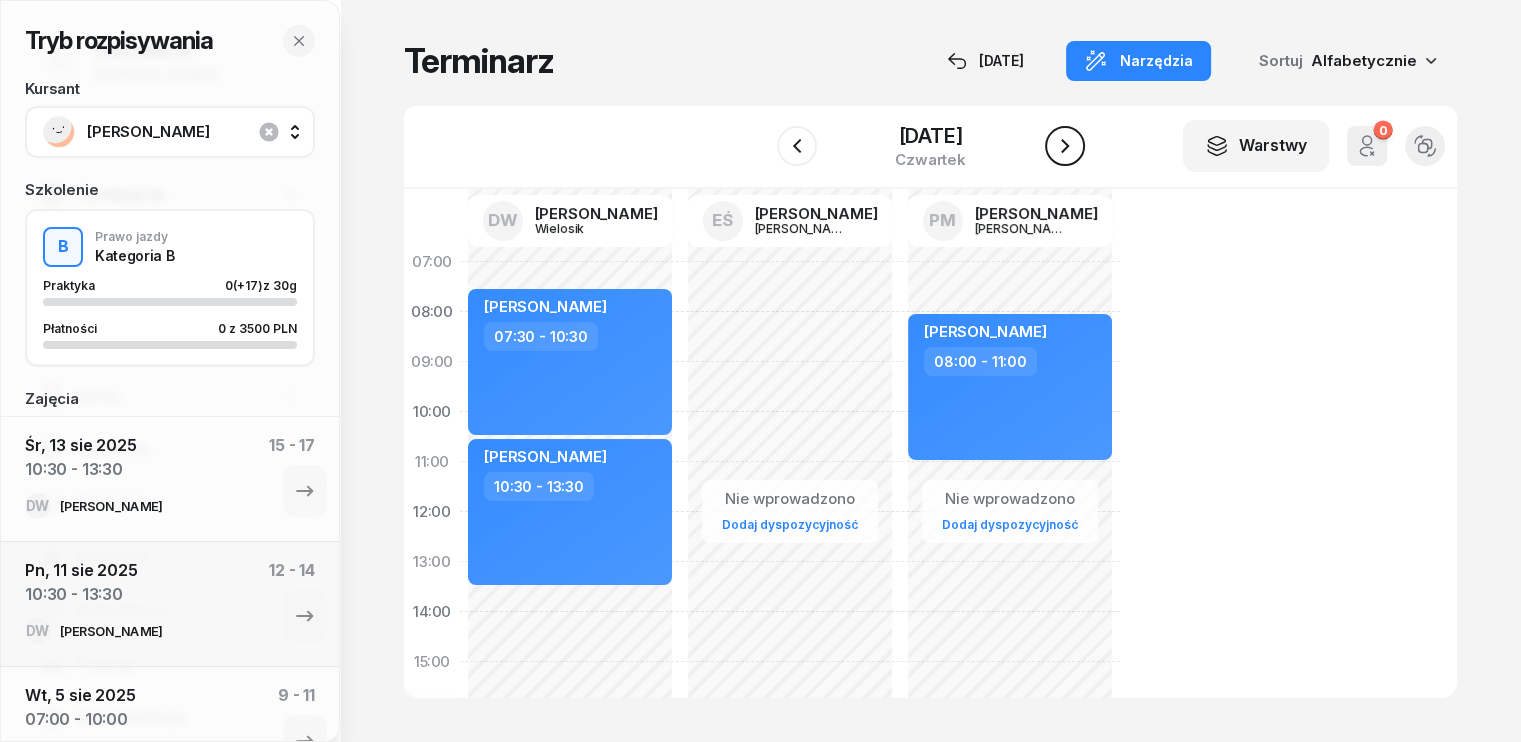 click 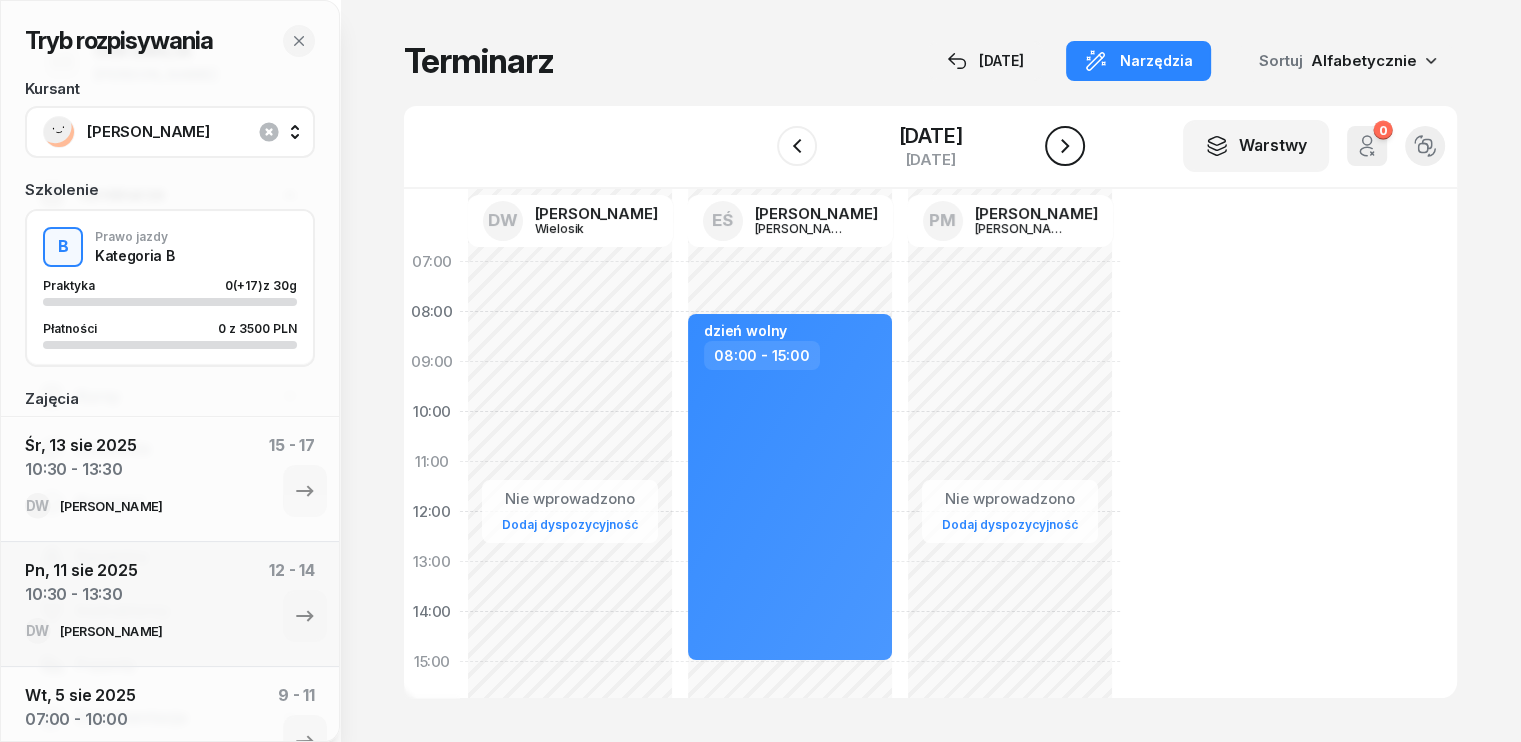 click 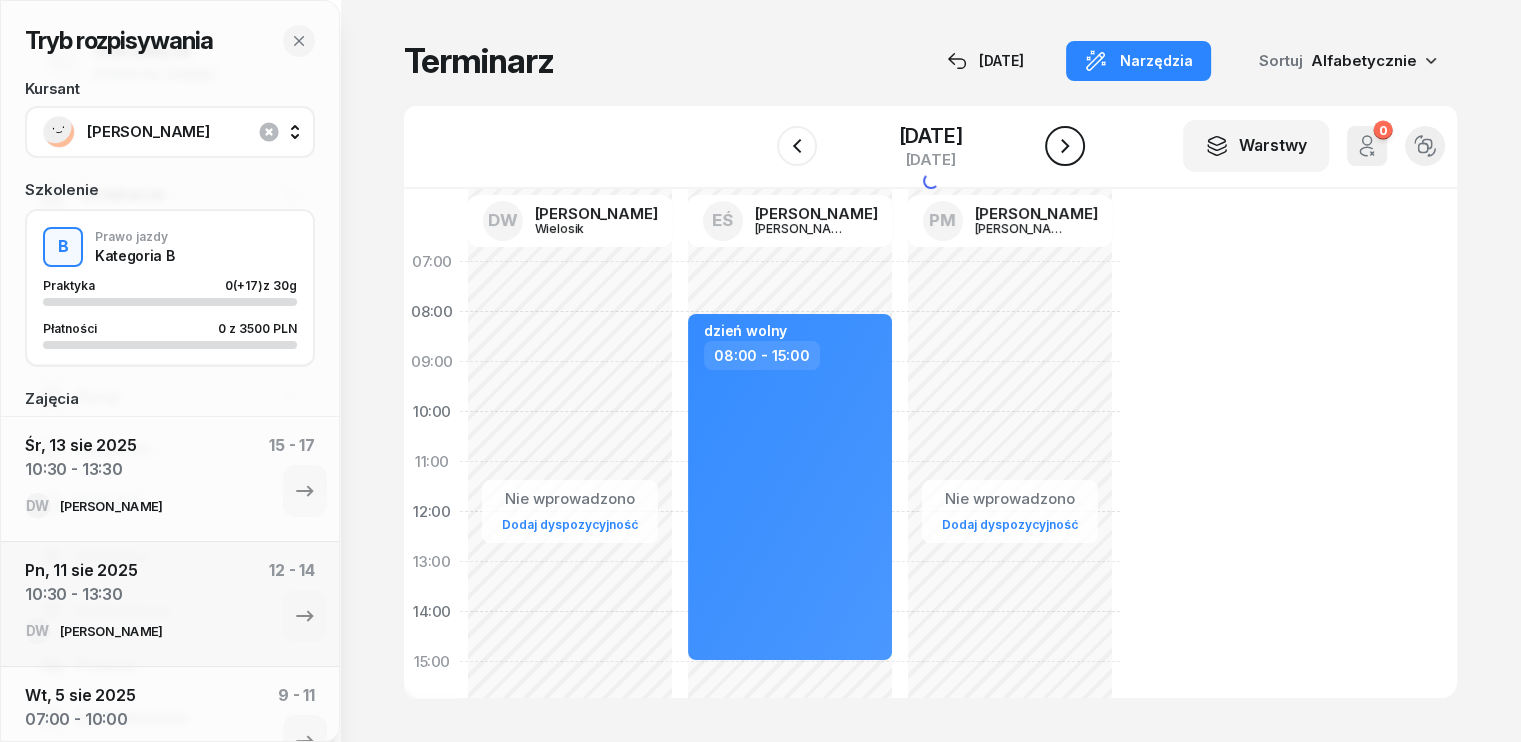 click 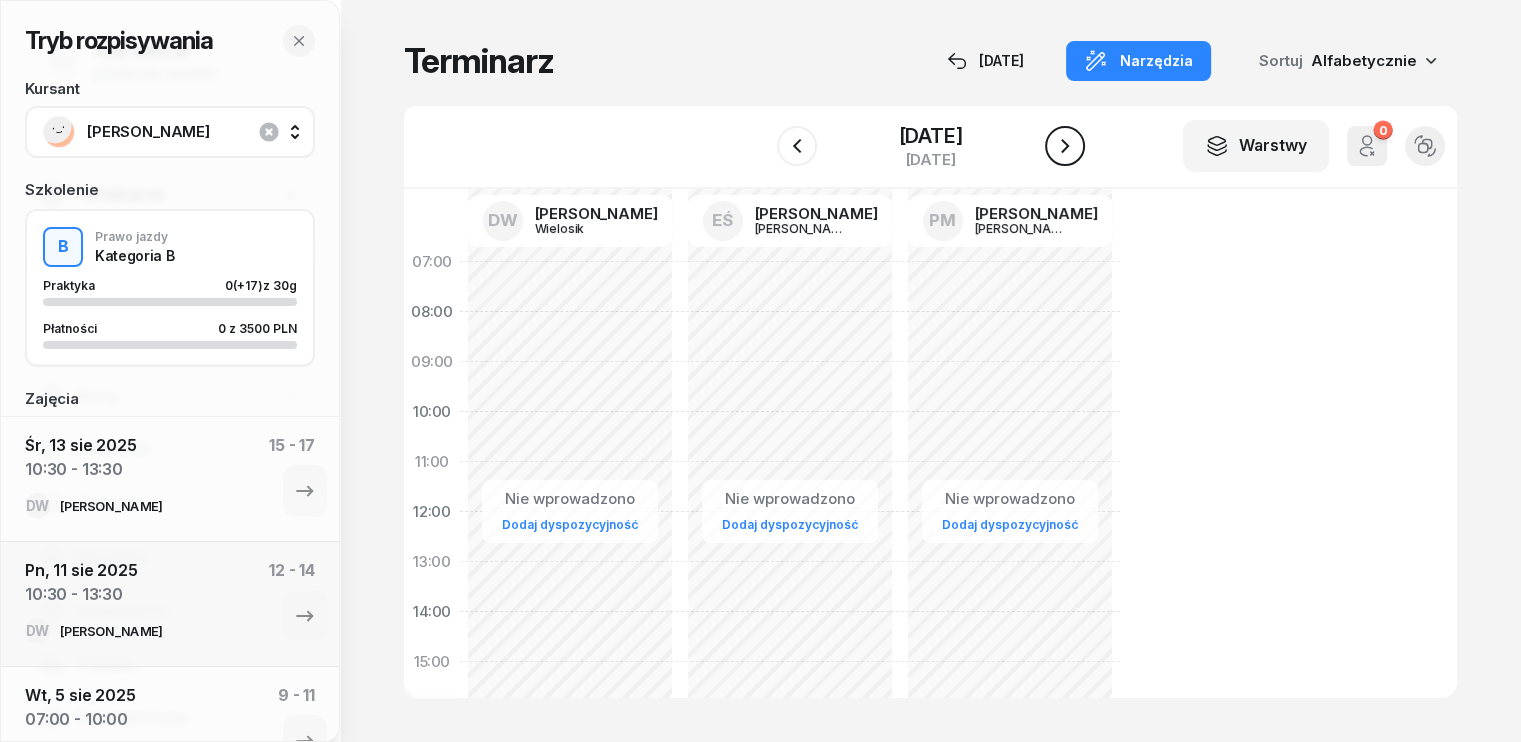 click 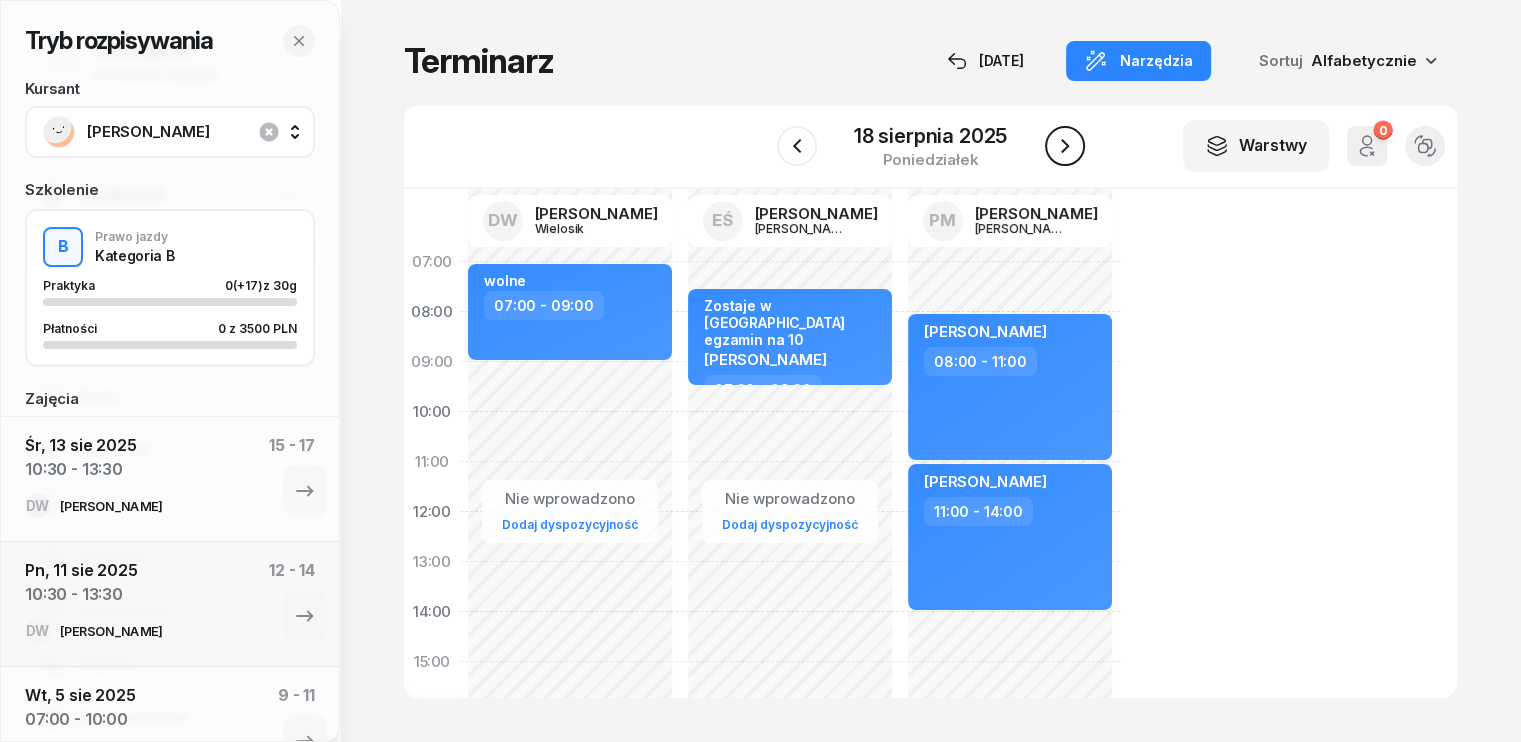click 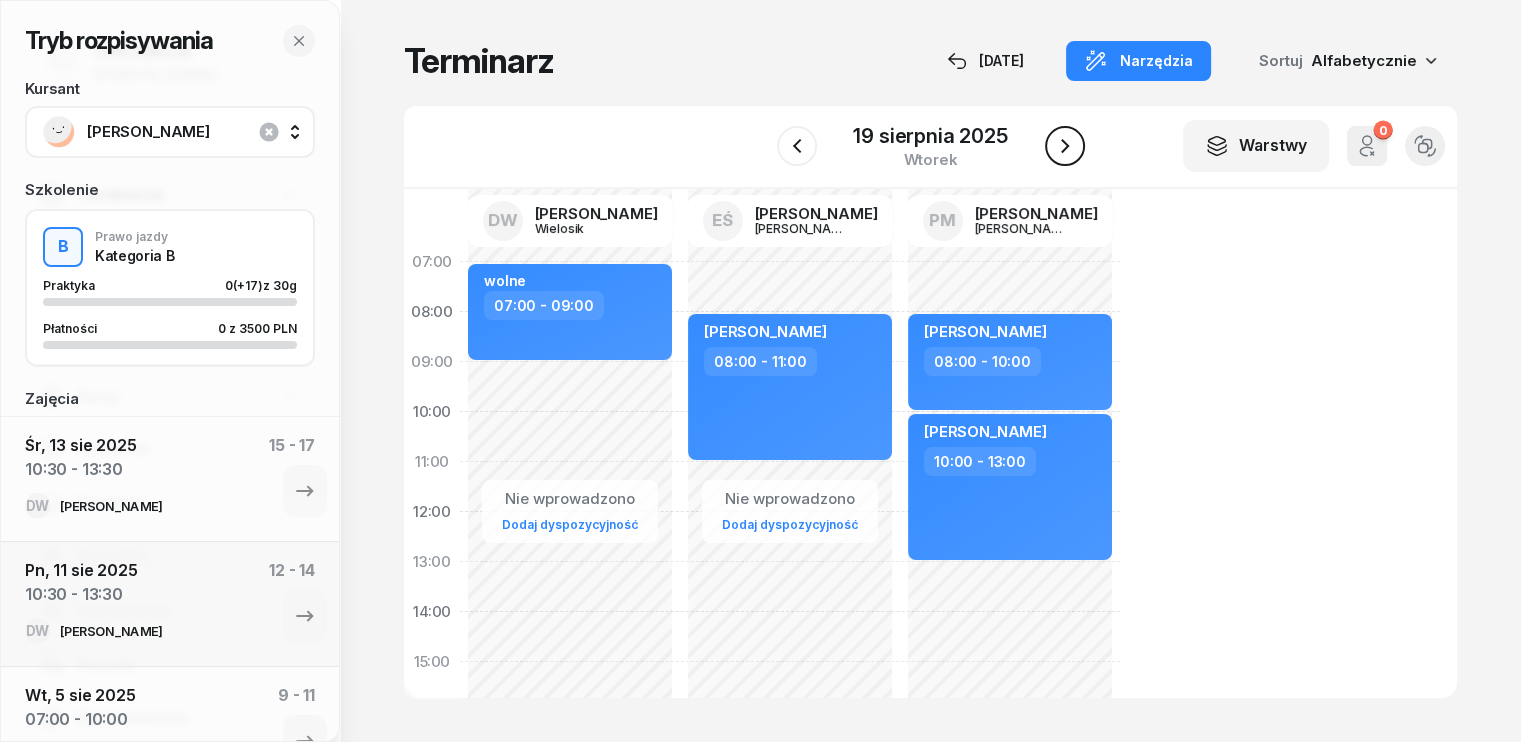 click 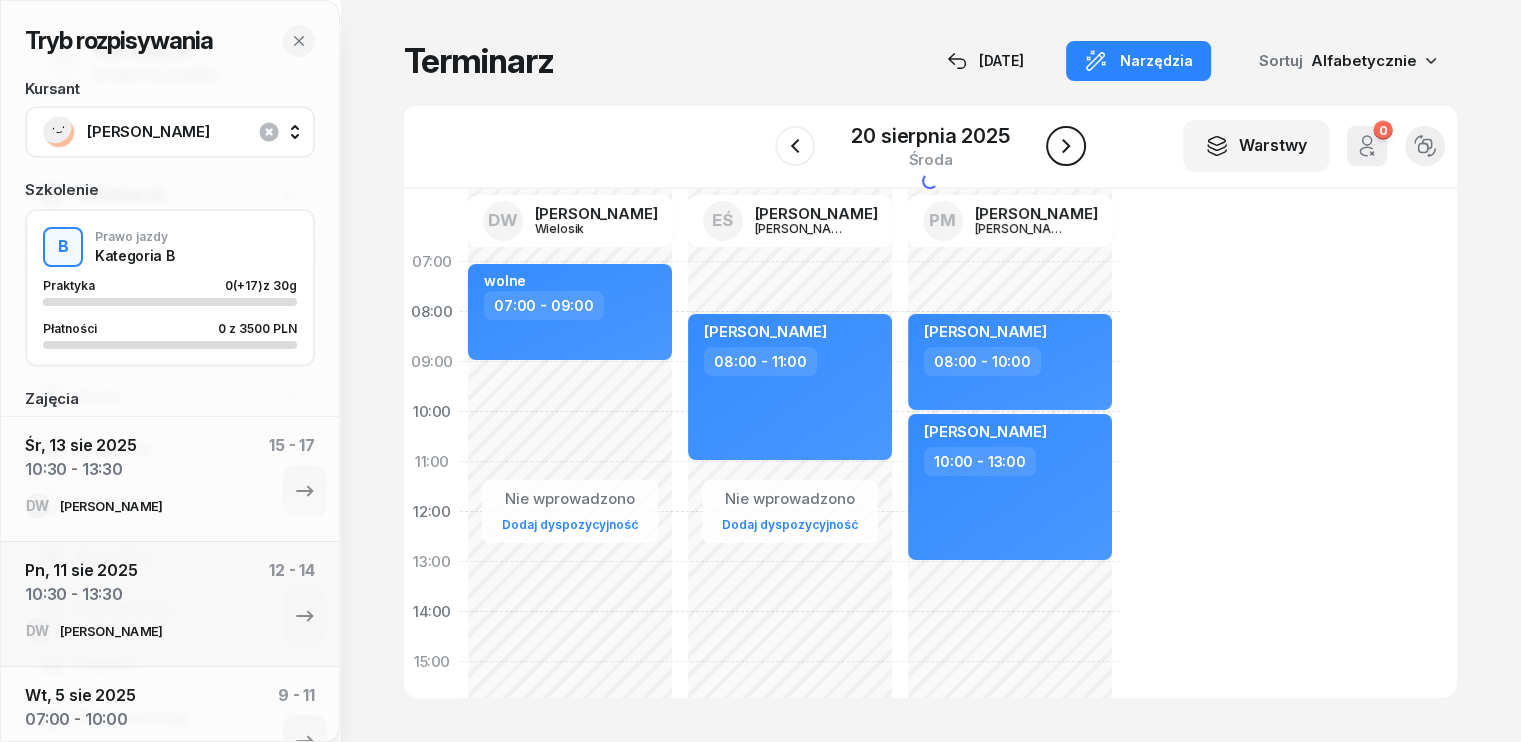 click 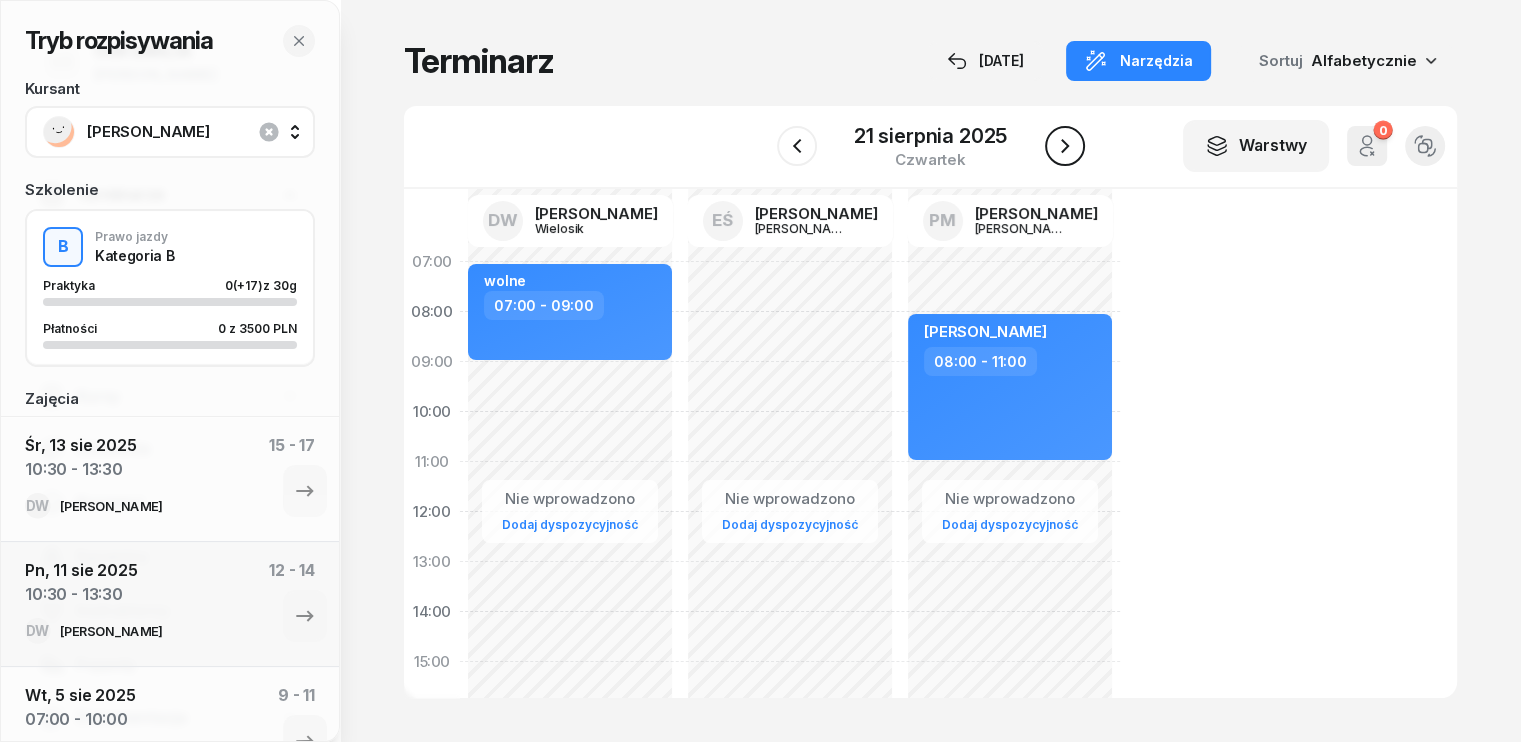 click 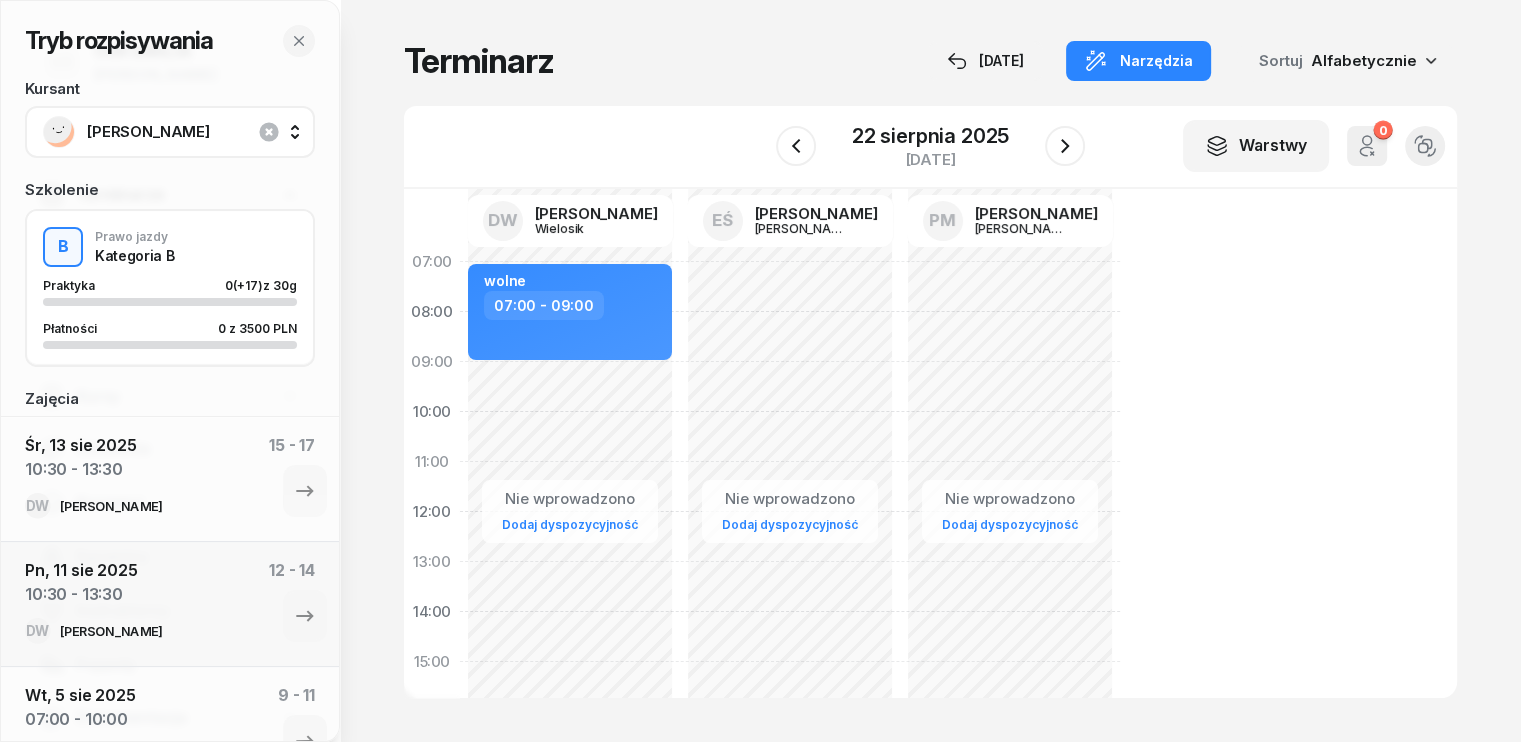 click on "Nie wprowadzono Dodaj dyspozycyjność" 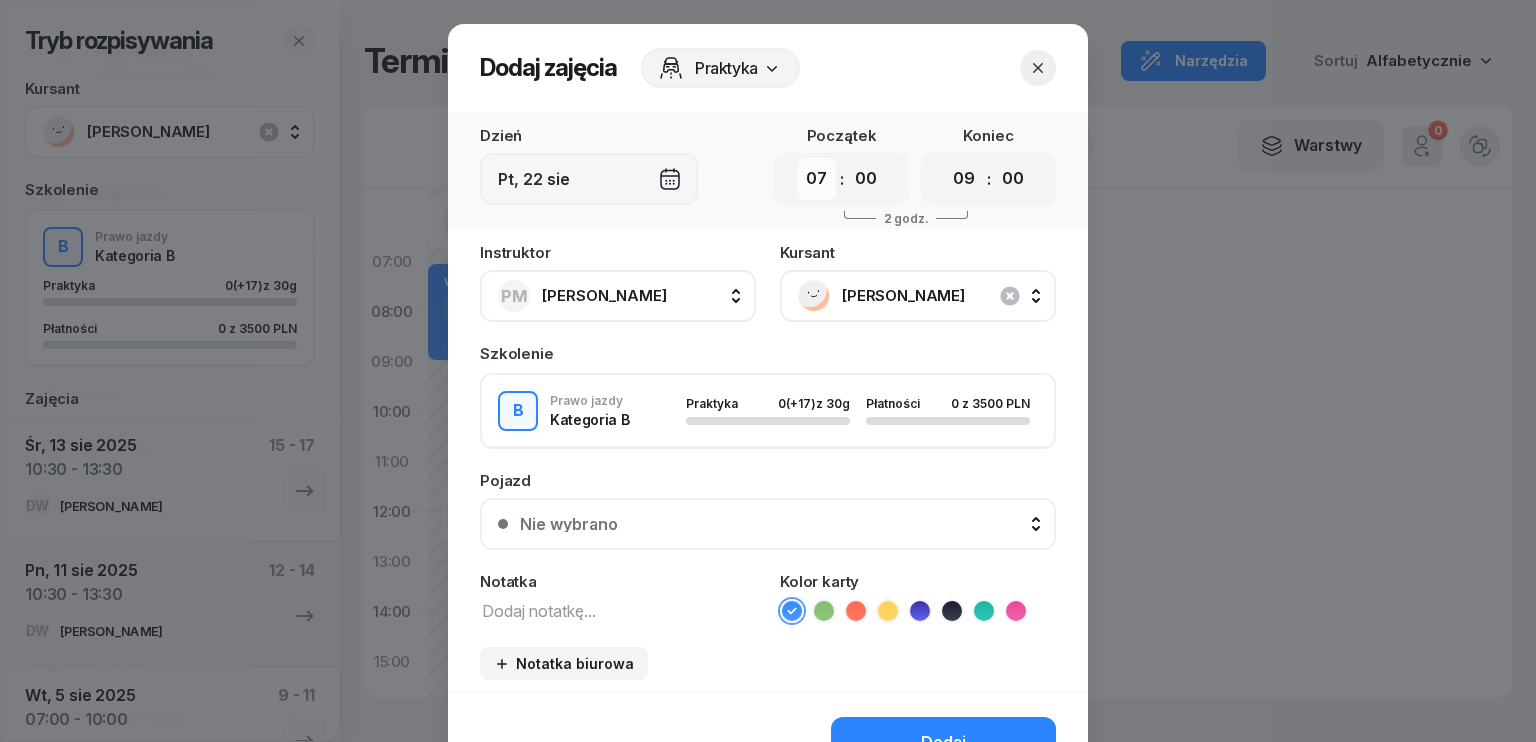 click on "00 01 02 03 04 05 06 07 08 09 10 11 12 13 14 15 16 17 18 19 20 21 22 23" at bounding box center [817, 179] 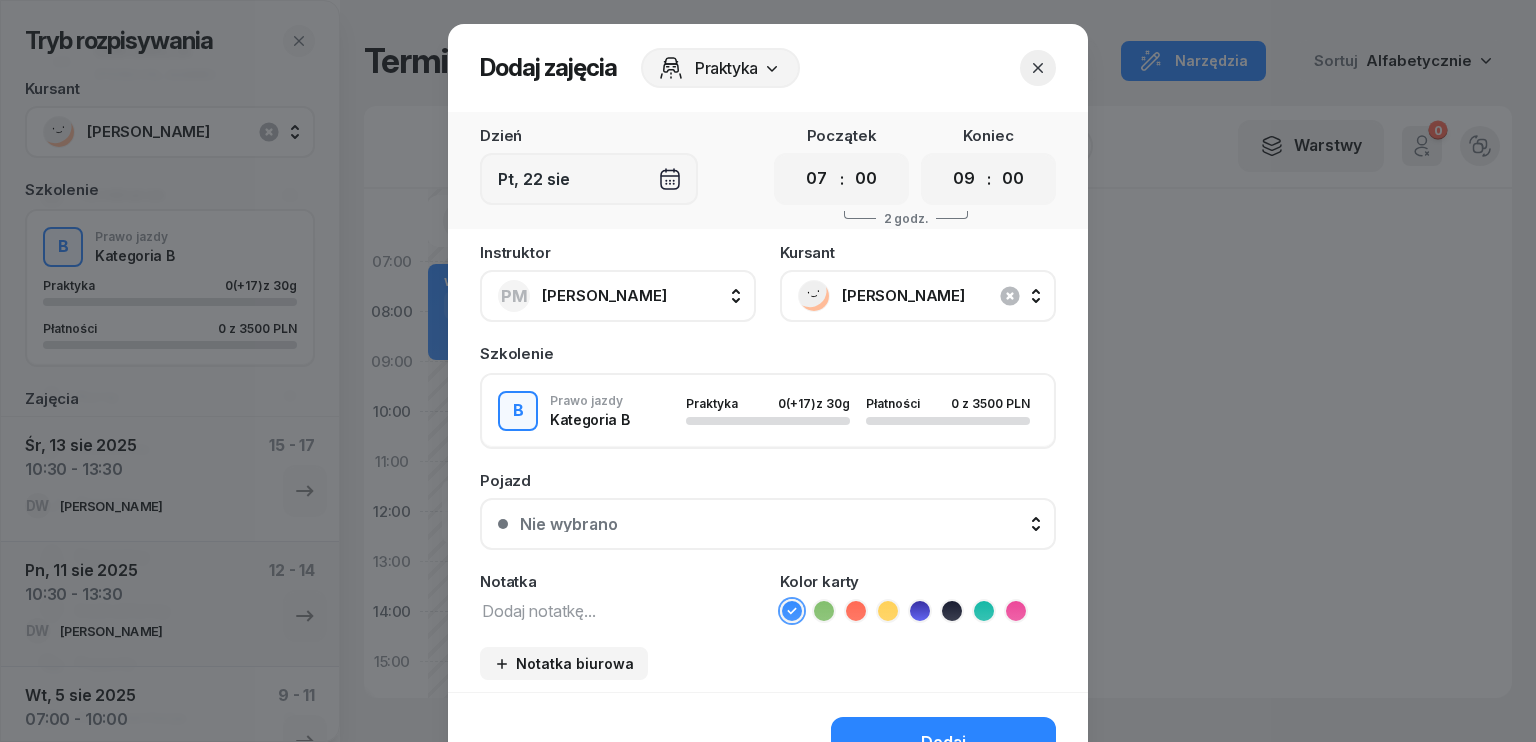 select on "08" 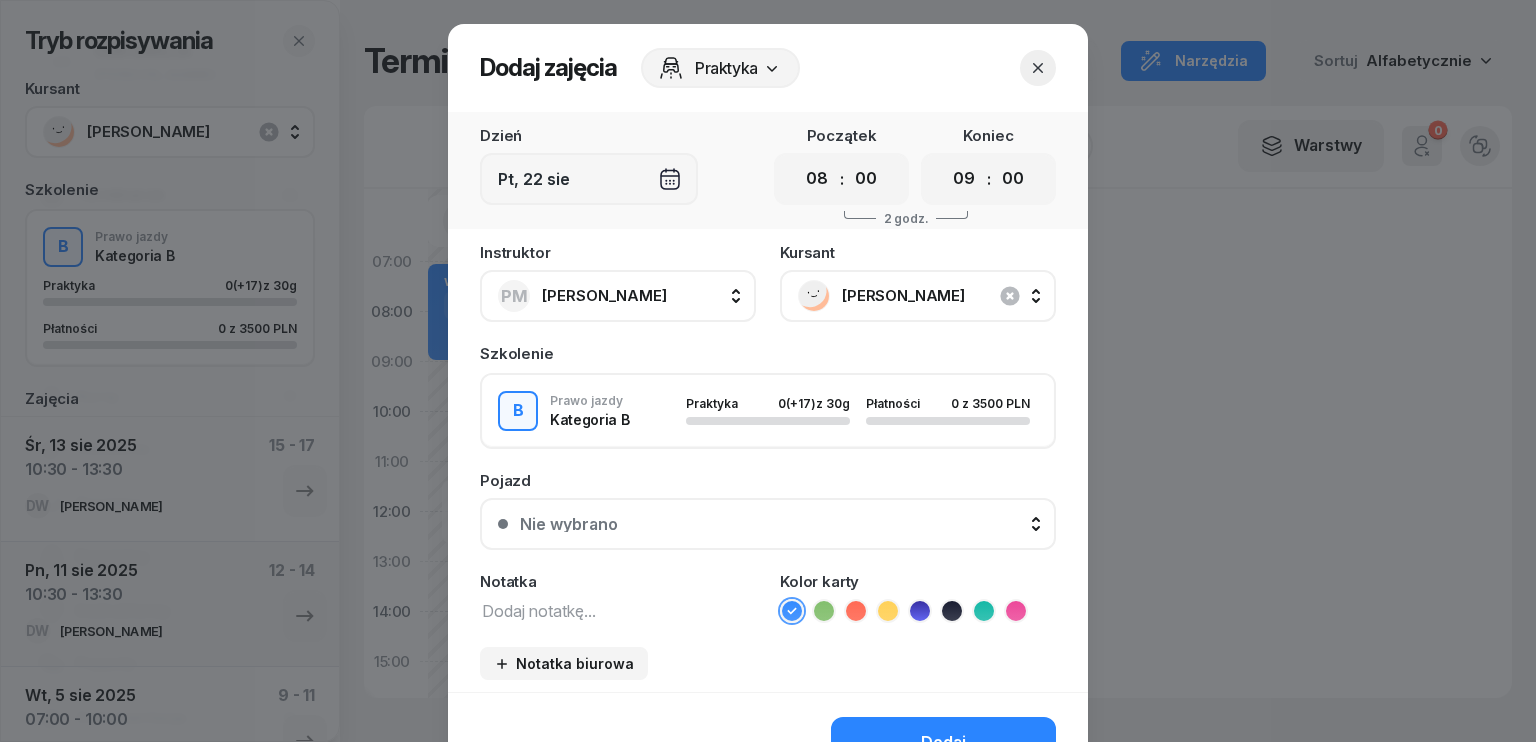 click on "00 01 02 03 04 05 06 07 08 09 10 11 12 13 14 15 16 17 18 19 20 21 22 23" at bounding box center [817, 179] 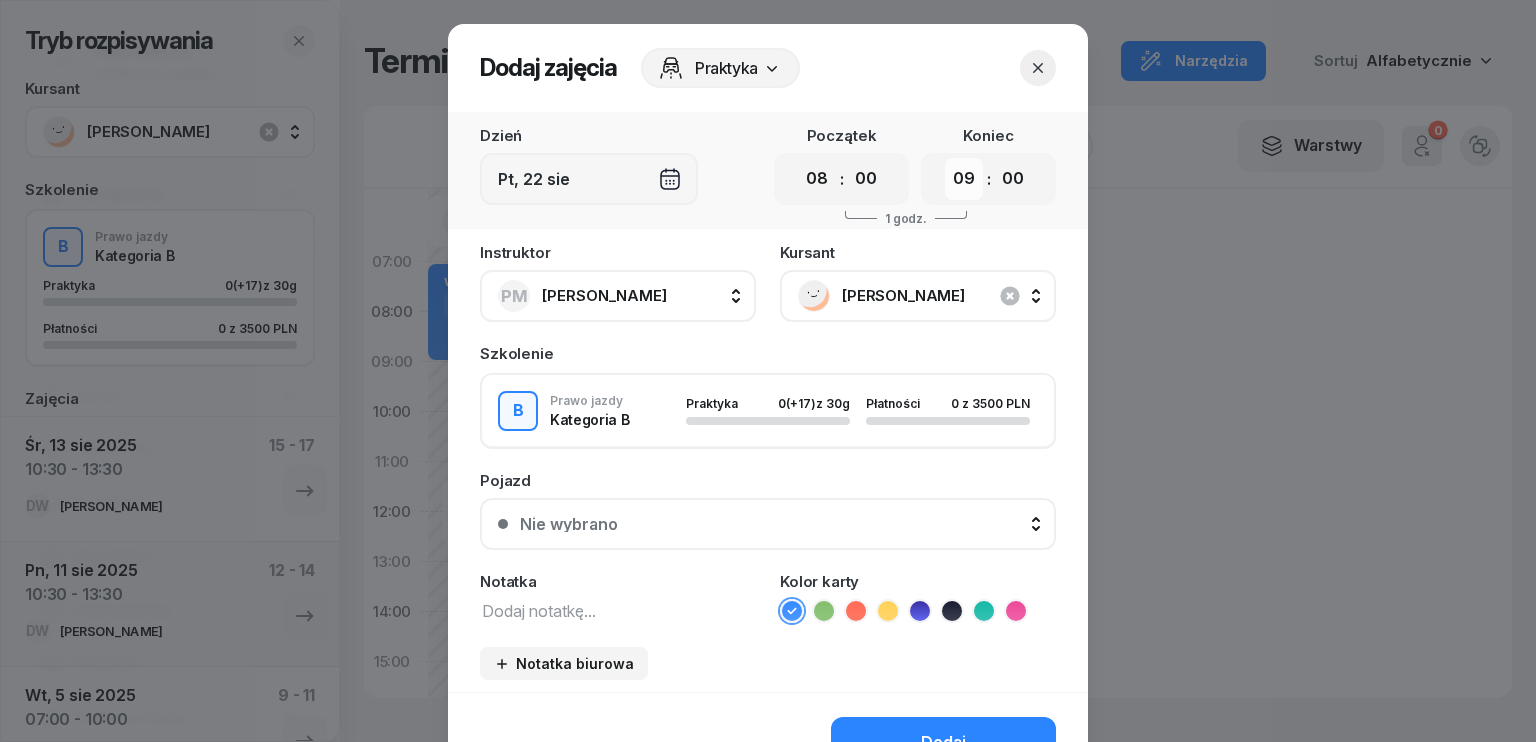 click on "00 01 02 03 04 05 06 07 08 09 10 11 12 13 14 15 16 17 18 19 20 21 22 23" at bounding box center [964, 179] 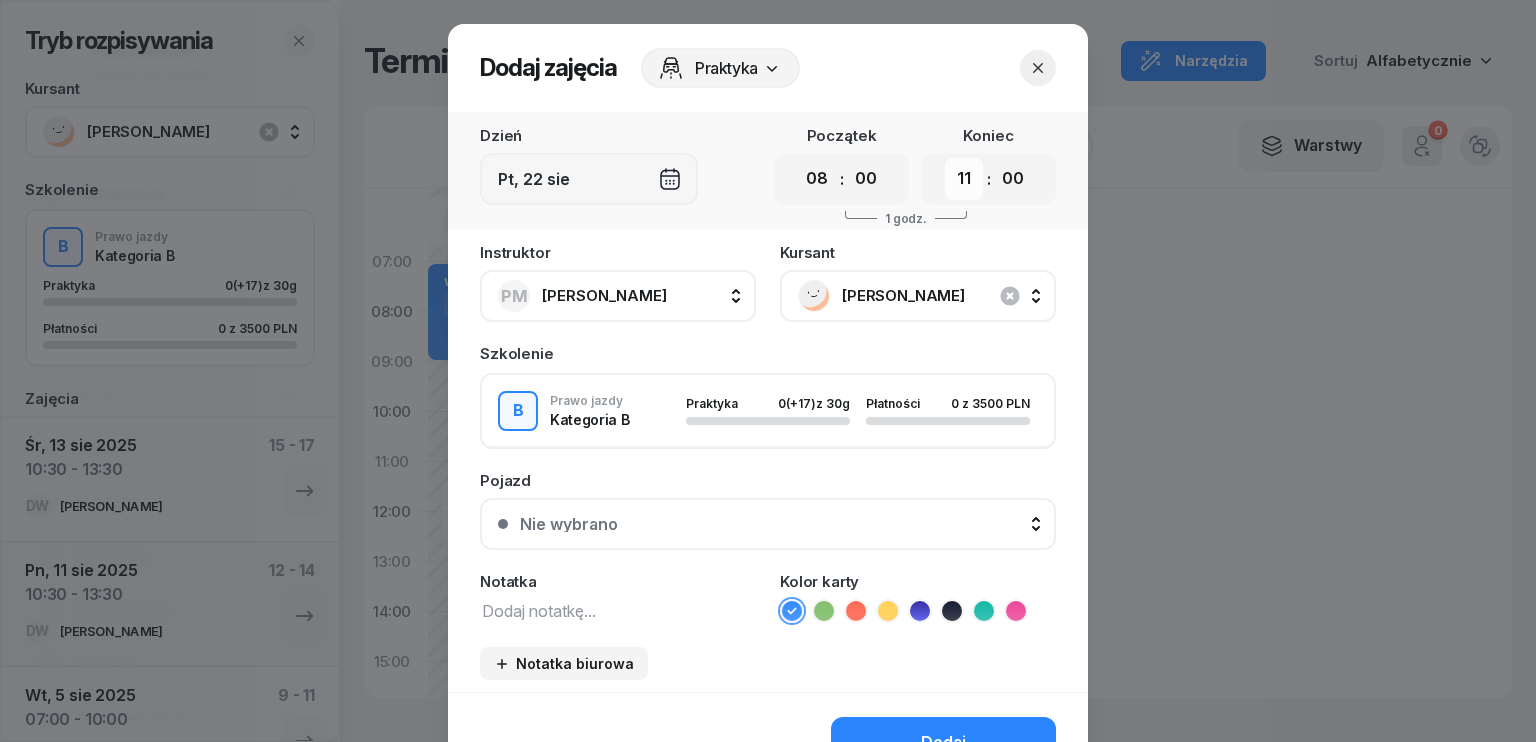 click on "00 01 02 03 04 05 06 07 08 09 10 11 12 13 14 15 16 17 18 19 20 21 22 23" at bounding box center [964, 179] 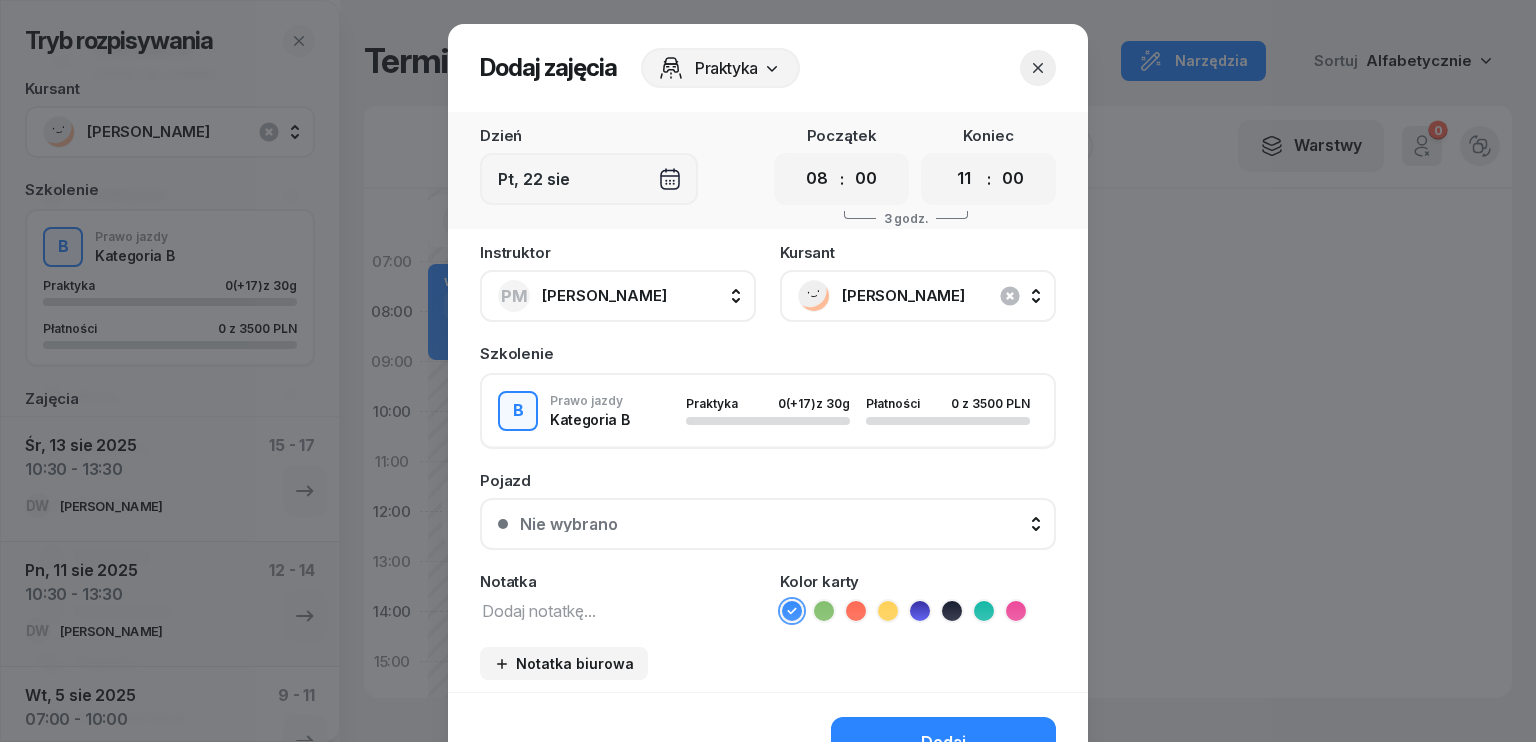 scroll, scrollTop: 112, scrollLeft: 0, axis: vertical 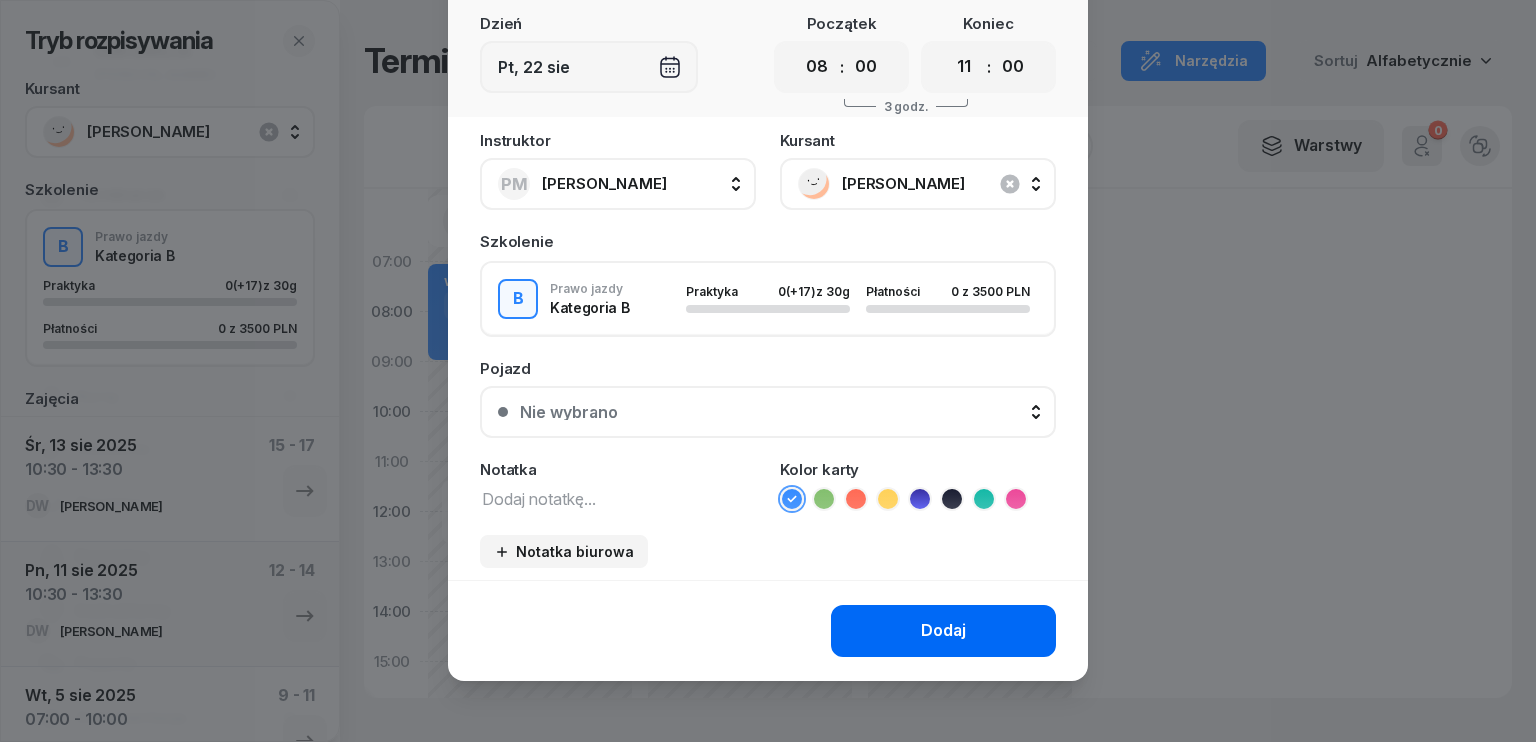 click on "Dodaj" 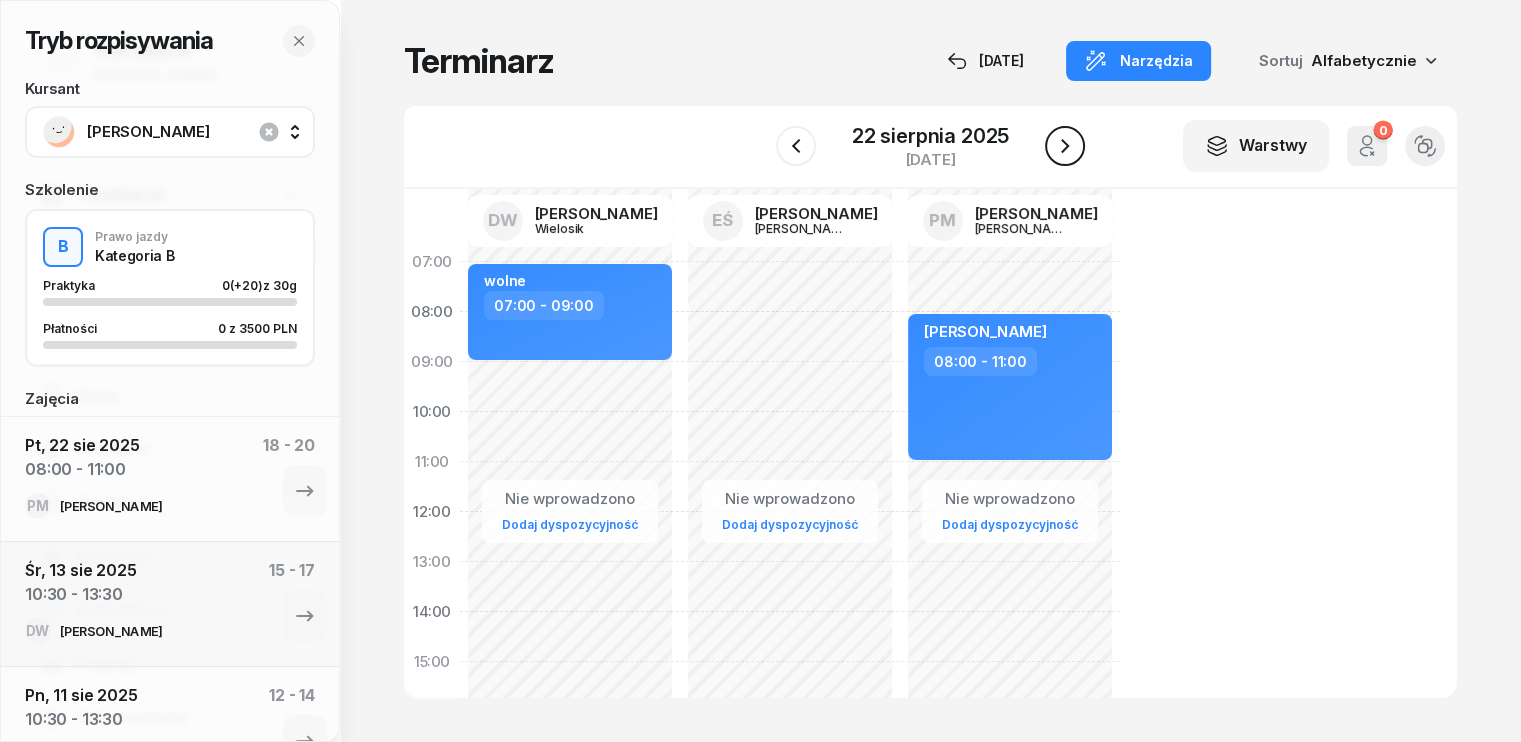 click 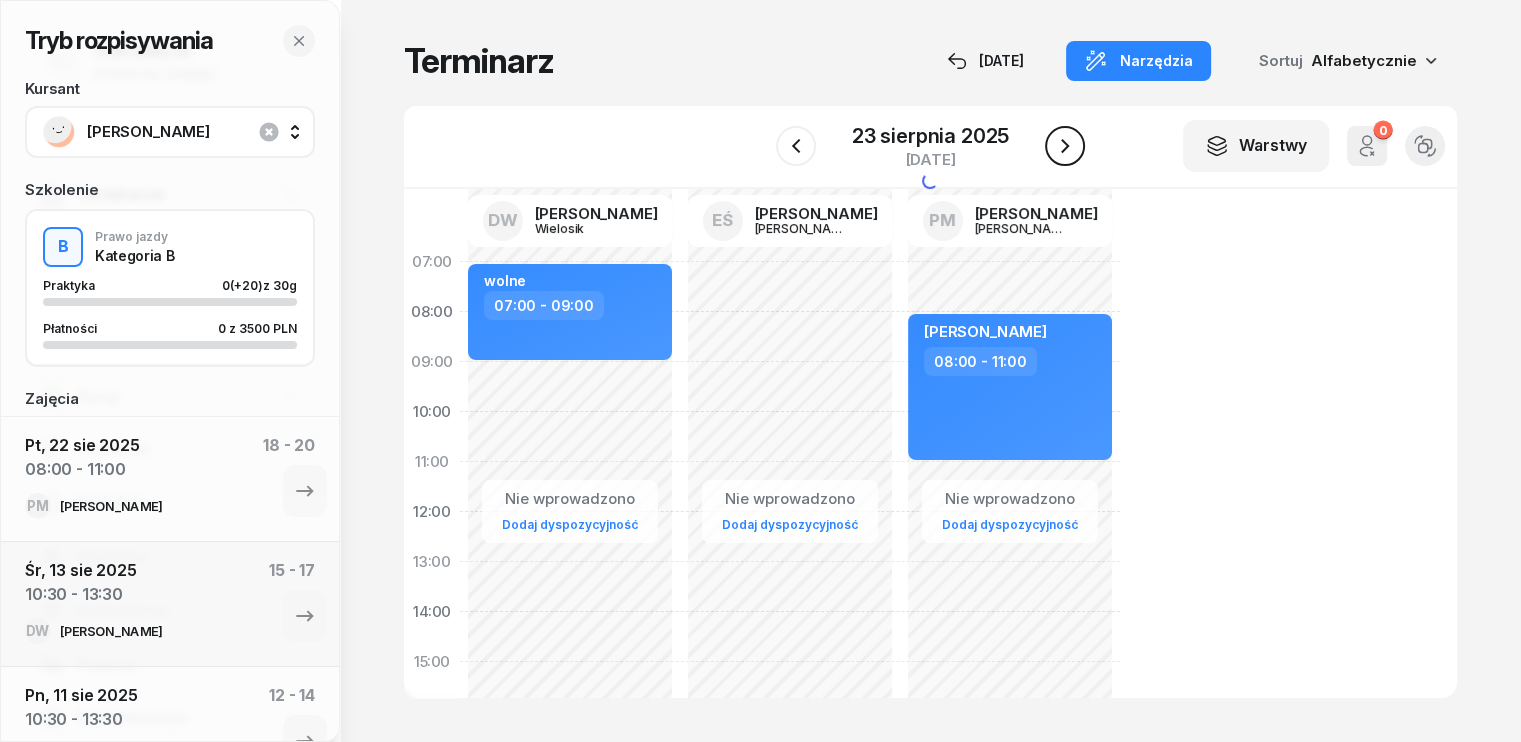 click 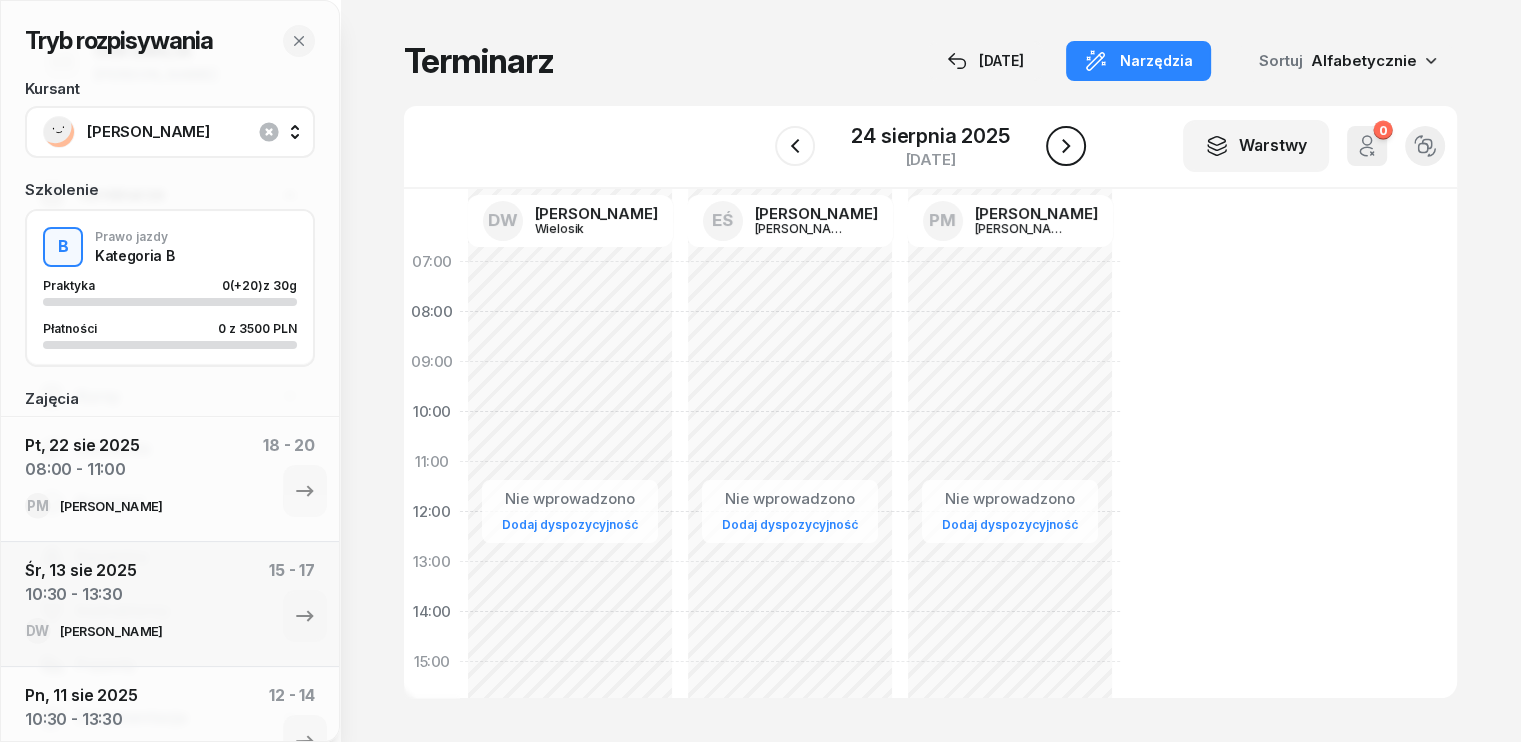 click 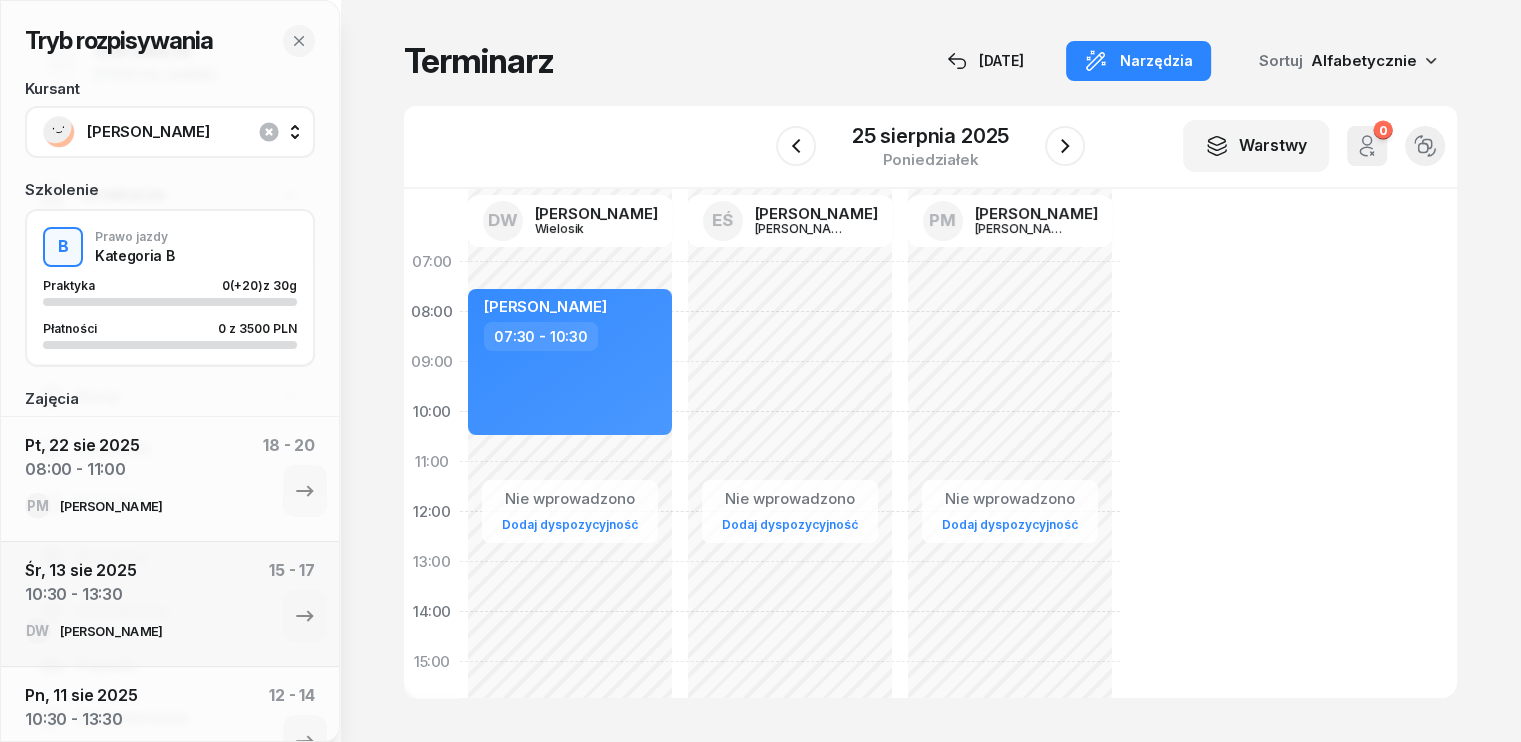 click on "Nie wprowadzono Dodaj dyspozycyjność [PERSON_NAME]  07:30 - 10:30" 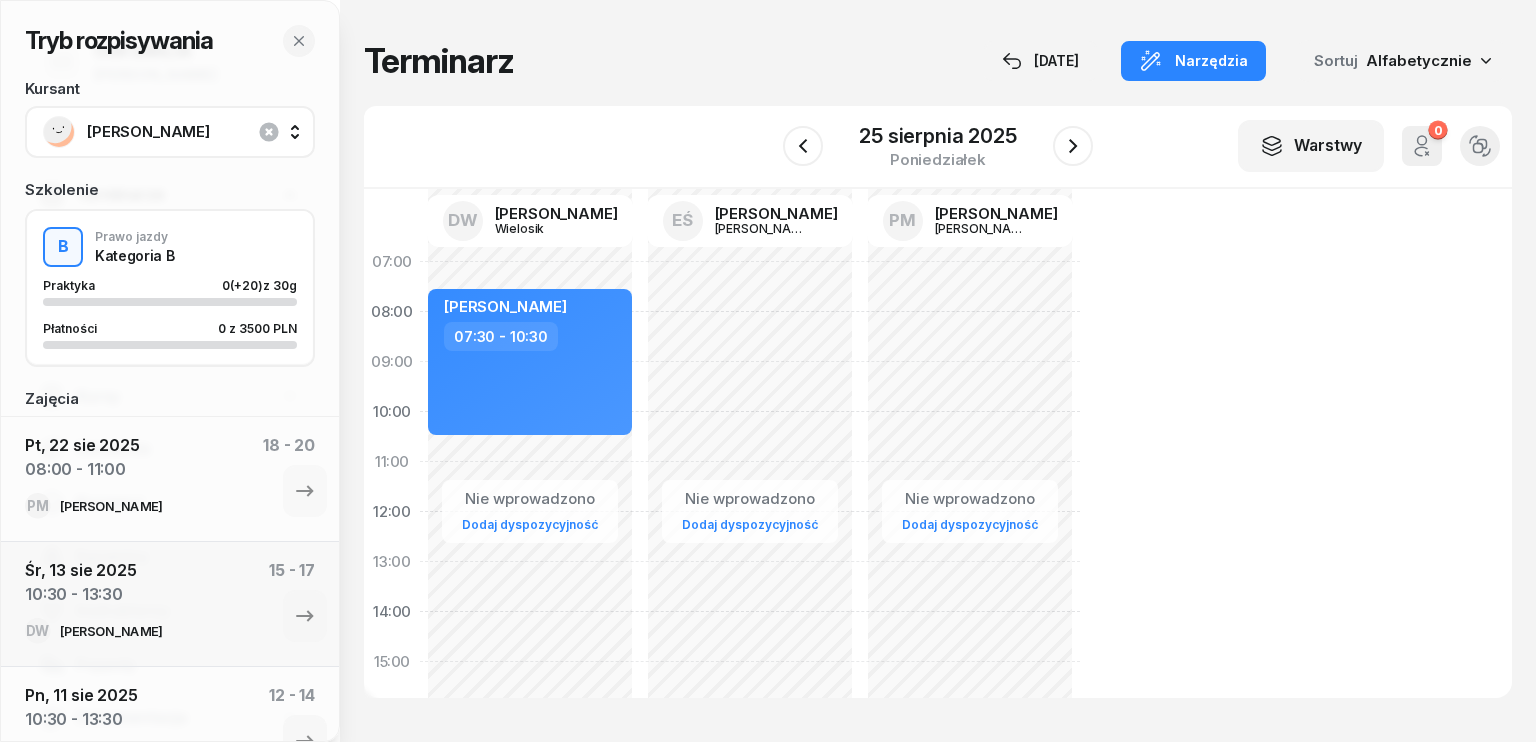 select on "10" 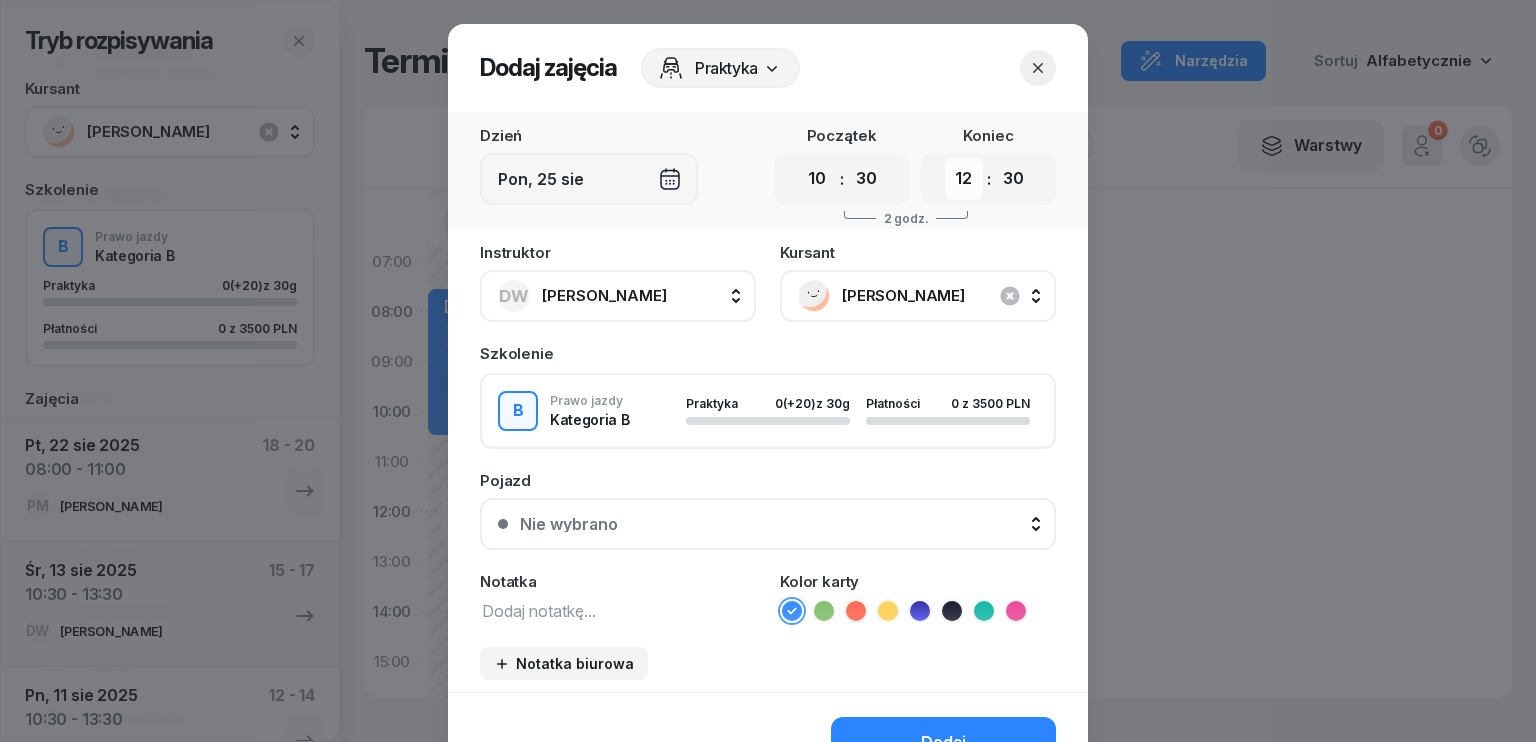 drag, startPoint x: 964, startPoint y: 186, endPoint x: 959, endPoint y: 196, distance: 11.18034 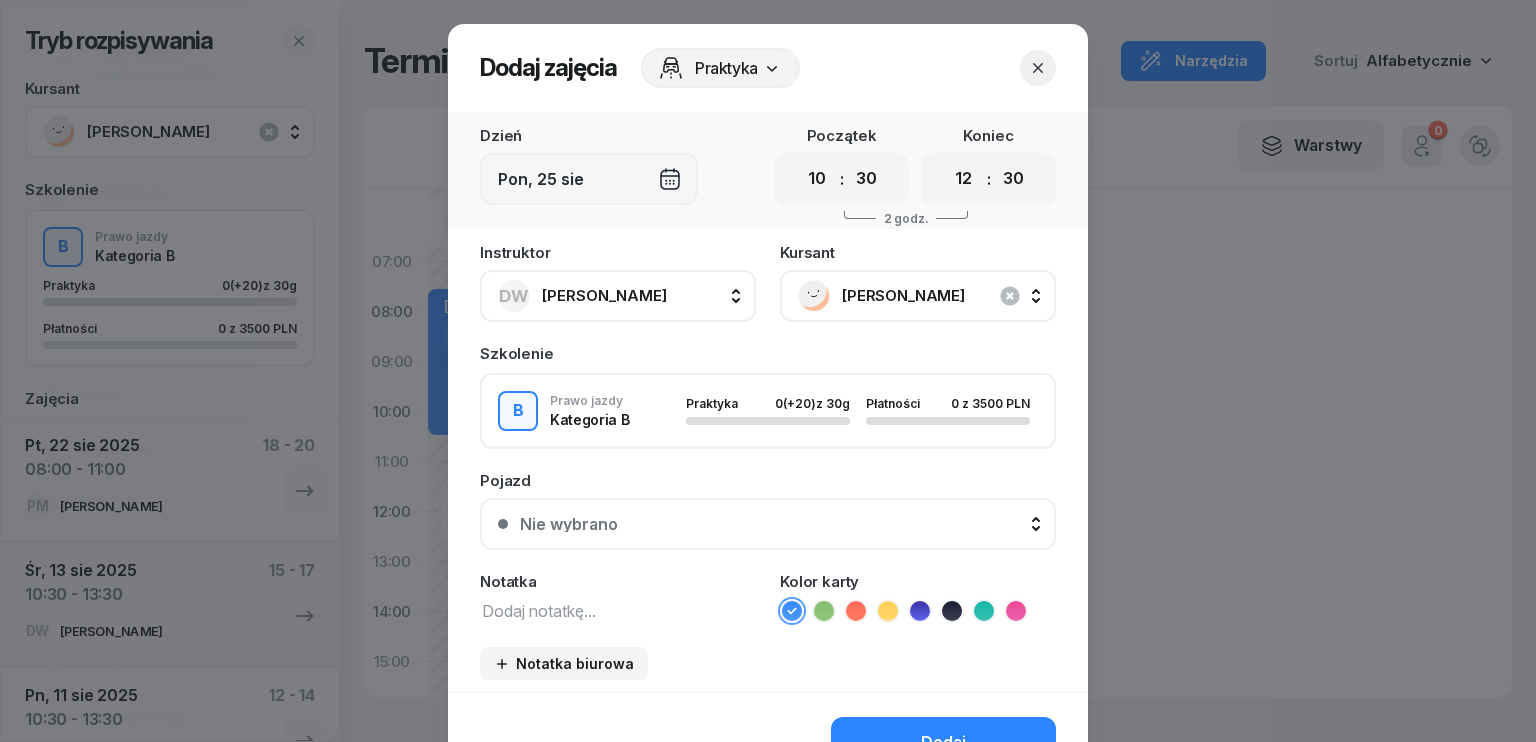 select on "13" 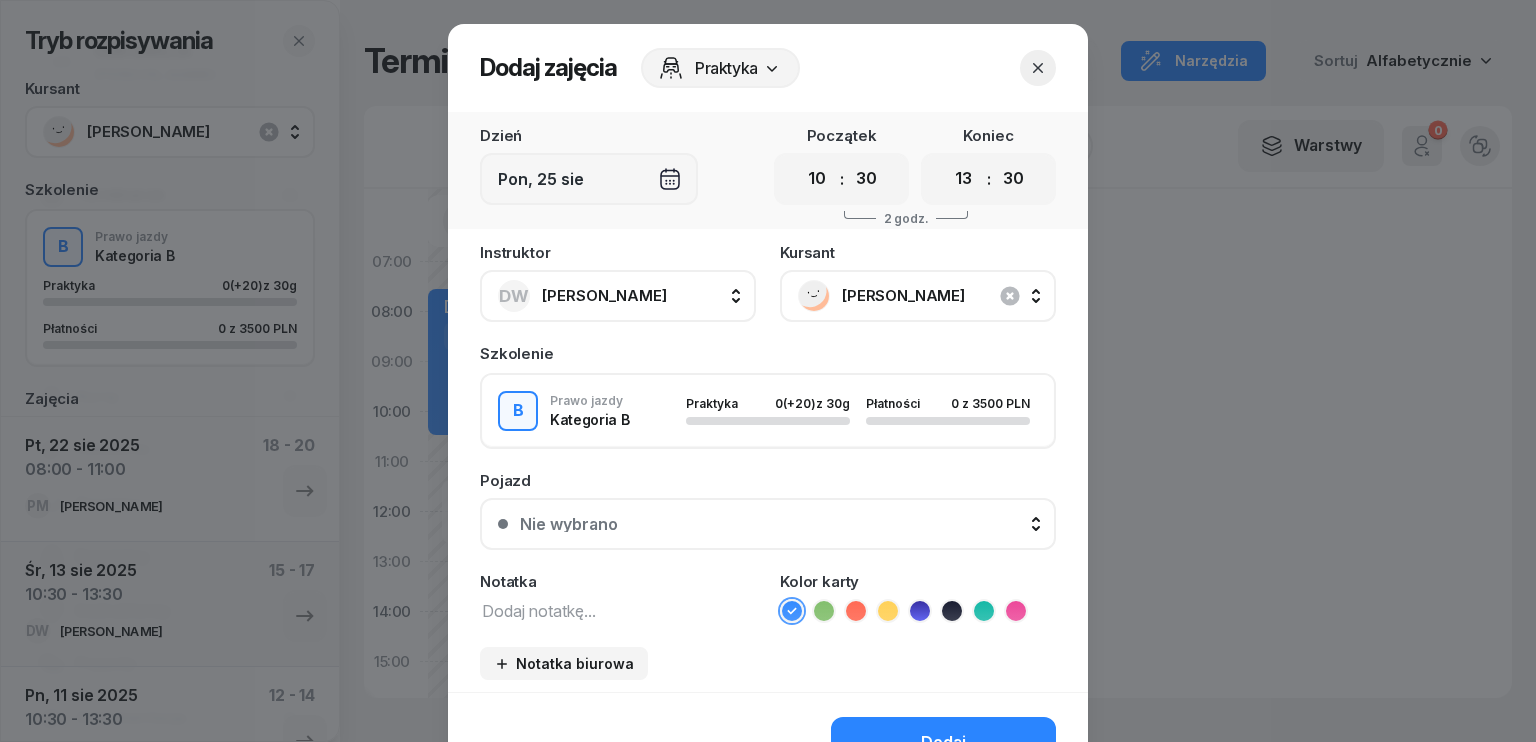 click on "00 01 02 03 04 05 06 07 08 09 10 11 12 13 14 15 16 17 18 19 20 21 22 23" at bounding box center [964, 179] 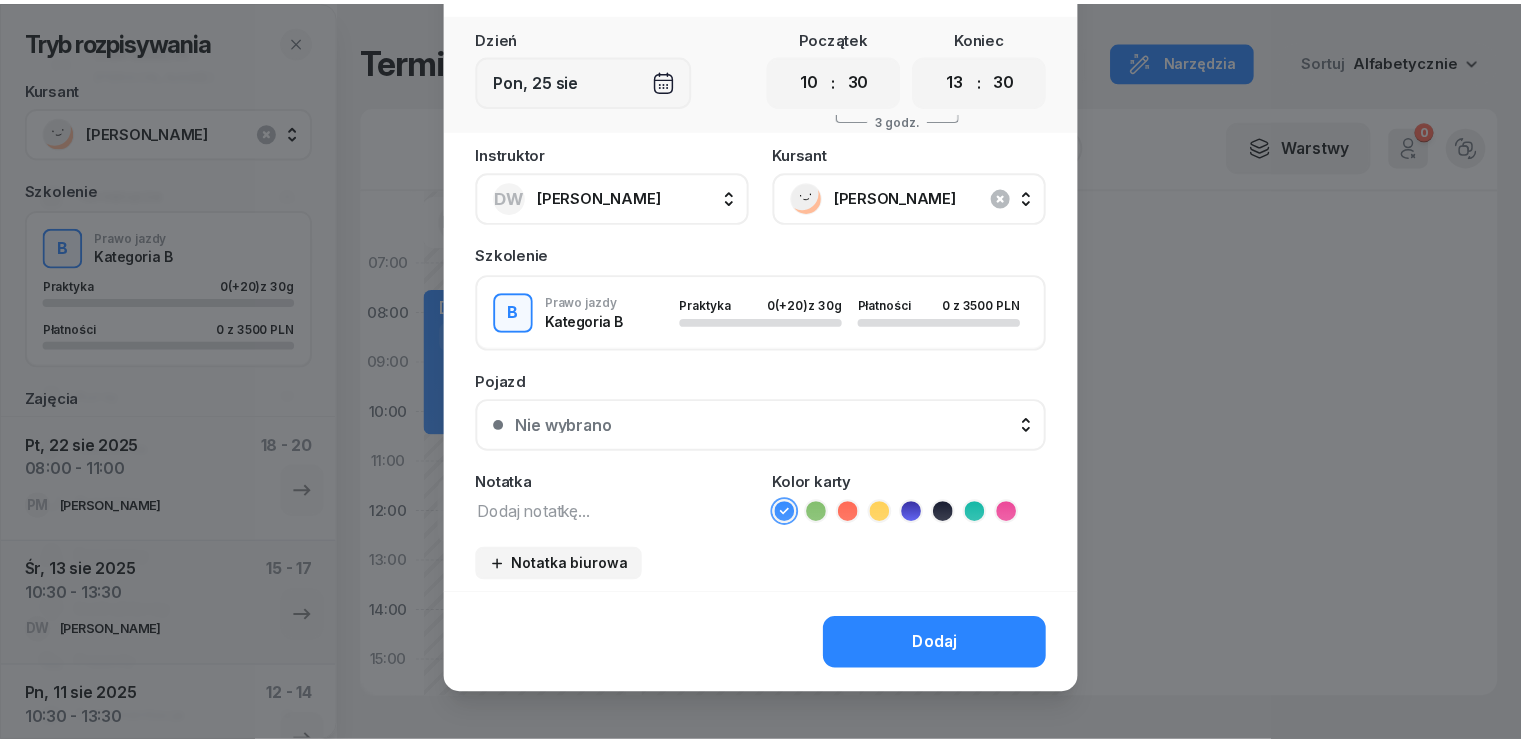 scroll, scrollTop: 100, scrollLeft: 0, axis: vertical 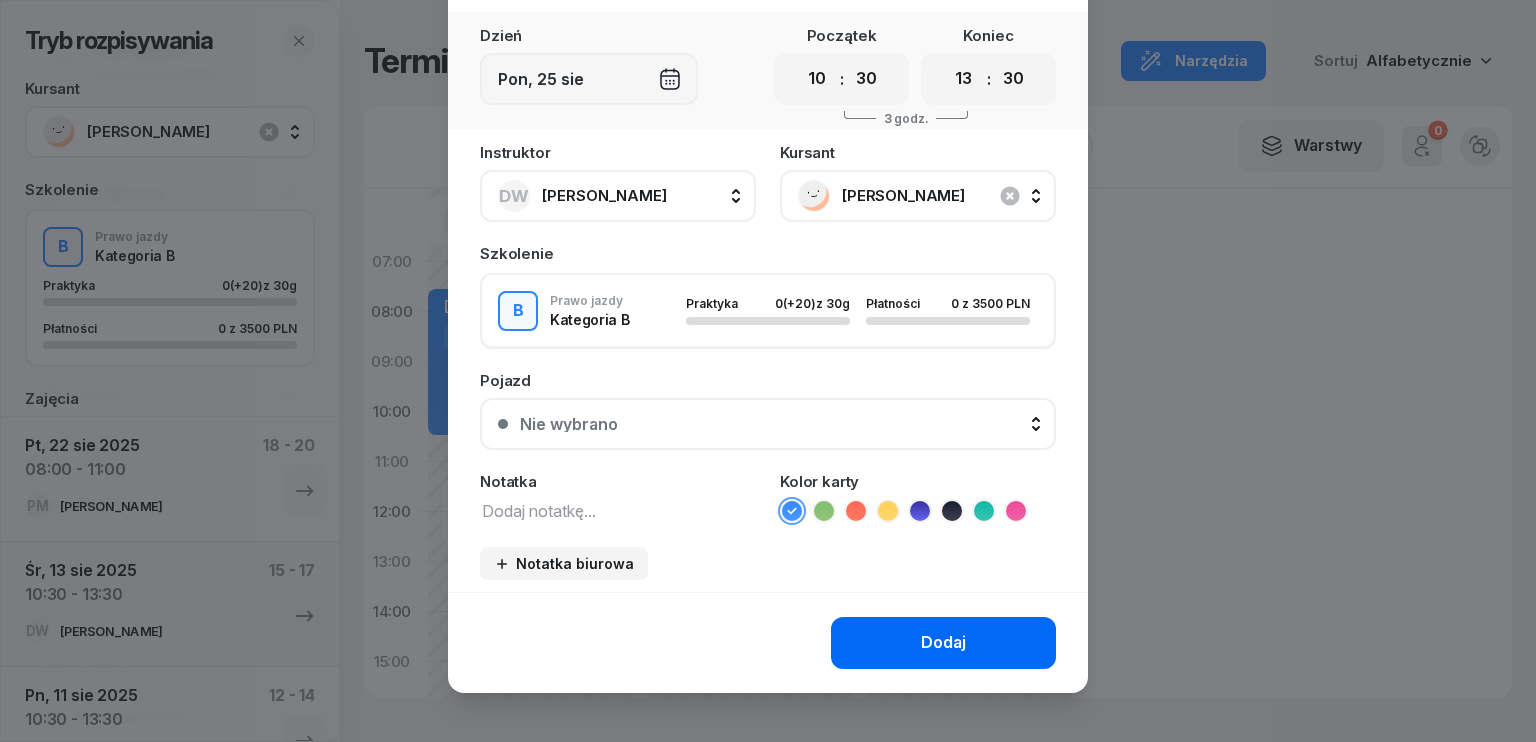 click on "Dodaj" 